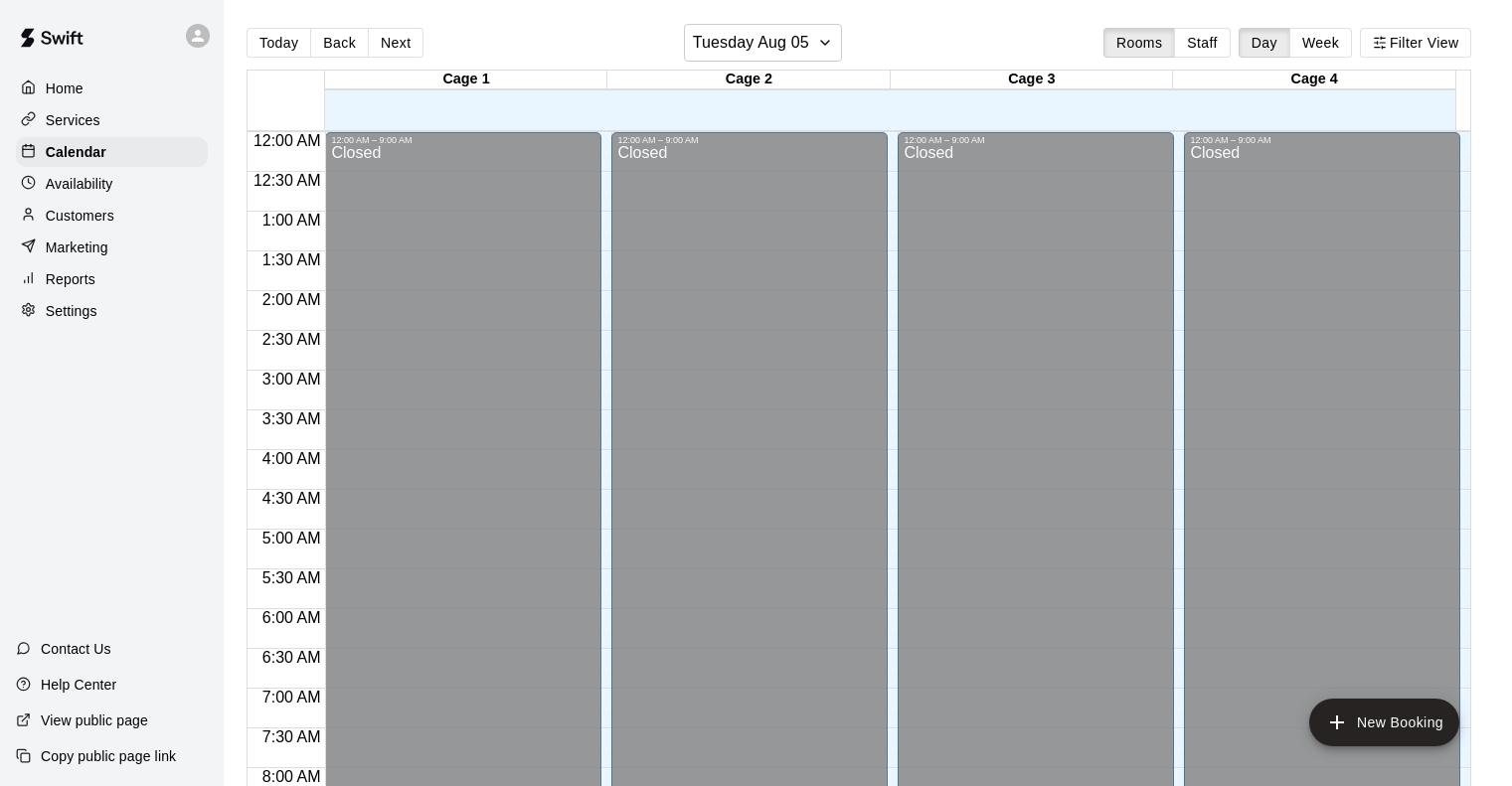 scroll, scrollTop: 0, scrollLeft: 0, axis: both 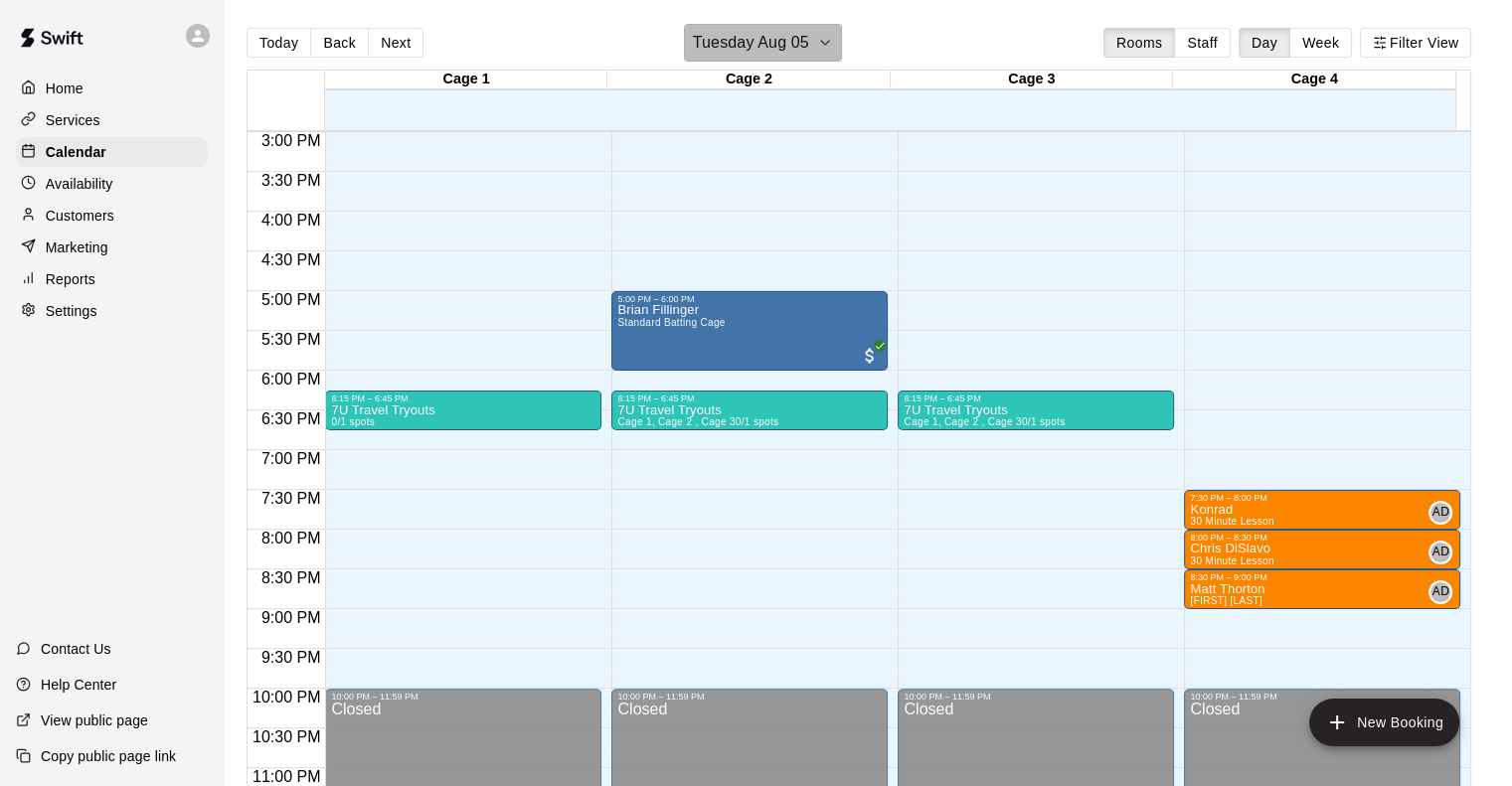click on "Tuesday Aug 05" at bounding box center [751, 43] 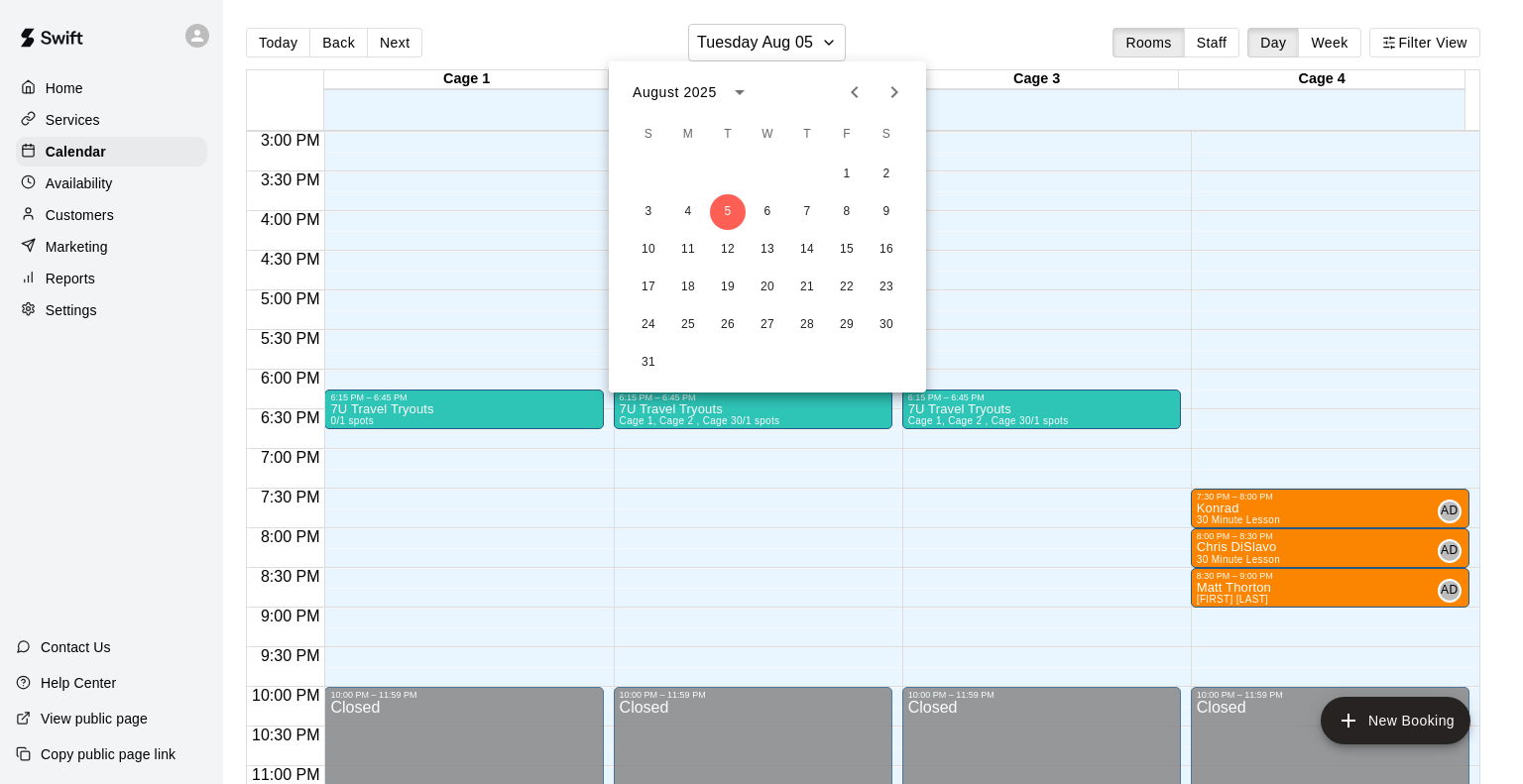 click 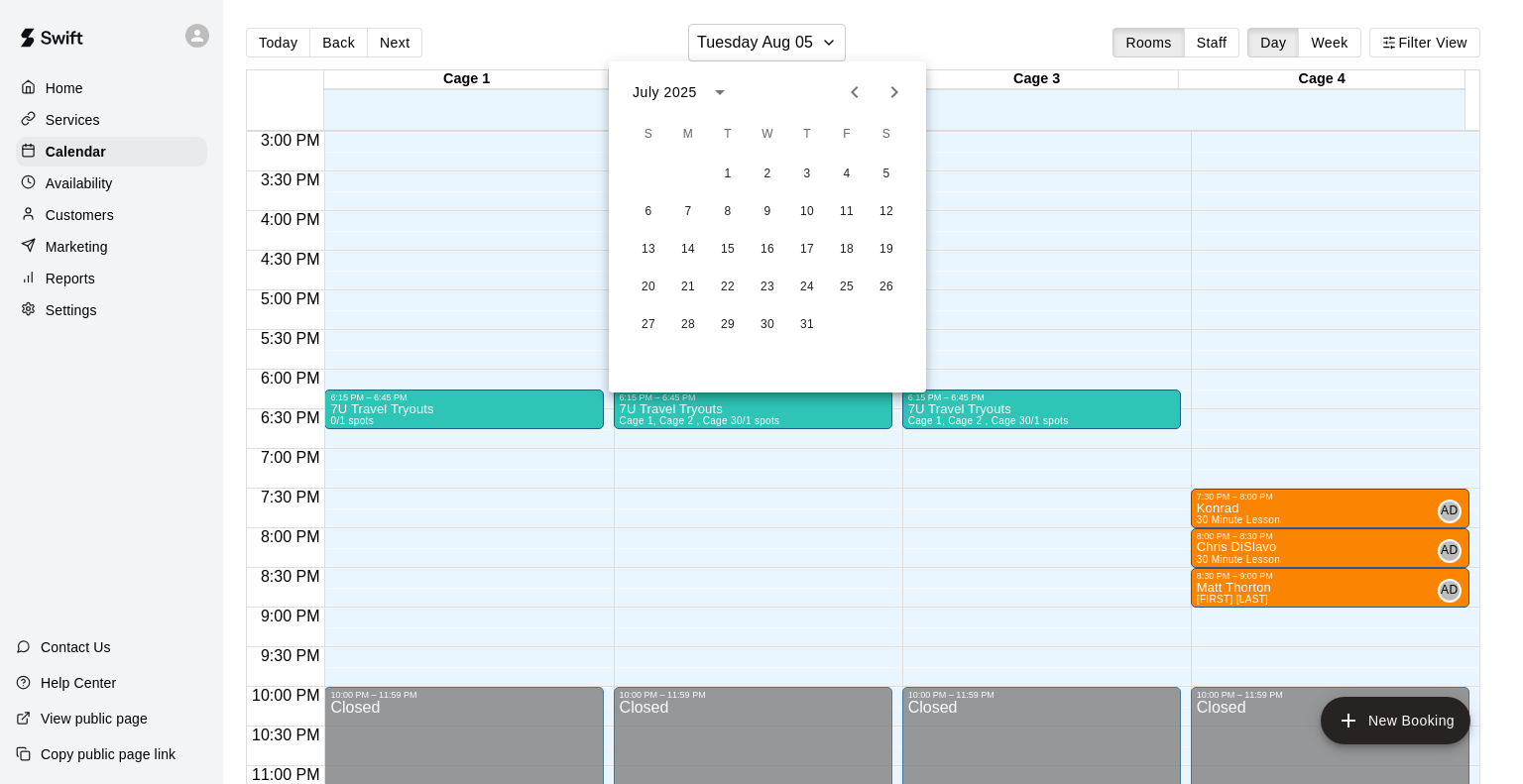 click at bounding box center [762, 392] 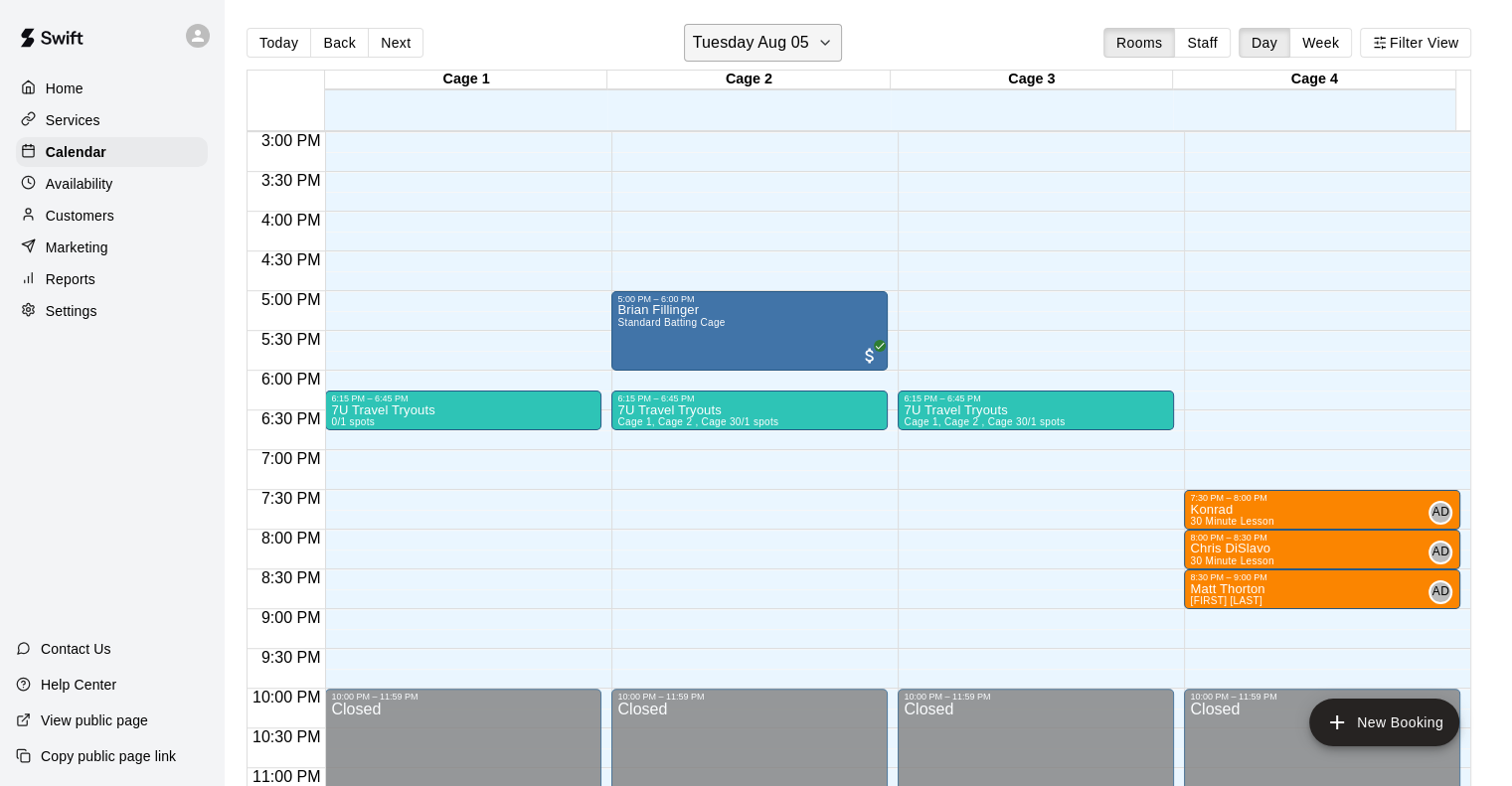 click 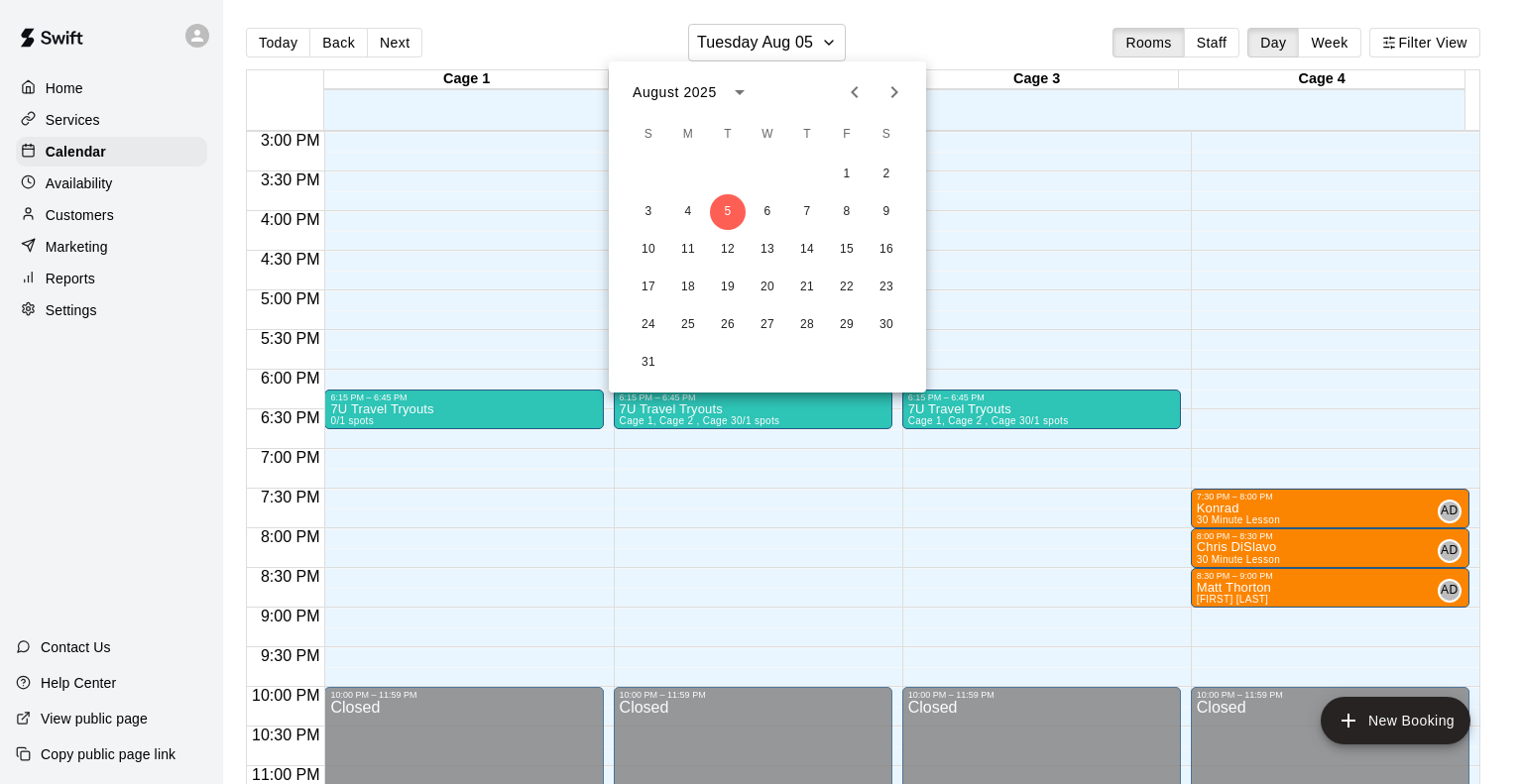 click 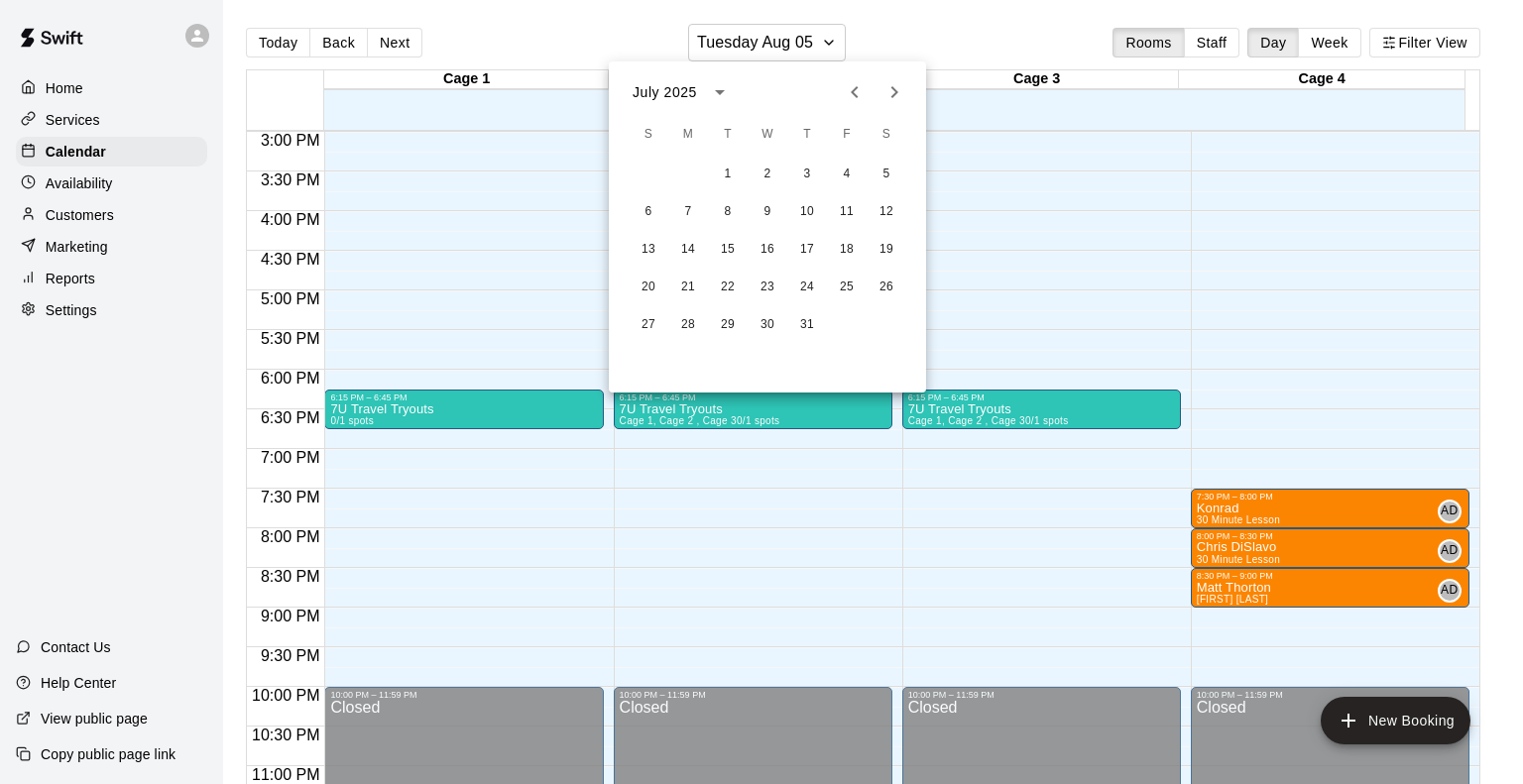 click 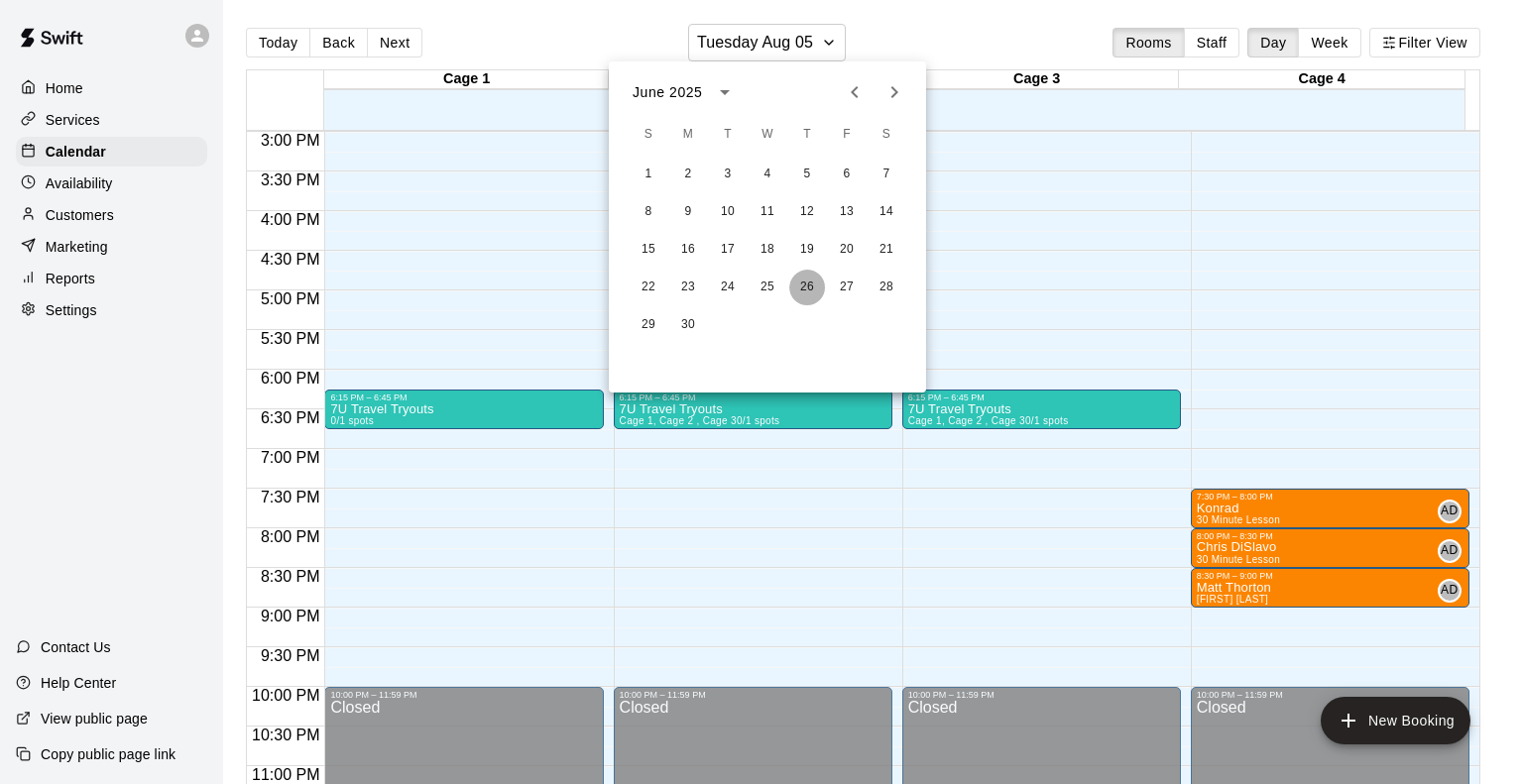 click on "26" at bounding box center [807, 287] 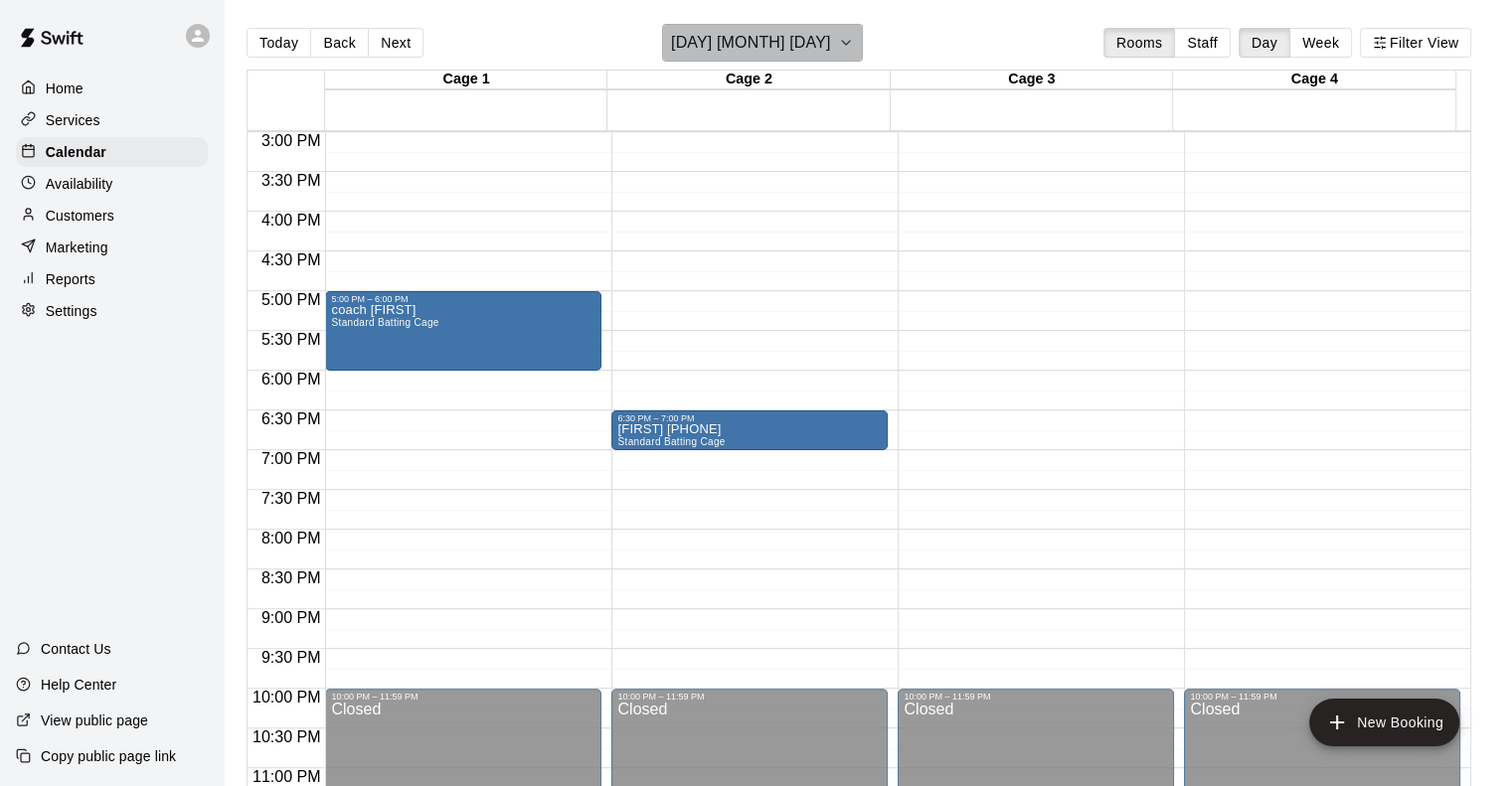 click 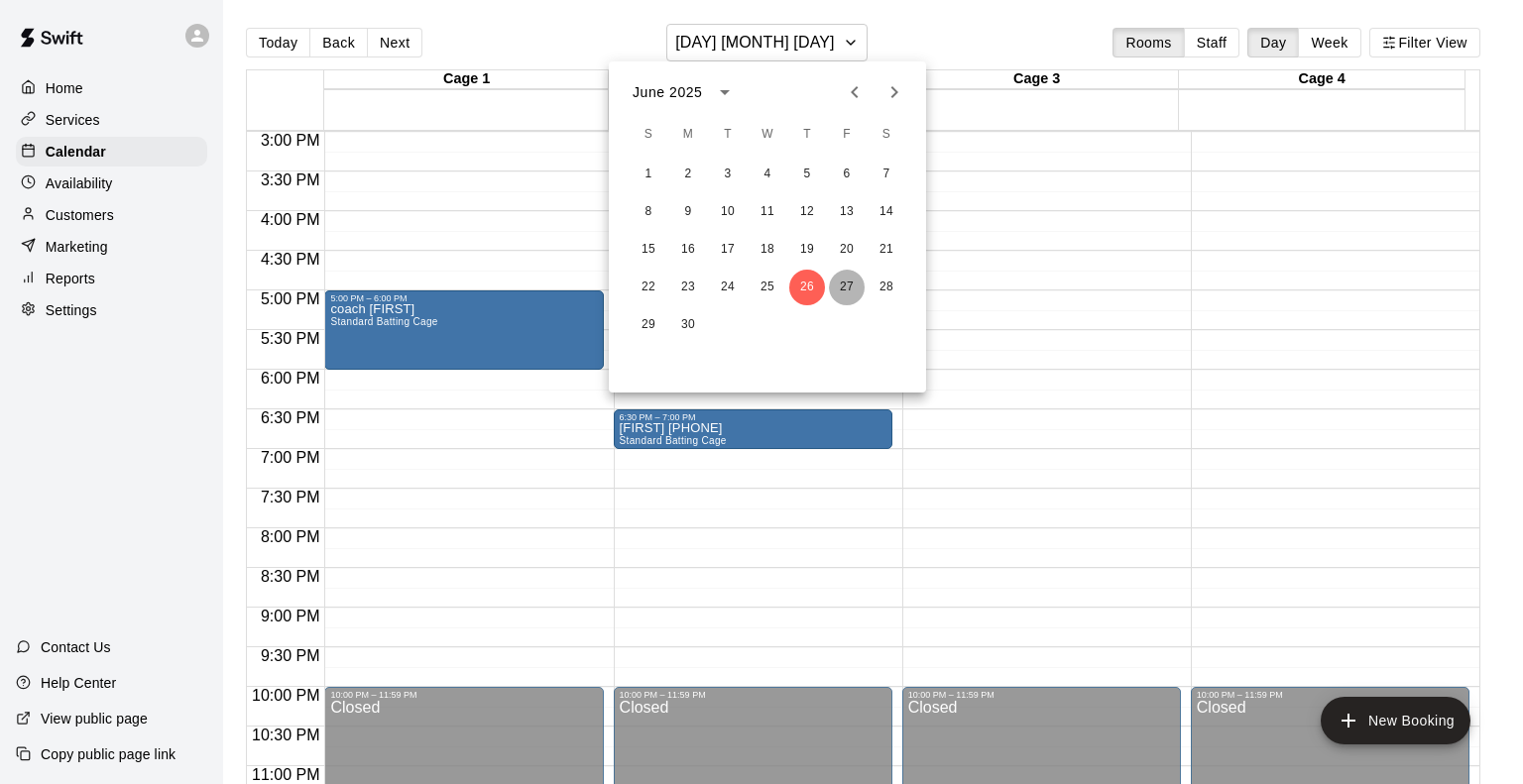 click on "27" at bounding box center [847, 287] 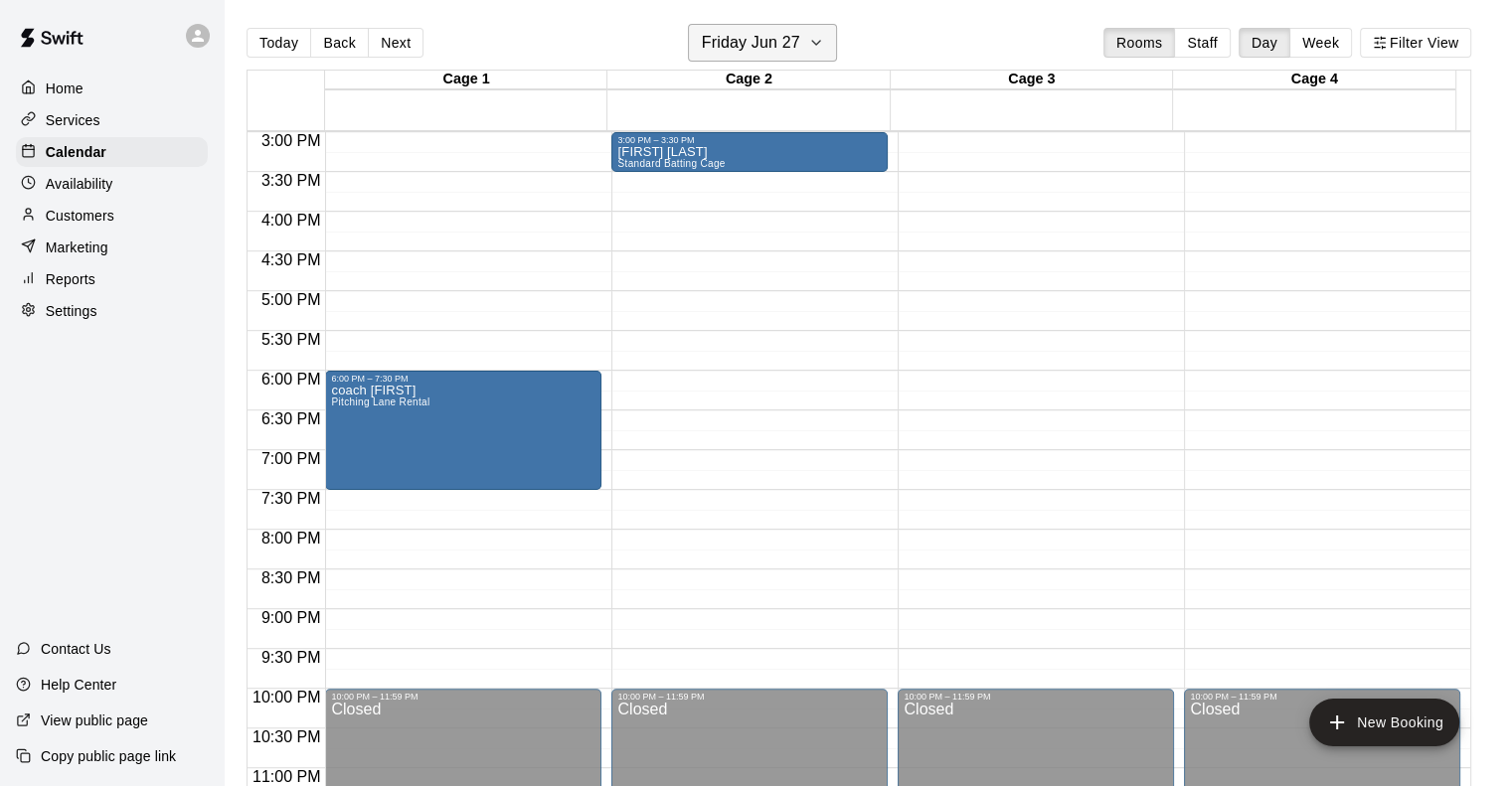 click 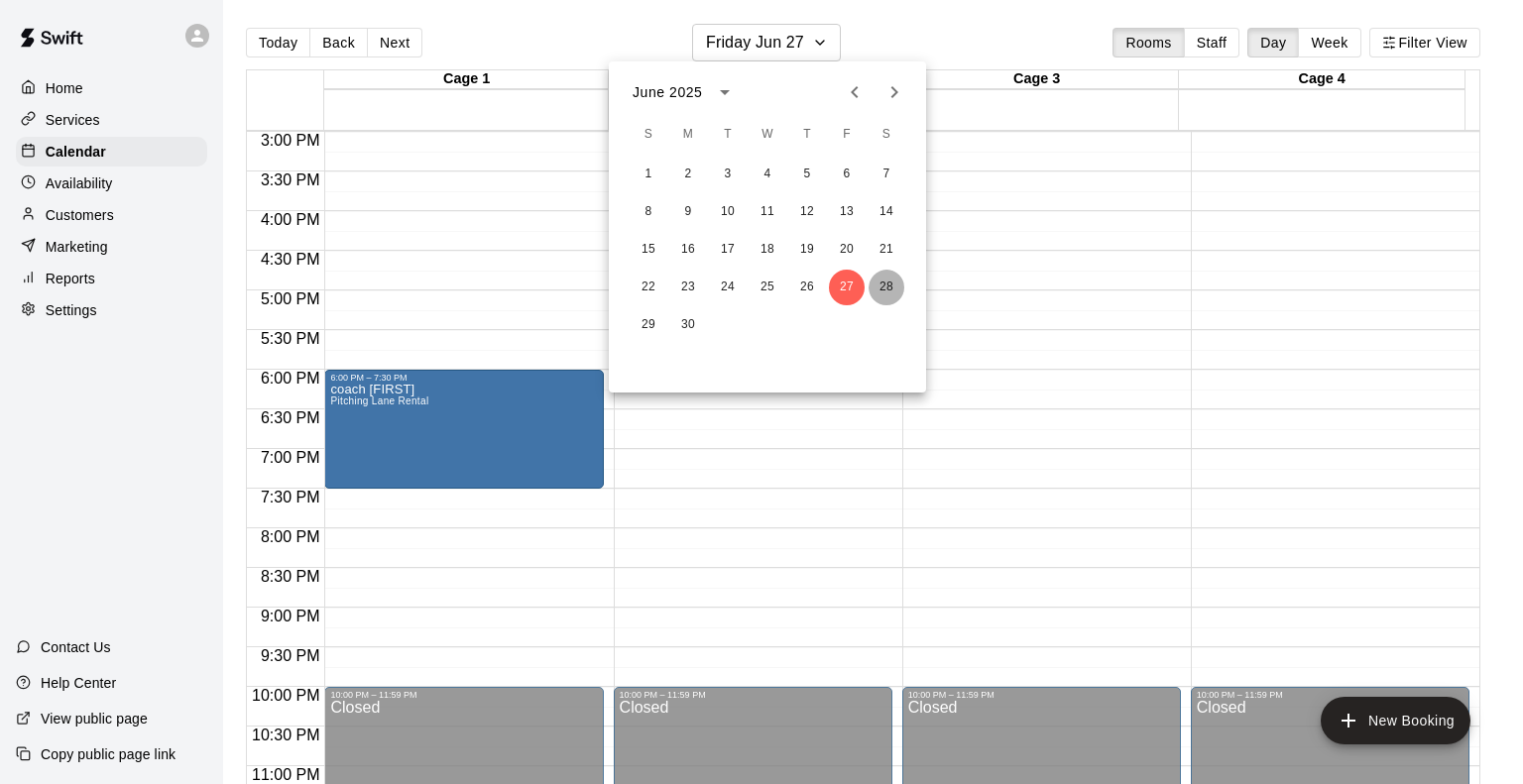 click on "28" at bounding box center [886, 287] 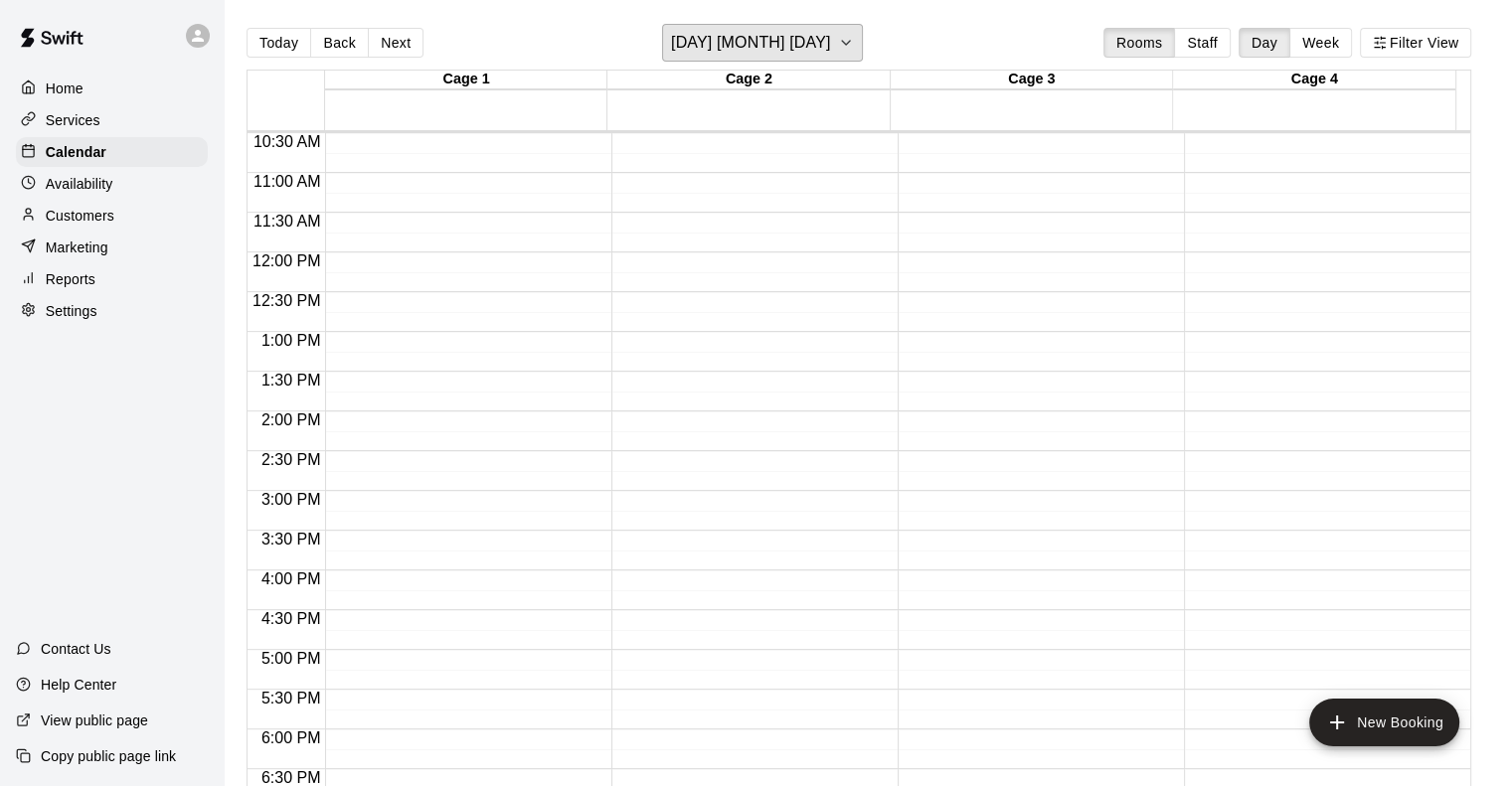 scroll, scrollTop: 833, scrollLeft: 0, axis: vertical 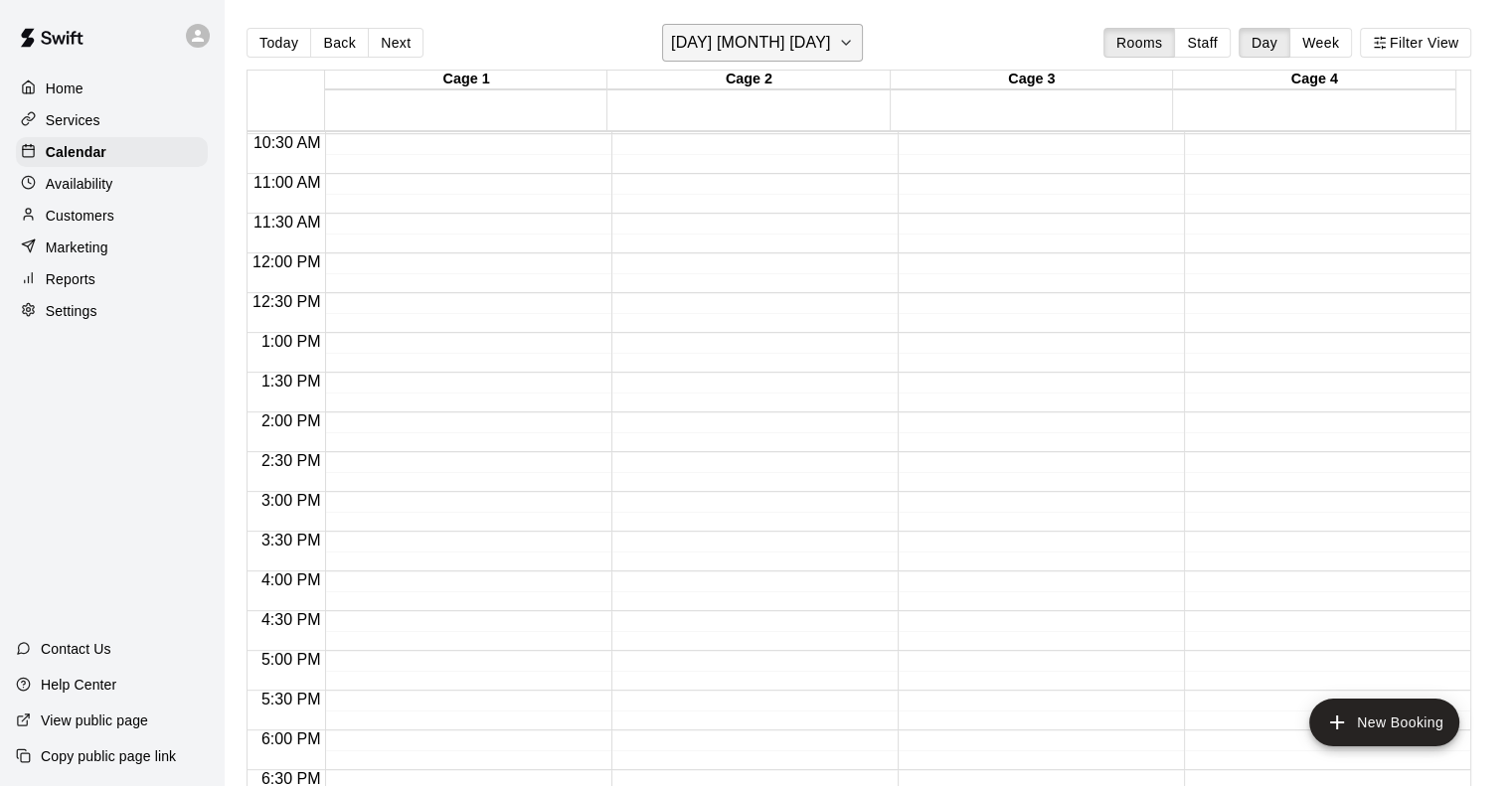 click on "[DAY] [MONTH] [DAY]" at bounding box center [751, 43] 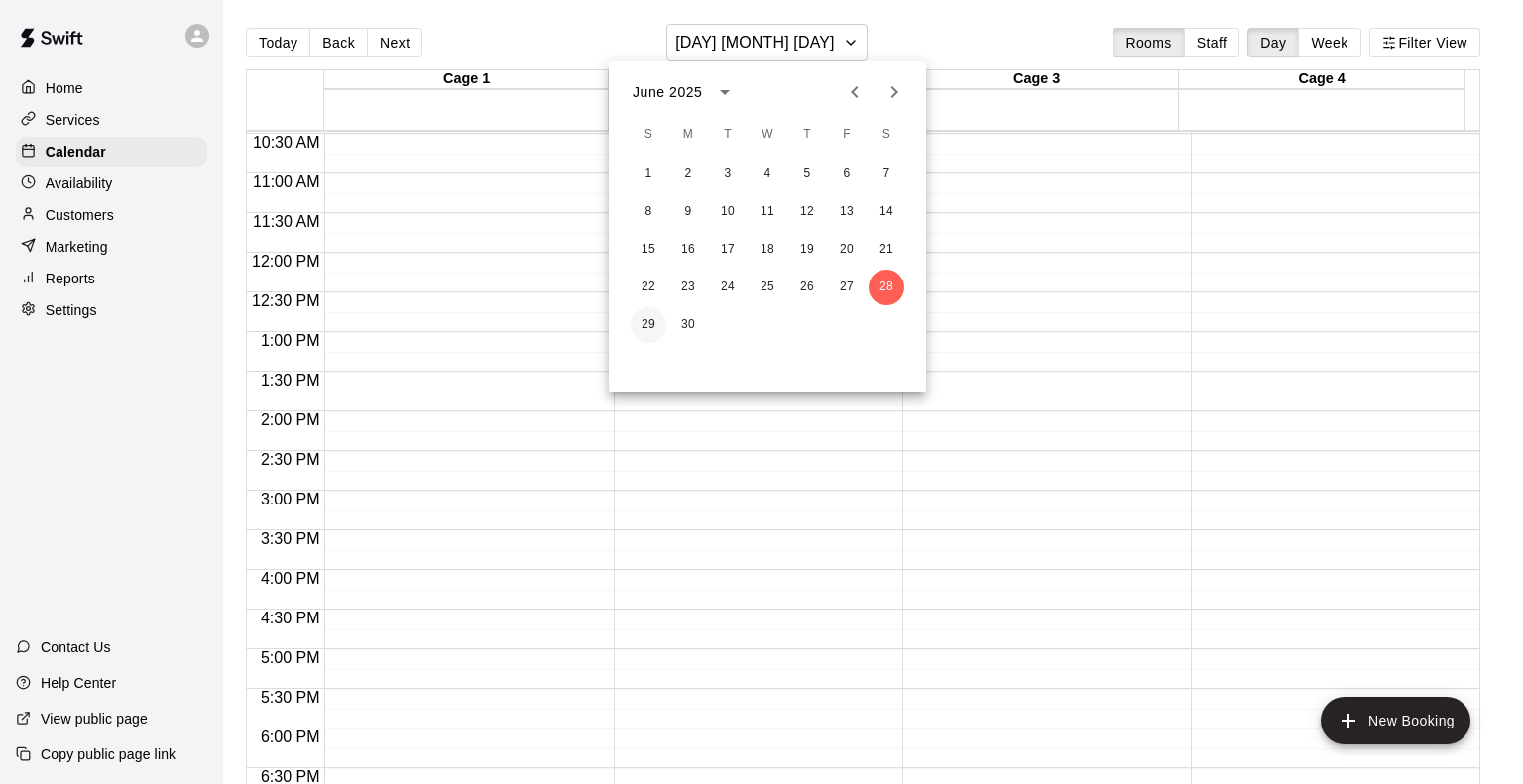 click on "29" at bounding box center [648, 325] 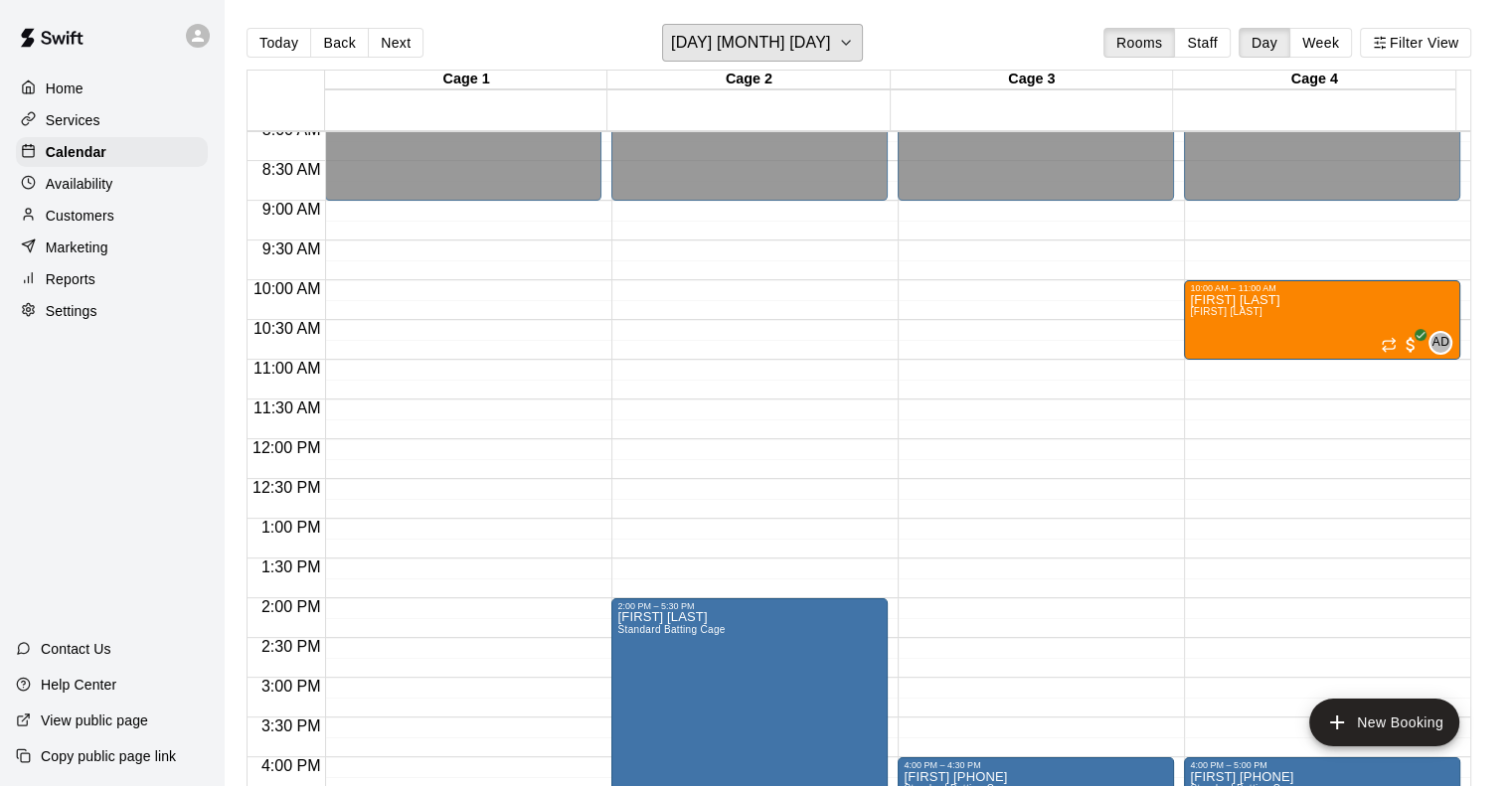 scroll, scrollTop: 634, scrollLeft: 0, axis: vertical 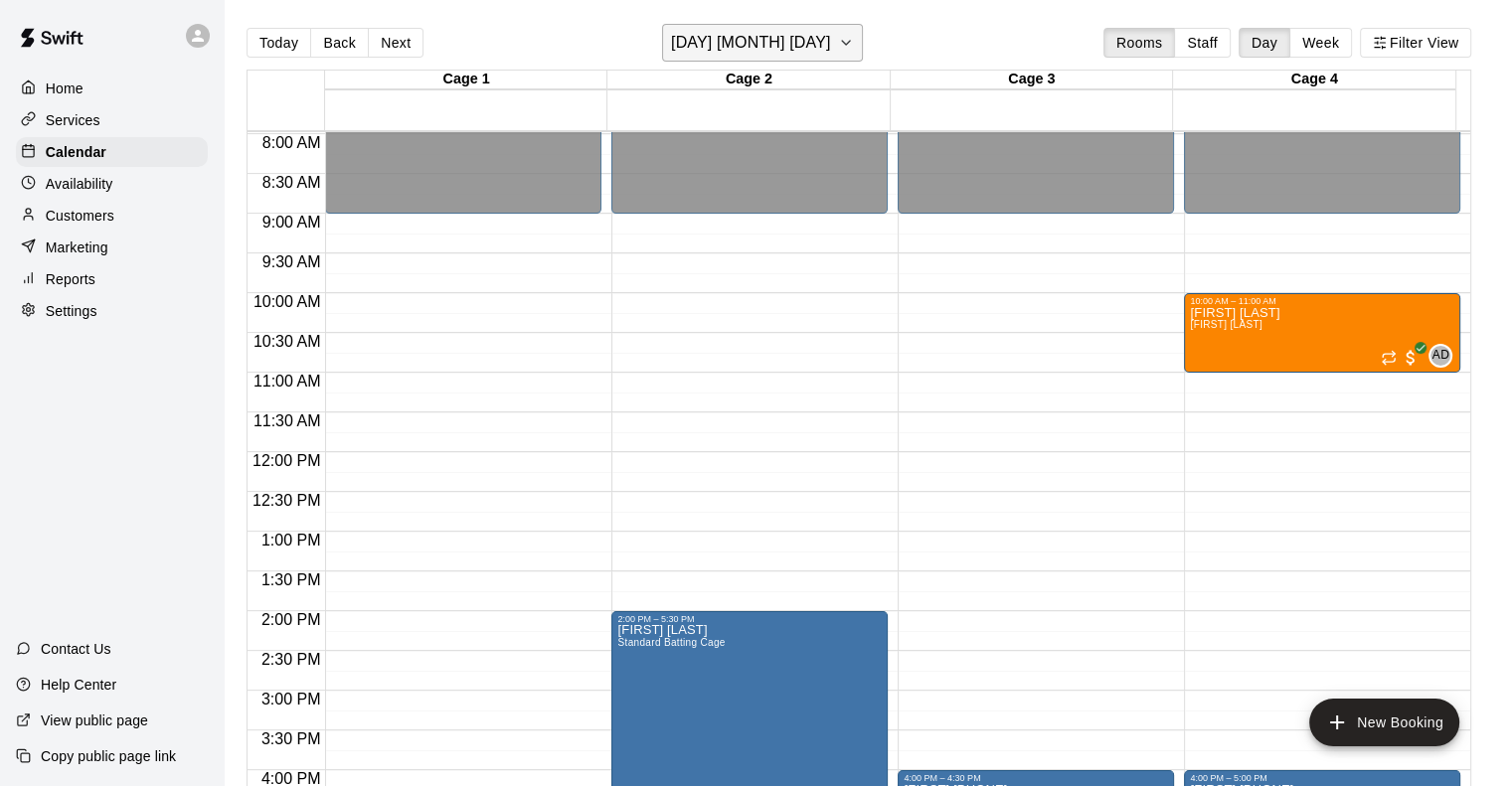 click 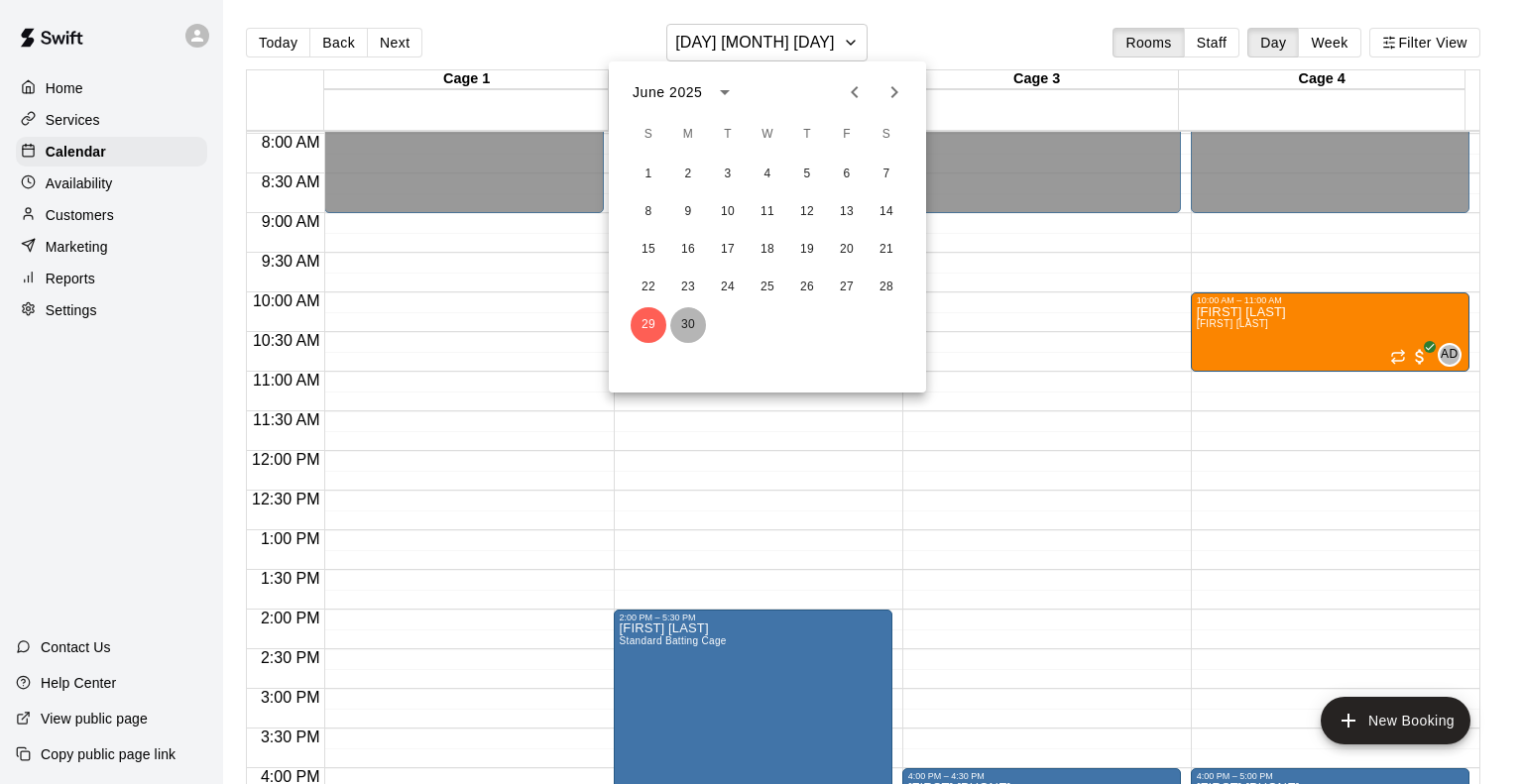 click on "30" at bounding box center (688, 325) 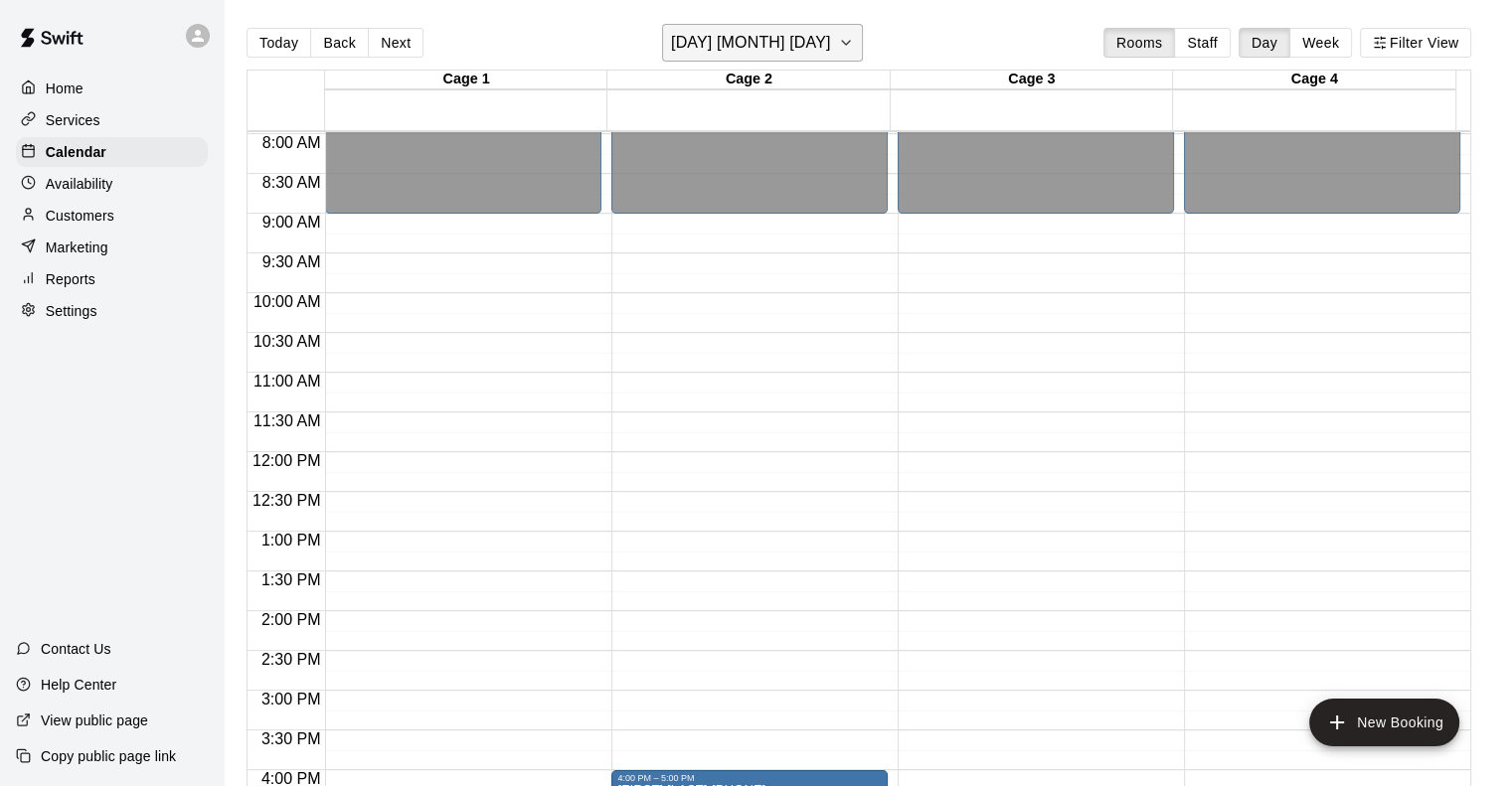 click on "[DAY] [MONTH] [DAY]" at bounding box center (751, 43) 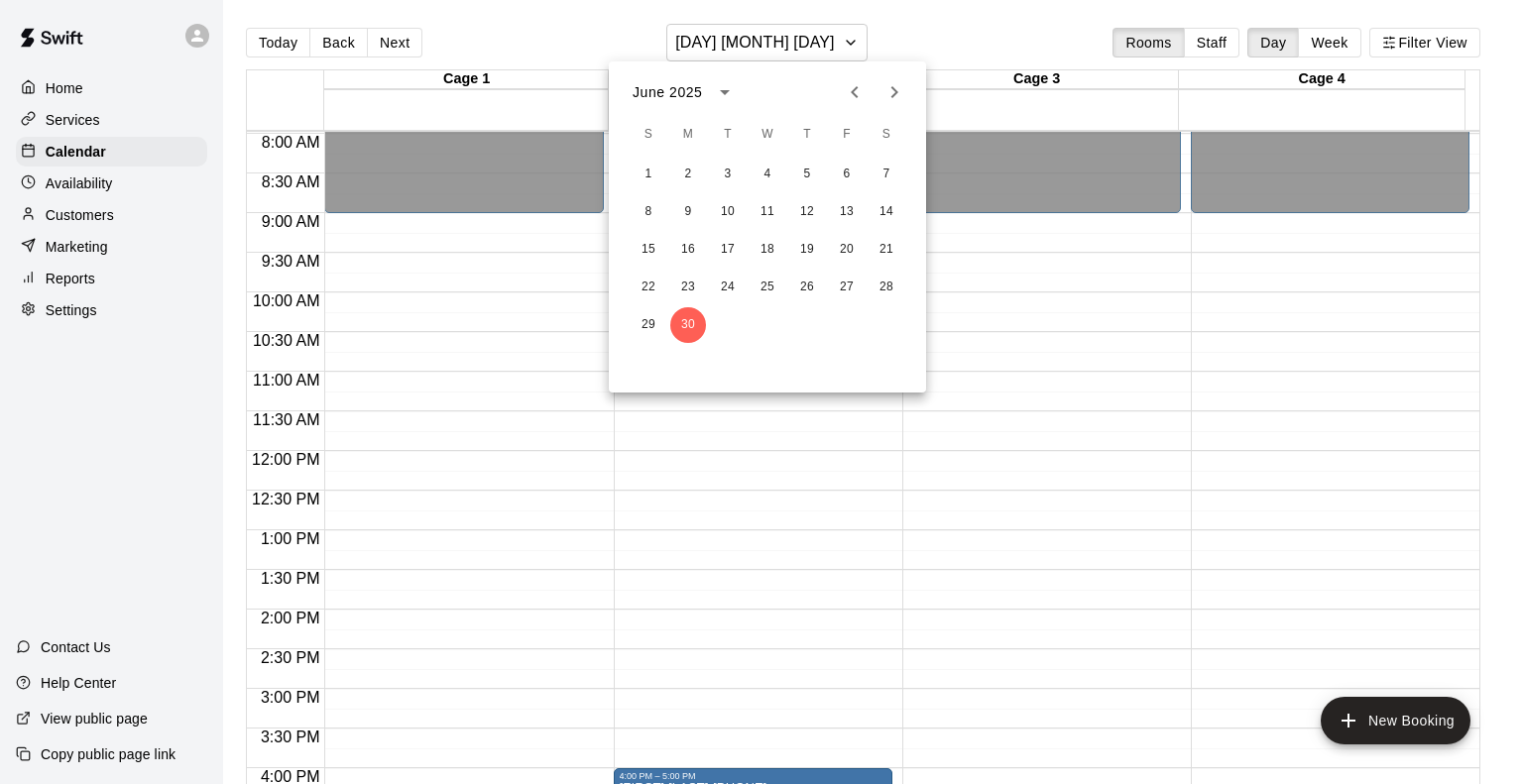 click 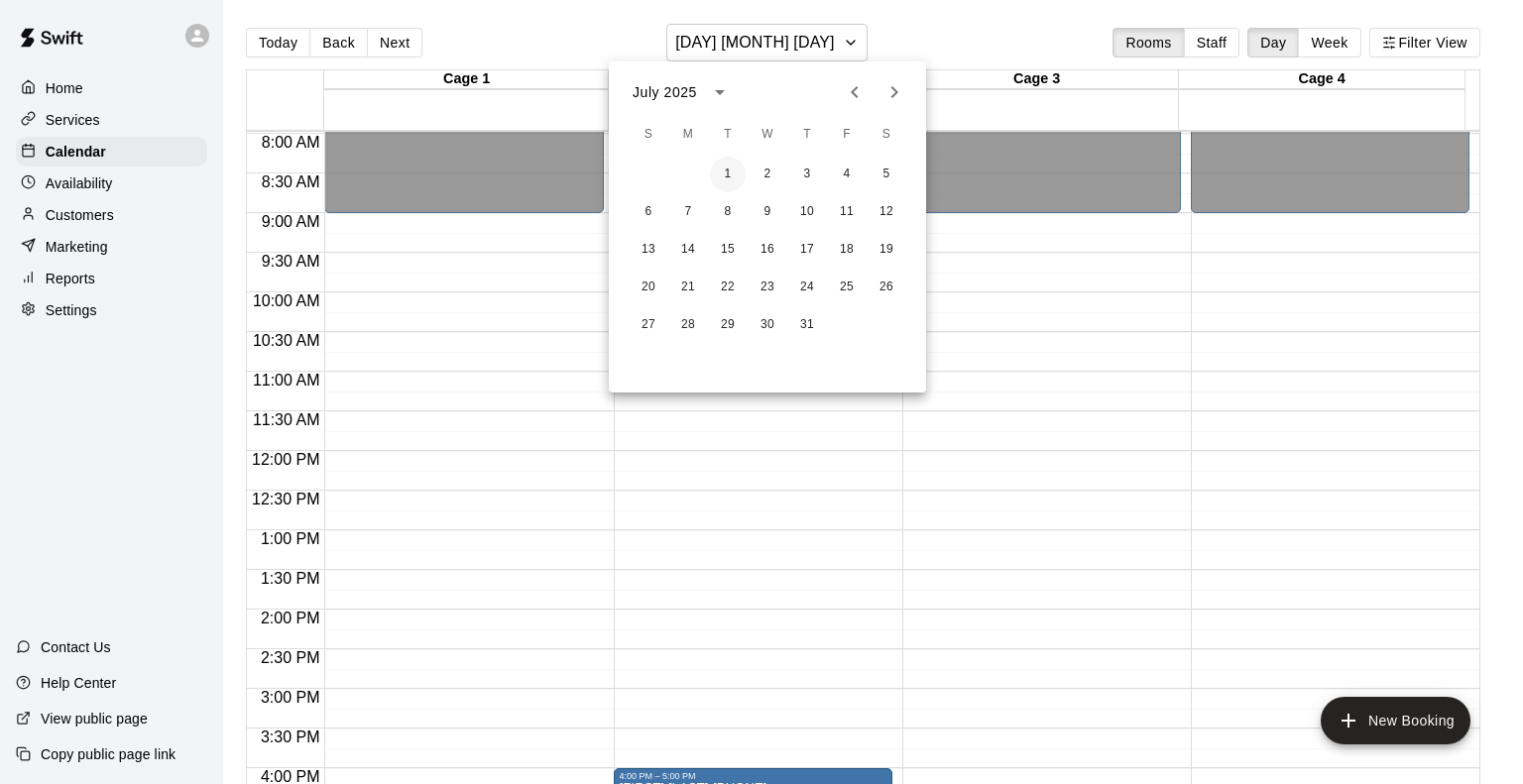 click on "1" at bounding box center [728, 174] 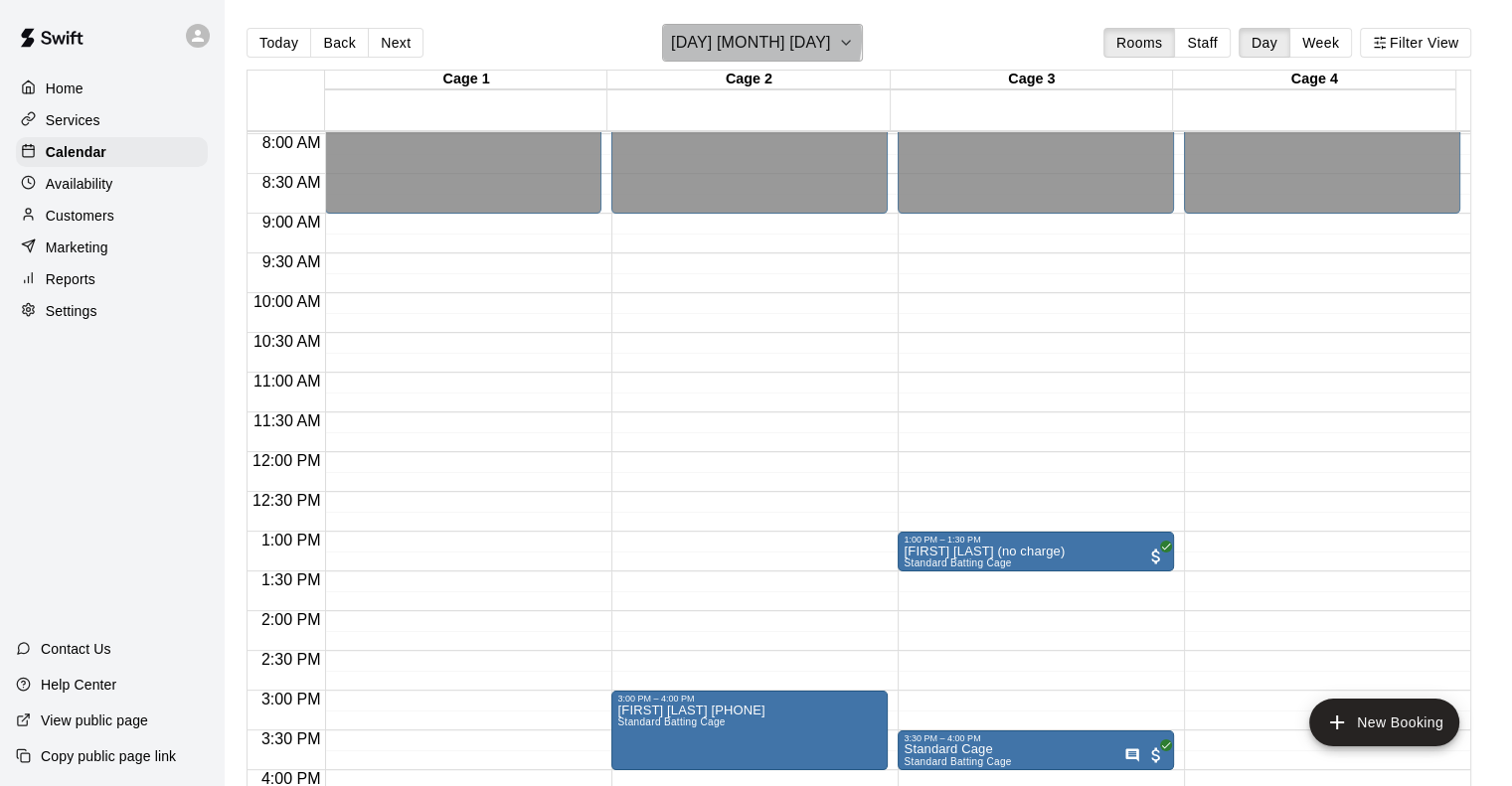 click on "[DAY] [MONTH] [DAY]" at bounding box center (751, 43) 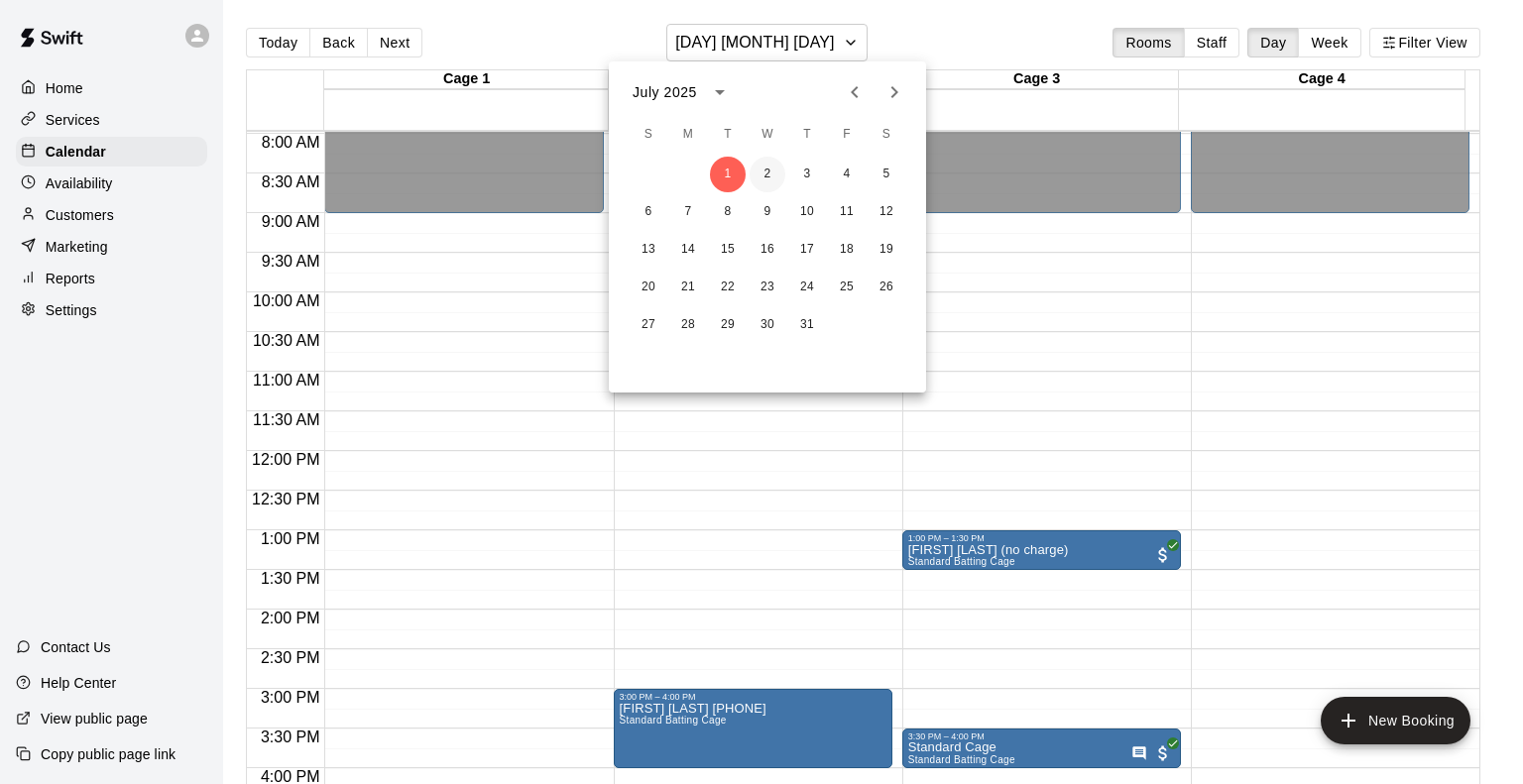 click on "2" at bounding box center [767, 174] 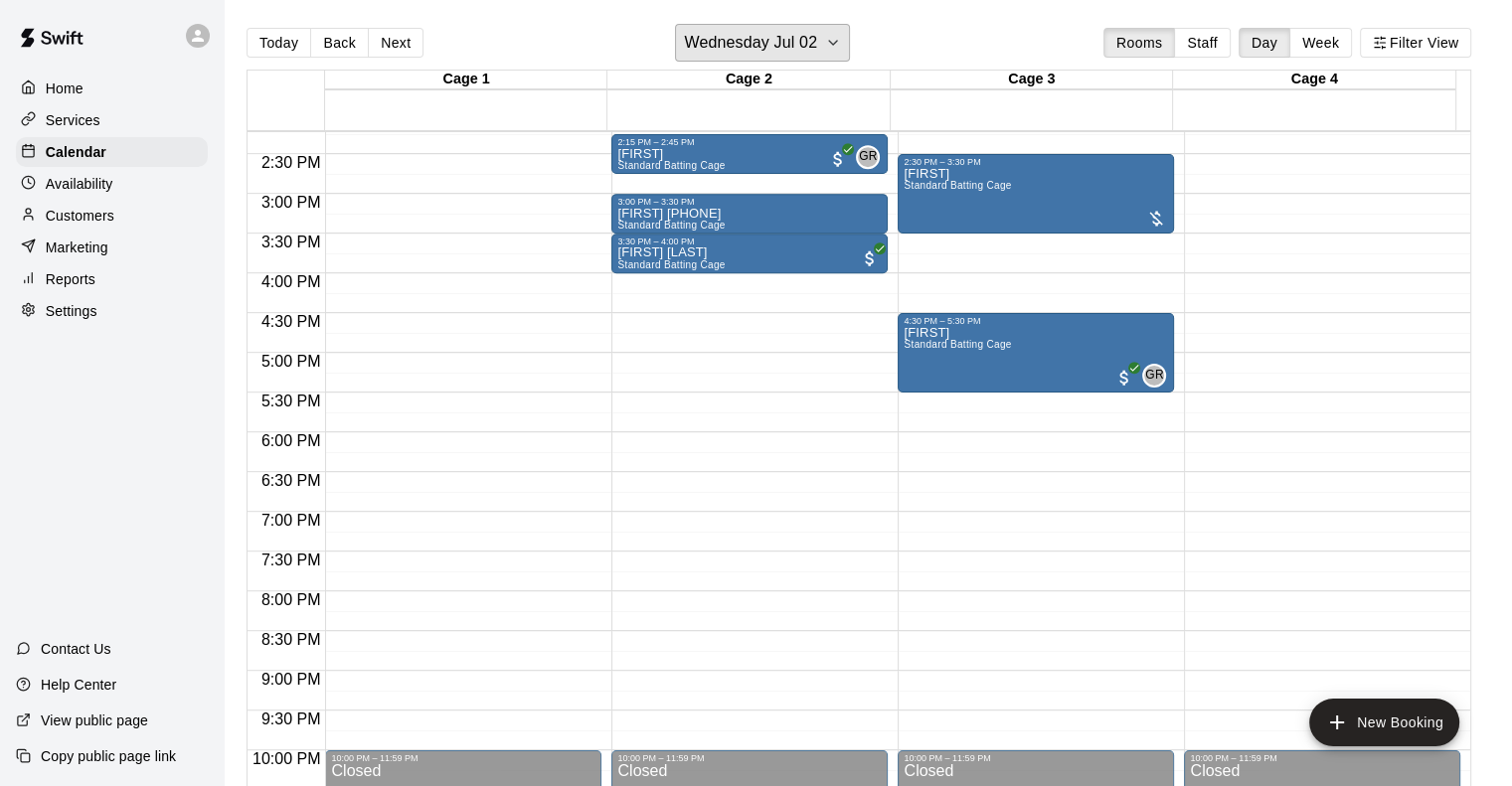 scroll, scrollTop: 535, scrollLeft: 0, axis: vertical 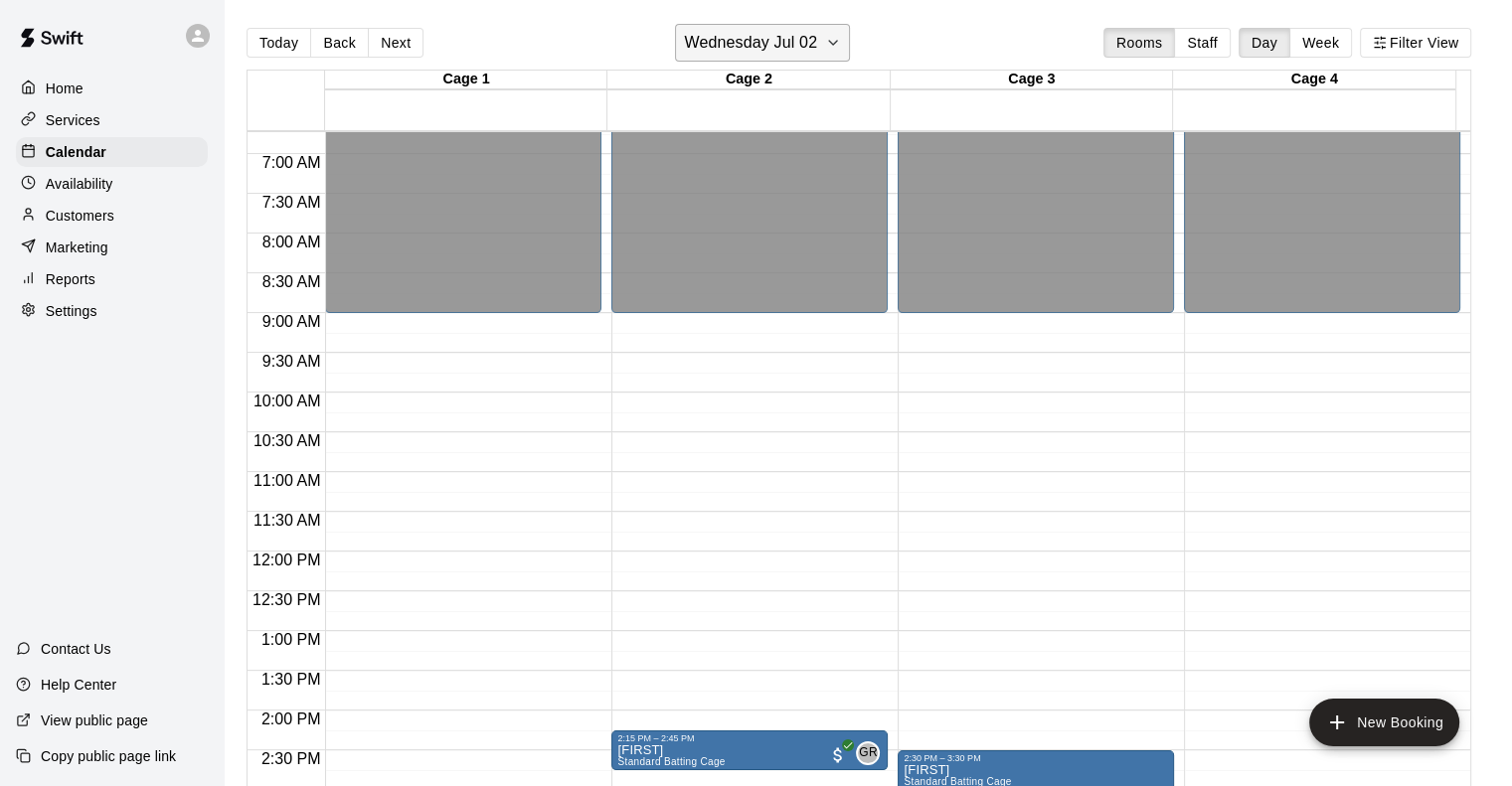 click on "Wednesday Jul 02" at bounding box center (751, 43) 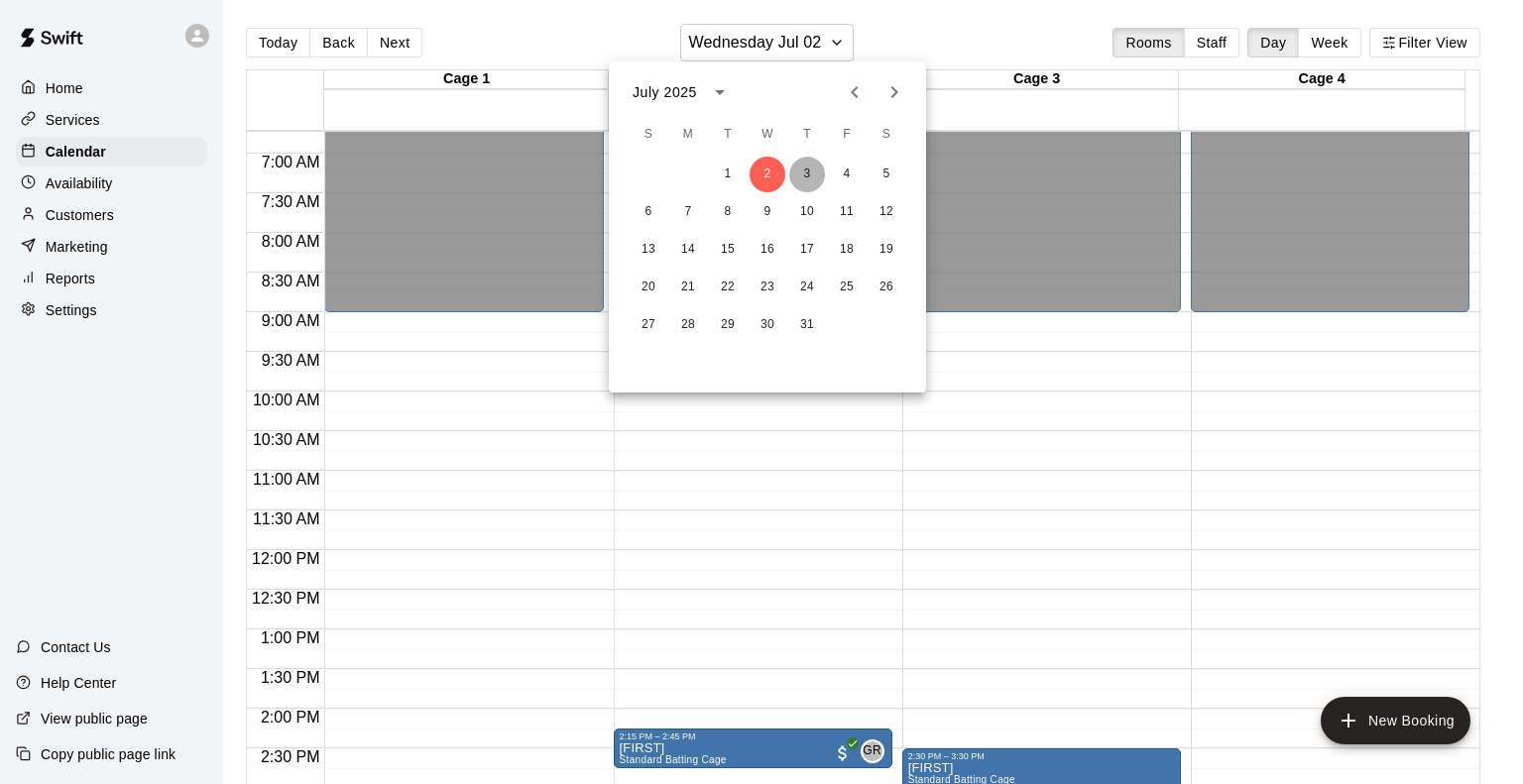 click on "3" at bounding box center [807, 174] 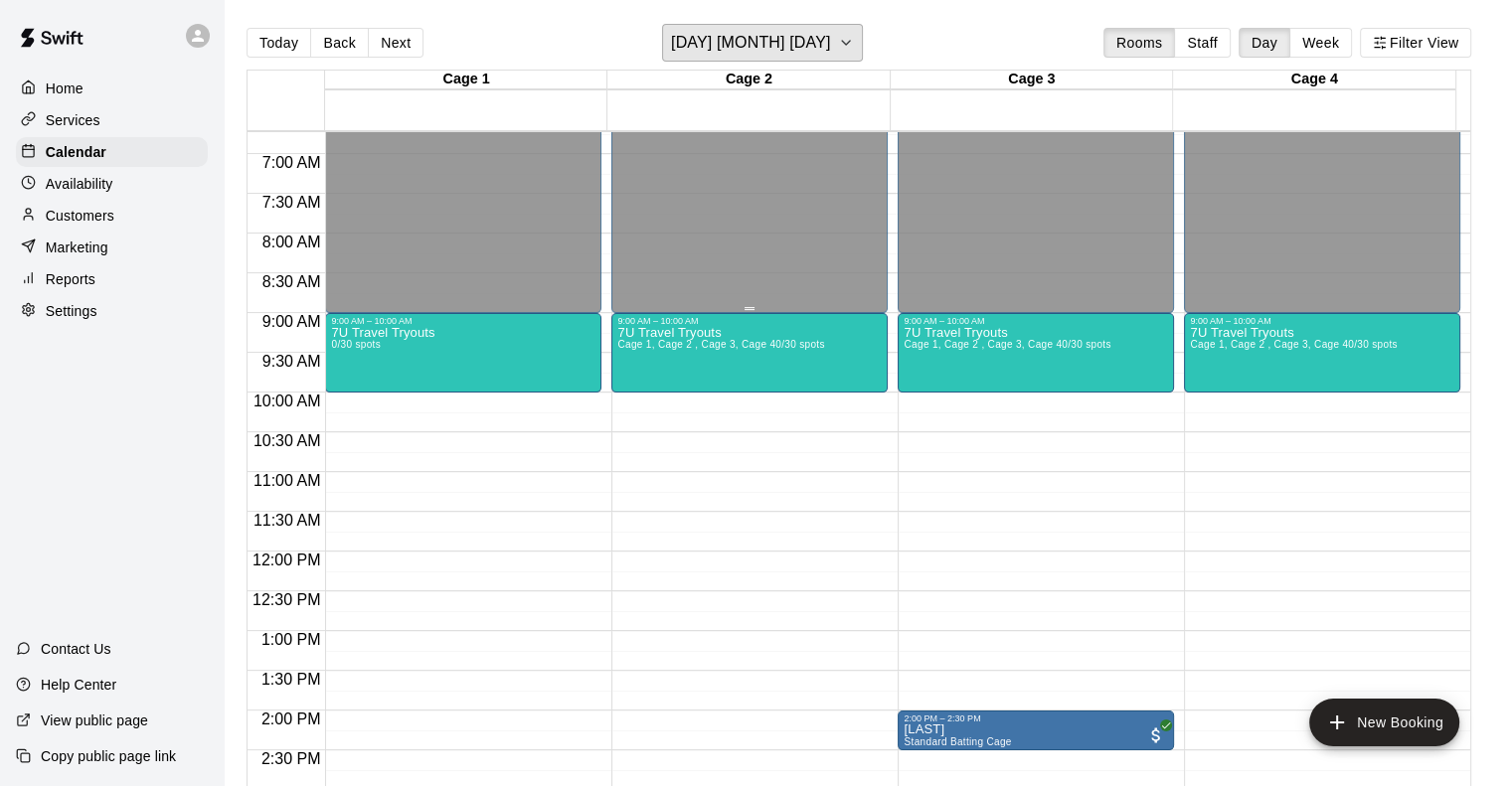 scroll, scrollTop: 32, scrollLeft: 0, axis: vertical 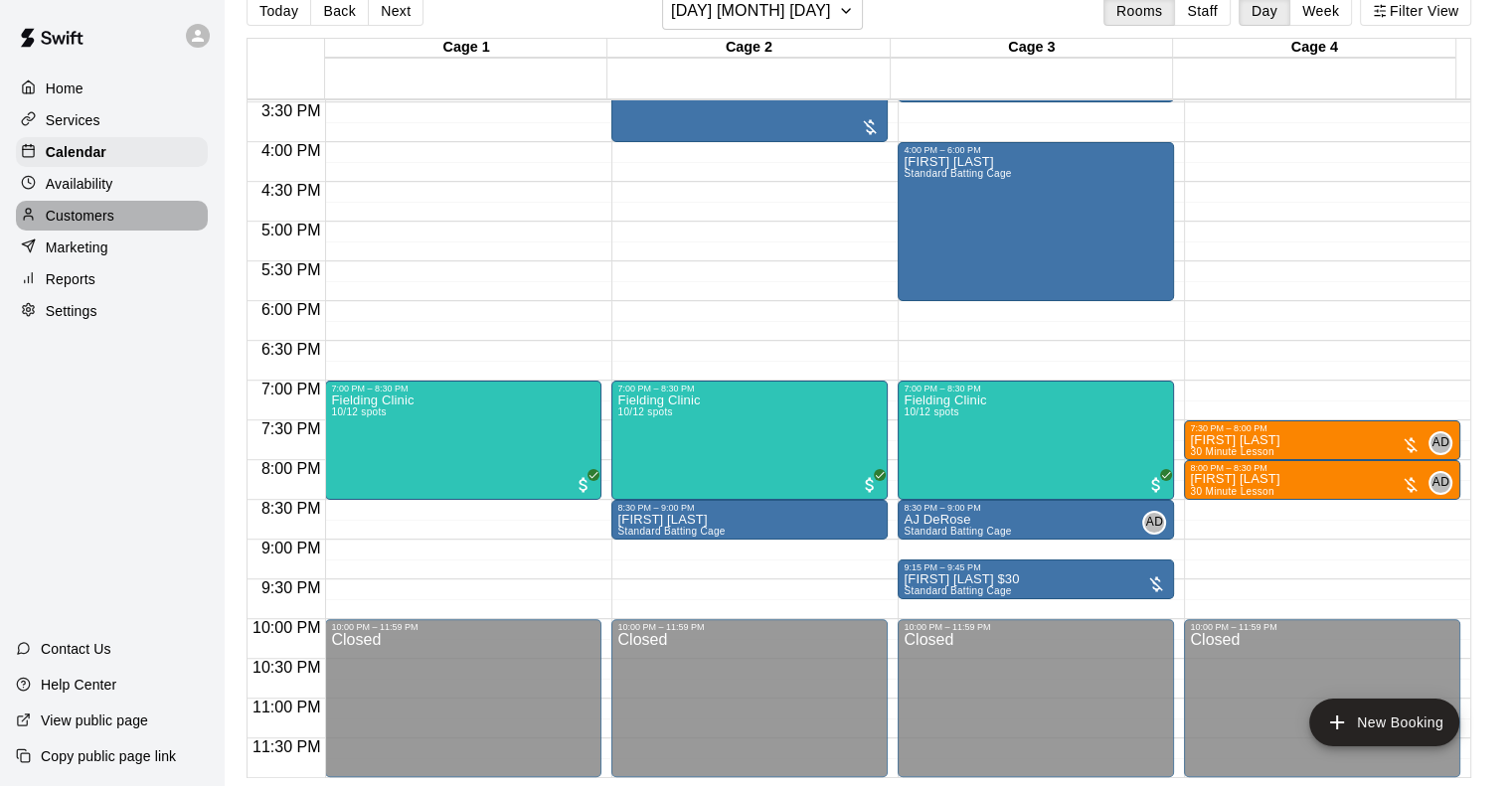 click on "Customers" at bounding box center (111, 216) 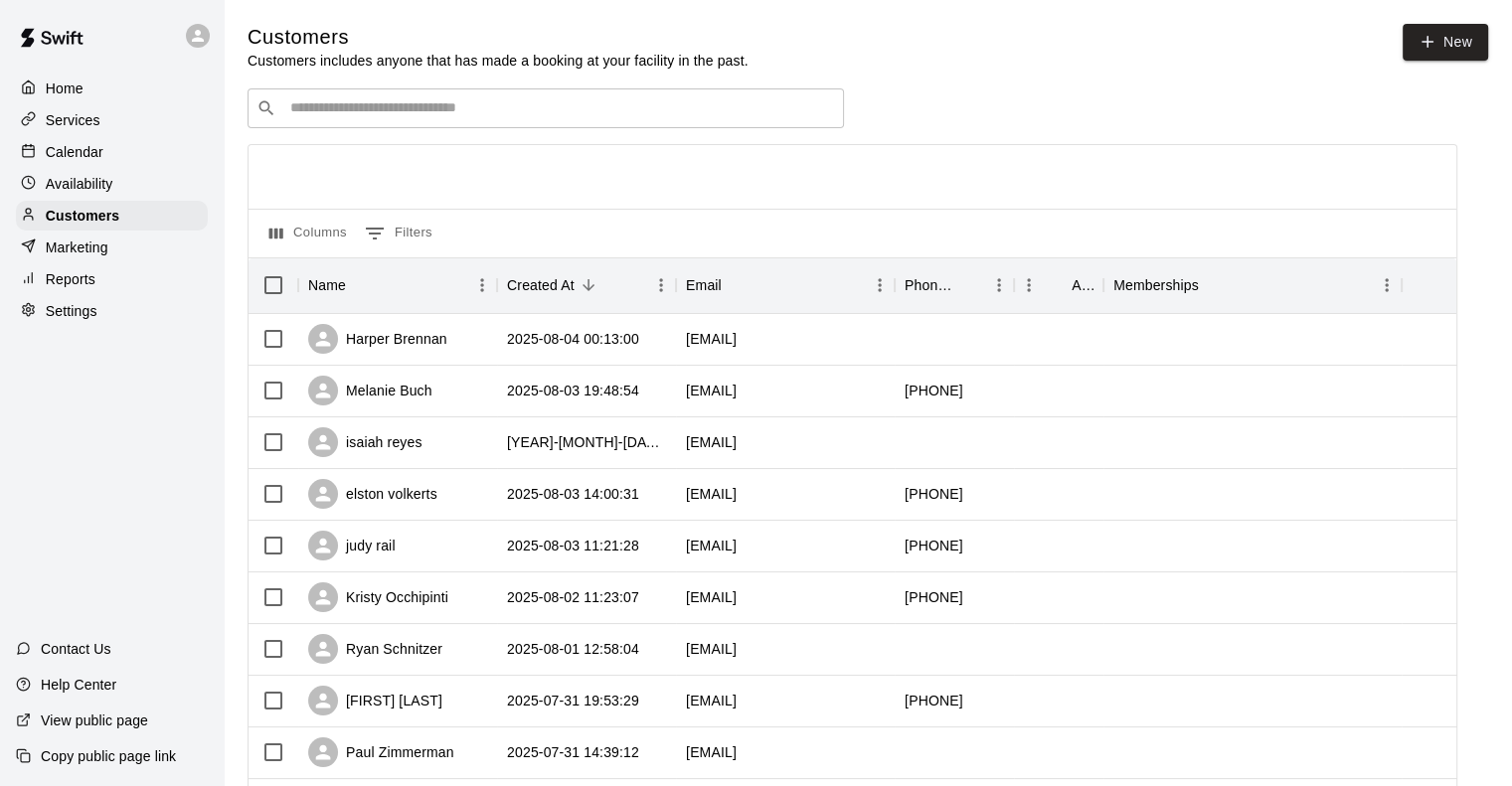 click at bounding box center (560, 108) 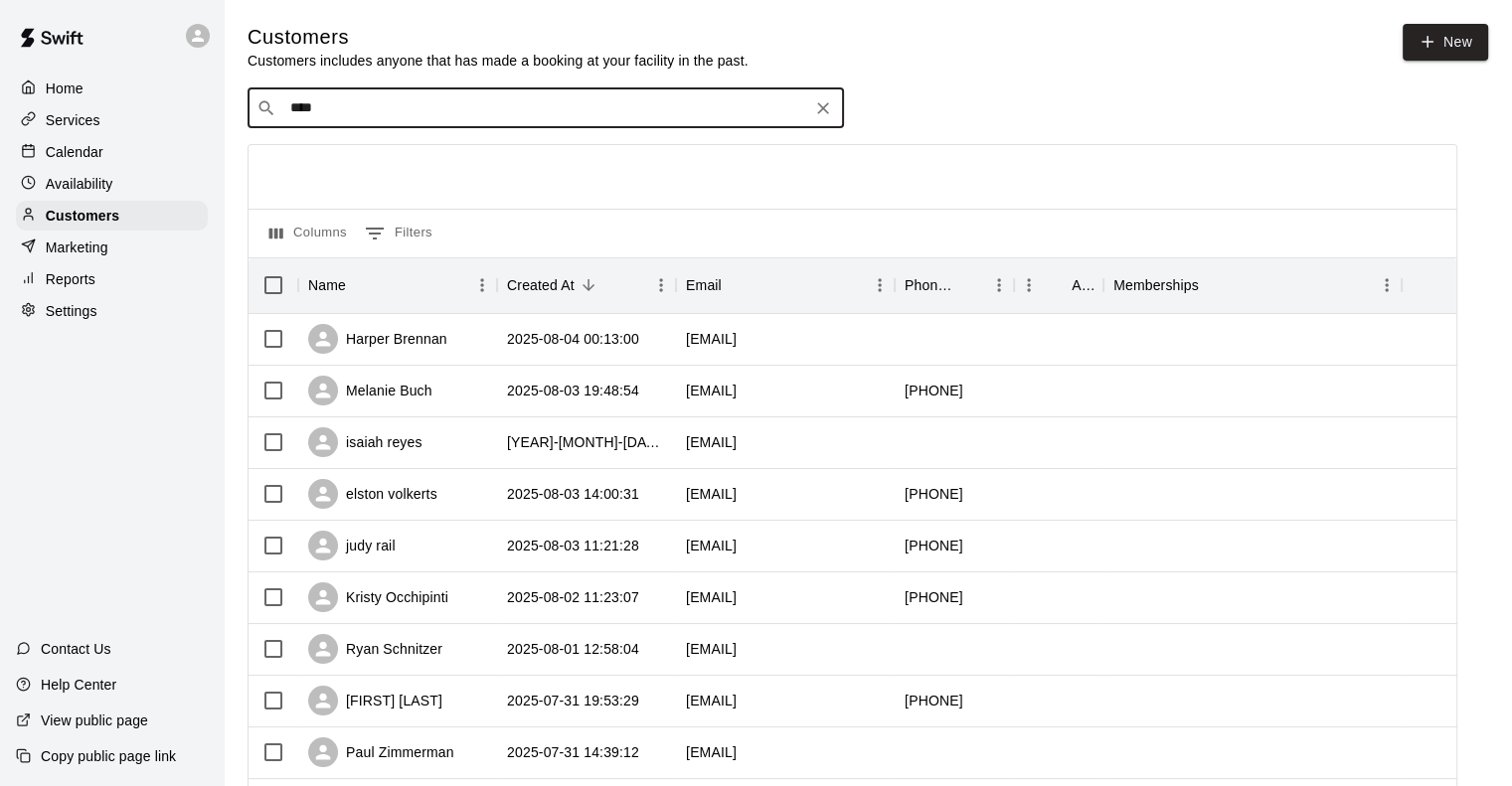 type on "*****" 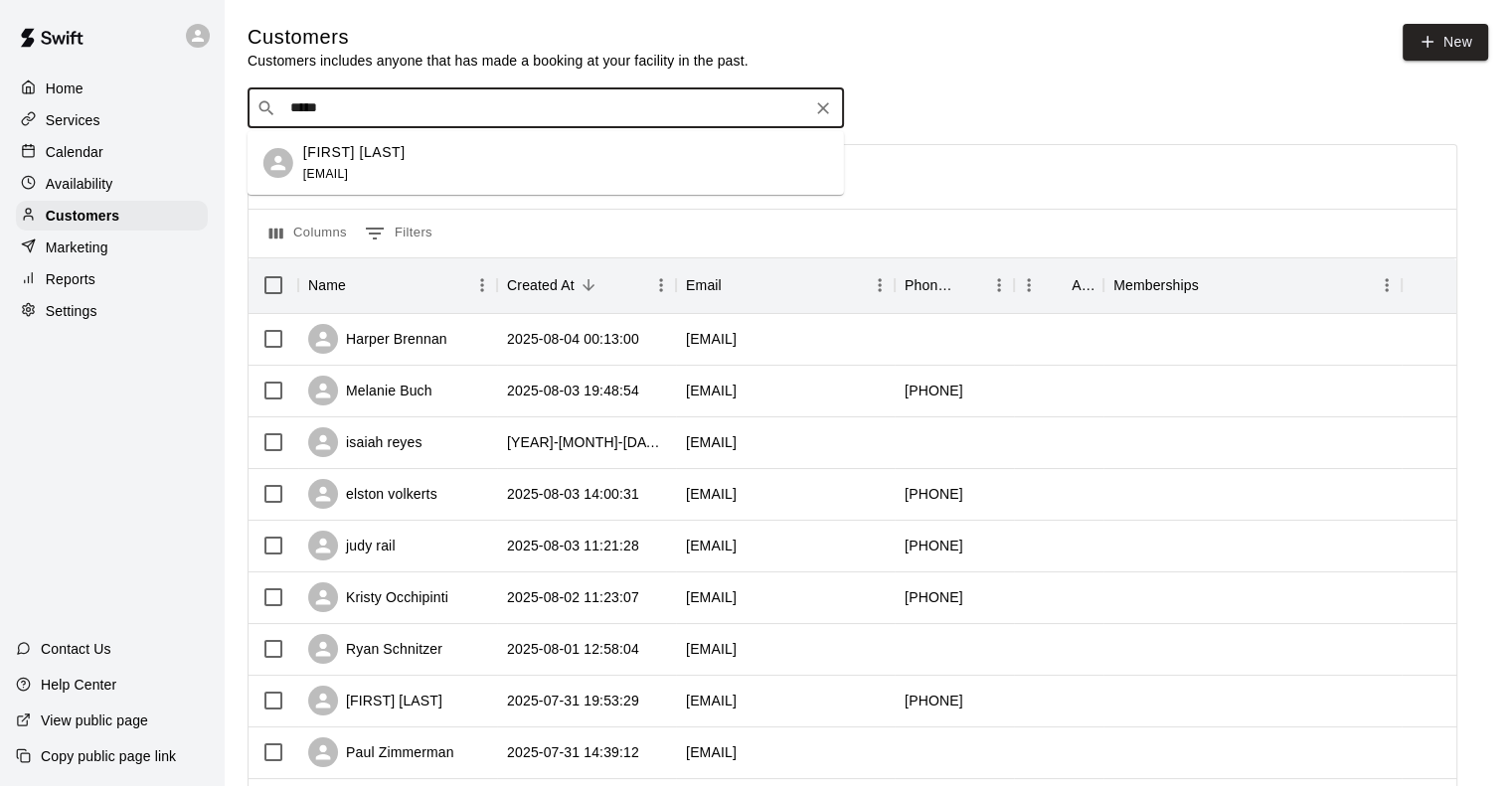 click on "[FIRST] [LAST] [EMAIL]" at bounding box center [566, 163] 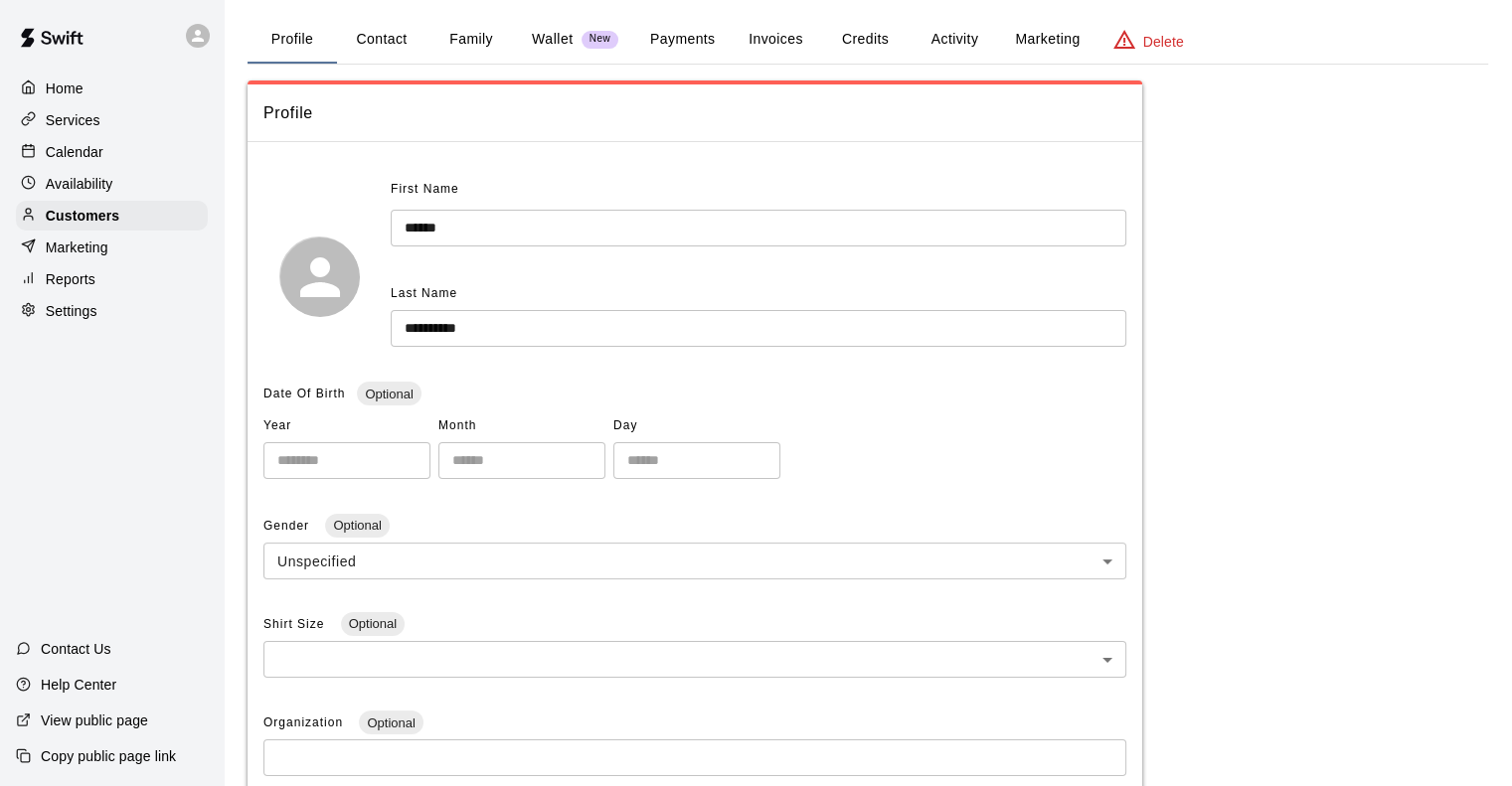 scroll, scrollTop: 0, scrollLeft: 0, axis: both 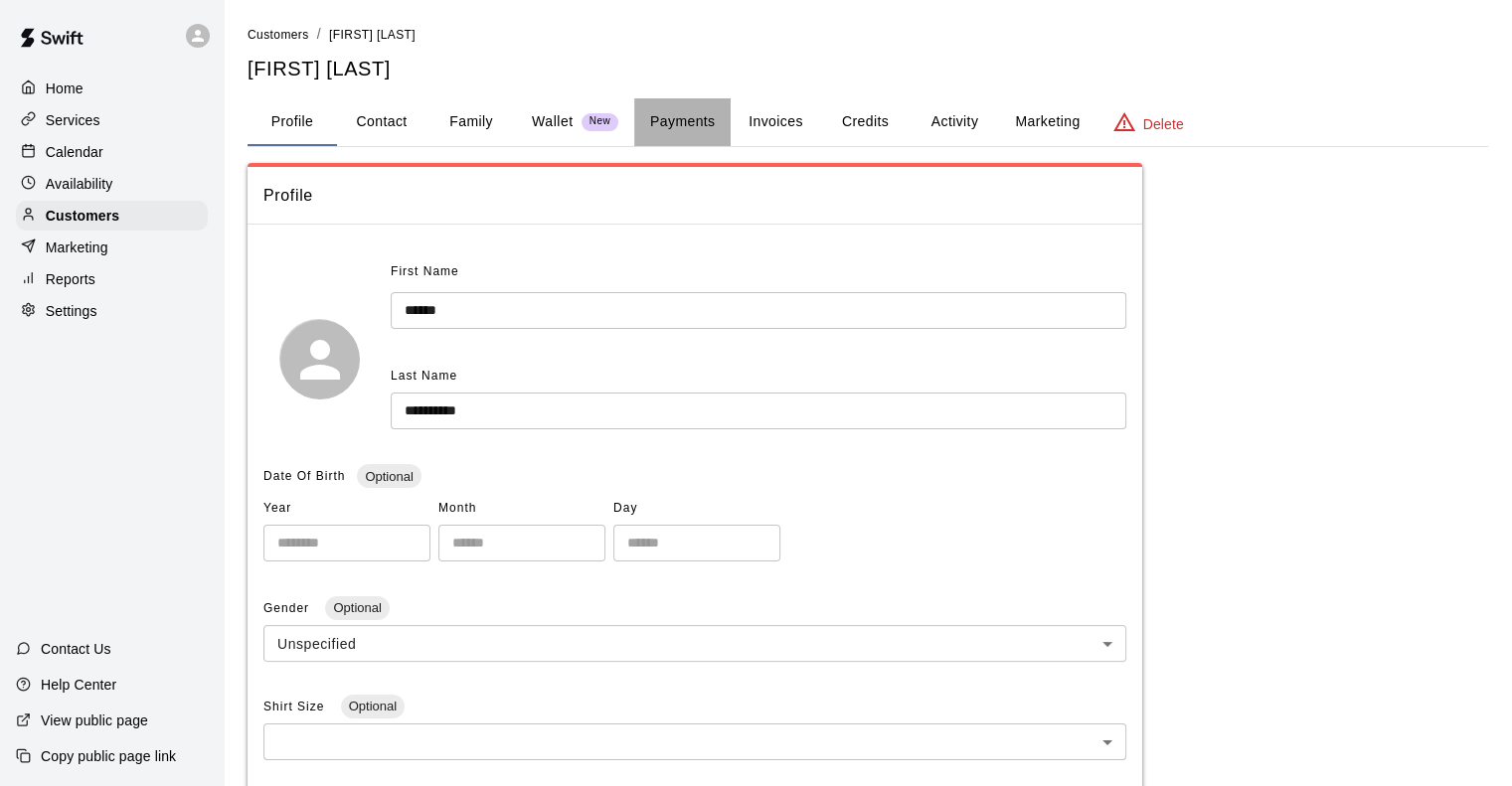 click on "Payments" at bounding box center (682, 122) 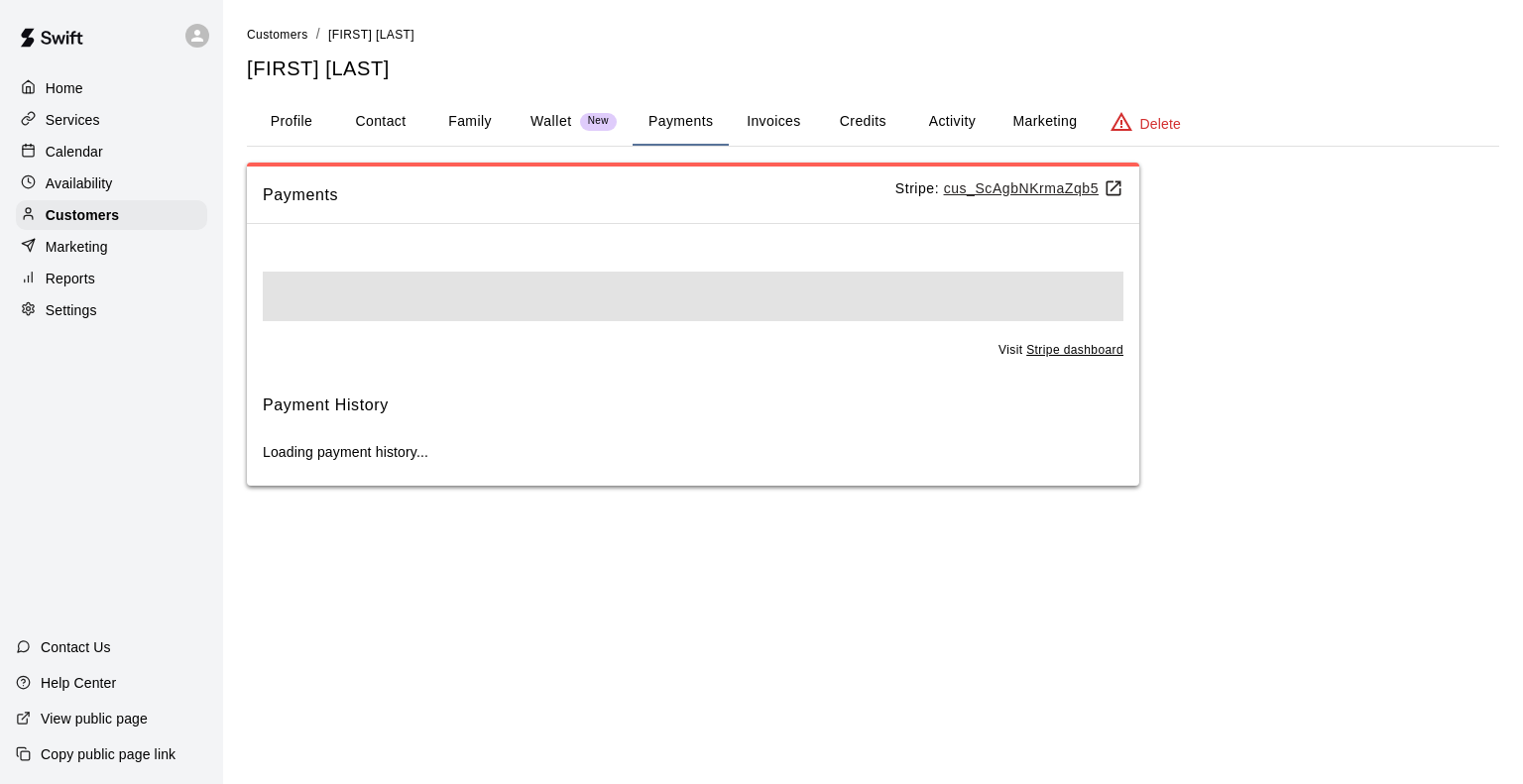 click on "Invoices" at bounding box center (773, 122) 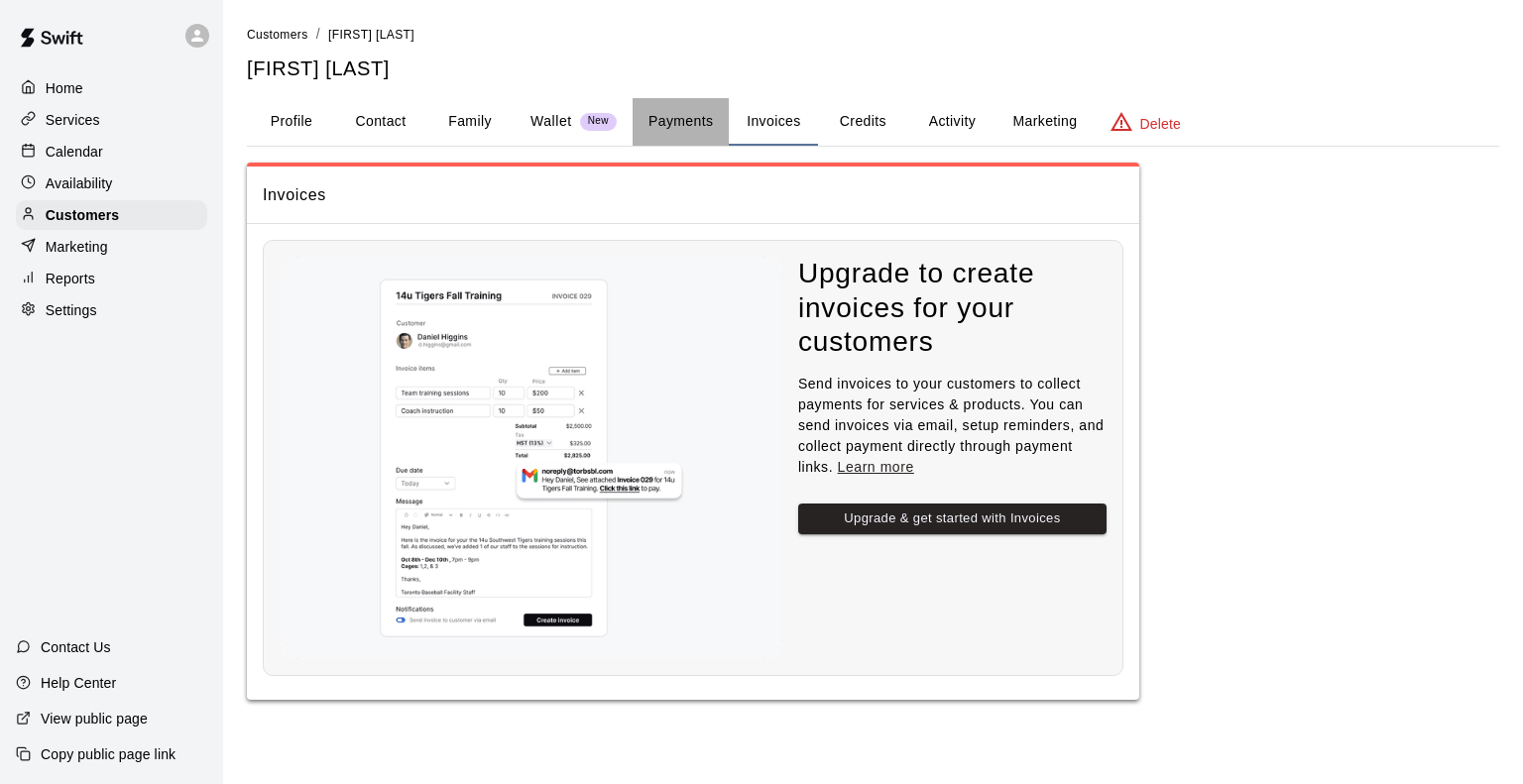 click on "Payments" at bounding box center [680, 122] 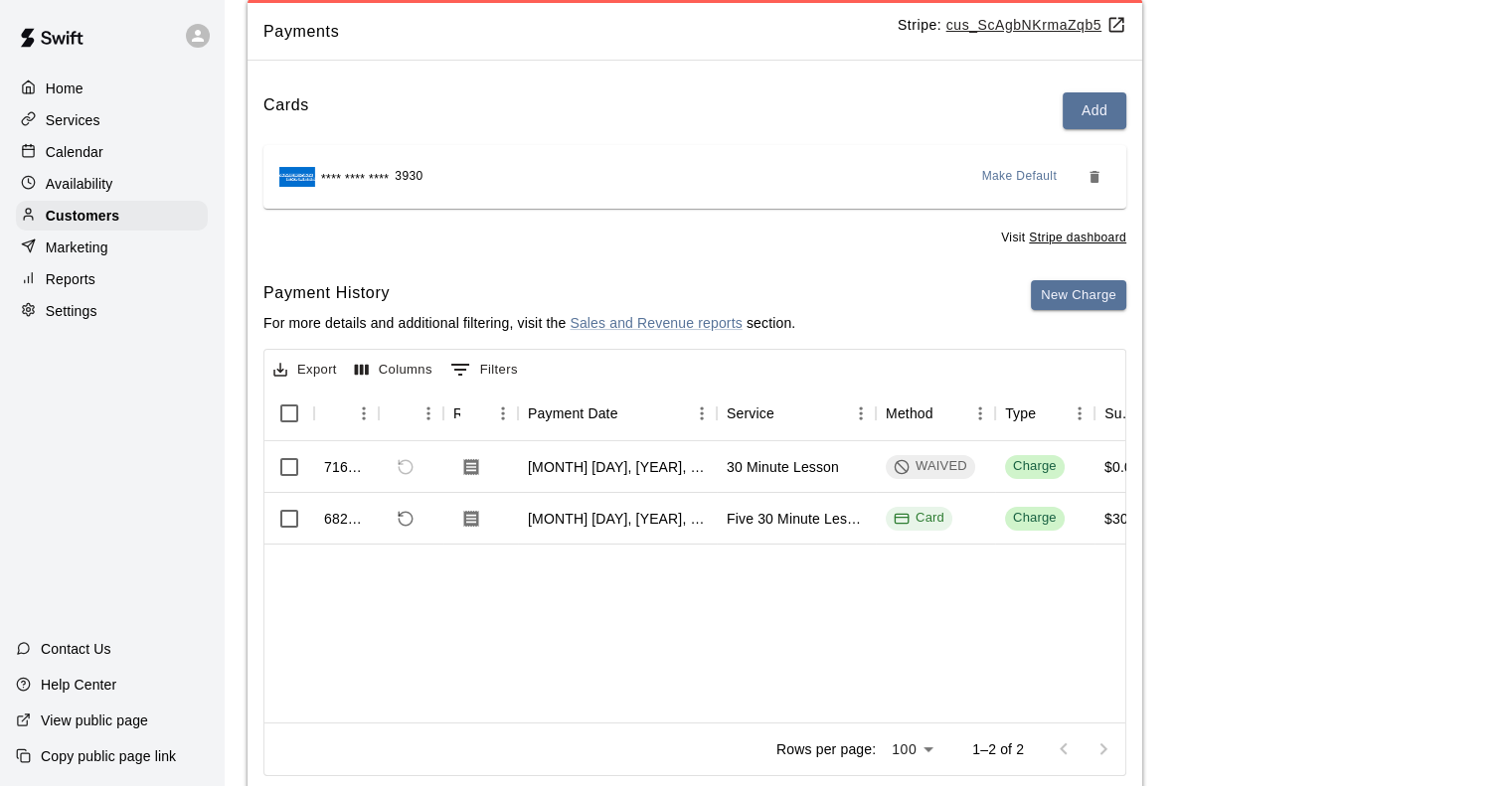 scroll, scrollTop: 199, scrollLeft: 0, axis: vertical 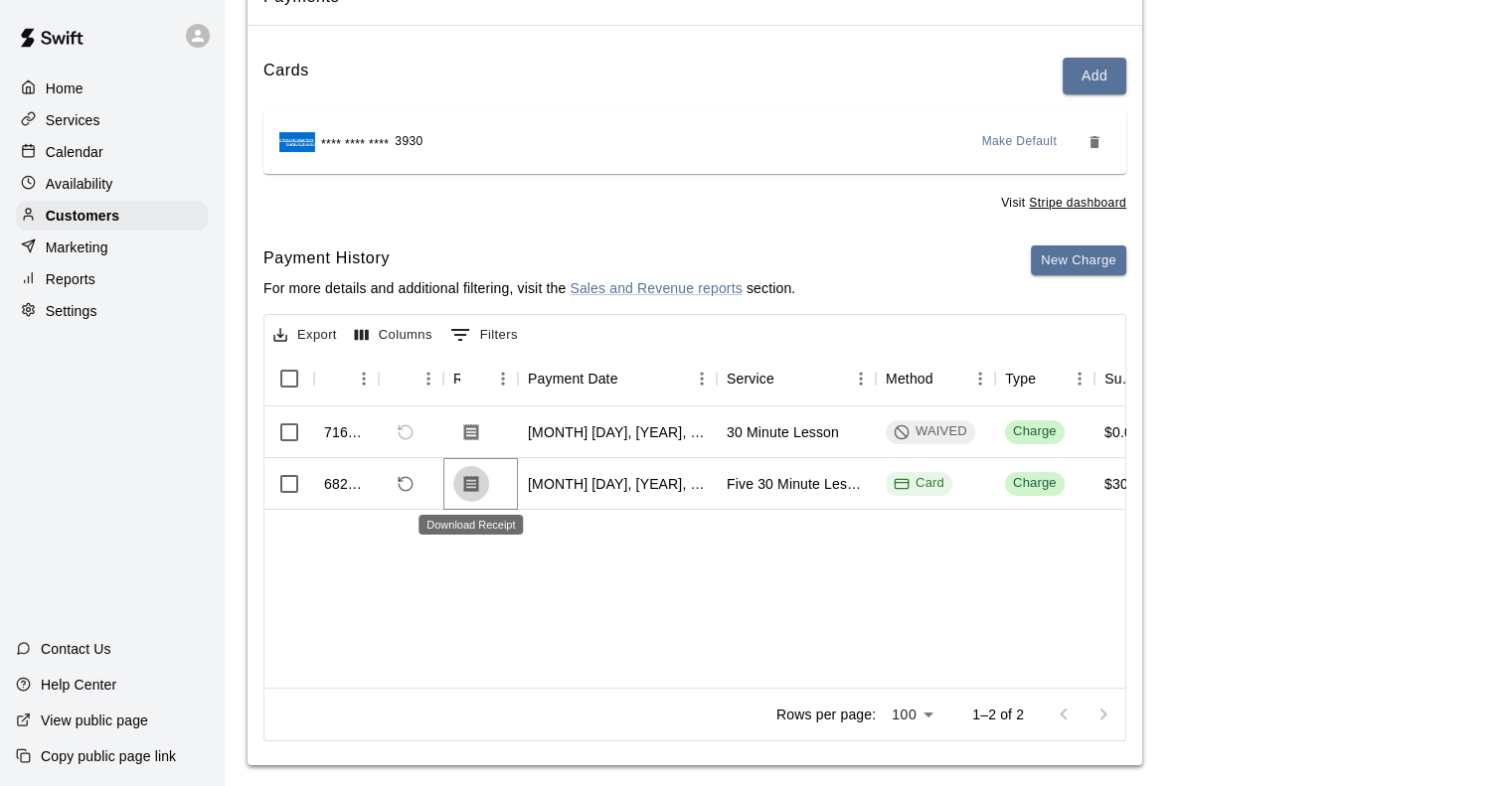 click 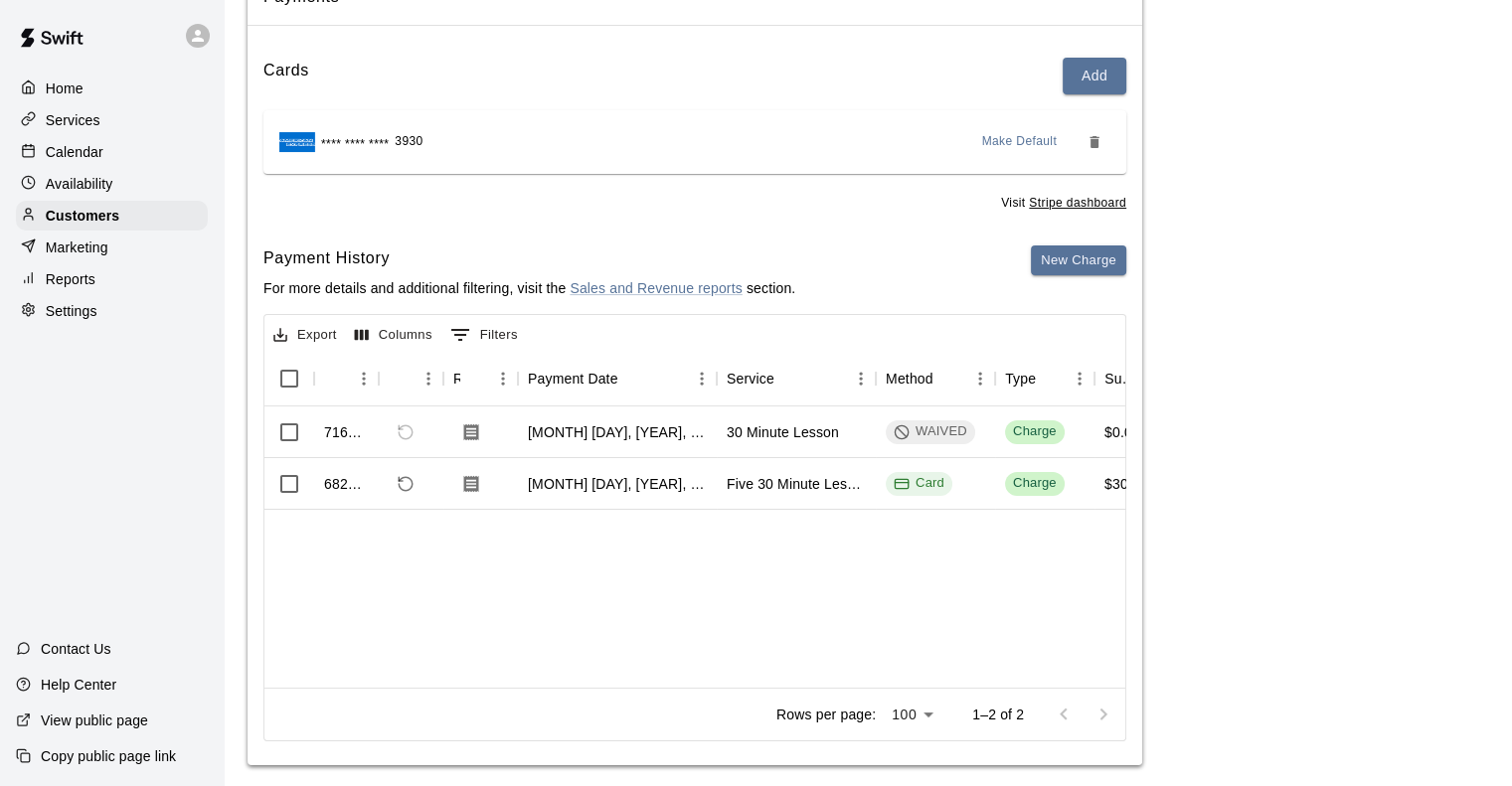 click on "Payments Stripe:   cus_ScAgbNKrmaZqb5 Cards Add **** **** **** 3930 Make Default Visit   Stripe dashboard   Payment History For more details and additional filtering,   visit the   Sales and Revenue reports   section. New Charge Export Columns 0 Filters Id Refund Receipt Payment Date Service Method Type Subtotal Tax Custom Fee Total 716210 Jul 24, 2025, 9:18 AM 30 Minute Lesson WAIVED Charge $0.00 $0.00 $0.00 682483 Jul 3, 2025, 7:27 PM Five 30 Minute Lessons Card Charge $300.00 $0.00 $300.00 Rows per page: 100 *** 1–2 of 2" at bounding box center [868, 365] 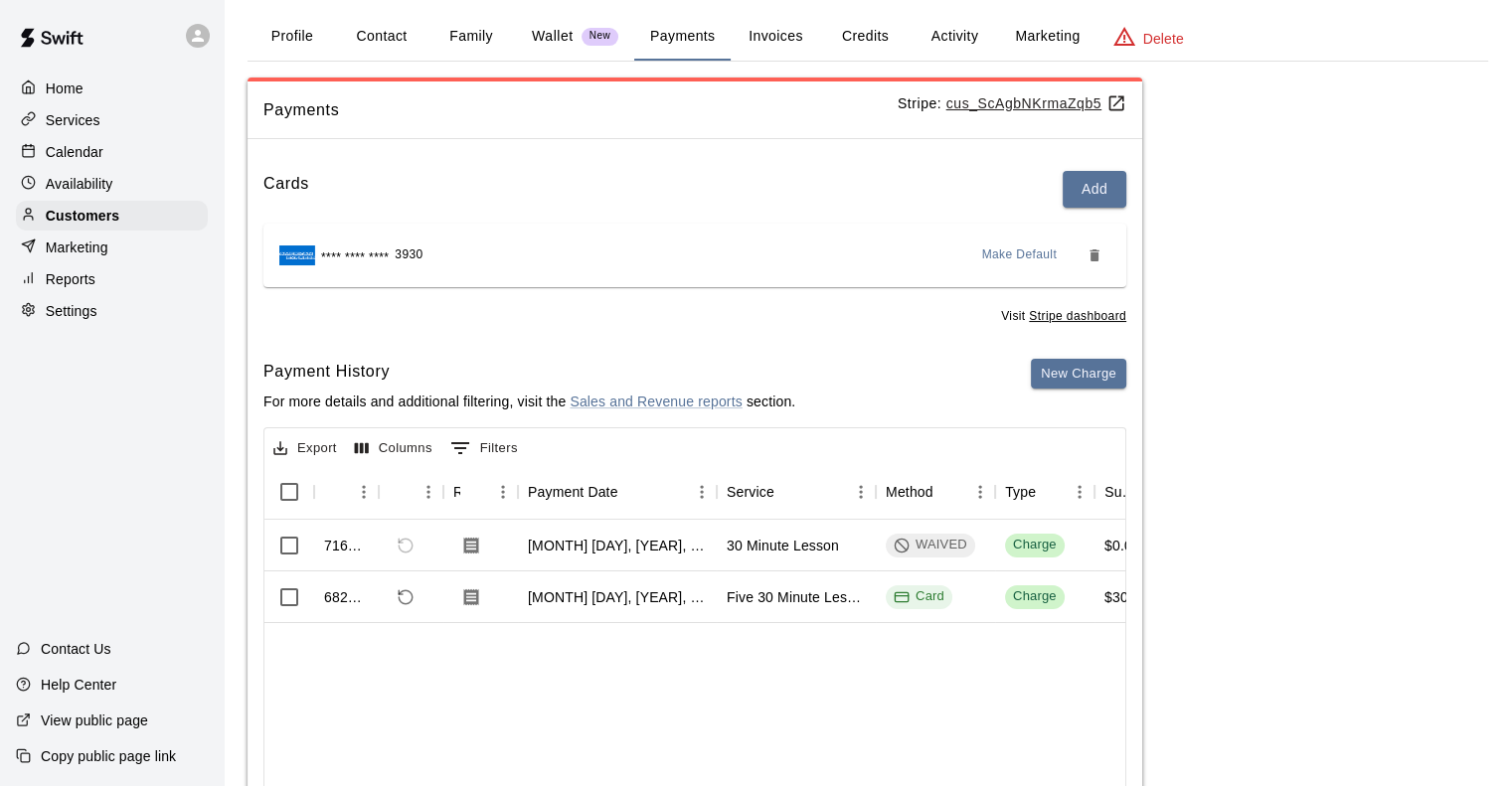 scroll, scrollTop: 0, scrollLeft: 0, axis: both 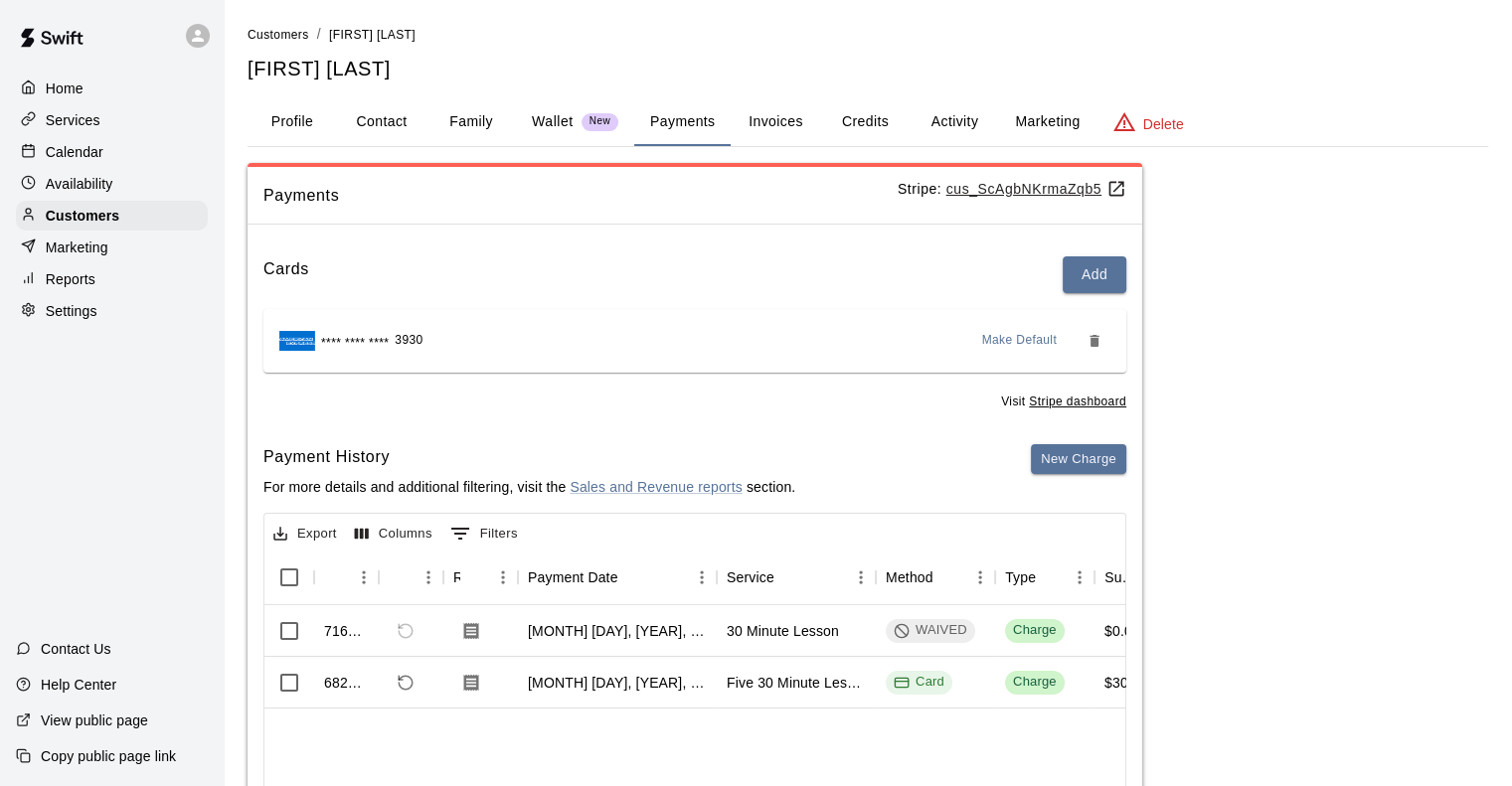 click on "Activity" at bounding box center (954, 122) 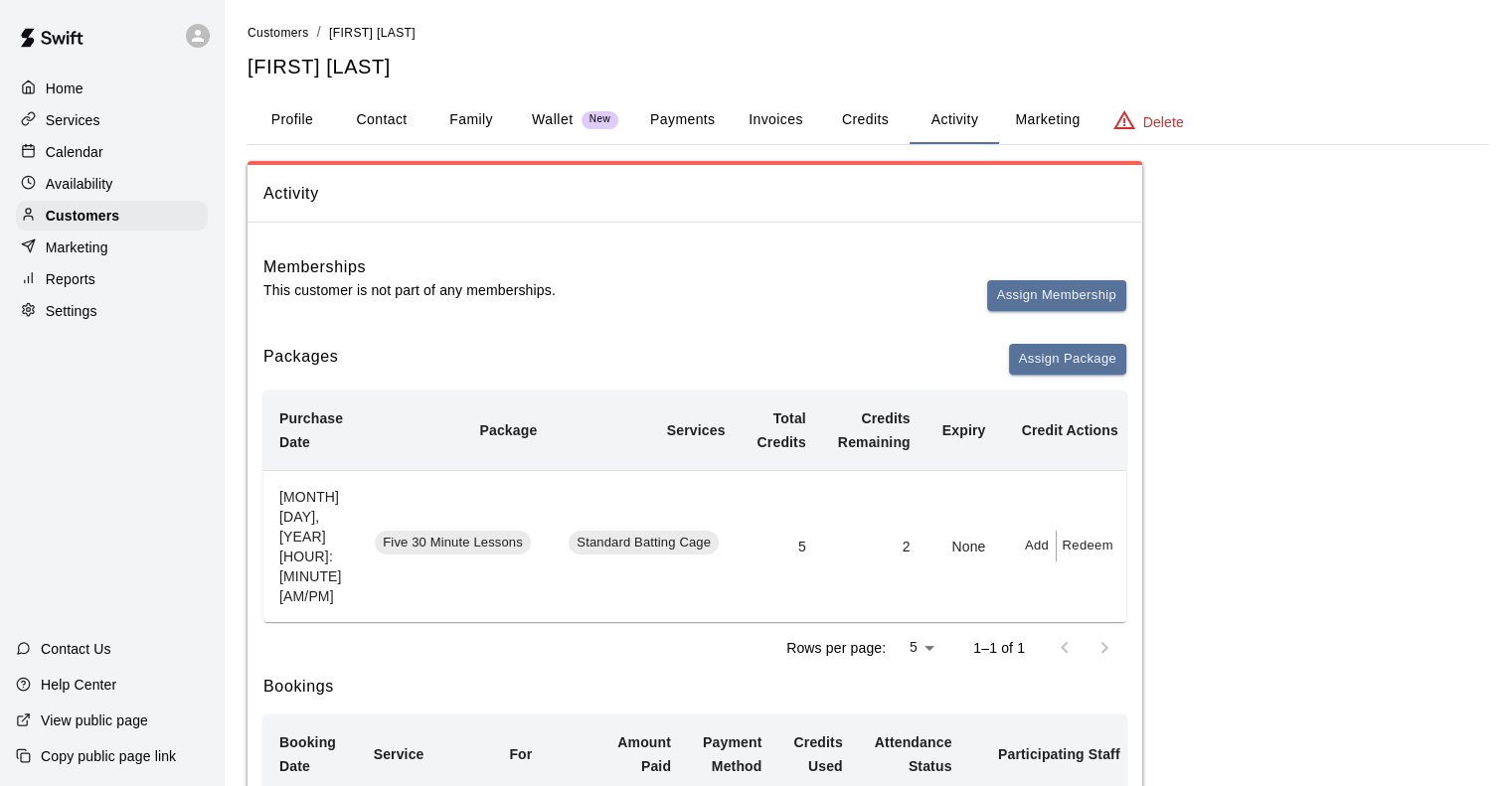 scroll, scrollTop: 0, scrollLeft: 0, axis: both 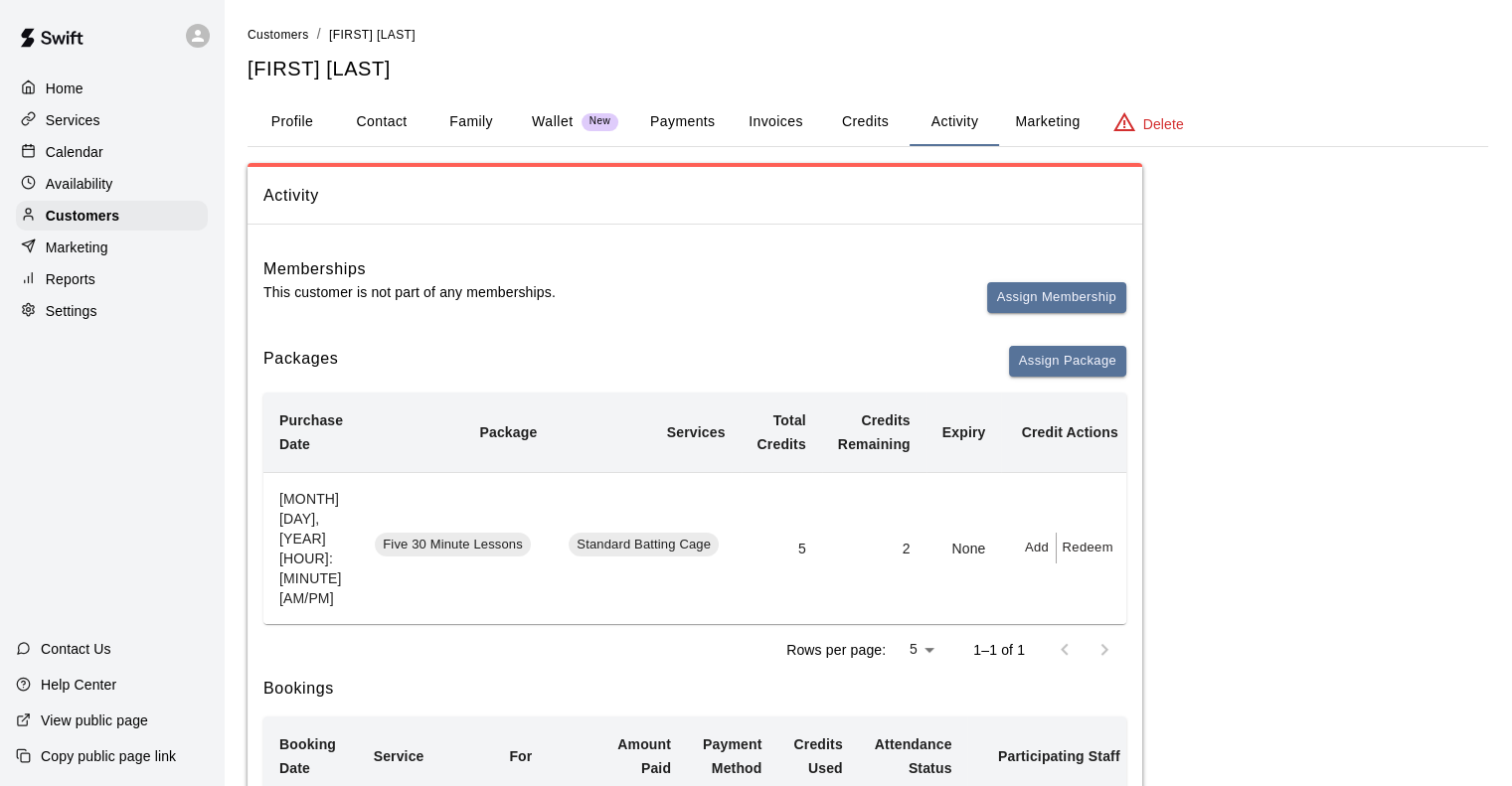 click on "Calendar" at bounding box center [111, 152] 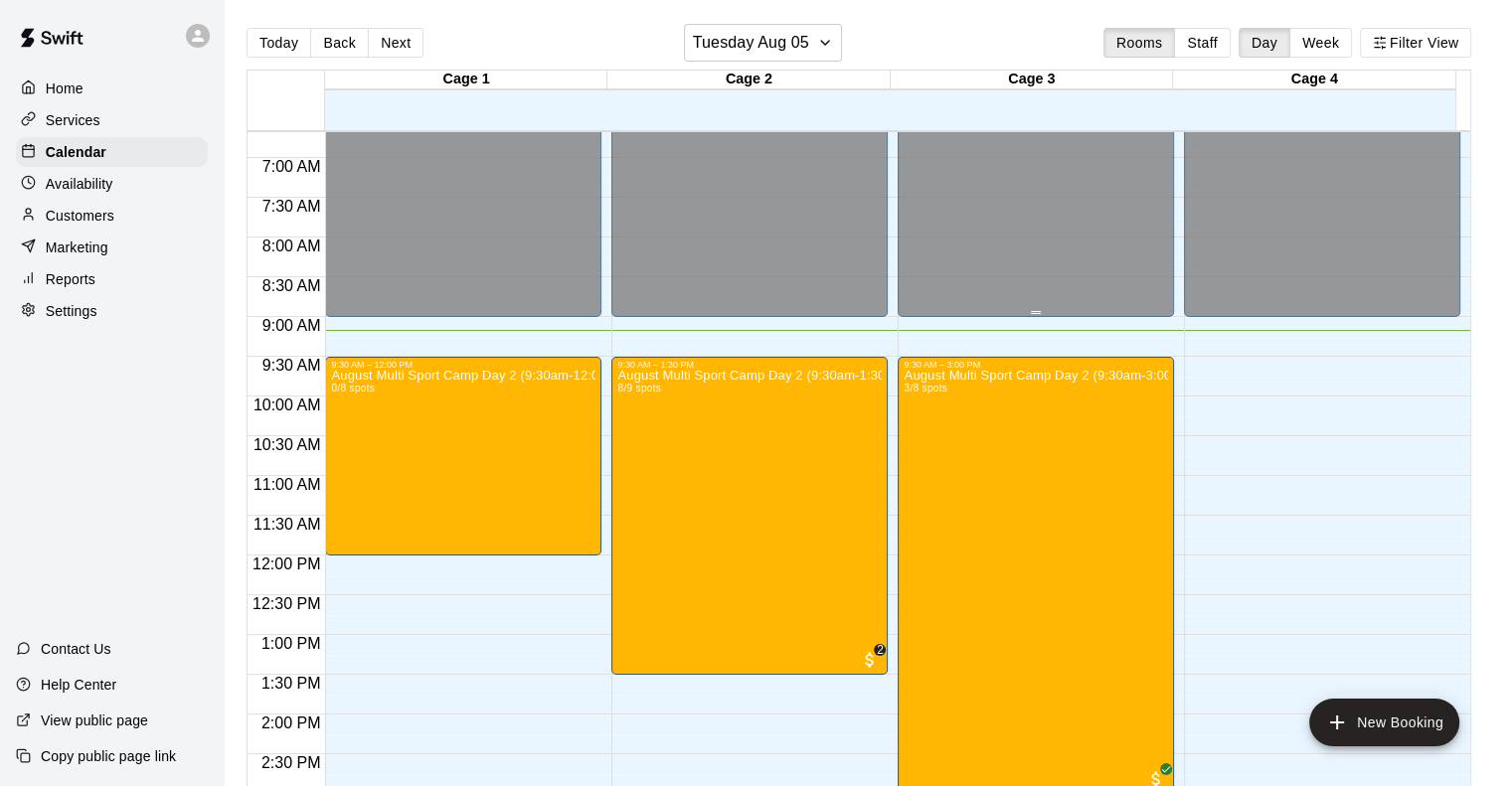 scroll, scrollTop: 530, scrollLeft: 0, axis: vertical 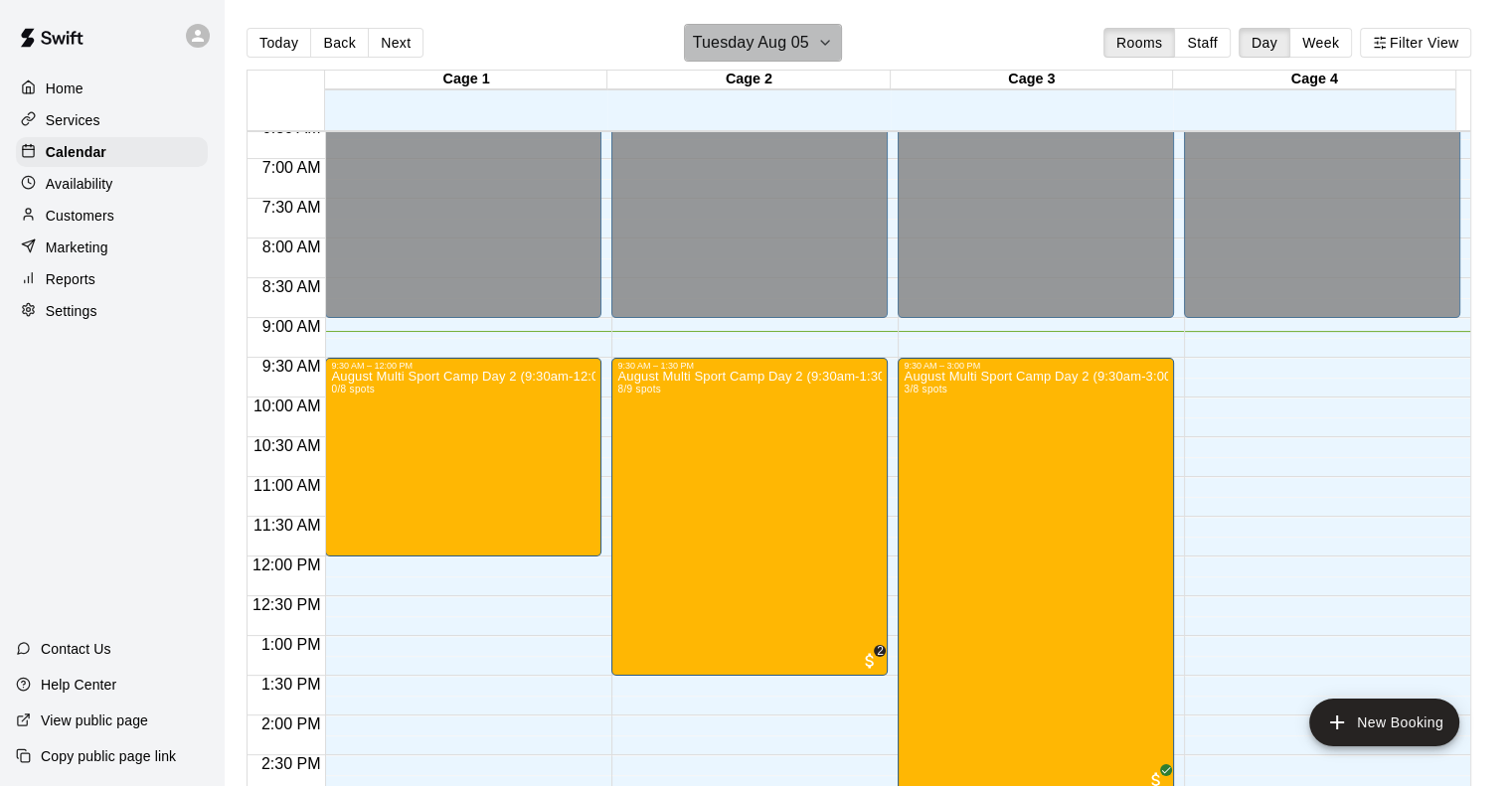 click on "Tuesday Aug 05" at bounding box center (751, 43) 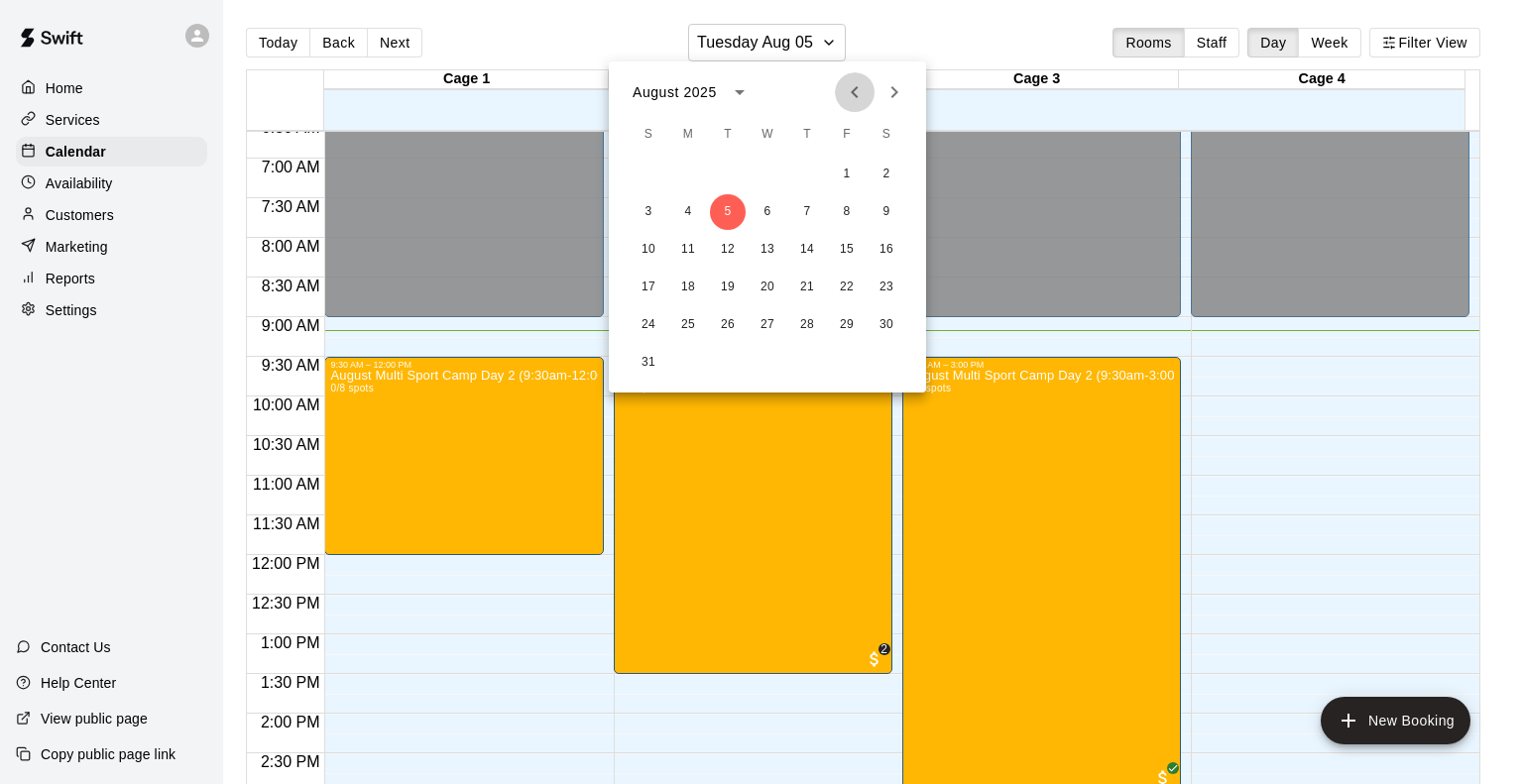 click at bounding box center [855, 92] 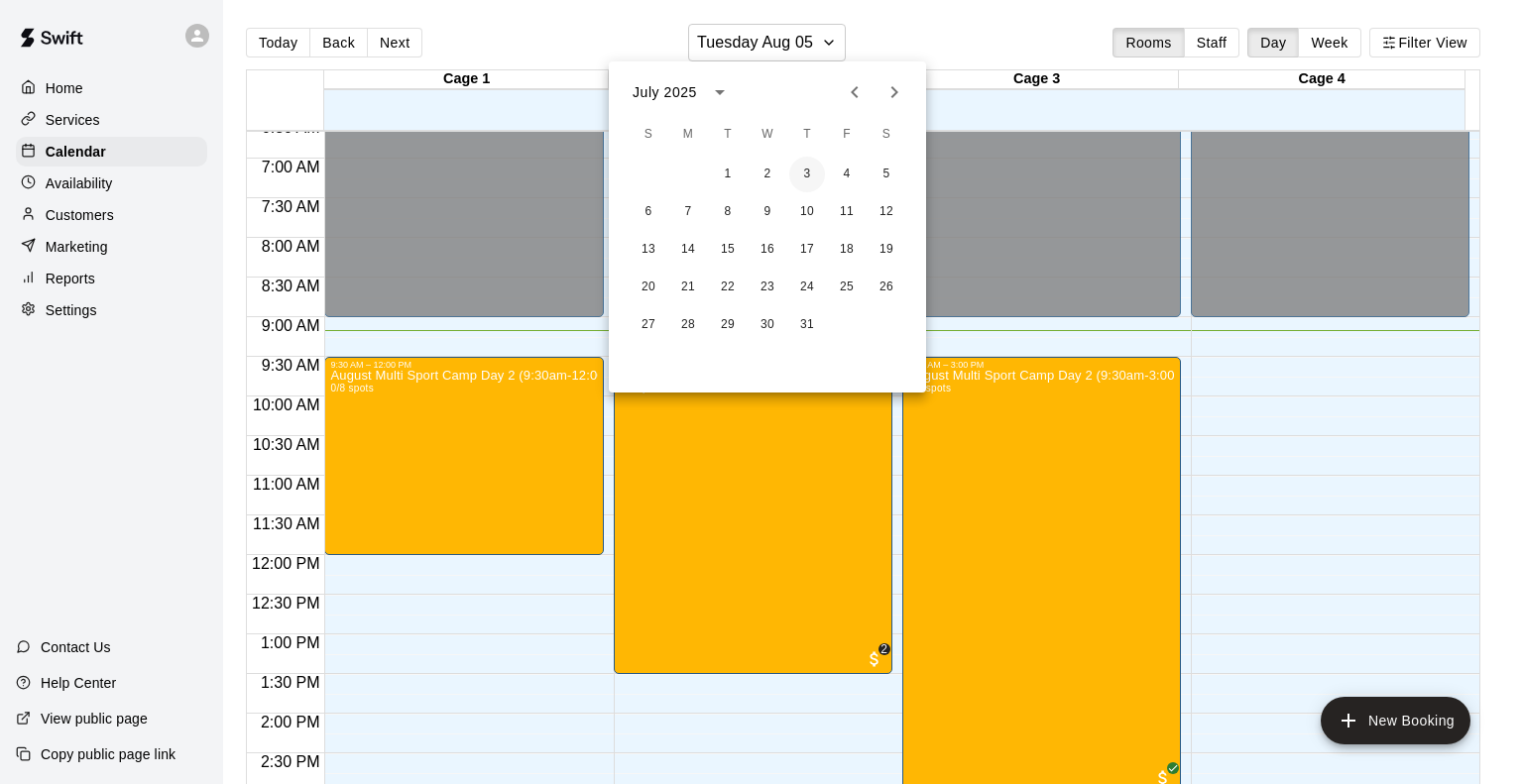 click on "3" at bounding box center (807, 174) 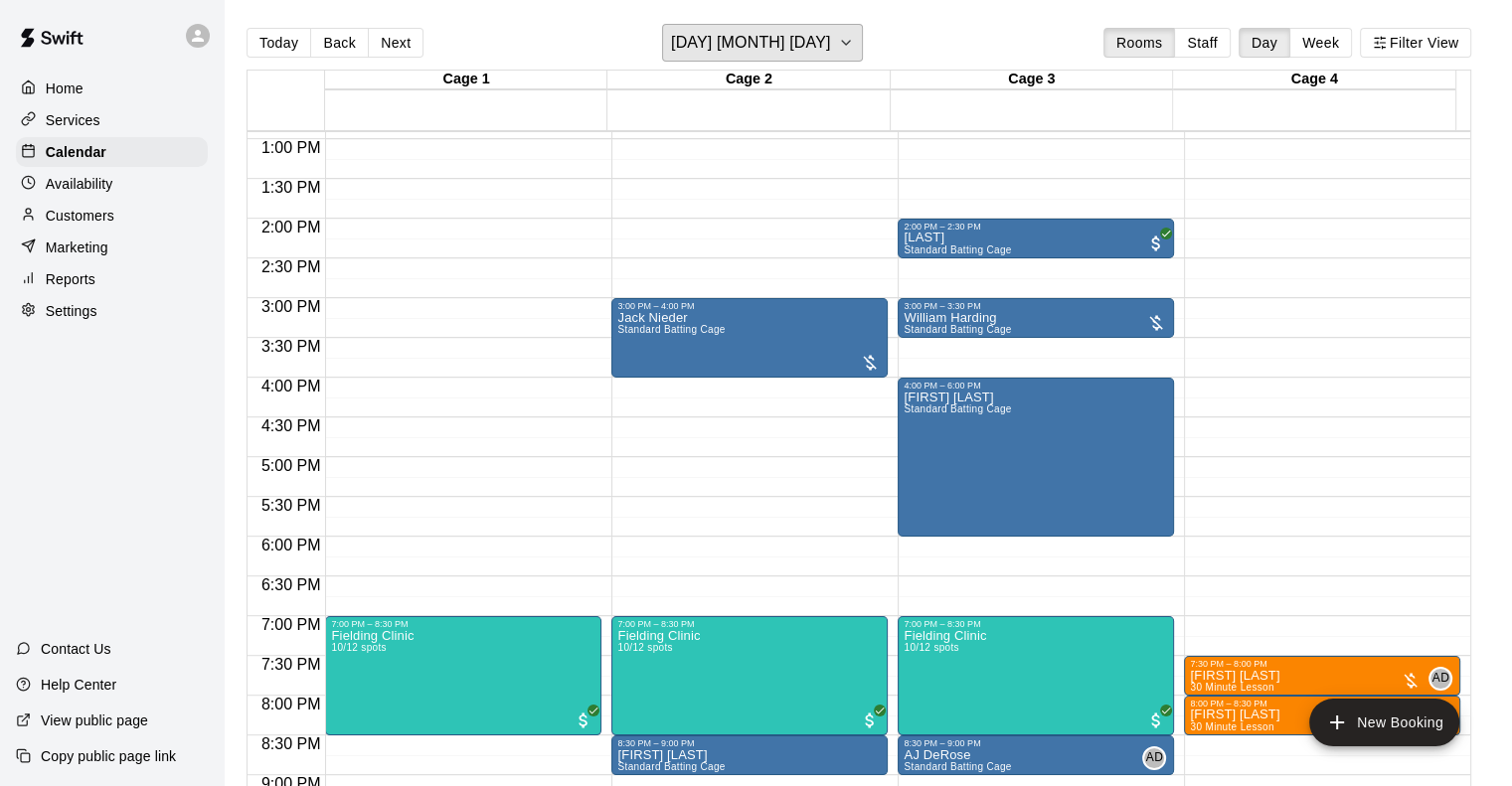 scroll, scrollTop: 1225, scrollLeft: 0, axis: vertical 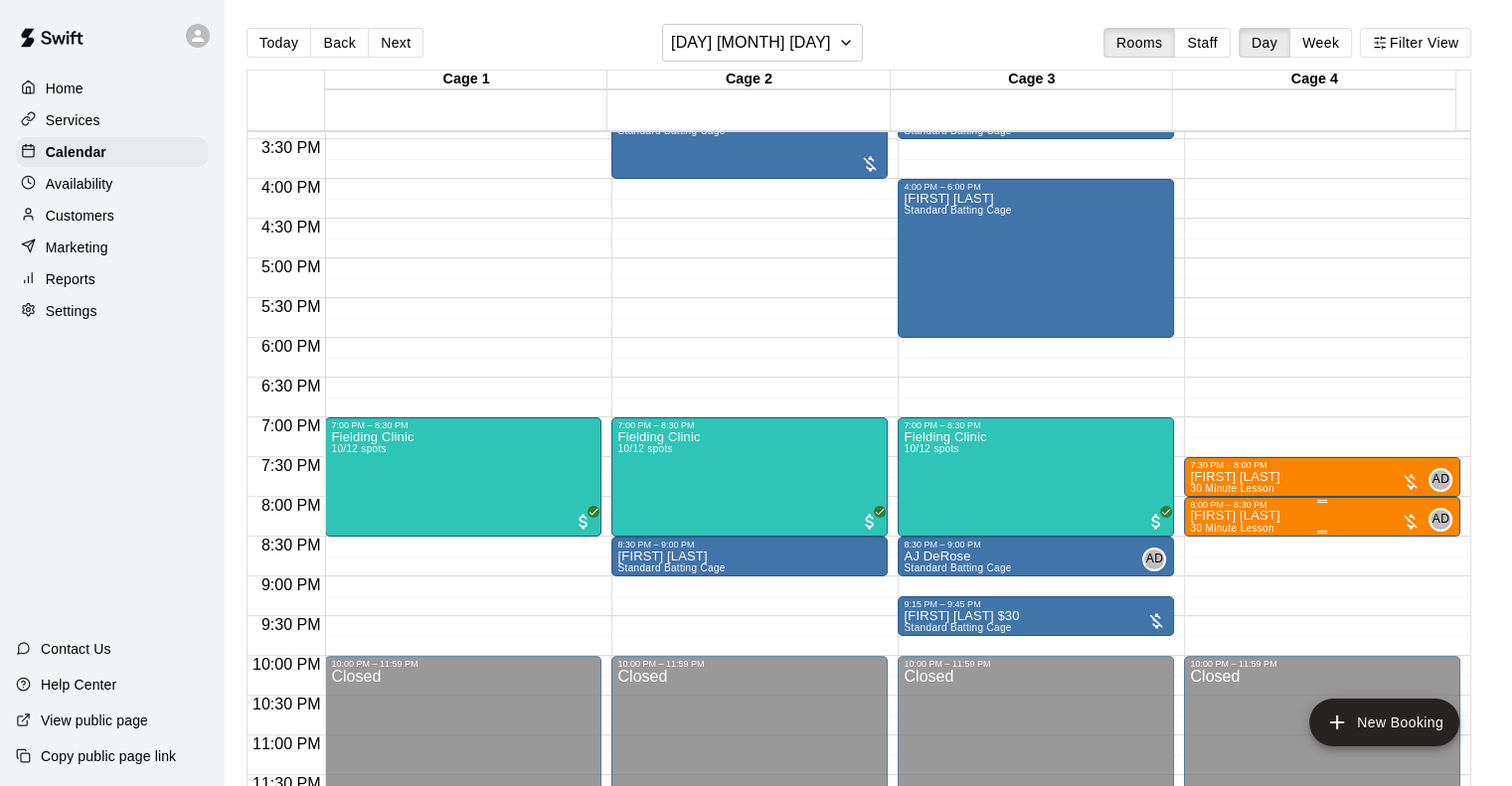 click on "[FIRST] [LAST] 30 Minute Lesson" at bounding box center [1235, 902] 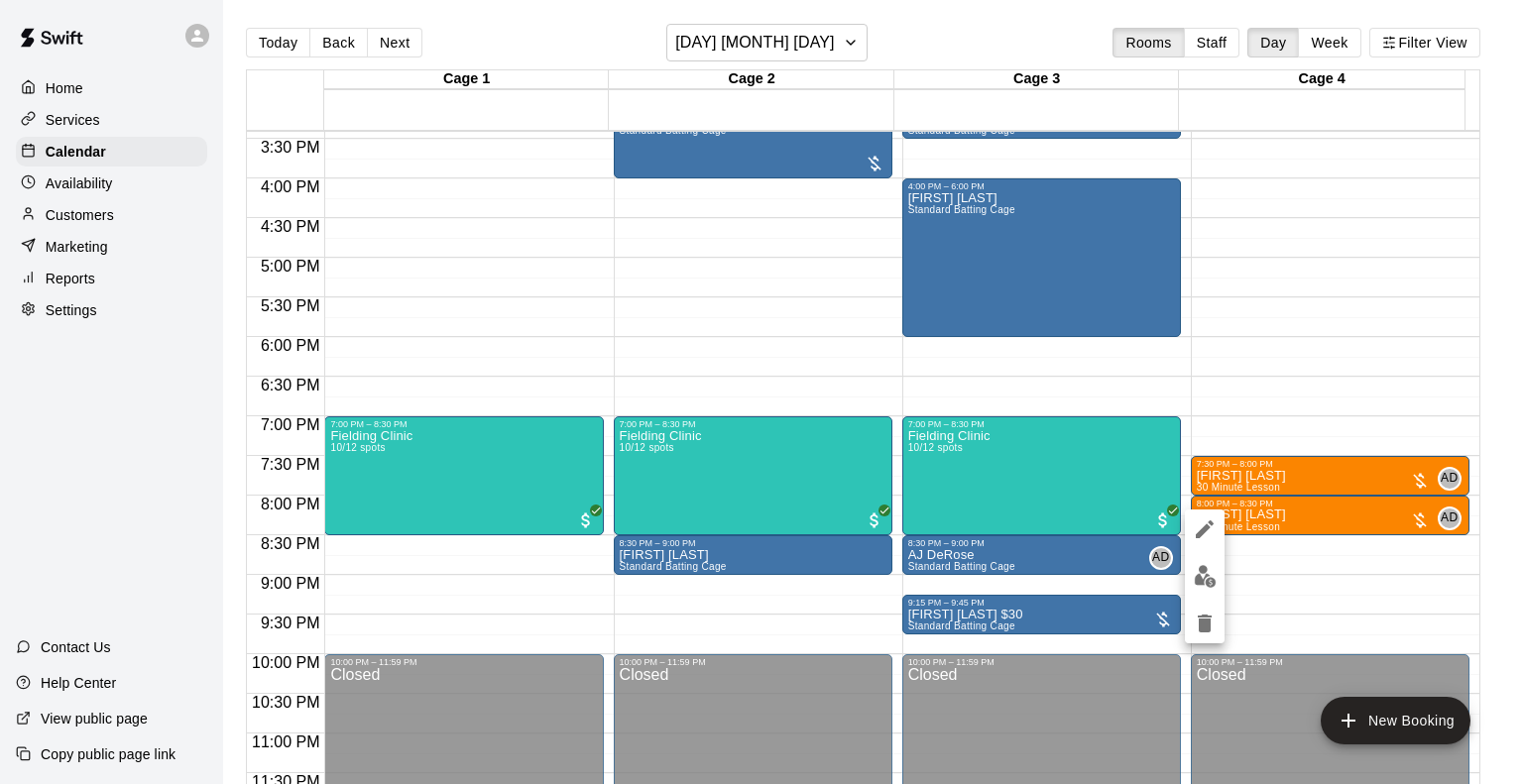 click at bounding box center (762, 392) 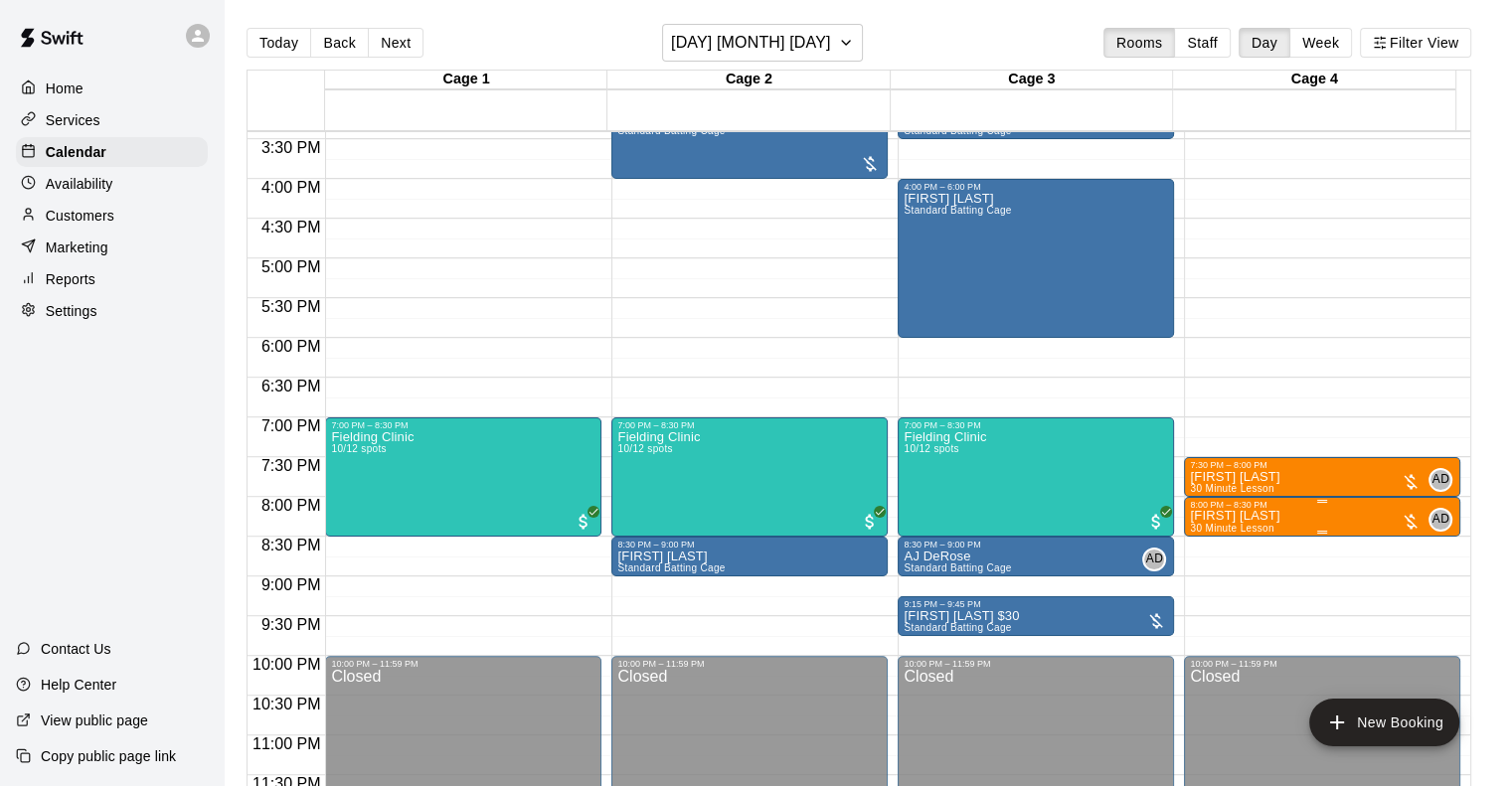 click on "[FIRST] [LAST]" at bounding box center (1235, 516) 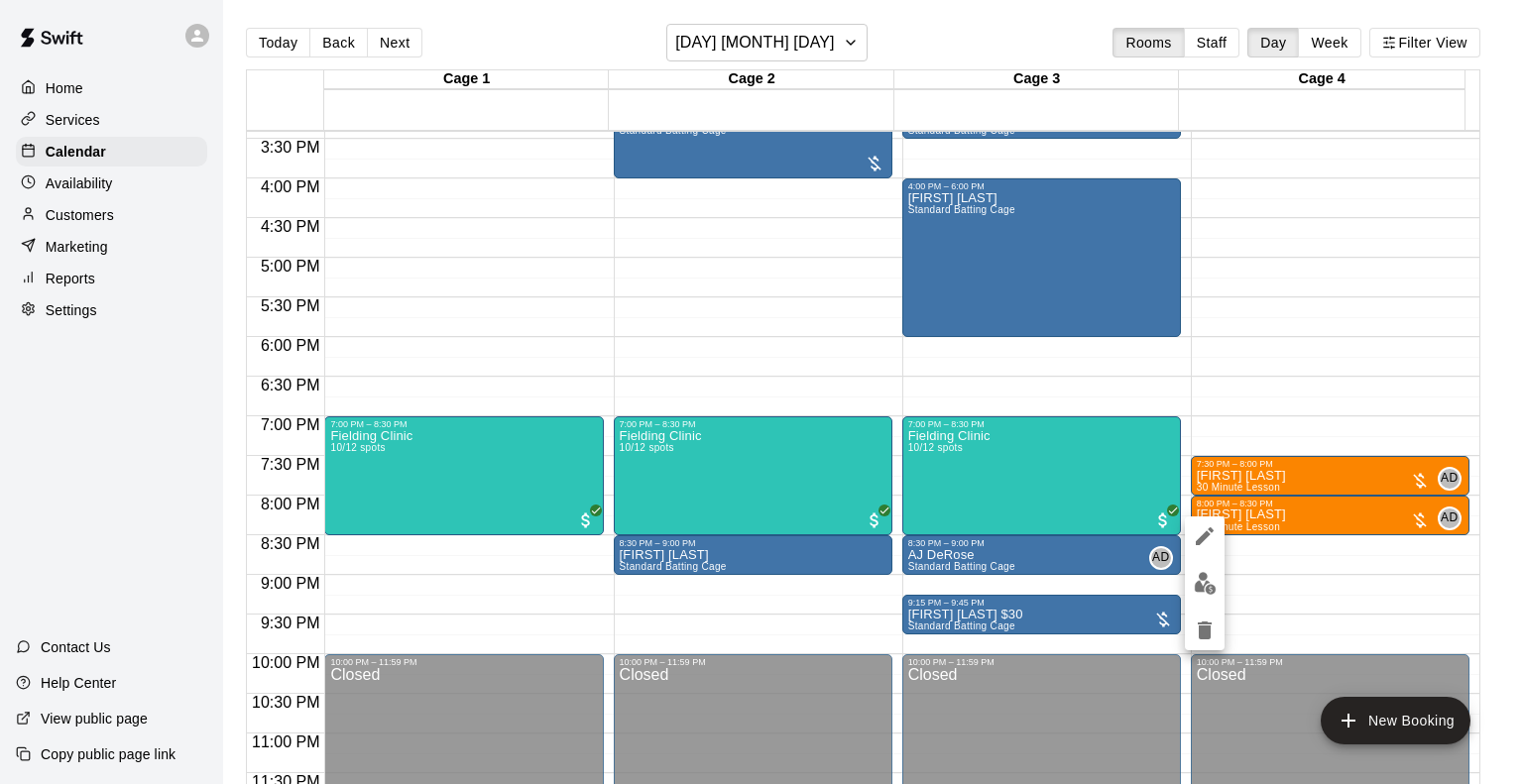 click at bounding box center [762, 392] 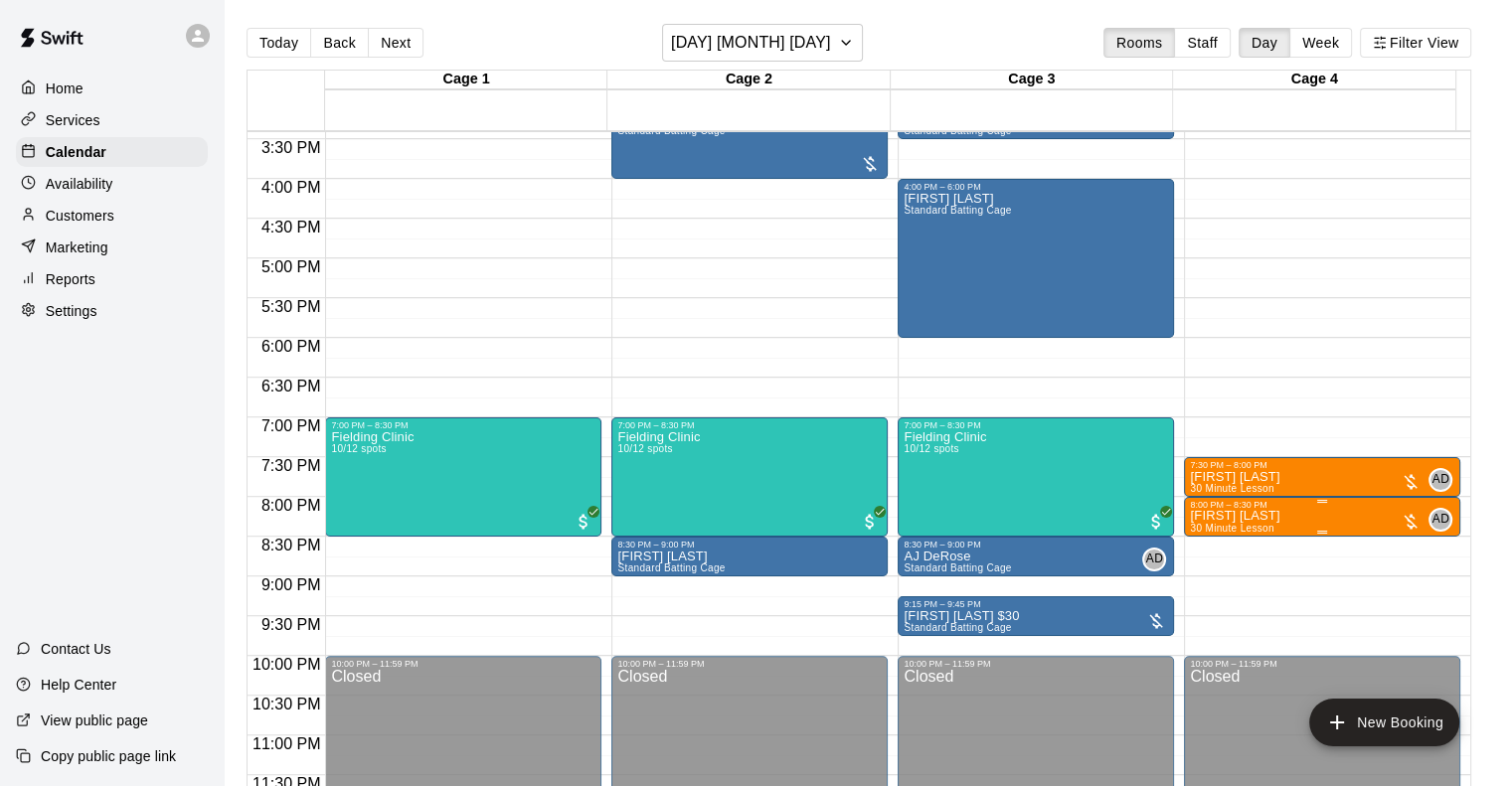 click on "[FIRST] [LAST] 30 Minute Lesson AD 0" at bounding box center [1322, 902] 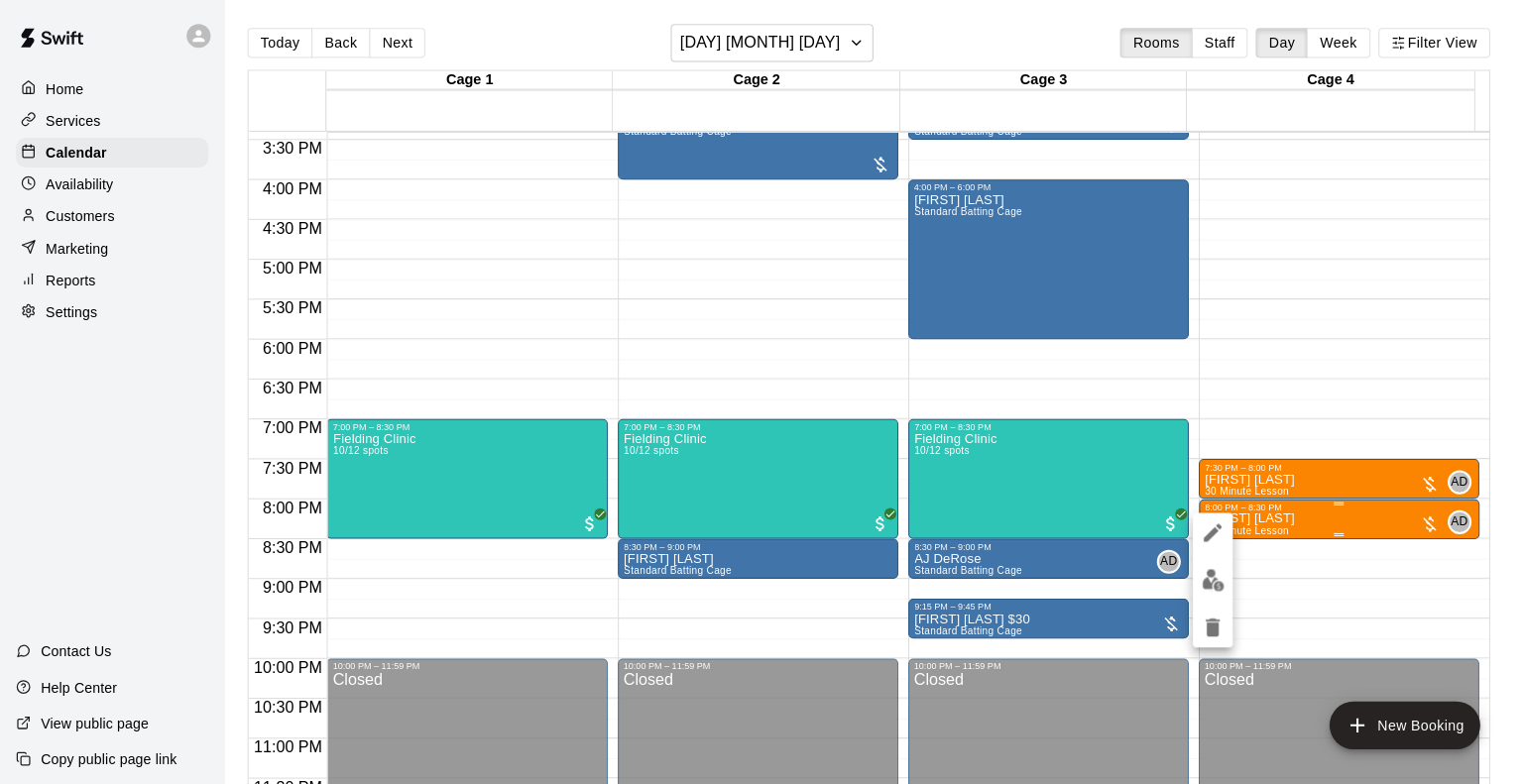 click at bounding box center [762, 392] 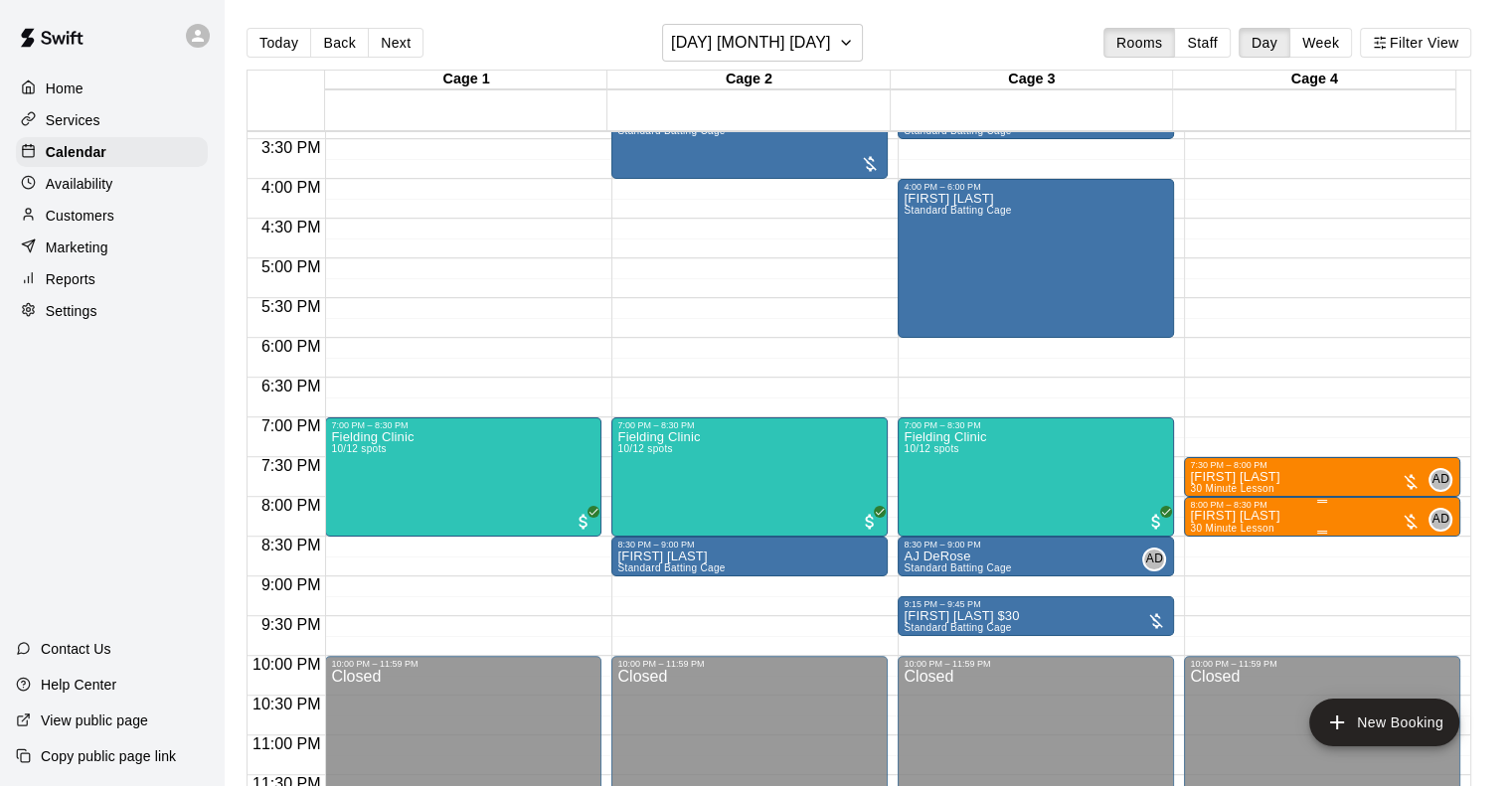 click on "[FIRST] [LAST] 30 Minute Lesson AD 0" at bounding box center (1322, 902) 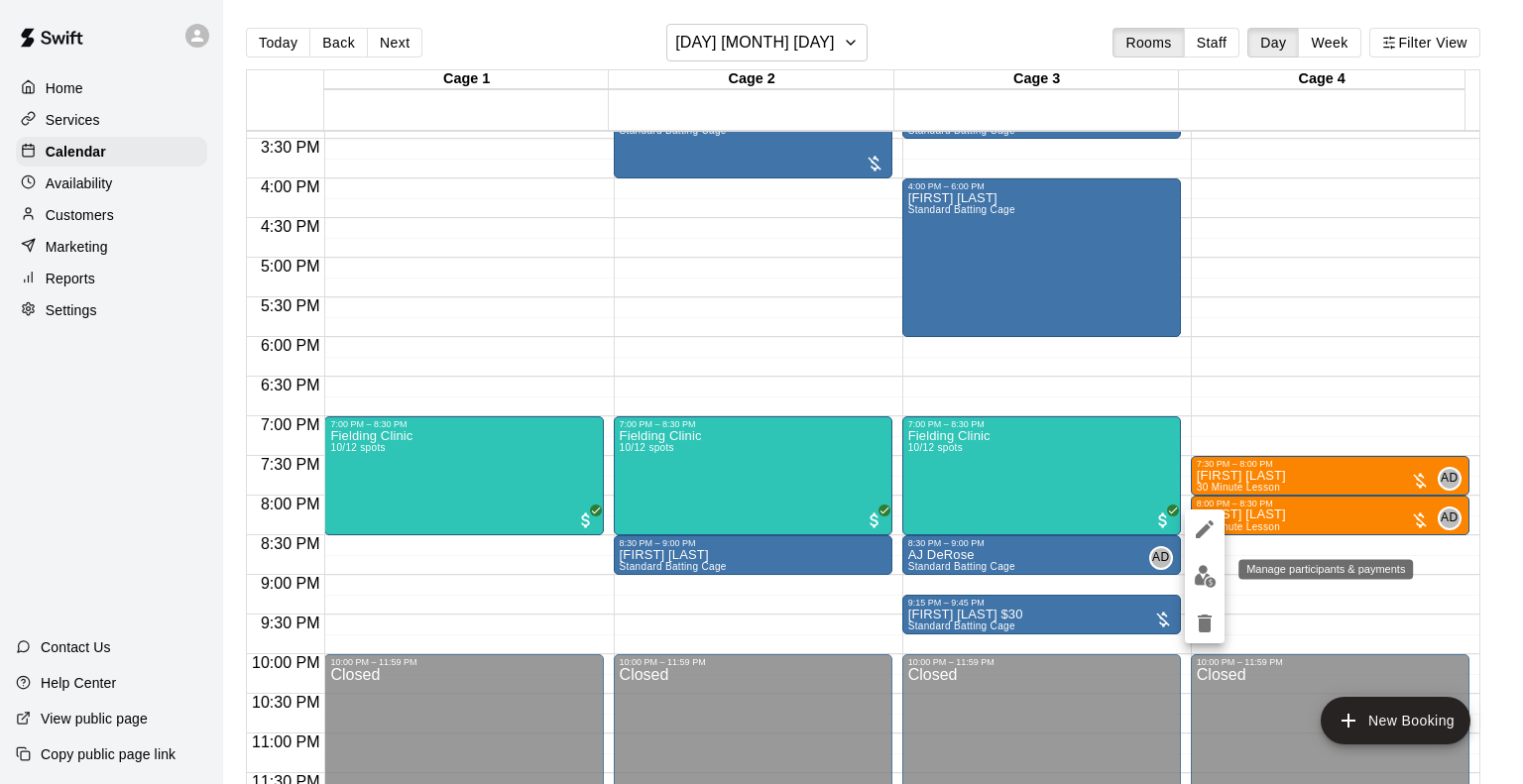 click at bounding box center [1205, 576] 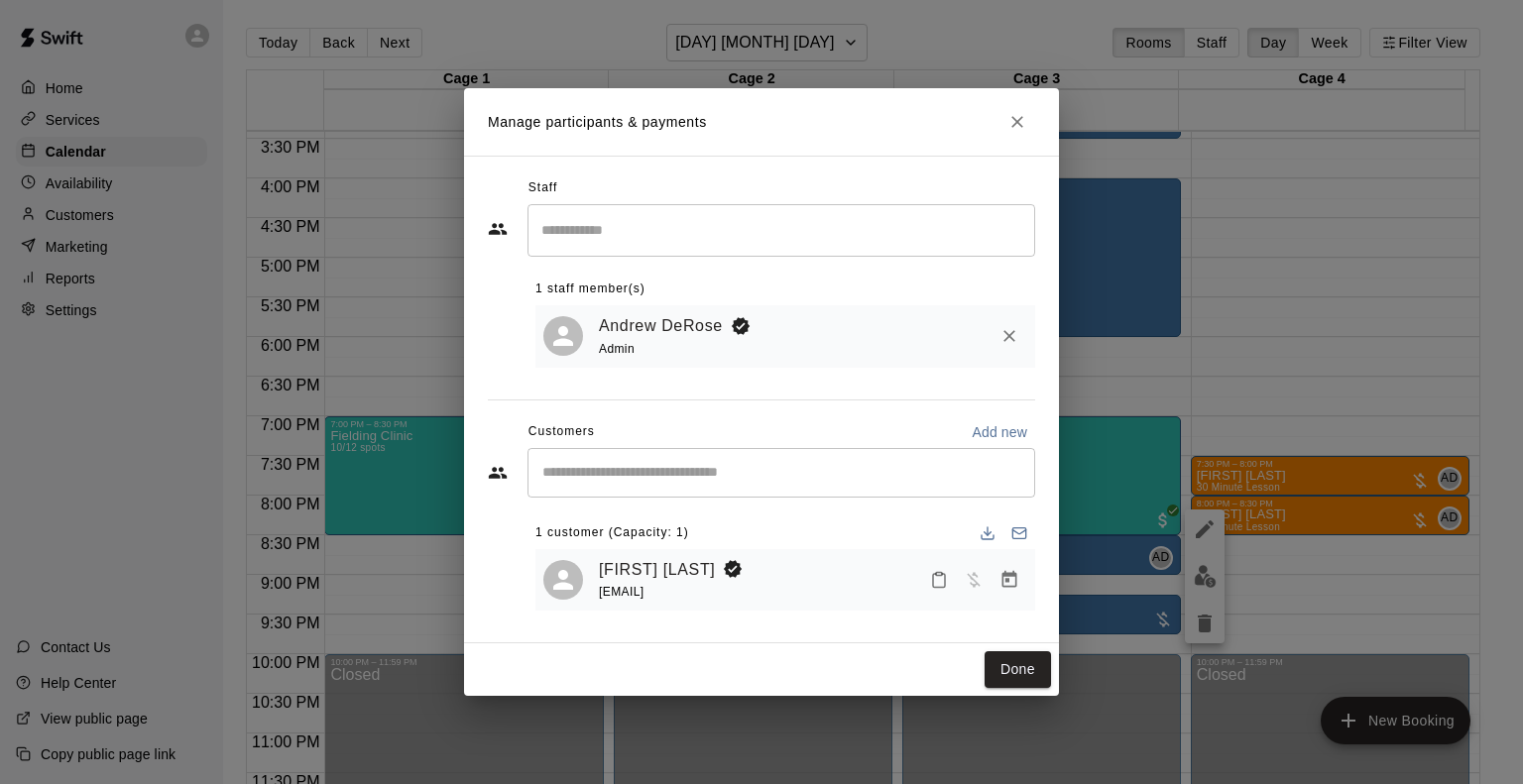 click on "[EMAIL]" at bounding box center [674, 592] 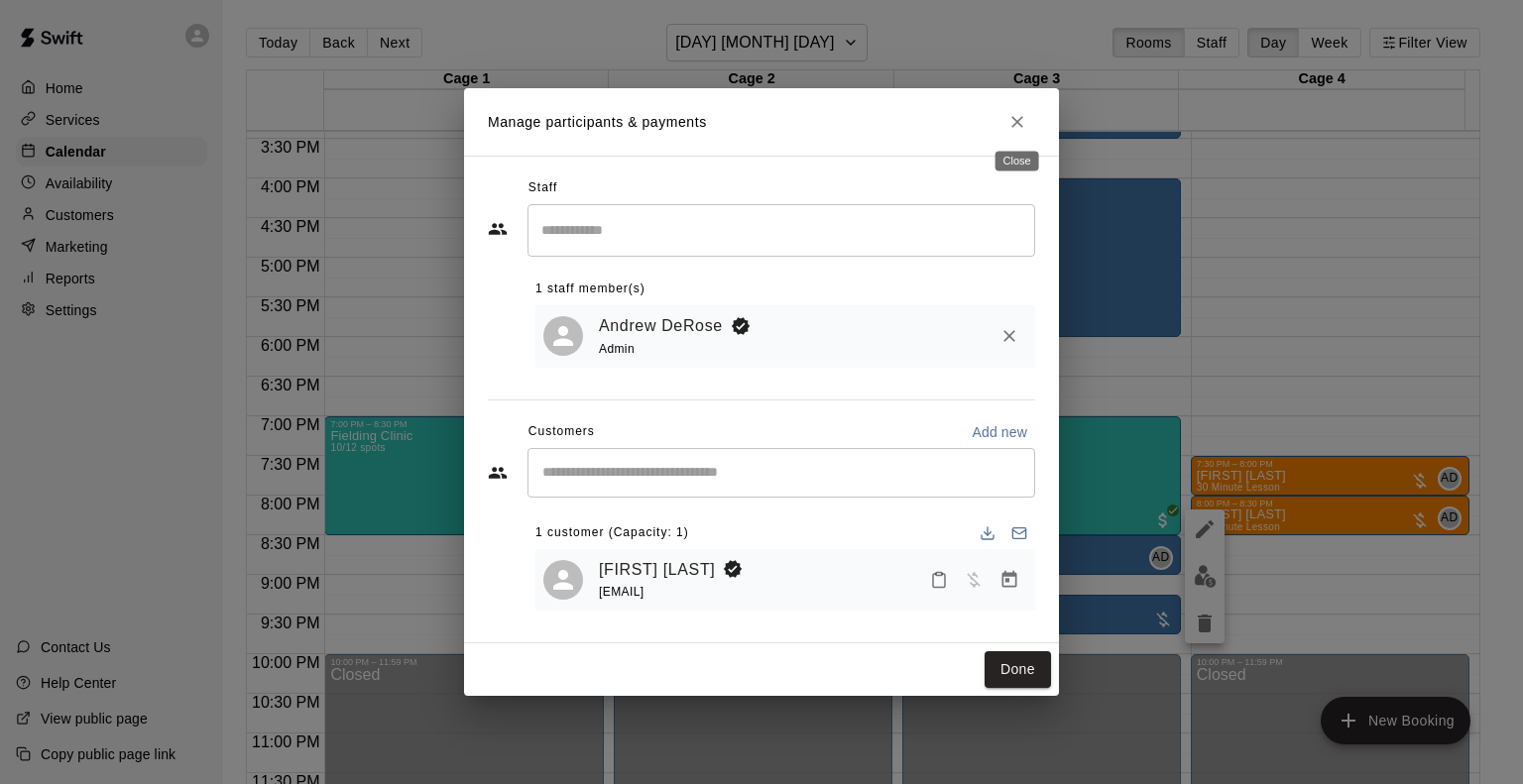 click 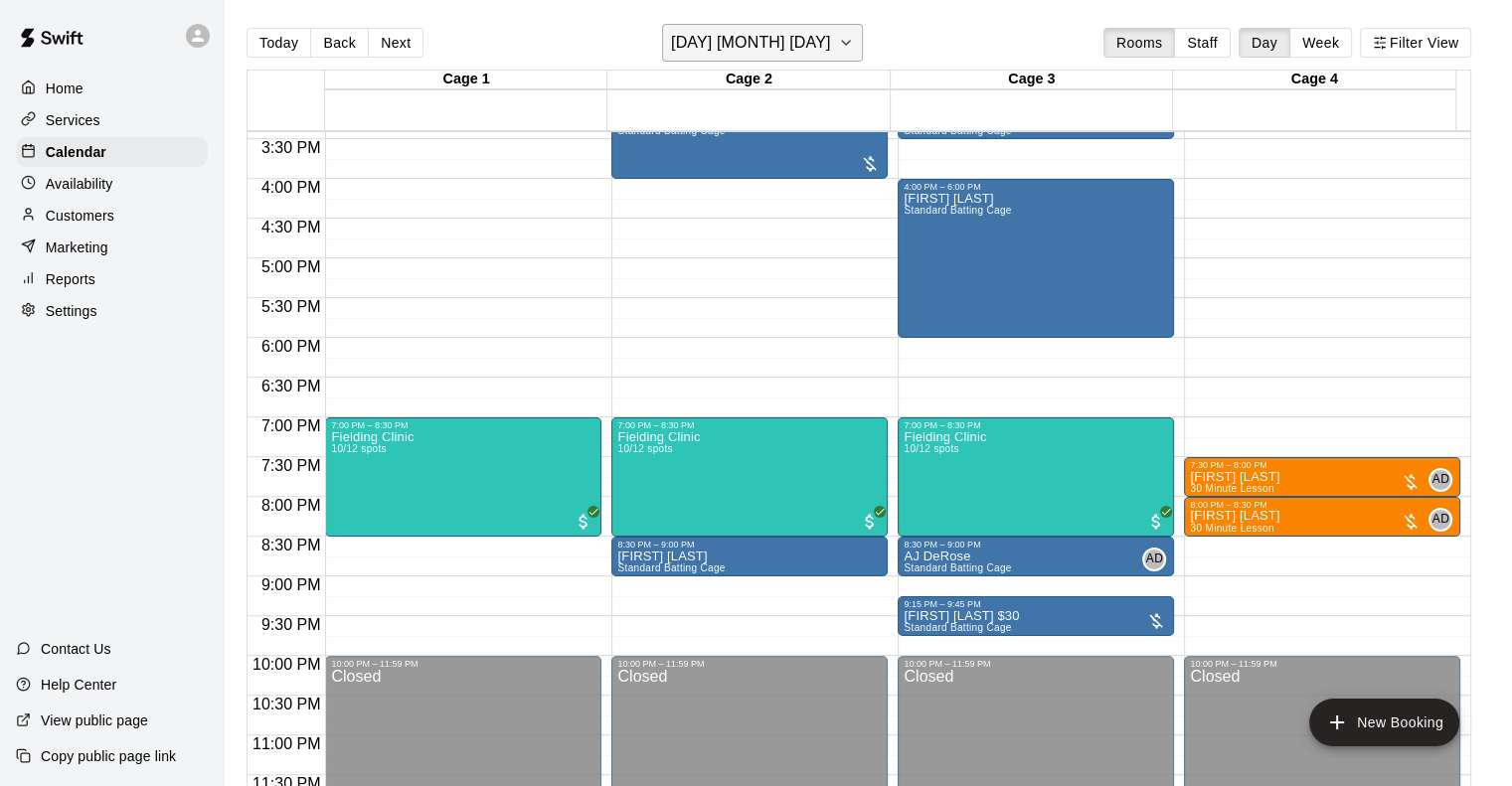 click 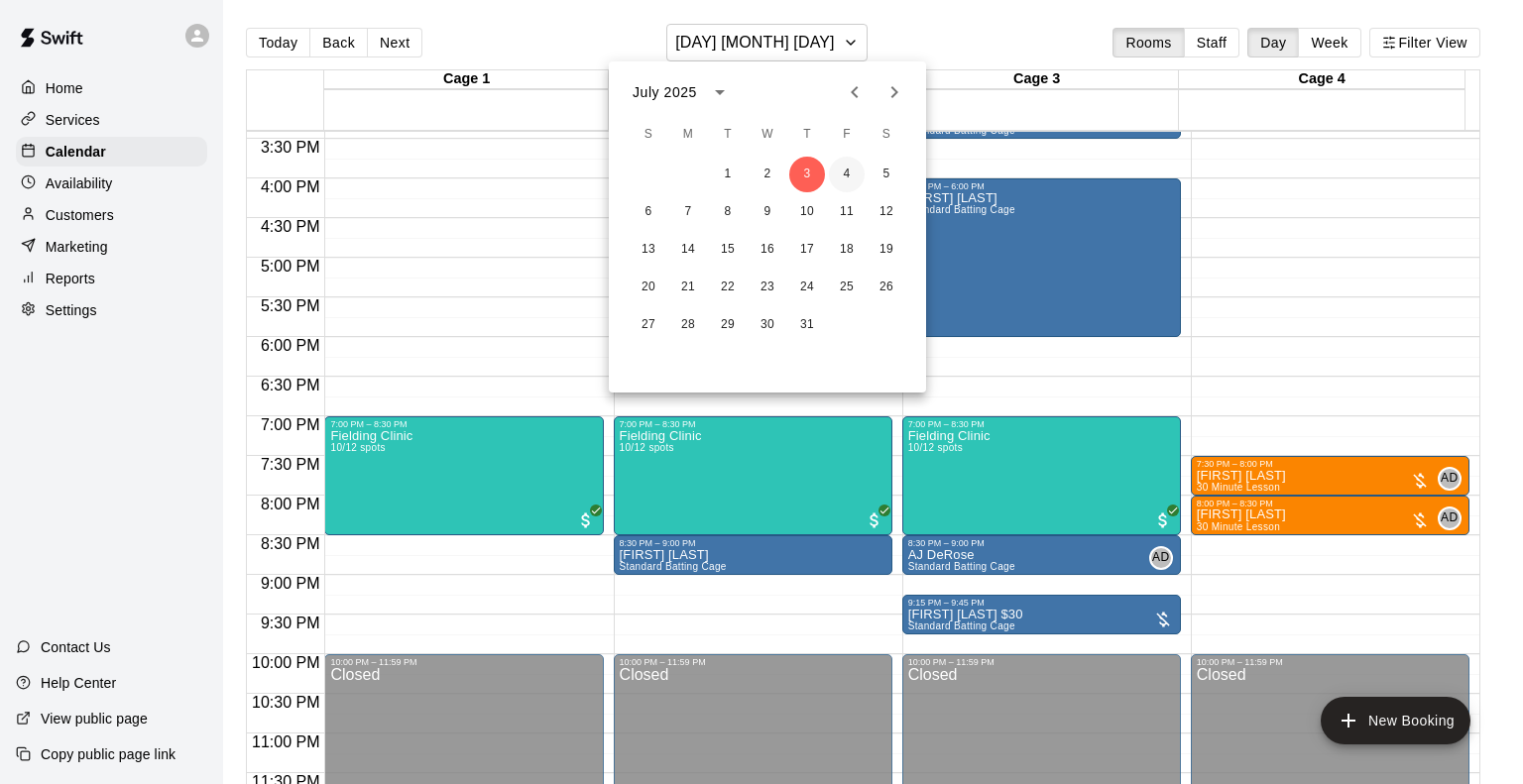 click on "4" at bounding box center (847, 174) 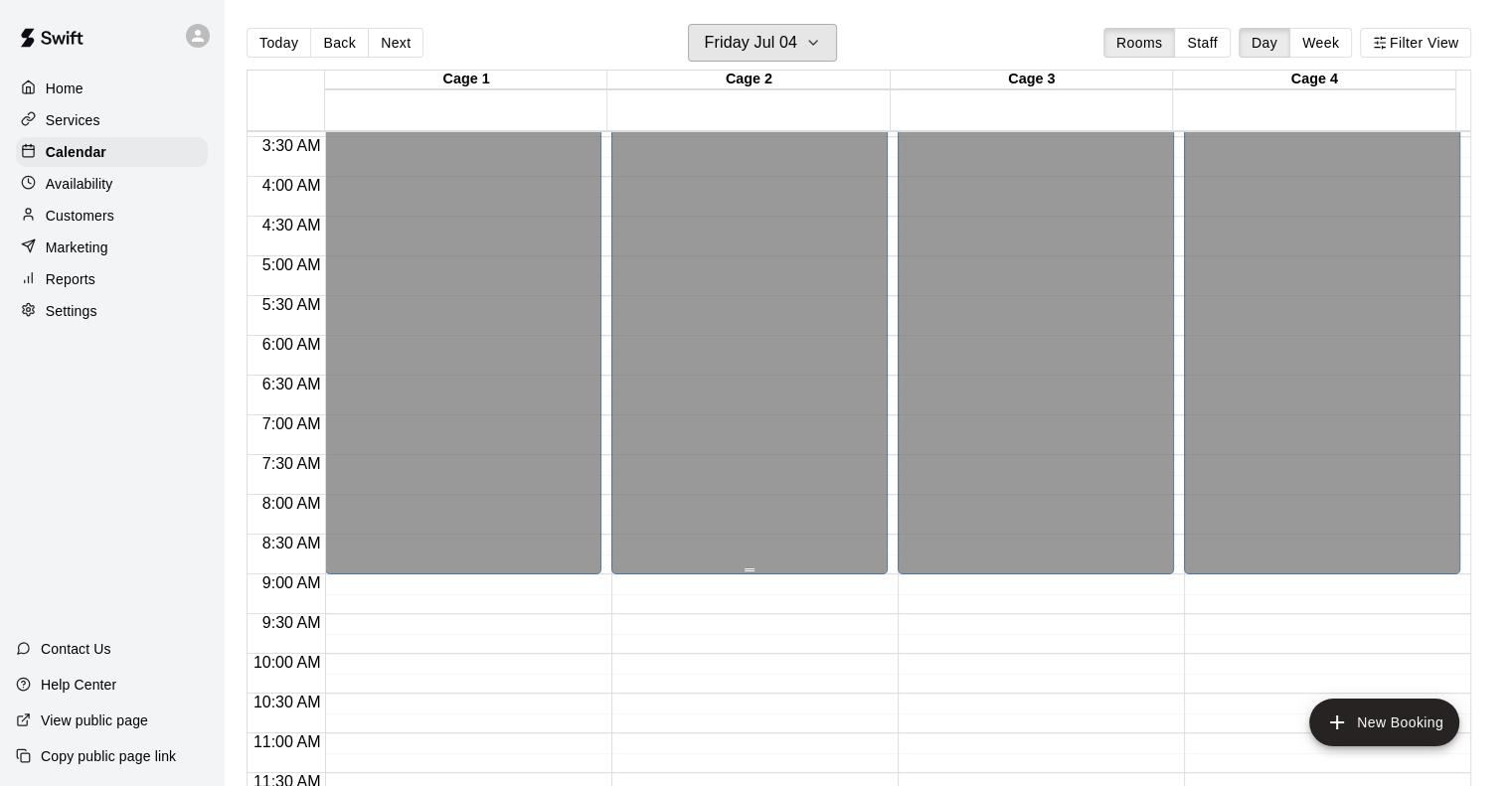 scroll, scrollTop: 497, scrollLeft: 0, axis: vertical 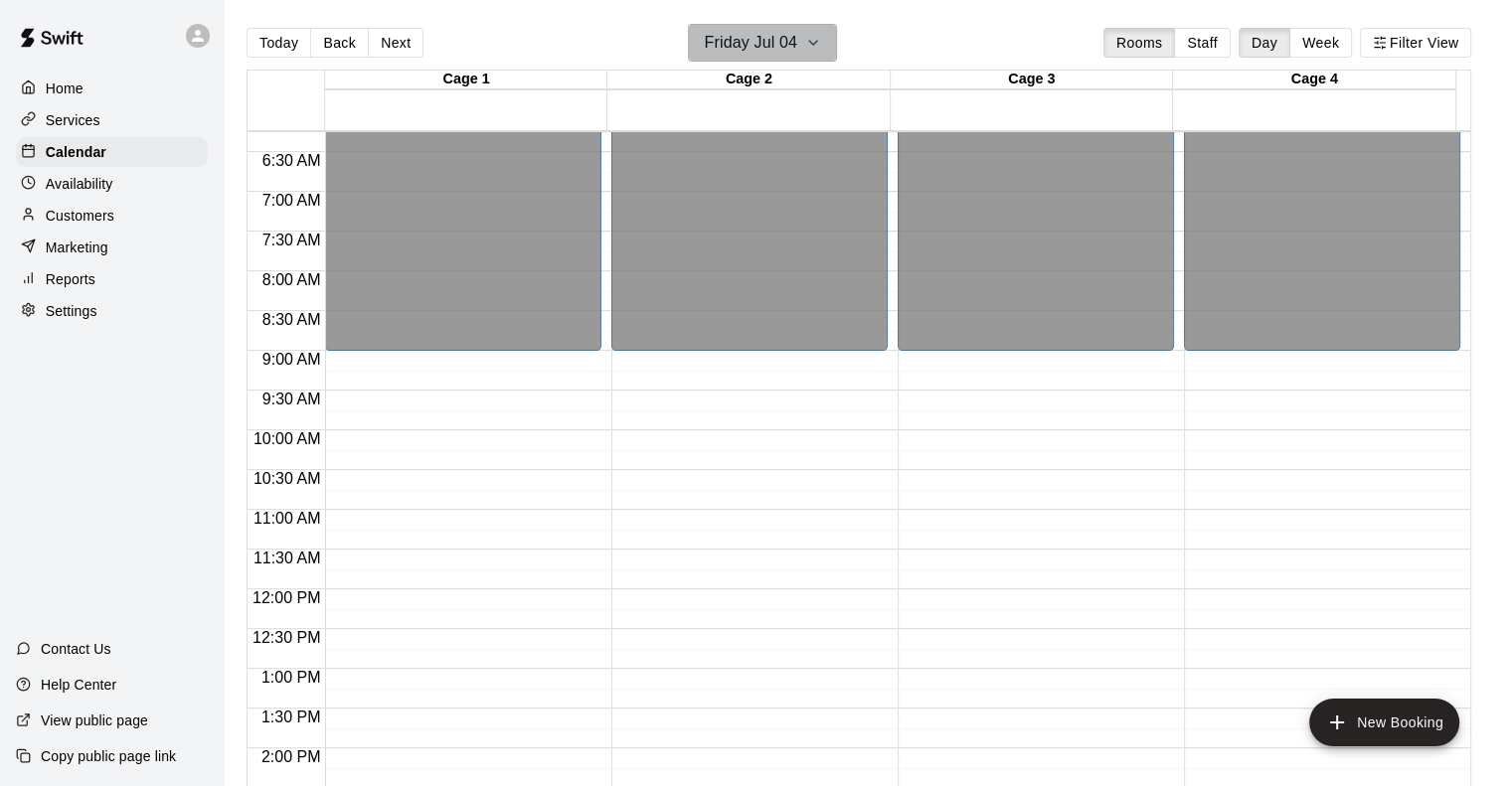 click on "Friday Jul 04" at bounding box center [762, 43] 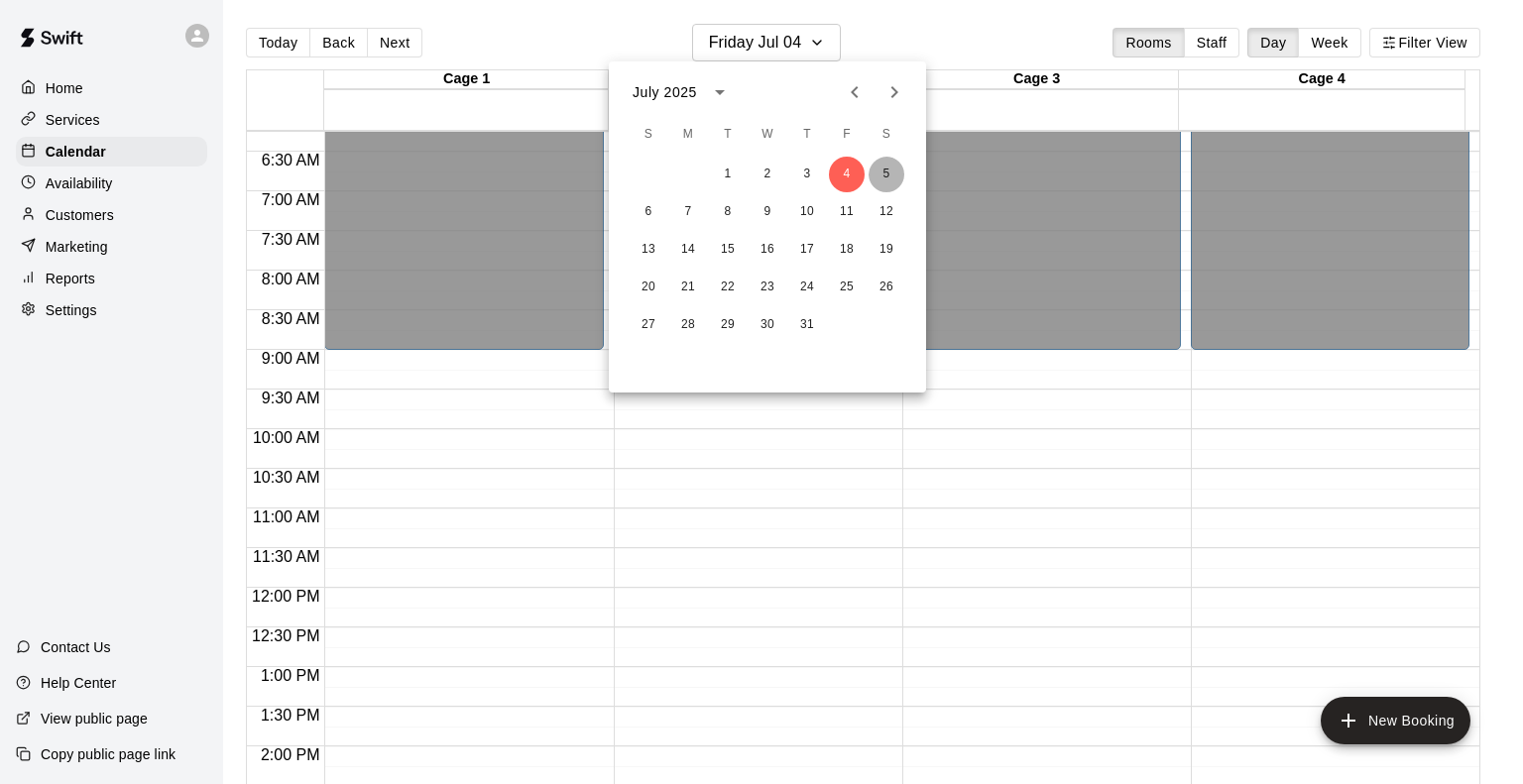click on "5" at bounding box center [886, 174] 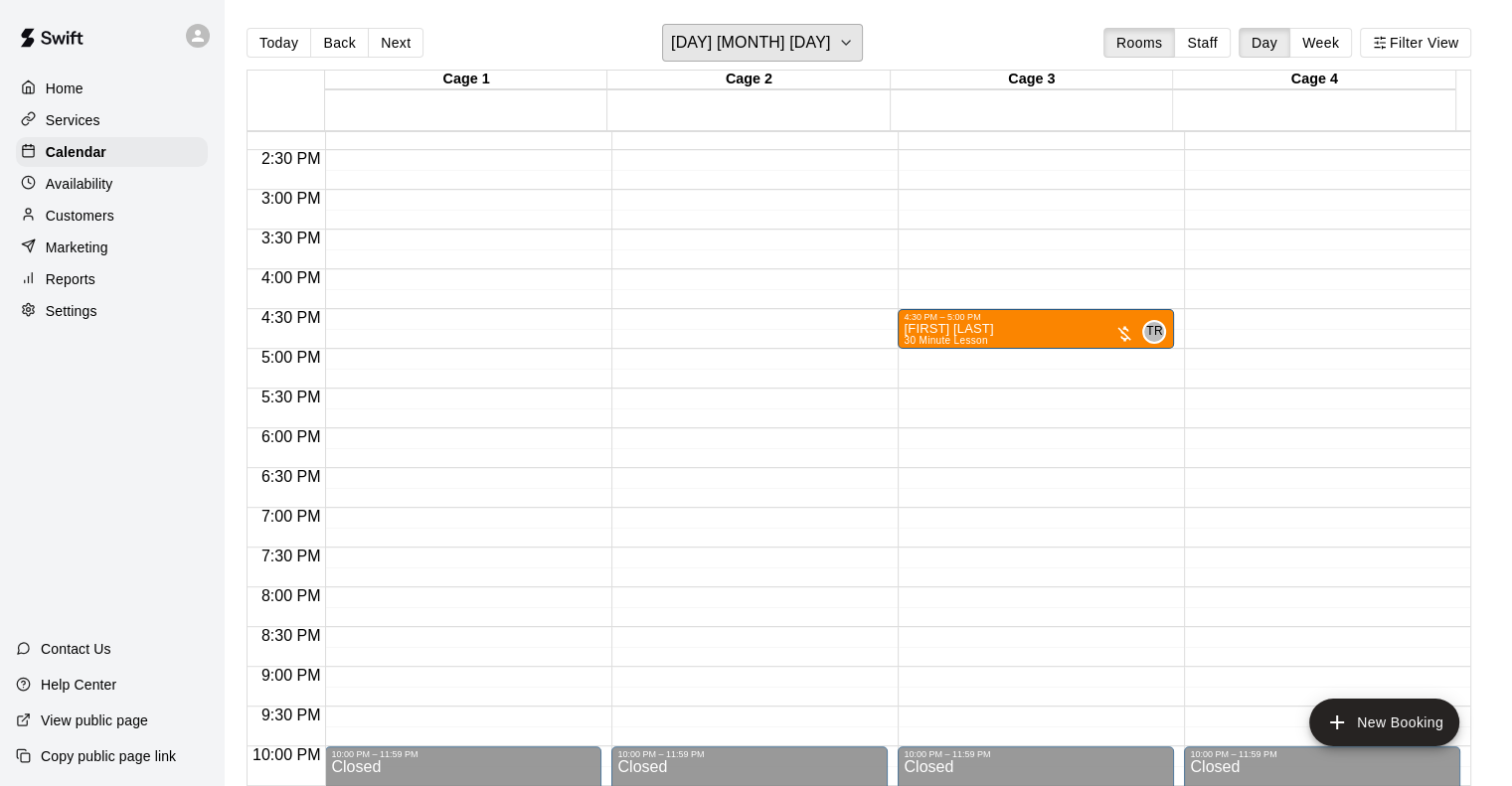 scroll, scrollTop: 1230, scrollLeft: 0, axis: vertical 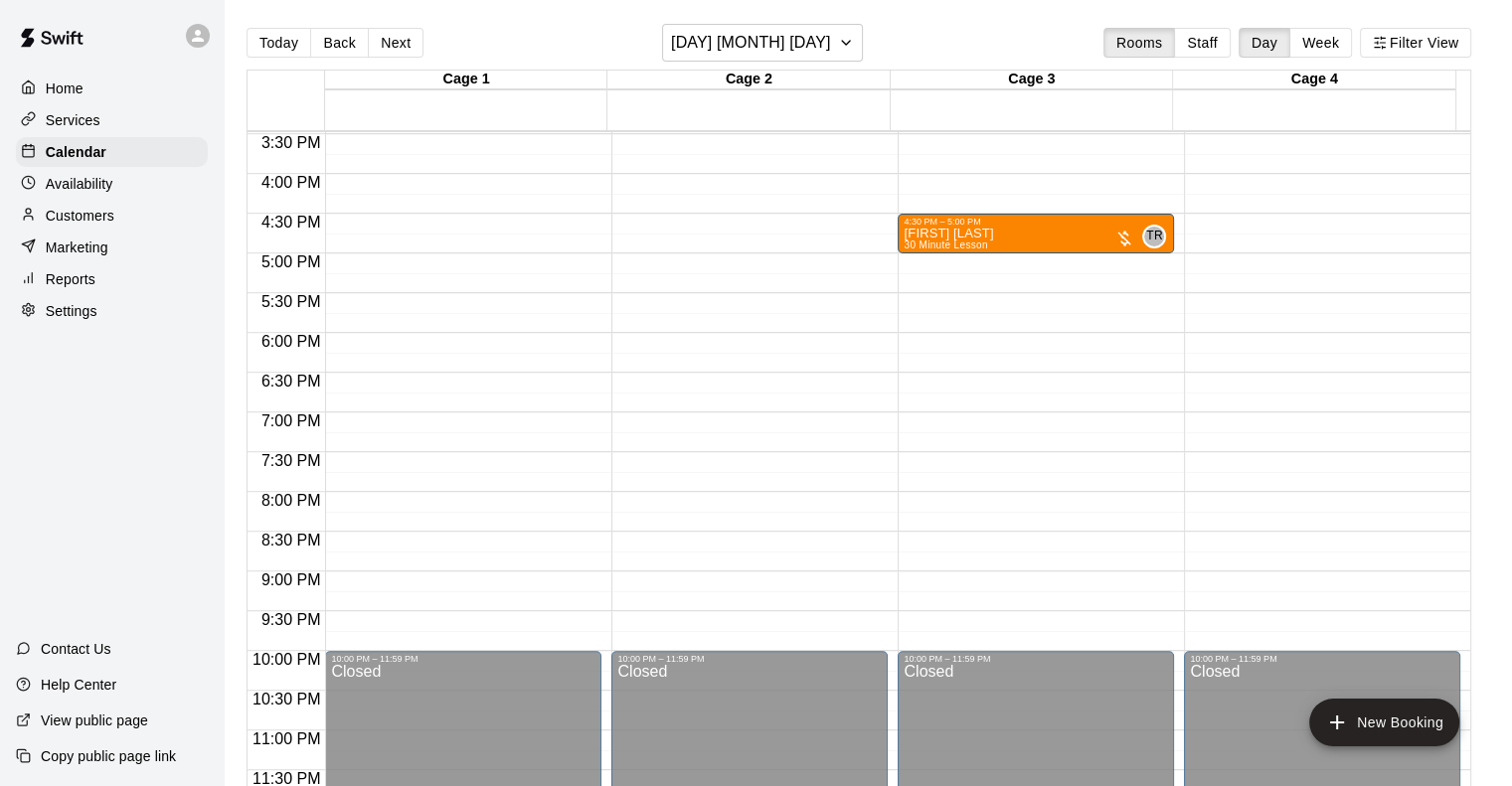 click on "Today Back Next Saturday Jul 05 Rooms Staff Day Week Filter View" at bounding box center (859, 47) 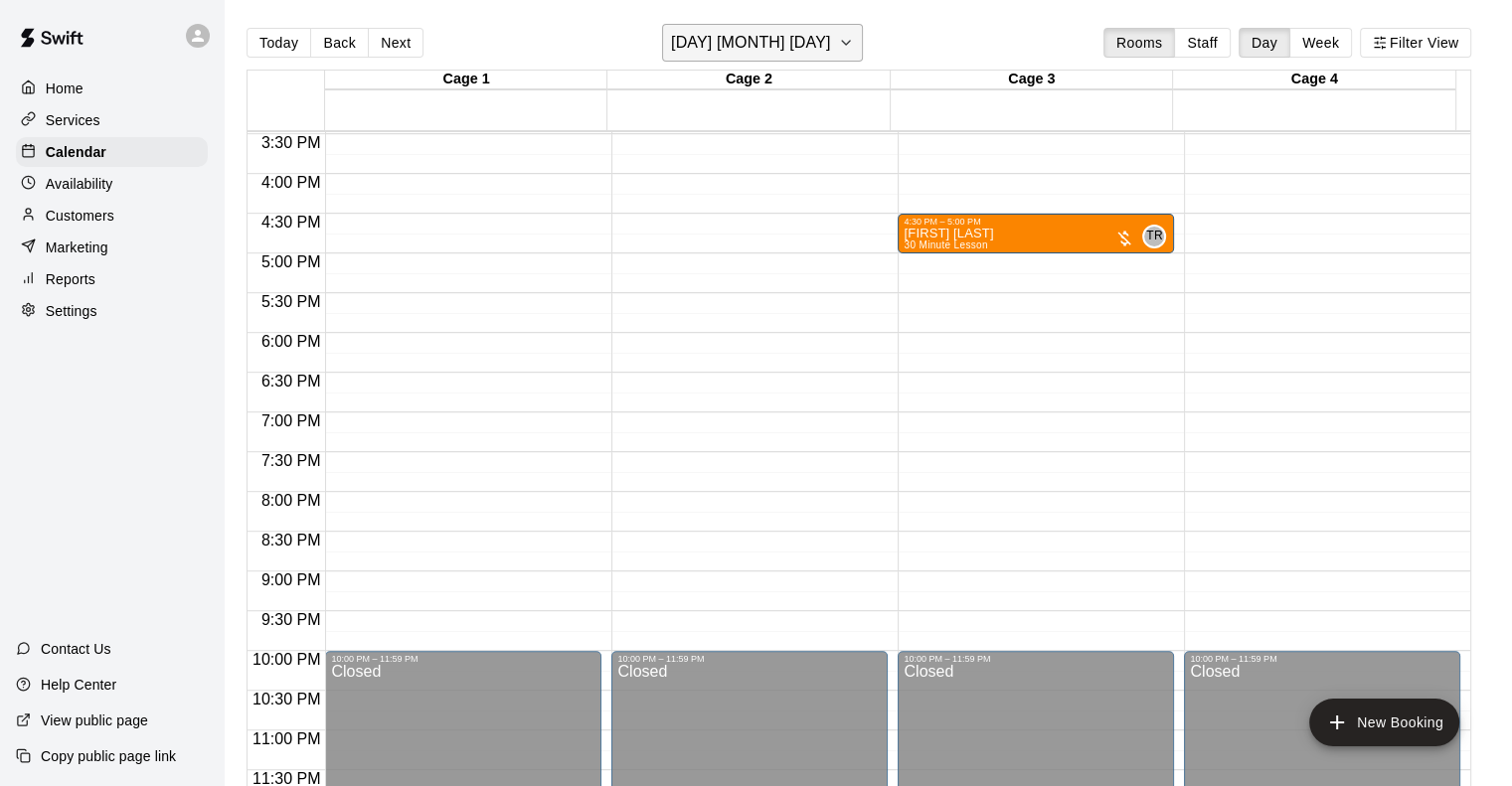 click on "[DAY] [MONTH] [DAY]" at bounding box center (751, 43) 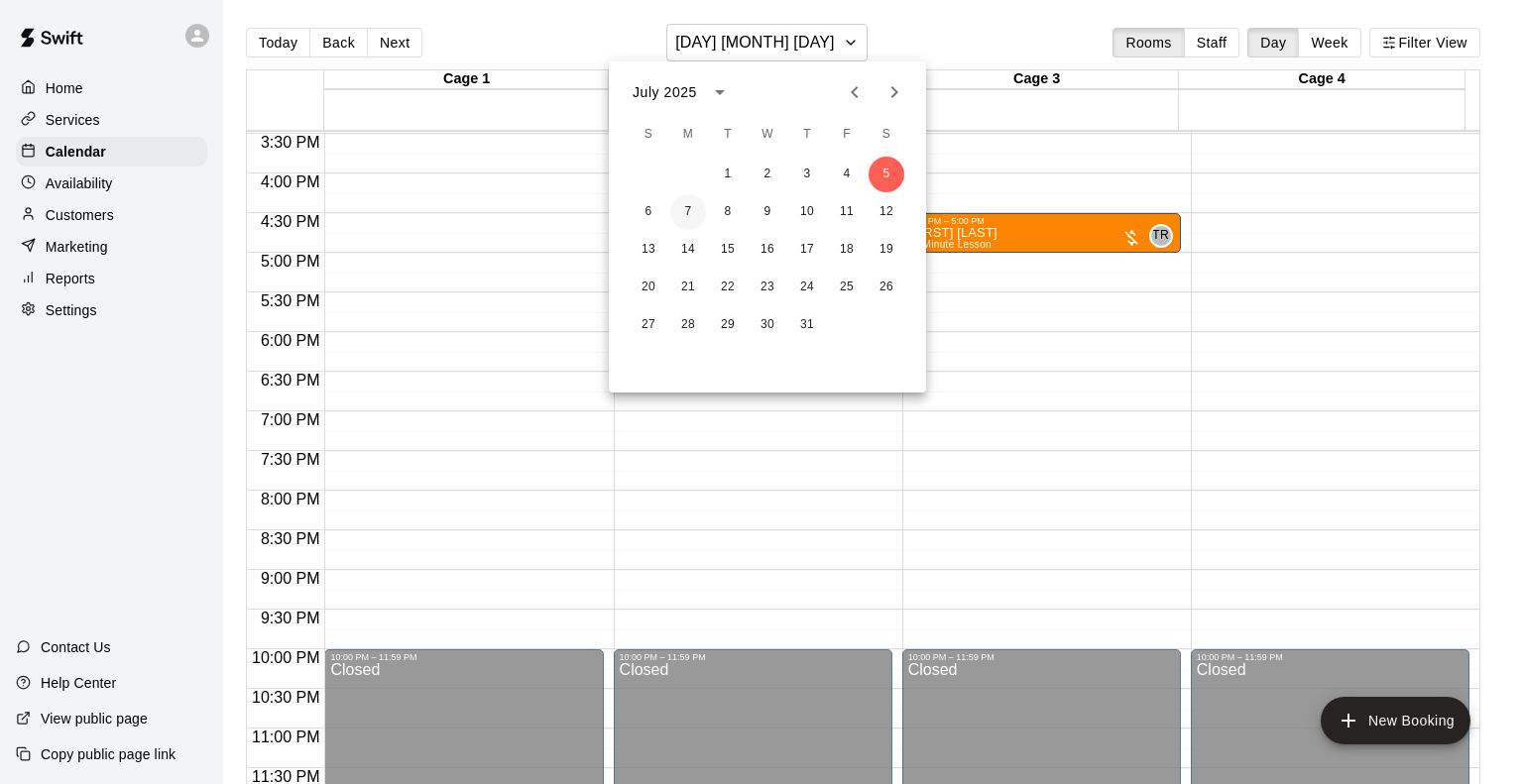 click on "7" at bounding box center (688, 212) 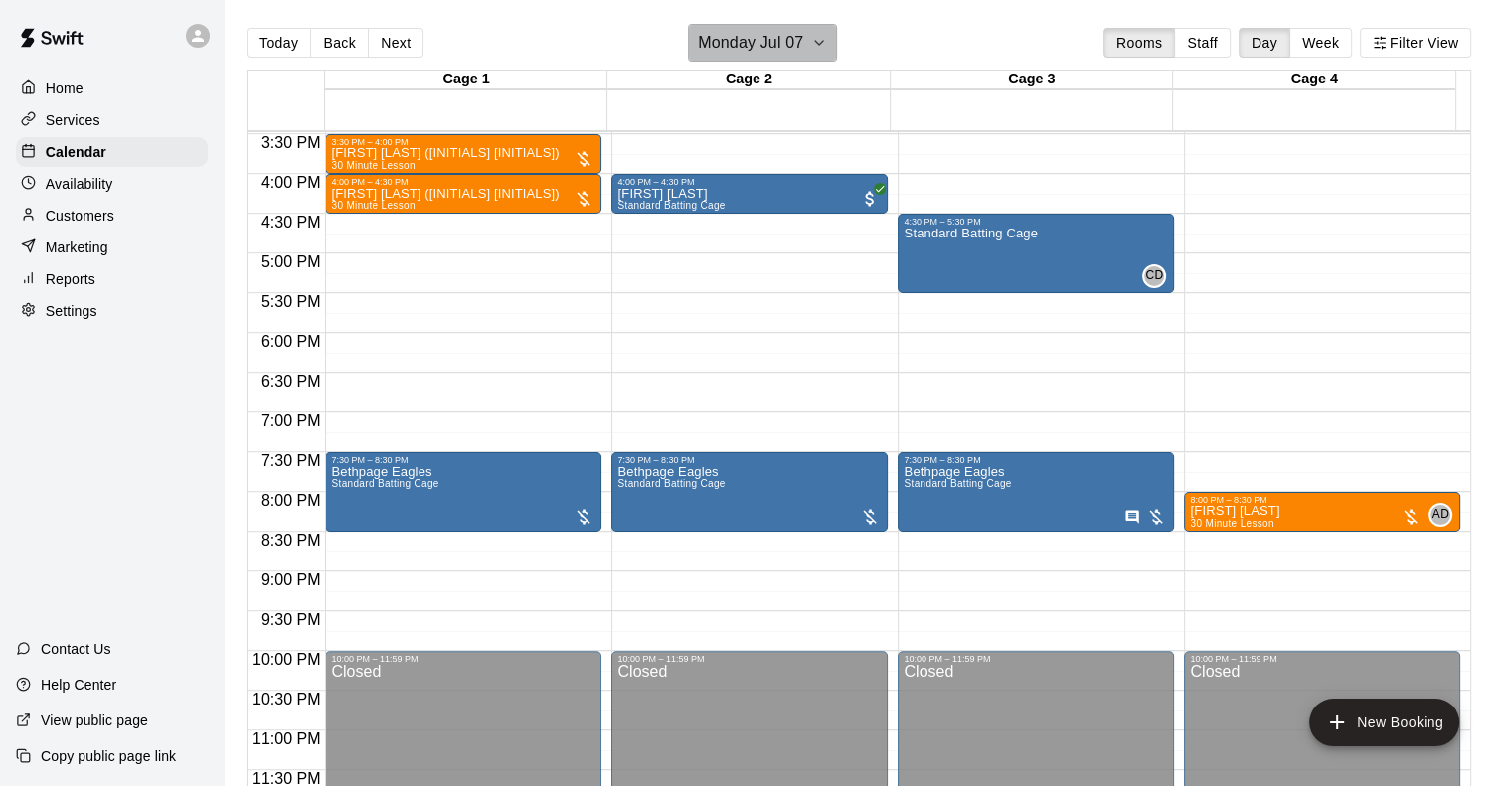 click on "Monday Jul 07" at bounding box center (762, 43) 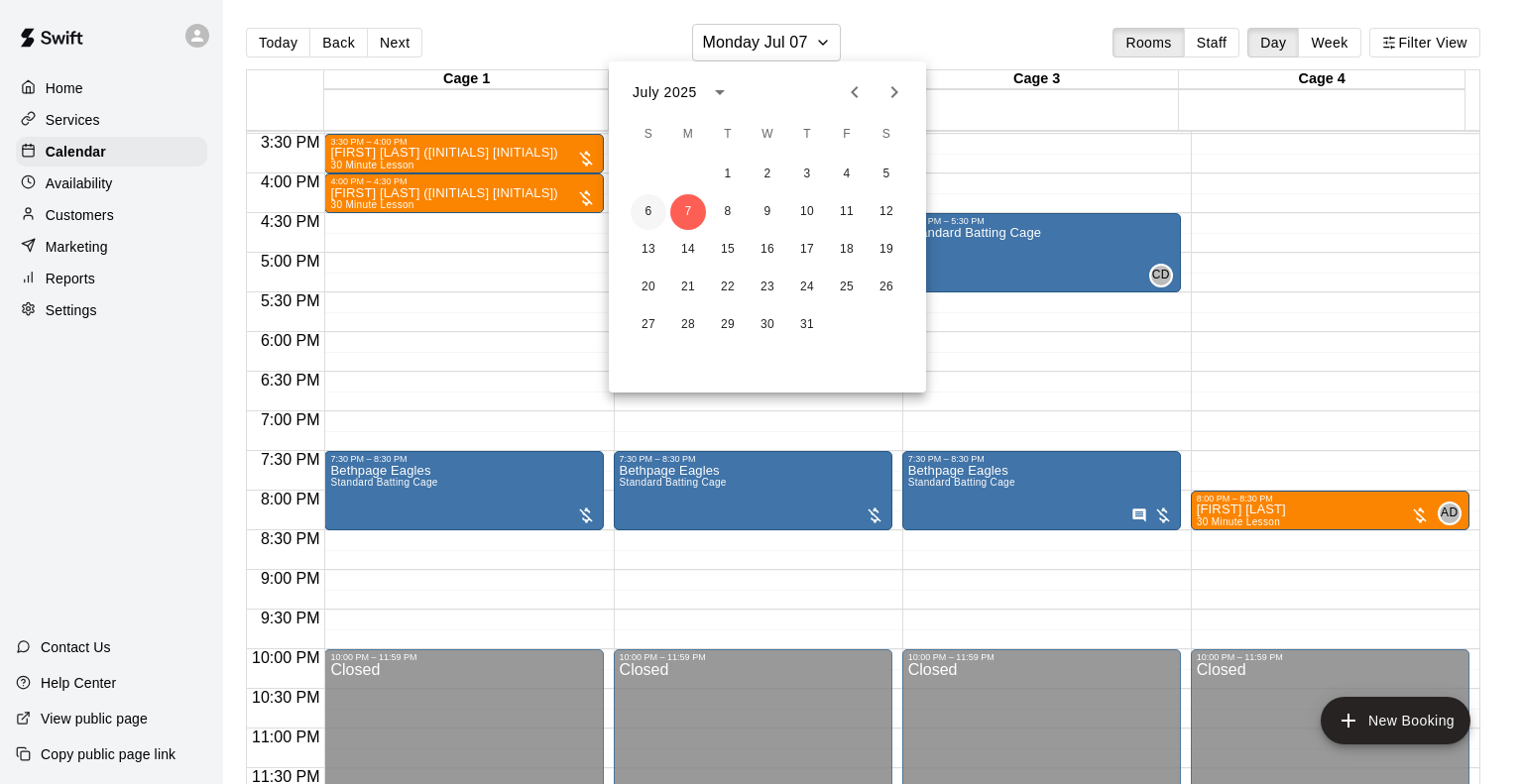 click on "6" at bounding box center (648, 212) 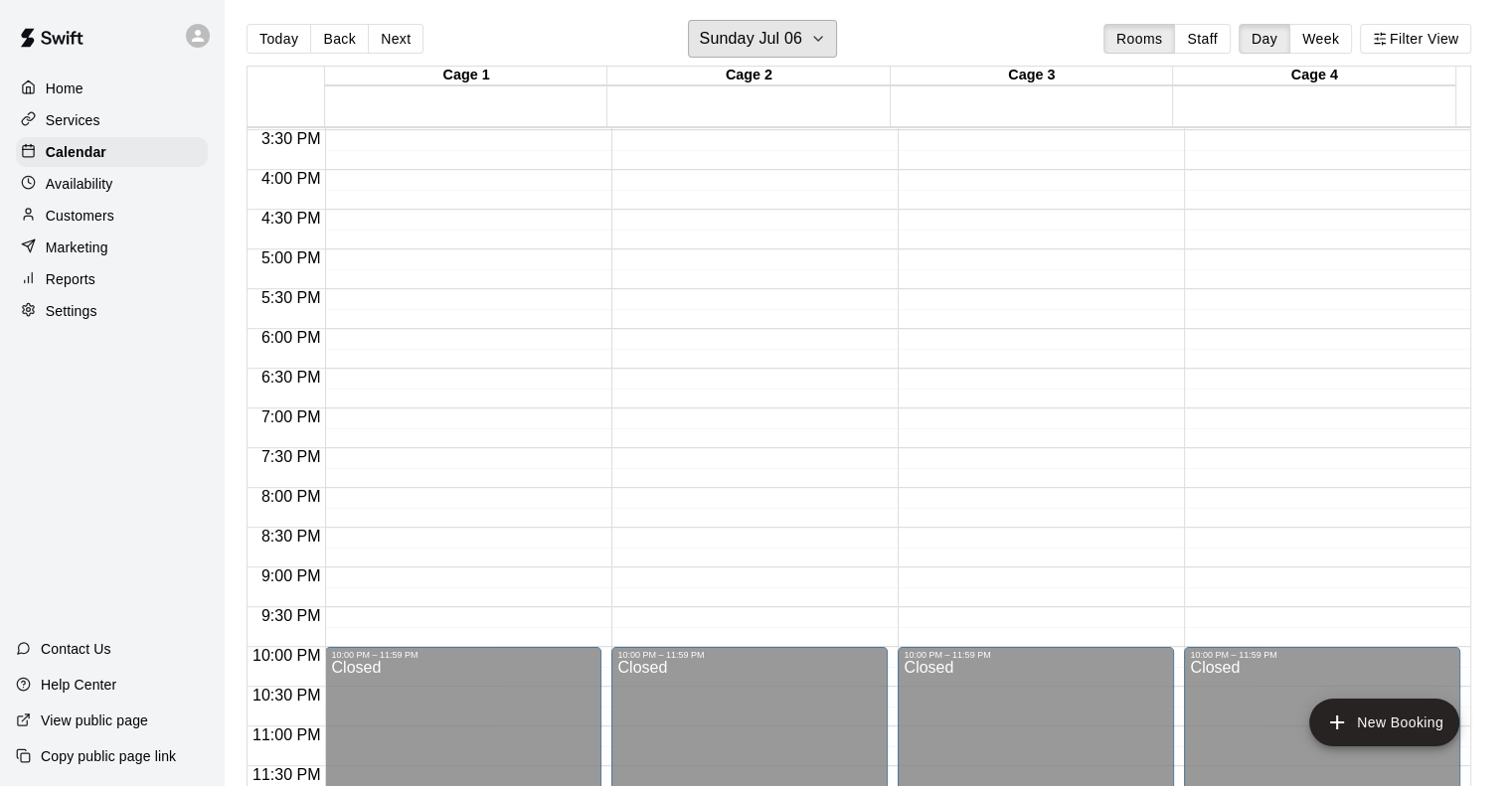 scroll, scrollTop: 0, scrollLeft: 0, axis: both 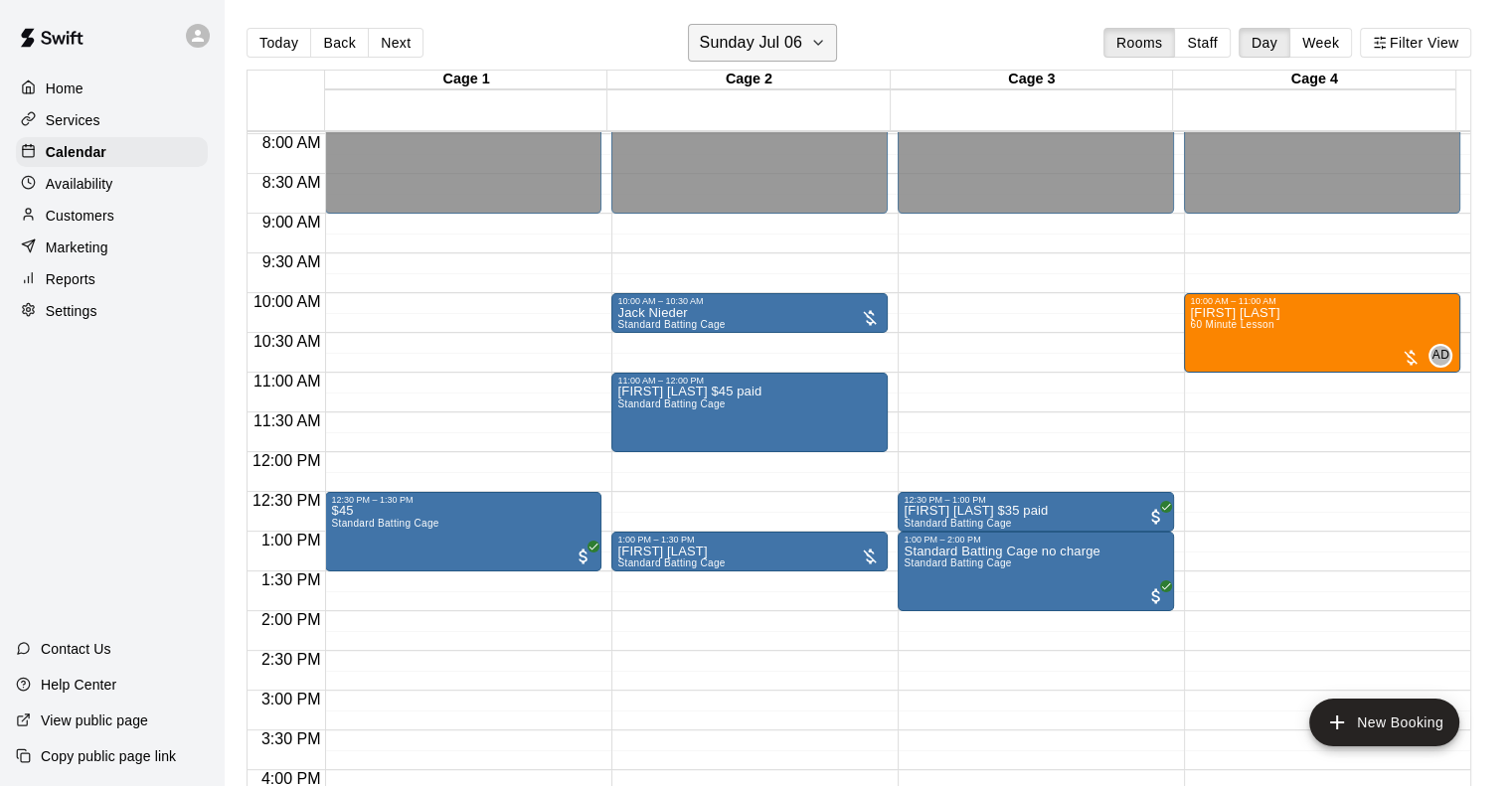 click on "Sunday Jul 06" at bounding box center (762, 43) 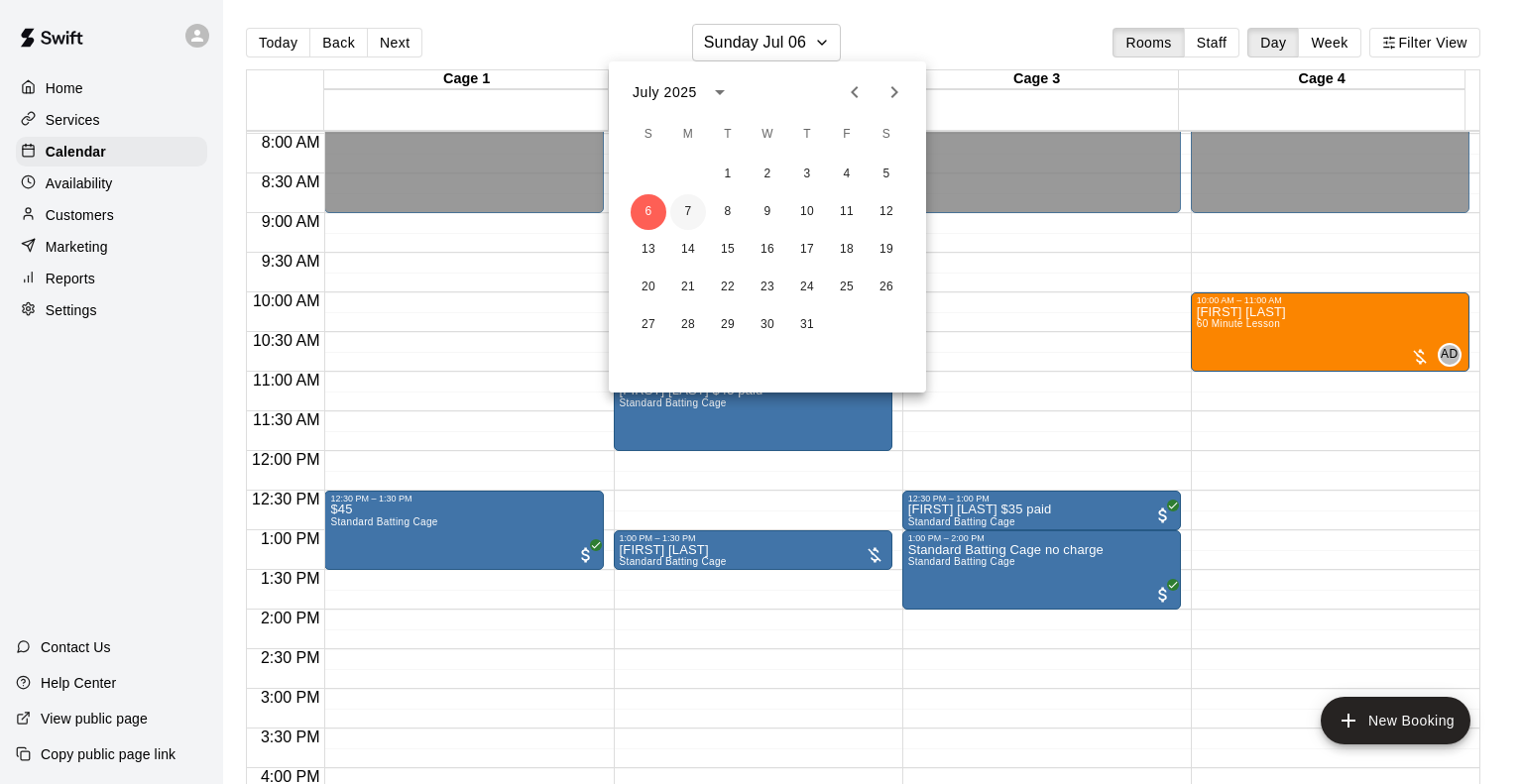 click on "7" at bounding box center [688, 212] 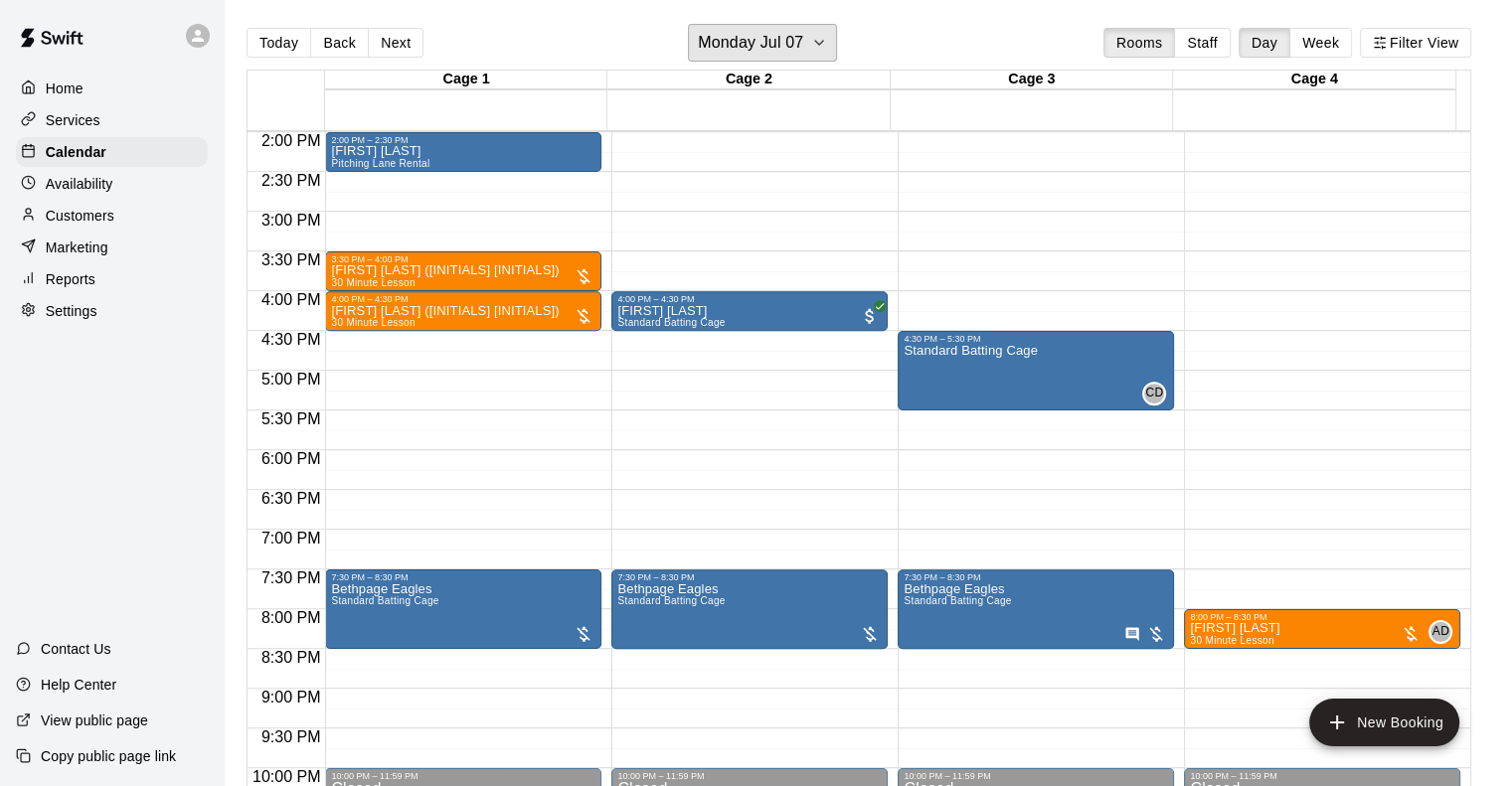 scroll, scrollTop: 1230, scrollLeft: 0, axis: vertical 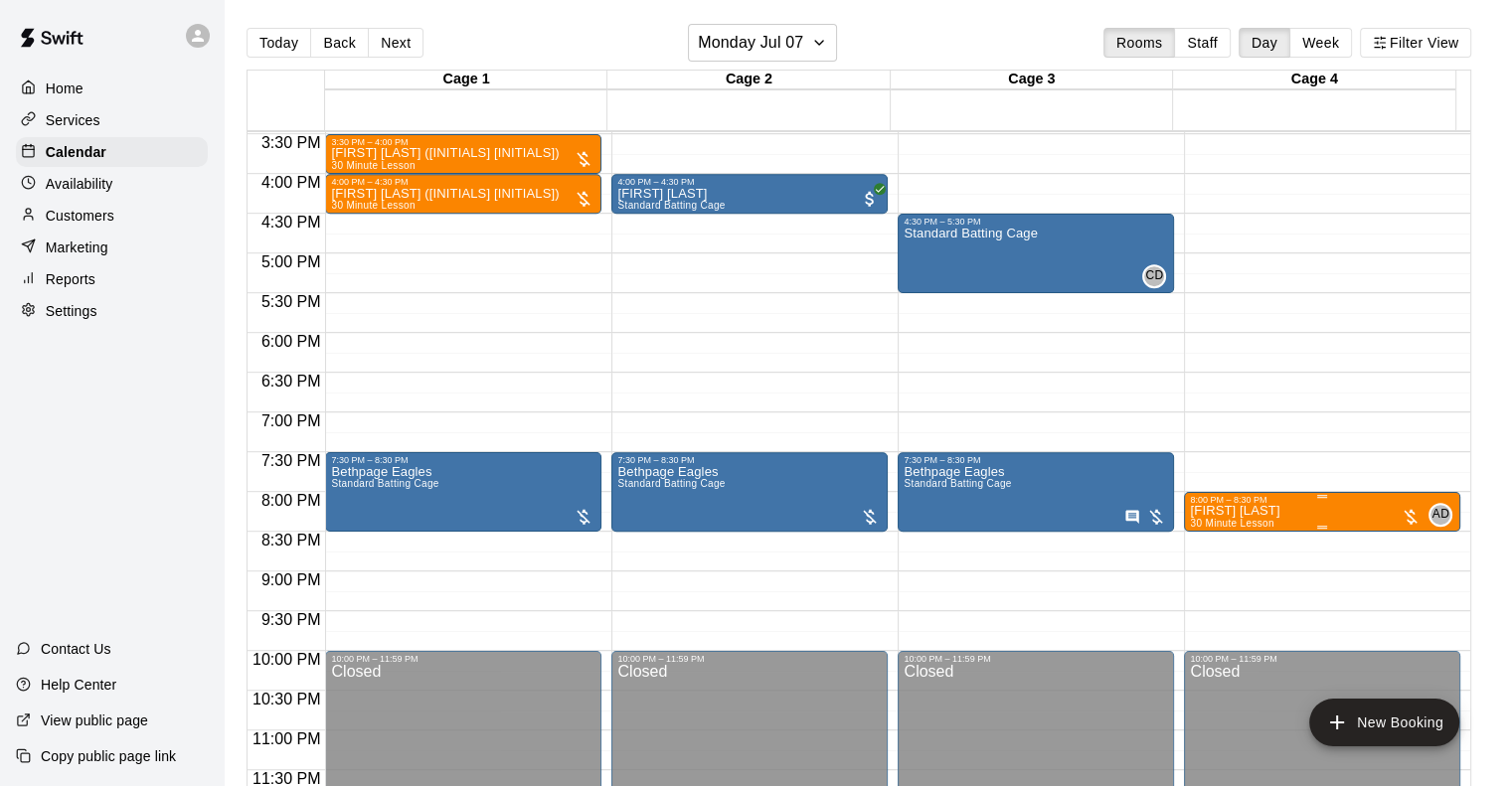 click on "[FIRST] [LAST]" at bounding box center [1235, 511] 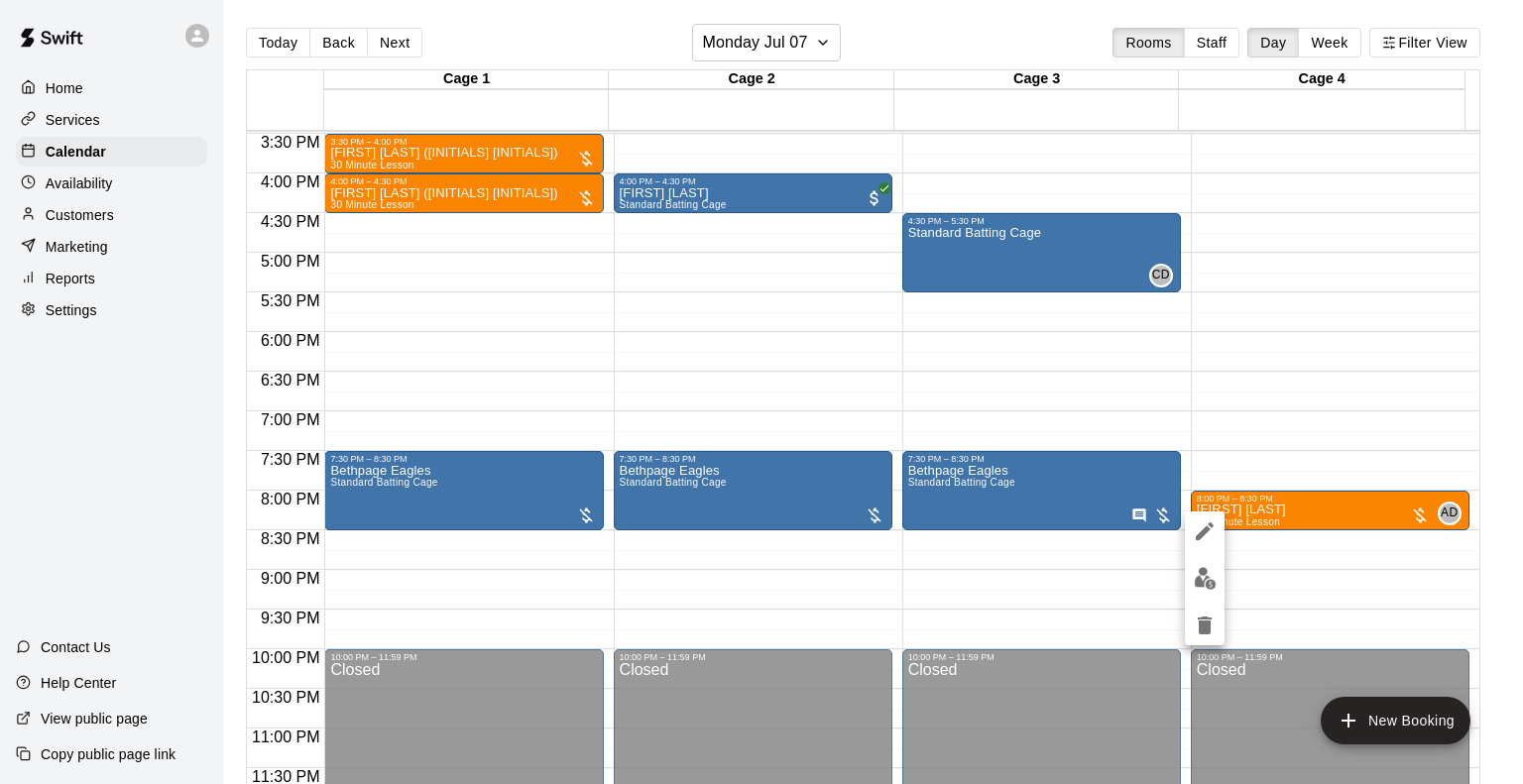 click at bounding box center (762, 392) 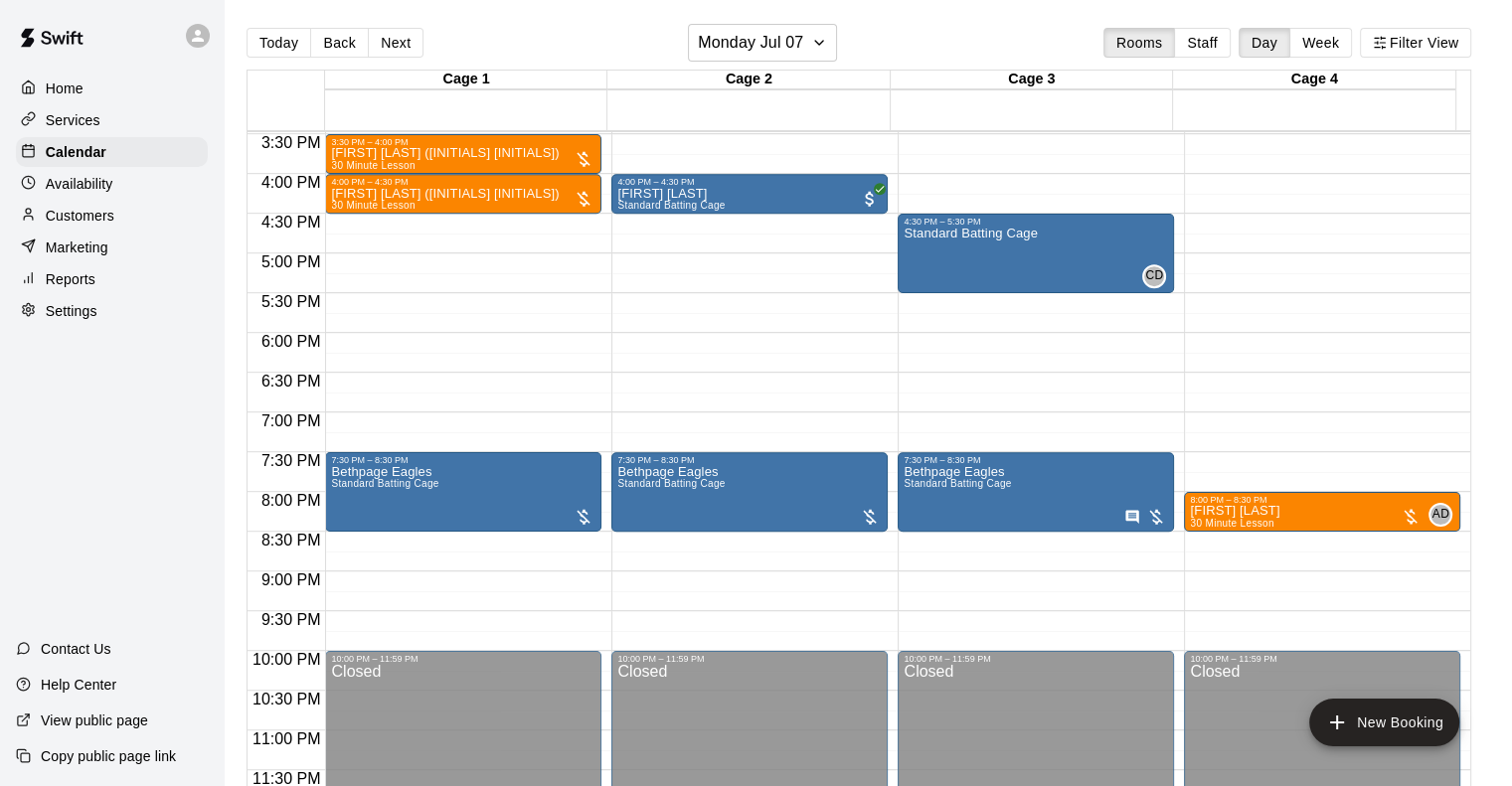 click on "Customers" at bounding box center (111, 216) 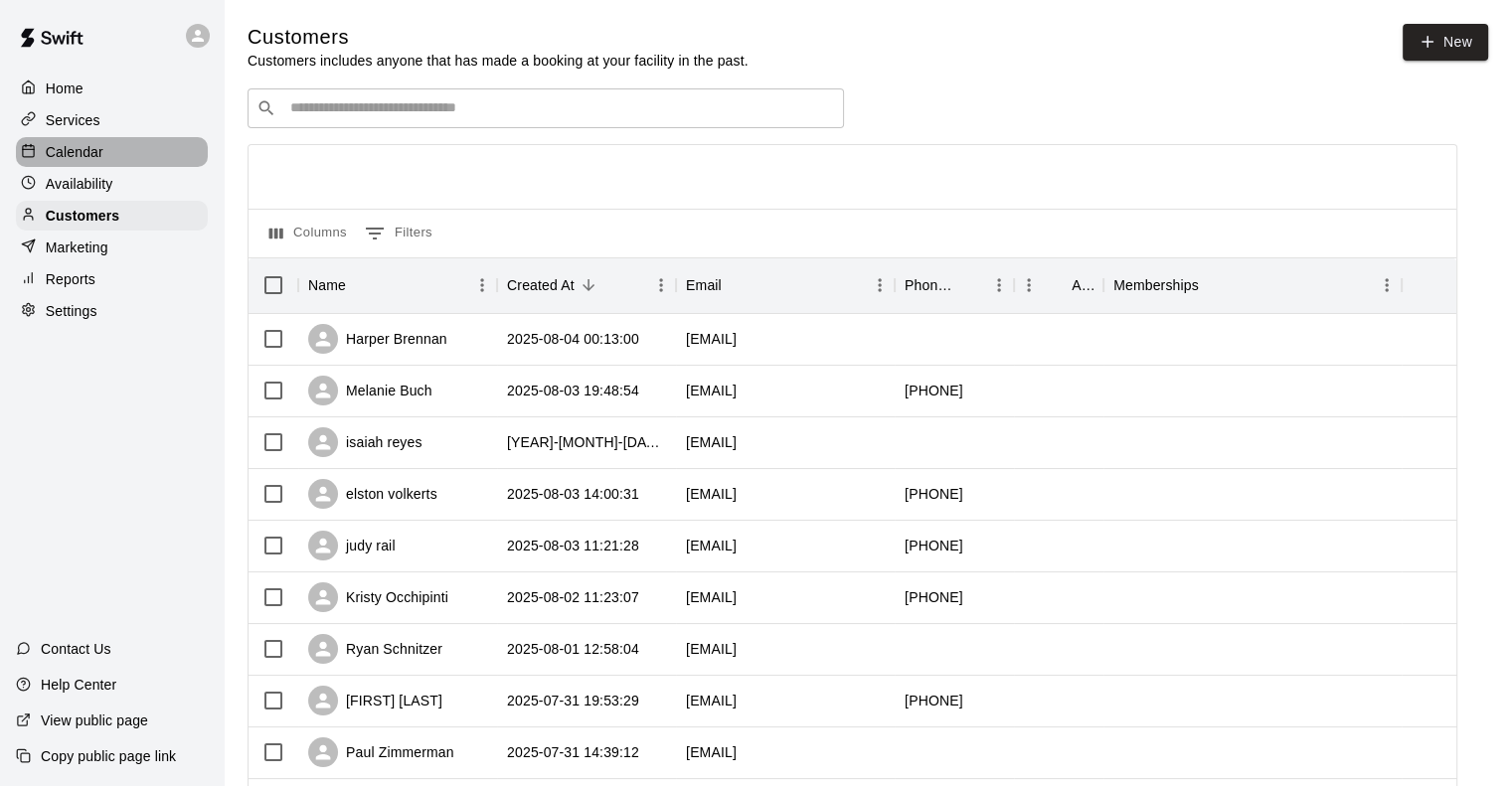 click on "Calendar" at bounding box center [111, 152] 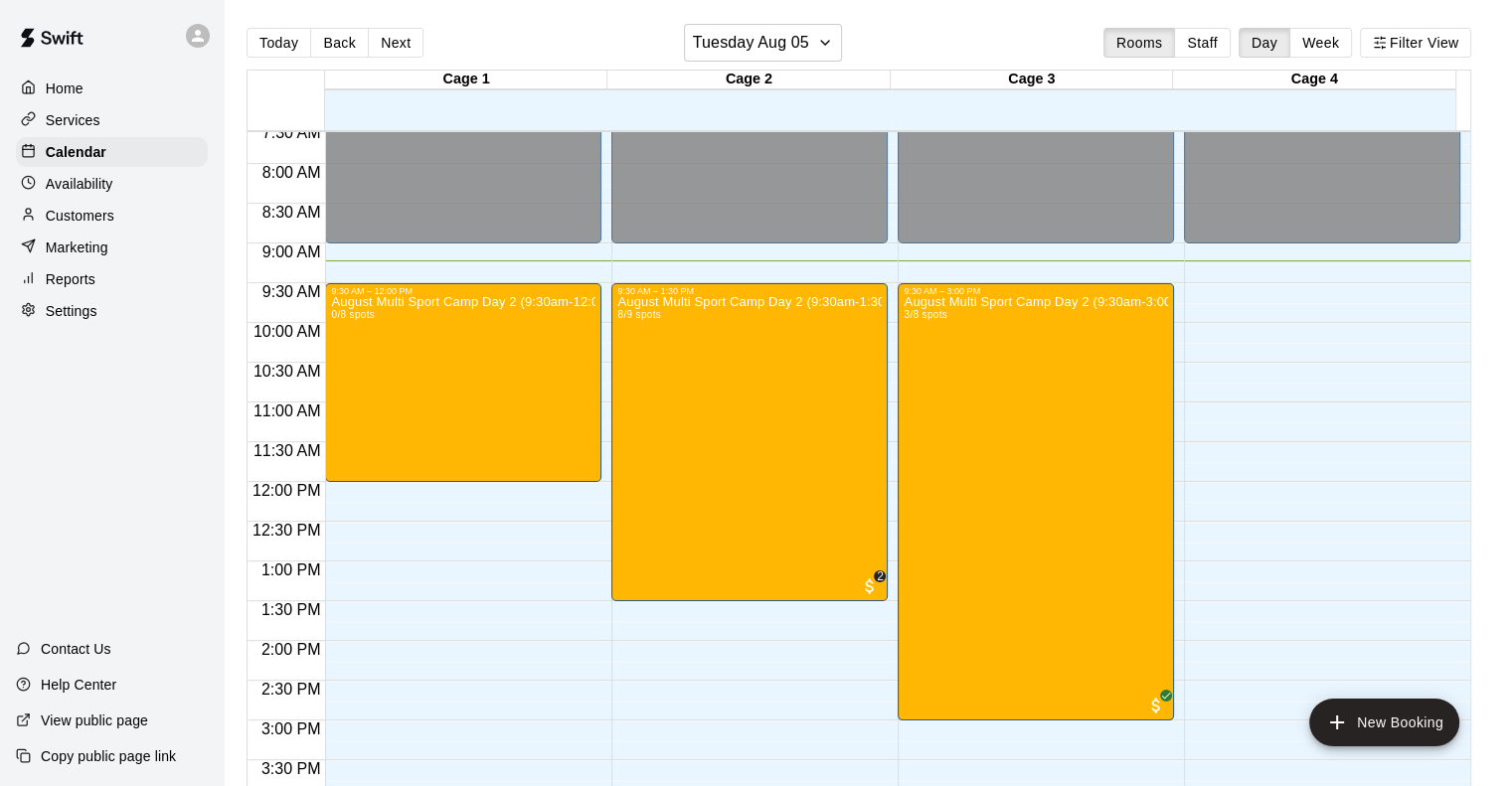 scroll, scrollTop: 434, scrollLeft: 0, axis: vertical 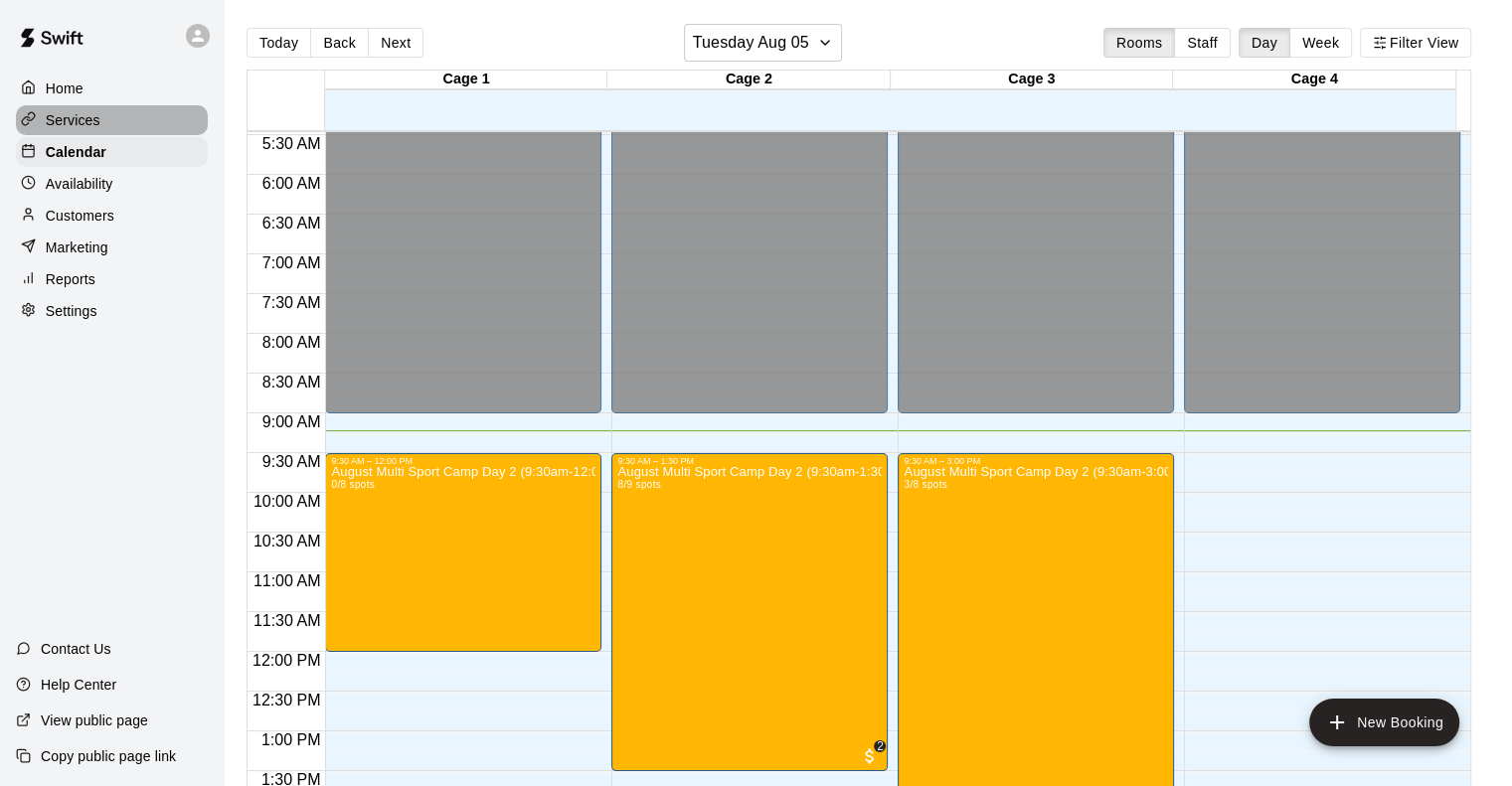 click on "Services" at bounding box center (111, 120) 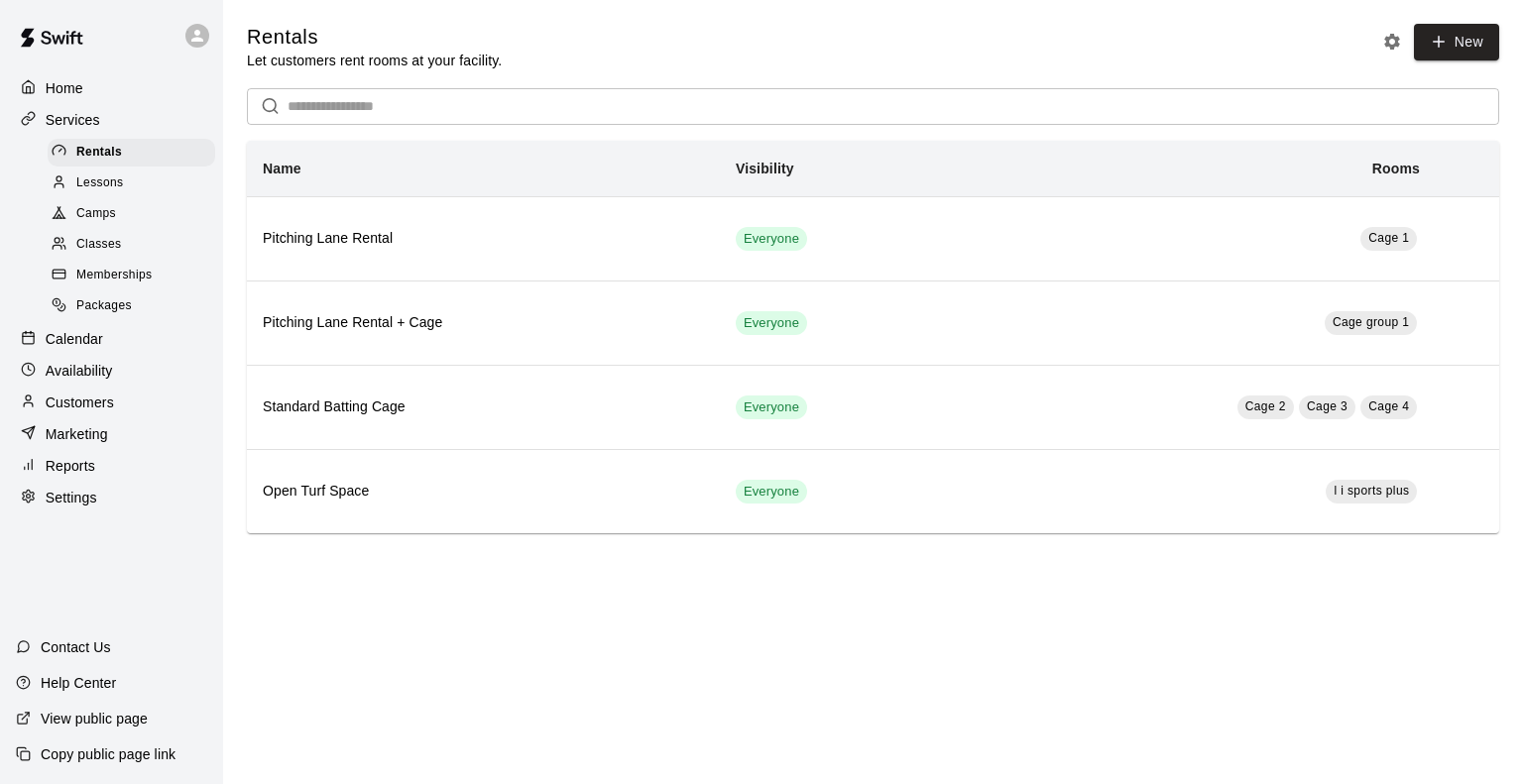 click on "Calendar" at bounding box center (111, 339) 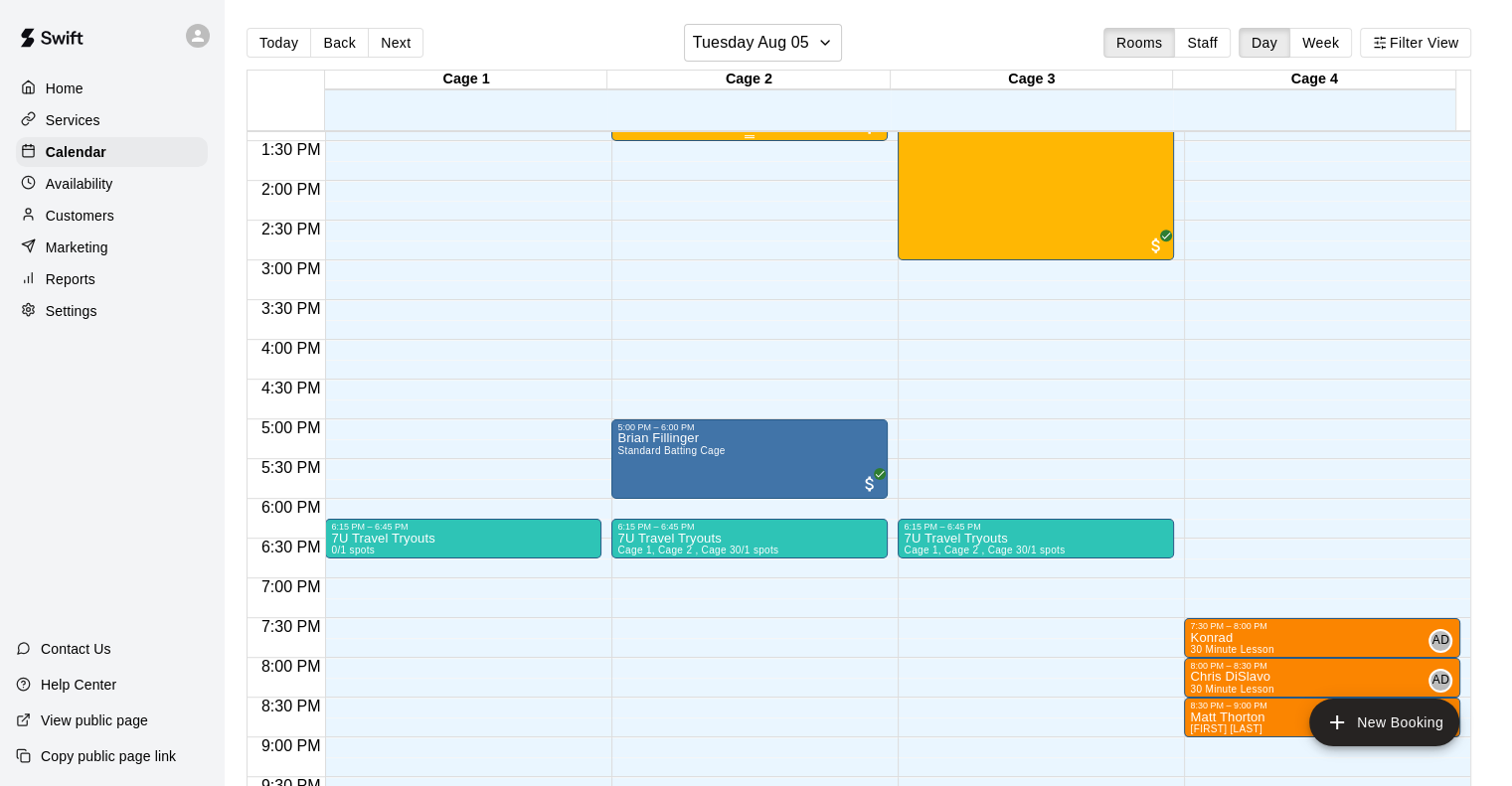 scroll, scrollTop: 833, scrollLeft: 0, axis: vertical 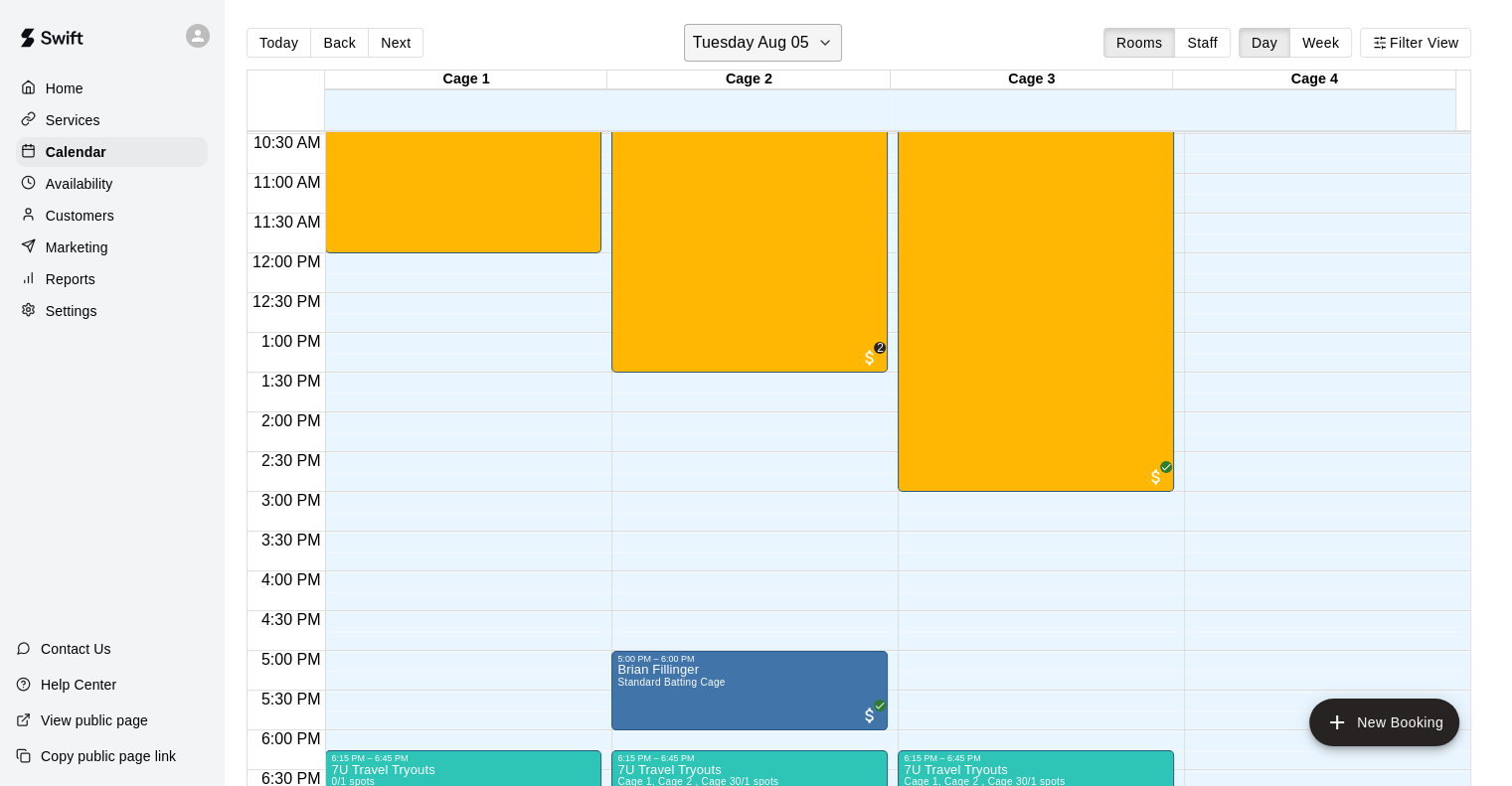 click on "Tuesday Aug 05" at bounding box center [762, 43] 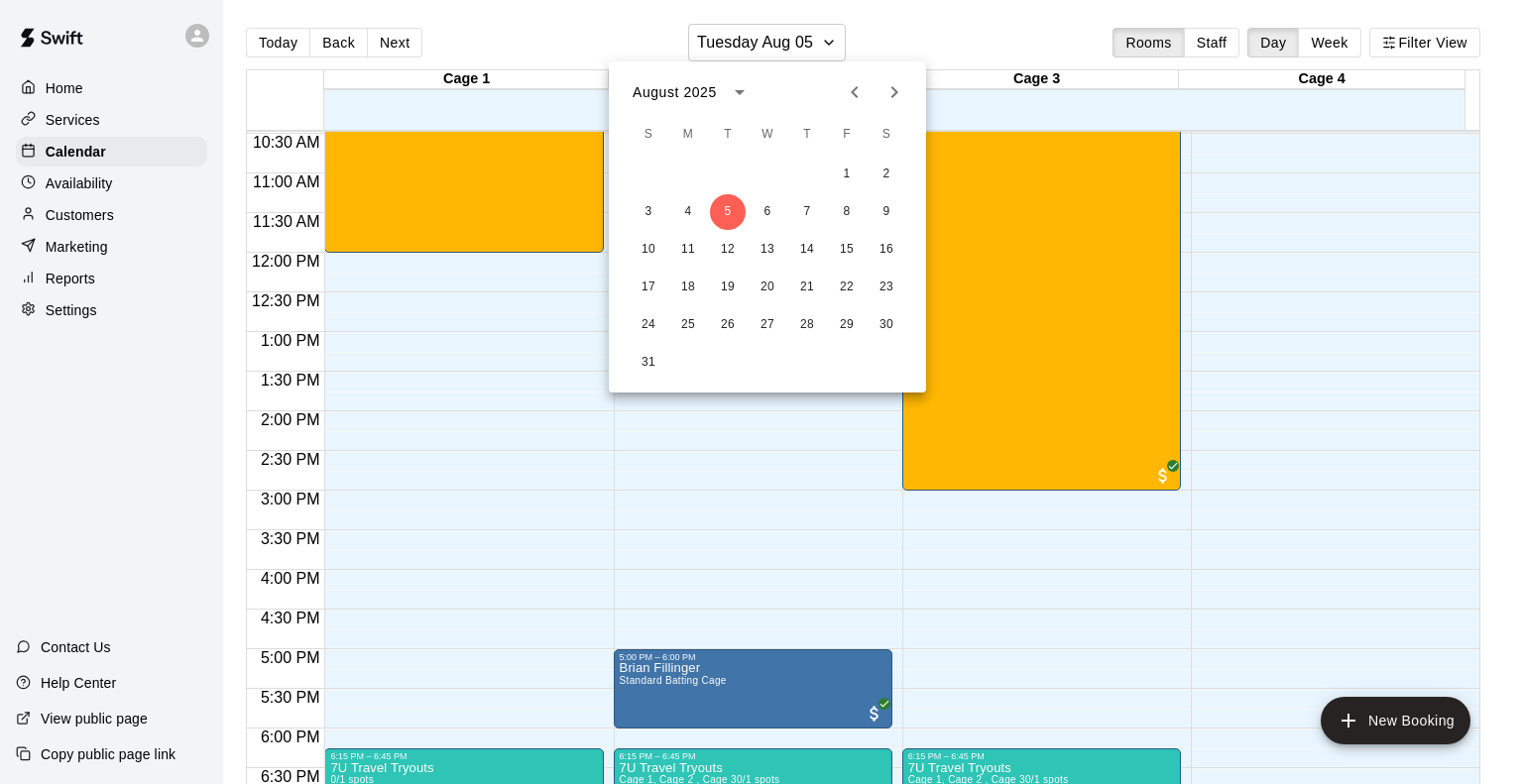 click 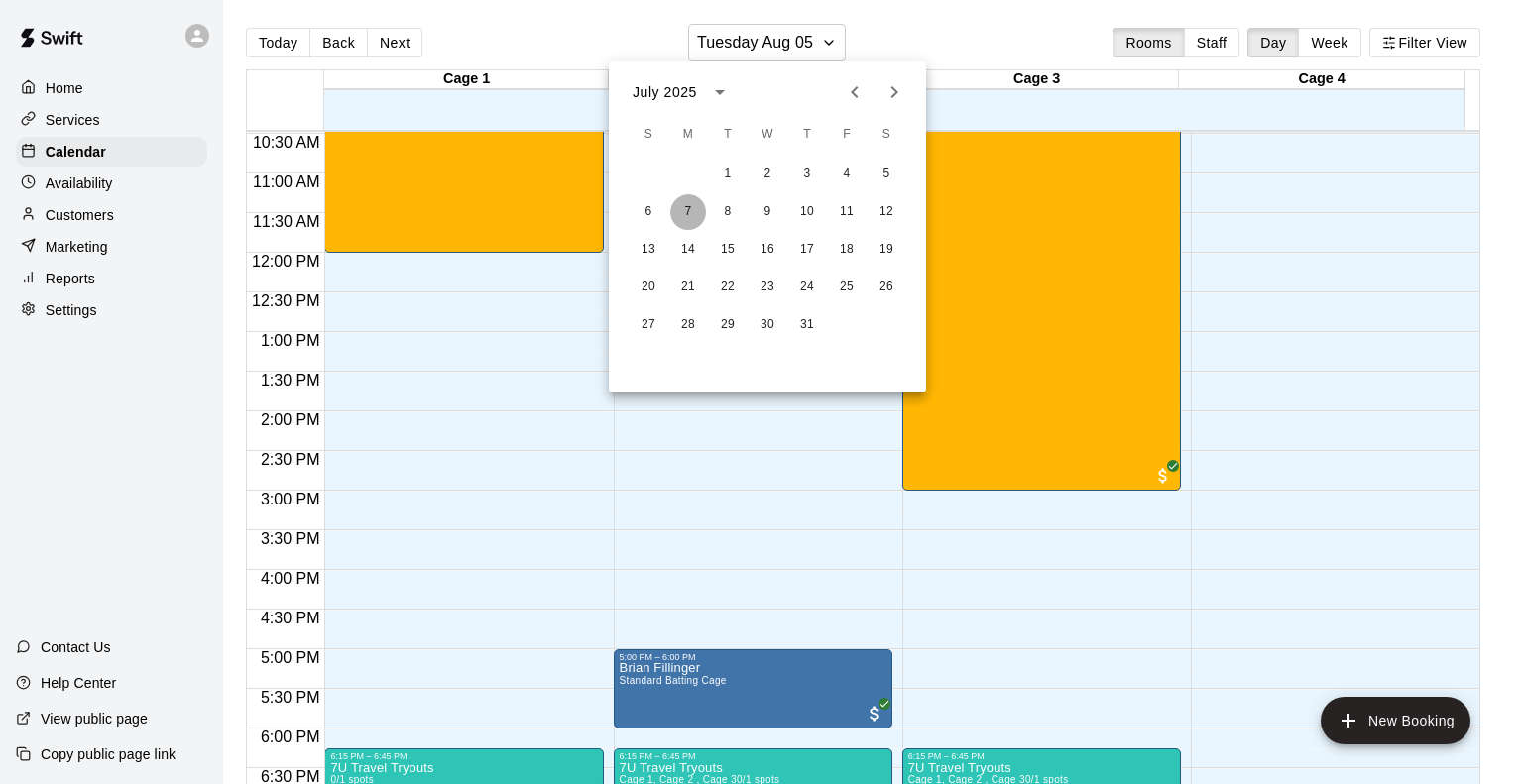click on "7" at bounding box center (688, 212) 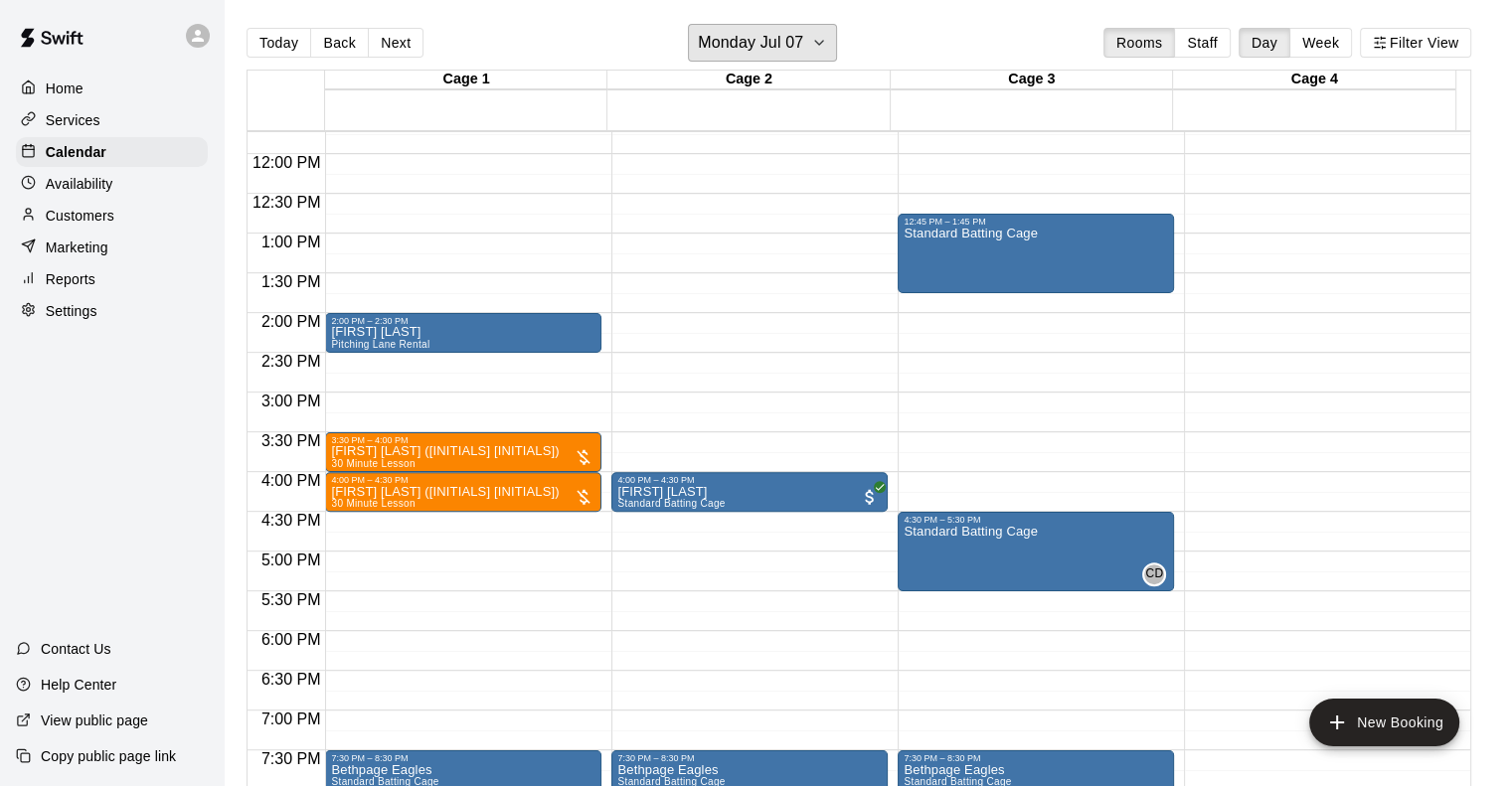 scroll, scrollTop: 1230, scrollLeft: 0, axis: vertical 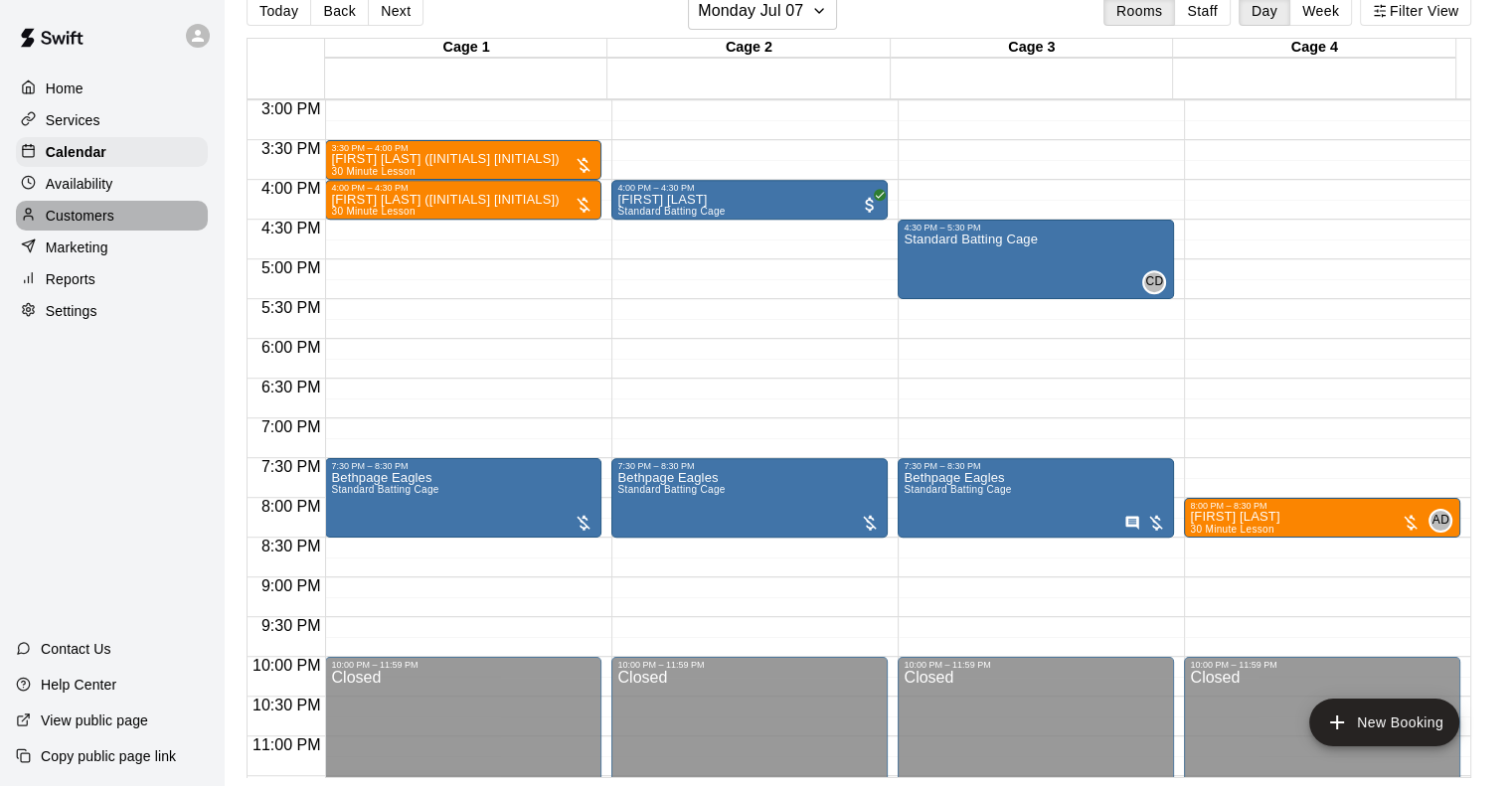 click on "Customers" at bounding box center (80, 216) 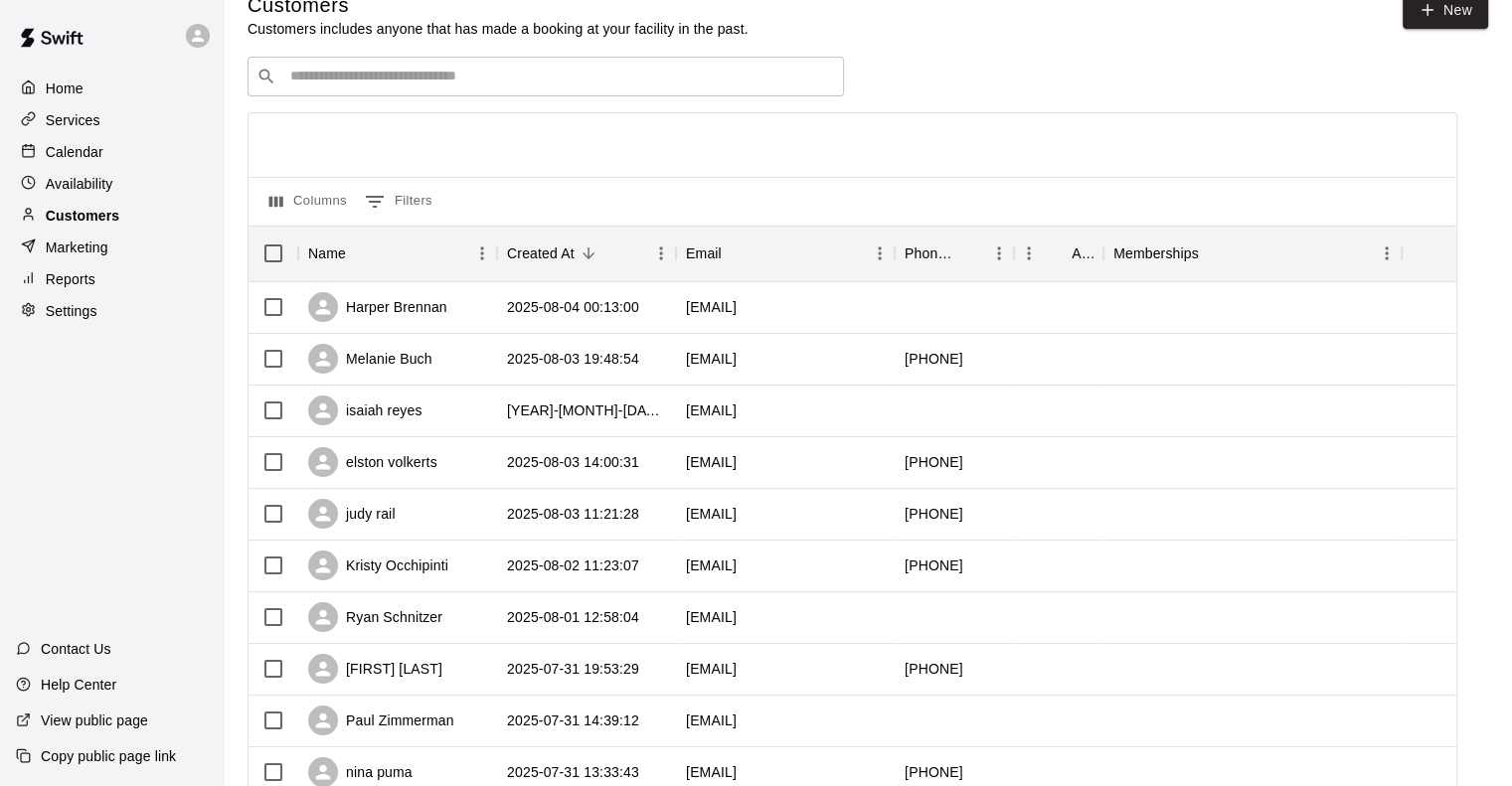 scroll, scrollTop: 0, scrollLeft: 0, axis: both 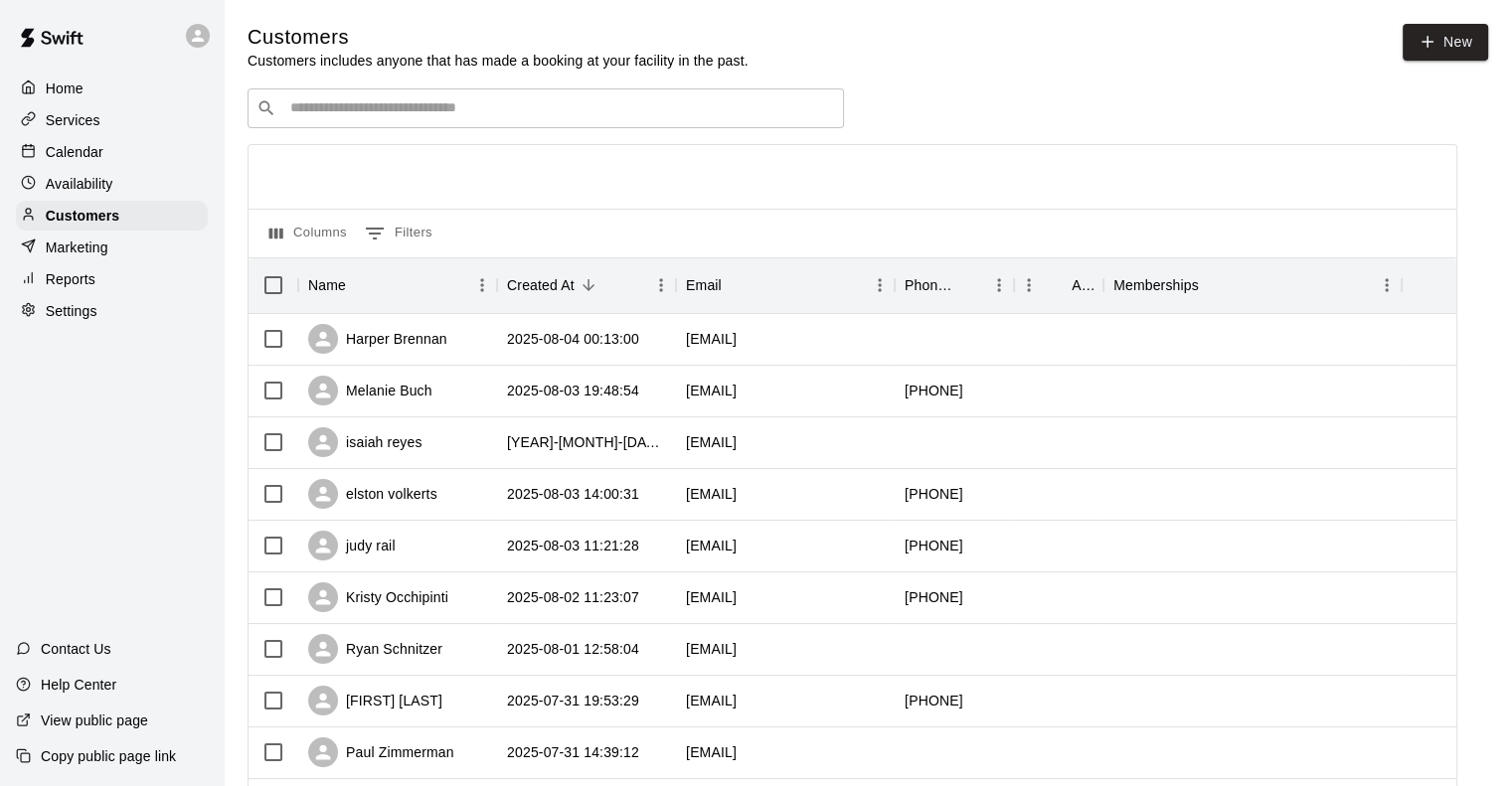 click at bounding box center (560, 108) 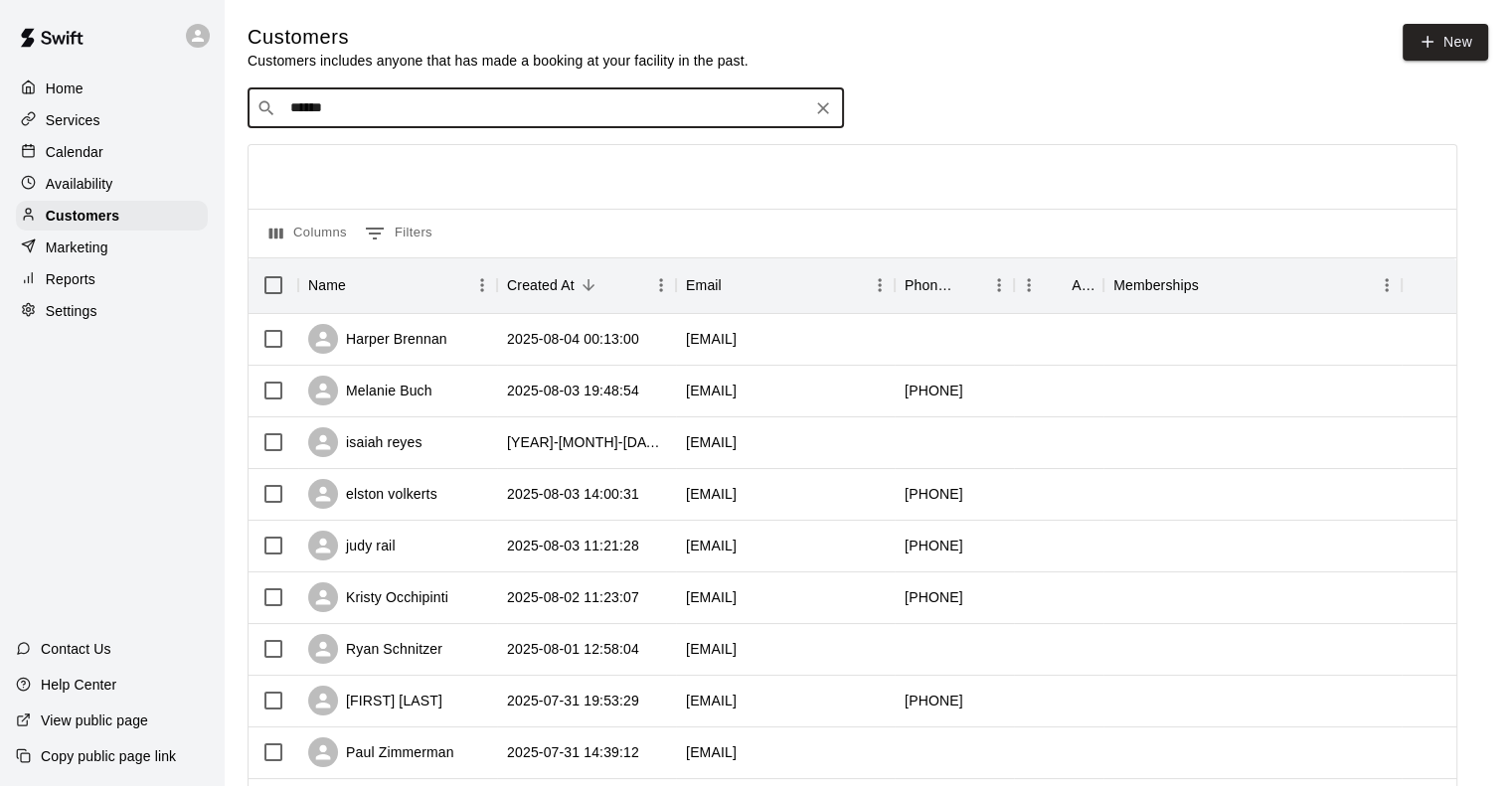 type on "******" 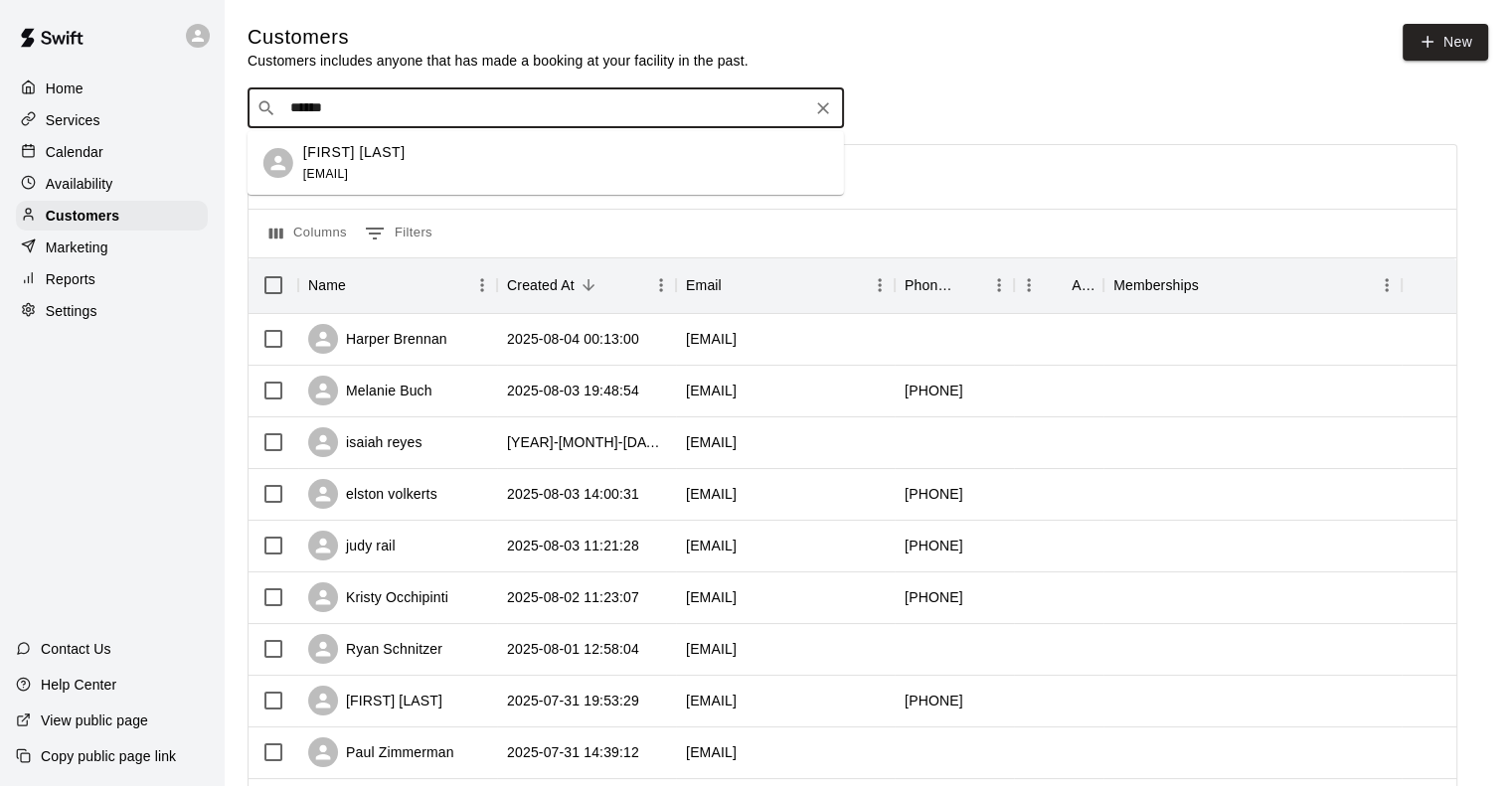 click on "[FIRST] [LAST] [EMAIL]" at bounding box center (354, 163) 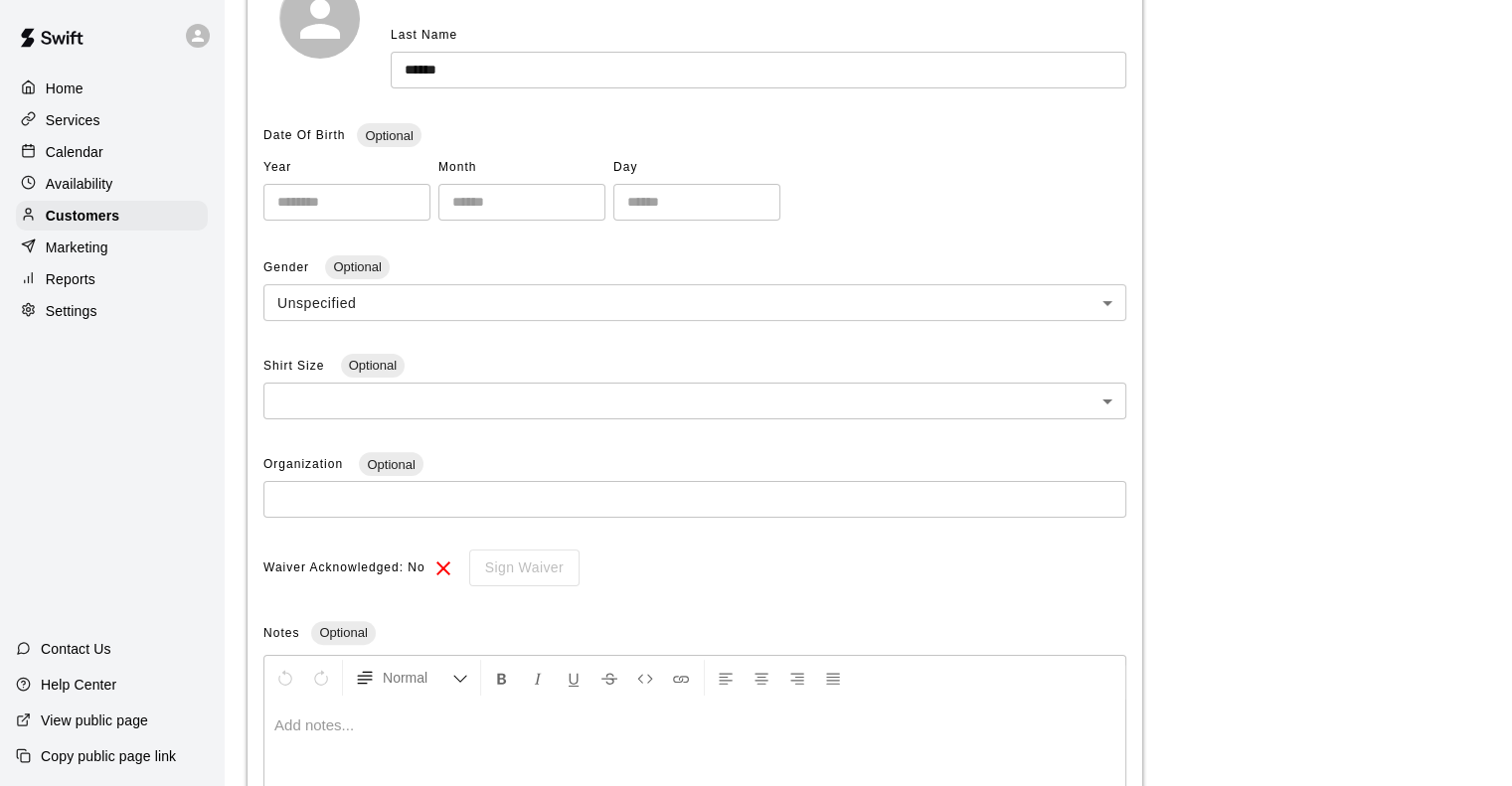 scroll, scrollTop: 0, scrollLeft: 0, axis: both 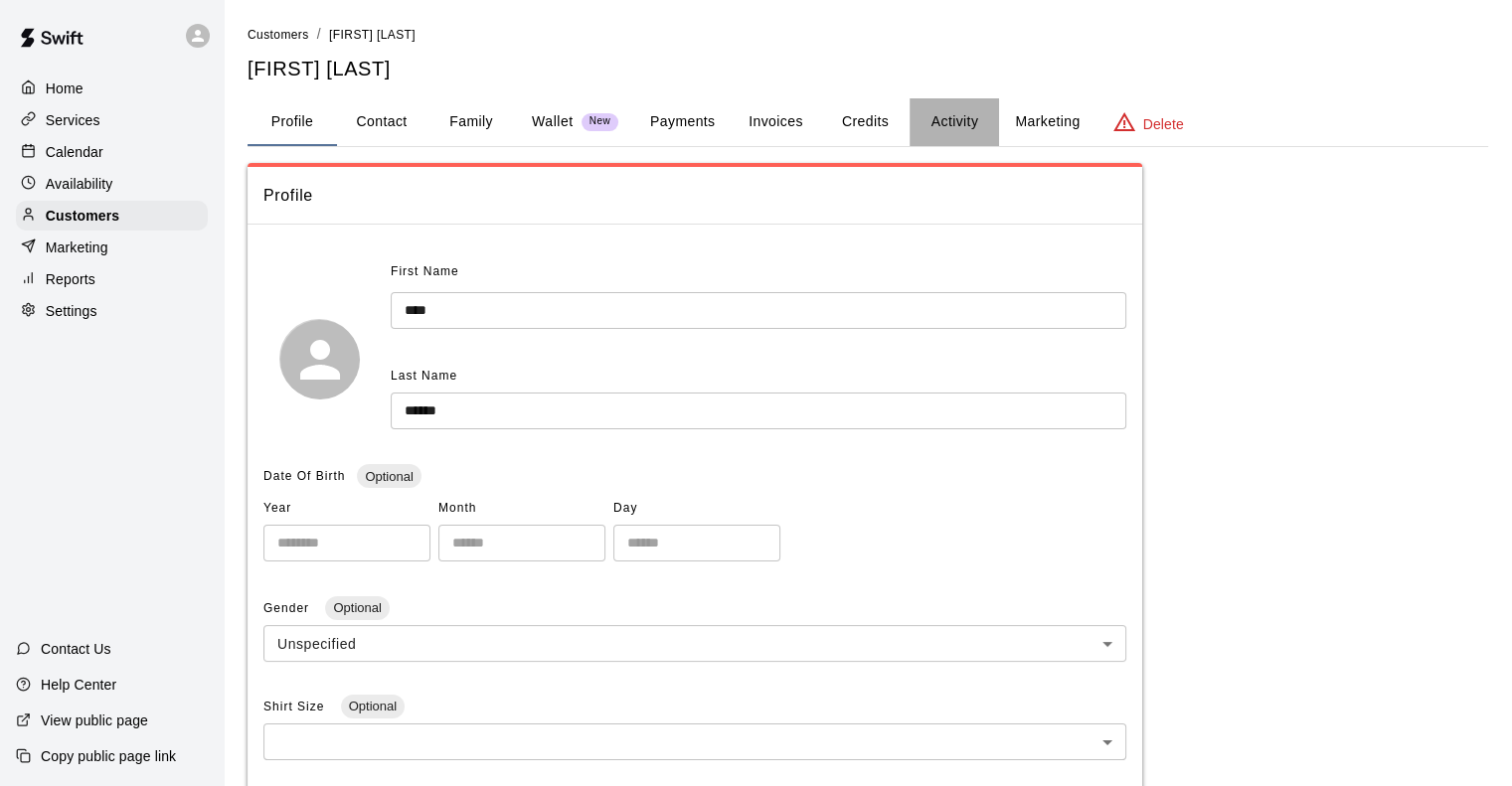 click on "Activity" at bounding box center [954, 122] 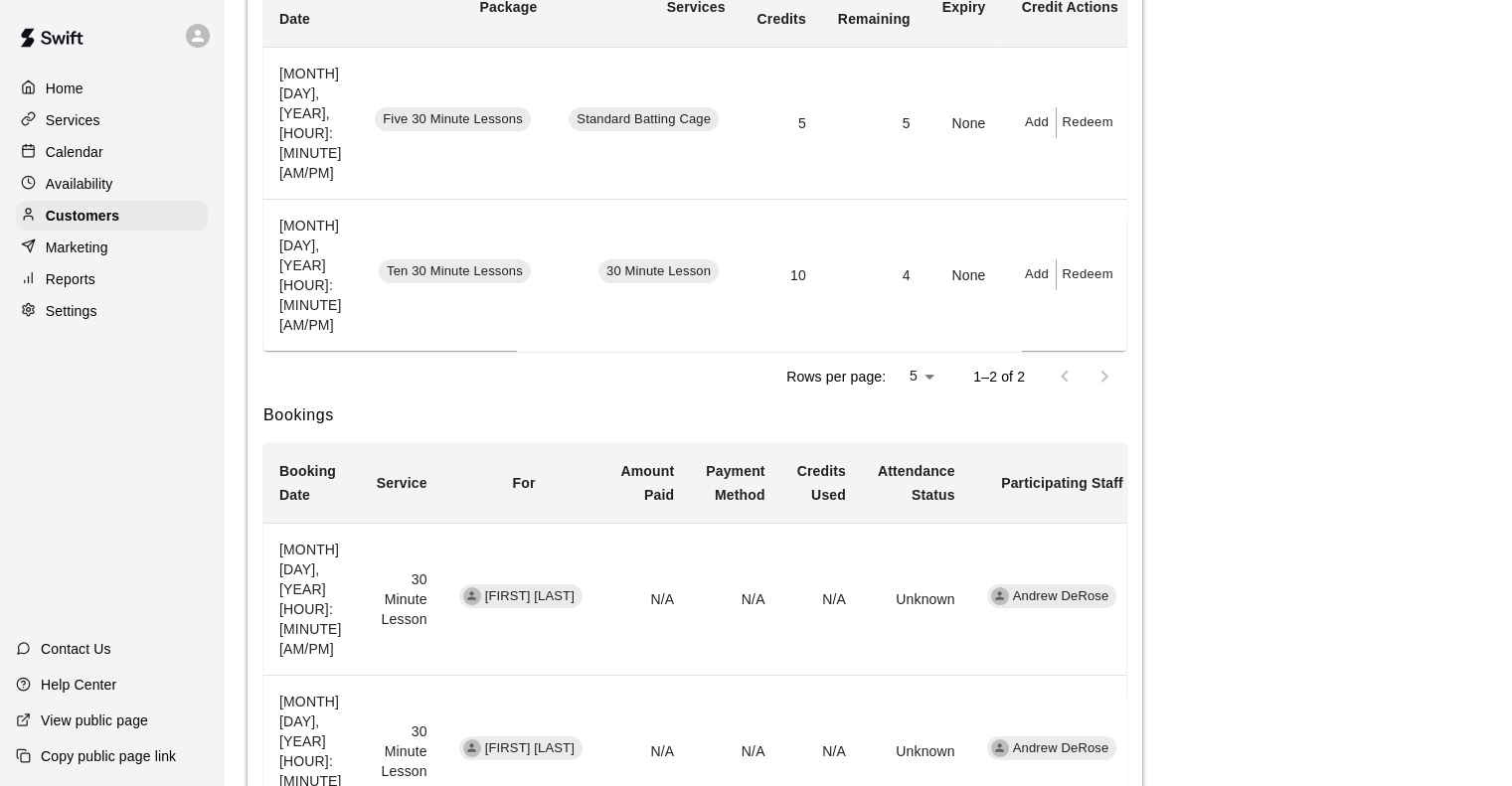 scroll, scrollTop: 397, scrollLeft: 0, axis: vertical 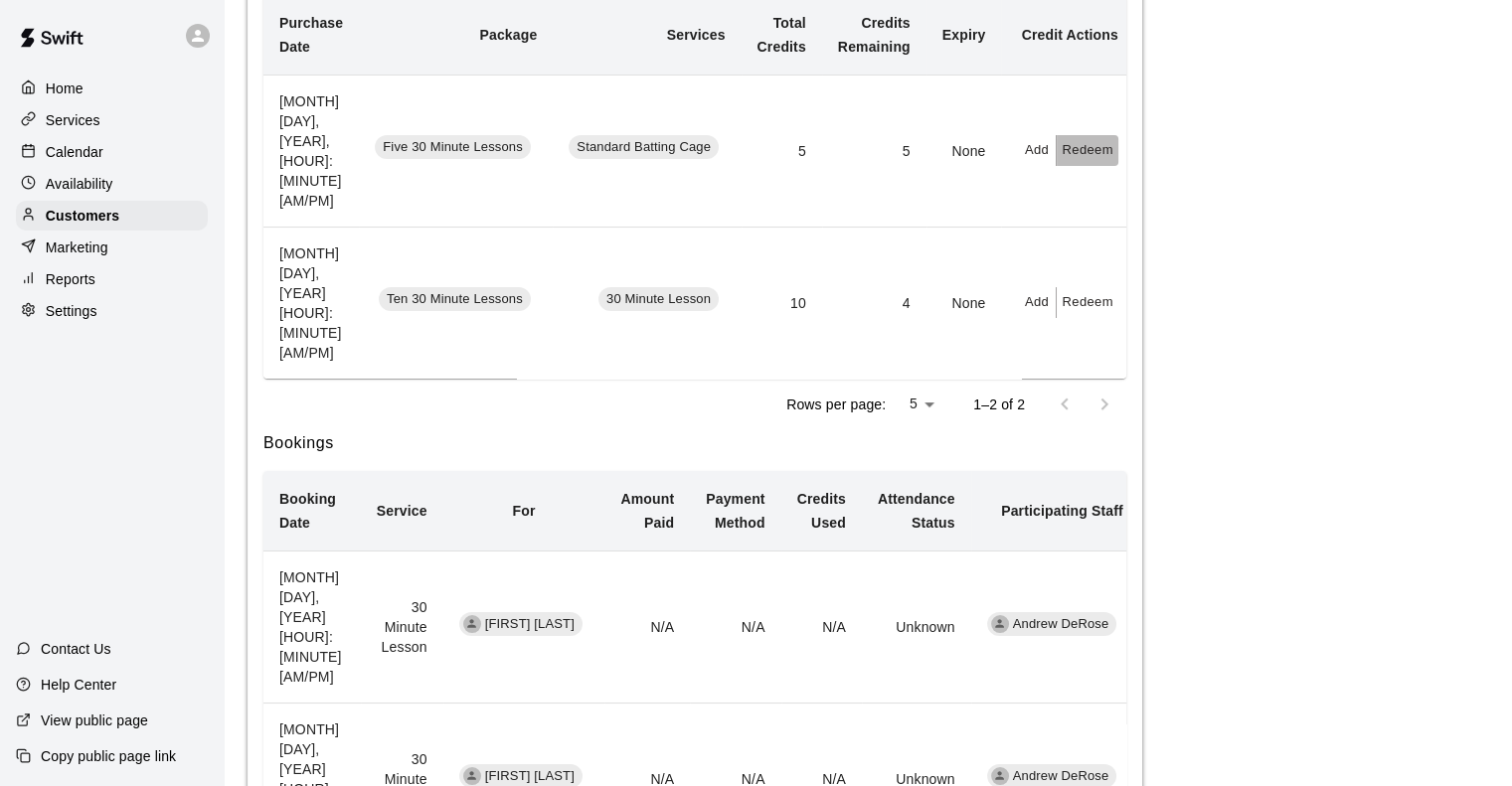 click on "Redeem" at bounding box center [1087, 150] 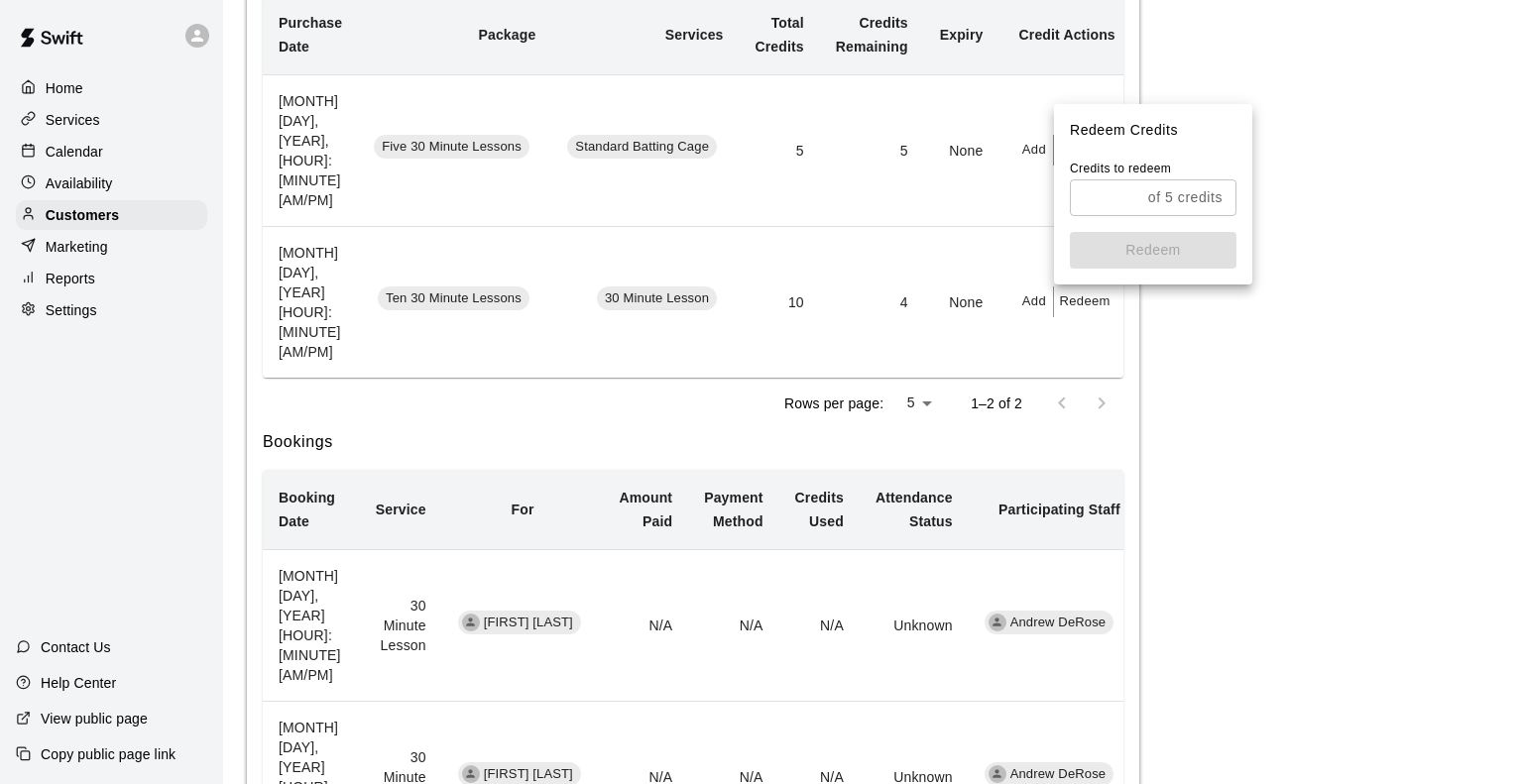 click at bounding box center (1105, 197) 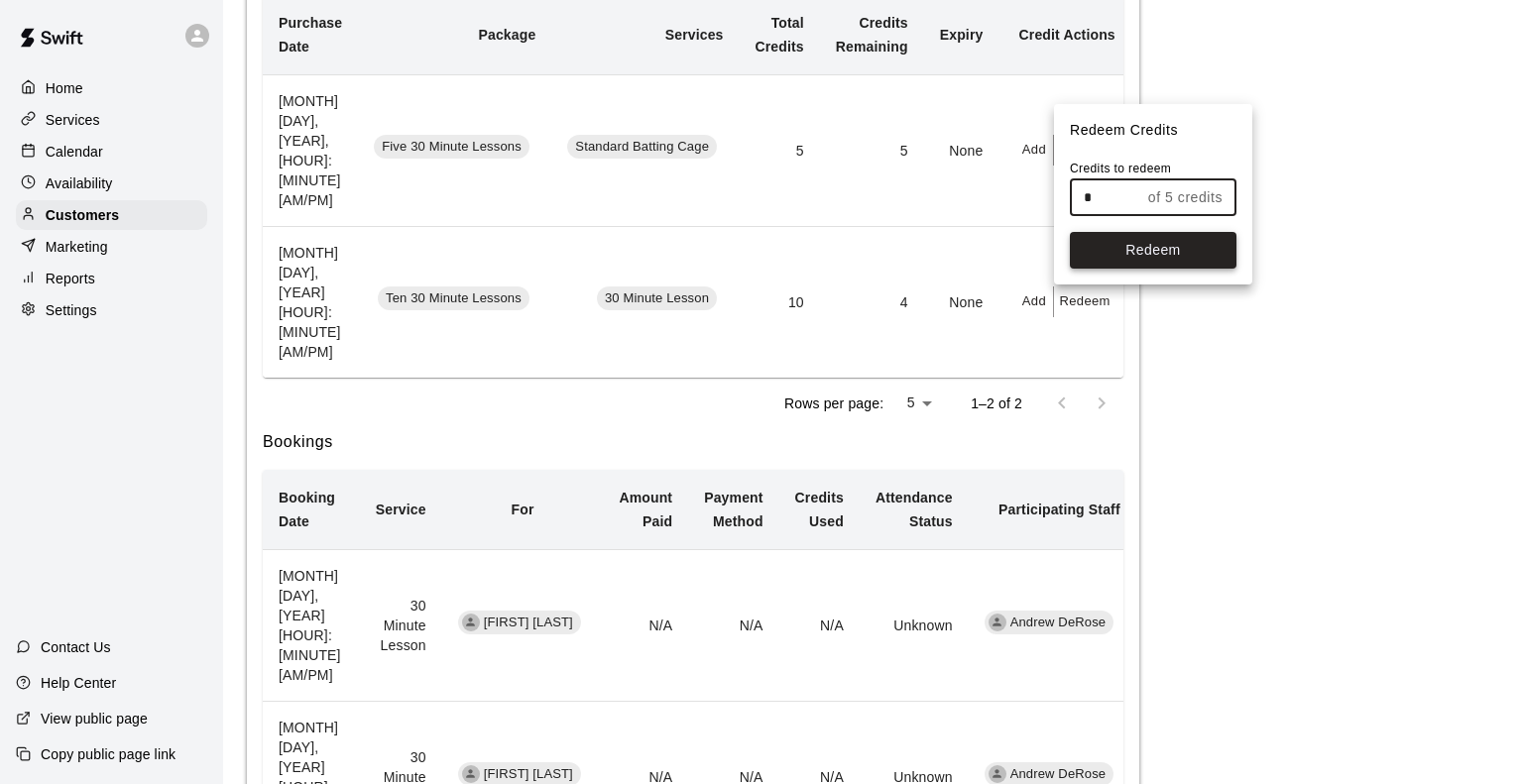 type on "*" 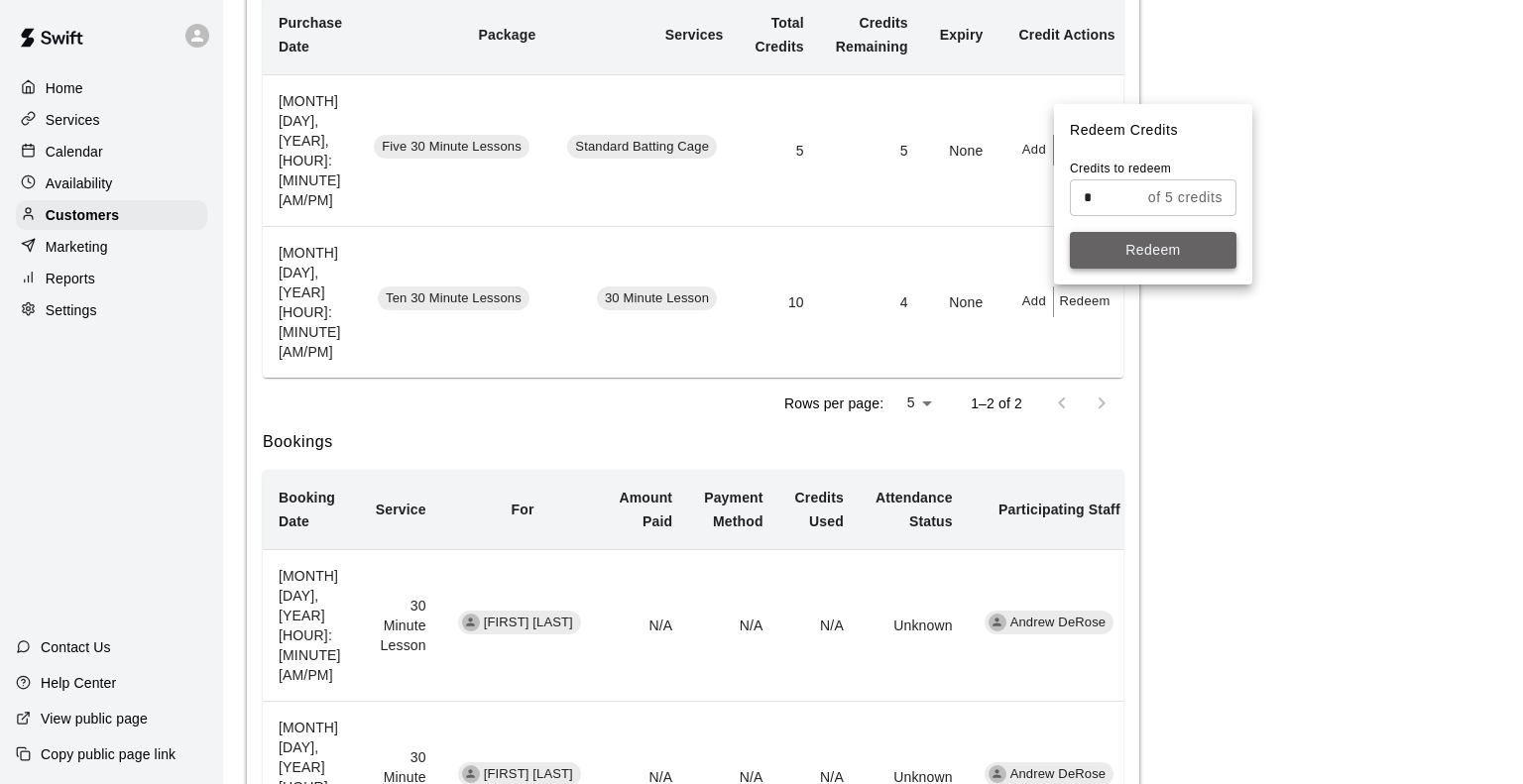 click on "Redeem" at bounding box center (1153, 250) 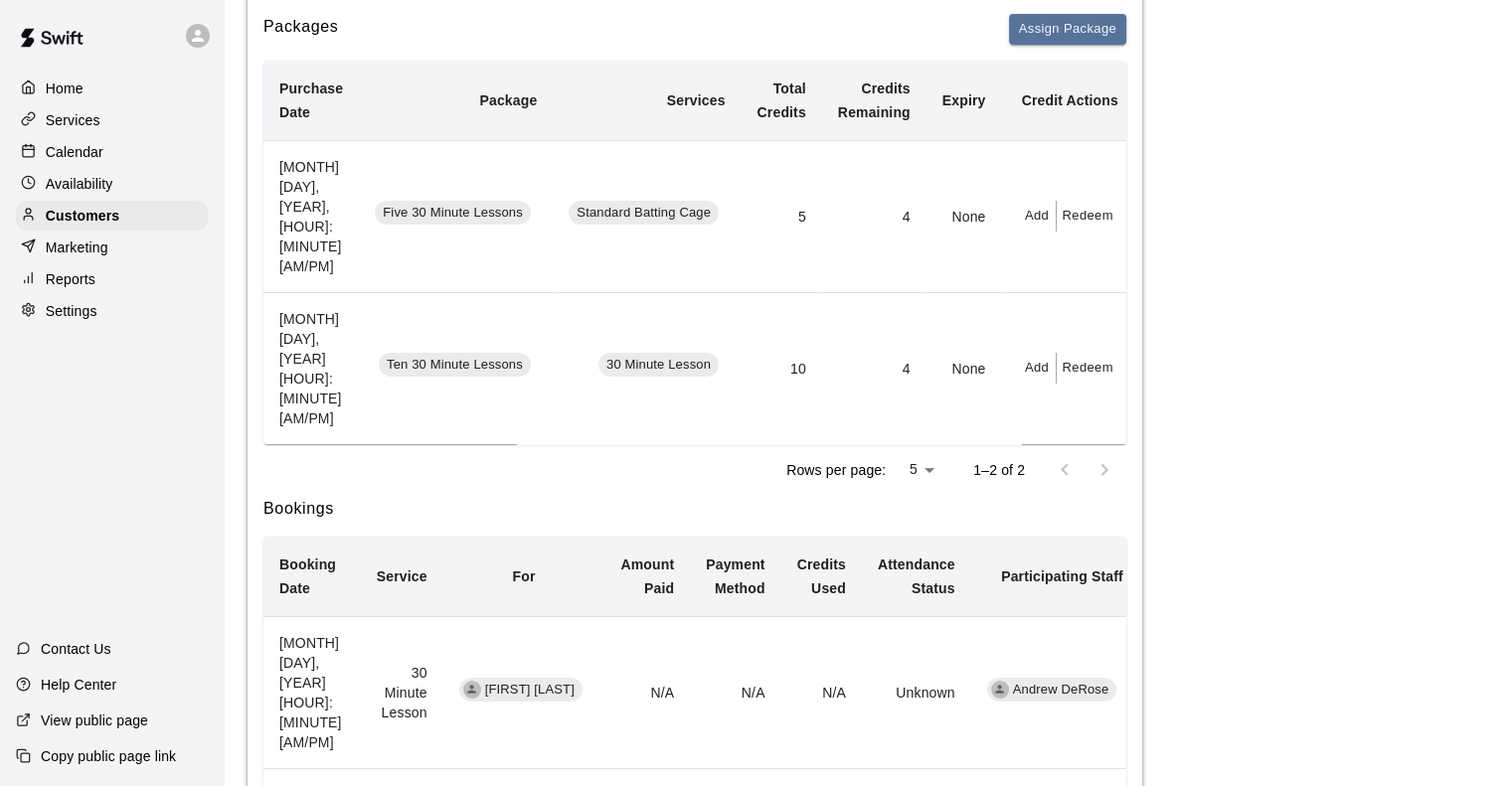 scroll, scrollTop: 298, scrollLeft: 0, axis: vertical 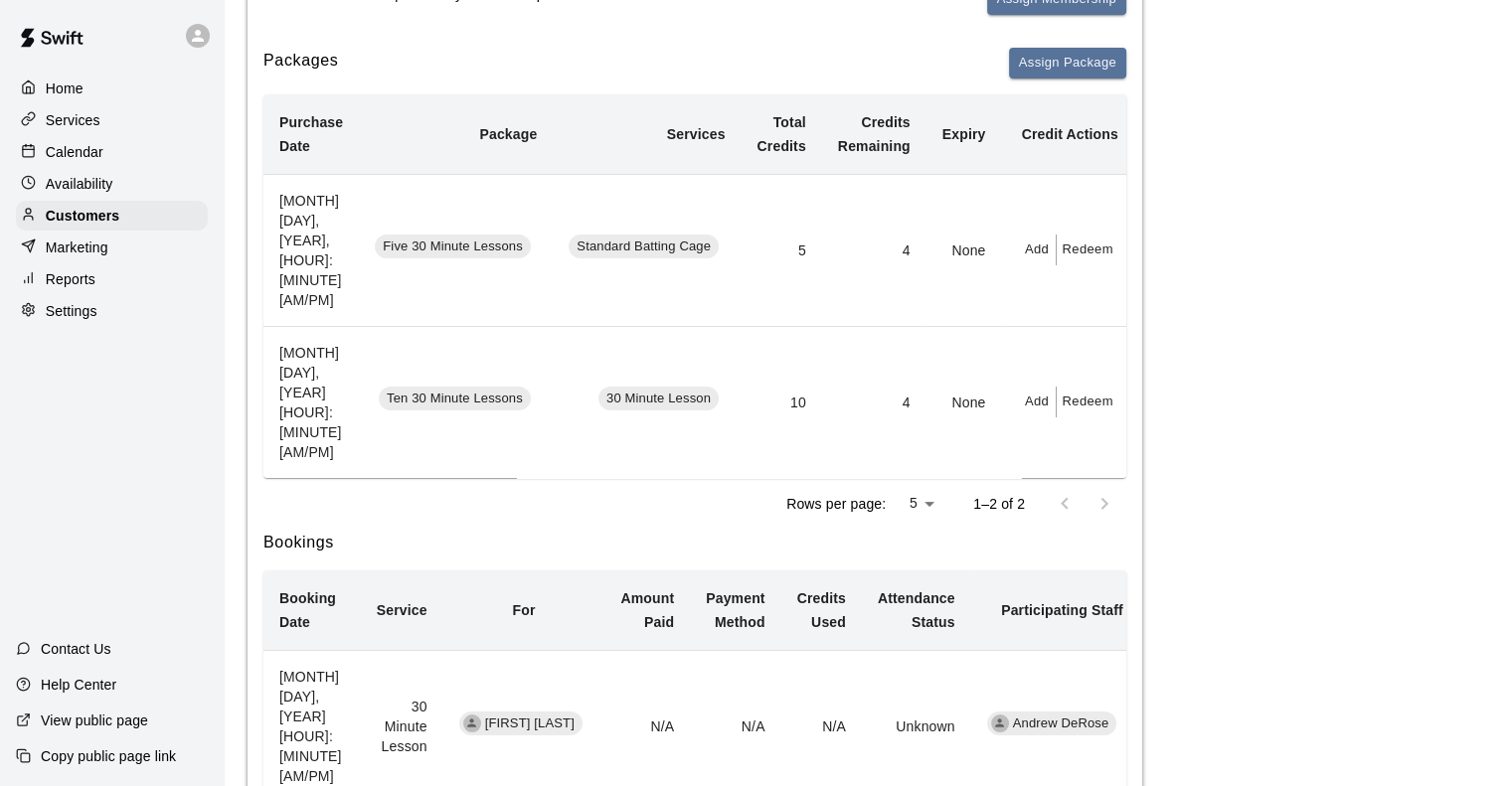 click on "Calendar" at bounding box center [75, 152] 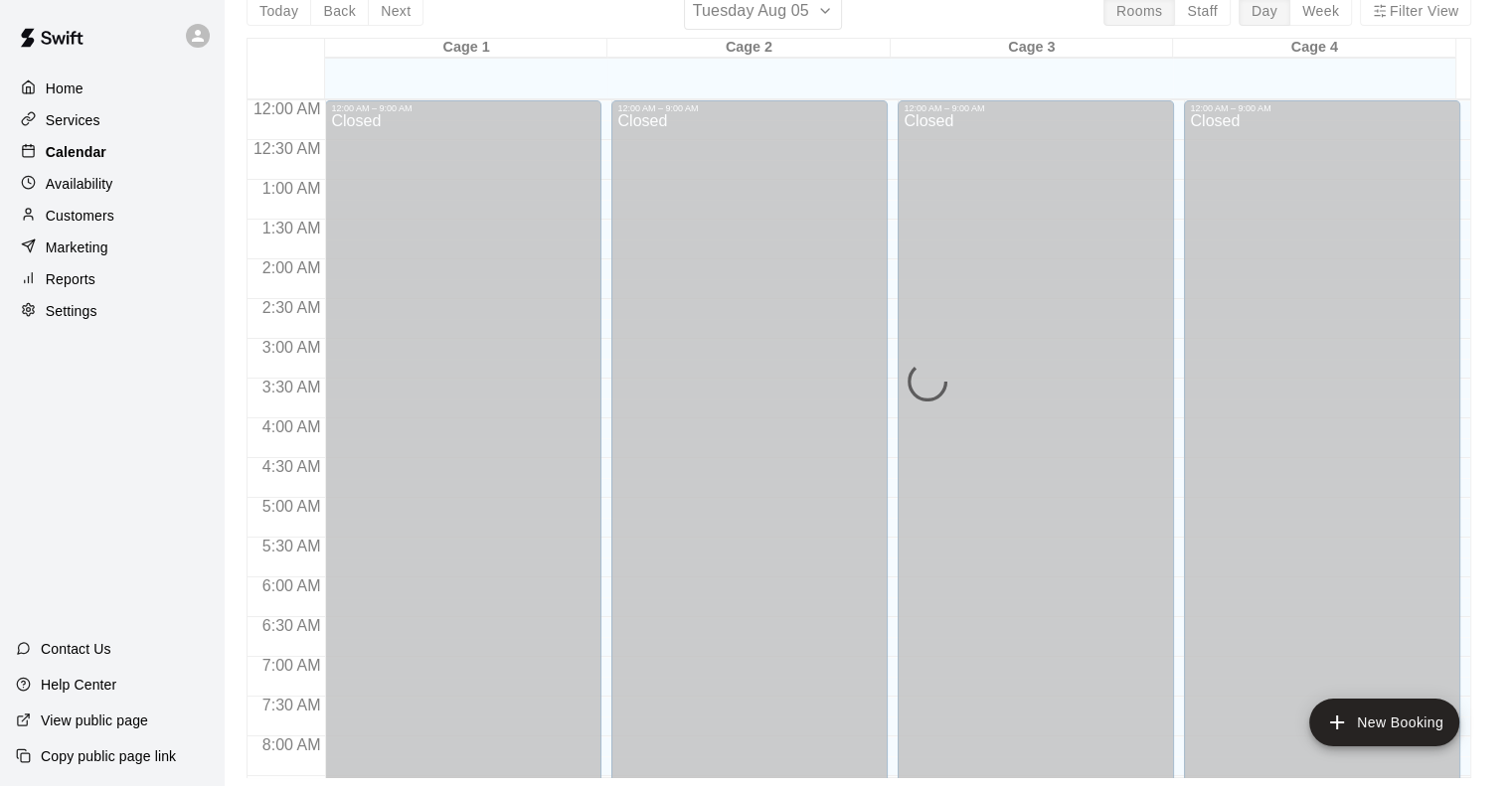 scroll, scrollTop: 0, scrollLeft: 0, axis: both 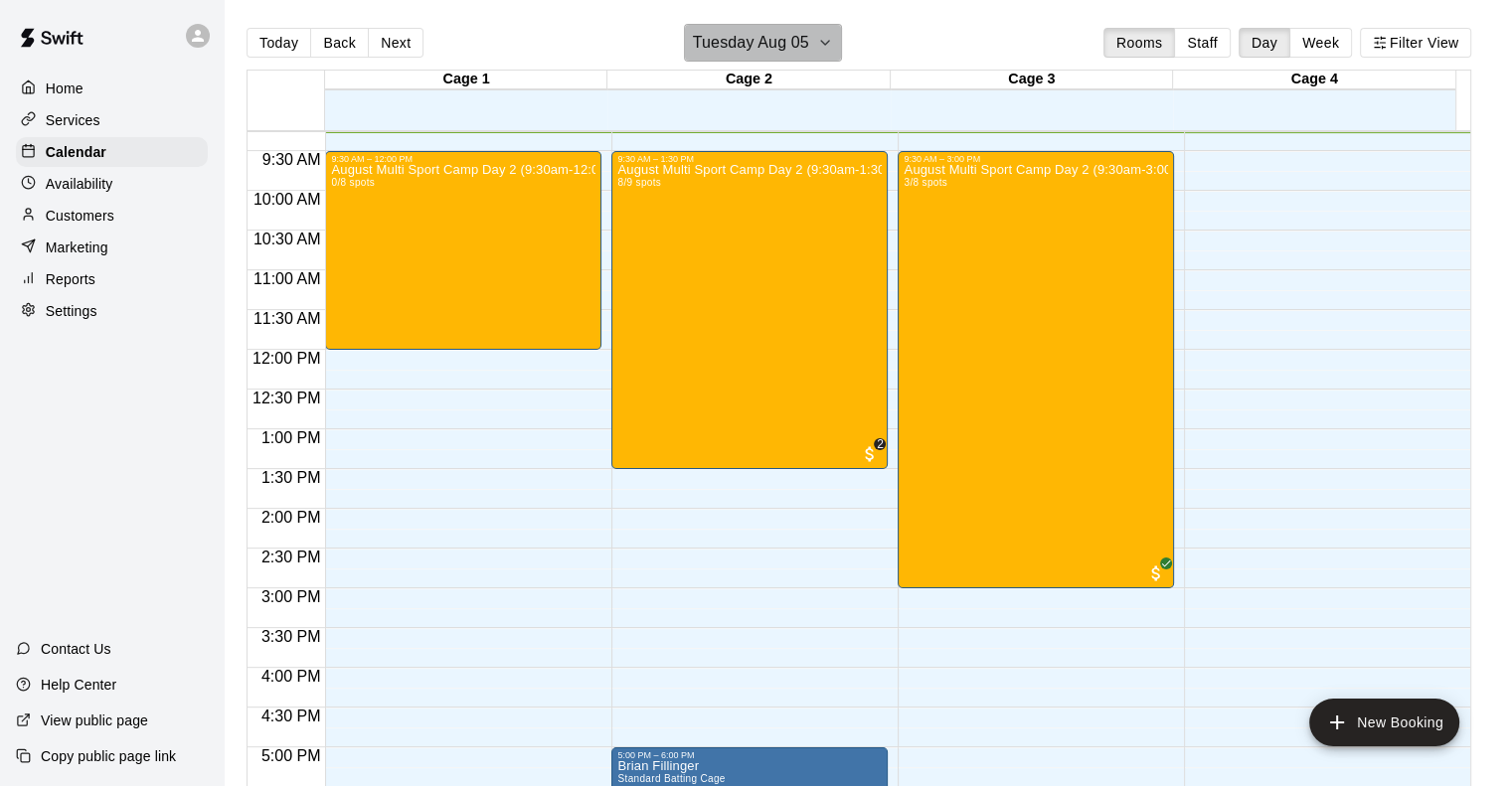 click on "Tuesday Aug 05" at bounding box center (751, 43) 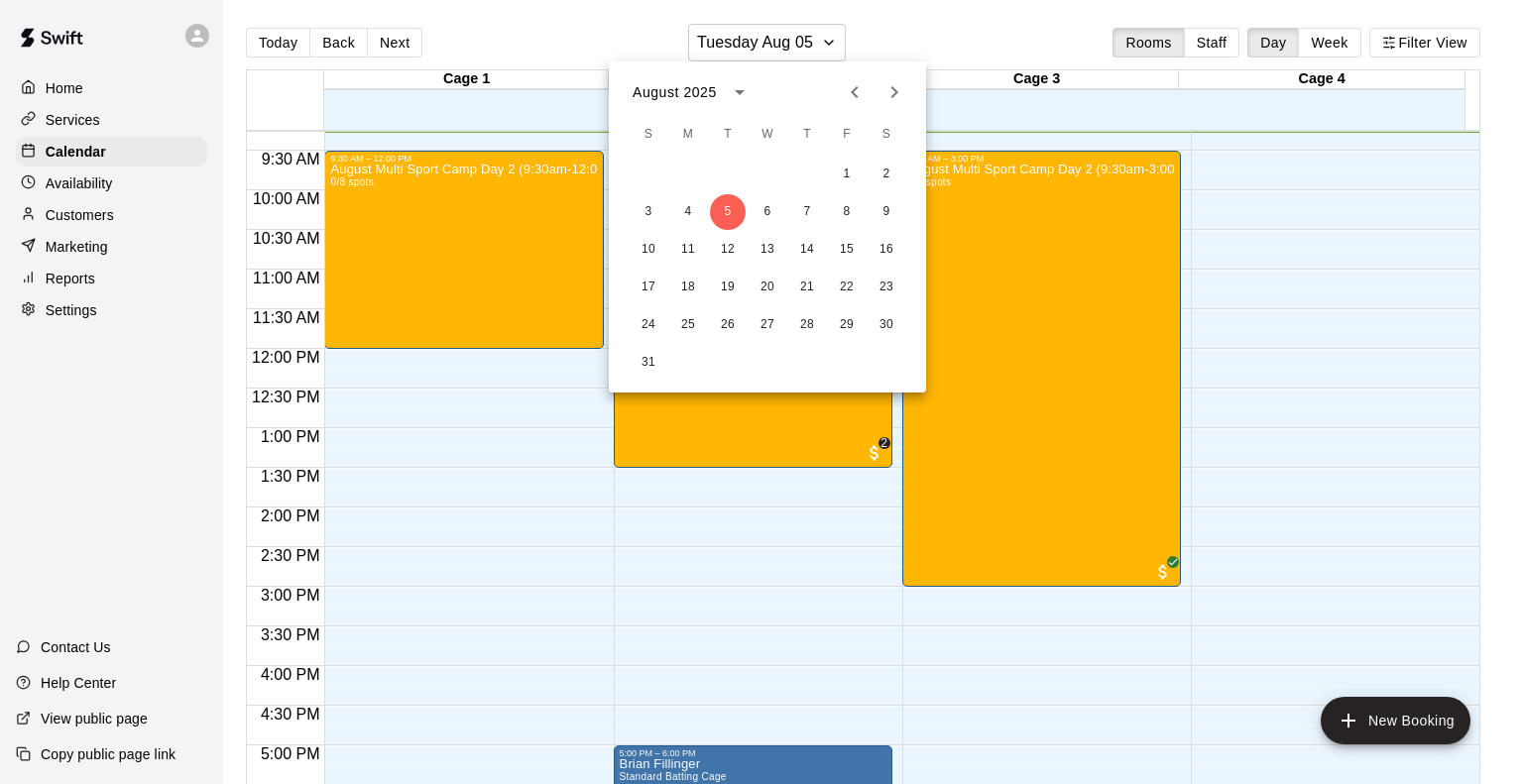 click 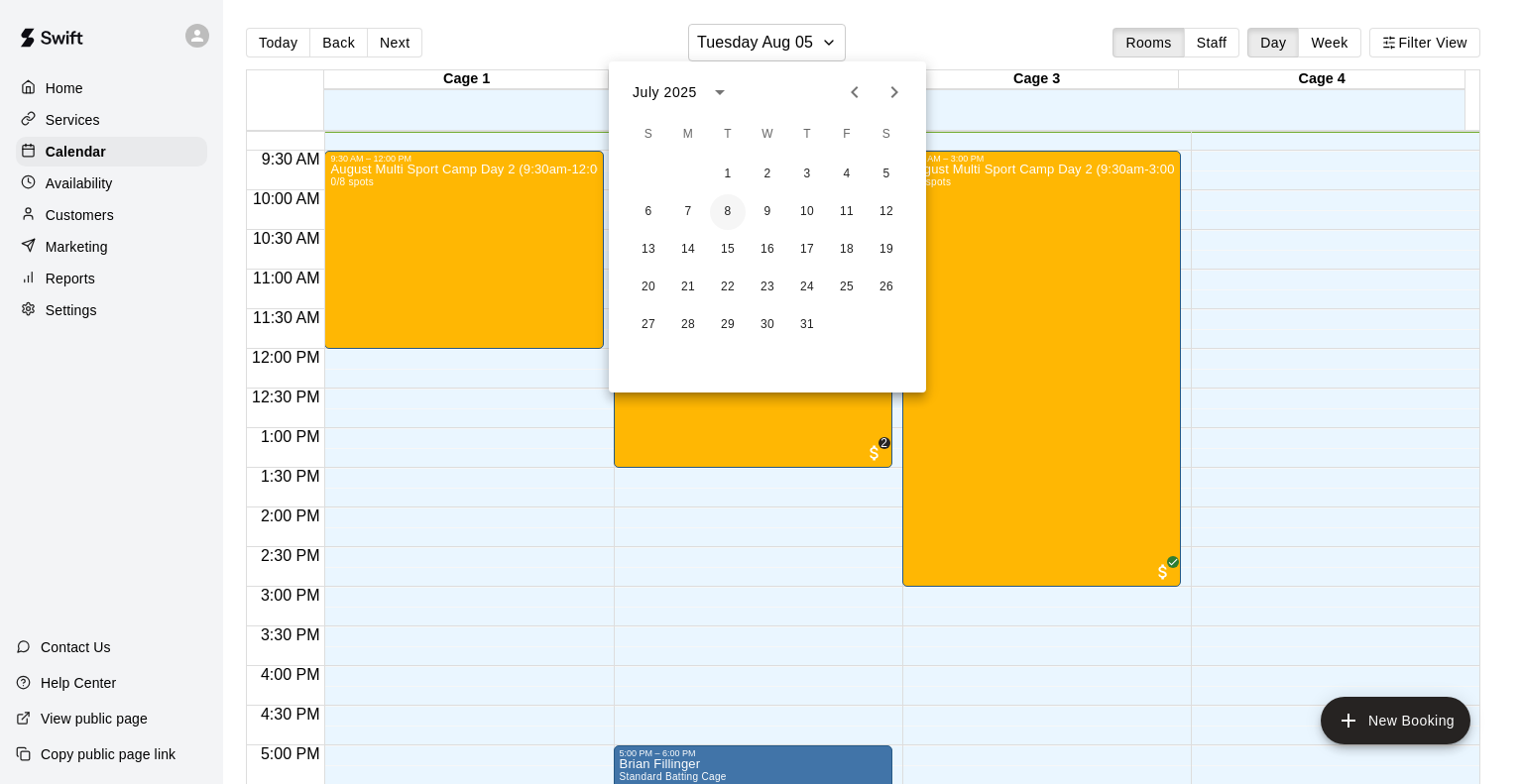 click on "8" at bounding box center [728, 212] 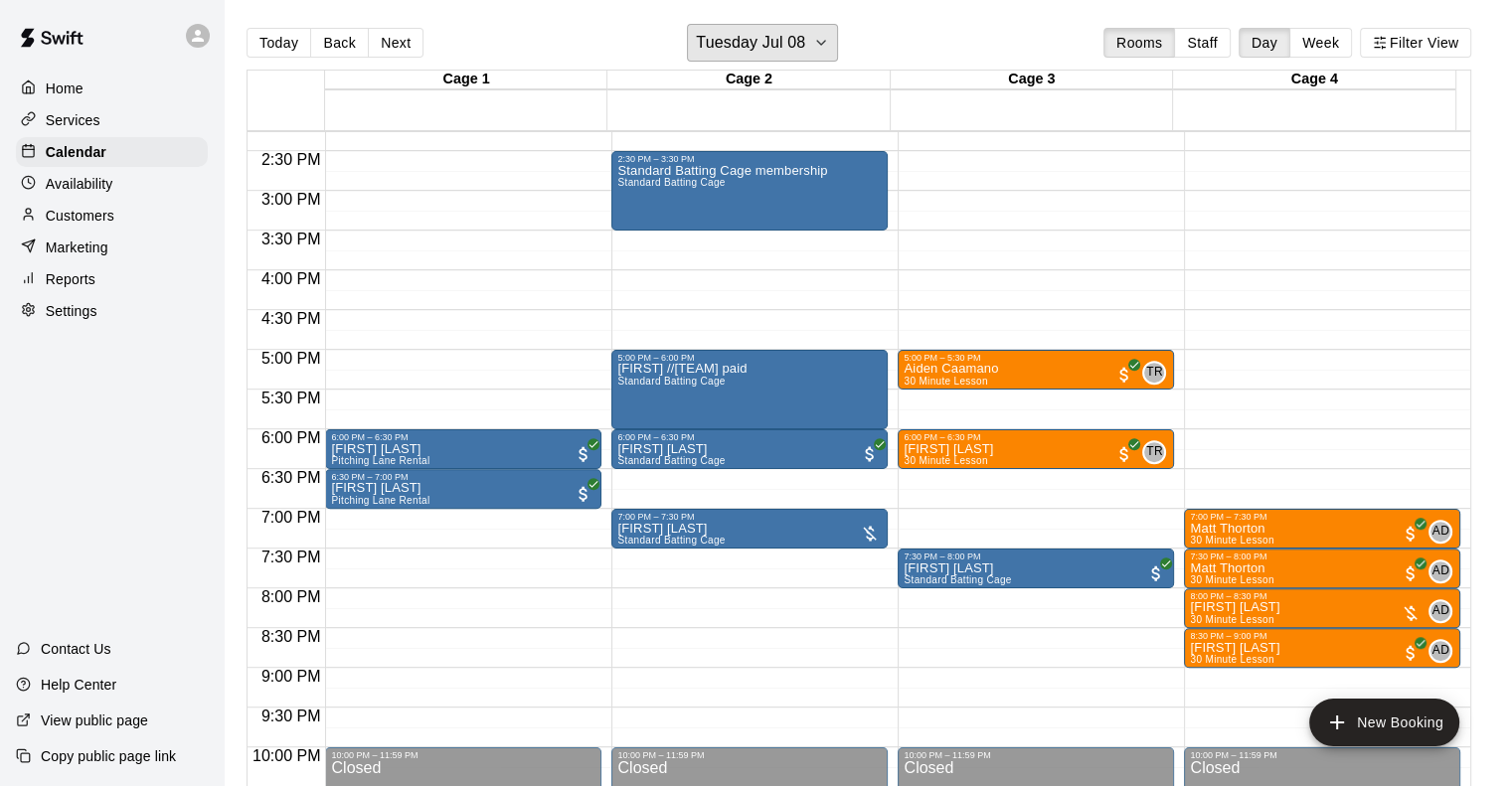 scroll, scrollTop: 1230, scrollLeft: 0, axis: vertical 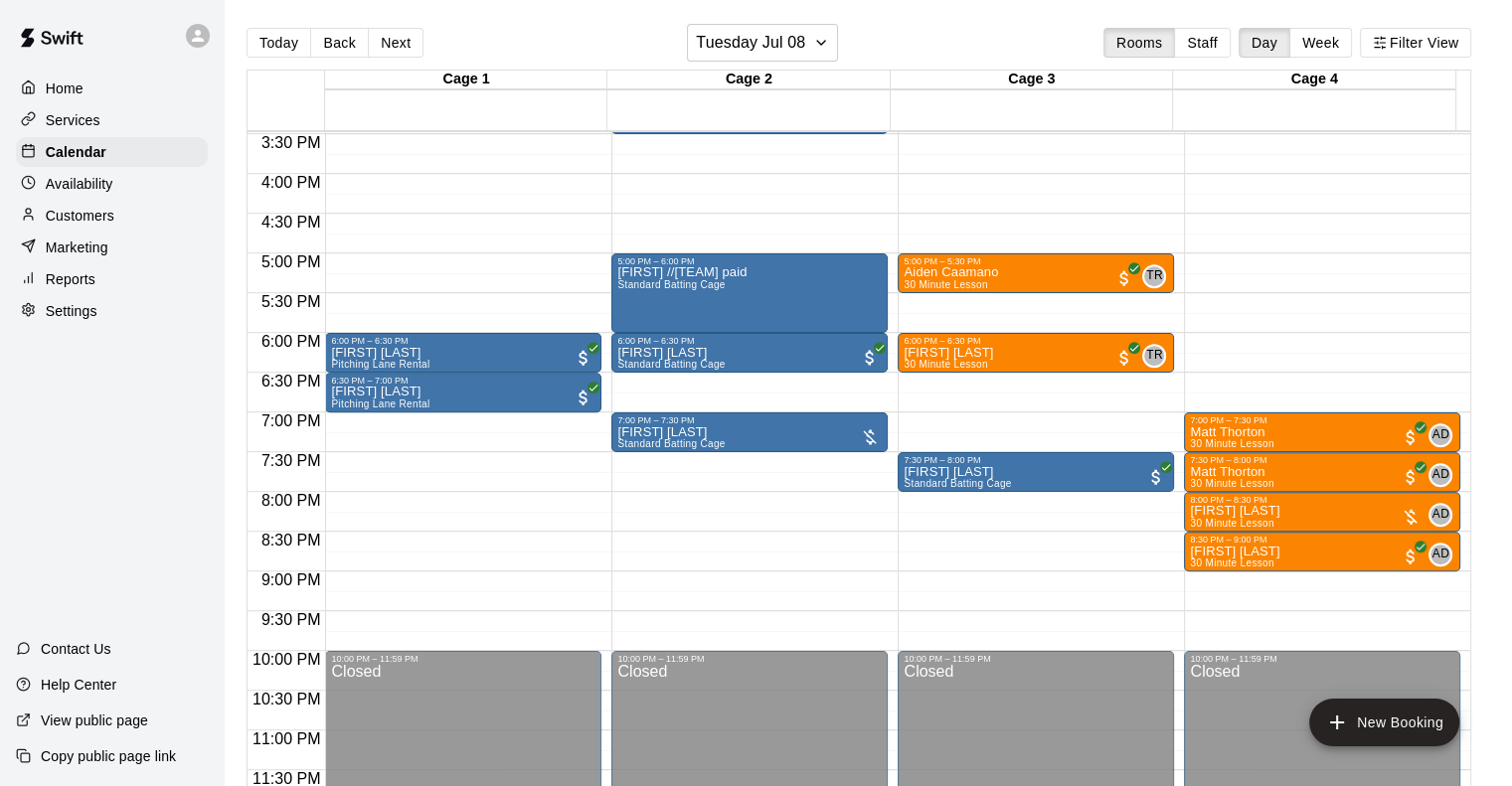 click on "Customers" at bounding box center (80, 216) 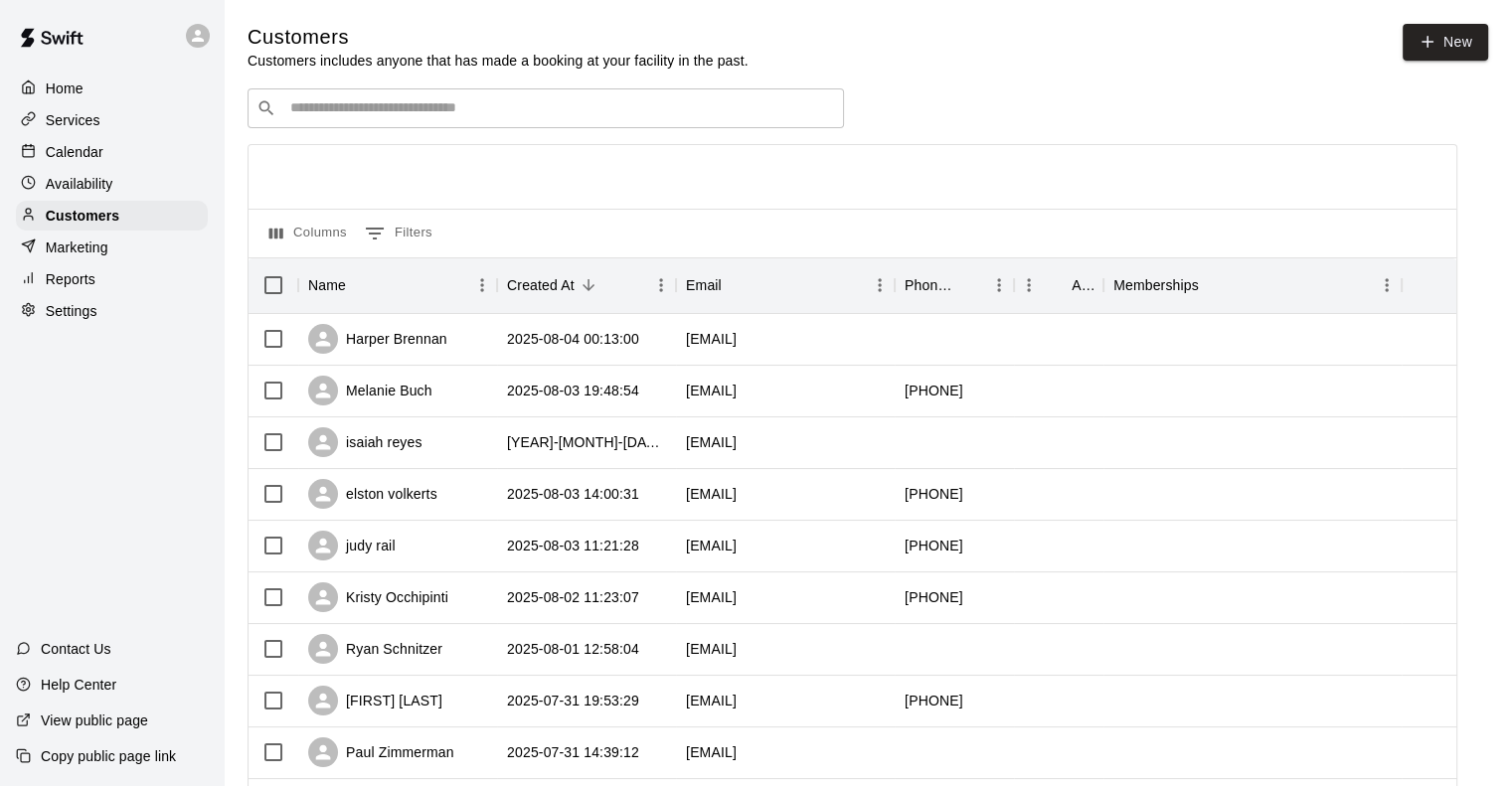 click on "​ ​" at bounding box center (546, 108) 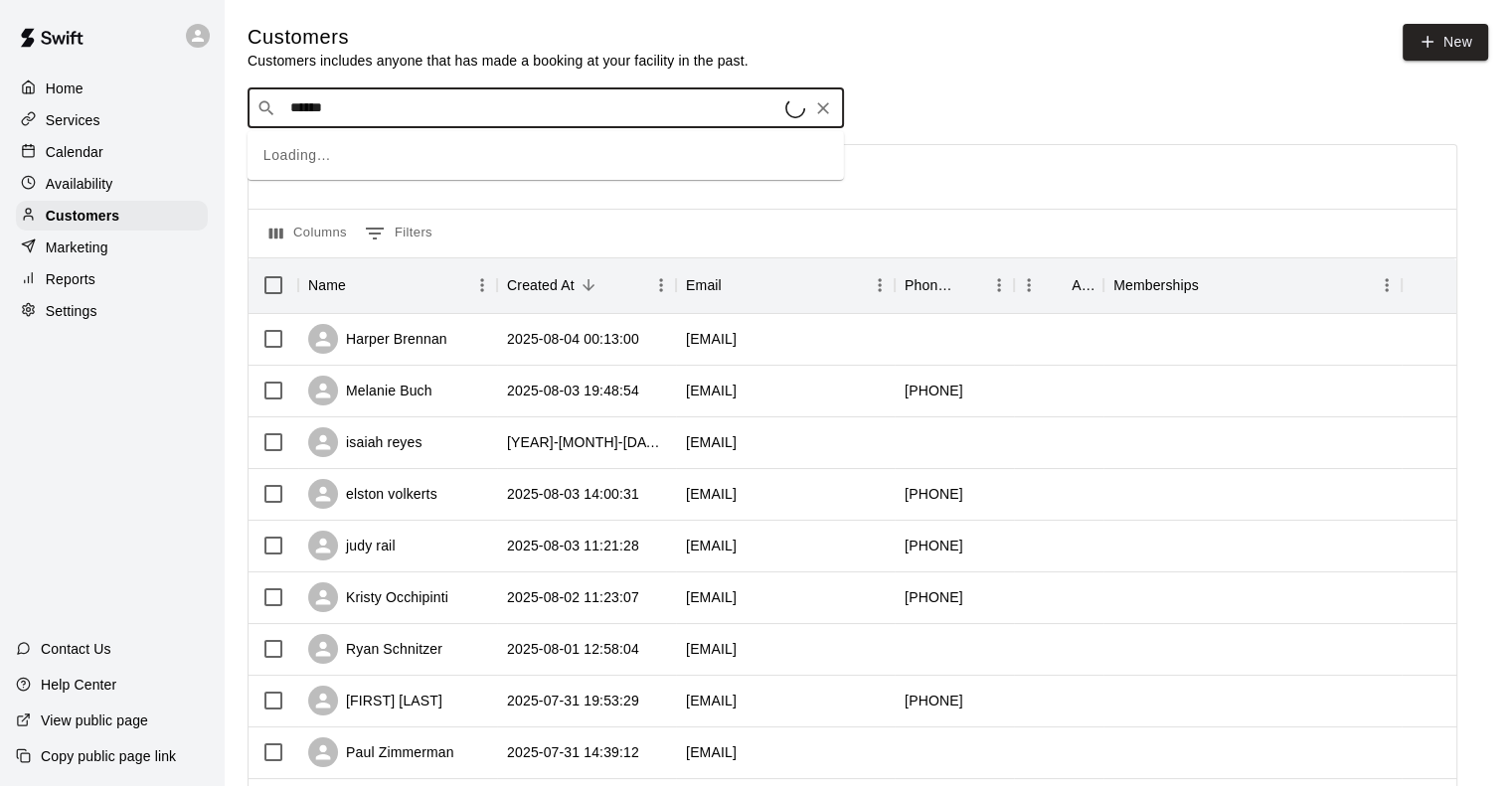 type on "*******" 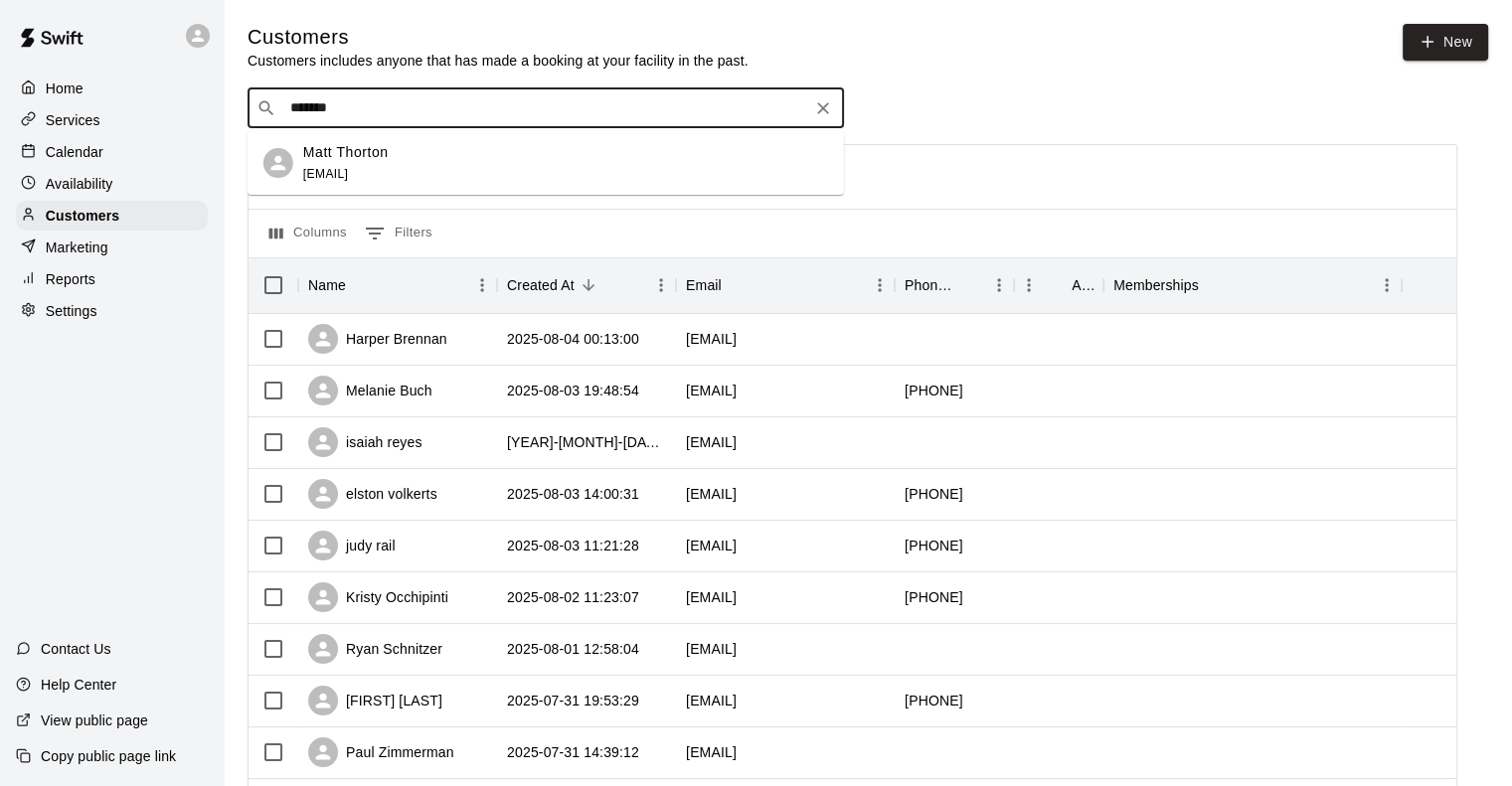 click on "Matt Thorton" at bounding box center [346, 152] 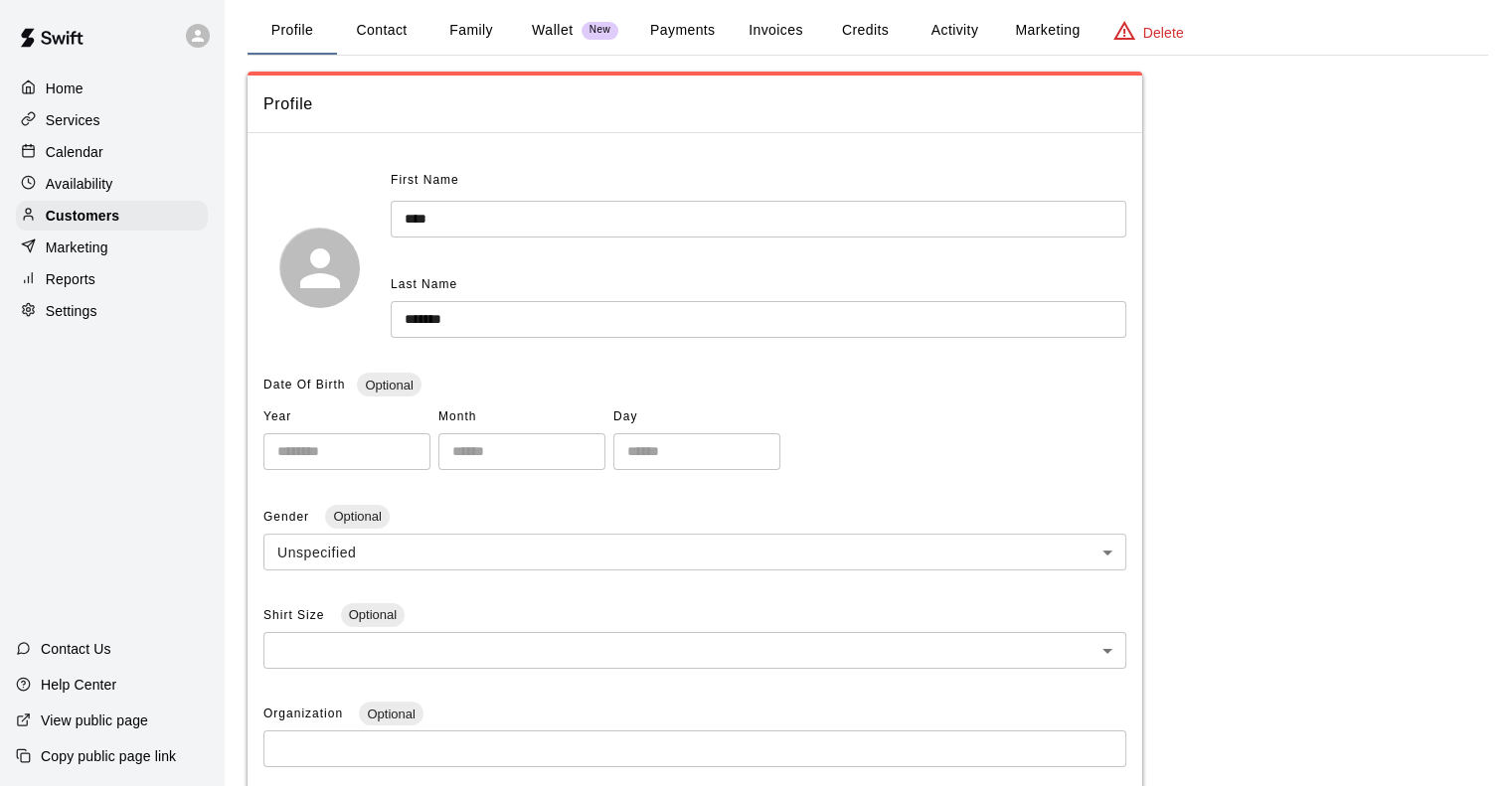 scroll, scrollTop: 0, scrollLeft: 0, axis: both 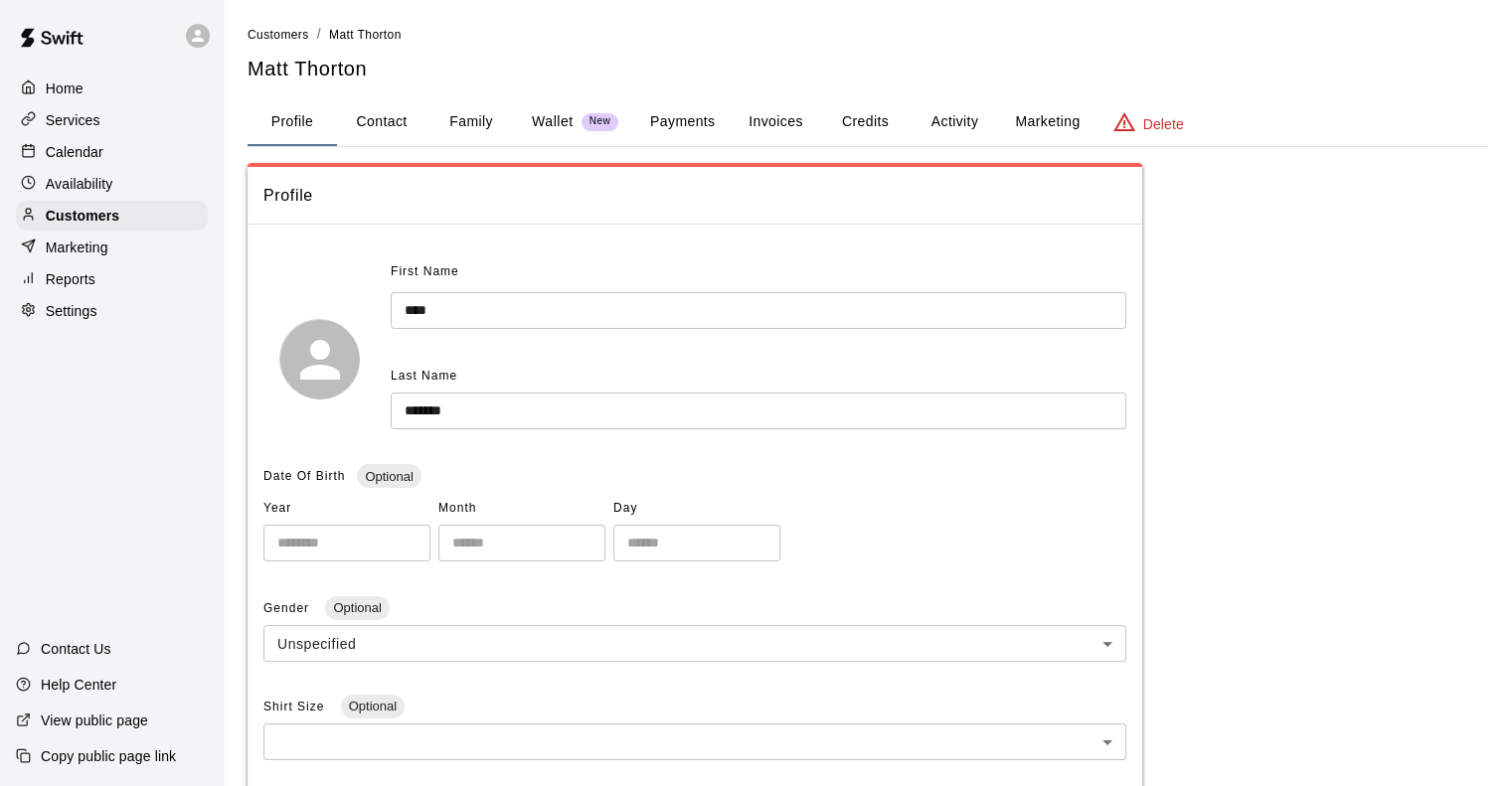 click on "Credits" at bounding box center (865, 122) 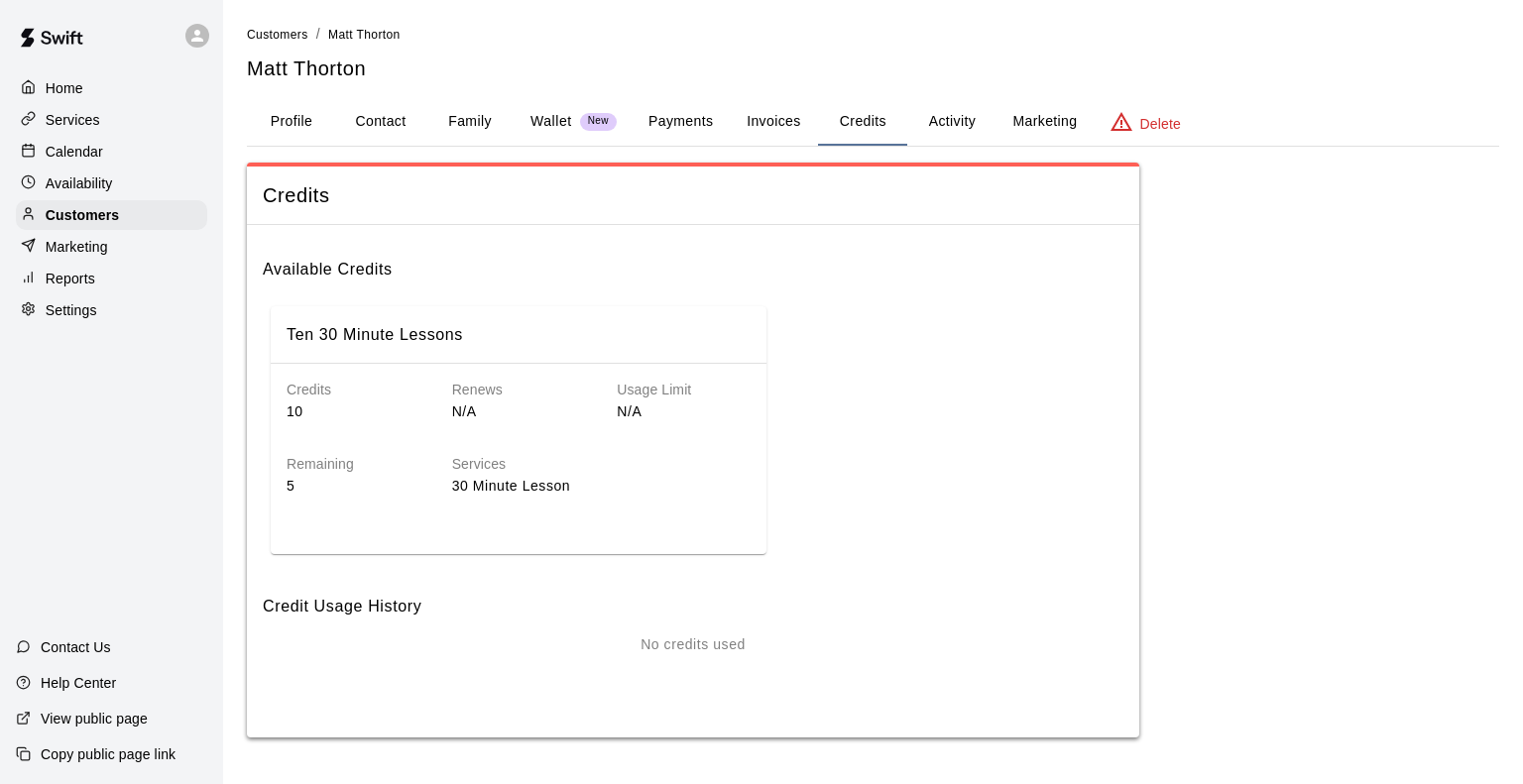 click on "Activity" at bounding box center (952, 122) 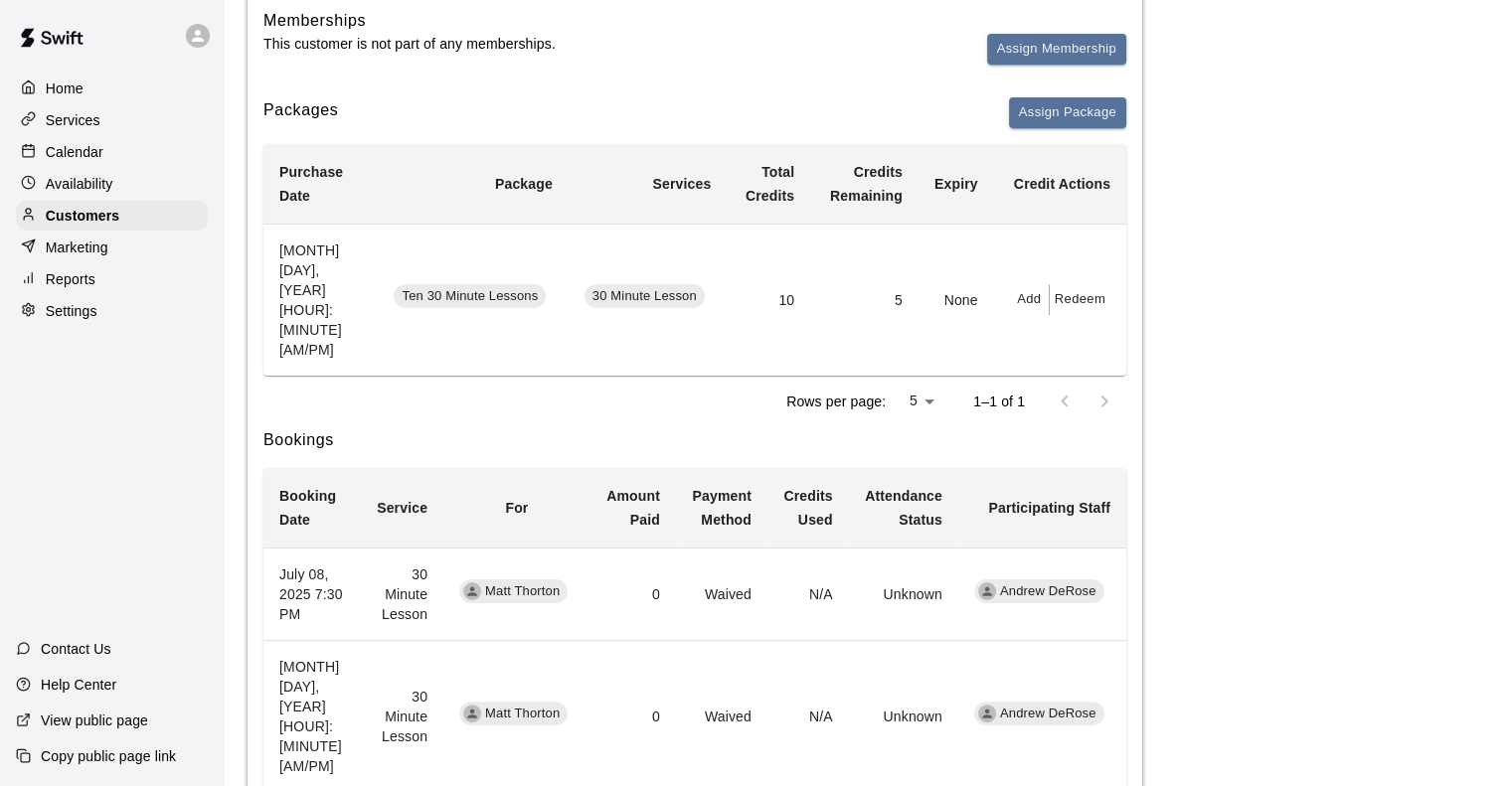 scroll, scrollTop: 0, scrollLeft: 0, axis: both 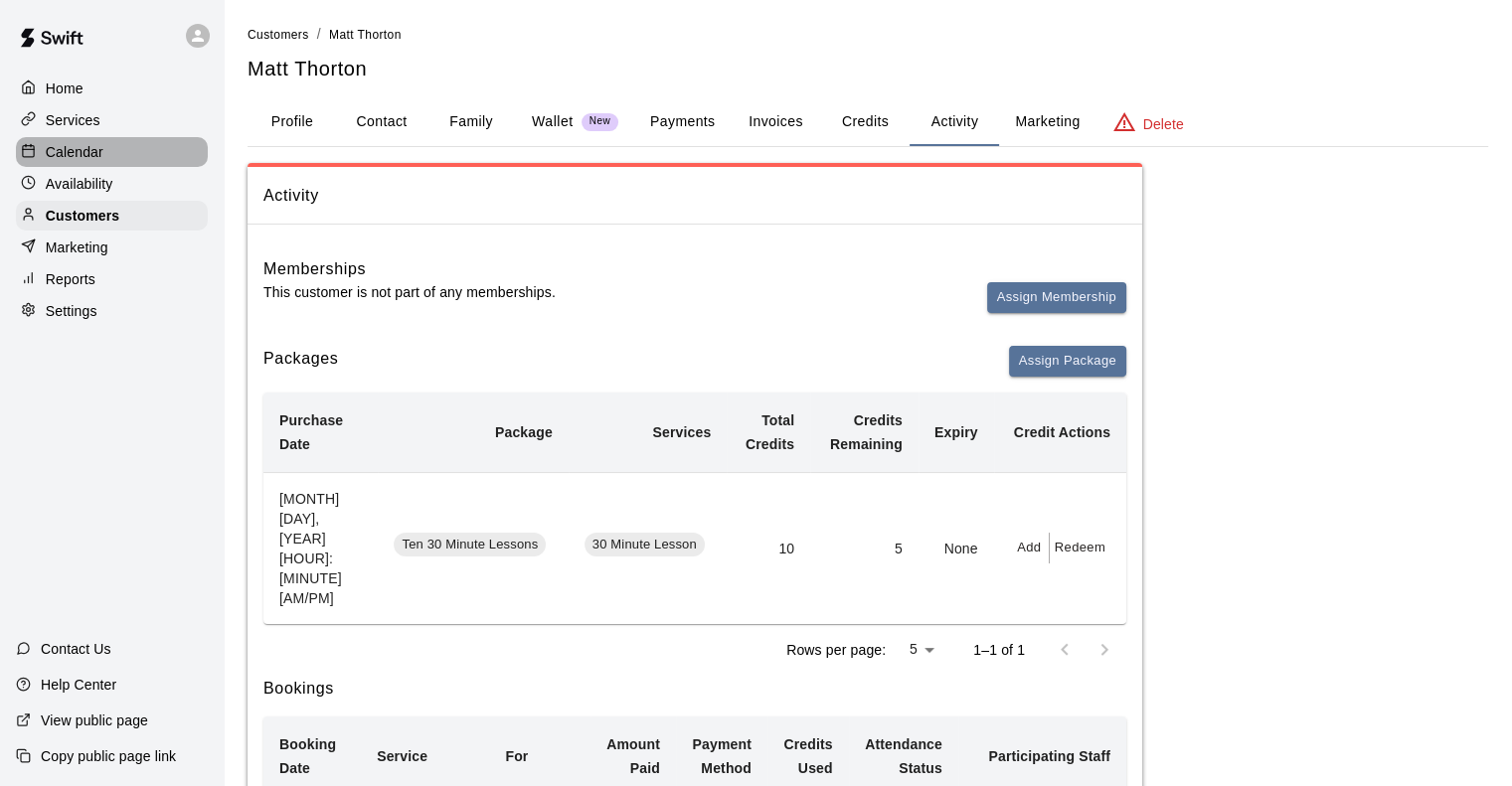 click on "Calendar" at bounding box center (111, 152) 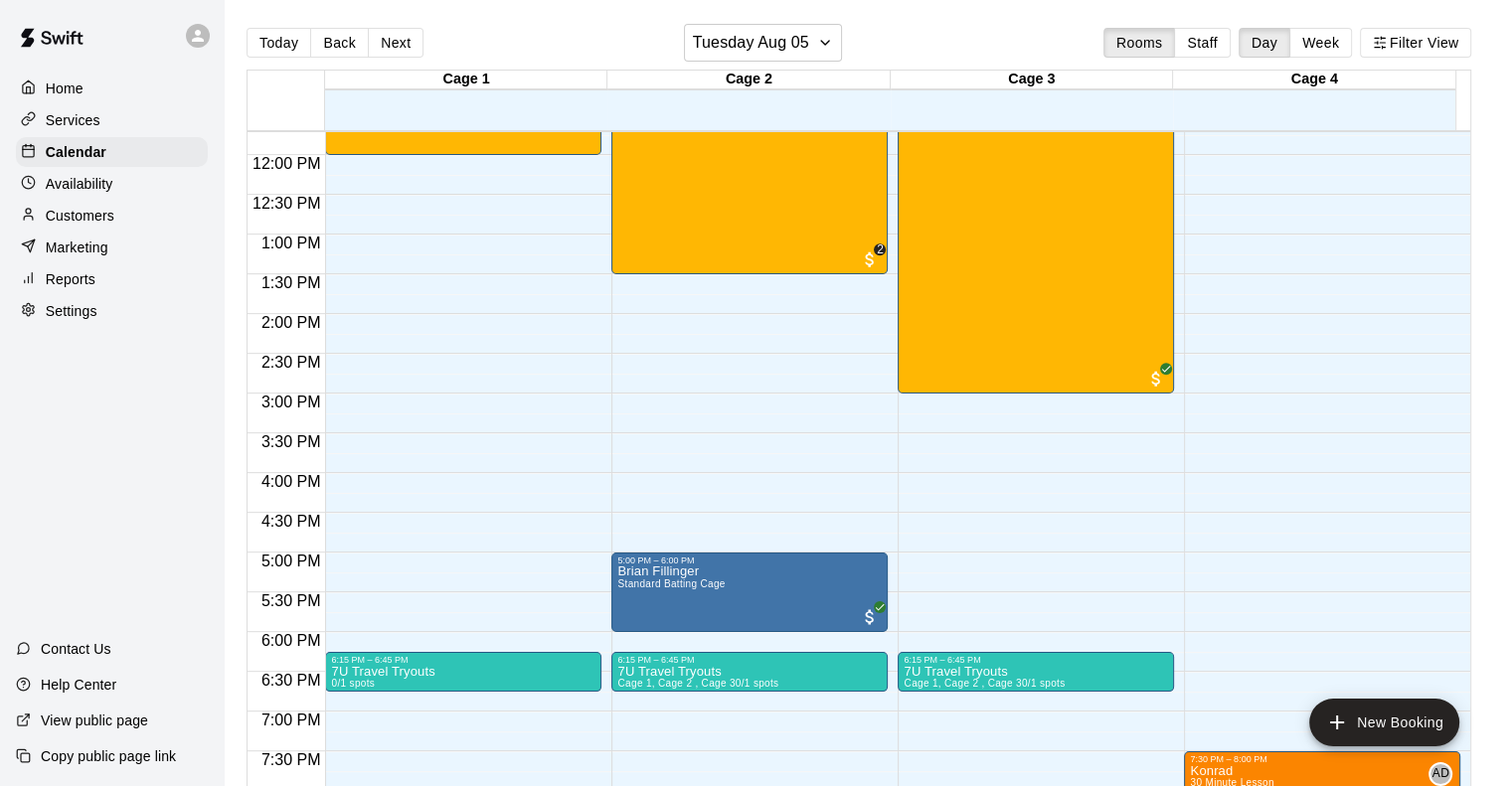 scroll, scrollTop: 739, scrollLeft: 0, axis: vertical 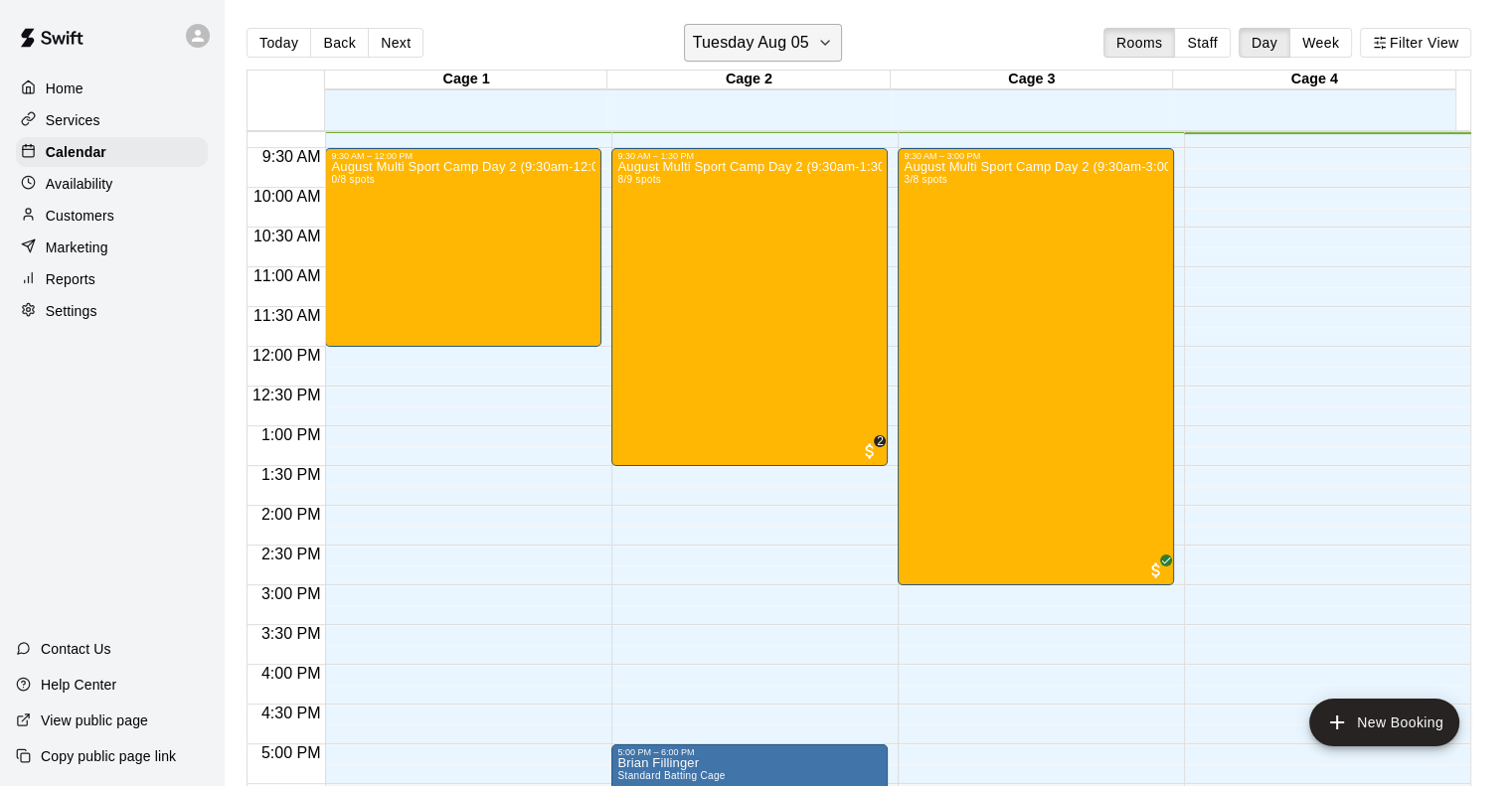 click on "Tuesday Aug 05" at bounding box center [751, 43] 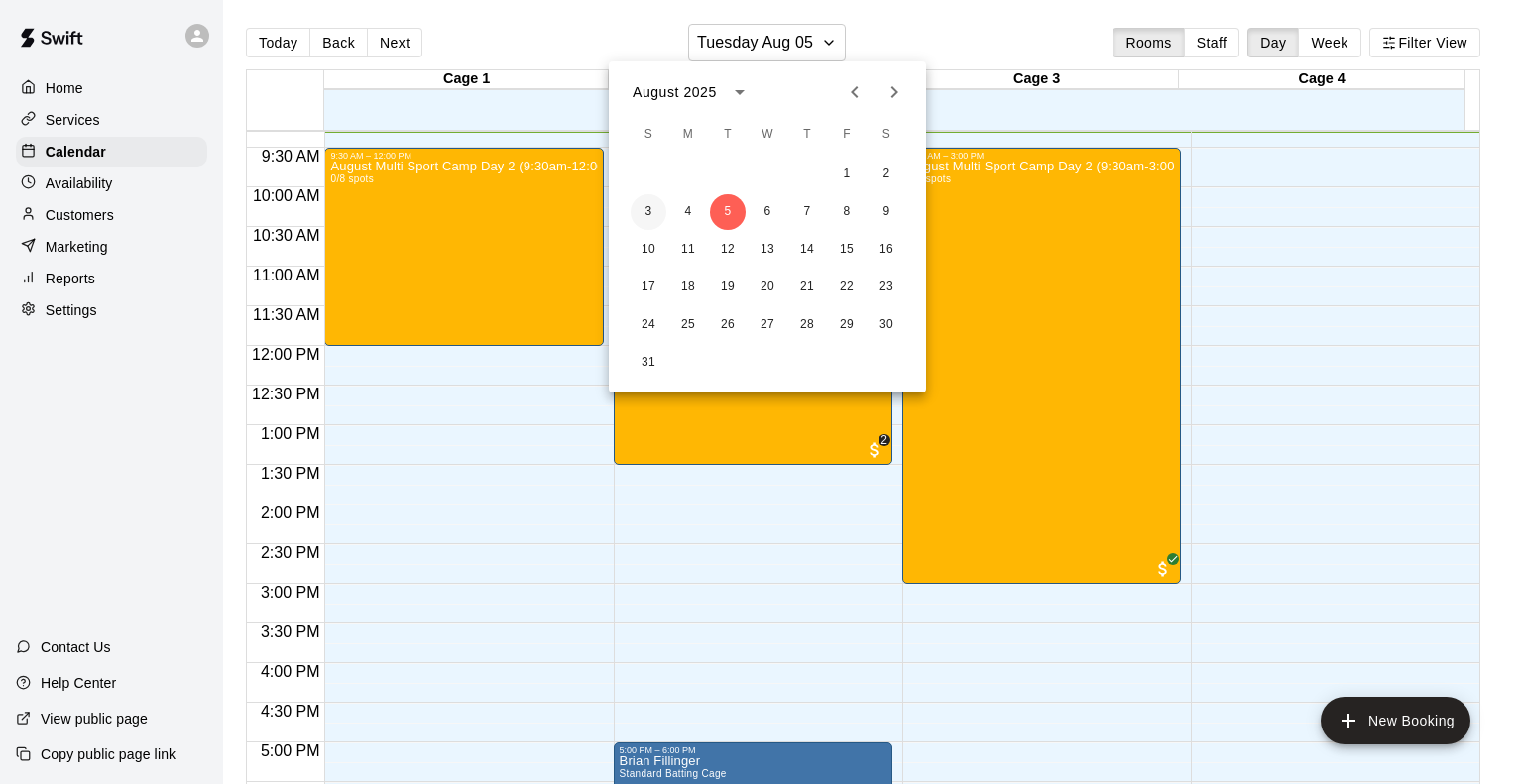 click on "3" at bounding box center [648, 212] 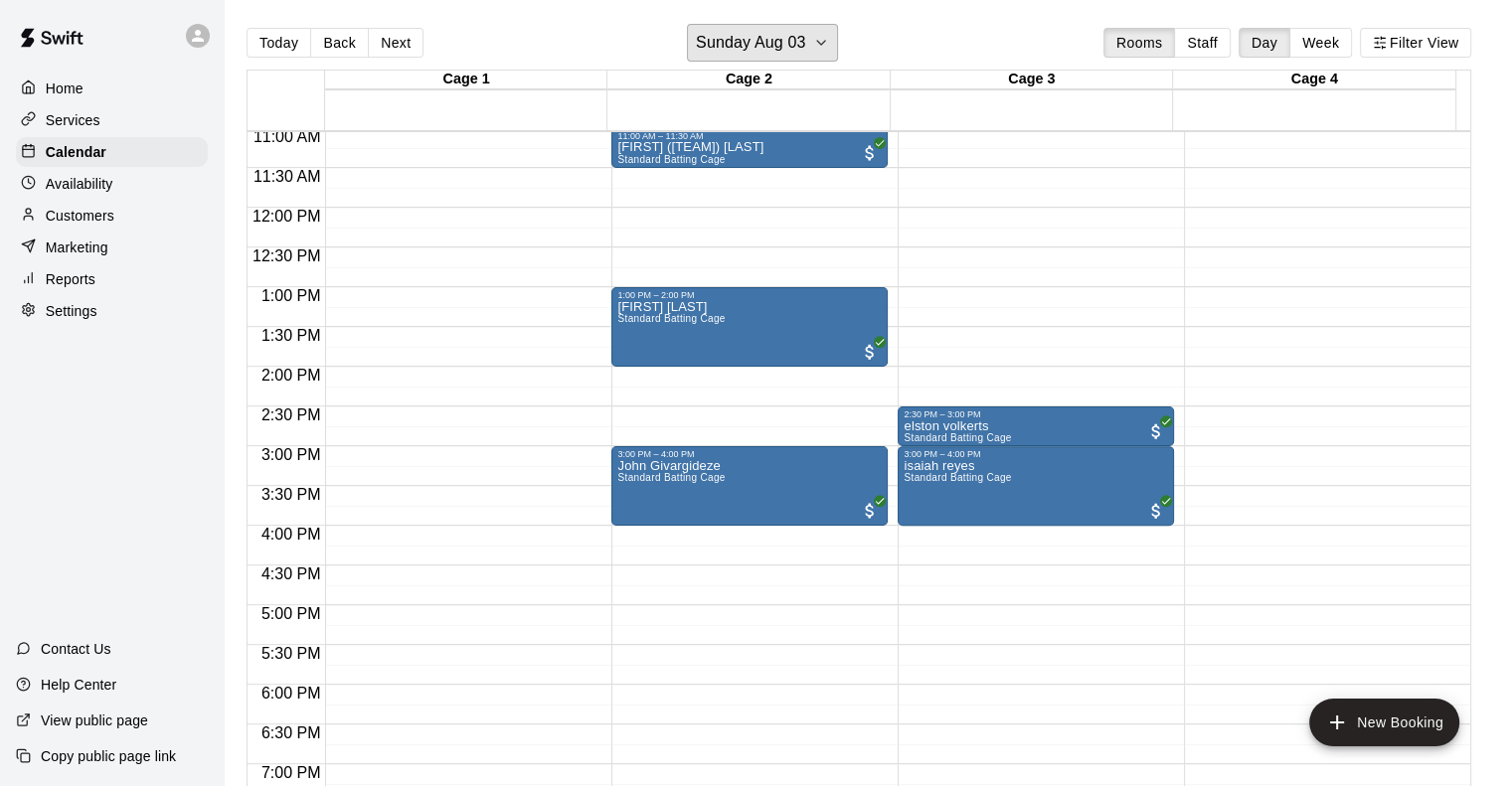 scroll, scrollTop: 640, scrollLeft: 0, axis: vertical 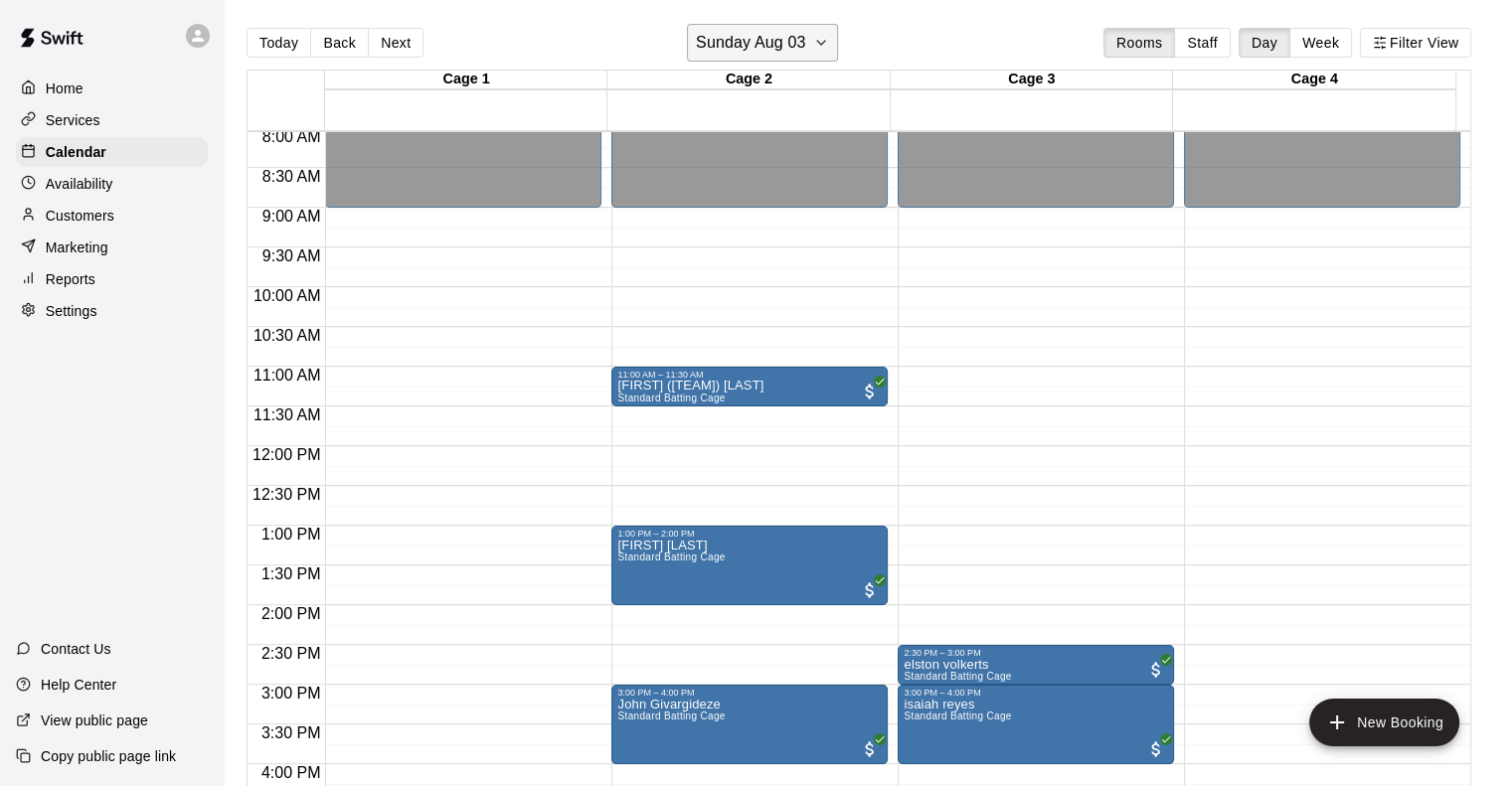 click on "Sunday Aug 03" at bounding box center (751, 43) 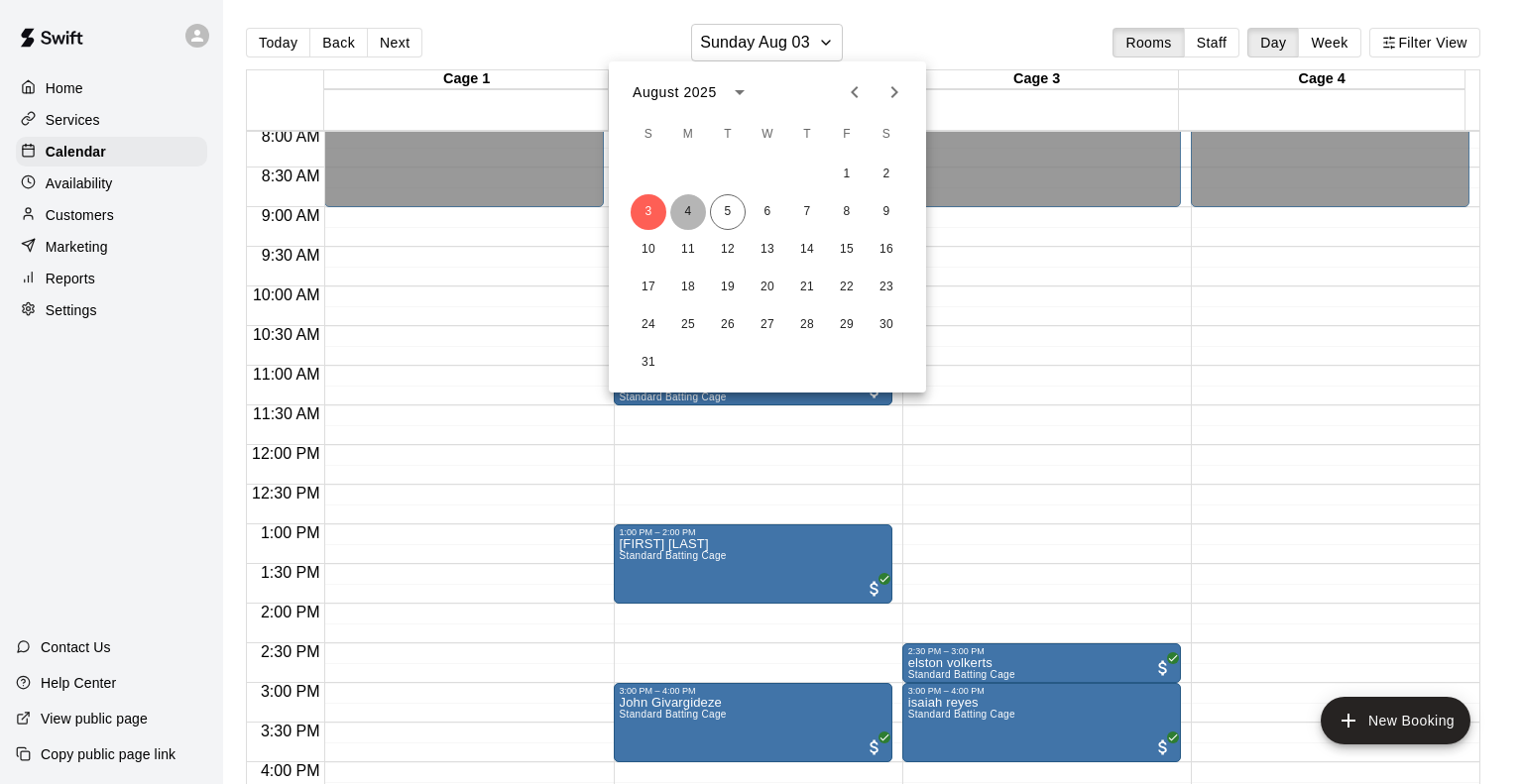 click on "4" at bounding box center (688, 212) 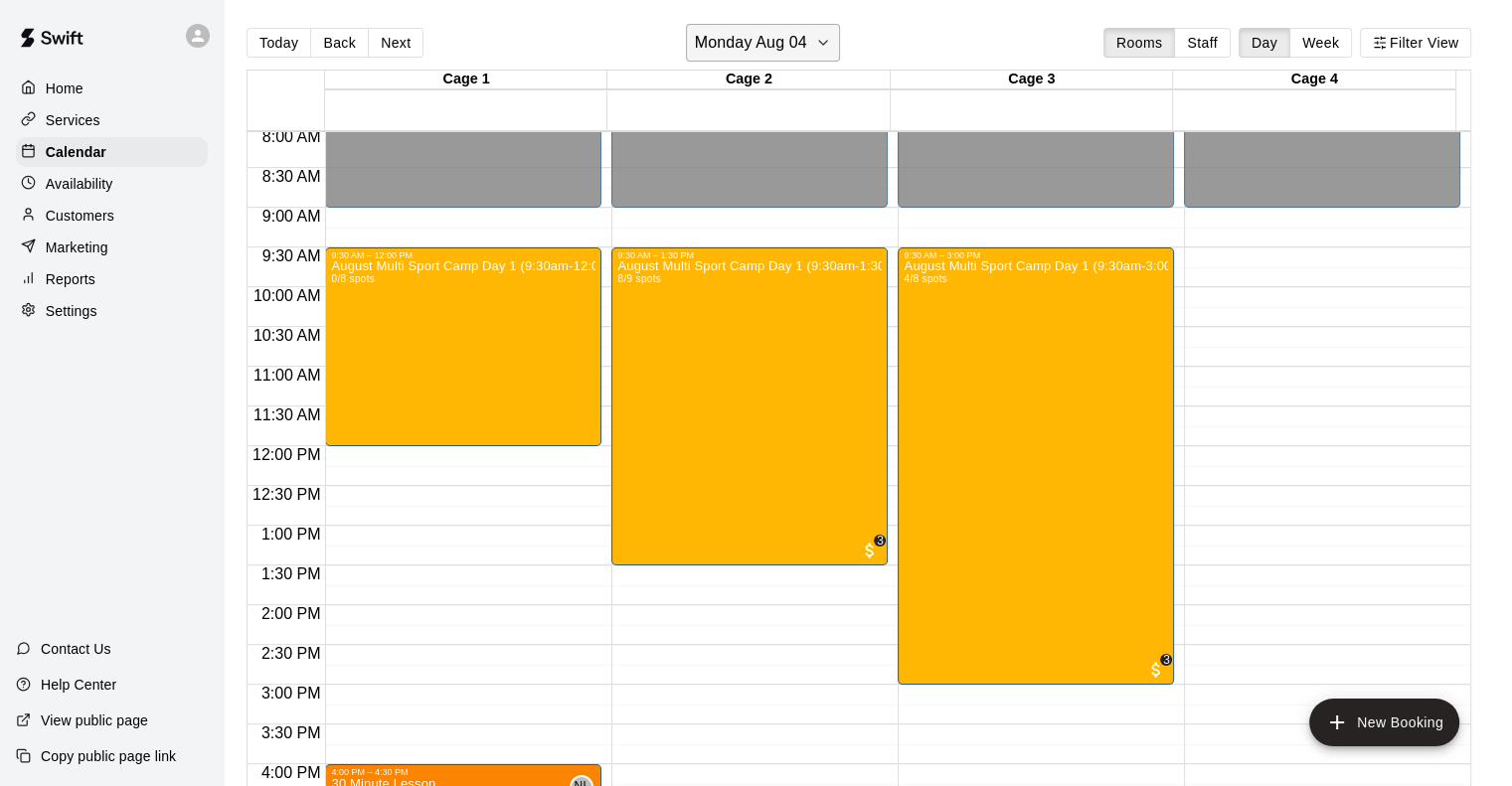click on "Monday Aug 04" at bounding box center (751, 43) 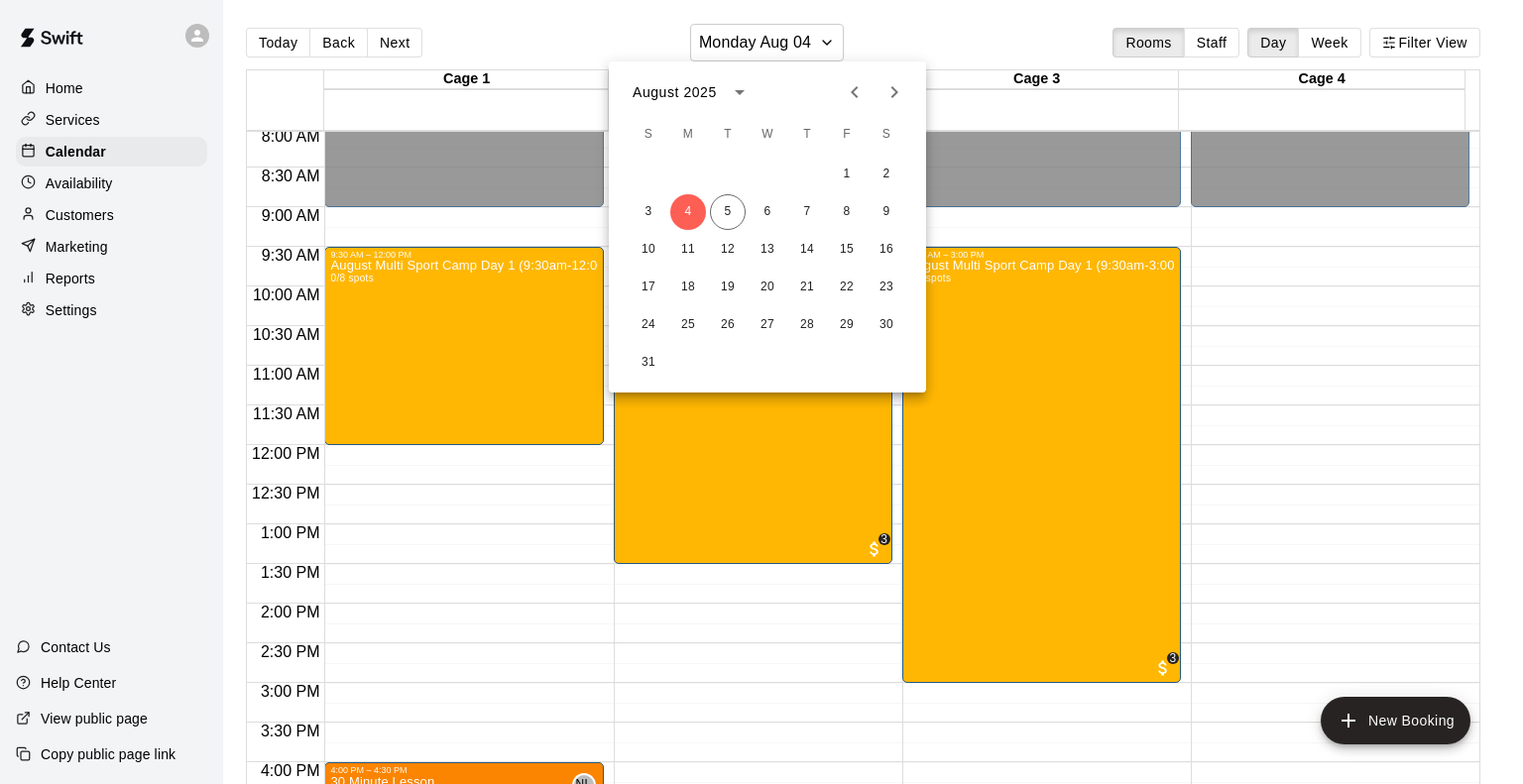 click at bounding box center (762, 392) 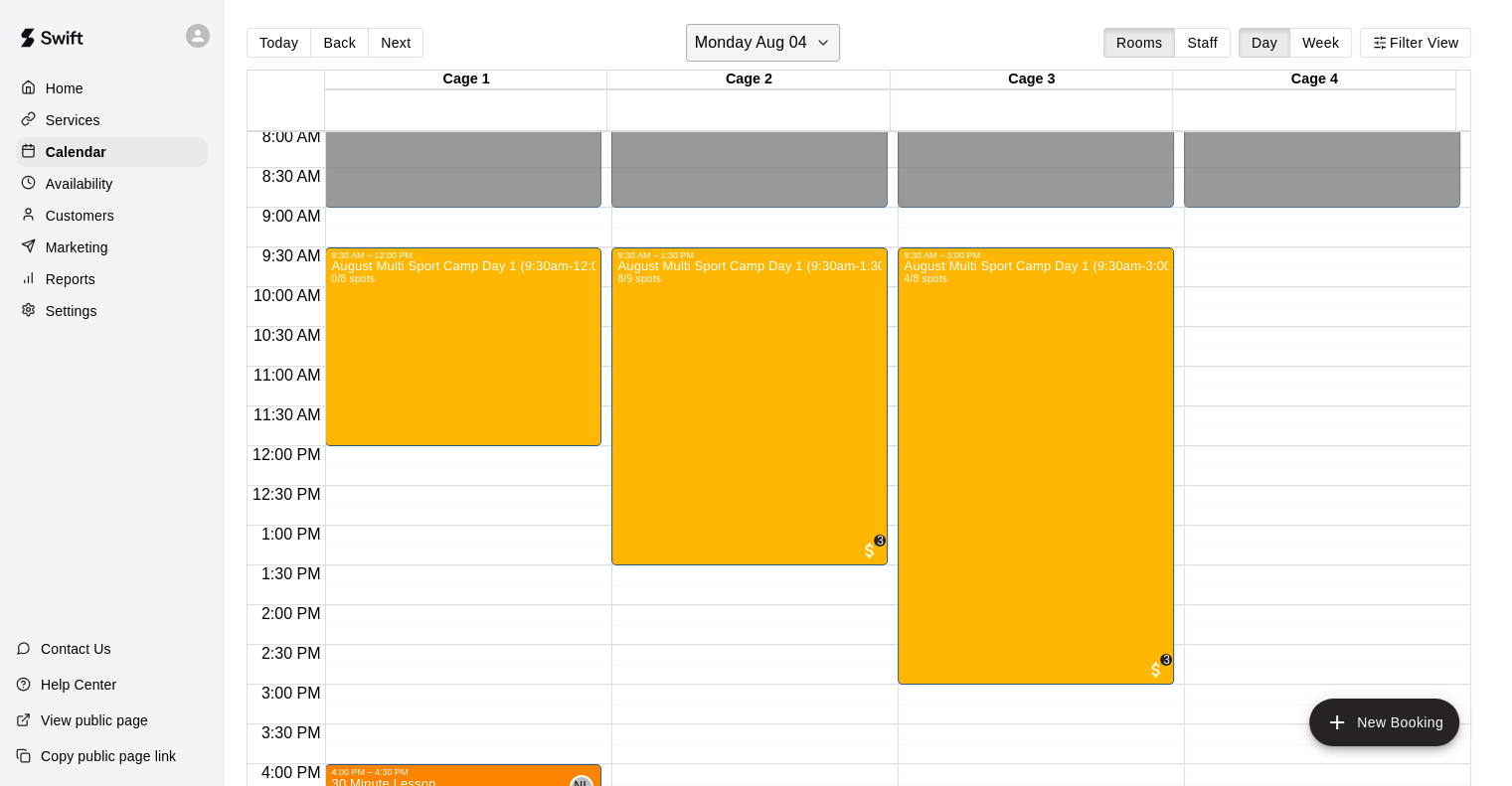 click on "Monday Aug 04" at bounding box center (751, 43) 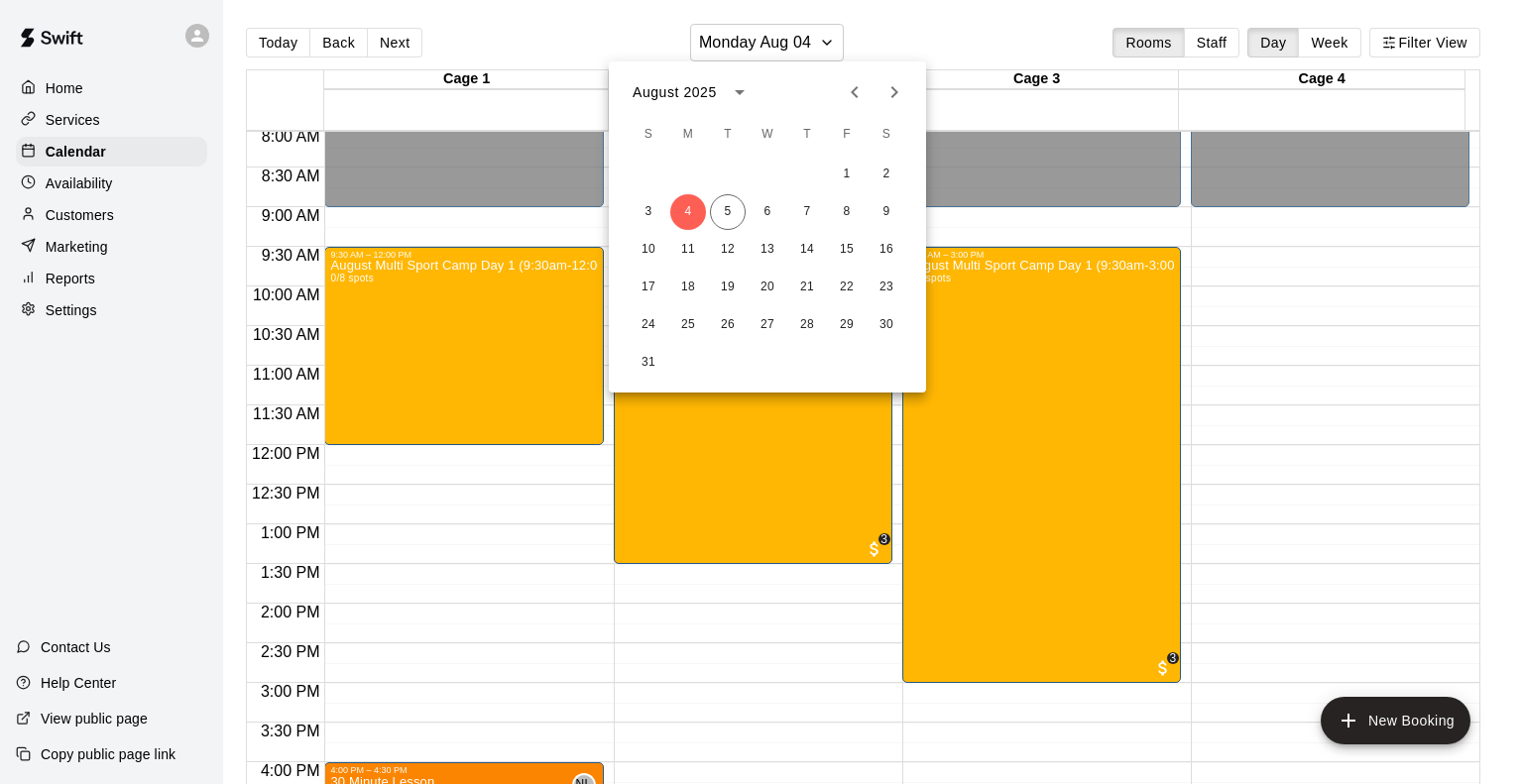 click 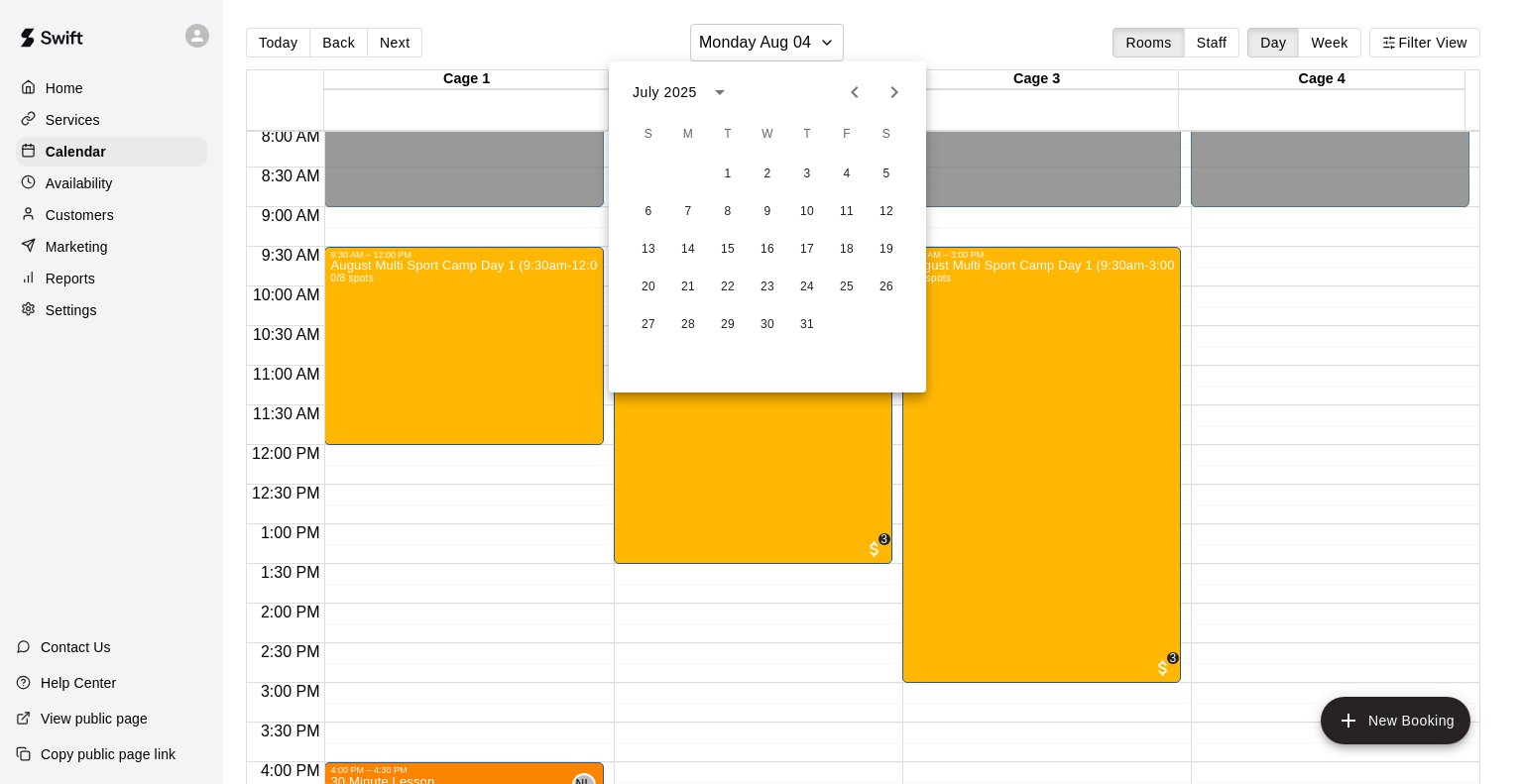 click 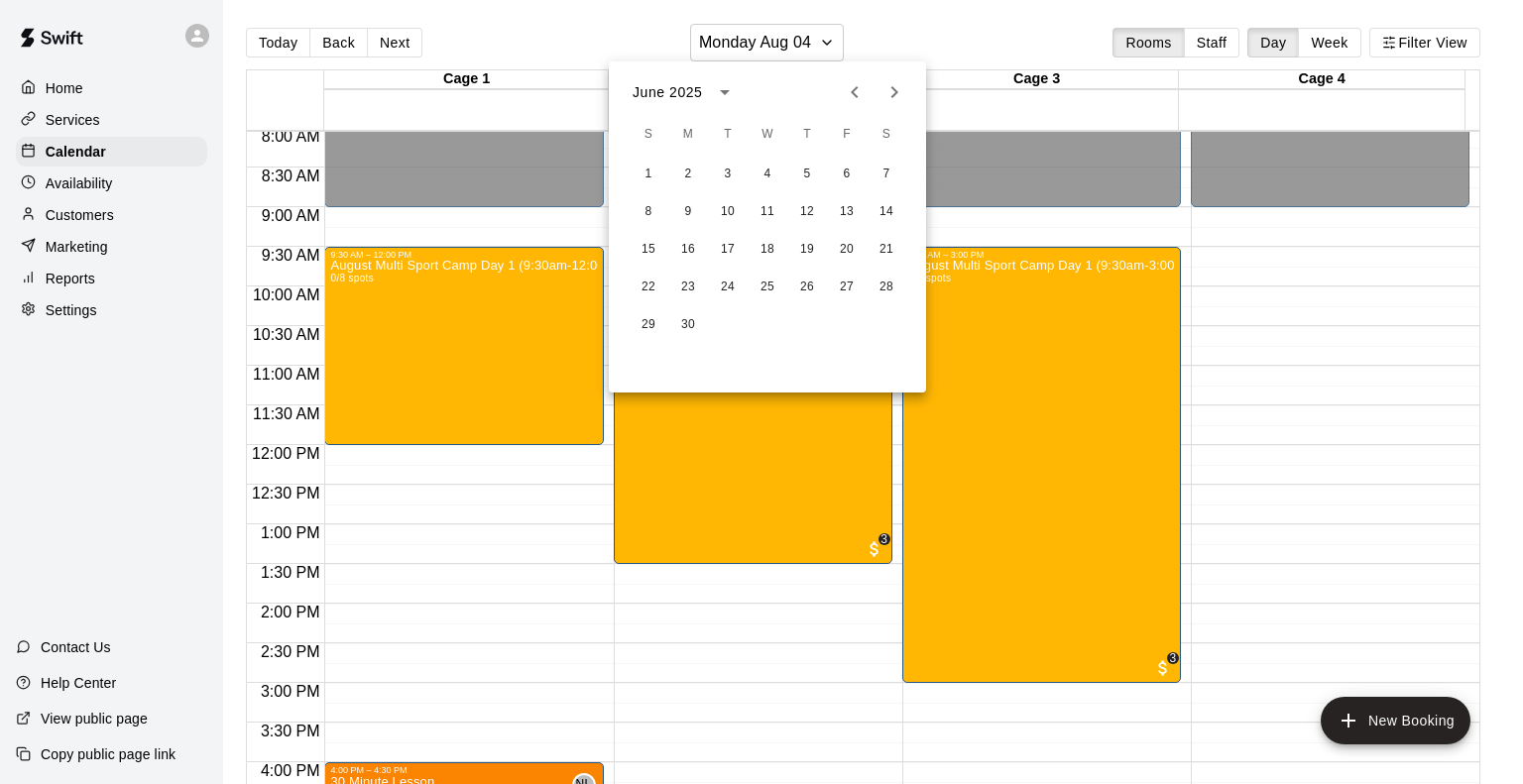click at bounding box center (762, 392) 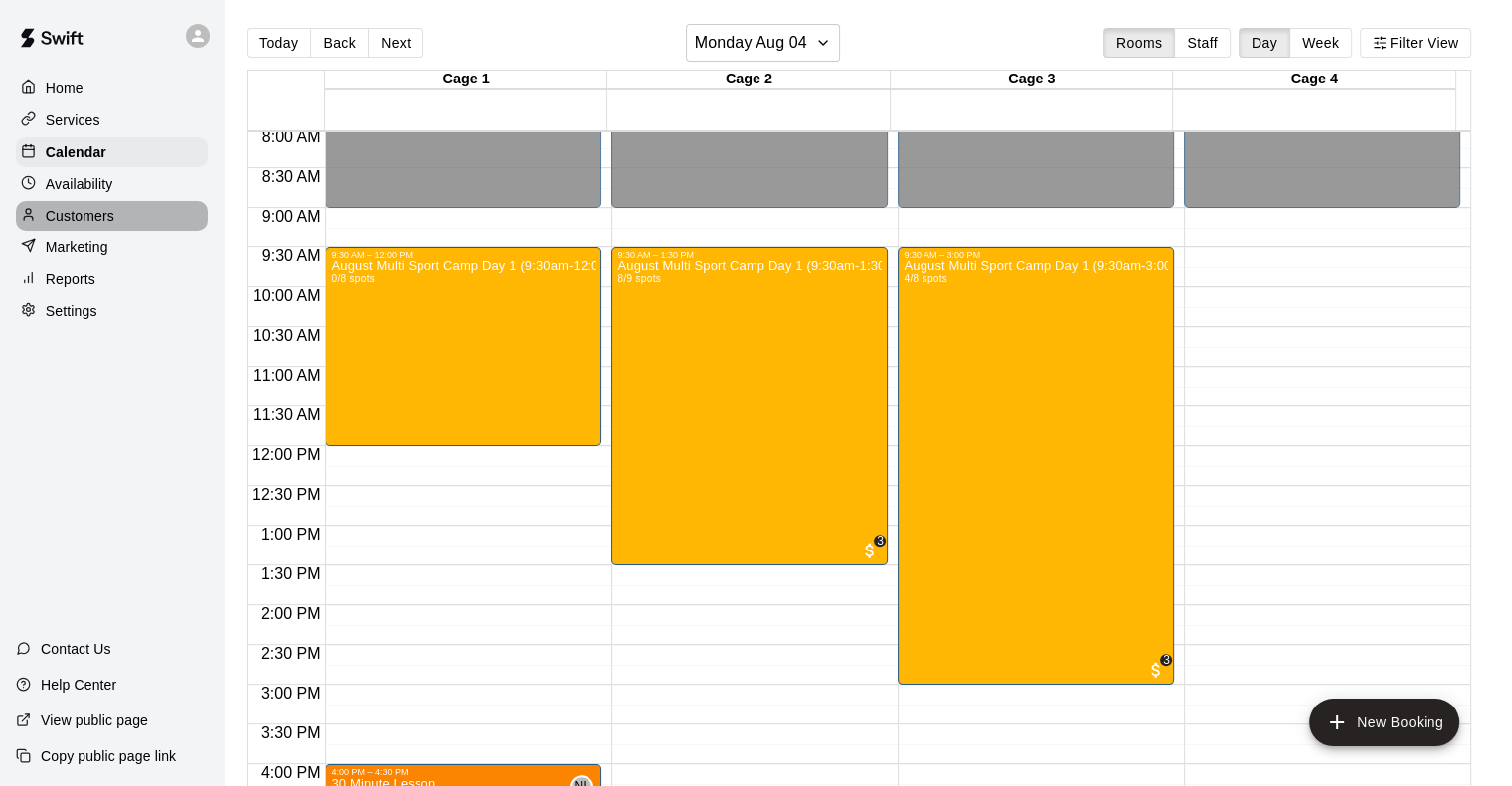 click on "Customers" at bounding box center [80, 216] 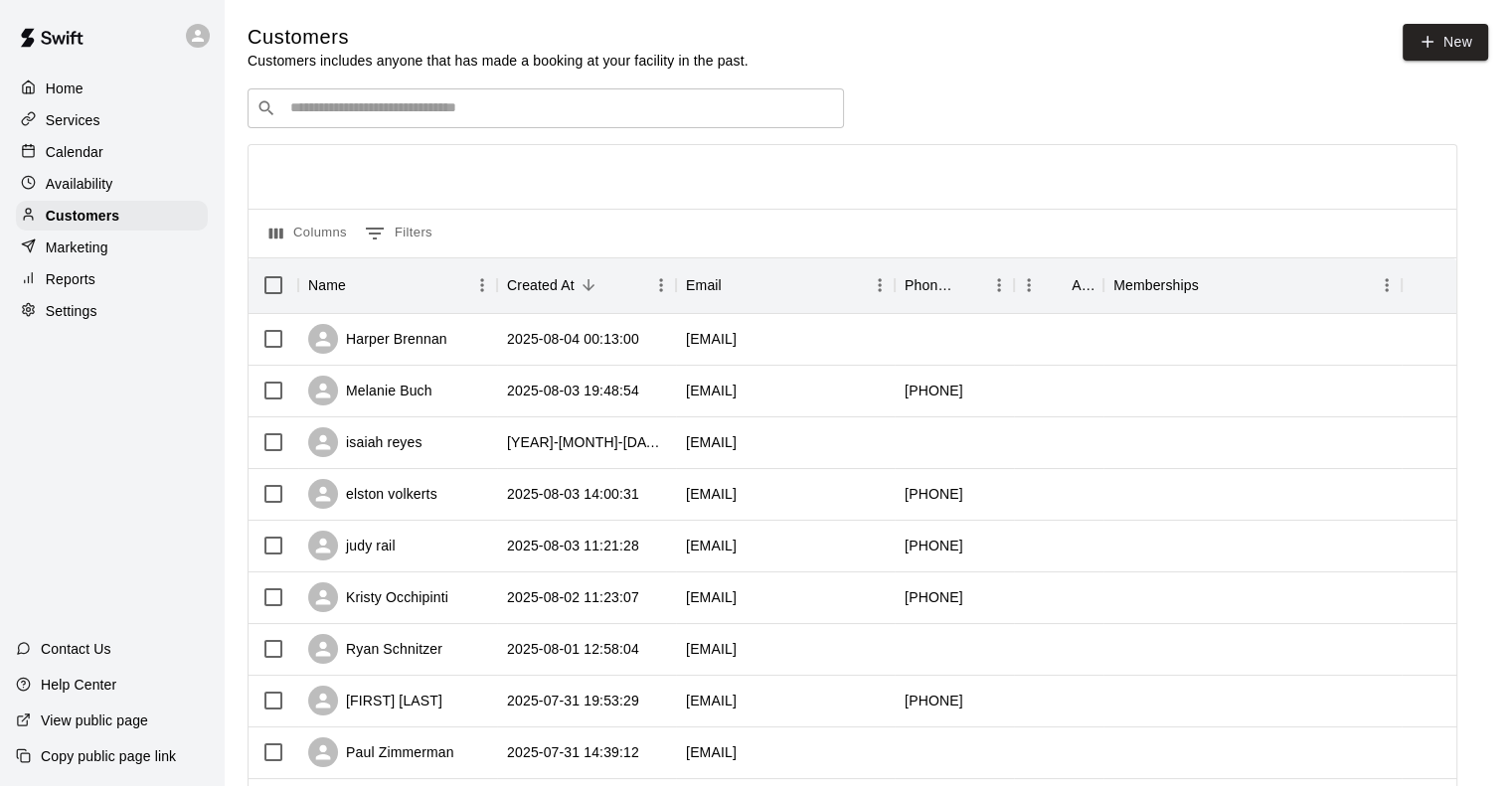 click at bounding box center [560, 108] 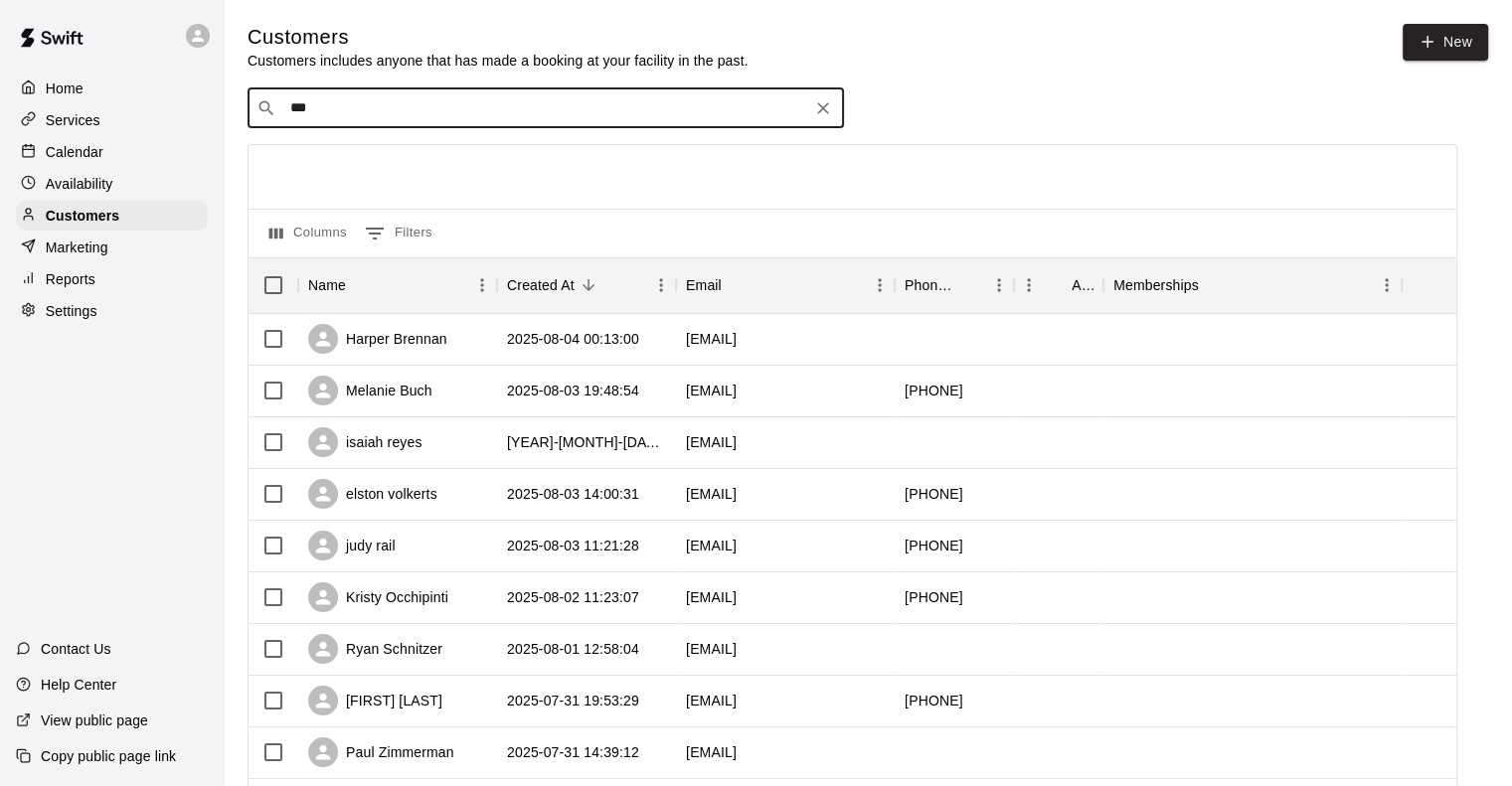 type on "***" 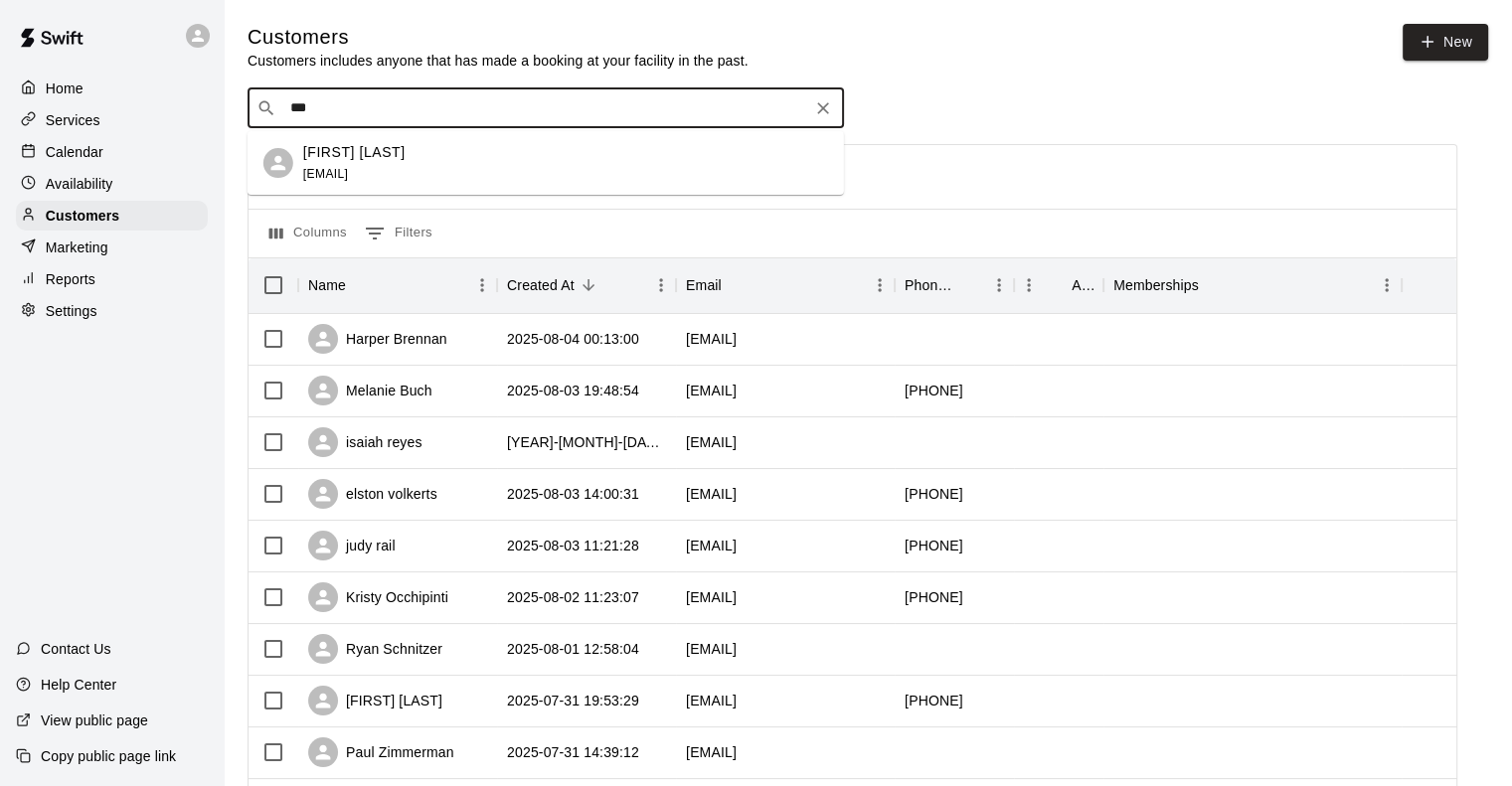 click on "[FIRST] [LAST] [EMAIL]" at bounding box center (566, 163) 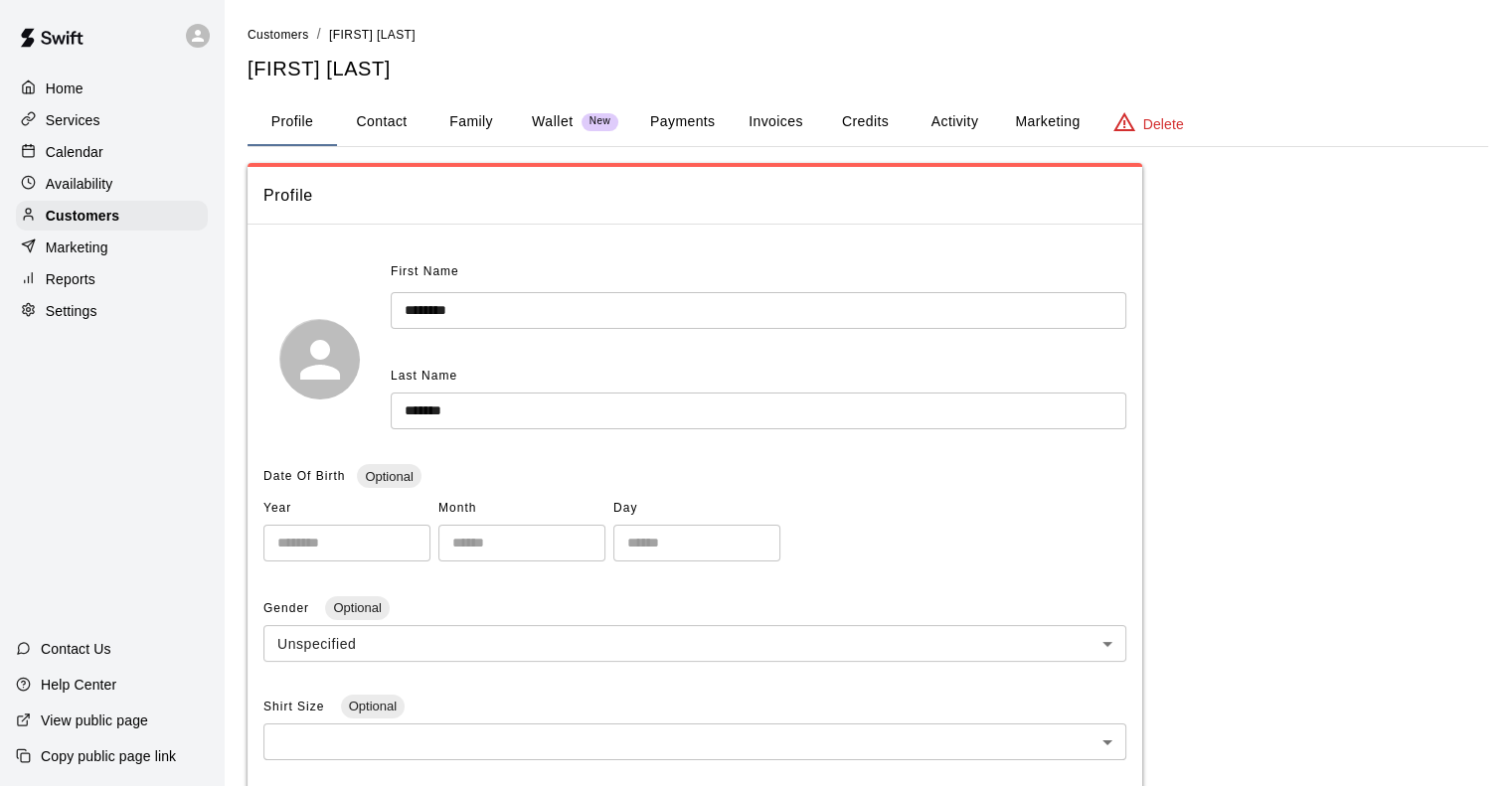 click on "Credits" at bounding box center [865, 122] 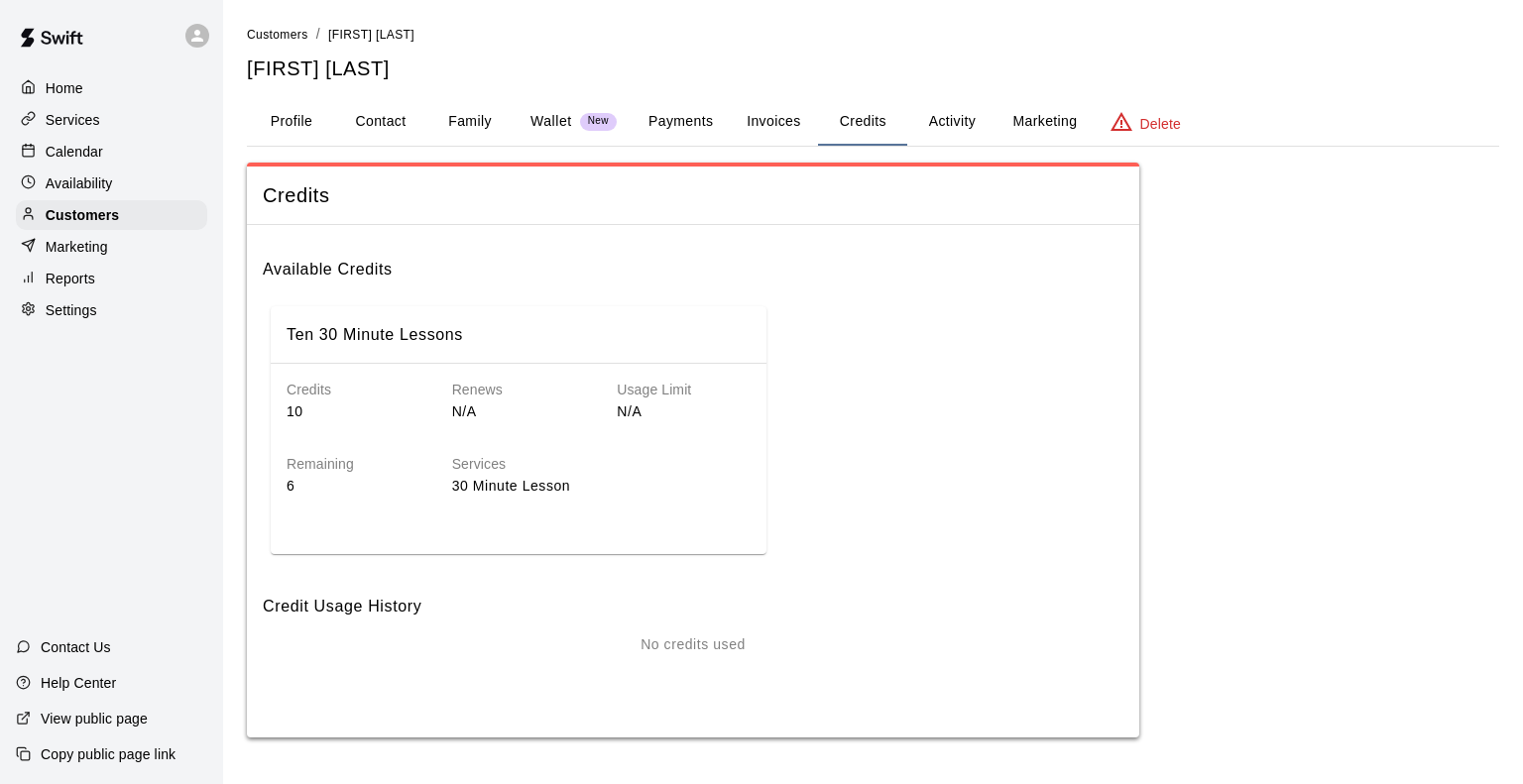 click on "Calendar" at bounding box center (74, 152) 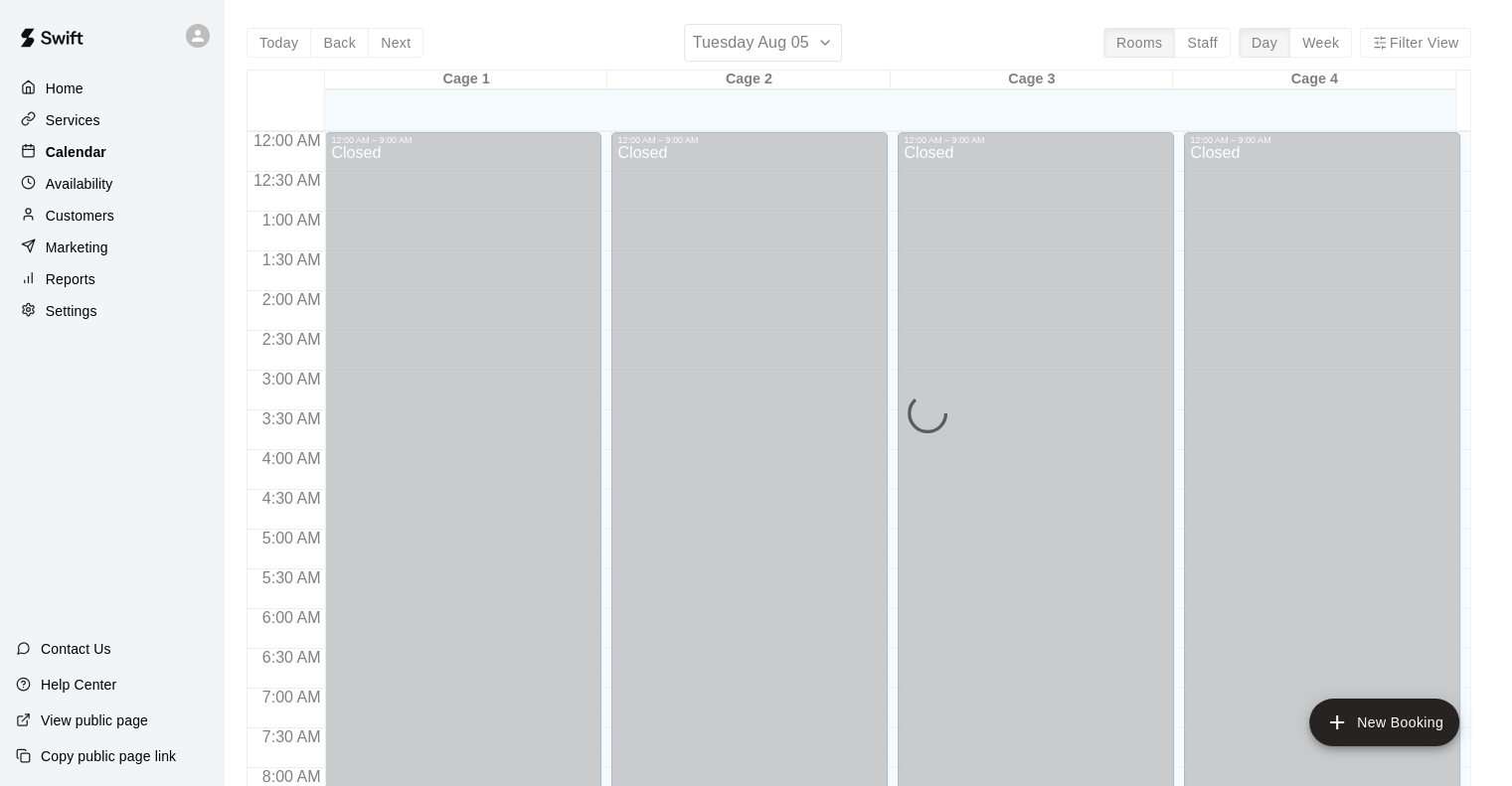 scroll, scrollTop: 740, scrollLeft: 0, axis: vertical 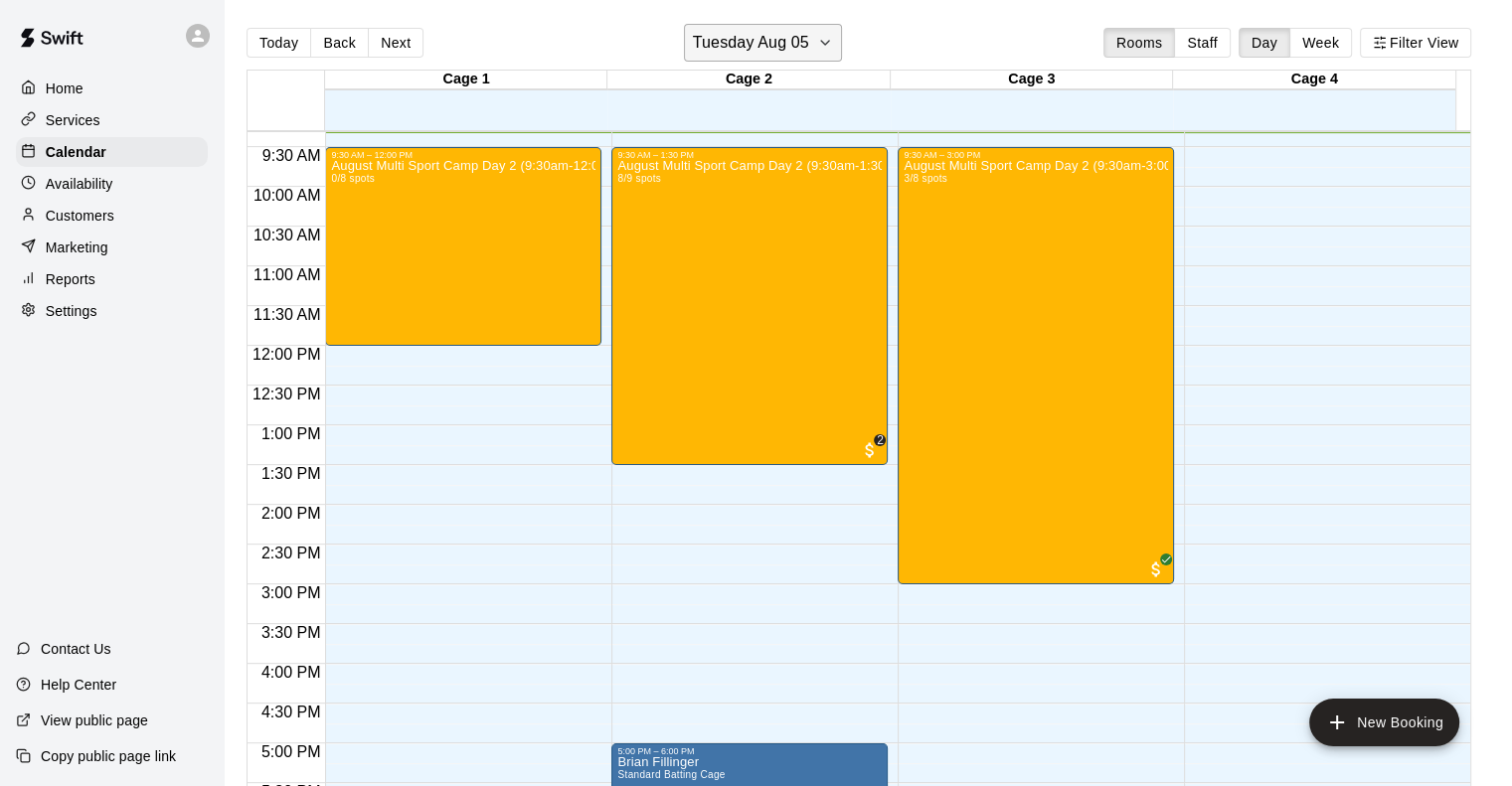 click on "Tuesday Aug 05" at bounding box center [751, 43] 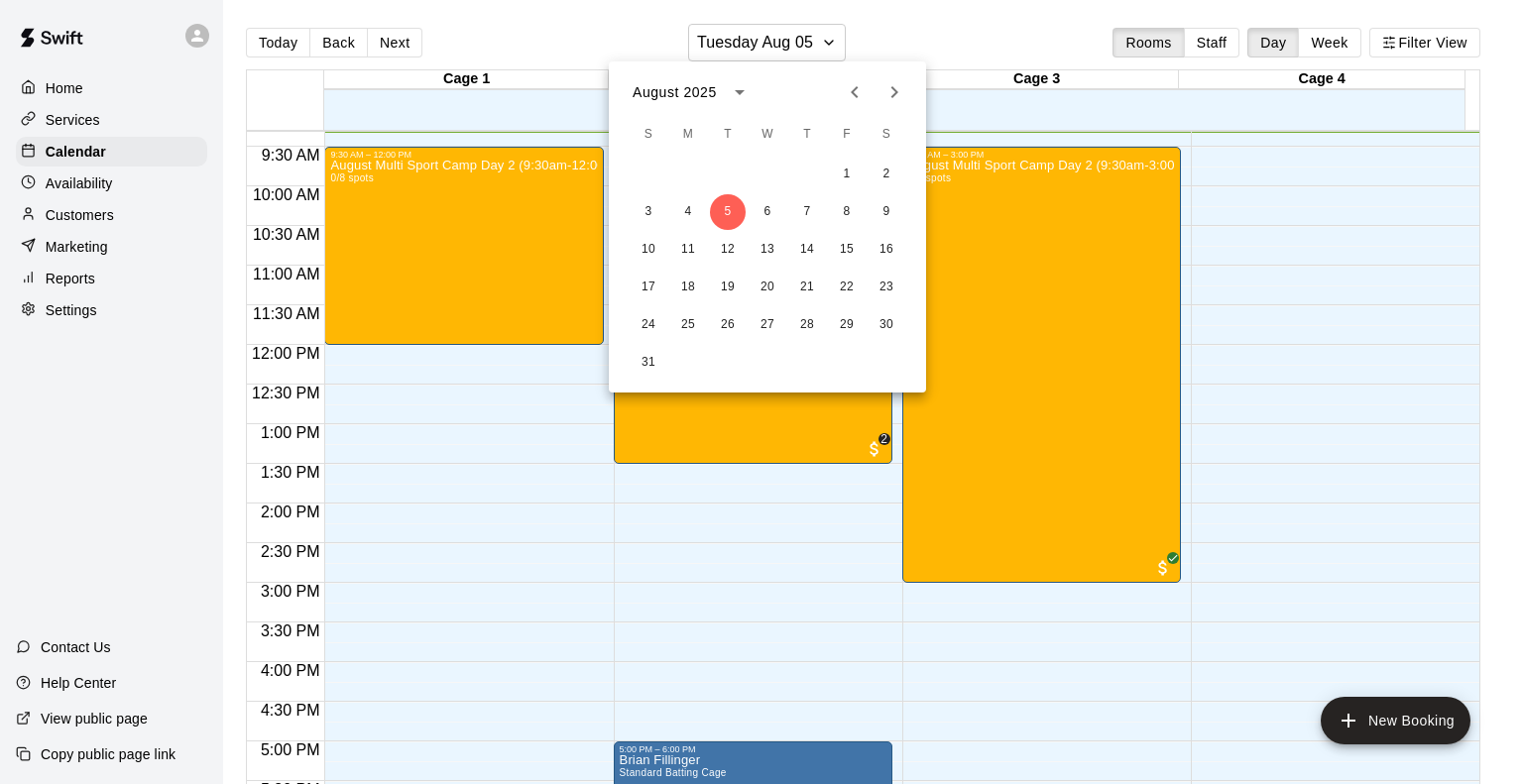 click at bounding box center (762, 392) 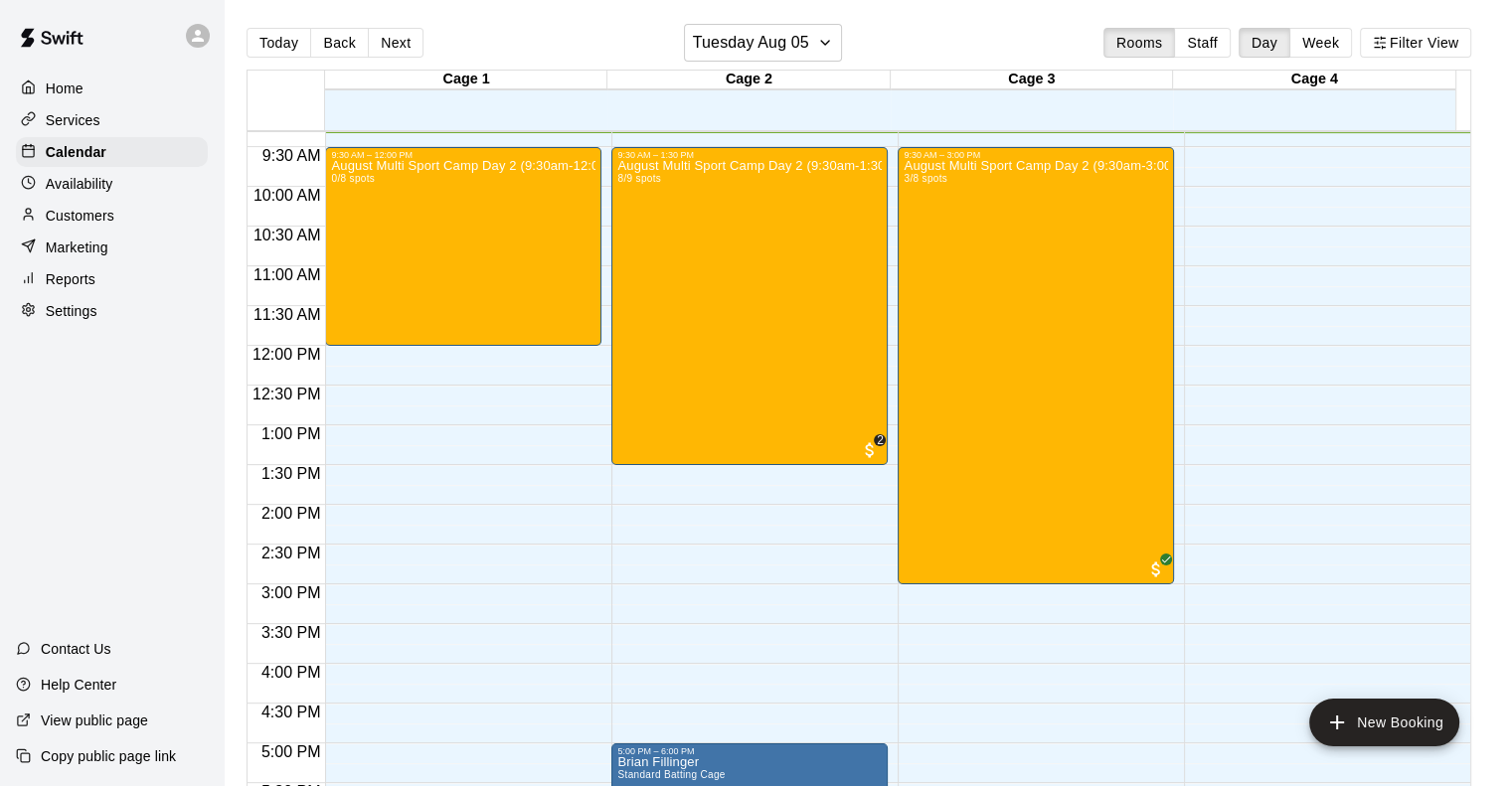 click on "Customers" at bounding box center [80, 216] 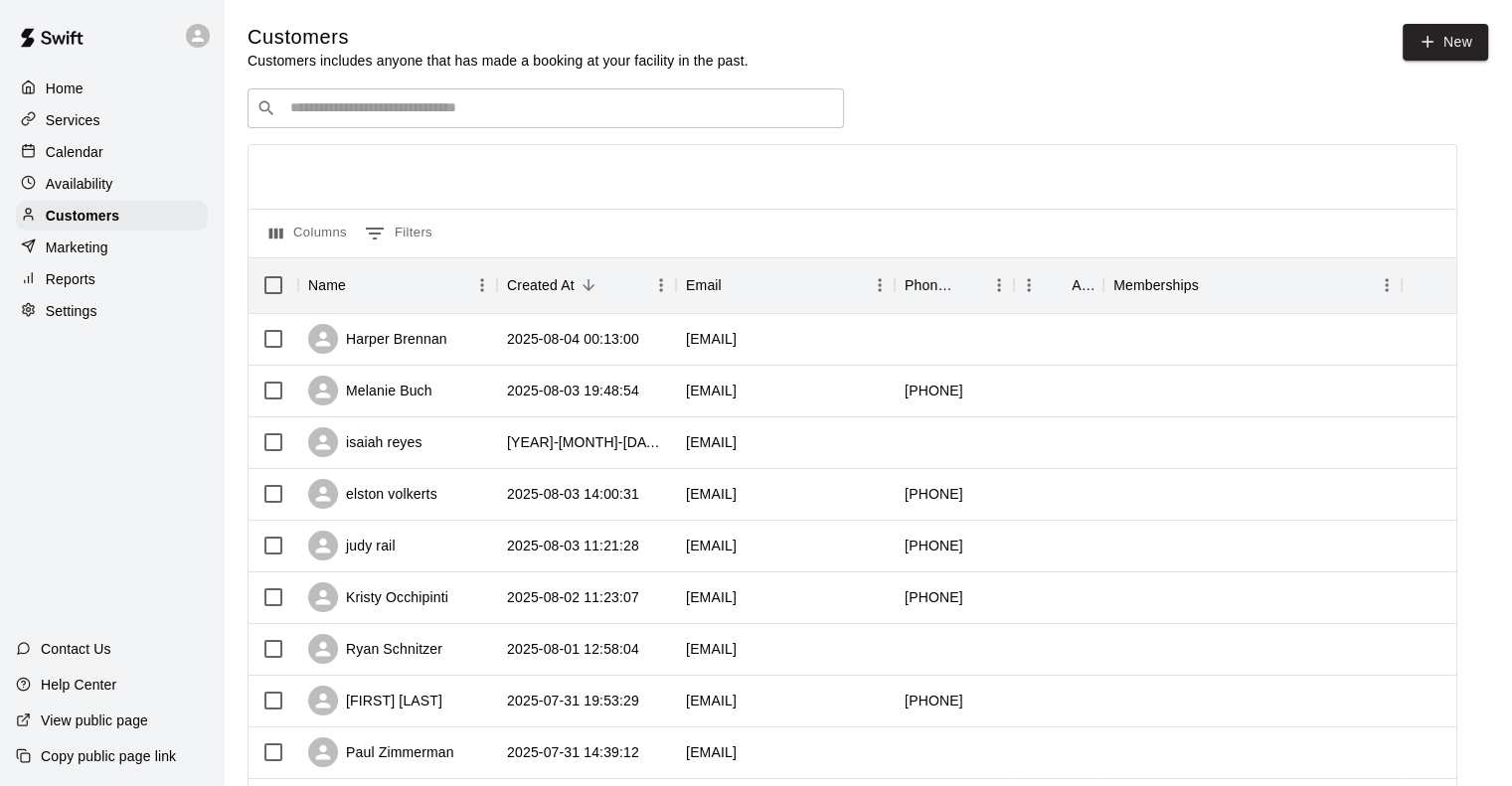 click at bounding box center (560, 108) 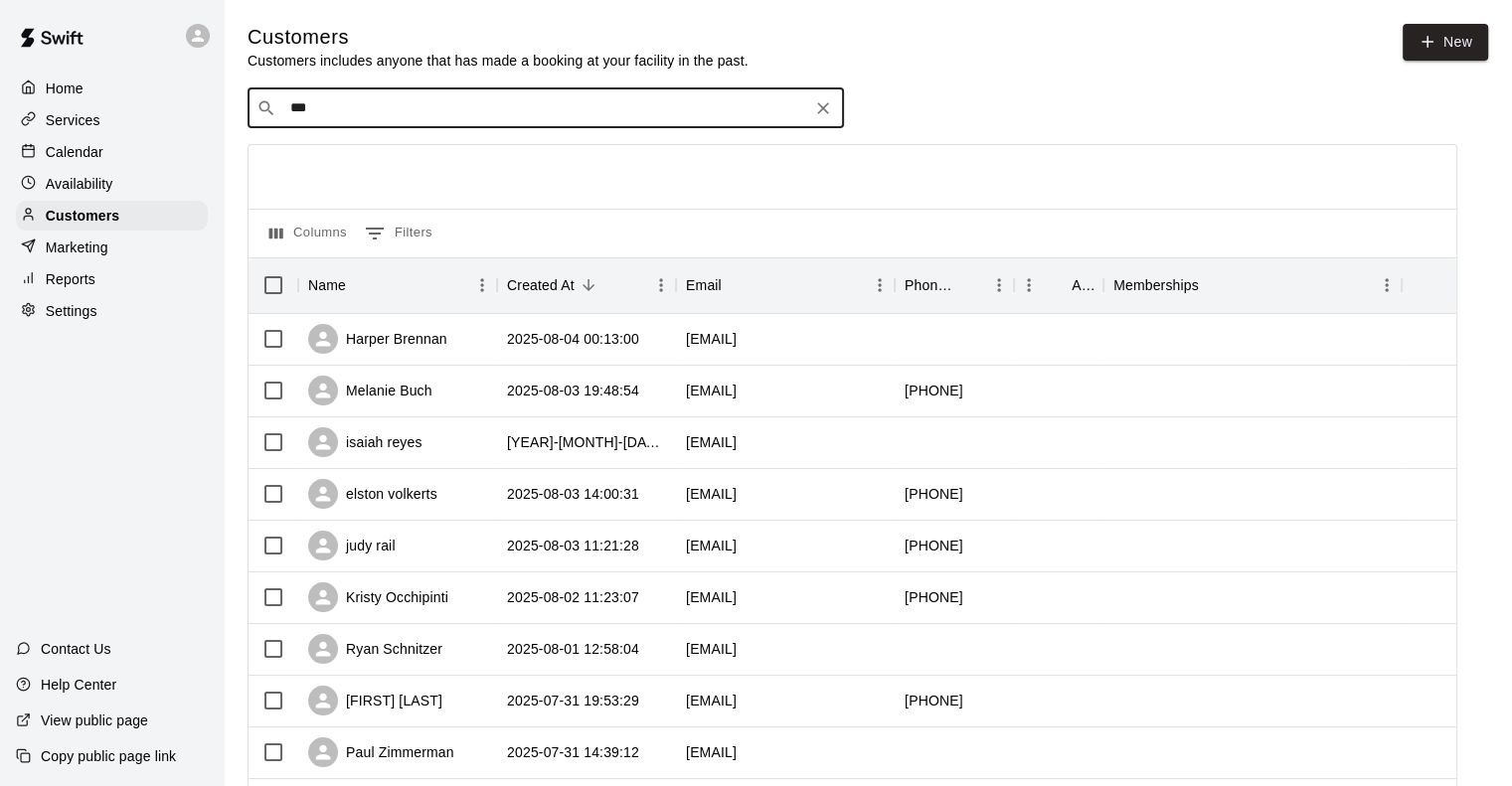 type on "***" 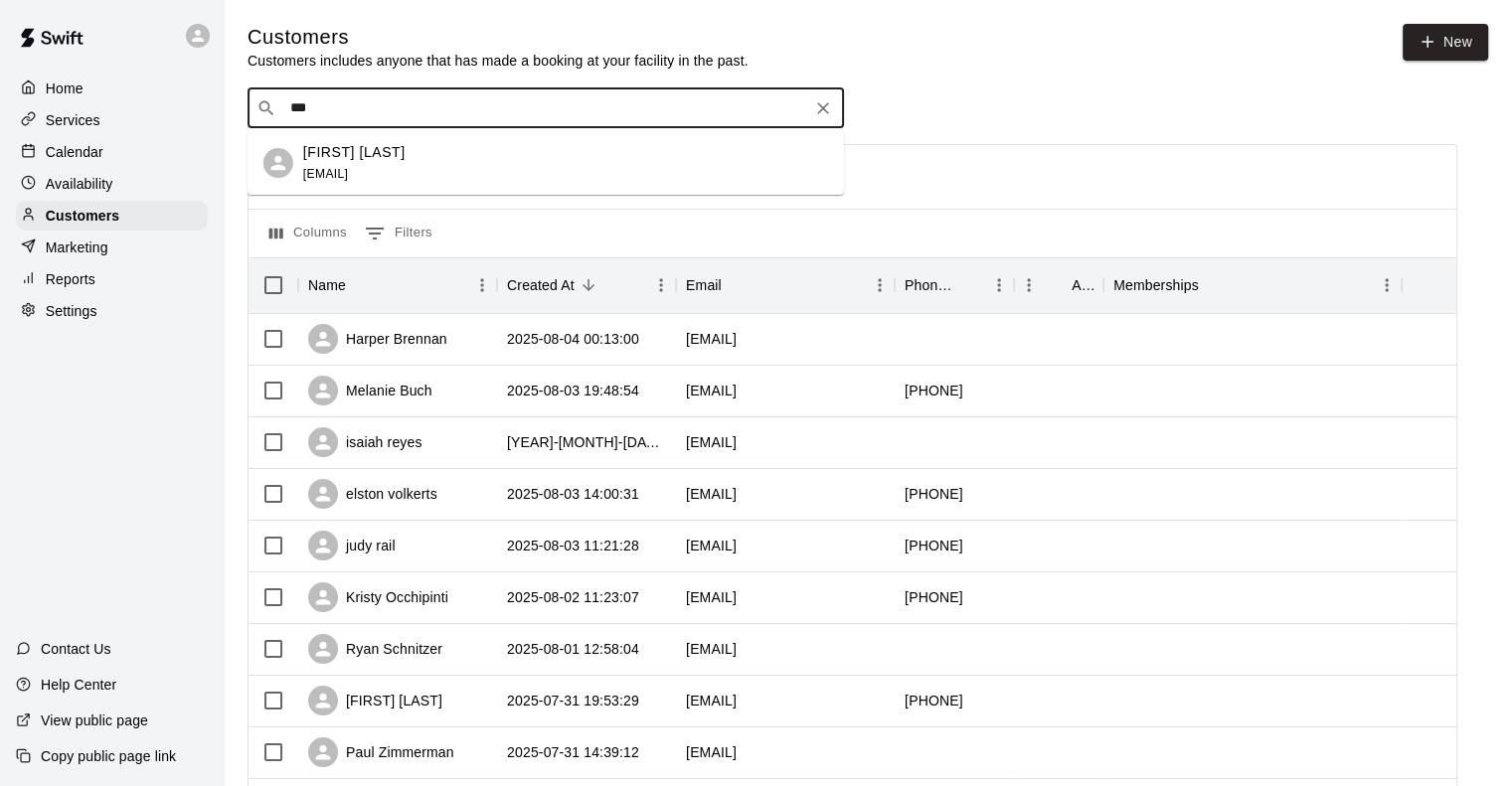 click on "[FIRST] [LAST] [EMAIL]" at bounding box center (566, 163) 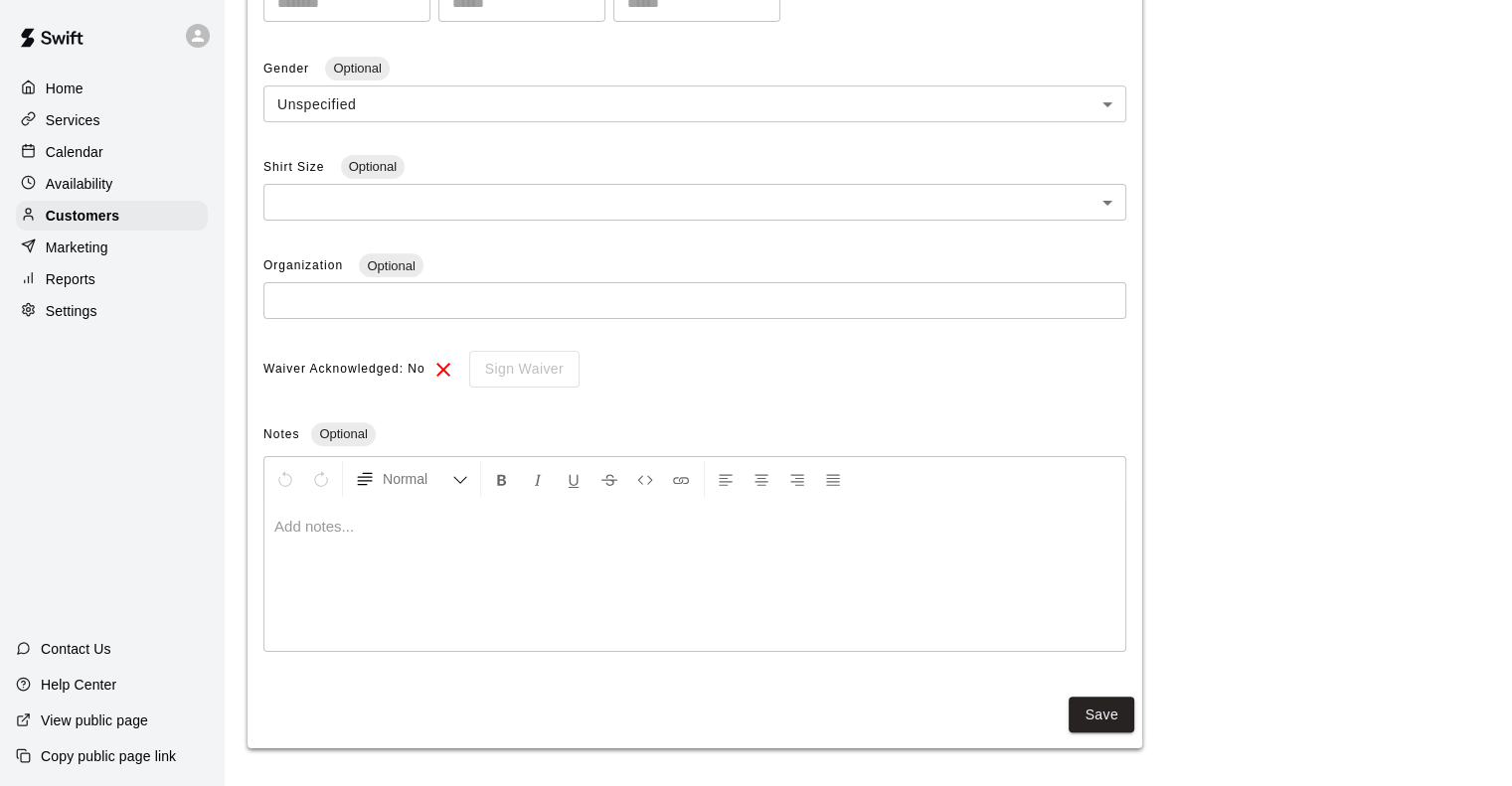 scroll, scrollTop: 0, scrollLeft: 0, axis: both 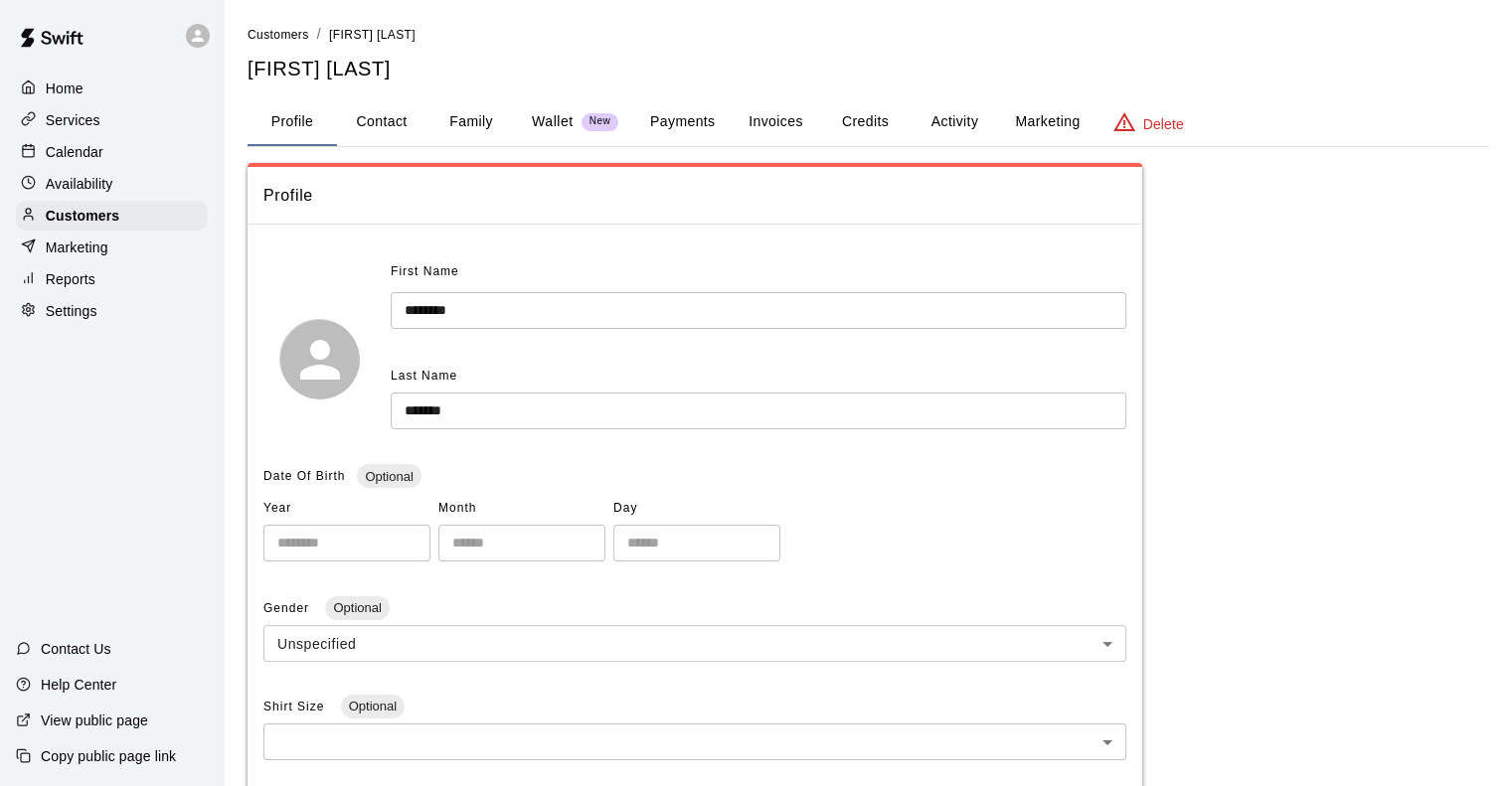 click on "Invoices" at bounding box center [775, 122] 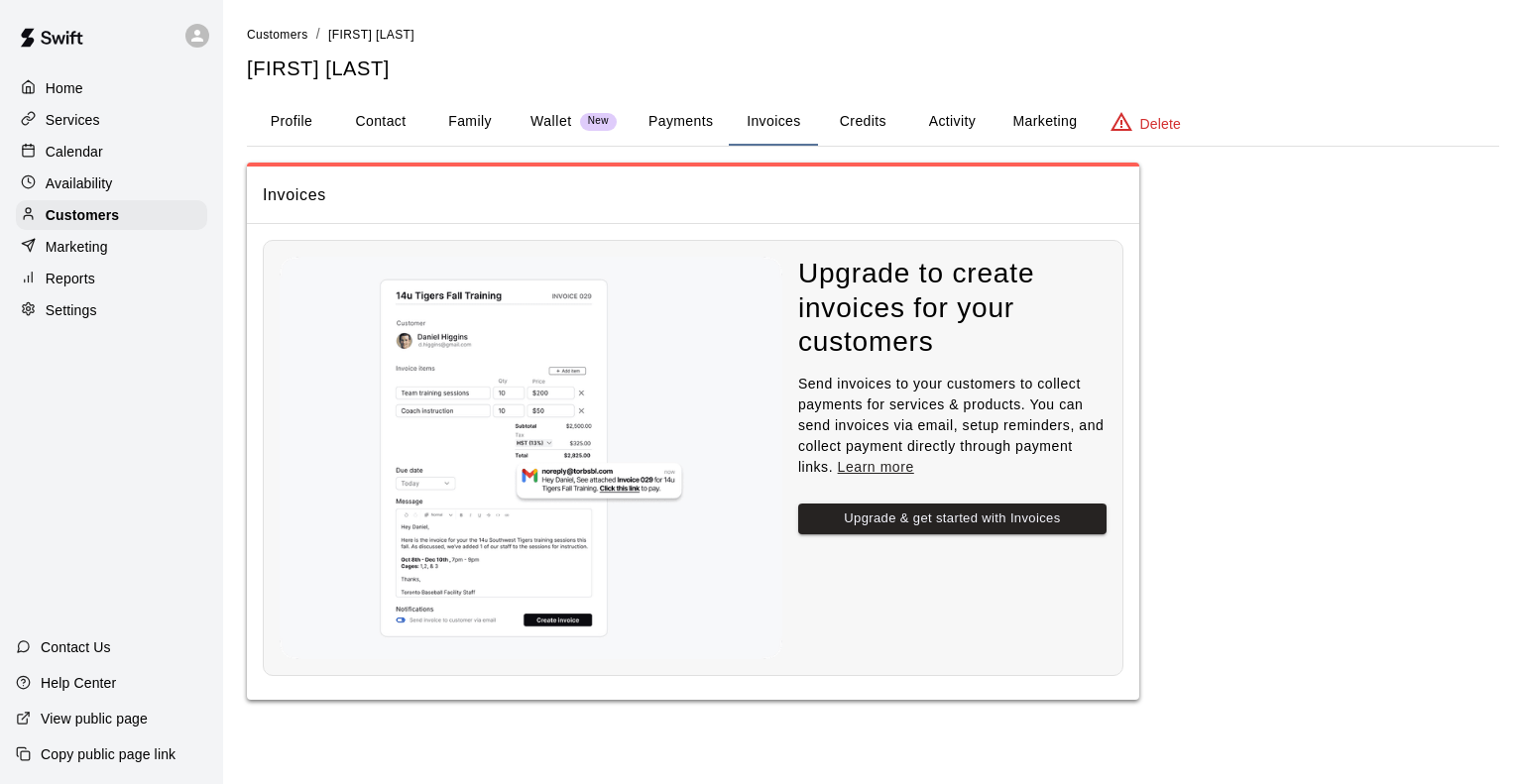 click on "Credits" at bounding box center (863, 122) 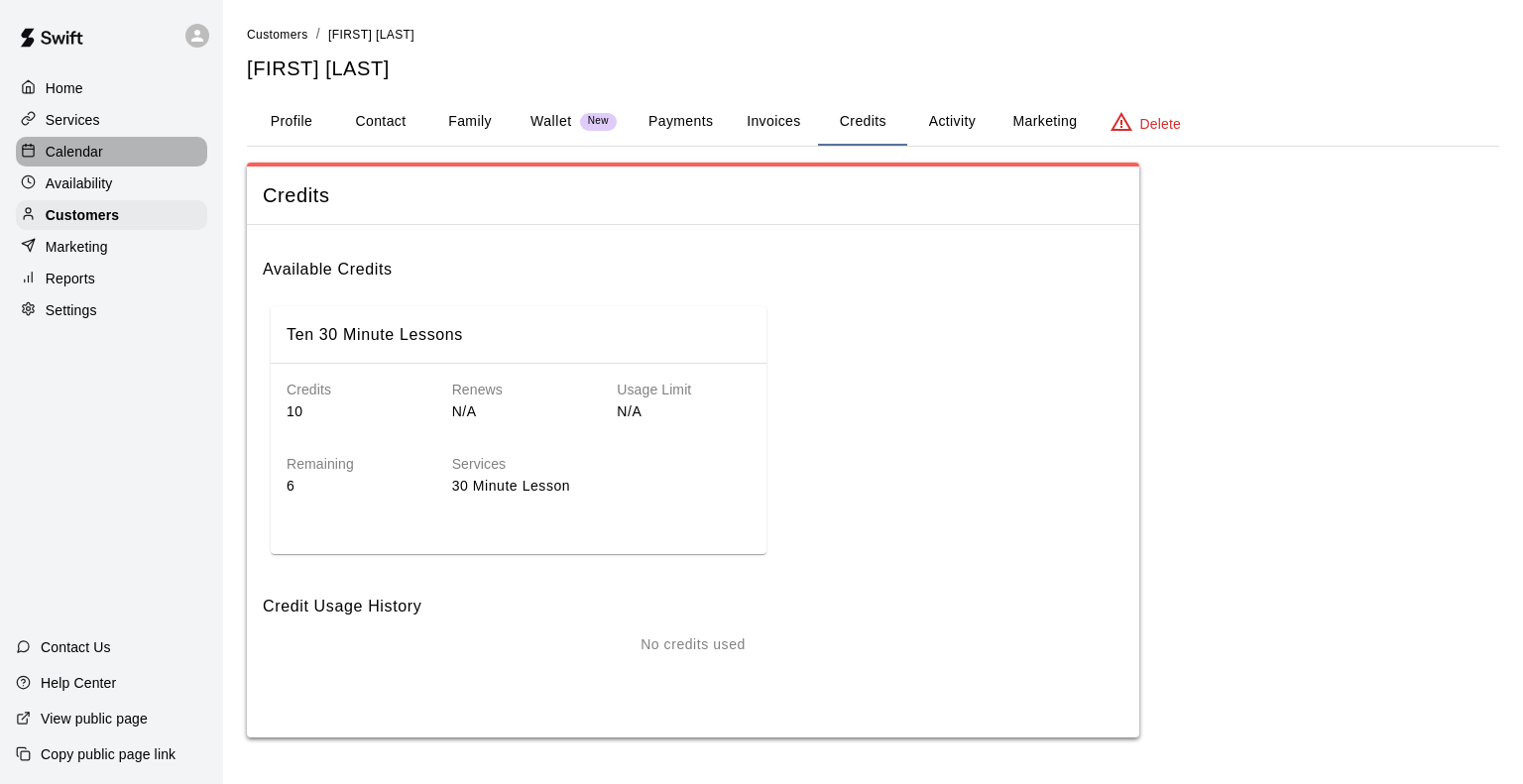 click on "Calendar" at bounding box center [111, 152] 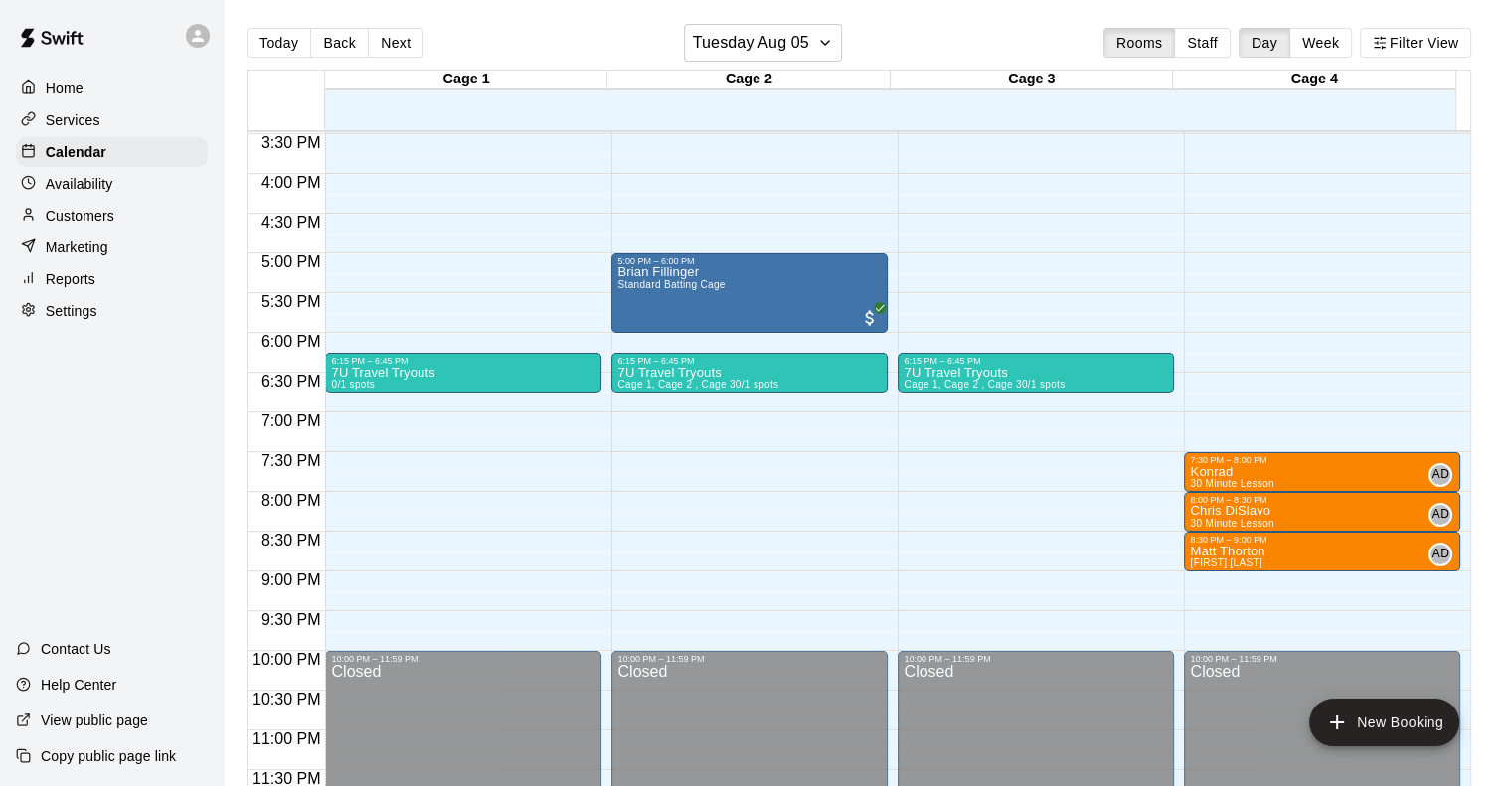 scroll, scrollTop: 1131, scrollLeft: 0, axis: vertical 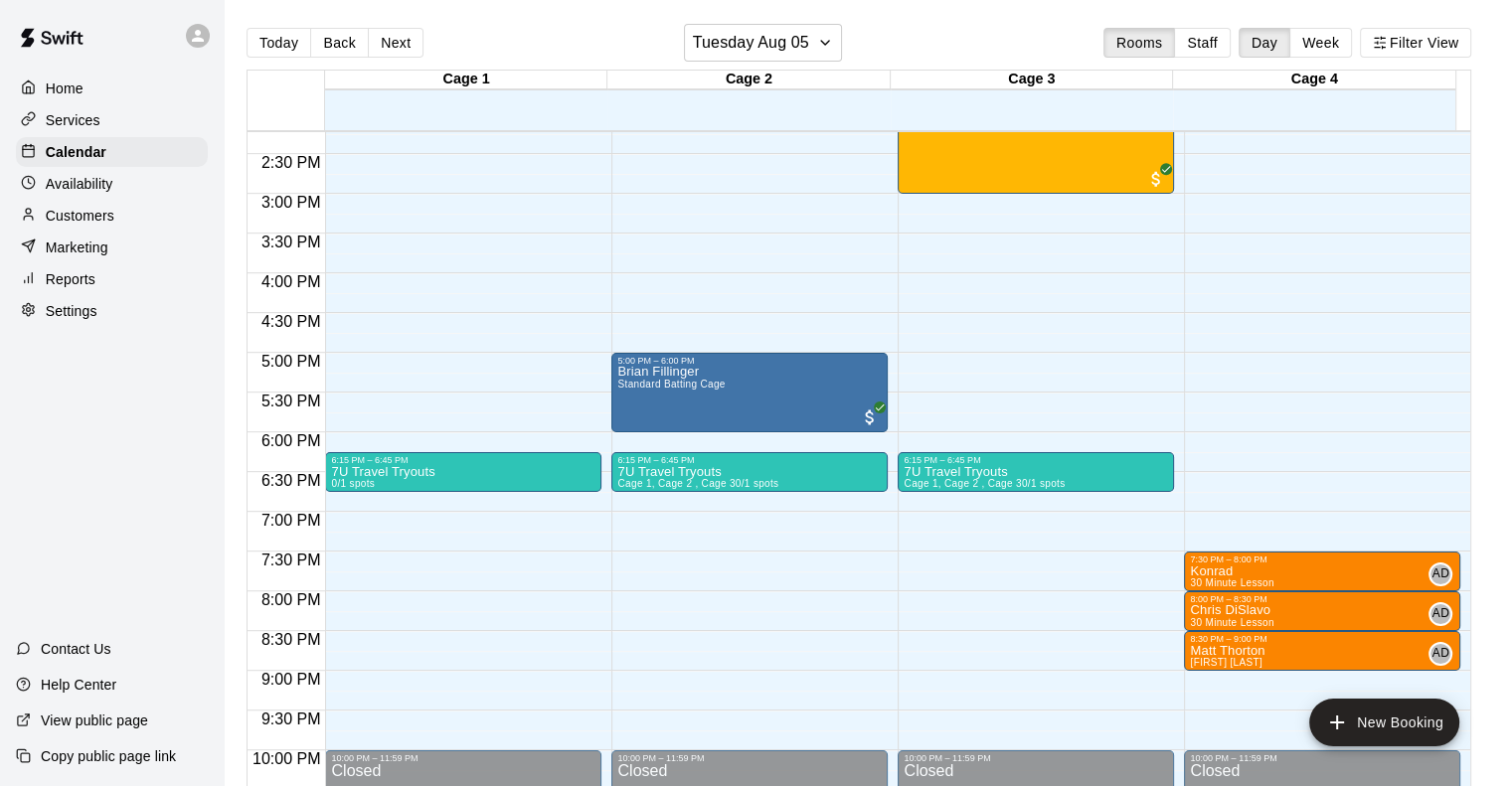 click on "Cage 2" at bounding box center [749, 79] 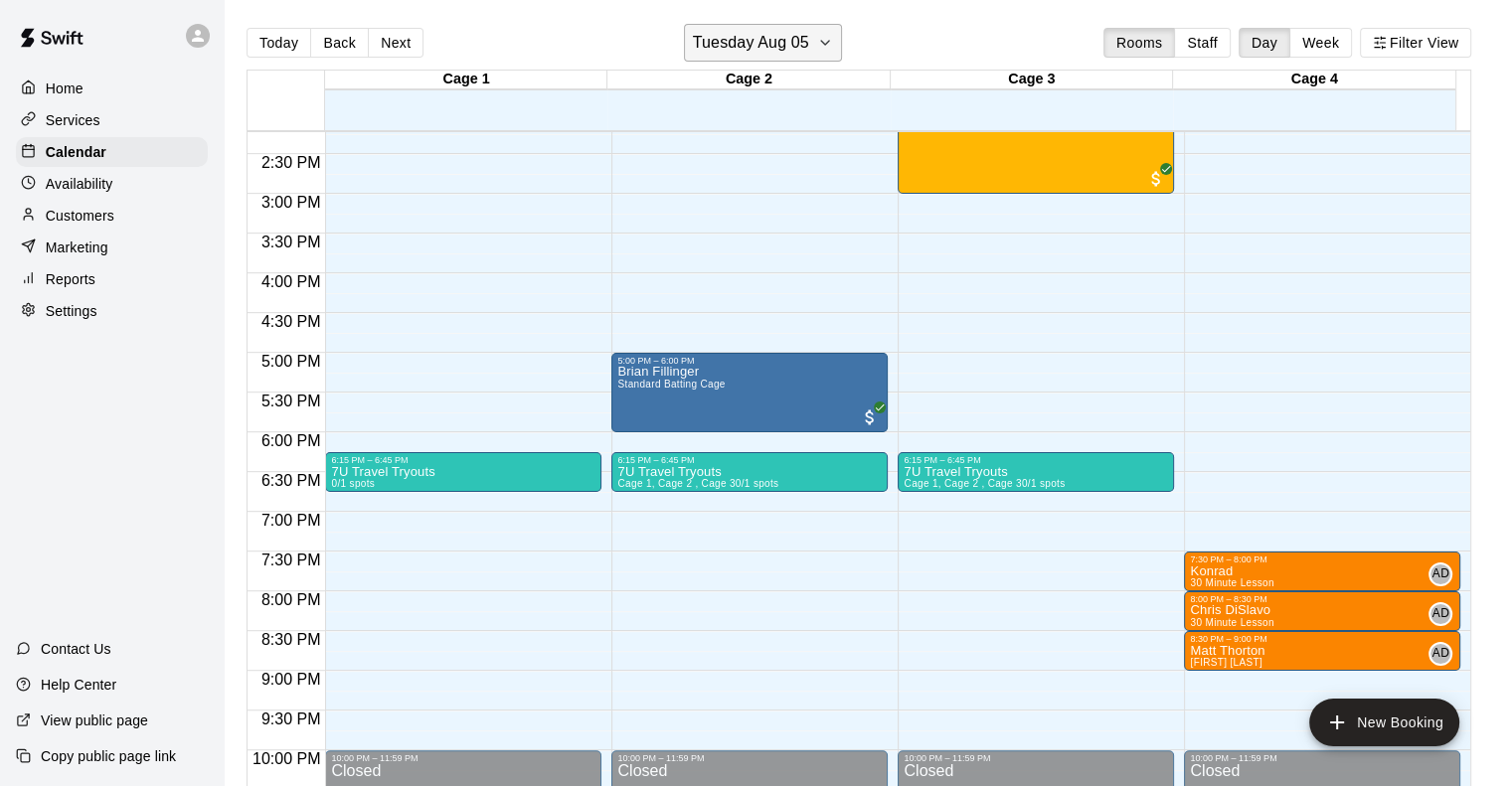click on "Tuesday Aug 05" at bounding box center [751, 43] 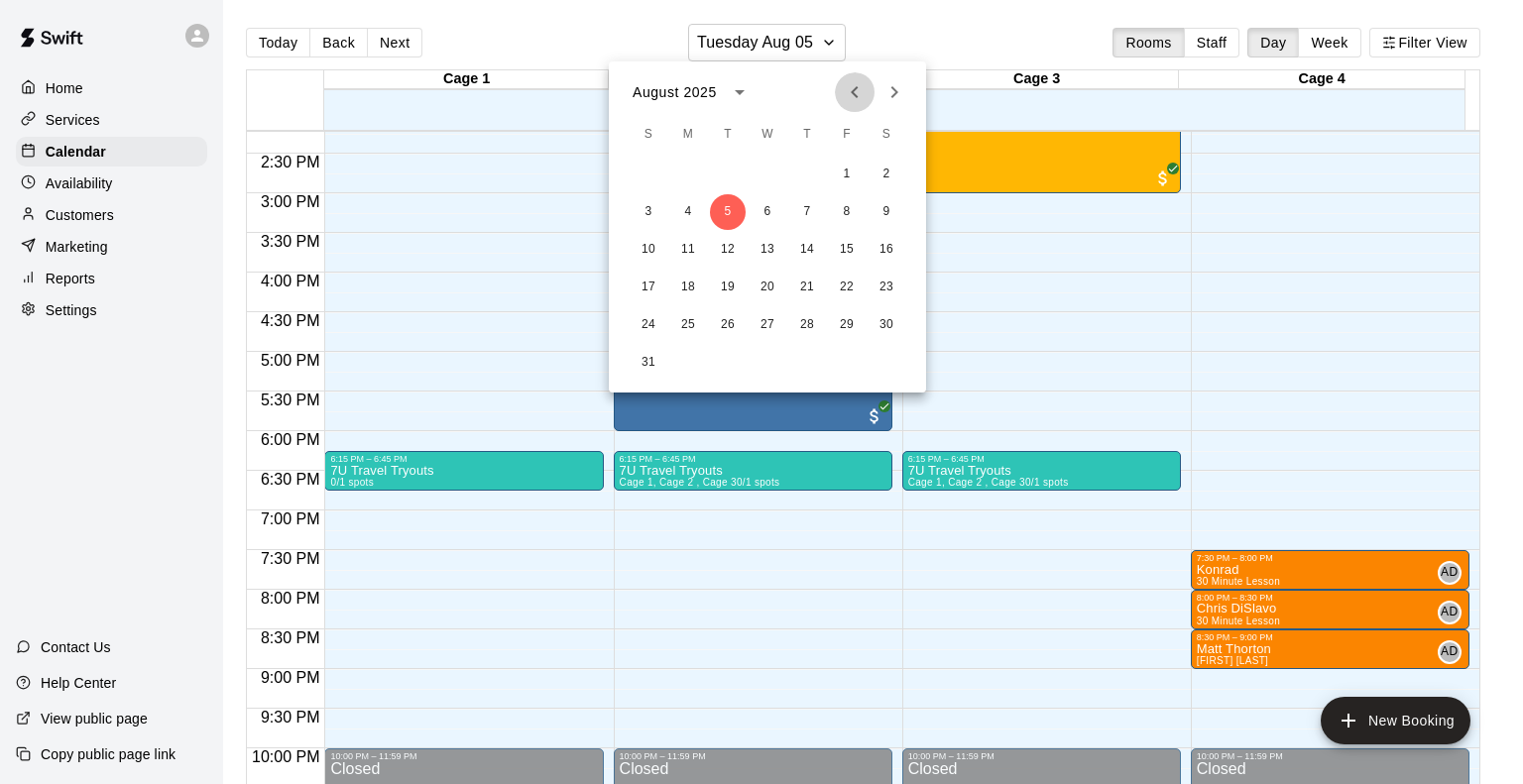 click 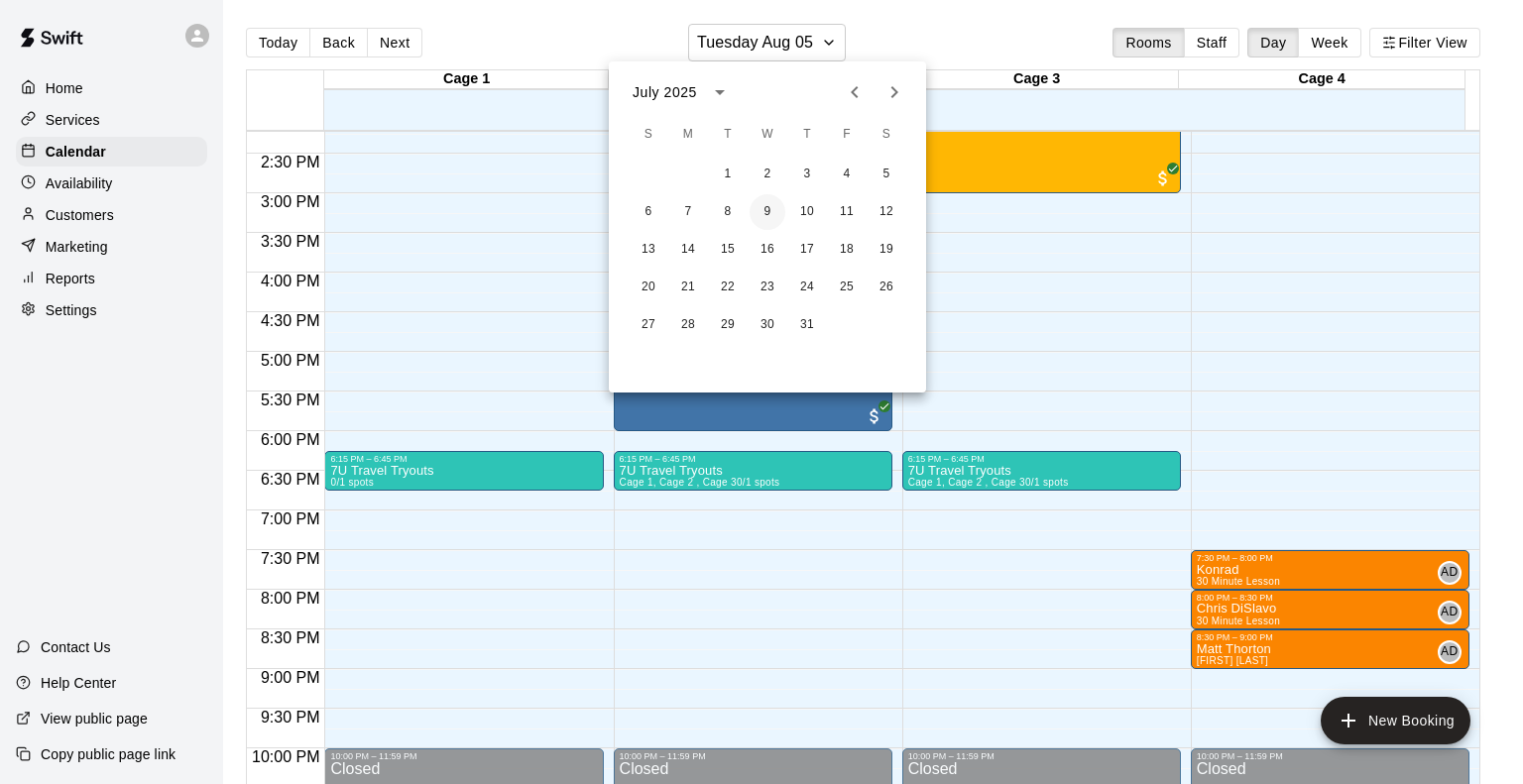 click on "9" at bounding box center (767, 212) 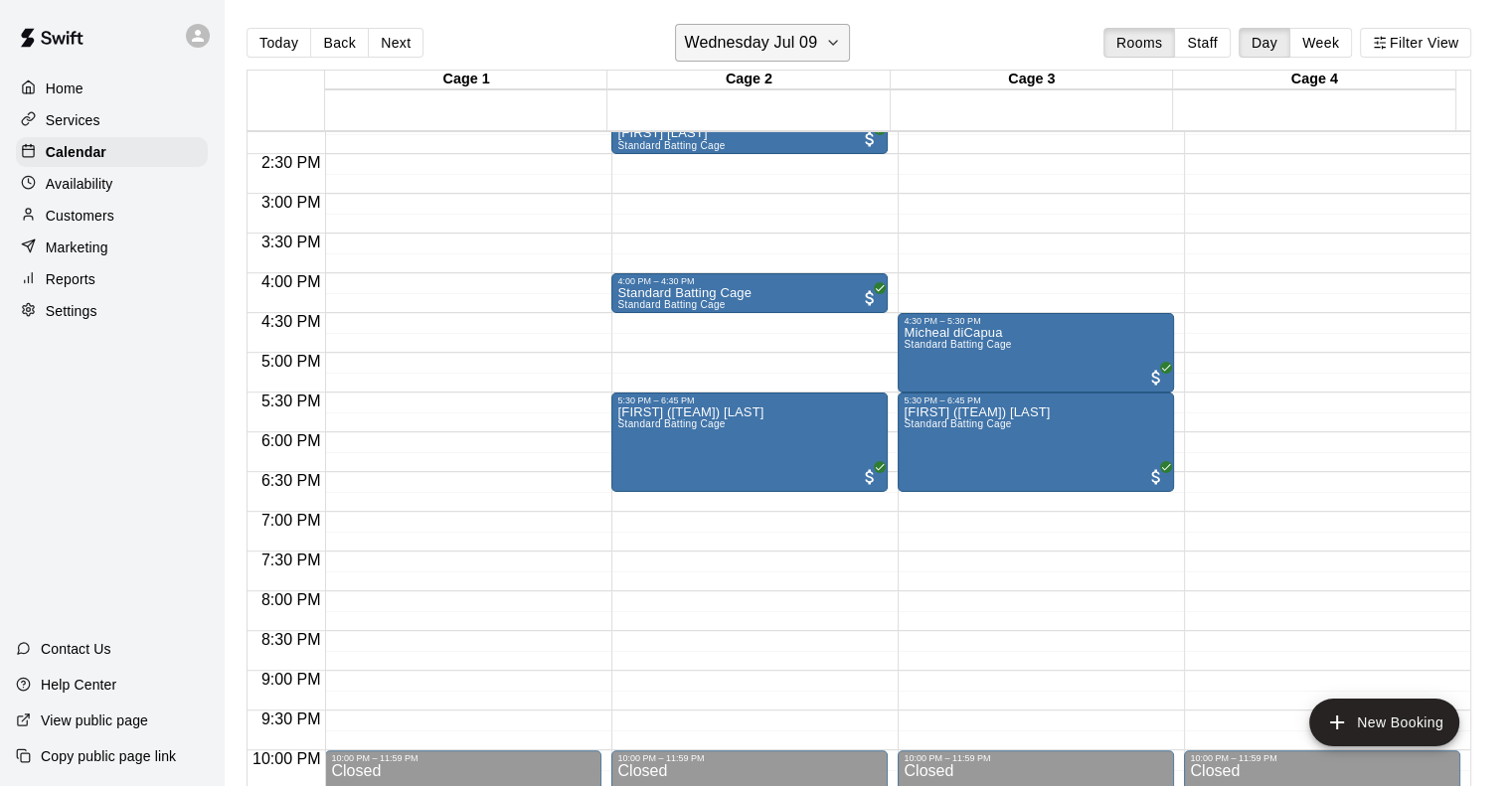 click on "Wednesday Jul 09" at bounding box center (751, 43) 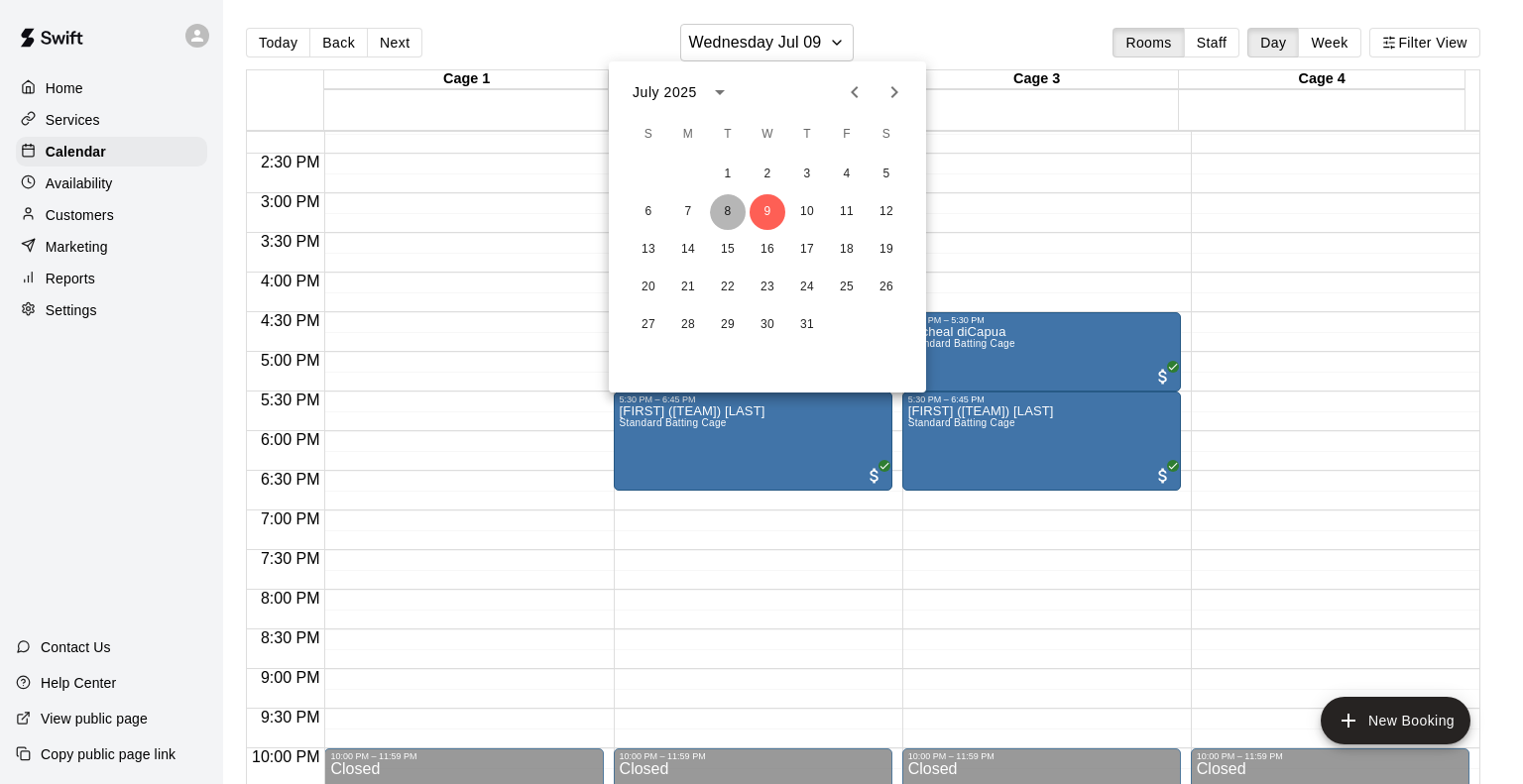 click on "8" at bounding box center (728, 212) 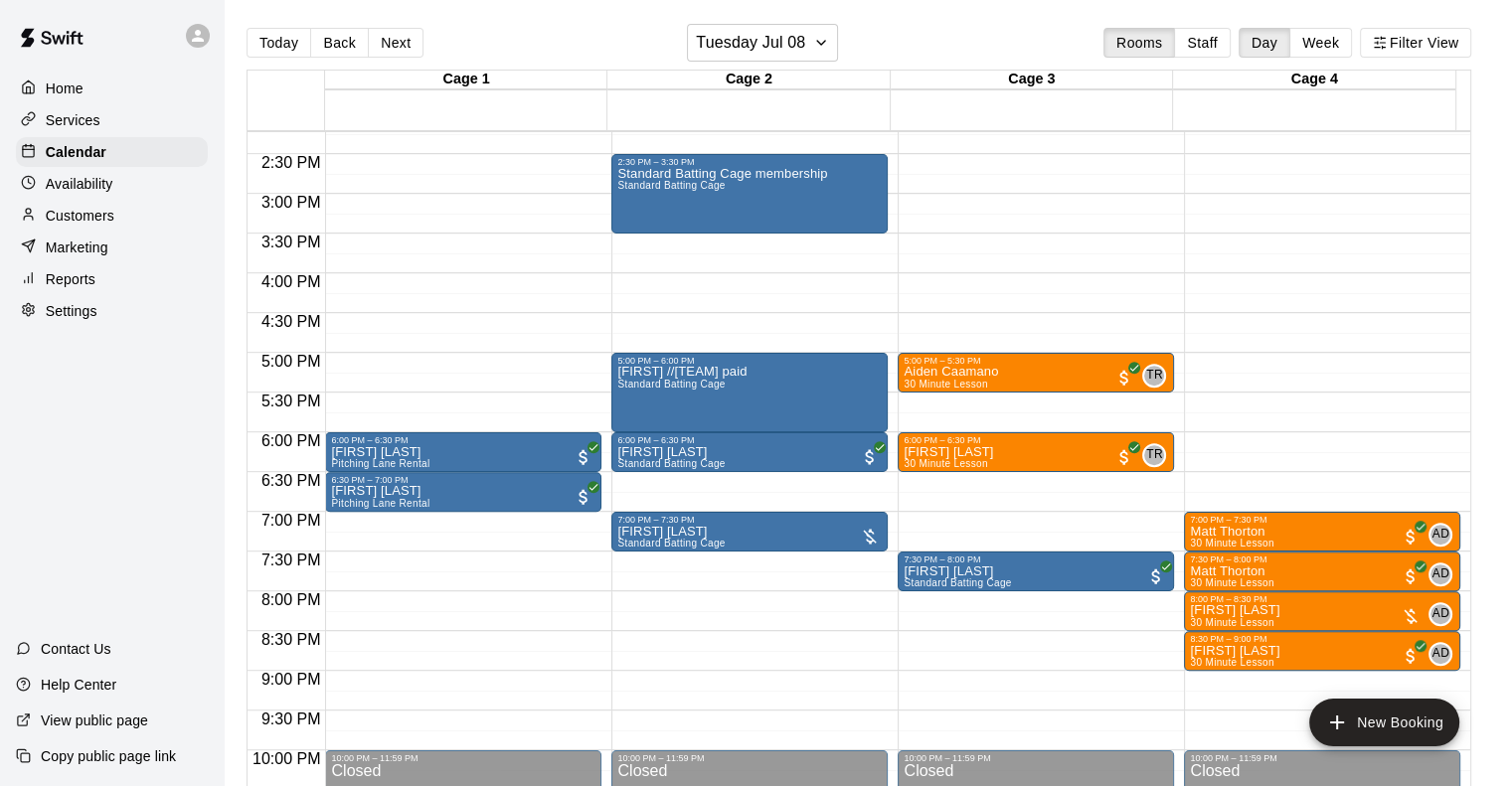 click on "Customers" at bounding box center (80, 216) 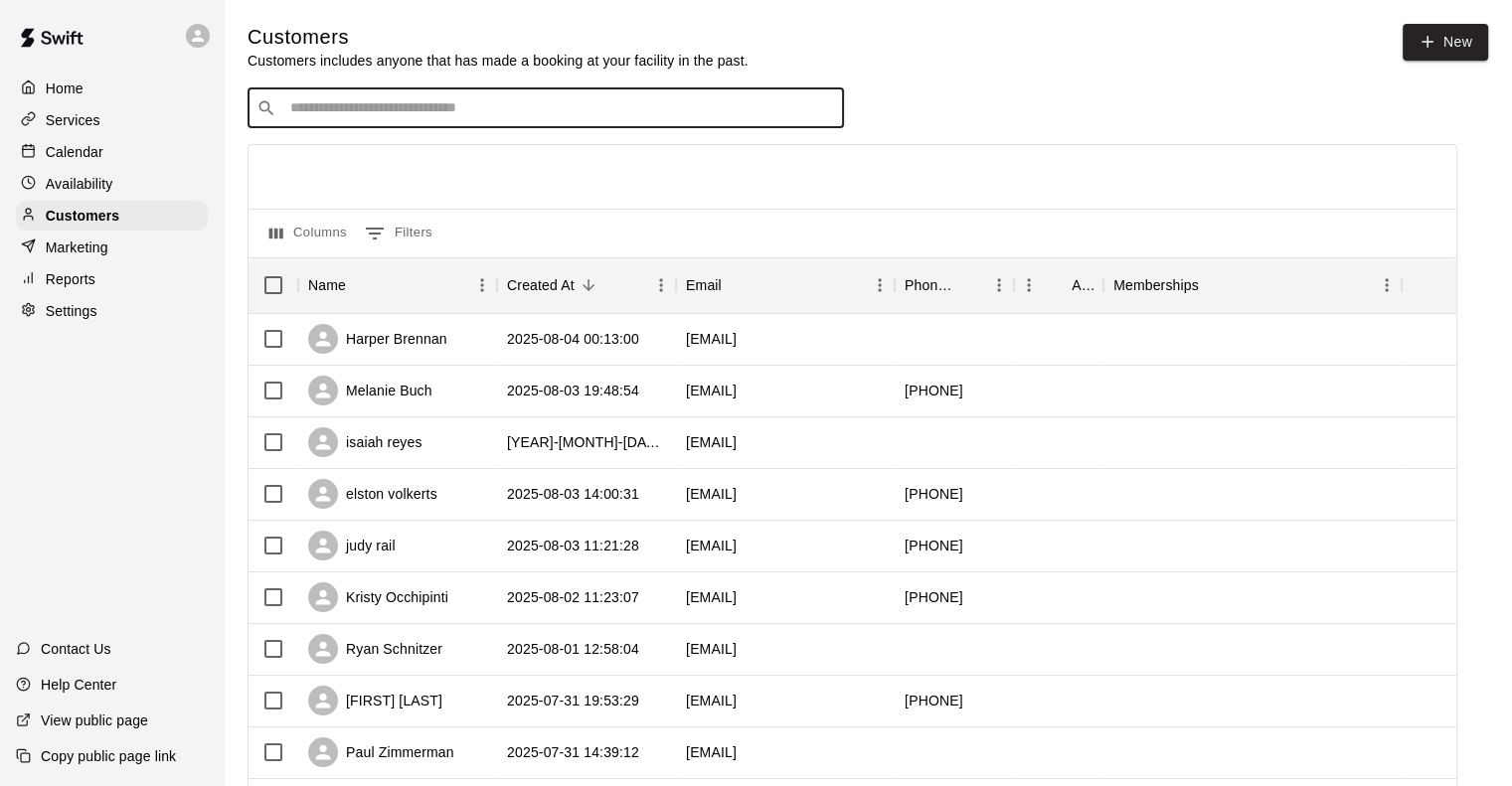 click at bounding box center (560, 108) 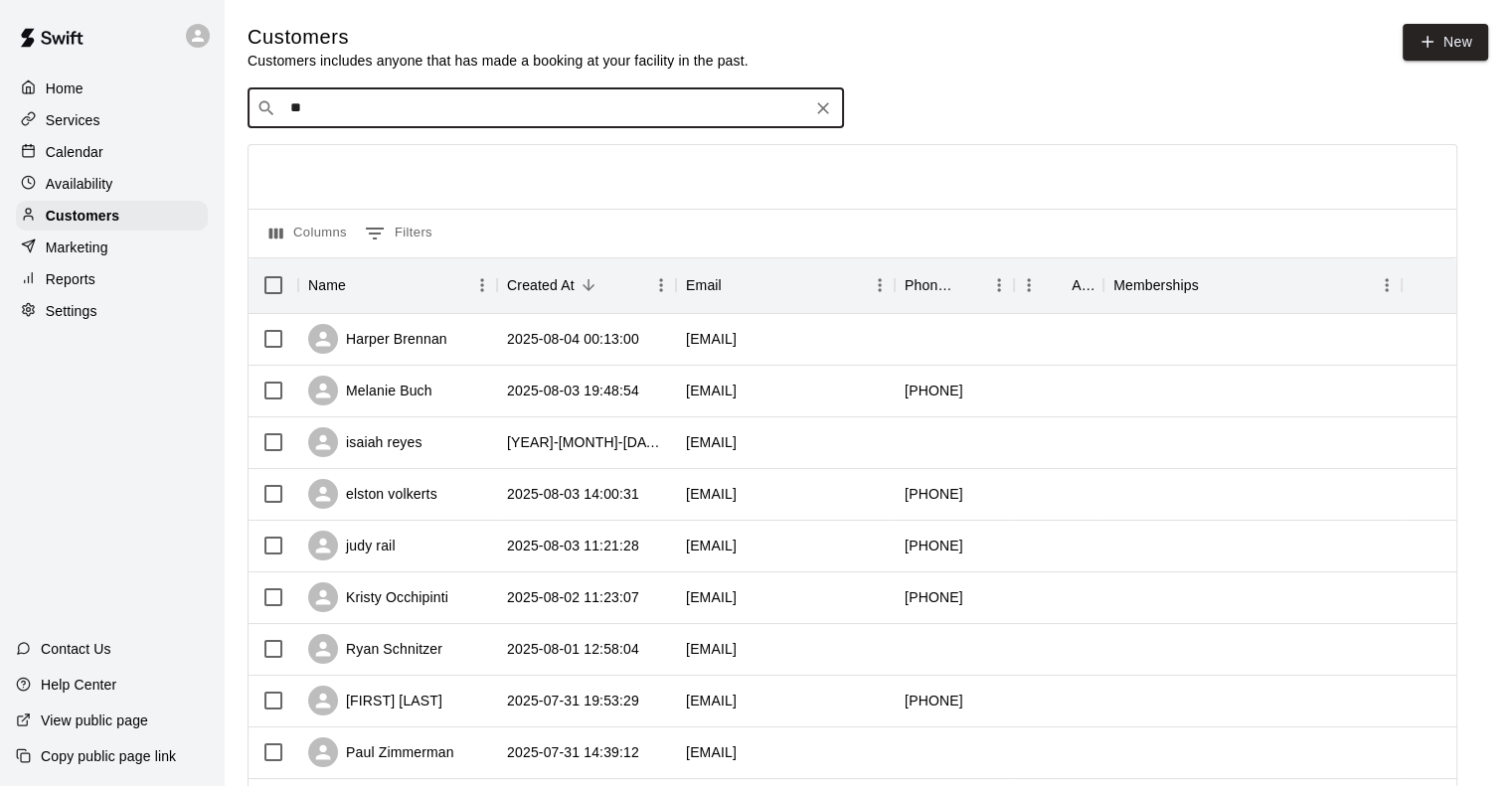 type on "*" 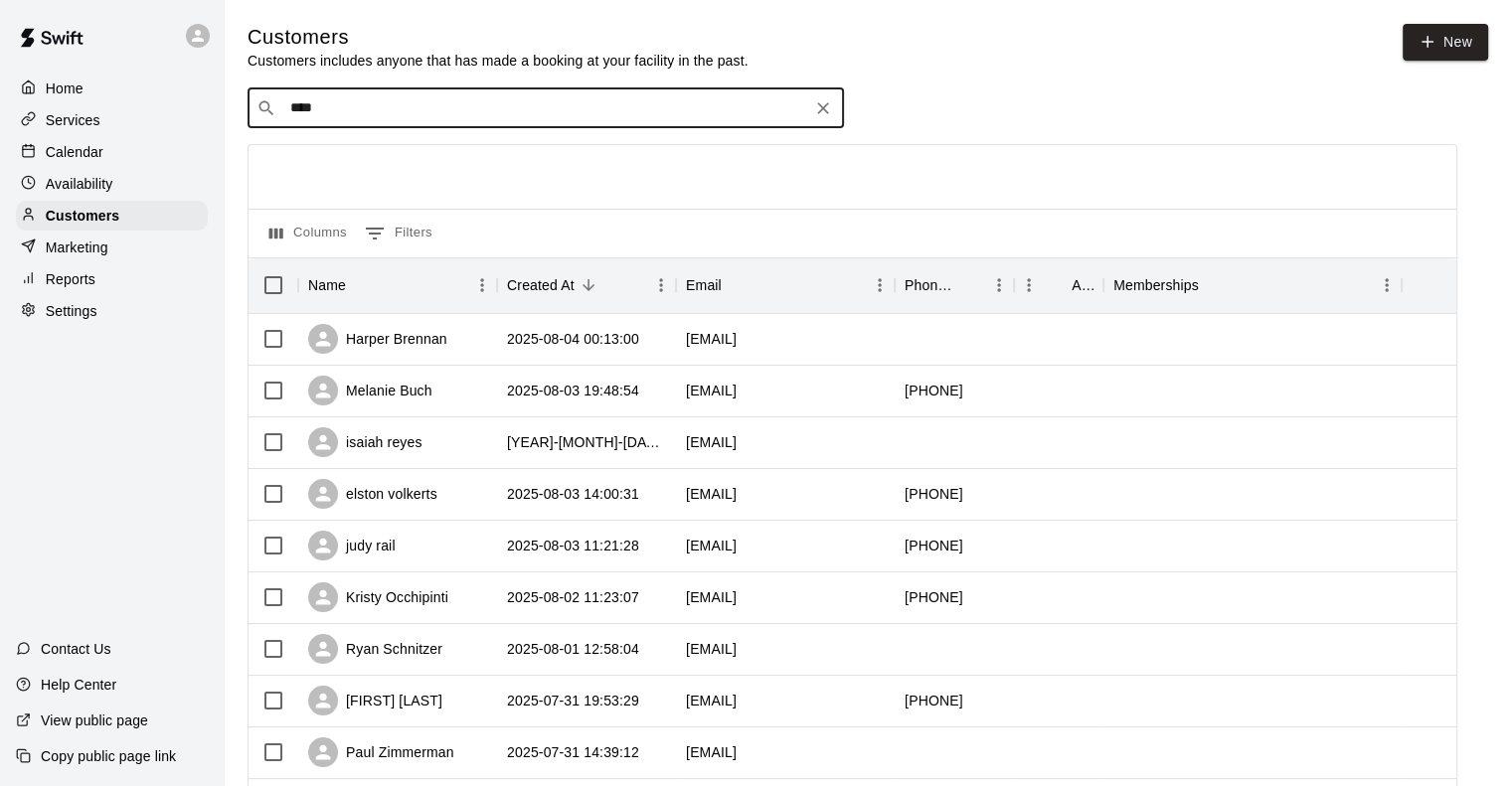 type on "*****" 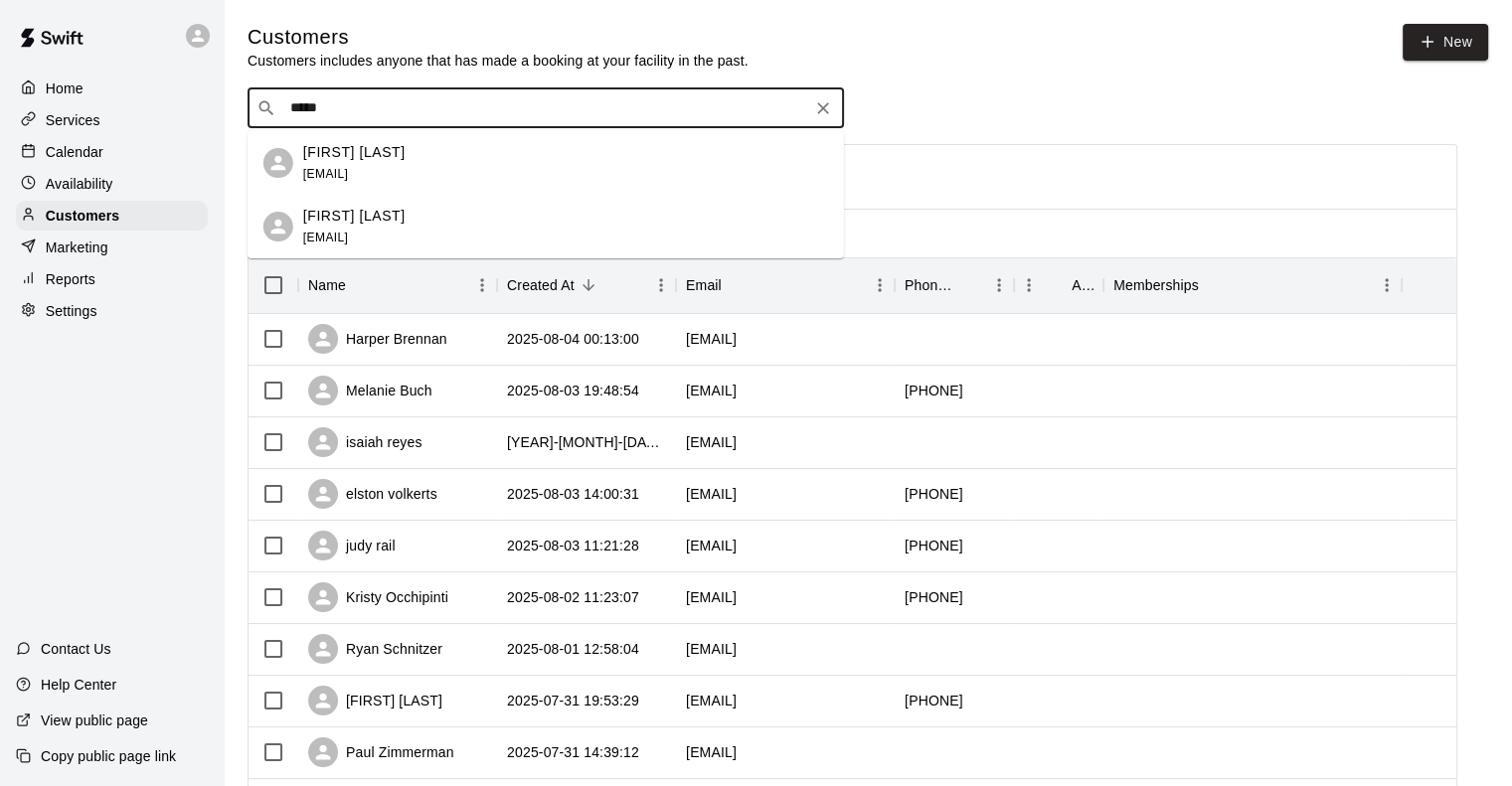 click on "[FIRST] [LAST] [EMAIL]" at bounding box center (546, 227) 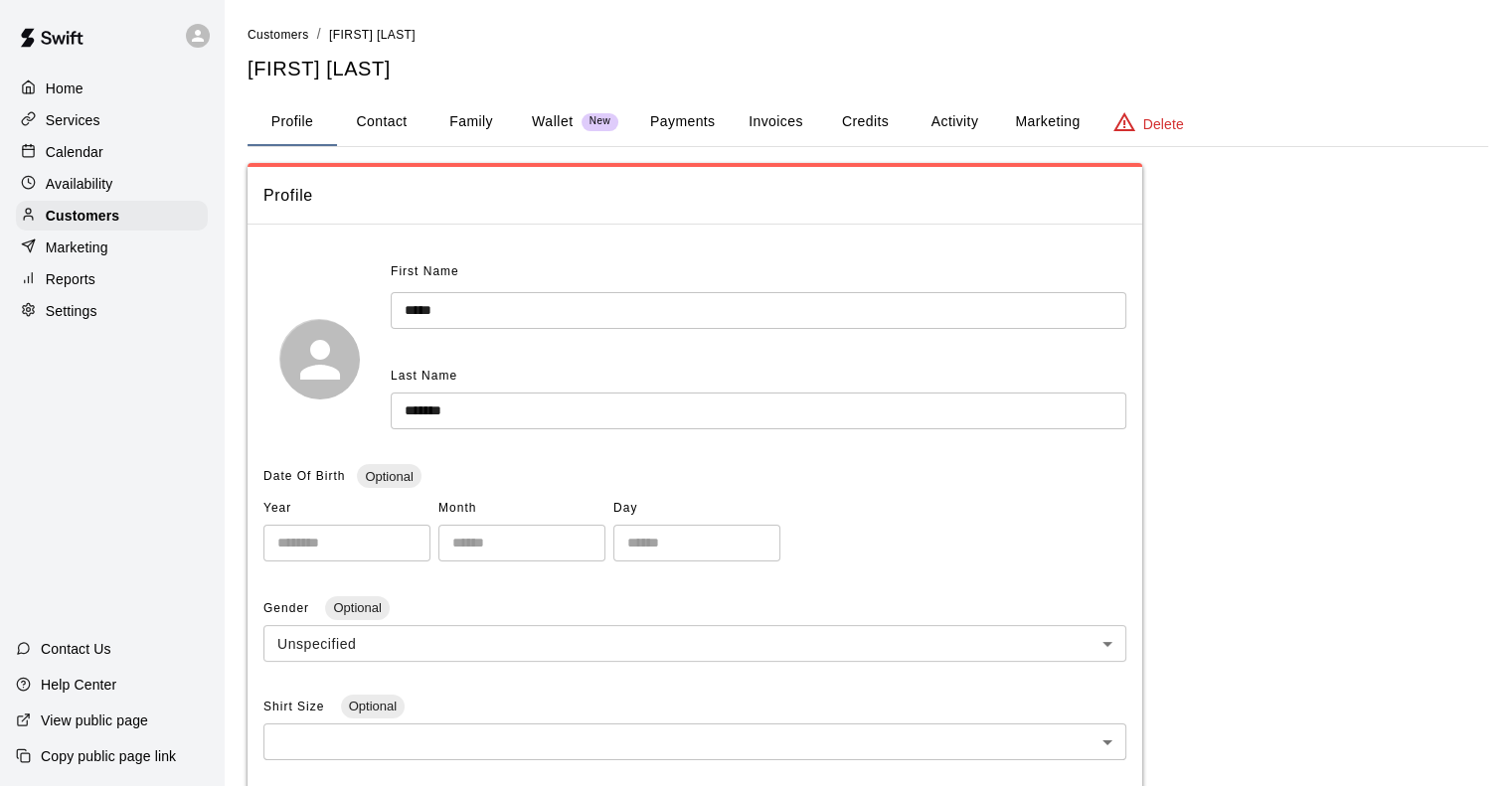 click on "Credits" at bounding box center [865, 122] 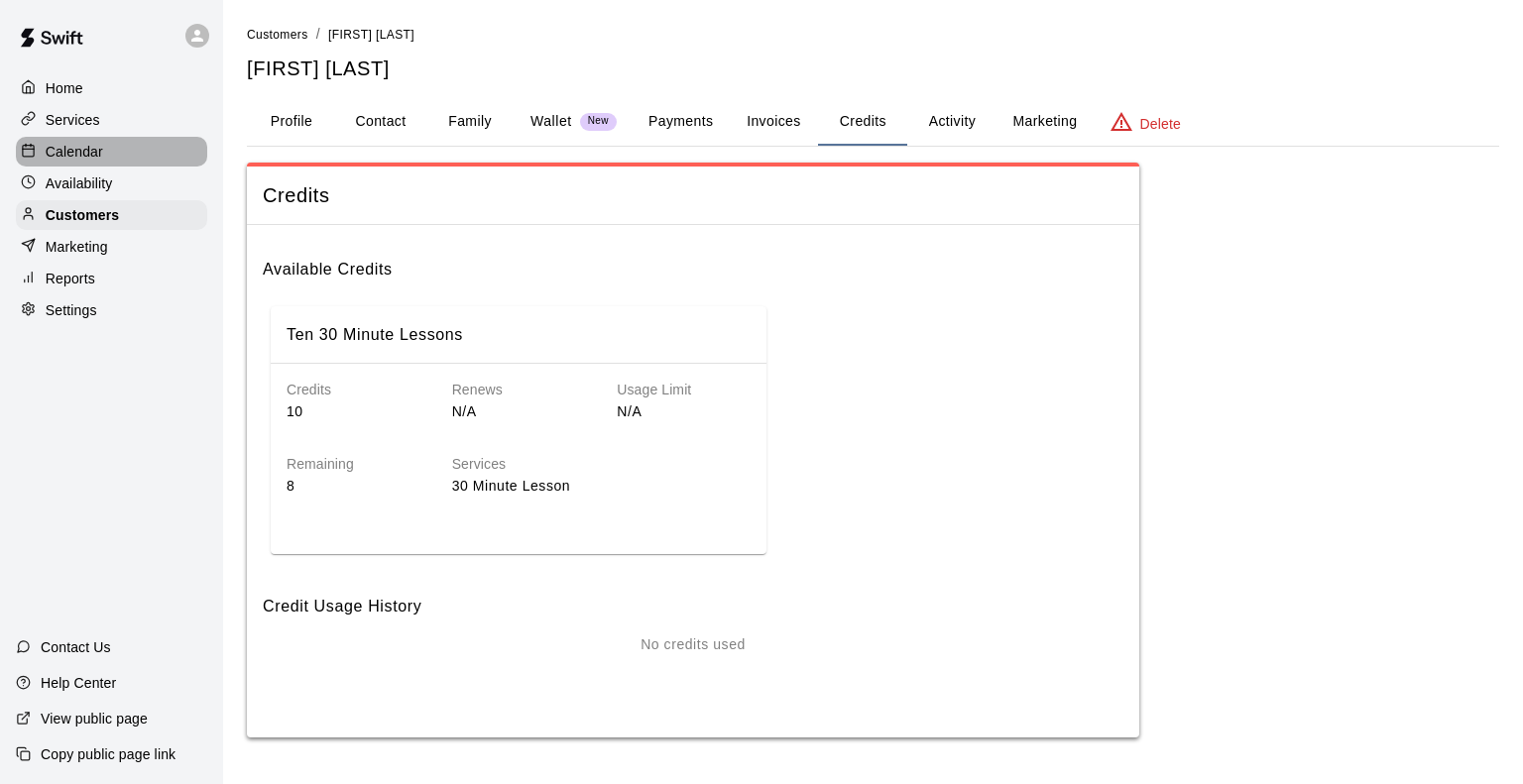 click on "Calendar" at bounding box center [111, 152] 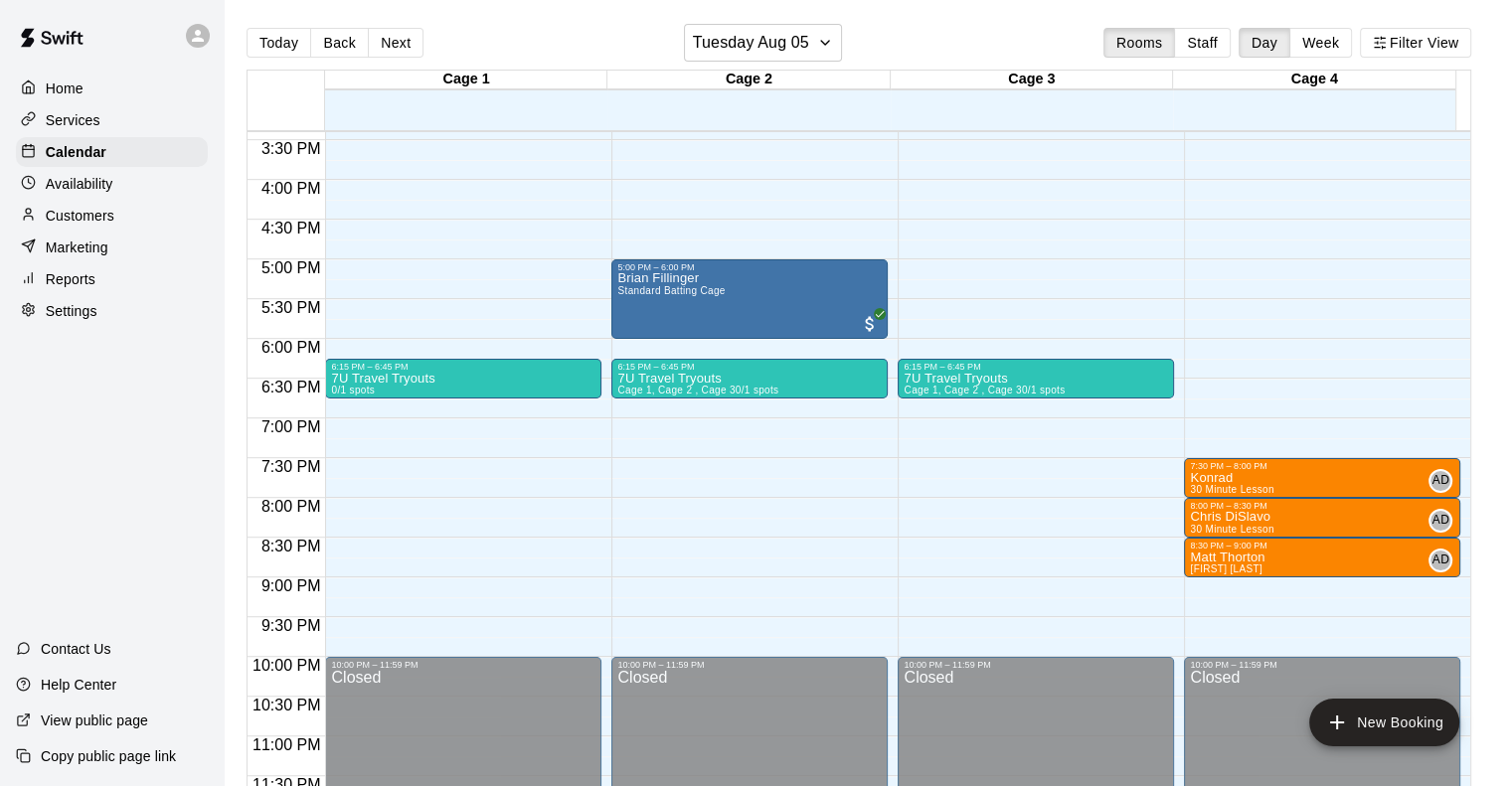 scroll, scrollTop: 1230, scrollLeft: 0, axis: vertical 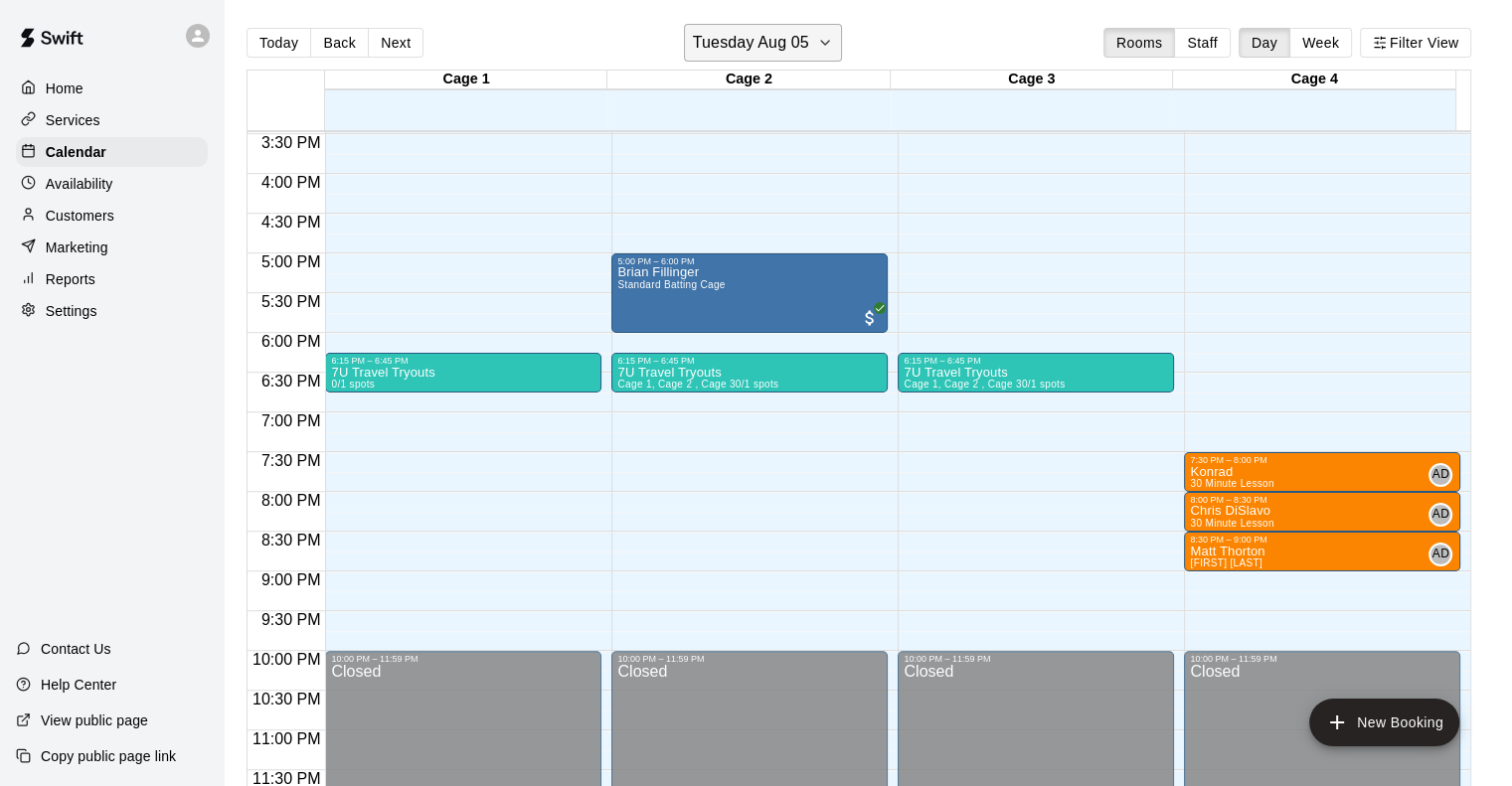 click on "Tuesday Aug 05" at bounding box center (751, 43) 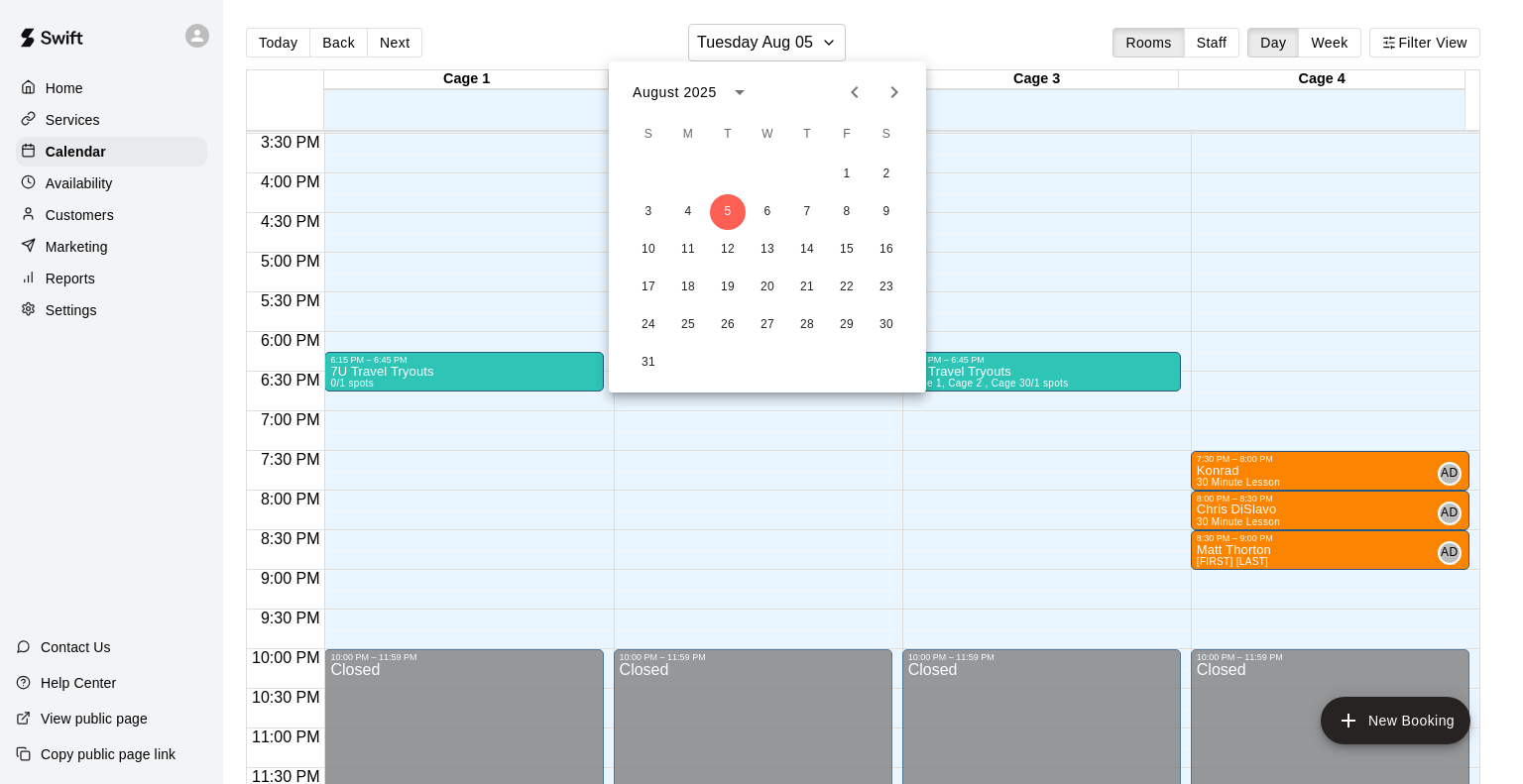 click 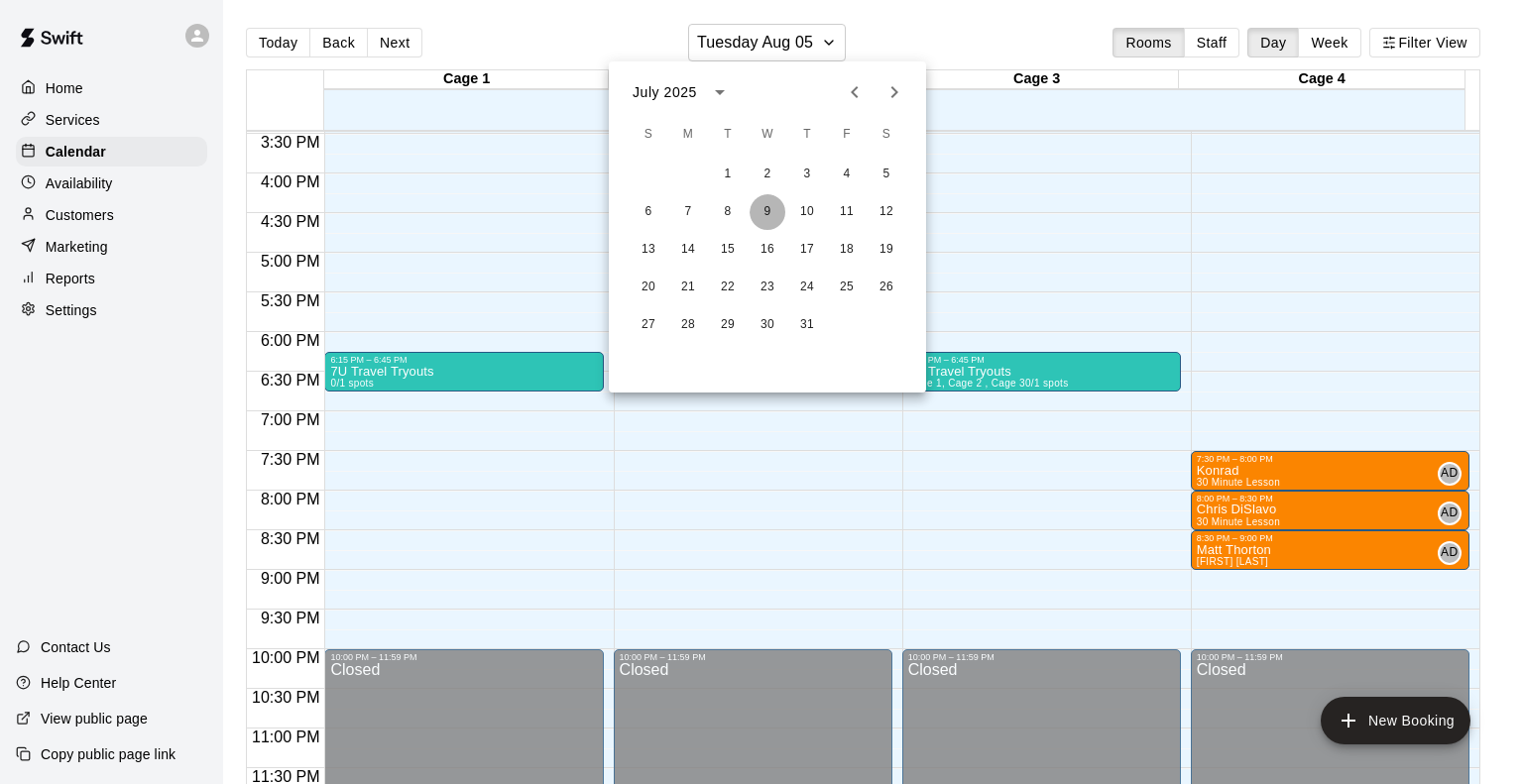 click on "9" at bounding box center [767, 212] 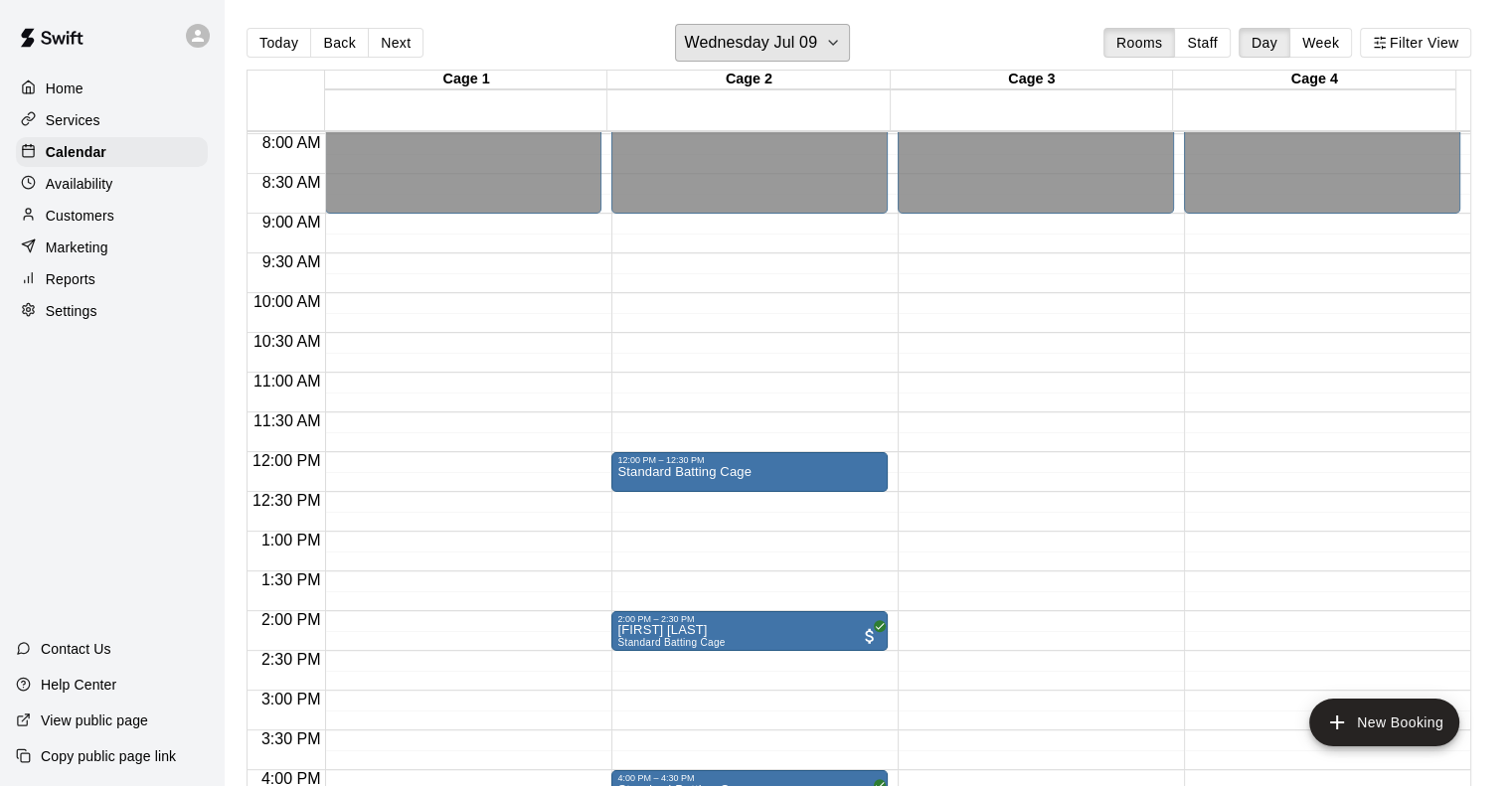 scroll, scrollTop: 137, scrollLeft: 0, axis: vertical 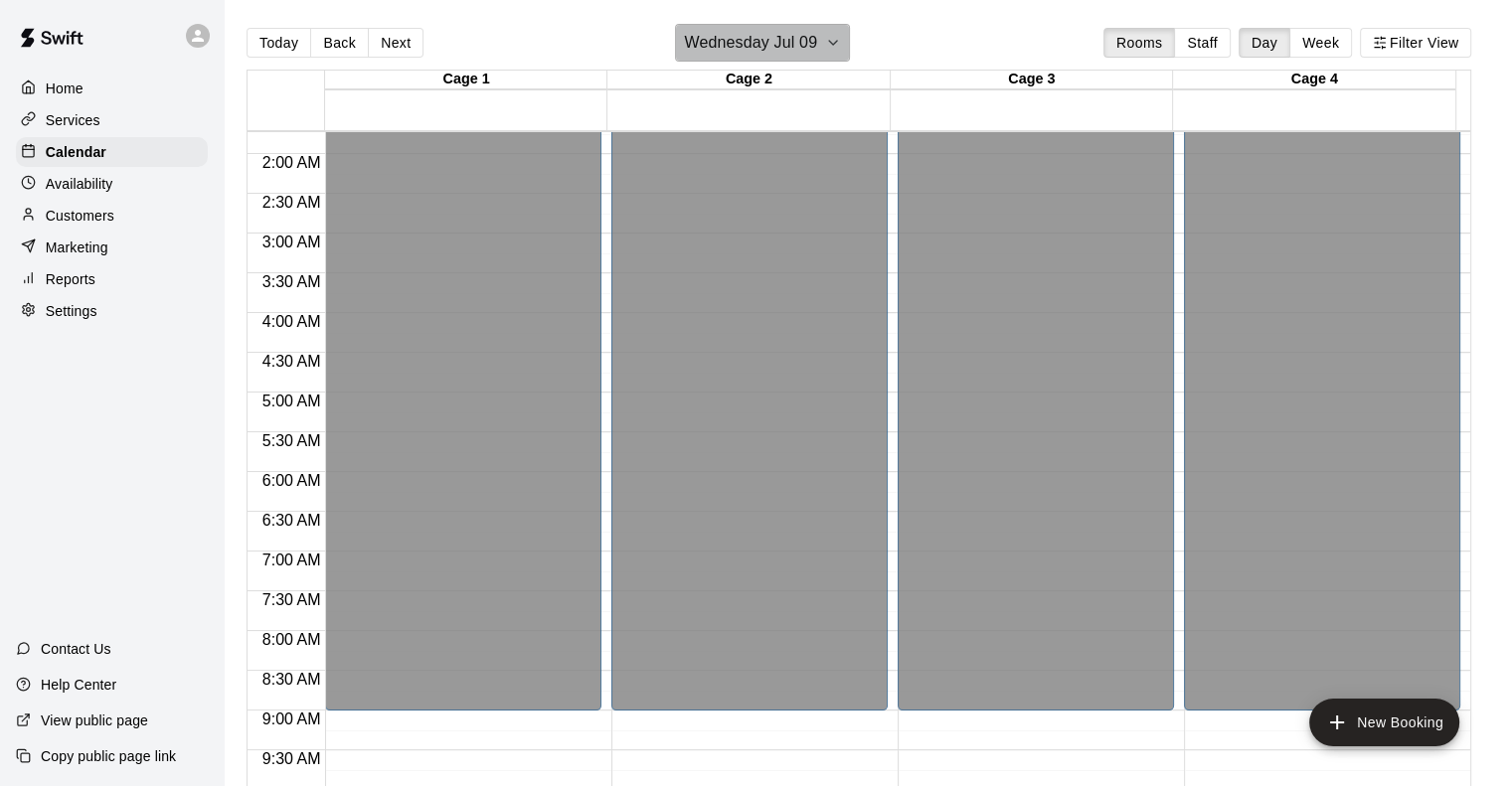 click on "Wednesday Jul 09" at bounding box center (751, 43) 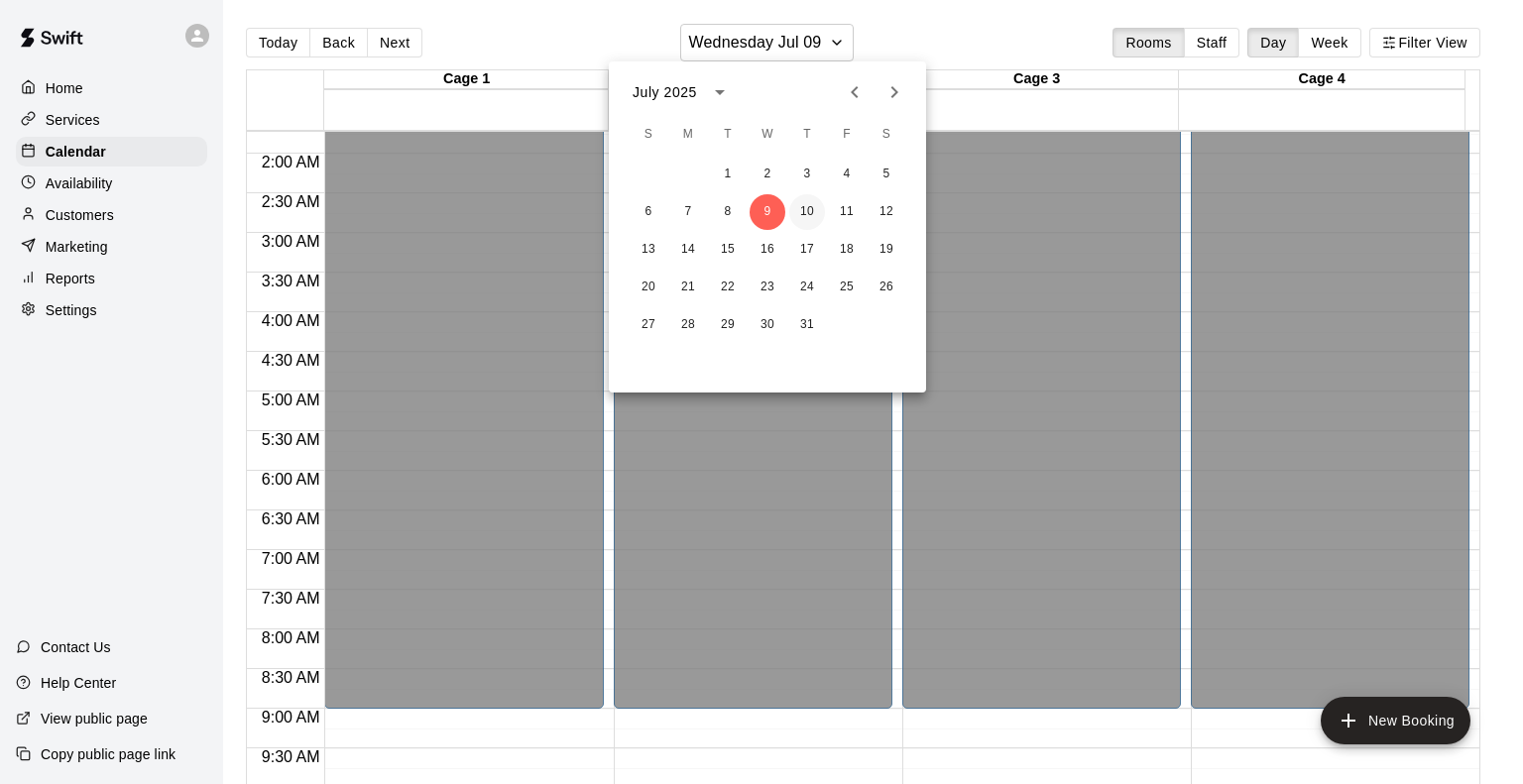 click on "10" at bounding box center (807, 212) 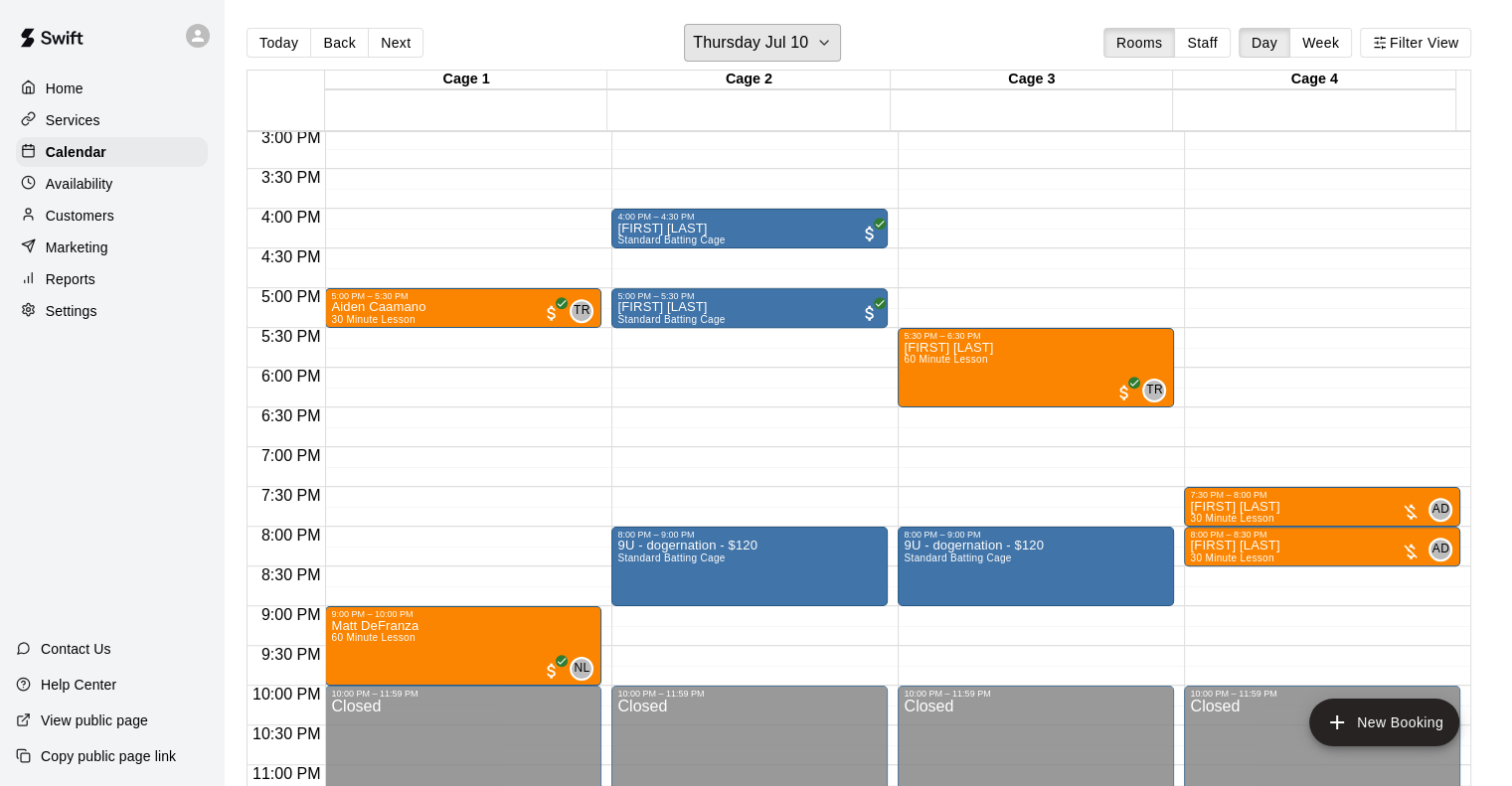 scroll, scrollTop: 1230, scrollLeft: 0, axis: vertical 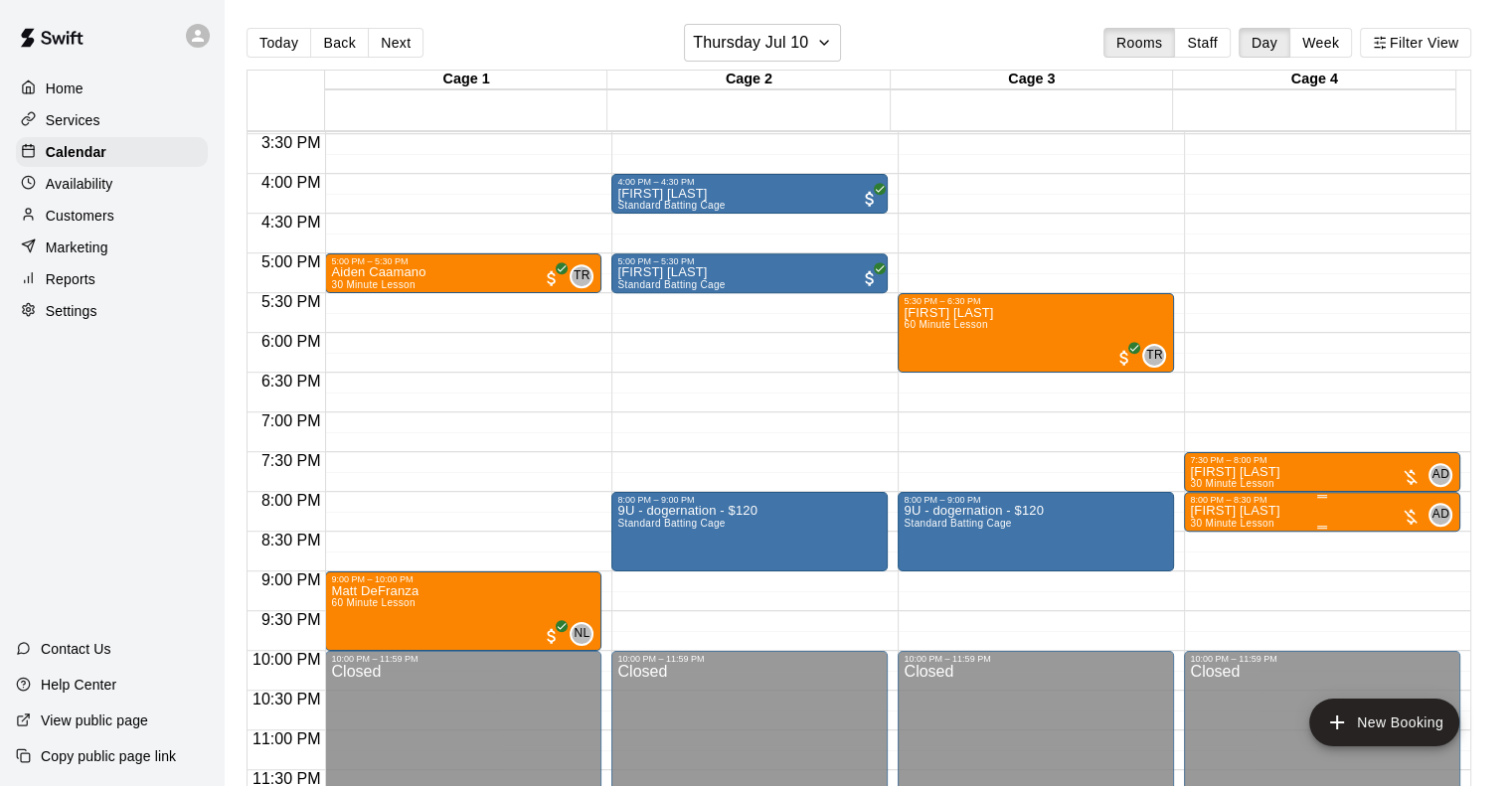 click on "[FIRST] [LAST]" at bounding box center (1235, 511) 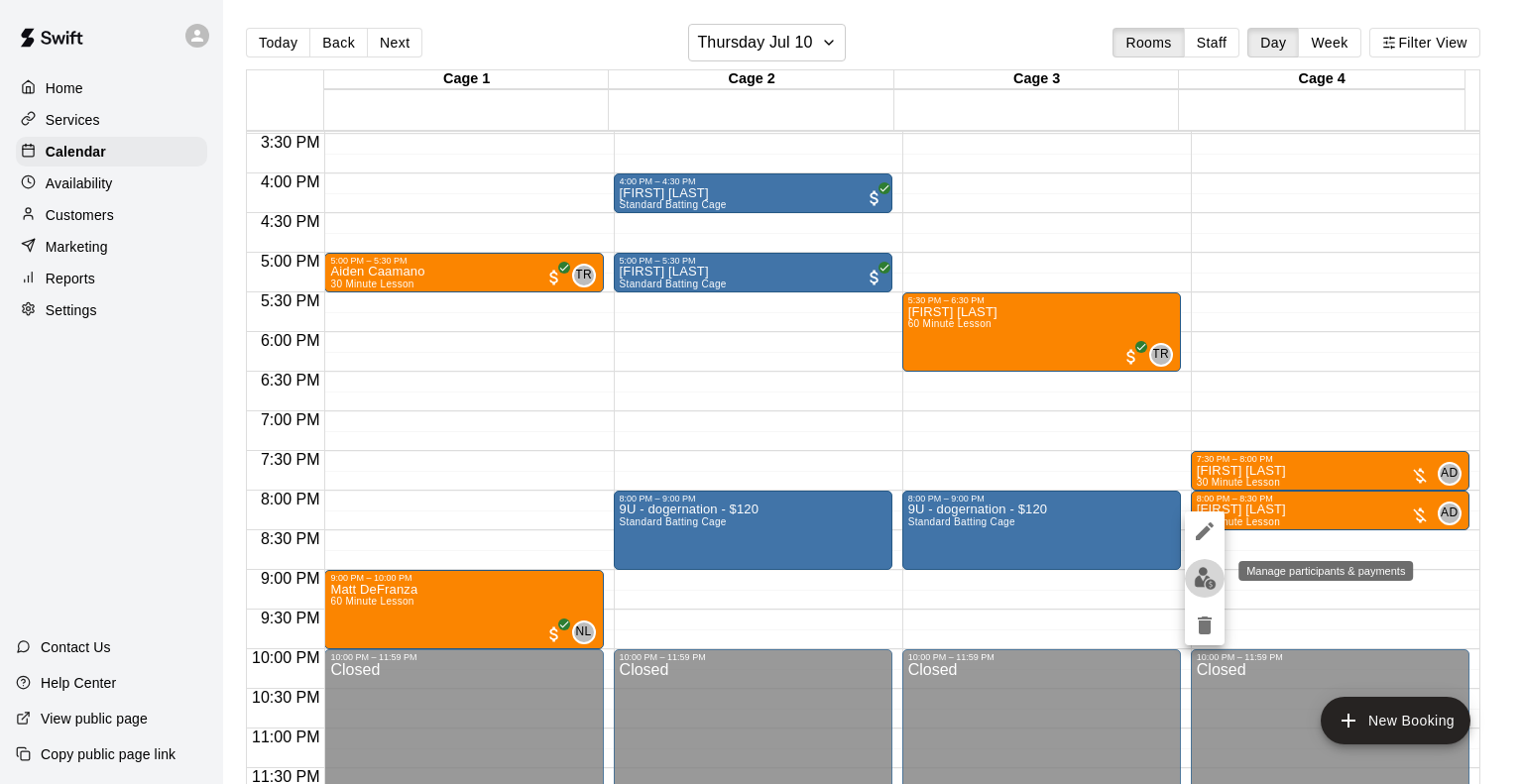 click at bounding box center [1205, 578] 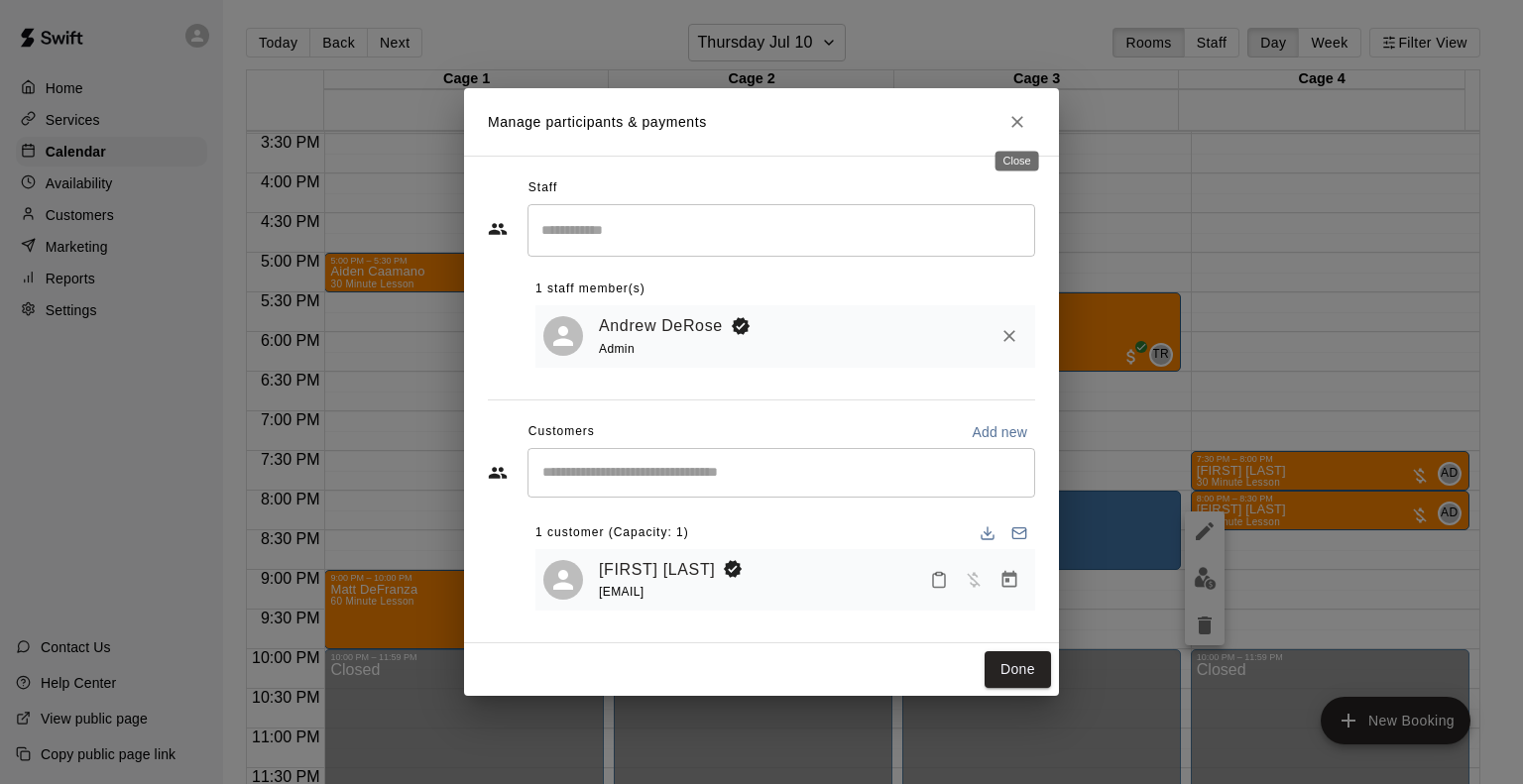 click 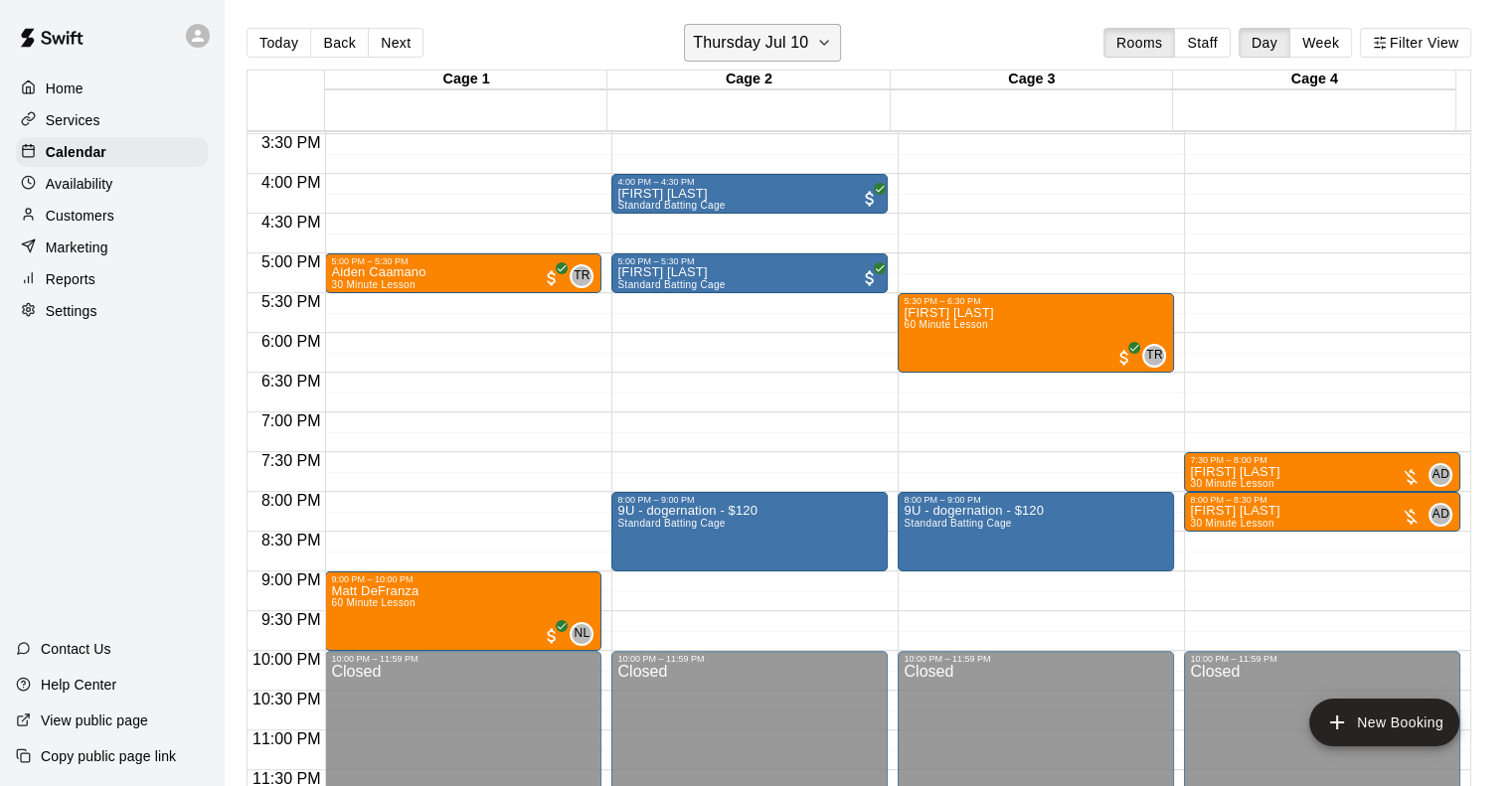 click on "Thursday Jul 10" at bounding box center [751, 43] 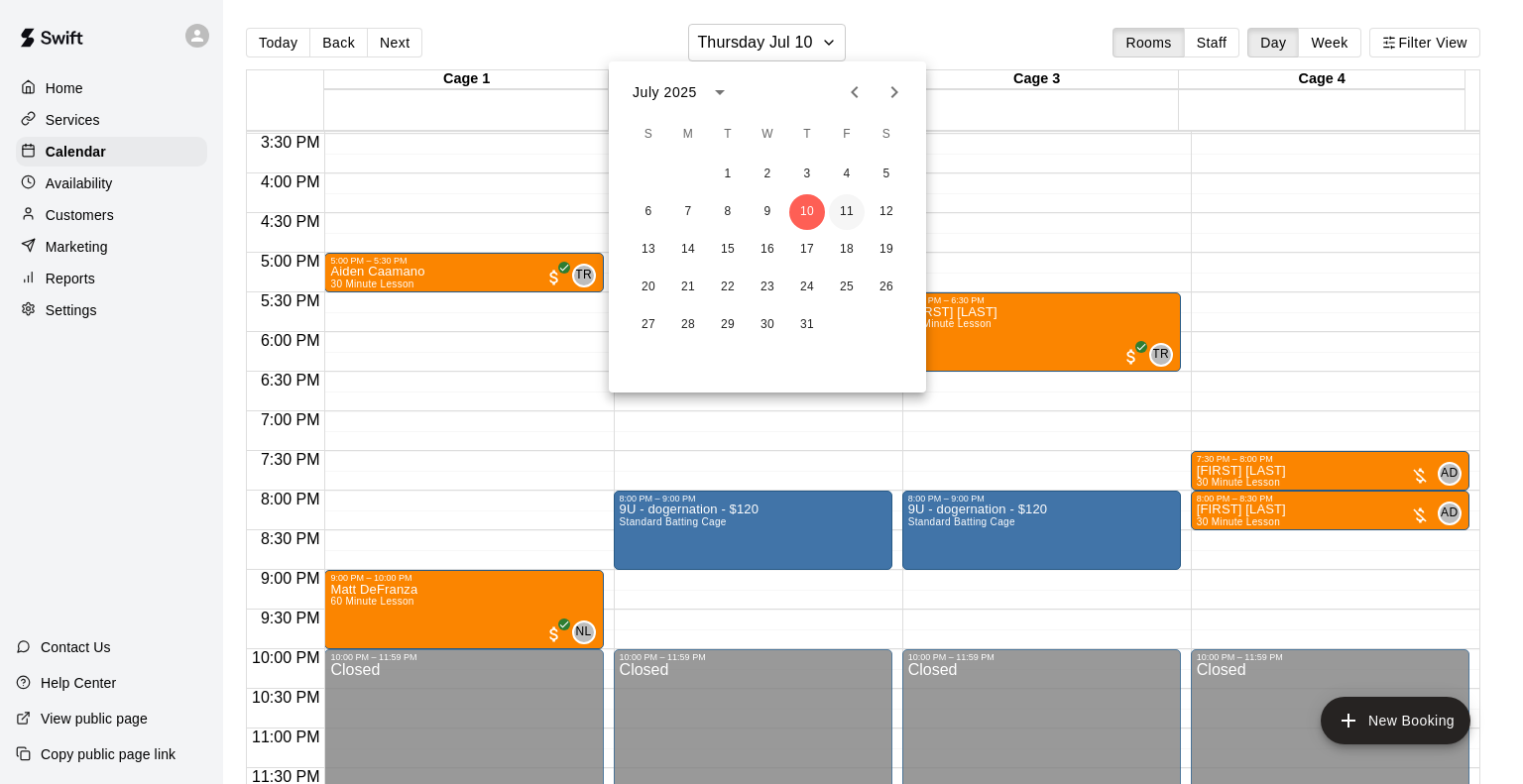 click on "11" at bounding box center (847, 212) 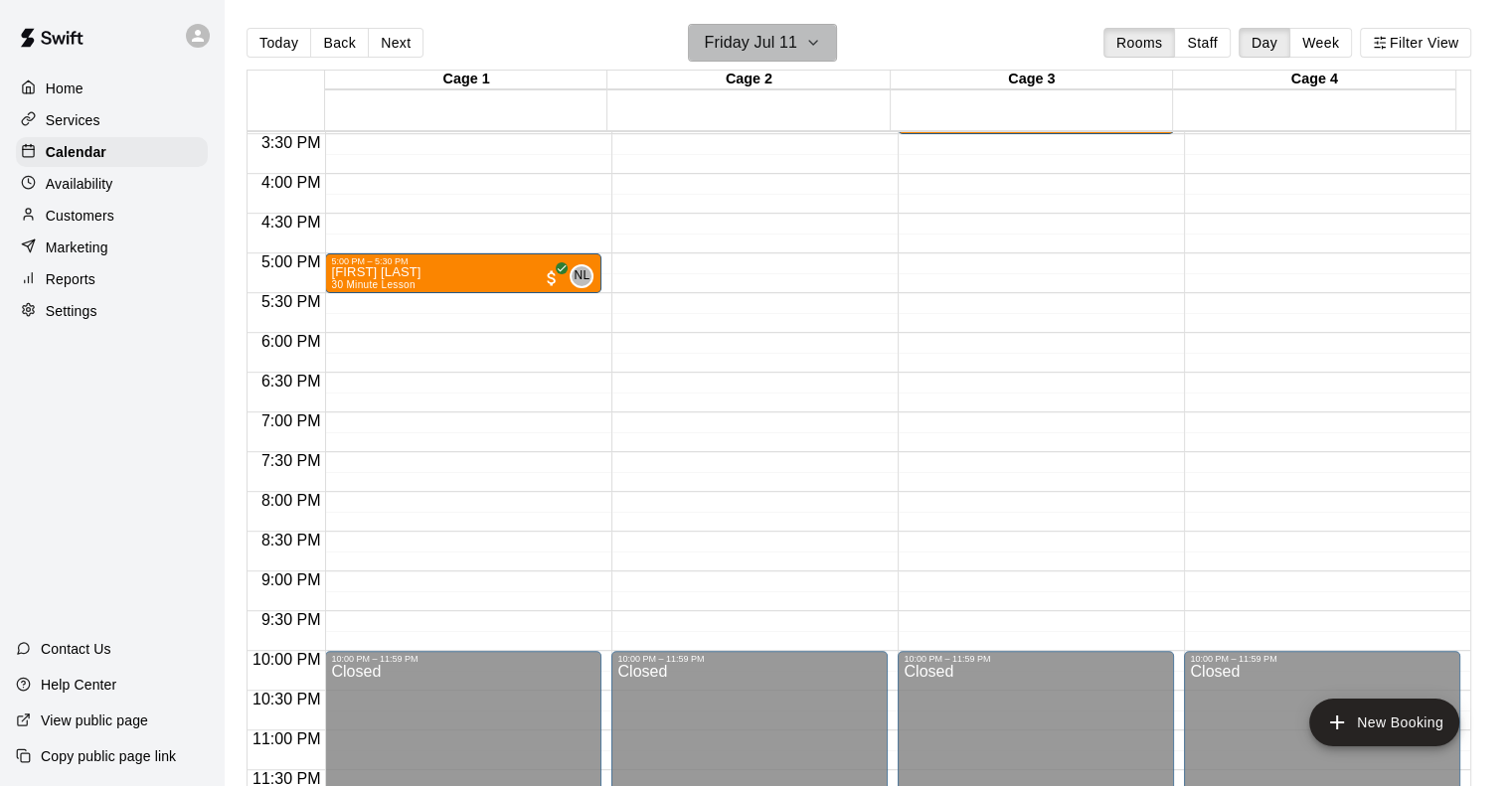 click on "Friday Jul 11" at bounding box center (751, 43) 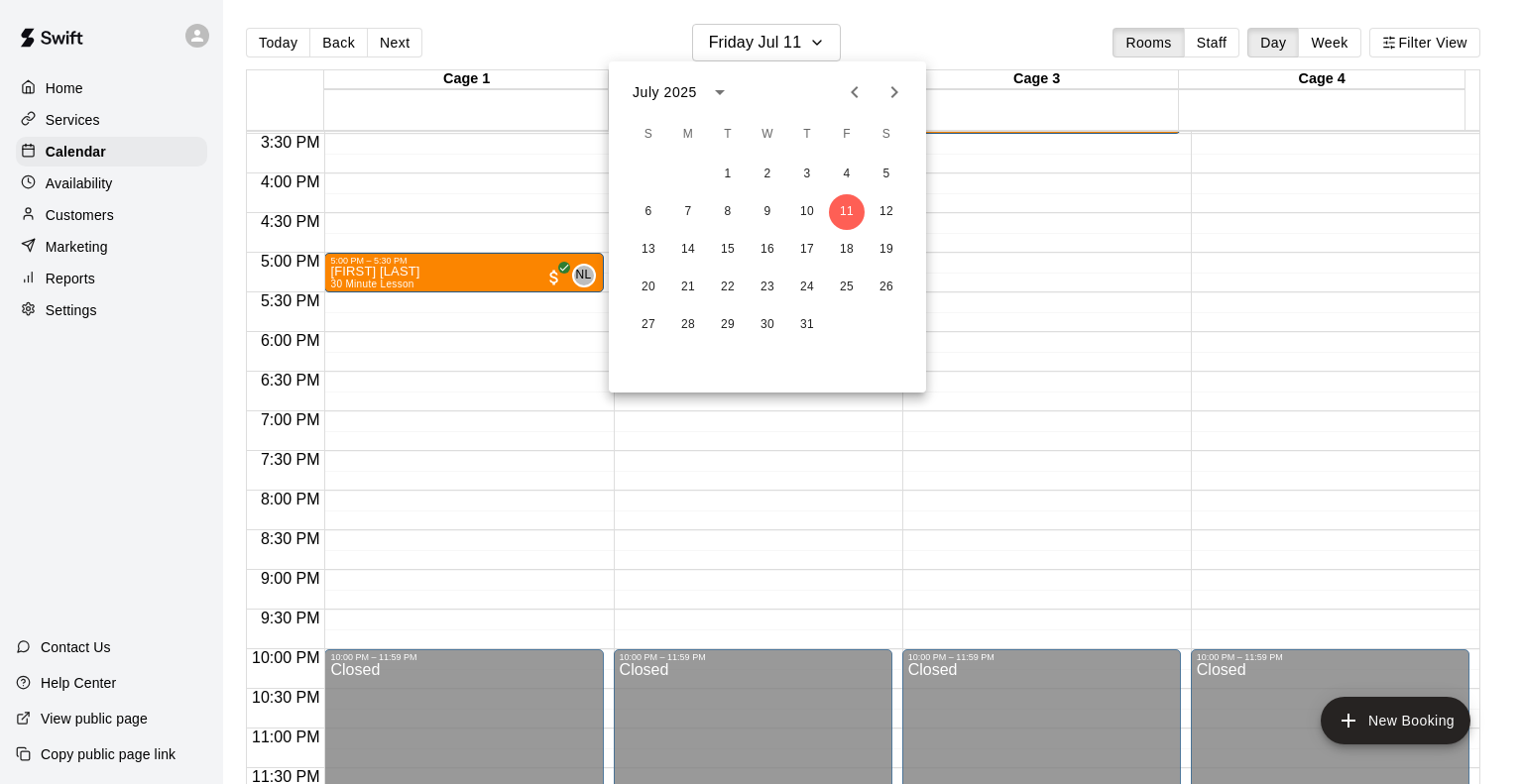 click at bounding box center [762, 392] 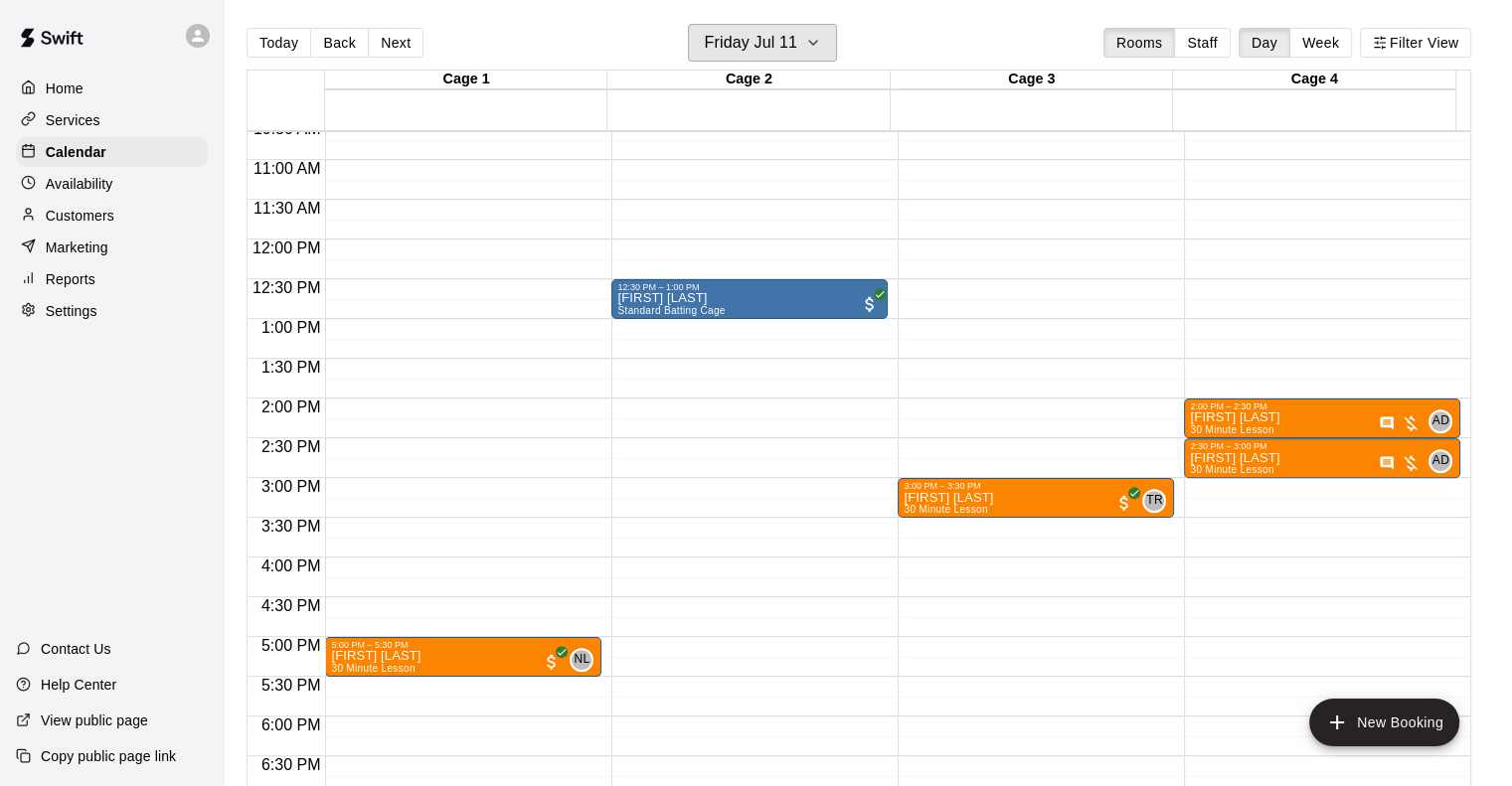 scroll, scrollTop: 634, scrollLeft: 0, axis: vertical 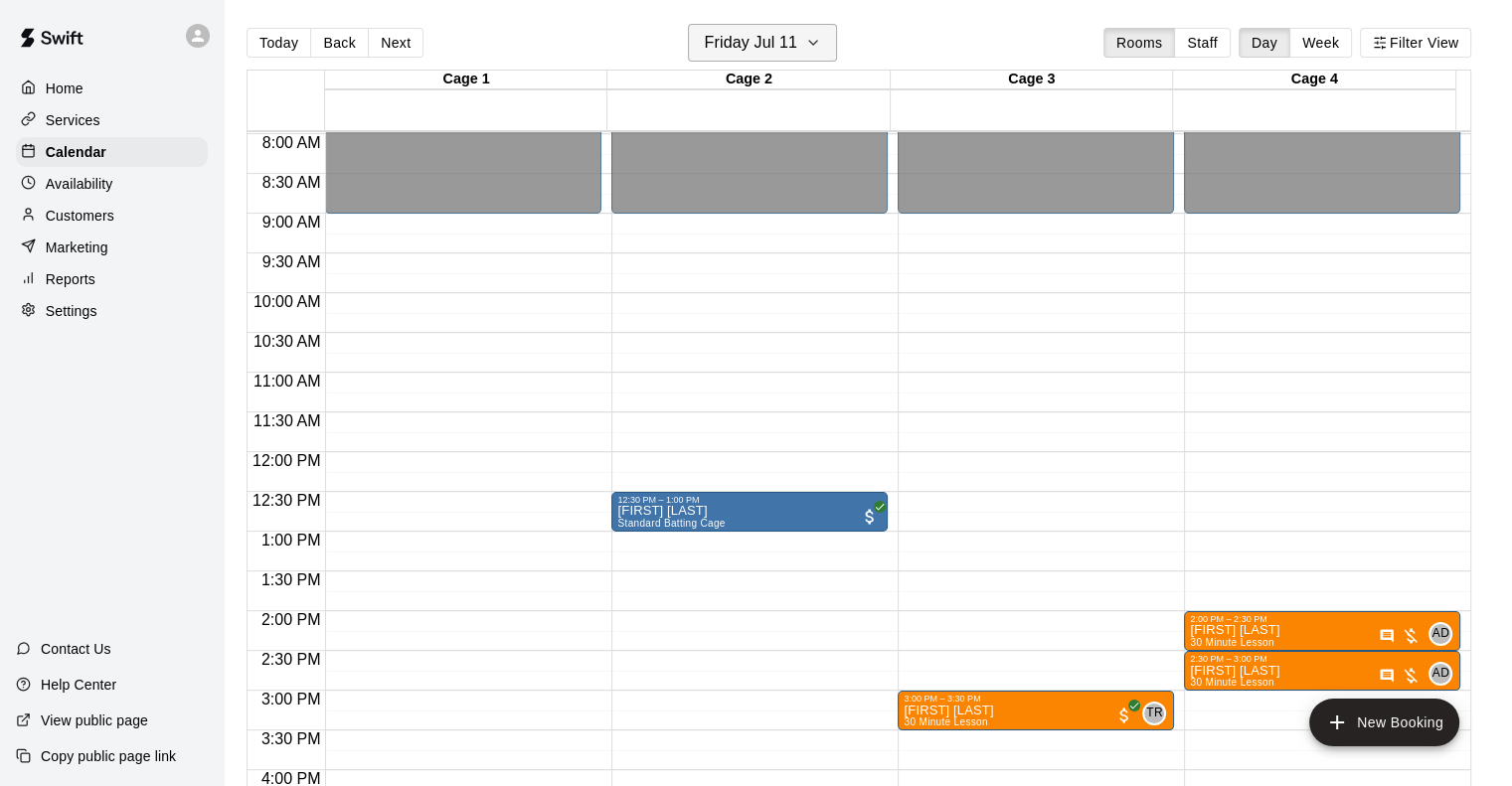 click on "Friday Jul 11" at bounding box center (751, 43) 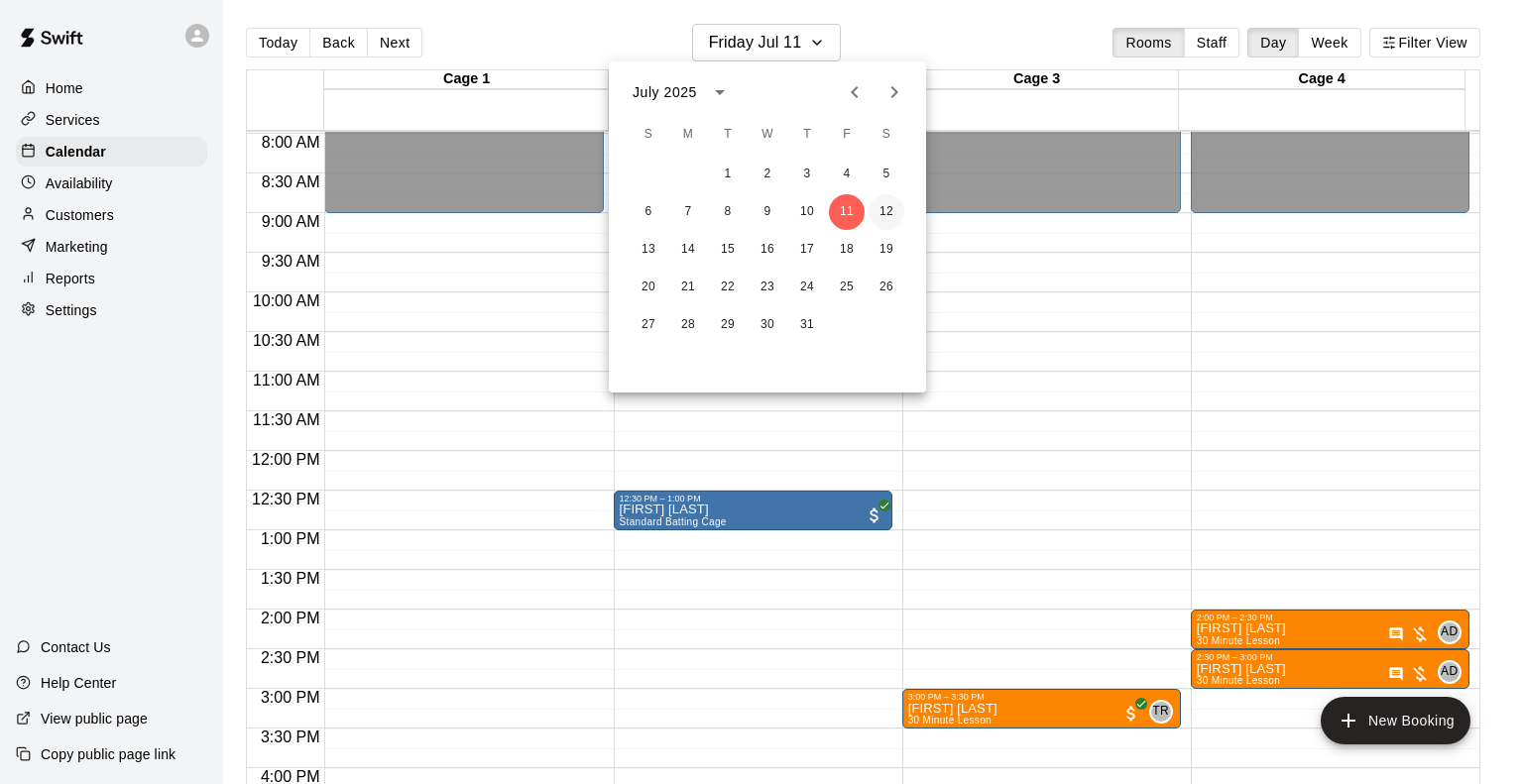 click on "12" at bounding box center [886, 212] 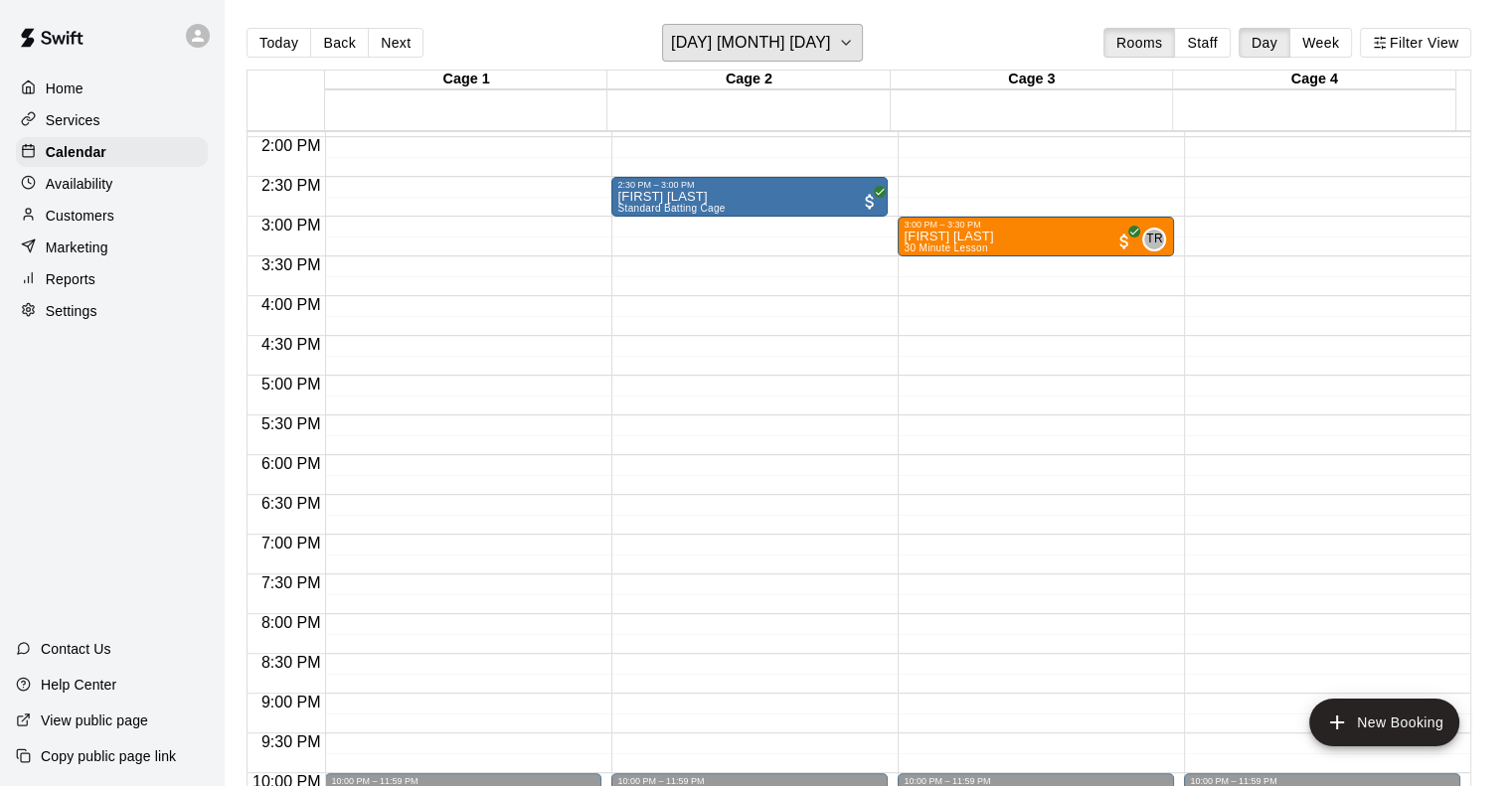 scroll, scrollTop: 1230, scrollLeft: 0, axis: vertical 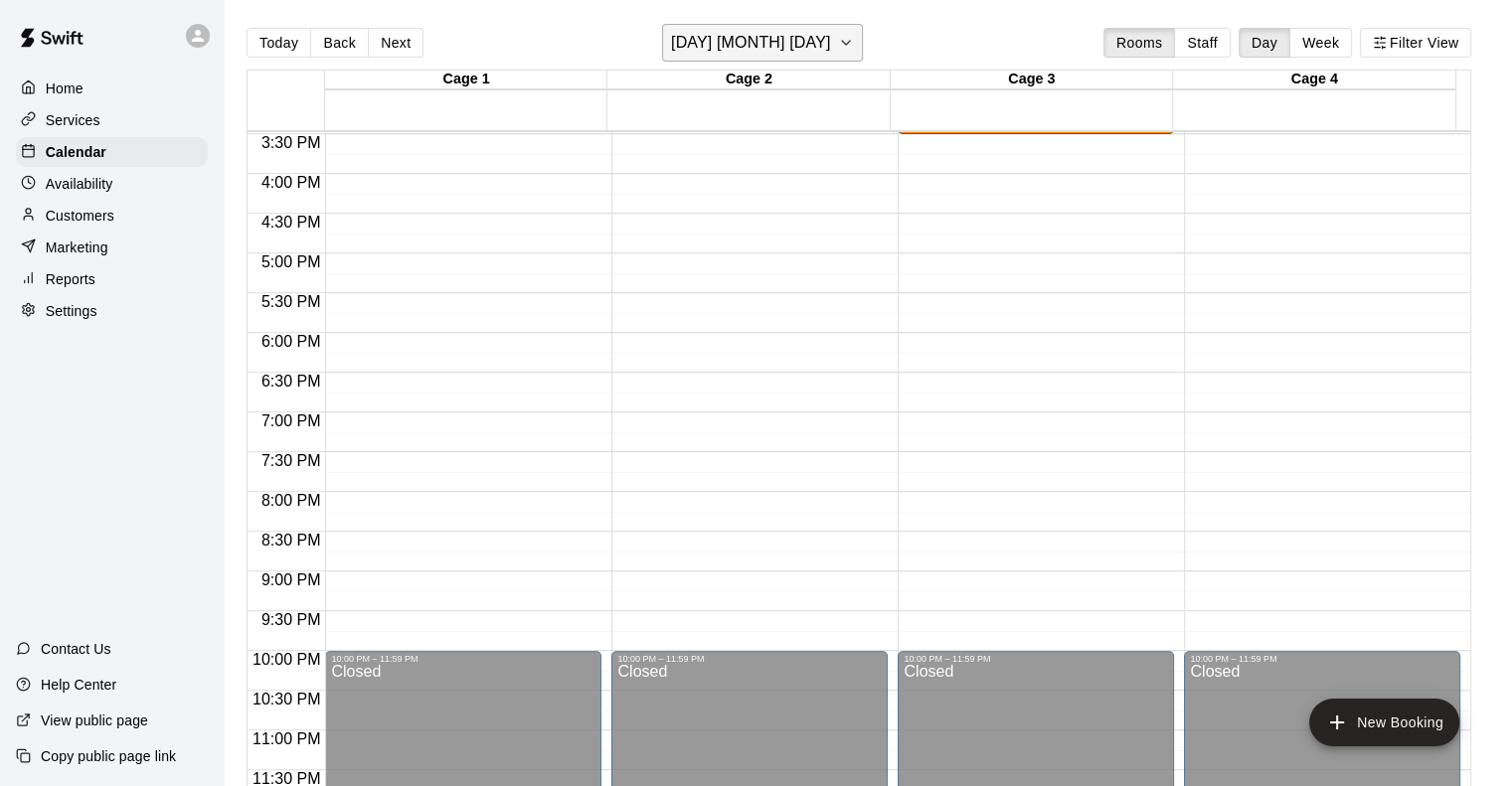 click on "[DAY] [MONTH] [DAY]" at bounding box center [751, 43] 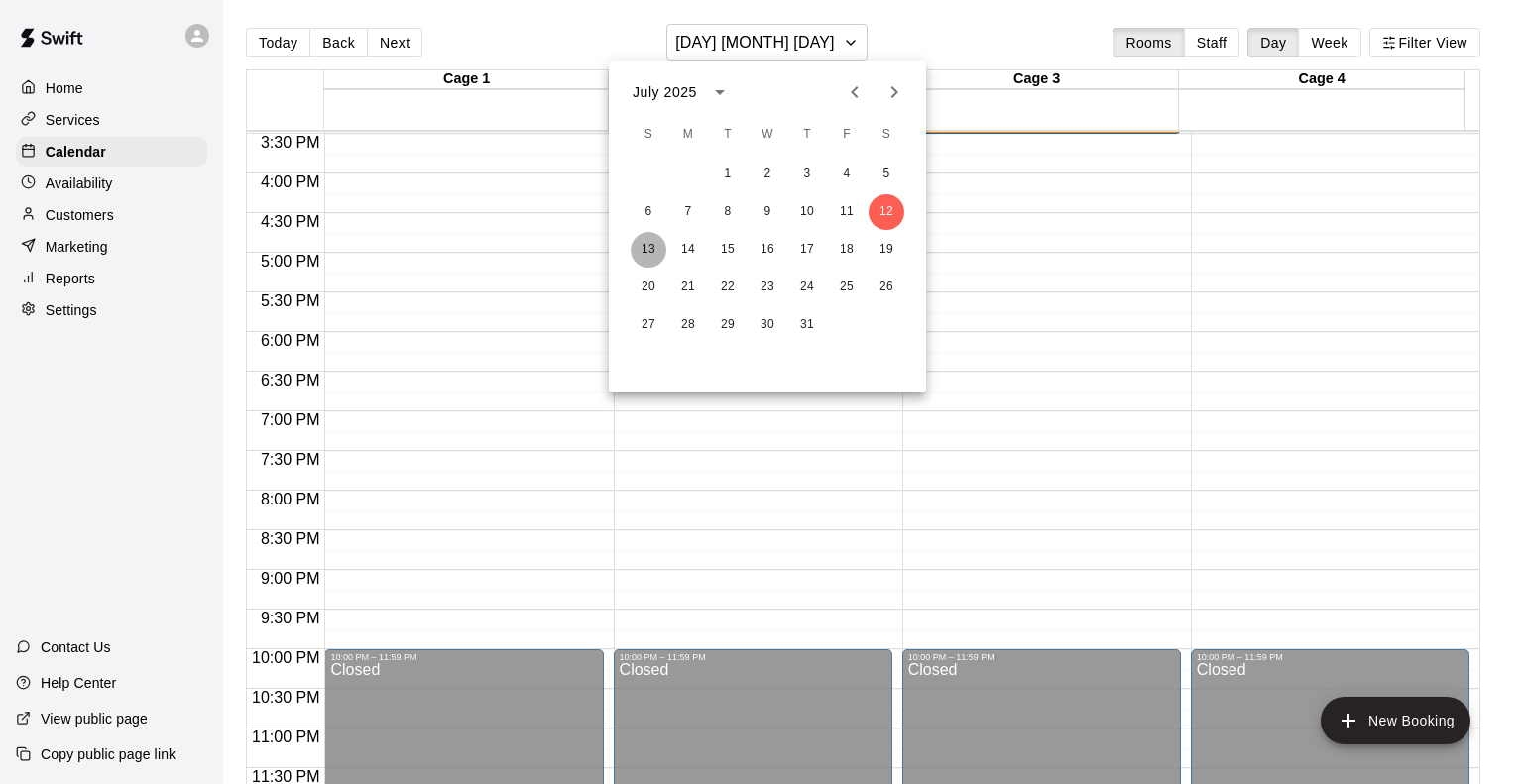 click on "13" at bounding box center (648, 250) 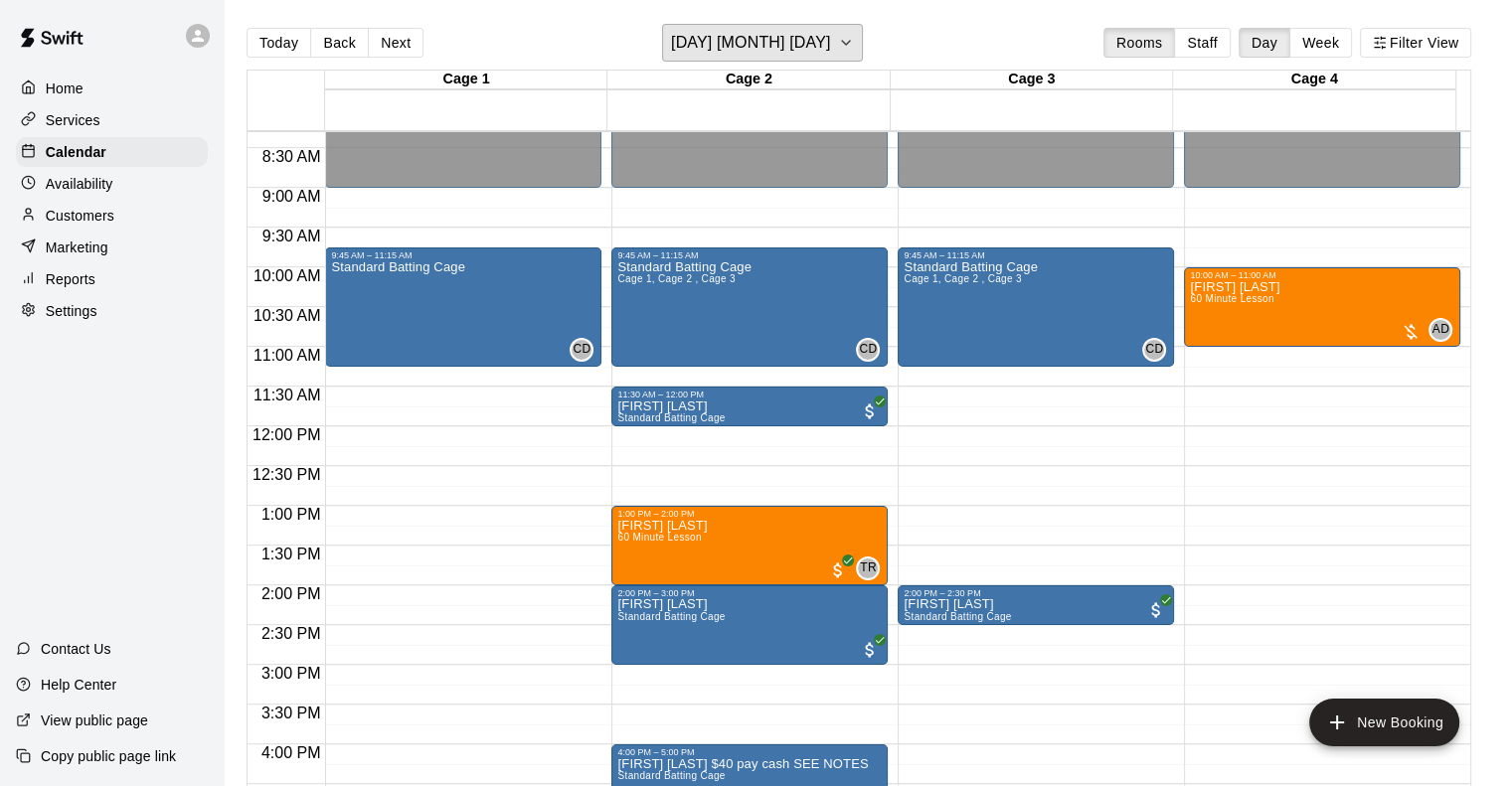 scroll, scrollTop: 535, scrollLeft: 0, axis: vertical 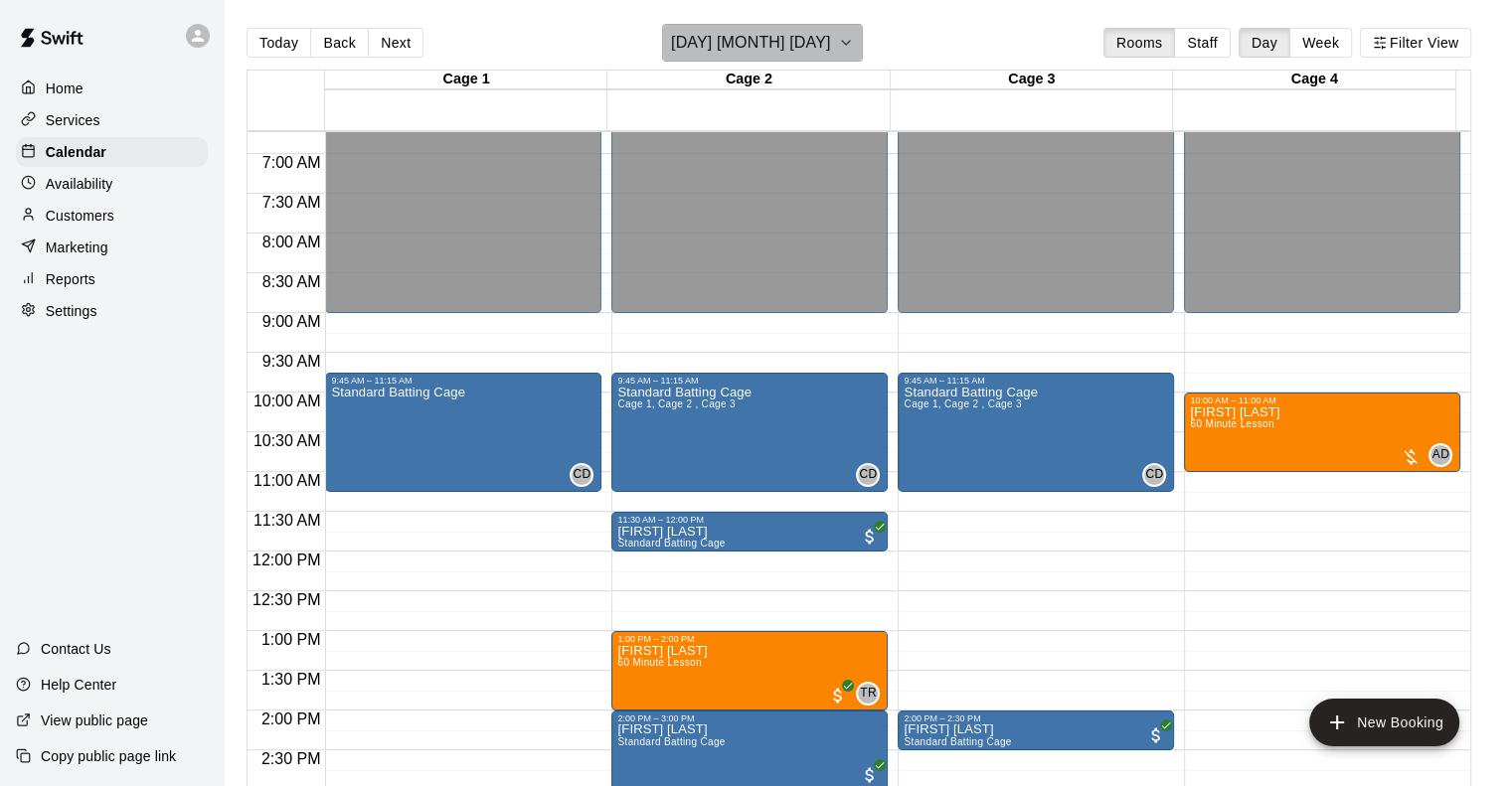 click on "[DAY] [MONTH] [DAY]" at bounding box center [762, 43] 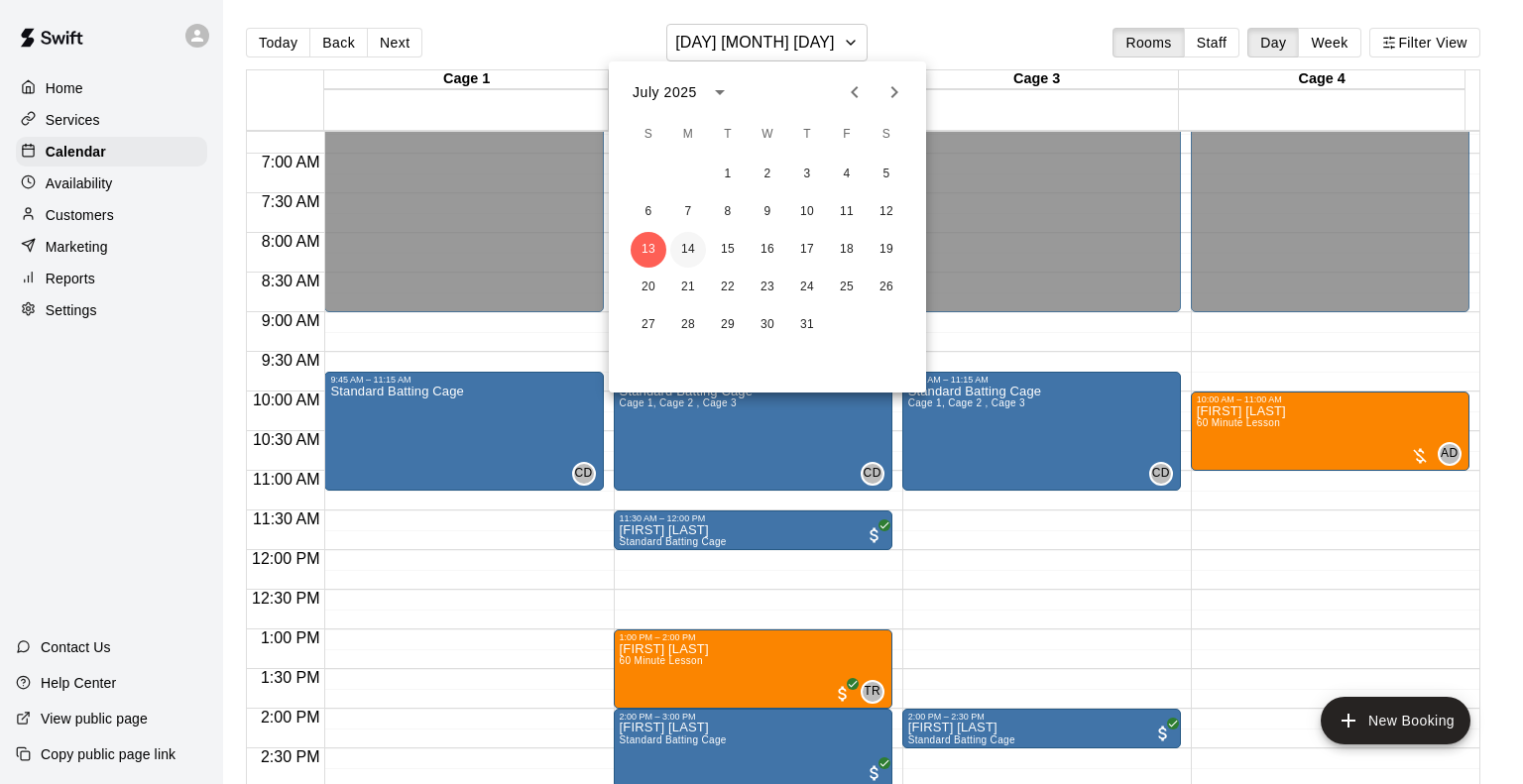 click on "14" at bounding box center (688, 250) 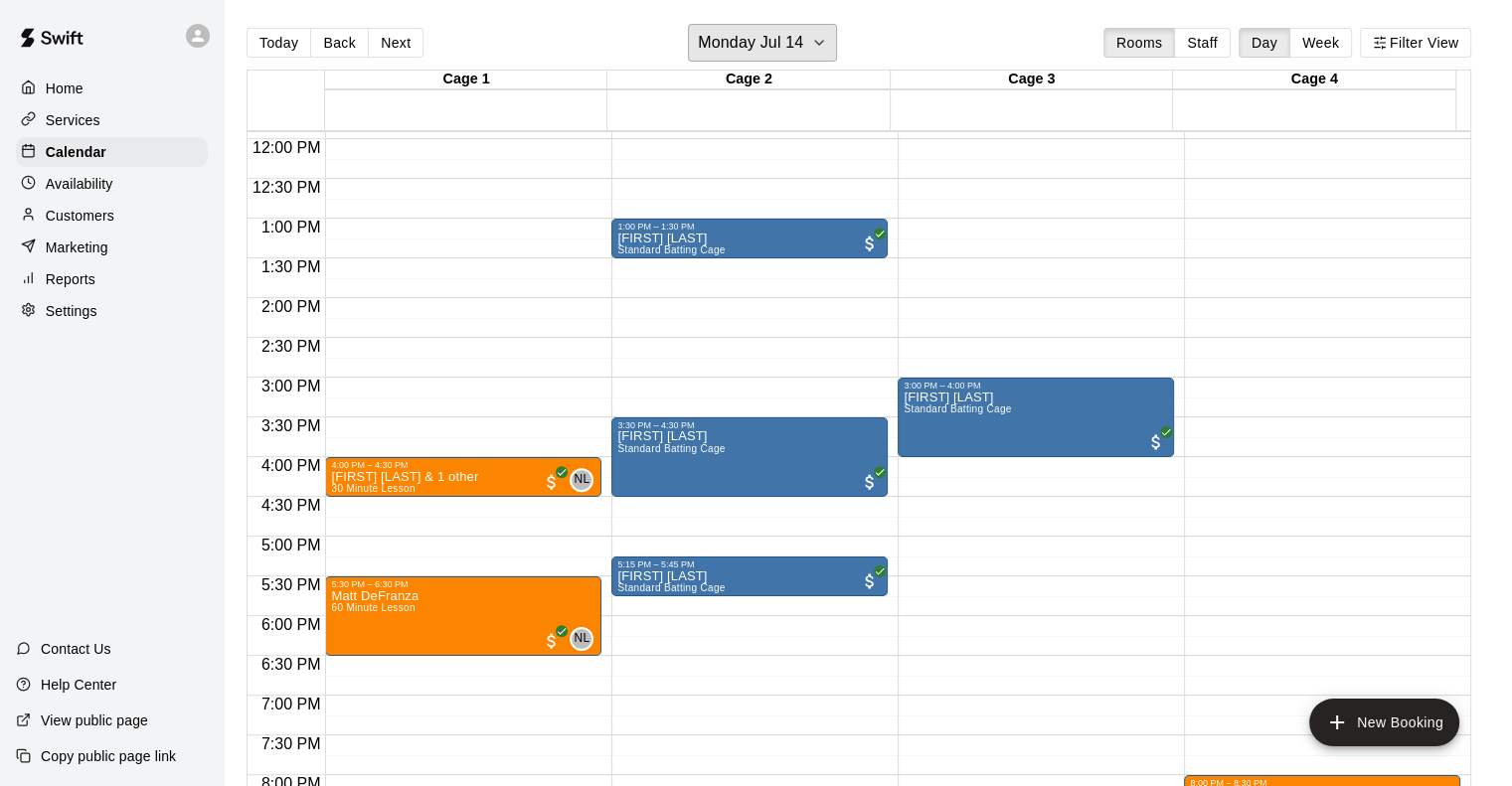 scroll, scrollTop: 932, scrollLeft: 0, axis: vertical 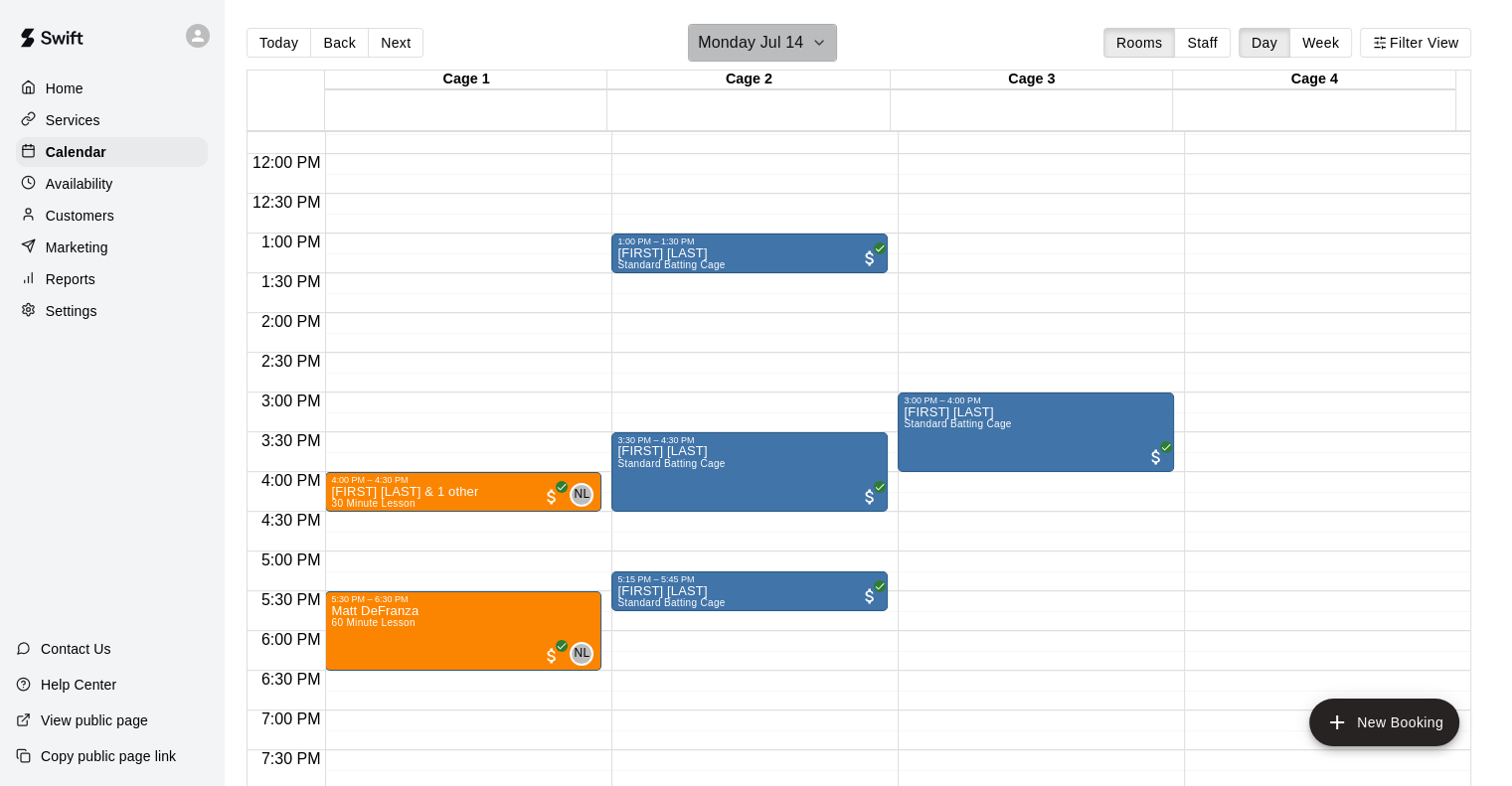 click on "Monday Jul 14" at bounding box center [751, 43] 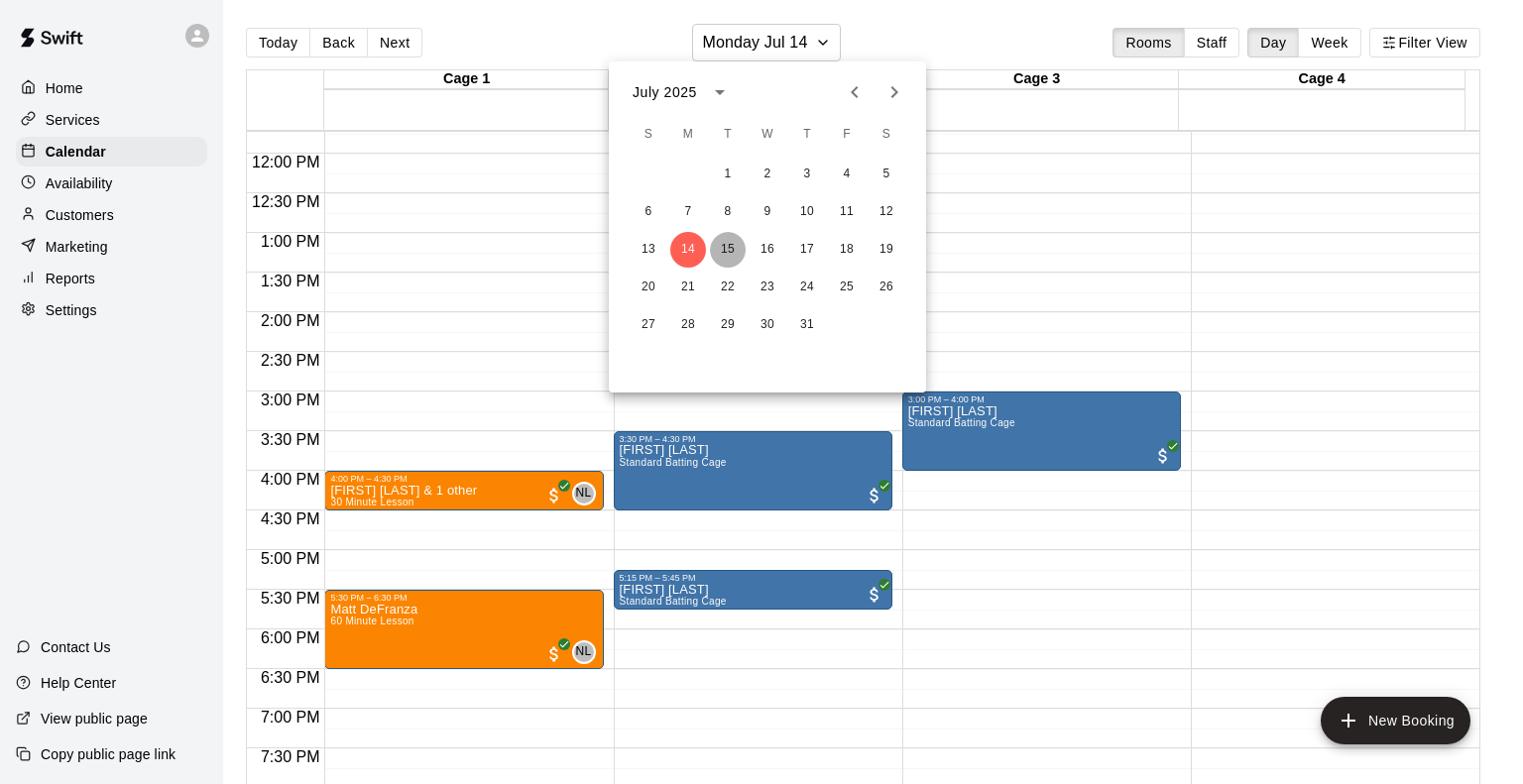 click on "15" at bounding box center (728, 250) 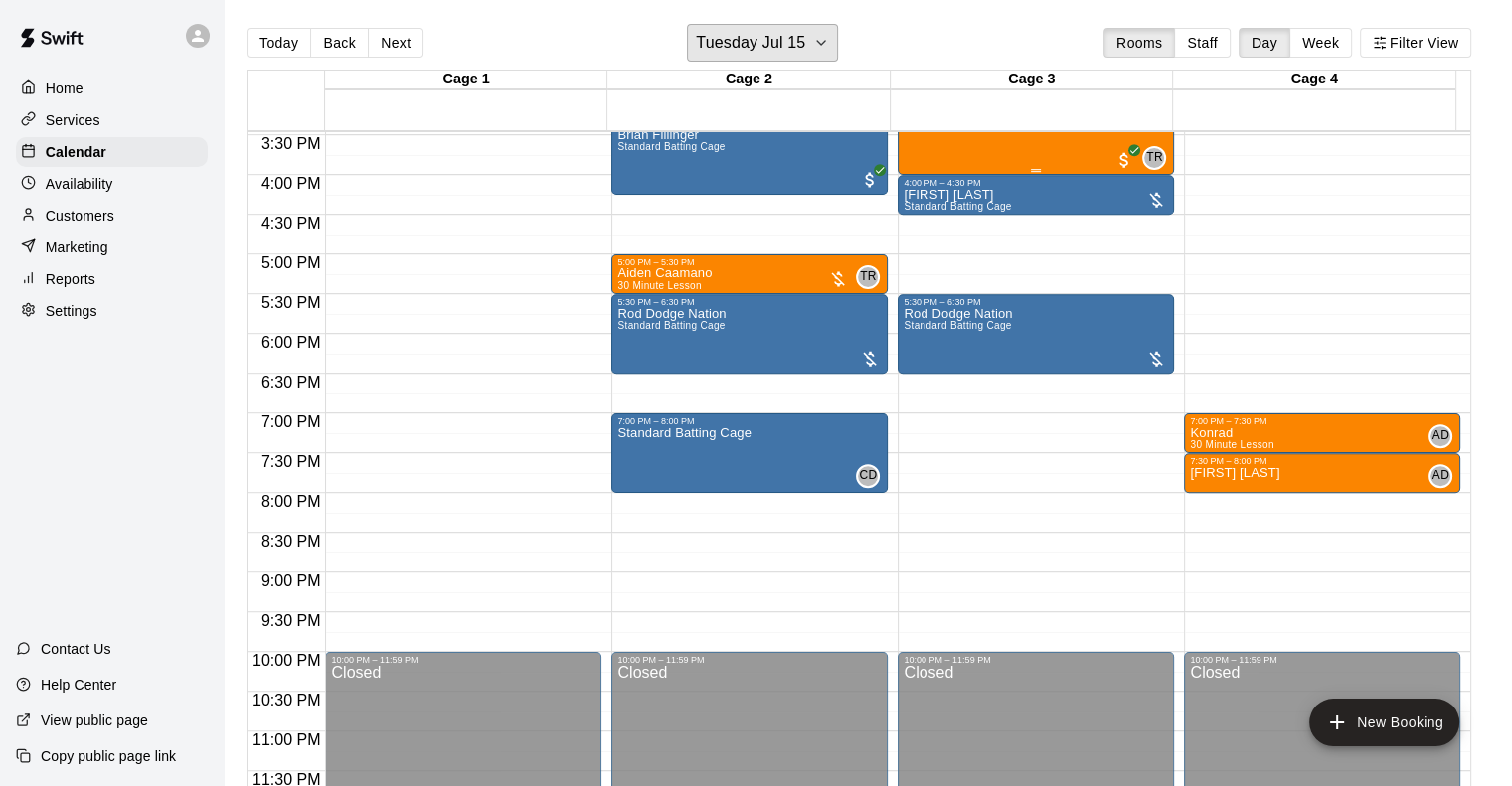 scroll, scrollTop: 1230, scrollLeft: 0, axis: vertical 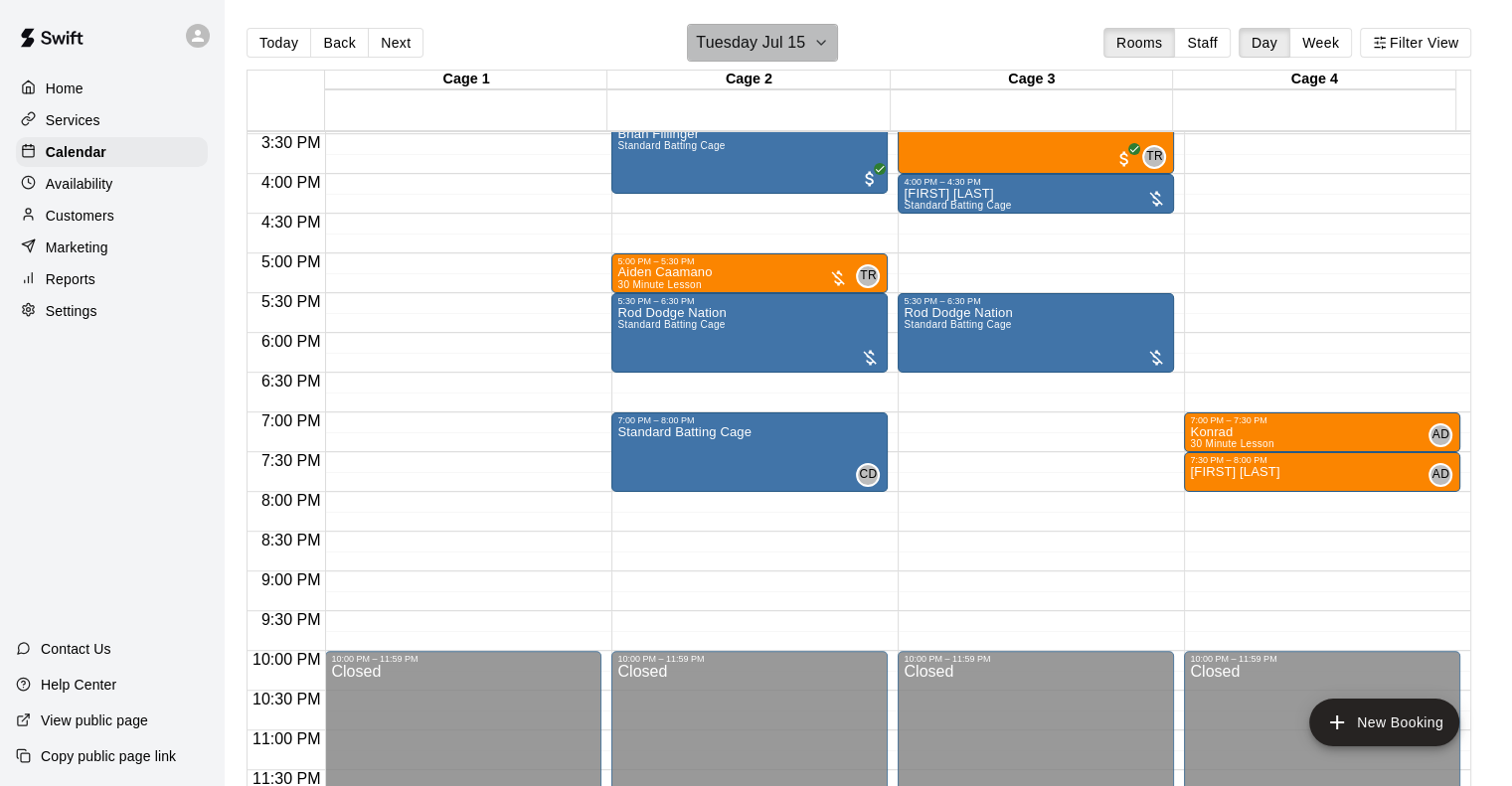 click 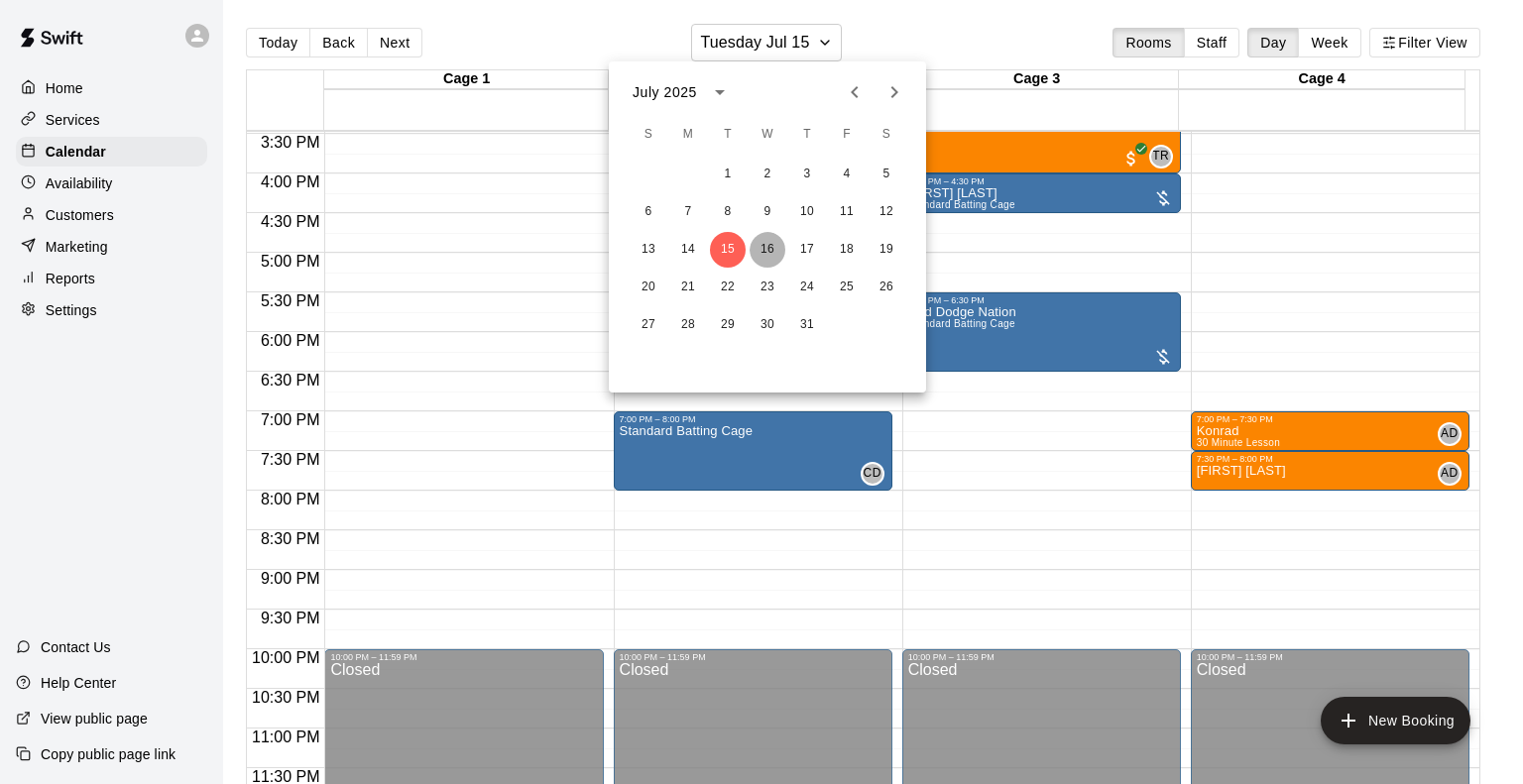 click on "16" at bounding box center [767, 250] 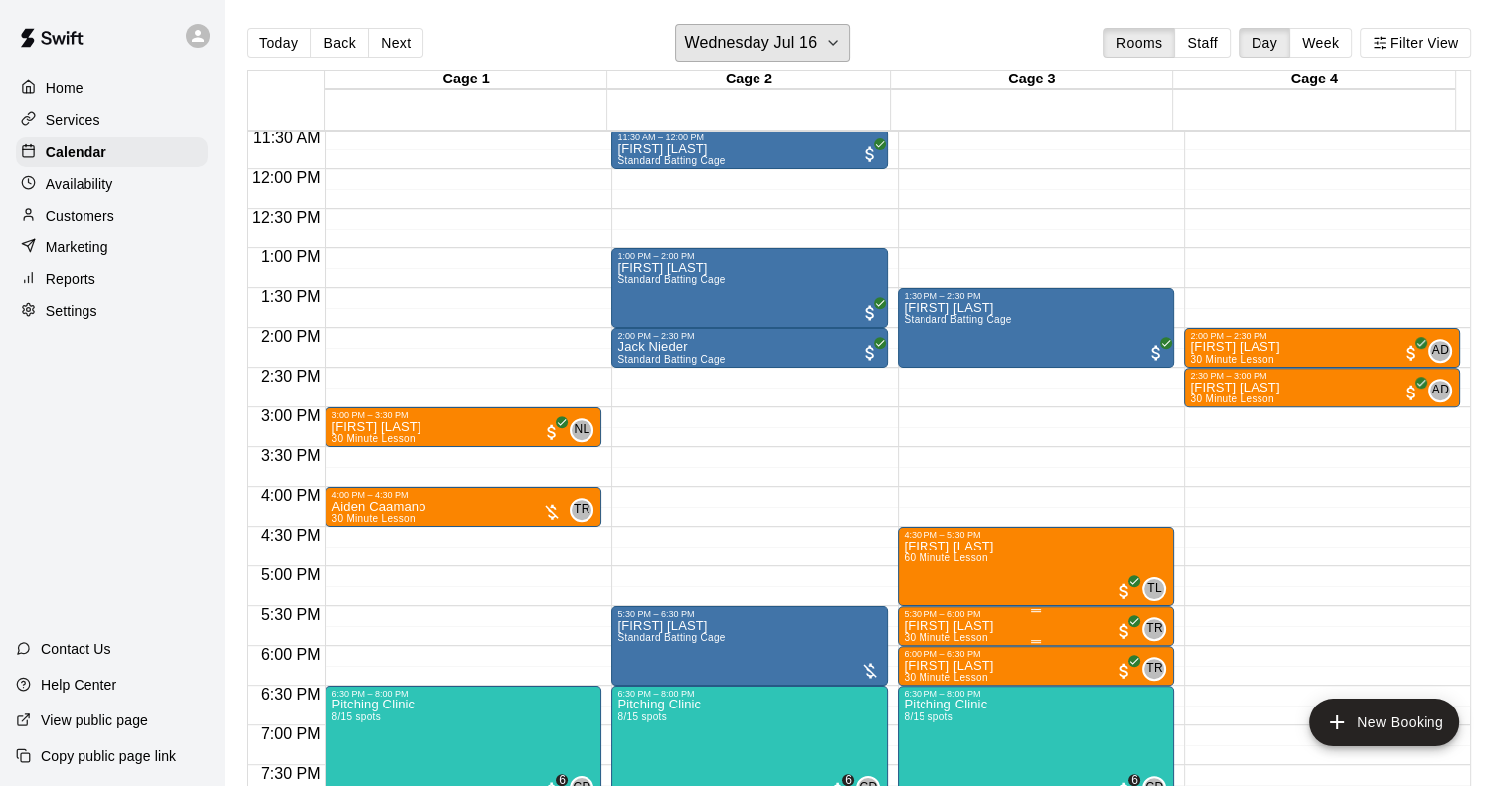 scroll, scrollTop: 634, scrollLeft: 0, axis: vertical 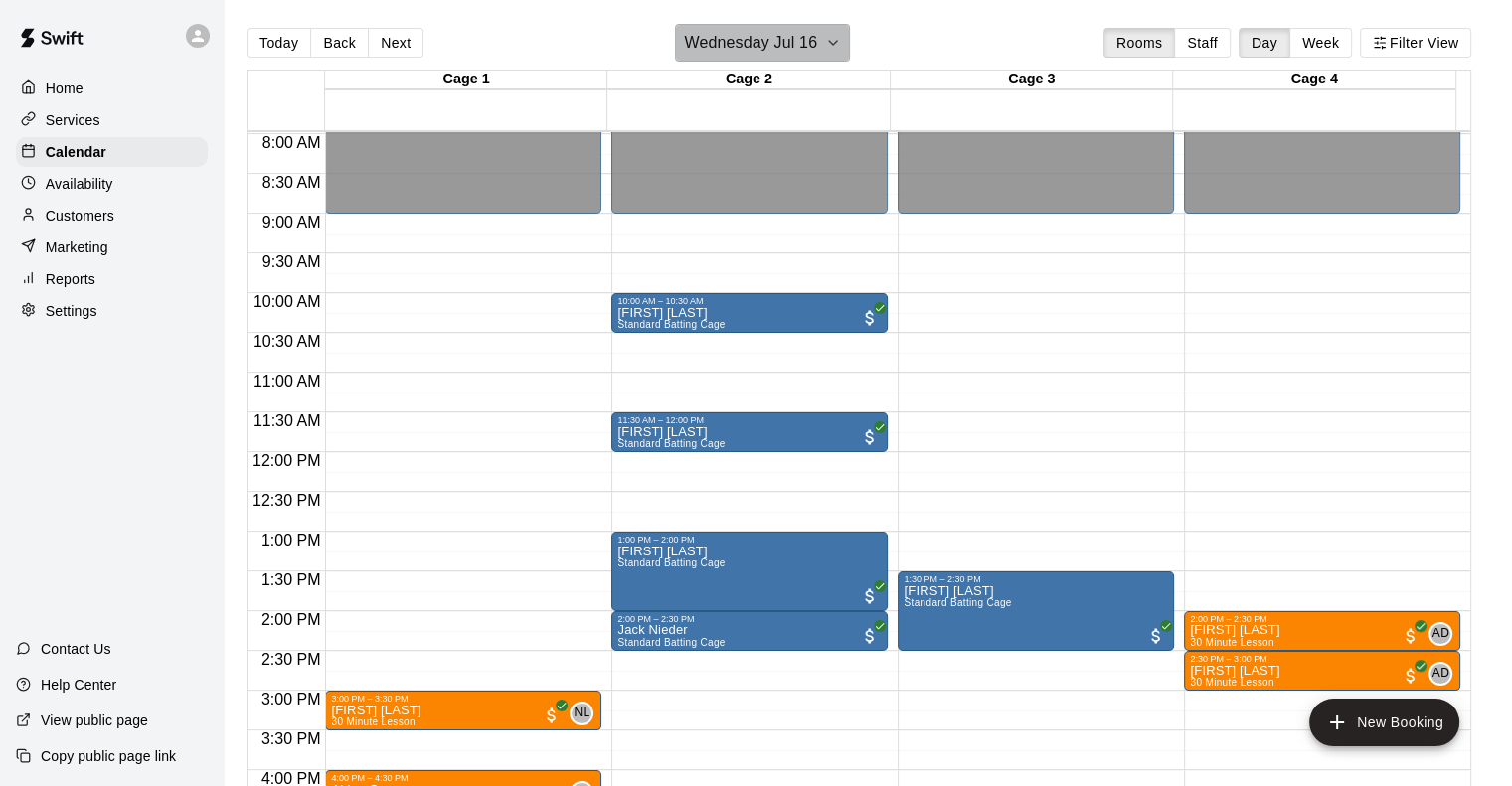 click on "Wednesday Jul 16" at bounding box center [751, 43] 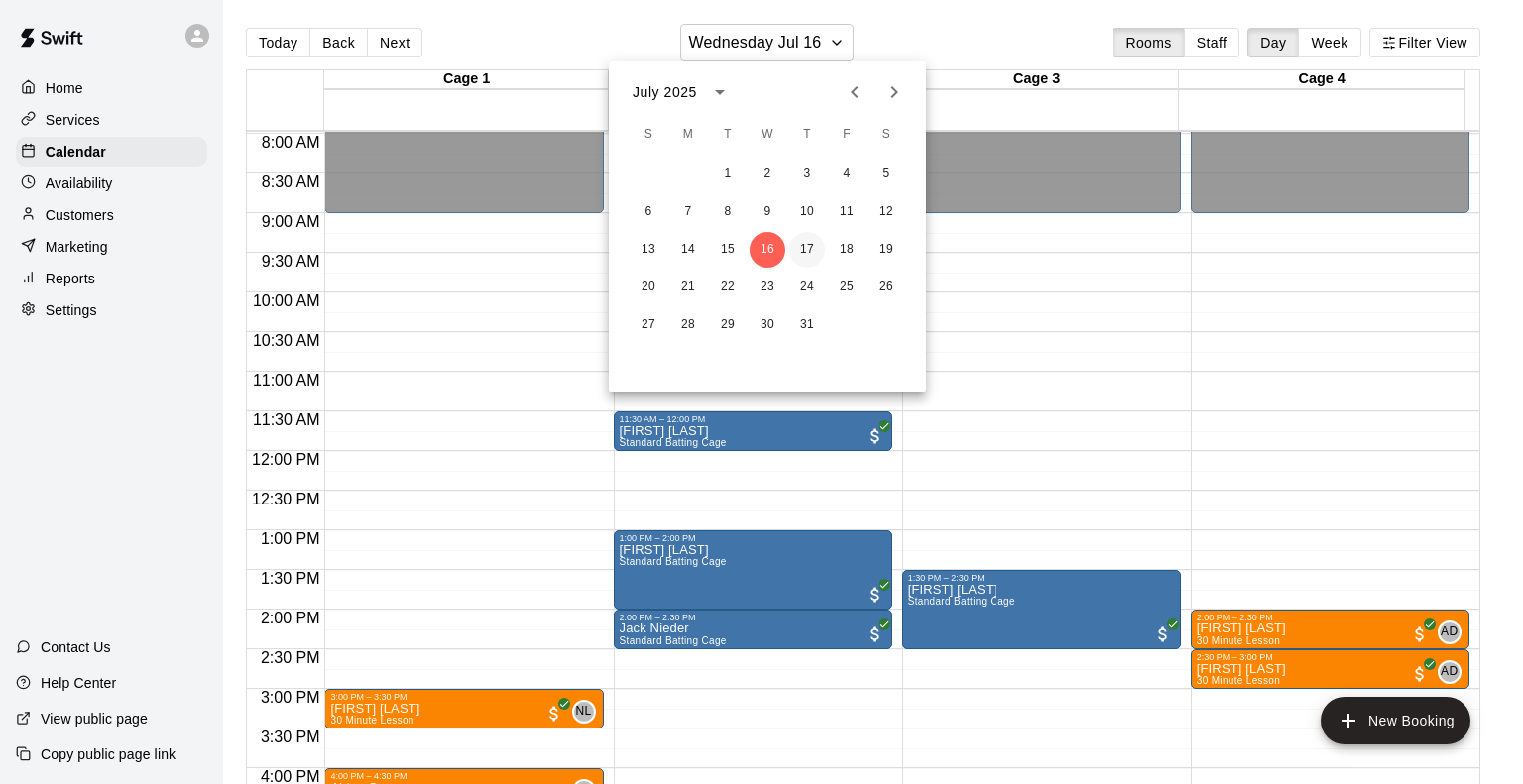 click on "17" at bounding box center (807, 250) 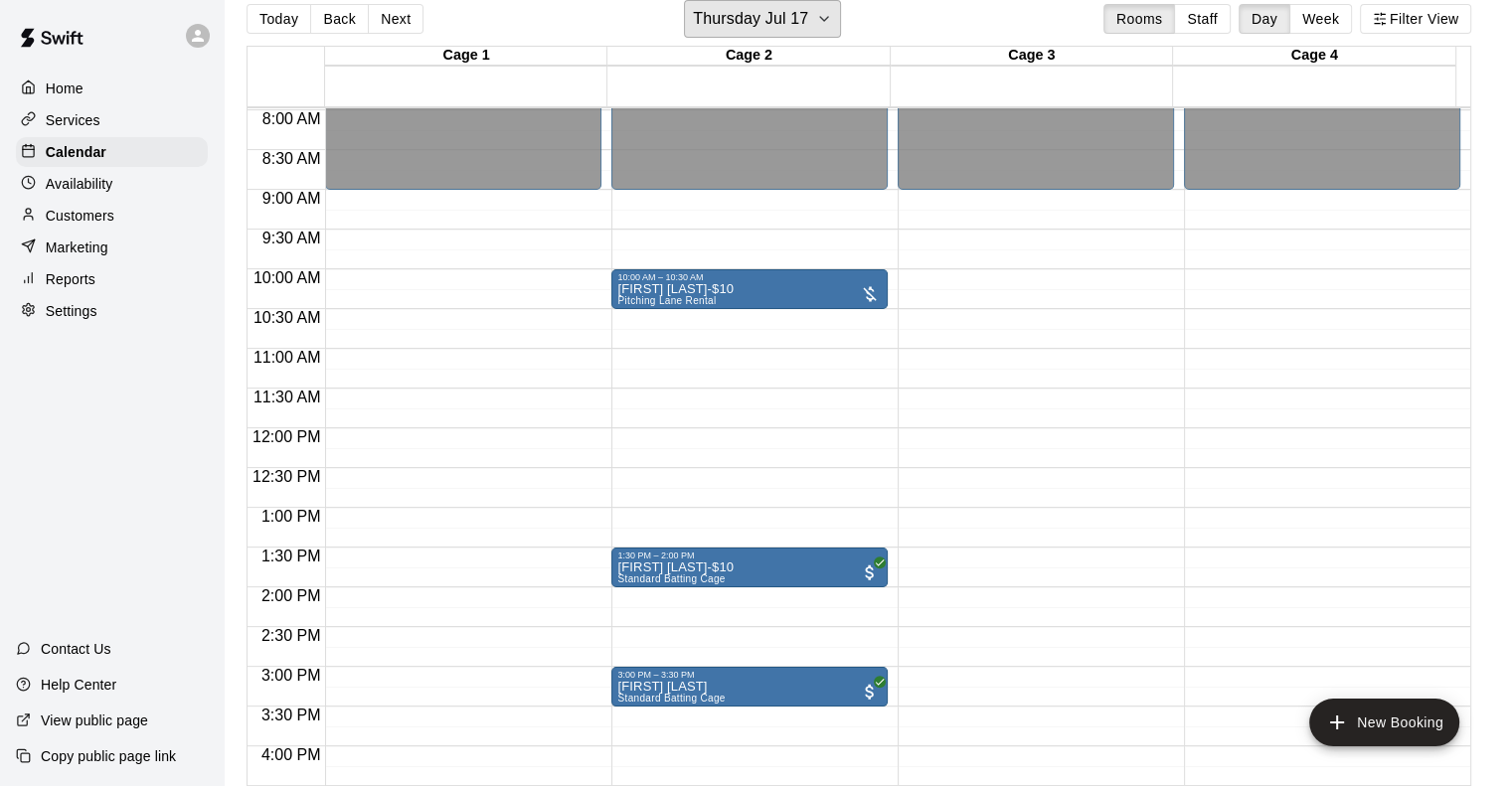 scroll, scrollTop: 32, scrollLeft: 0, axis: vertical 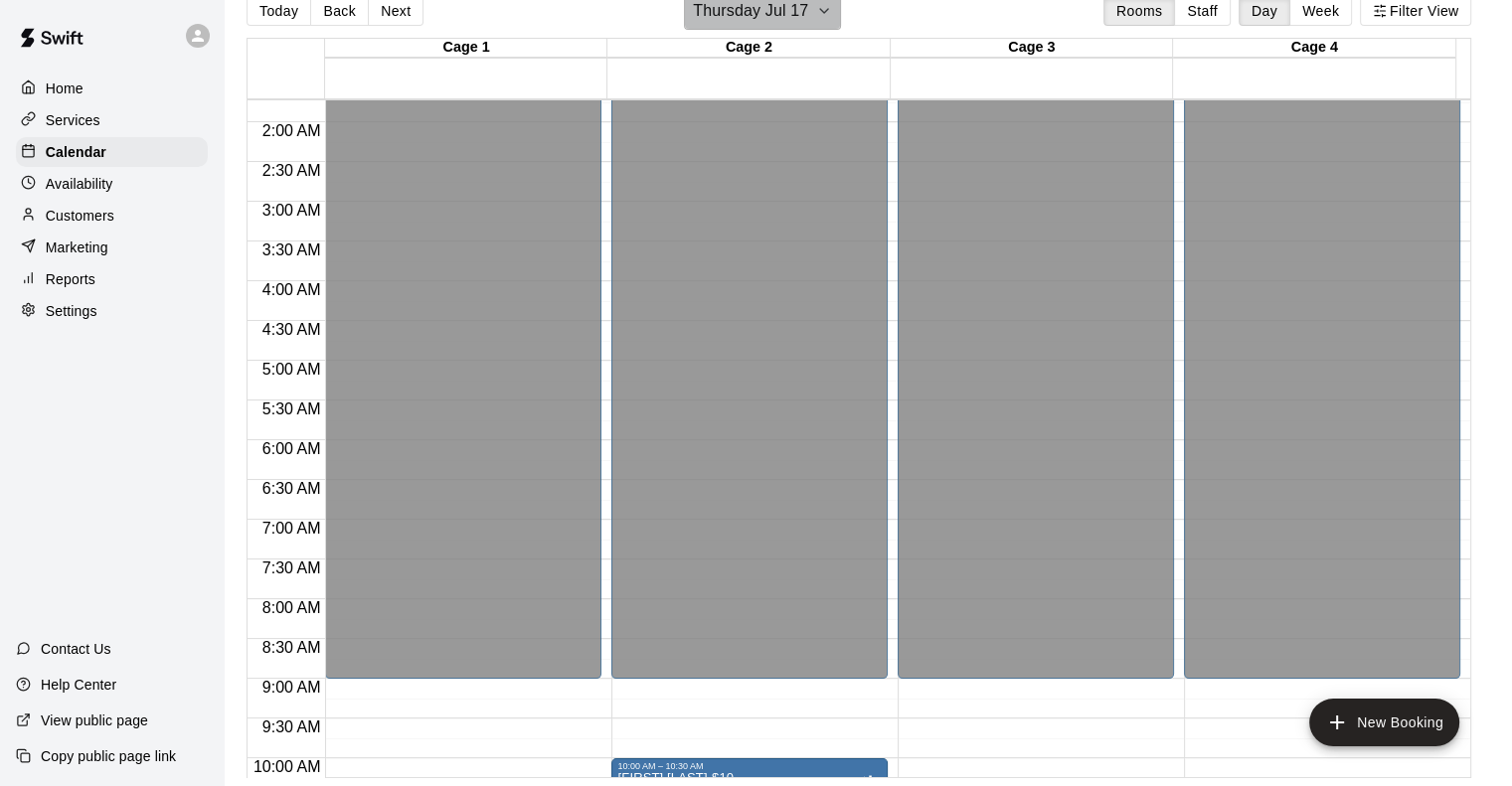 click on "Thursday Jul 17" at bounding box center [751, 11] 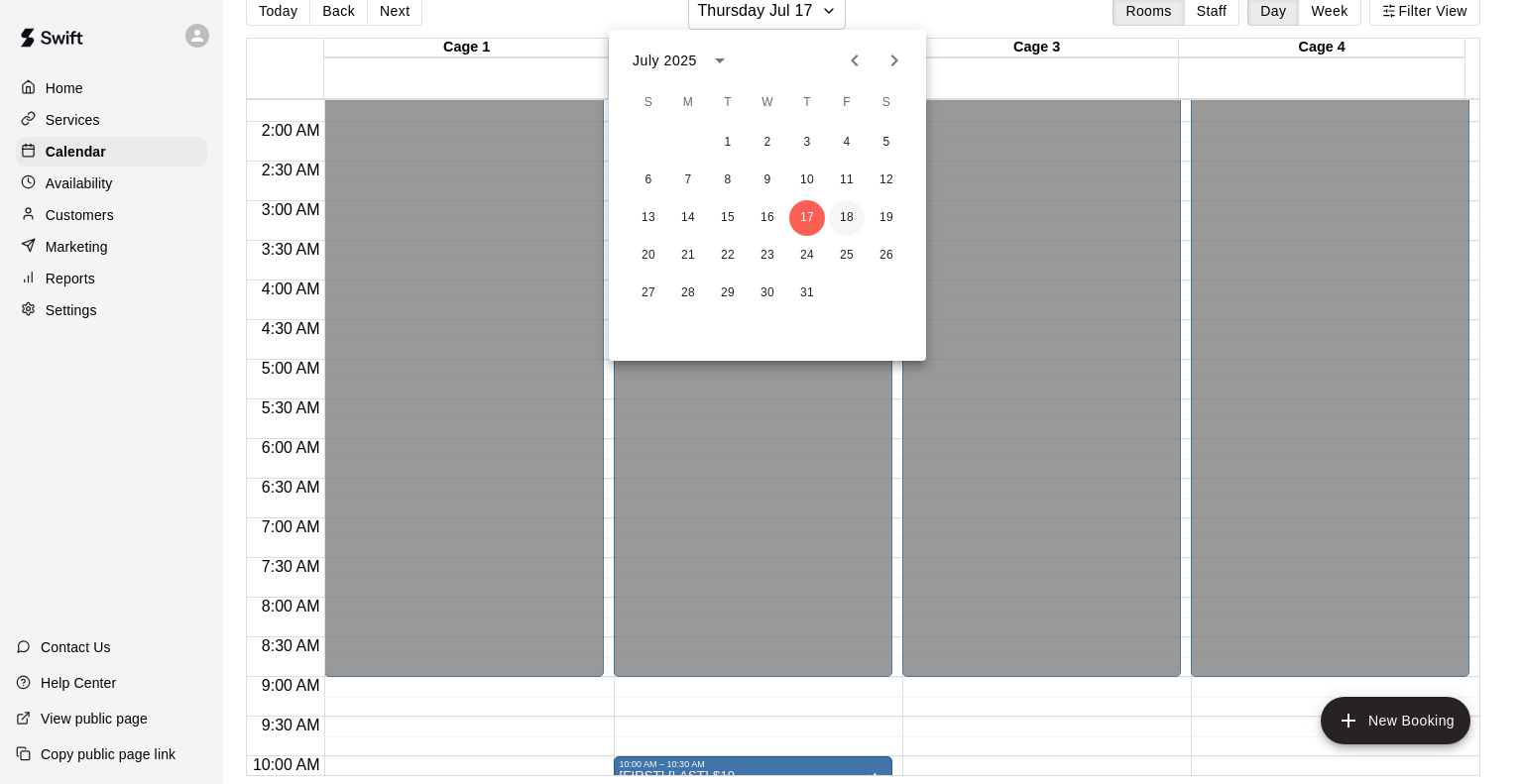 click on "18" at bounding box center [847, 218] 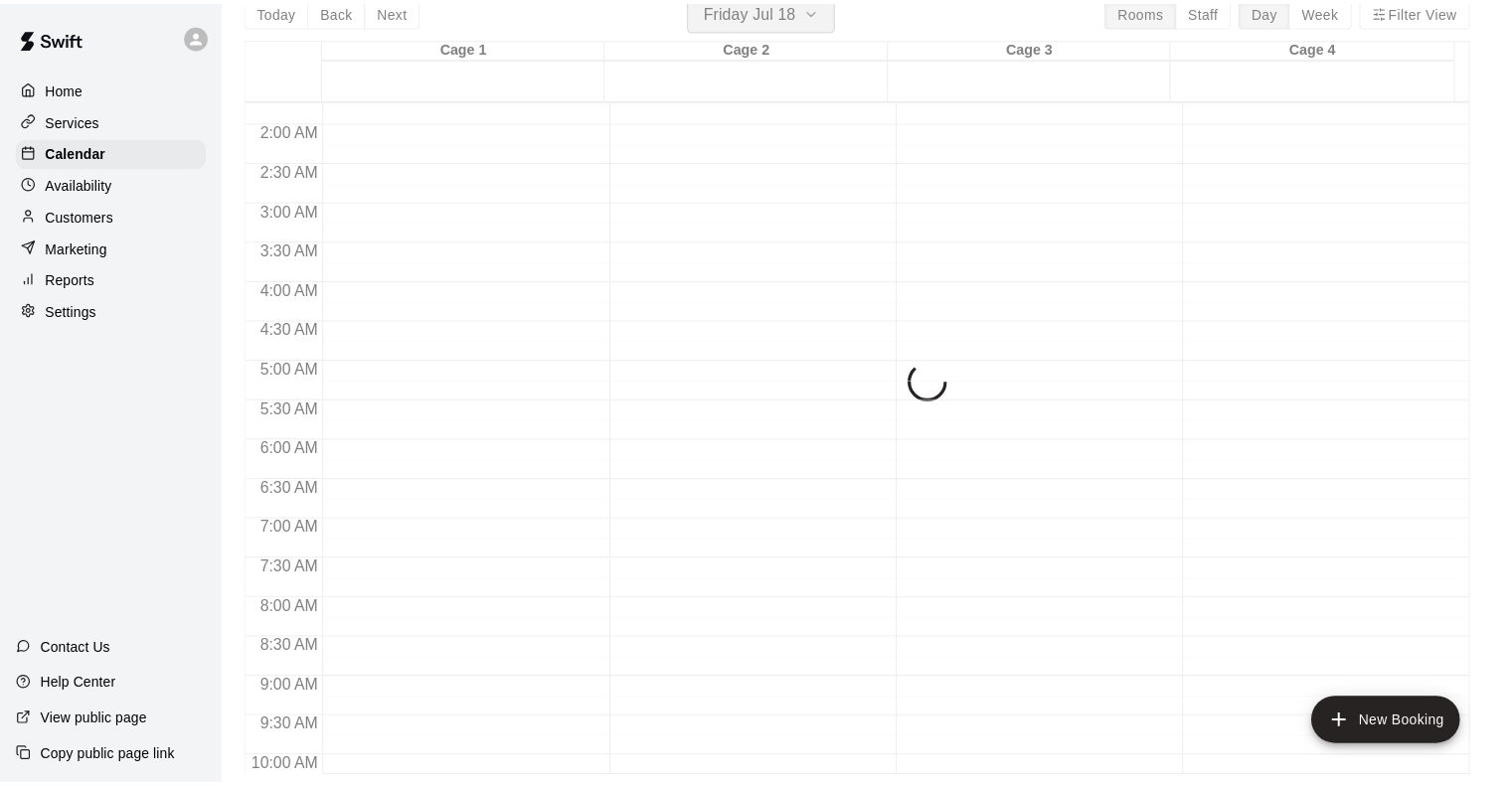 scroll, scrollTop: 24, scrollLeft: 0, axis: vertical 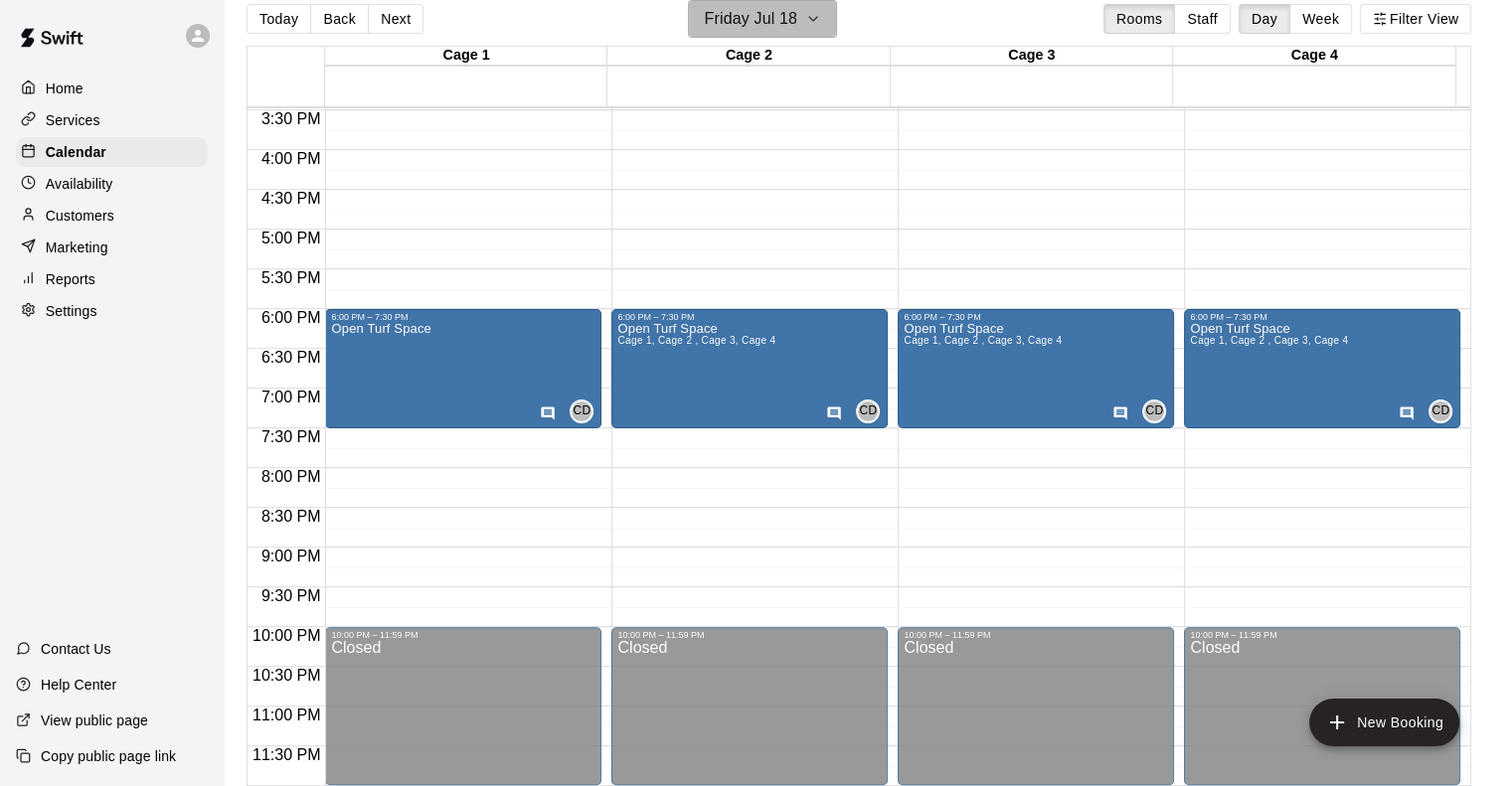 click on "Friday Jul 18" at bounding box center [751, 19] 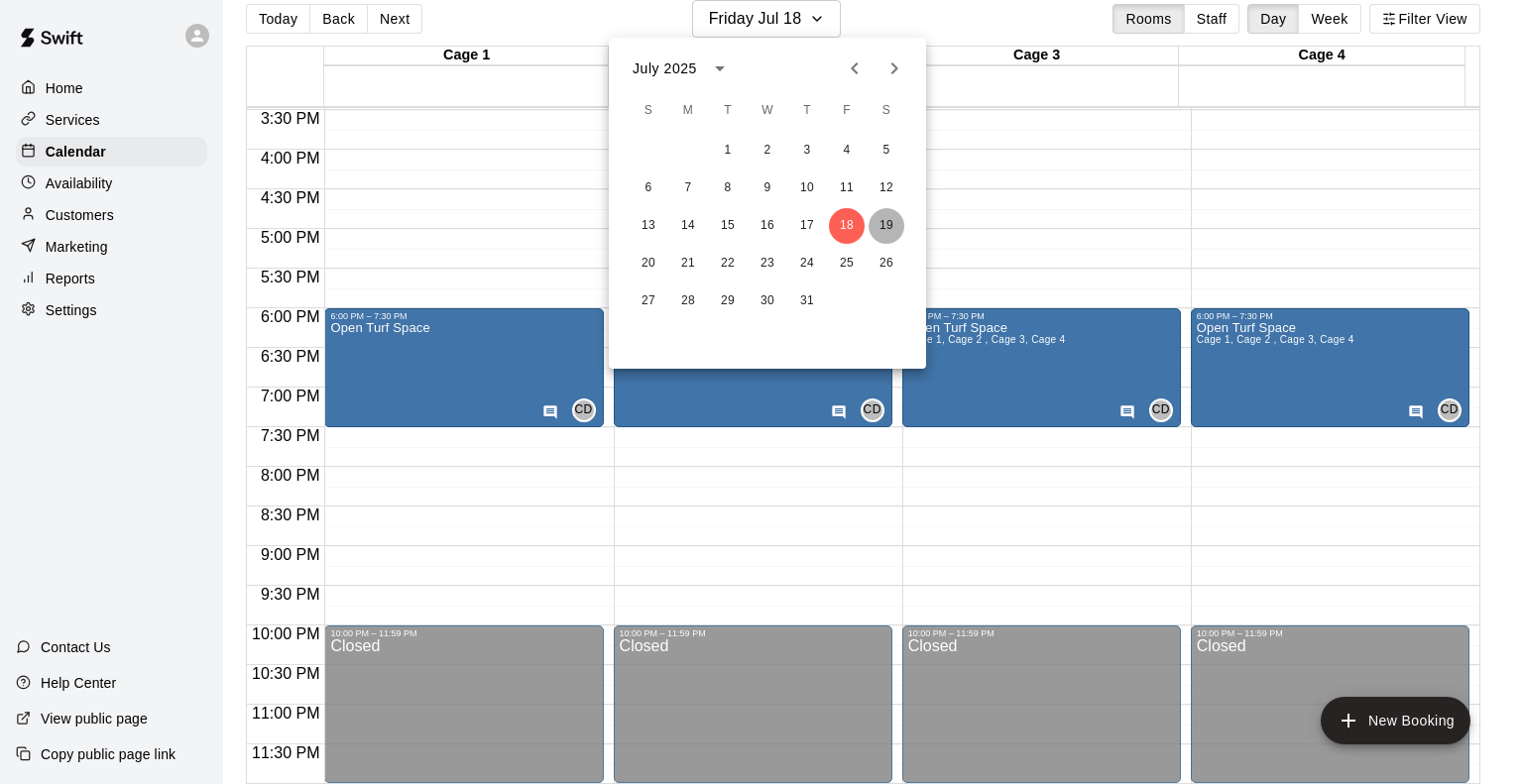 click on "19" at bounding box center [886, 226] 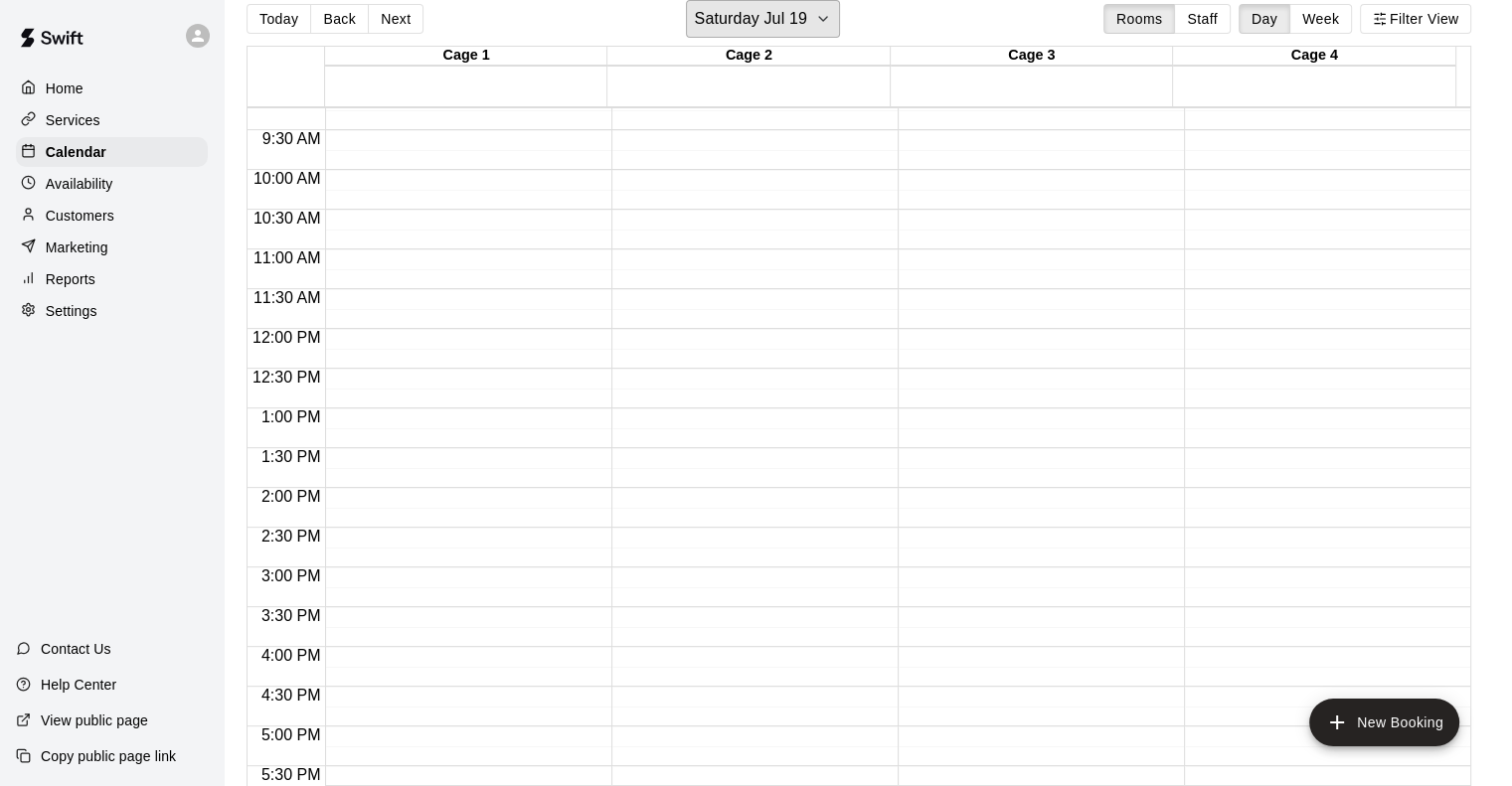scroll, scrollTop: 236, scrollLeft: 0, axis: vertical 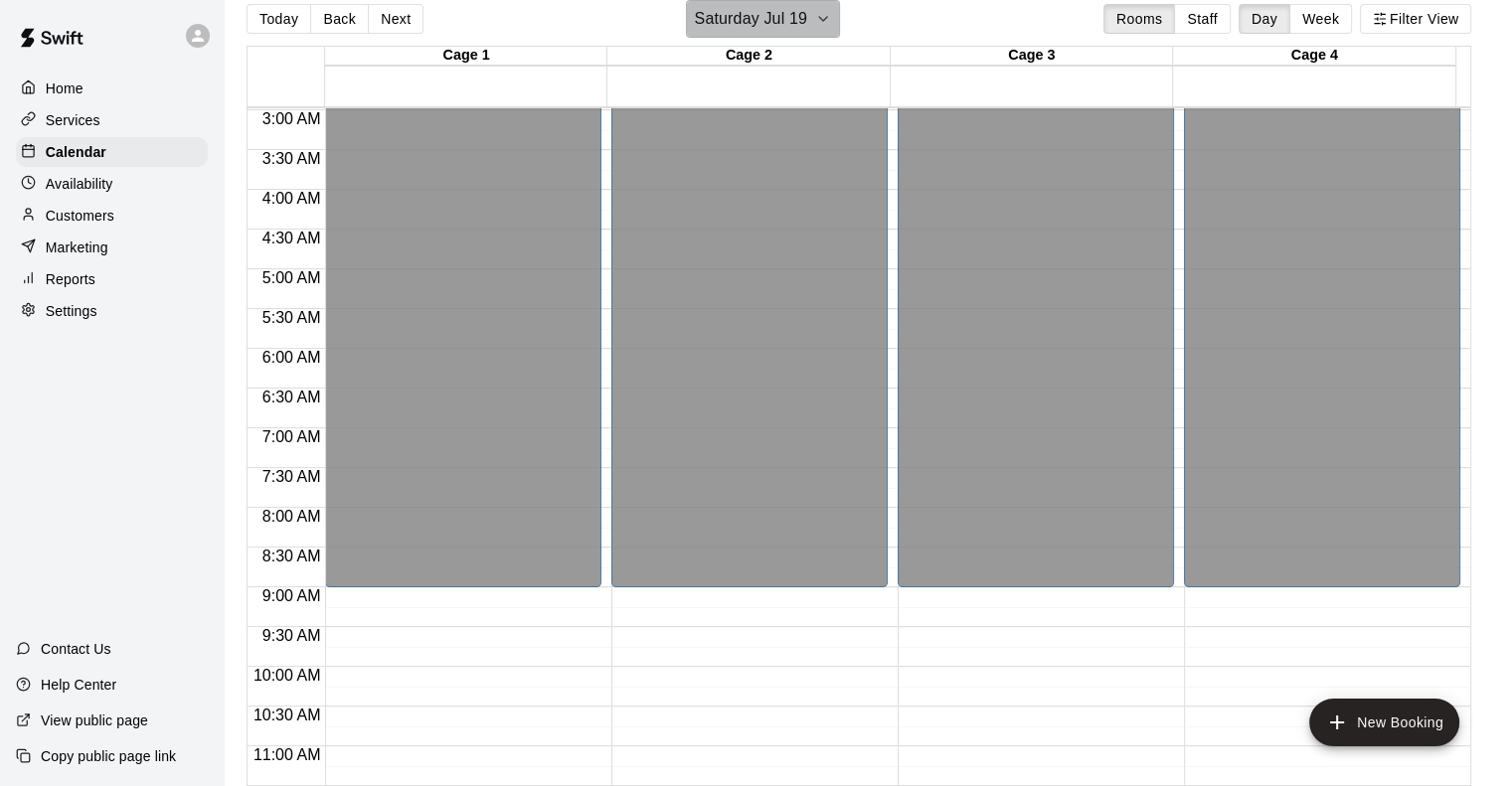 click on "Saturday Jul 19" at bounding box center [751, 19] 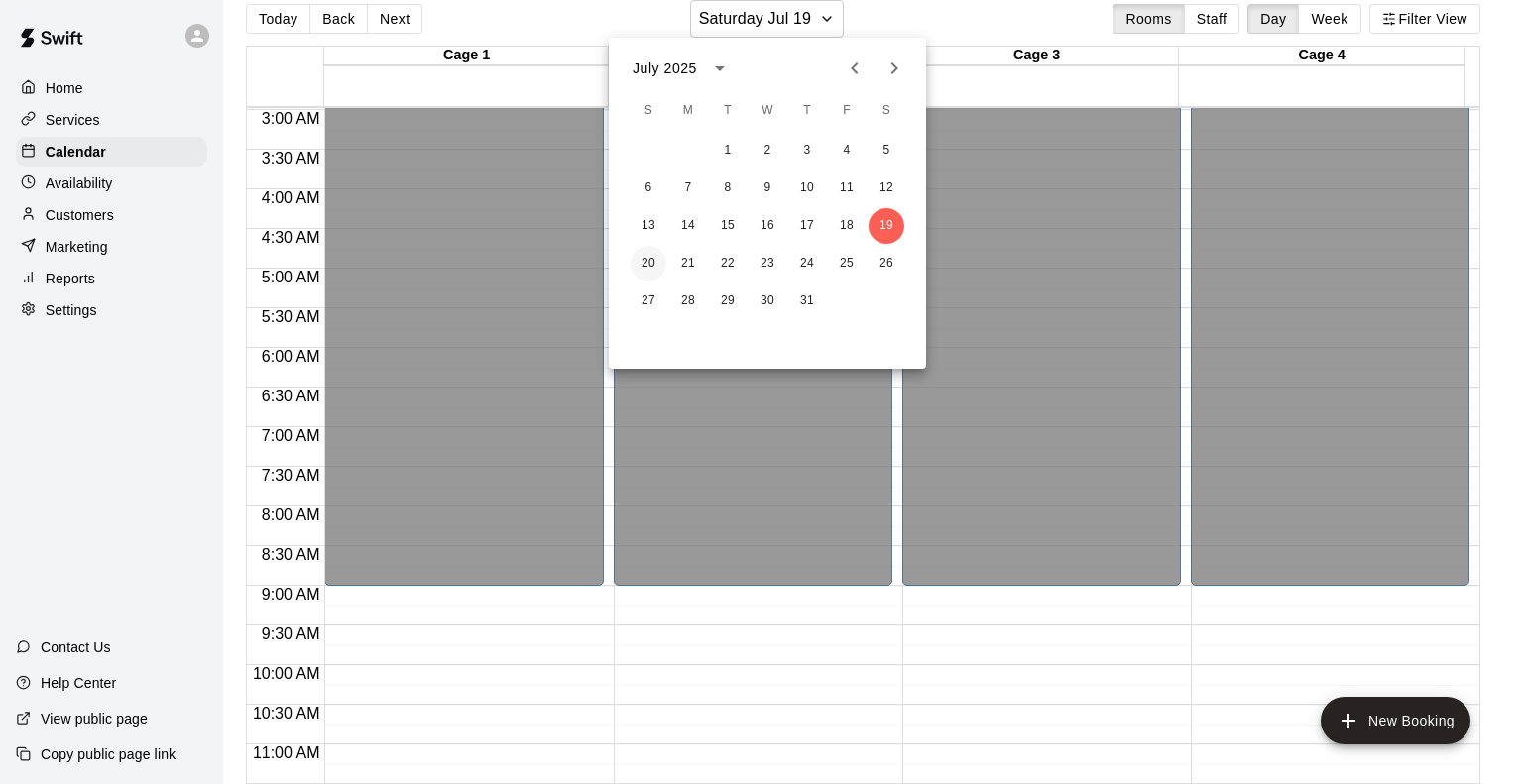 click on "20" at bounding box center (648, 264) 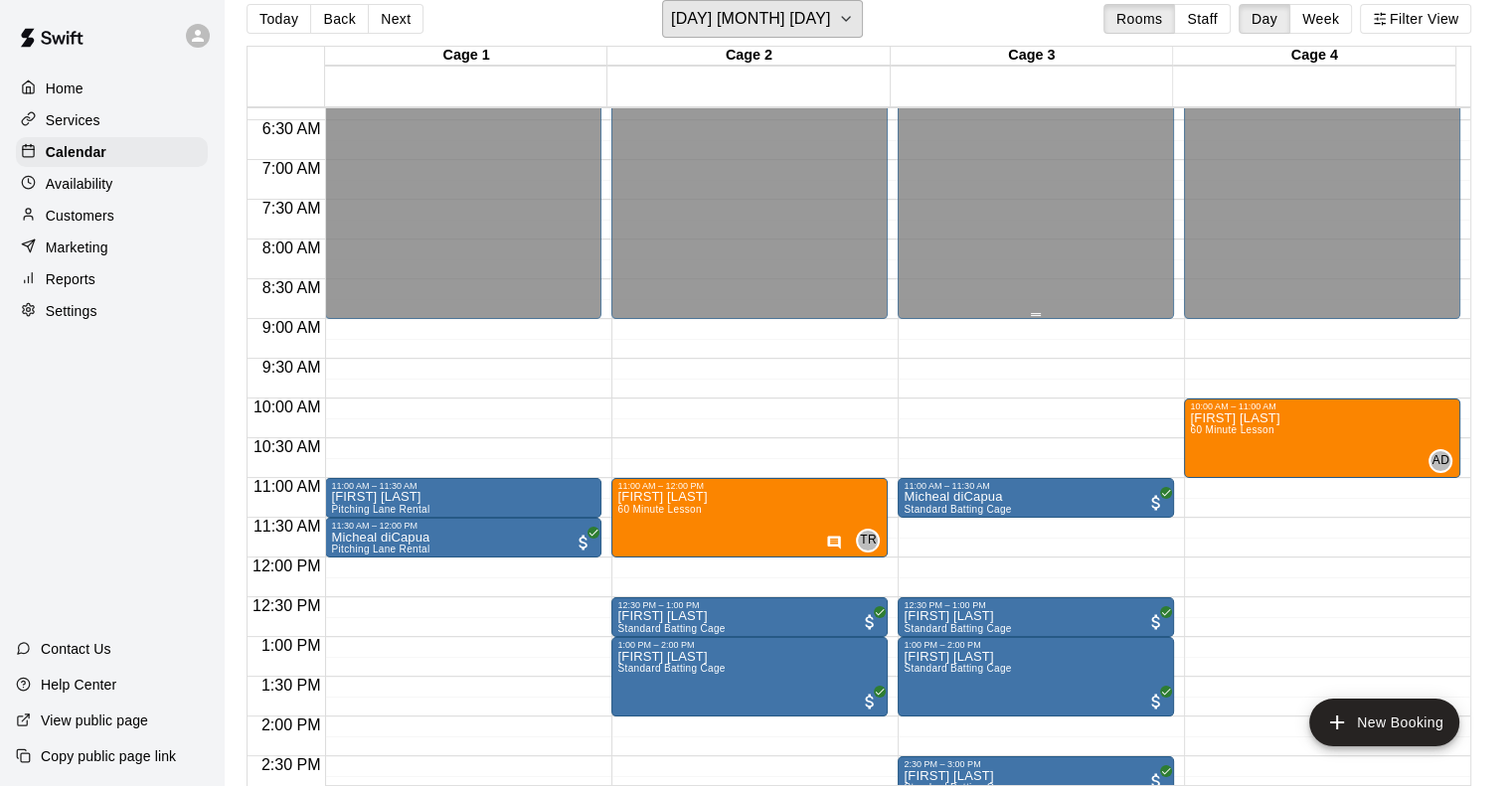 scroll, scrollTop: 535, scrollLeft: 0, axis: vertical 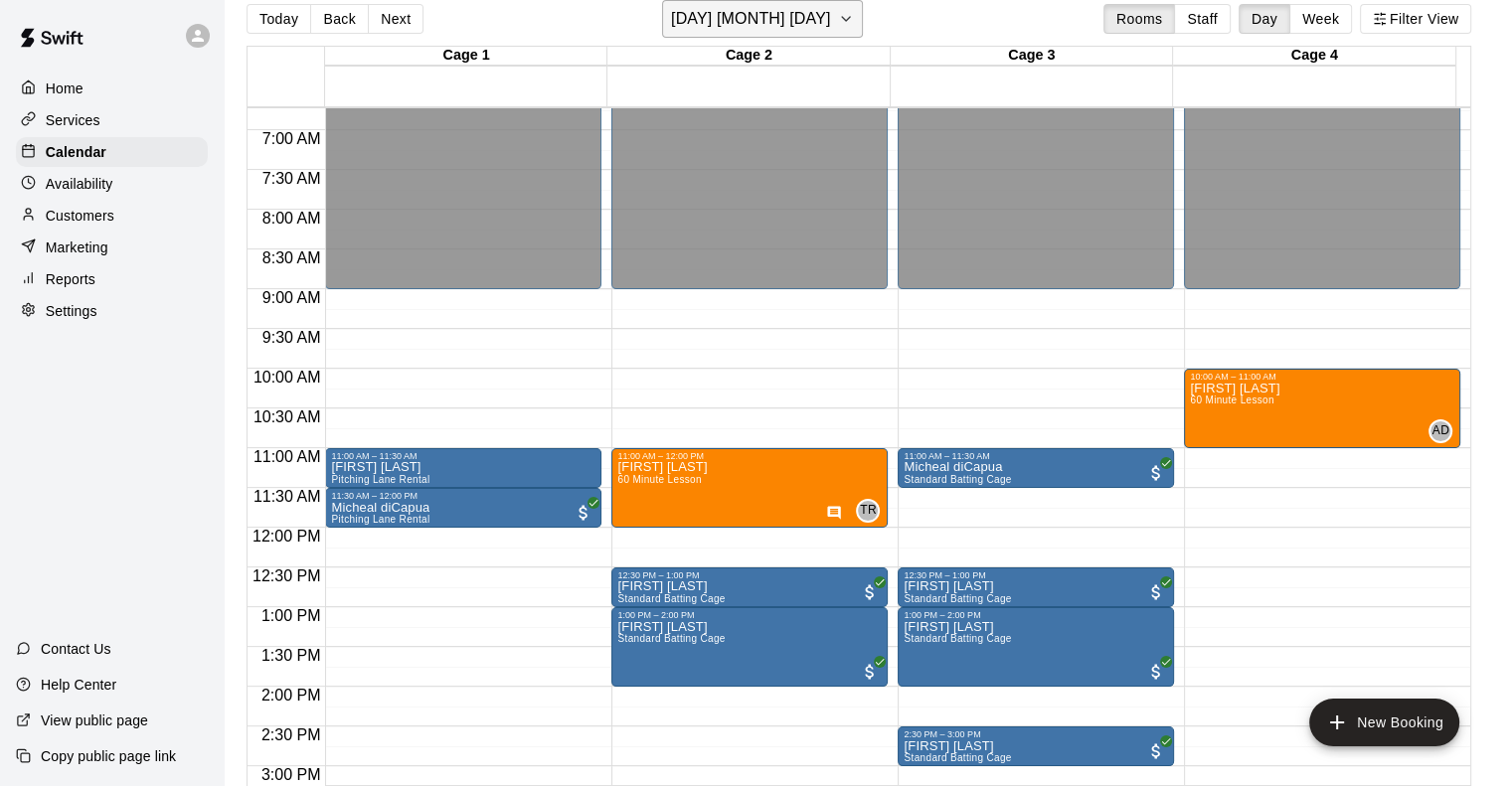 click on "[DAY] [MONTH] [DAY]" at bounding box center [751, 19] 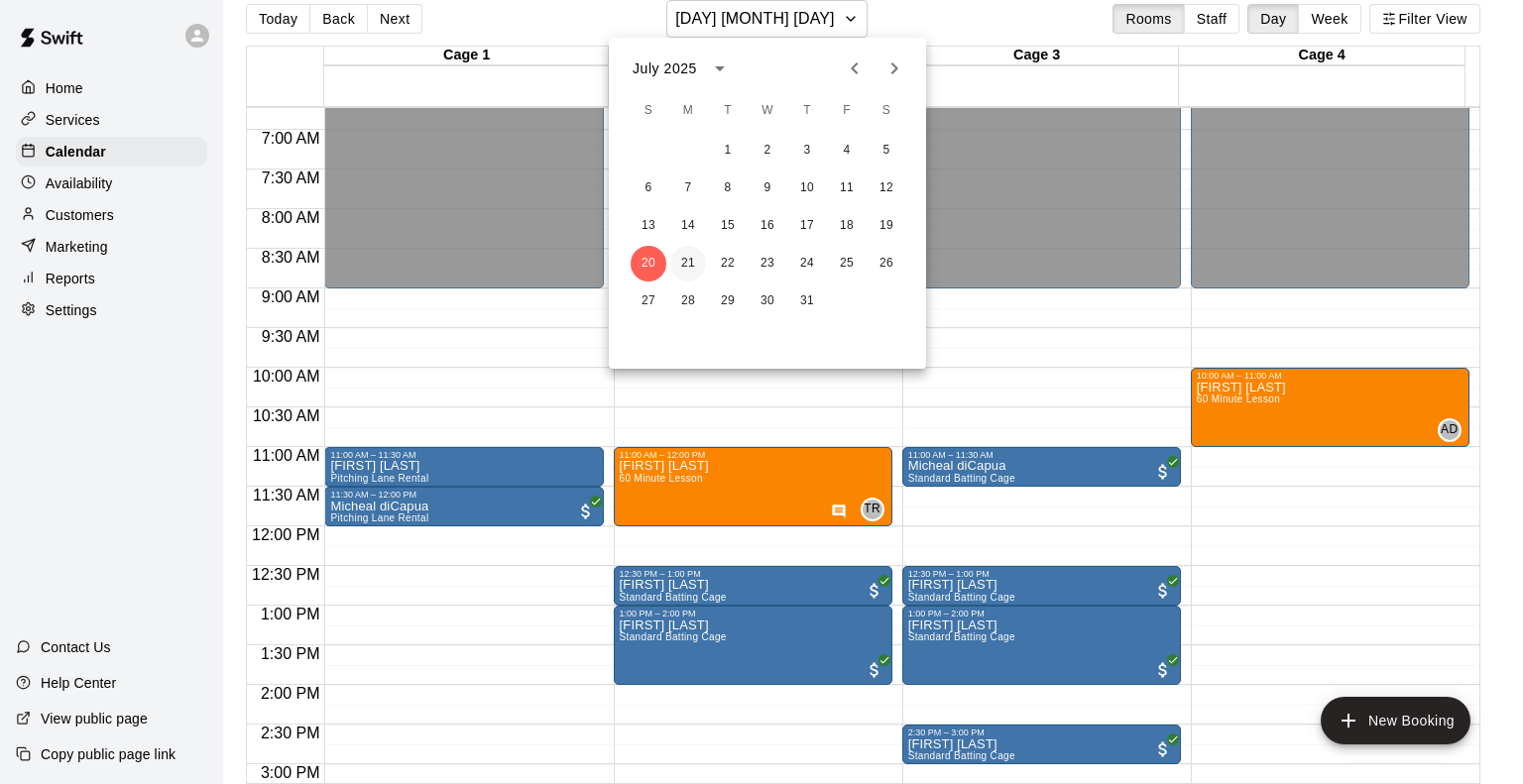 click on "21" at bounding box center [688, 264] 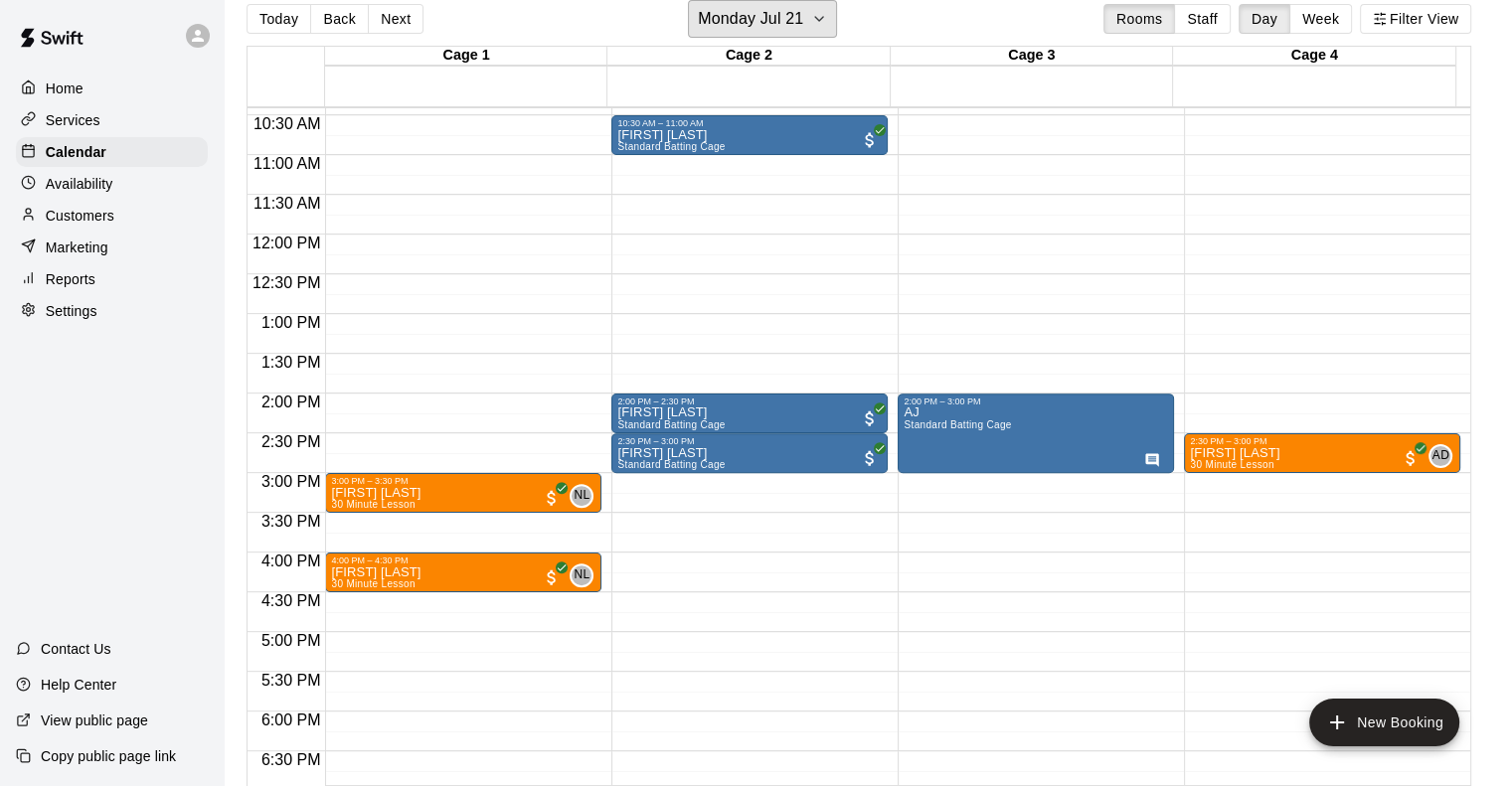 scroll, scrollTop: 932, scrollLeft: 0, axis: vertical 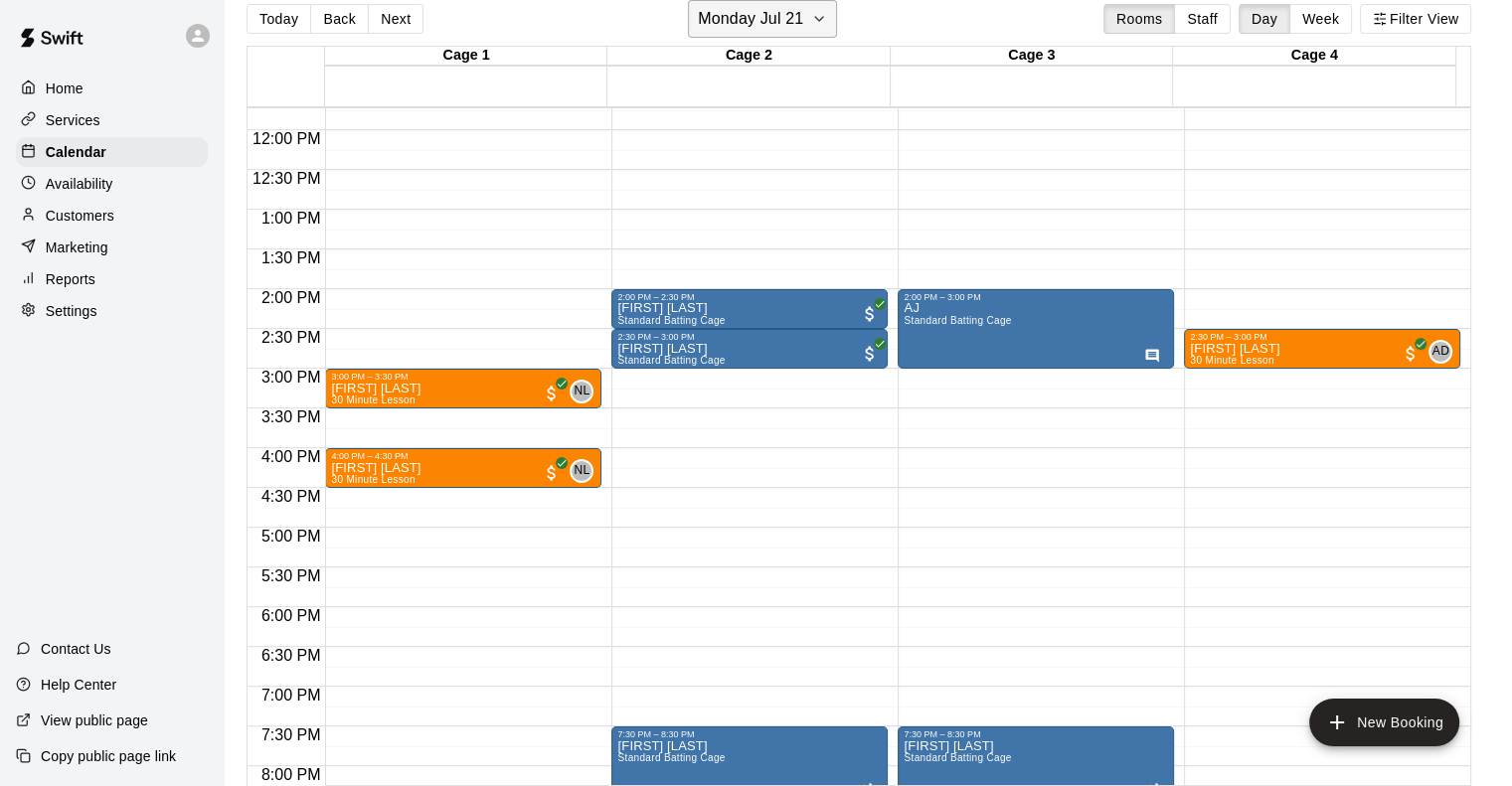 click on "Monday Jul 21" at bounding box center [751, 19] 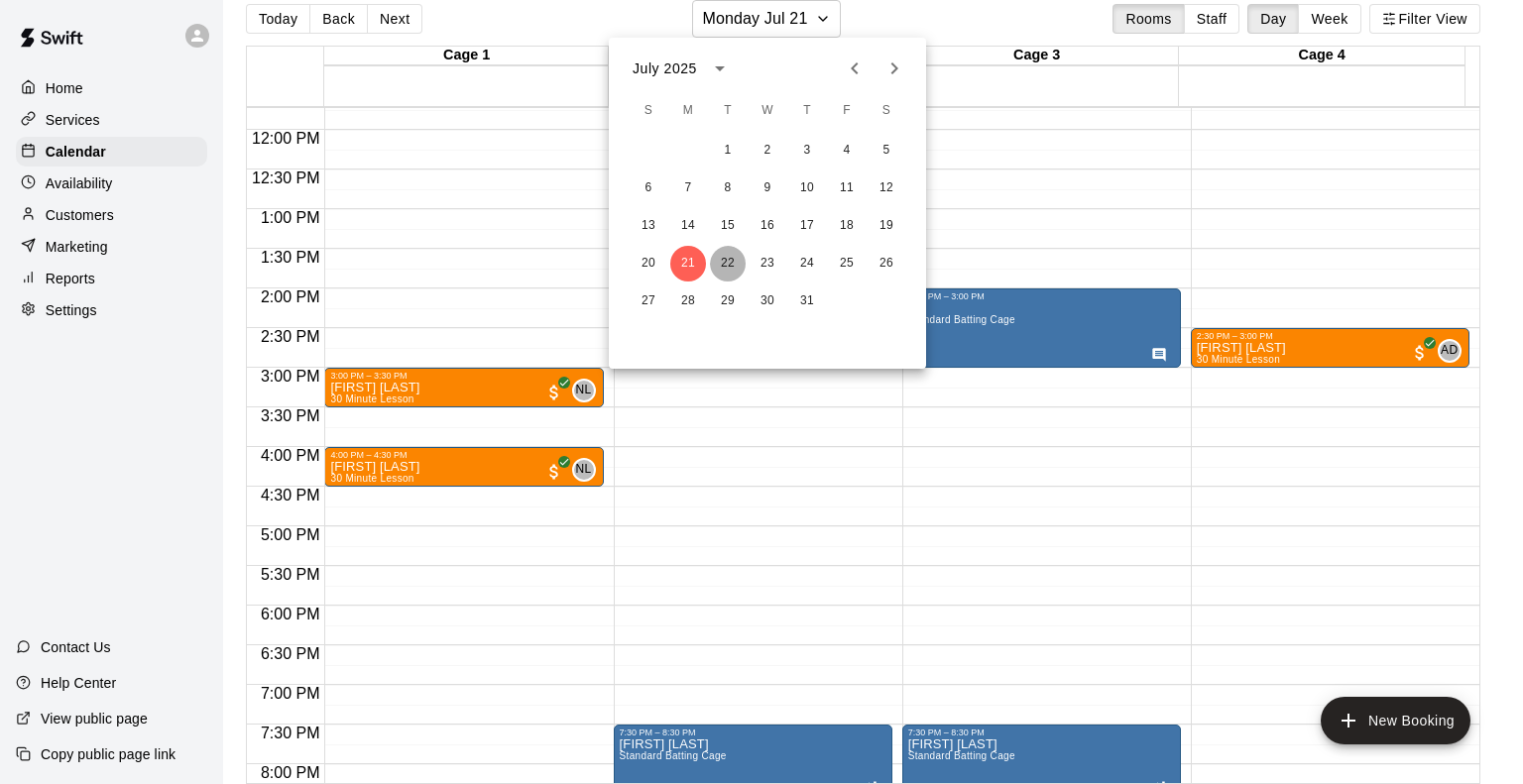 click on "22" at bounding box center [728, 264] 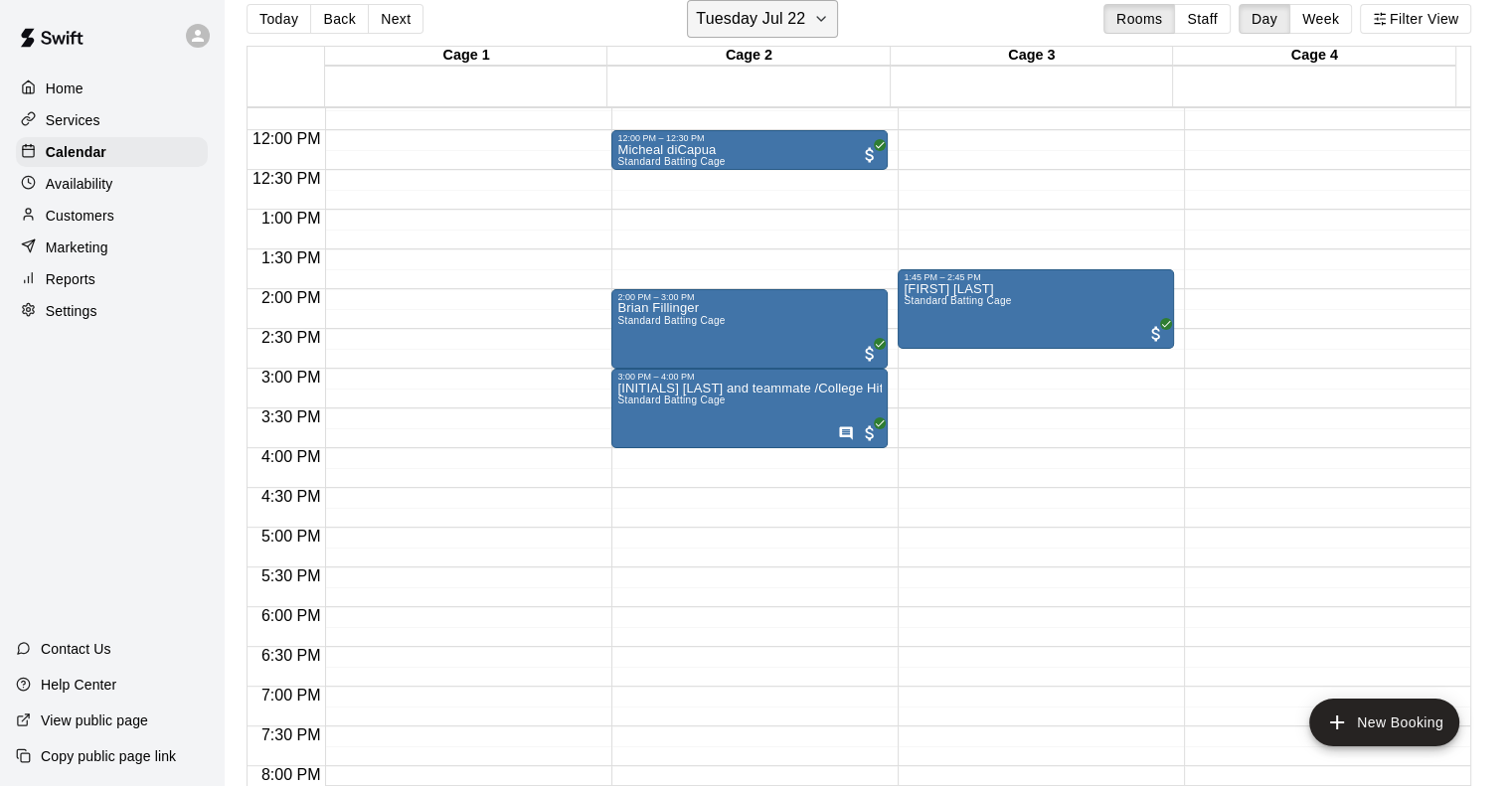 click on "Tuesday Jul 22" at bounding box center [751, 19] 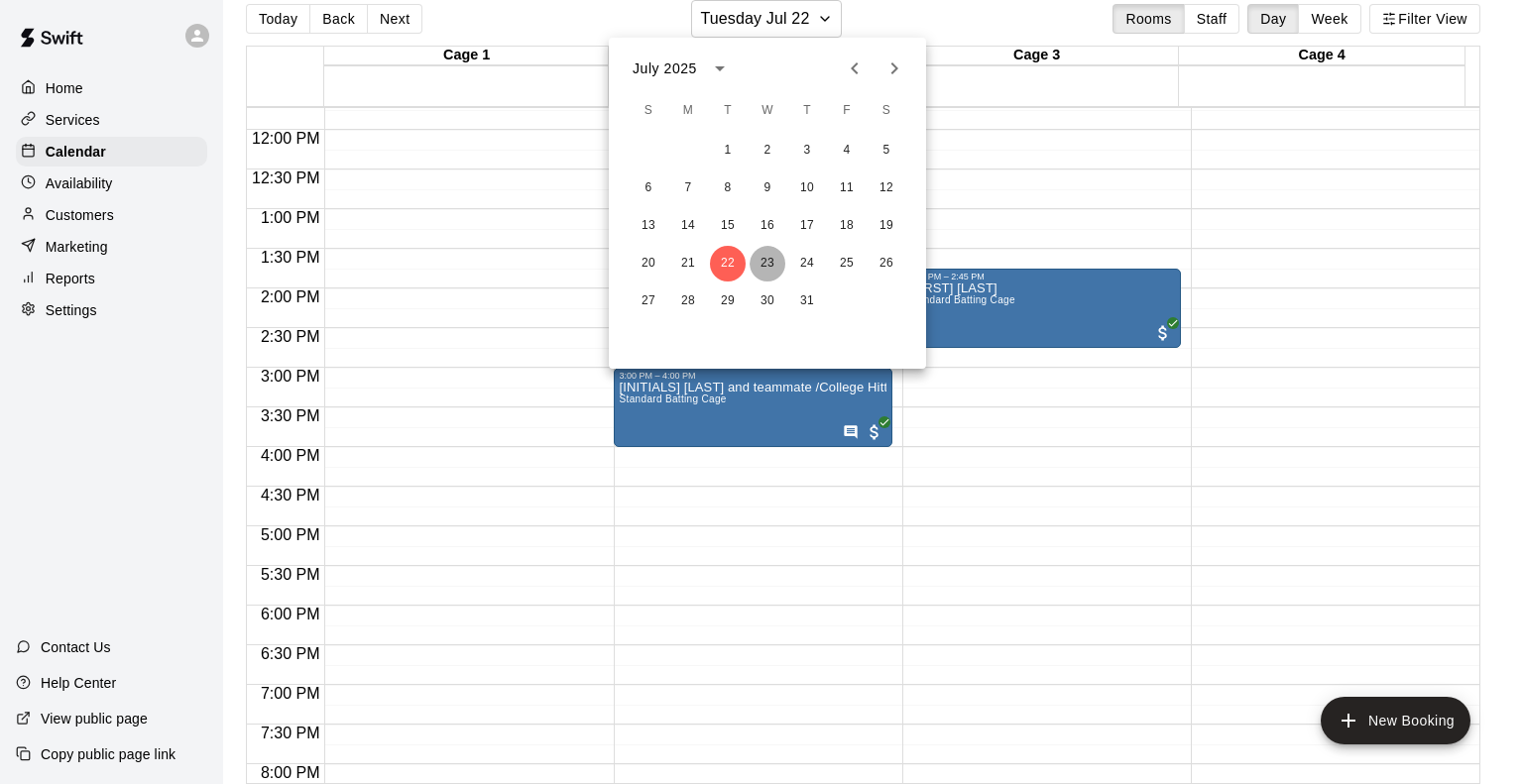 click on "23" at bounding box center (767, 264) 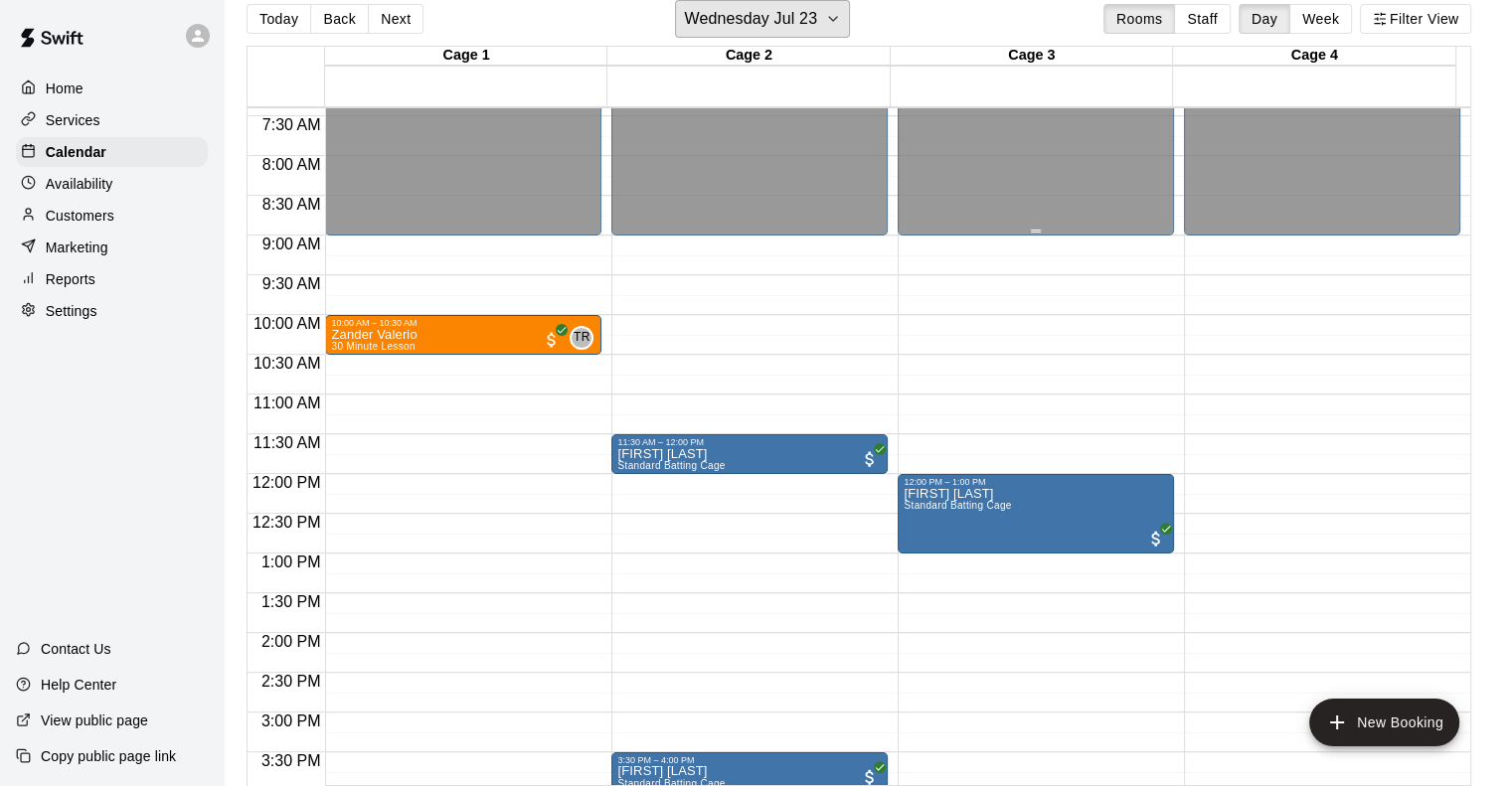 scroll, scrollTop: 336, scrollLeft: 0, axis: vertical 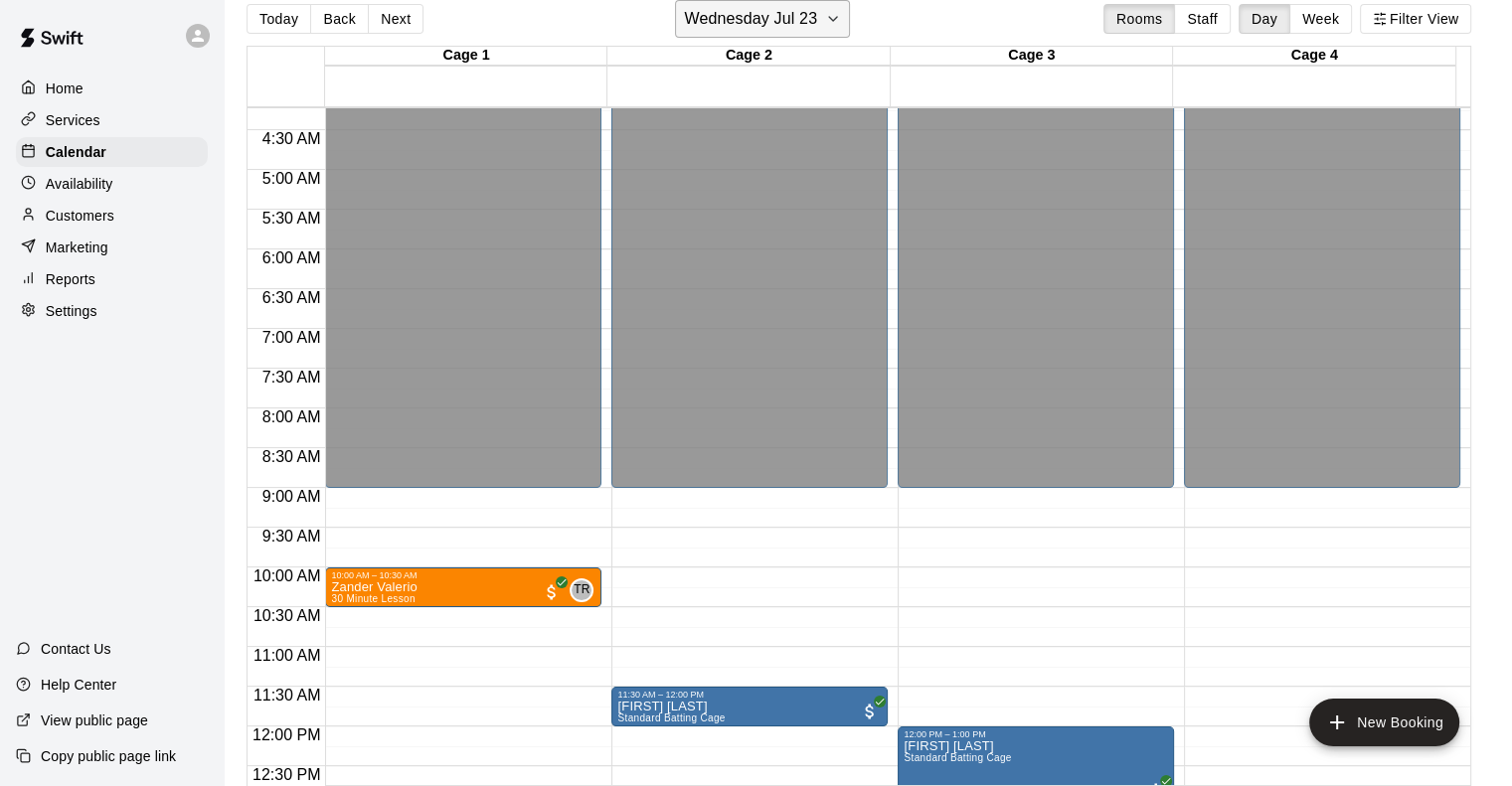click on "Wednesday Jul 23" at bounding box center (751, 19) 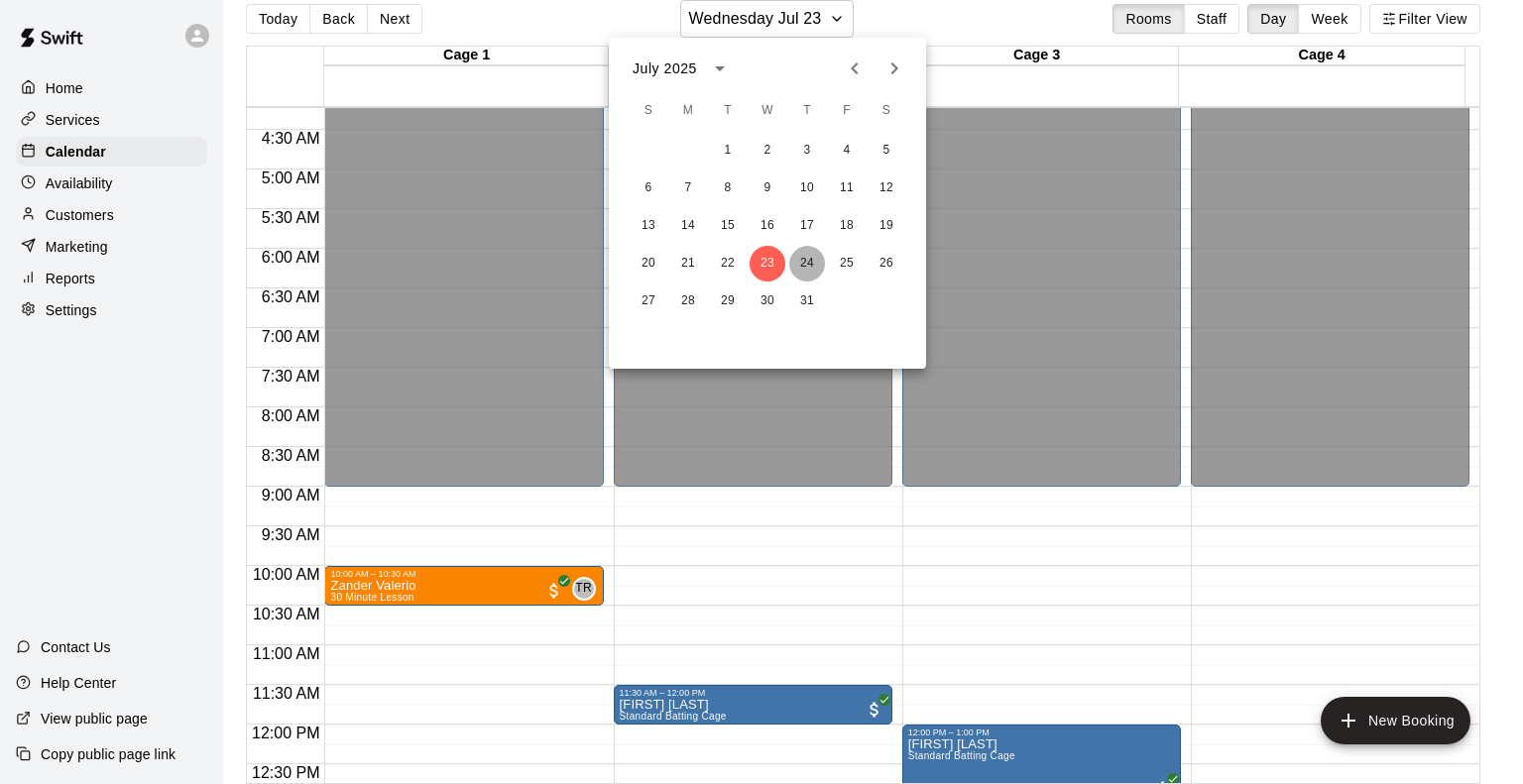click on "24" at bounding box center (807, 264) 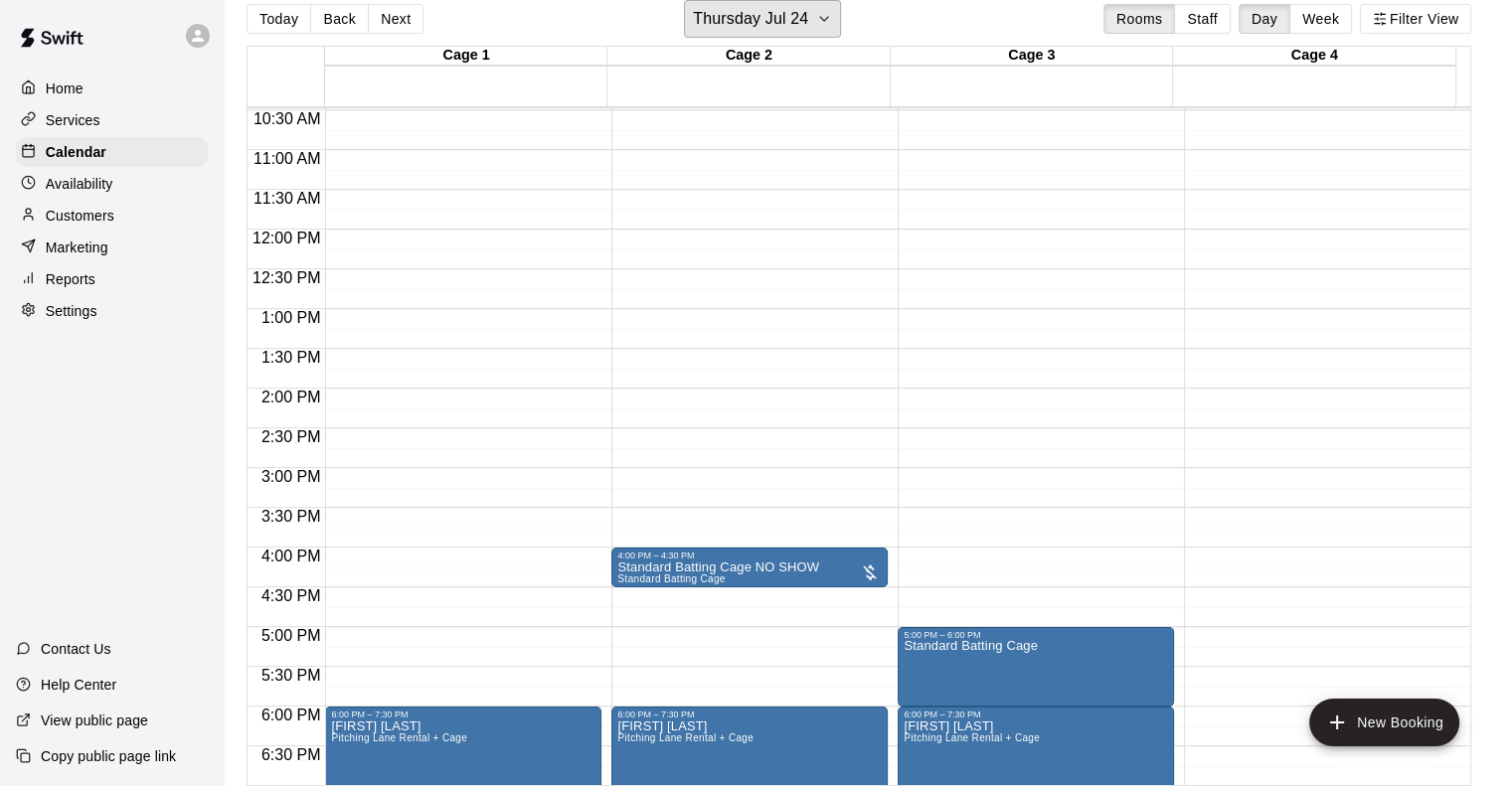 scroll, scrollTop: 1230, scrollLeft: 0, axis: vertical 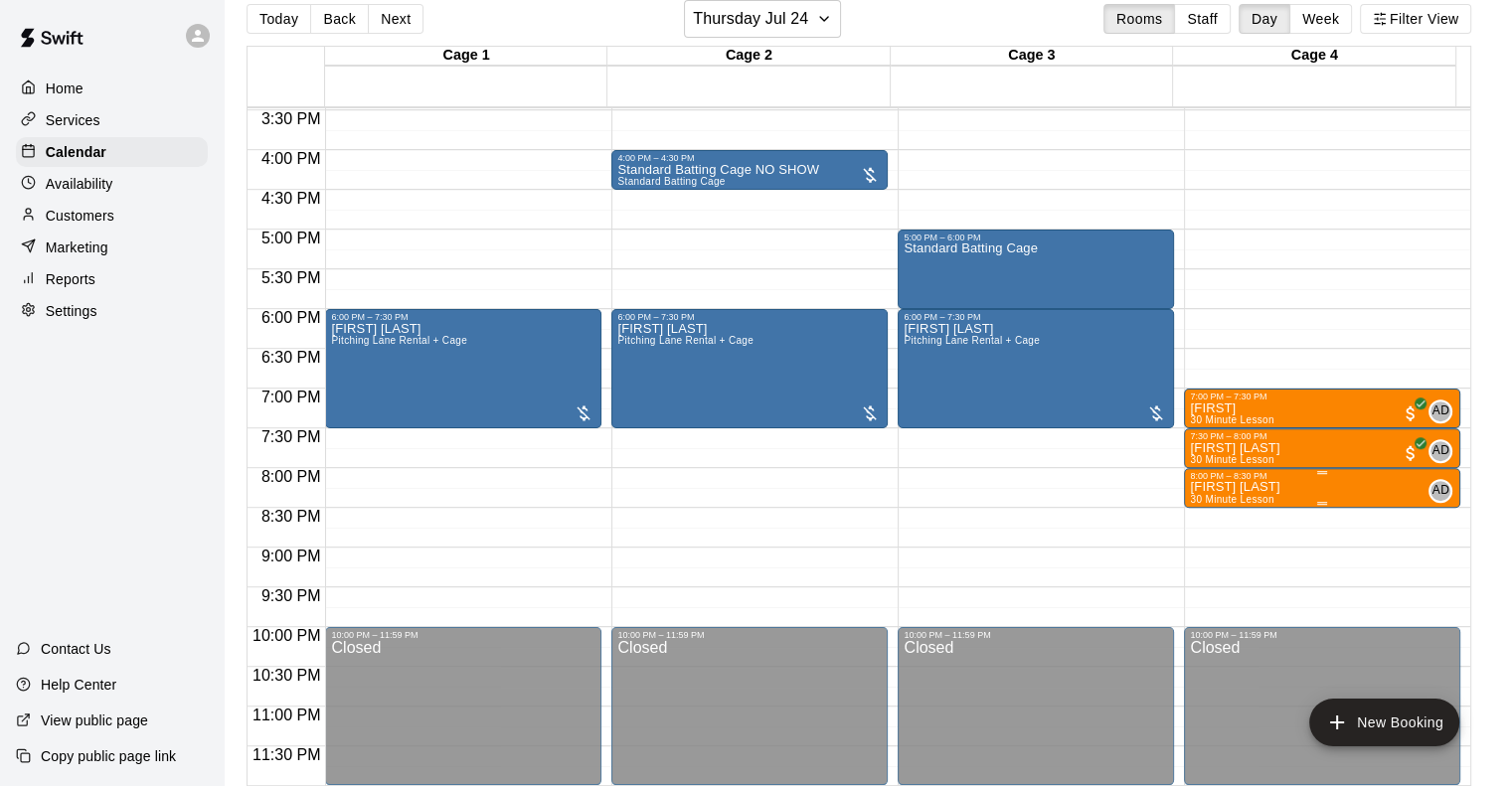 click on "[FIRST] [LAST]" at bounding box center [1235, 487] 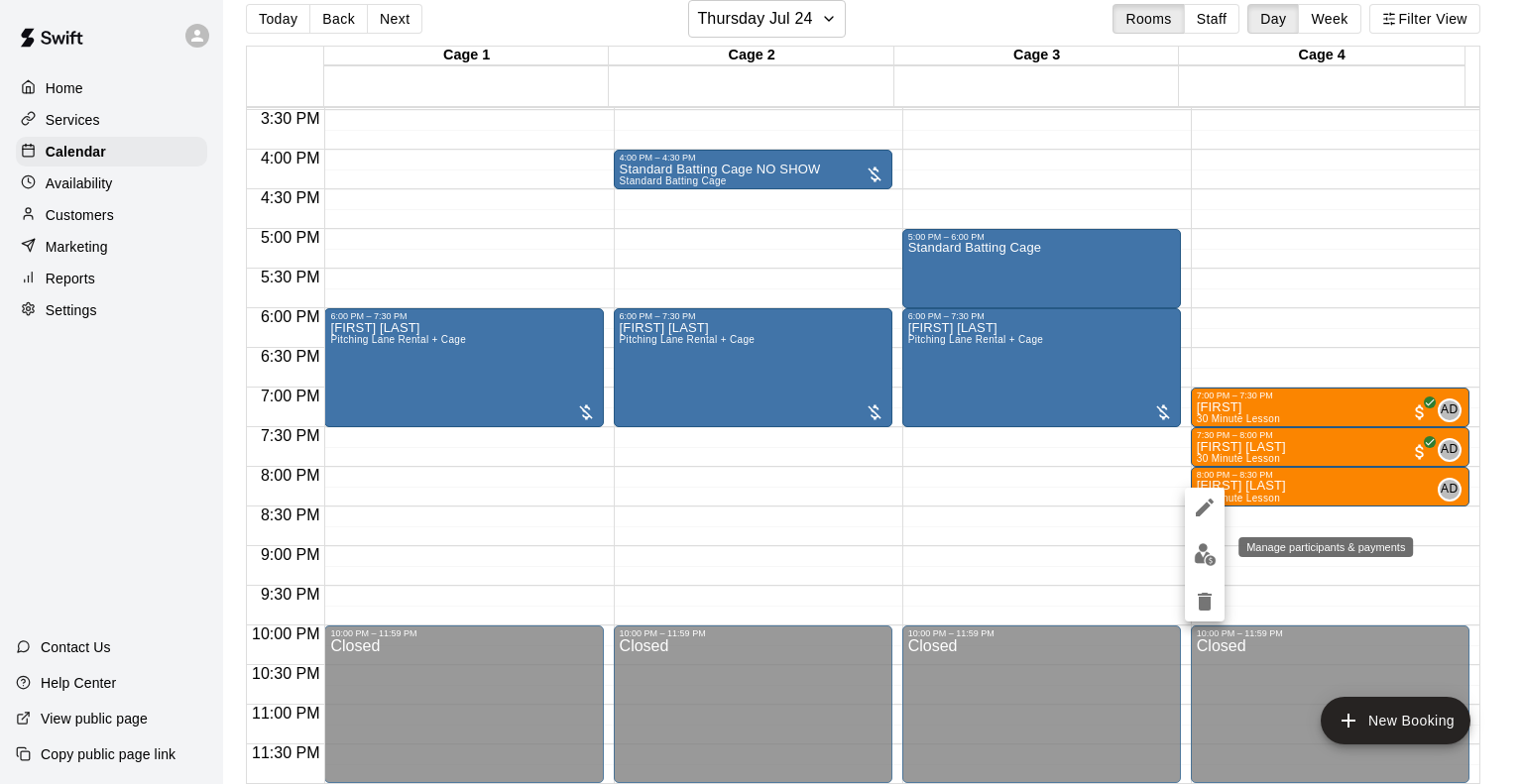 click at bounding box center (1205, 554) 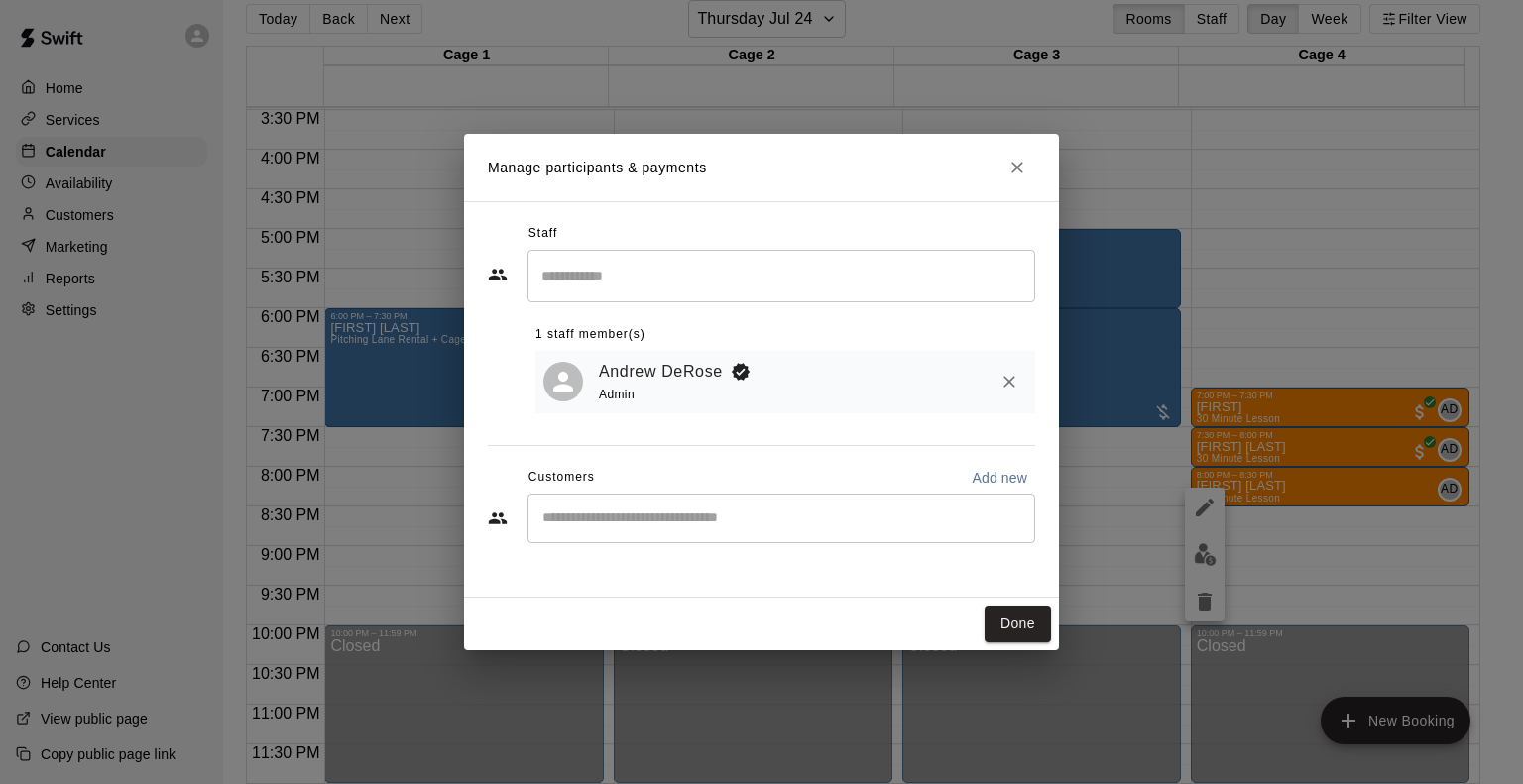 click on "[FIRST] [LAST] Admin" at bounding box center [813, 382] 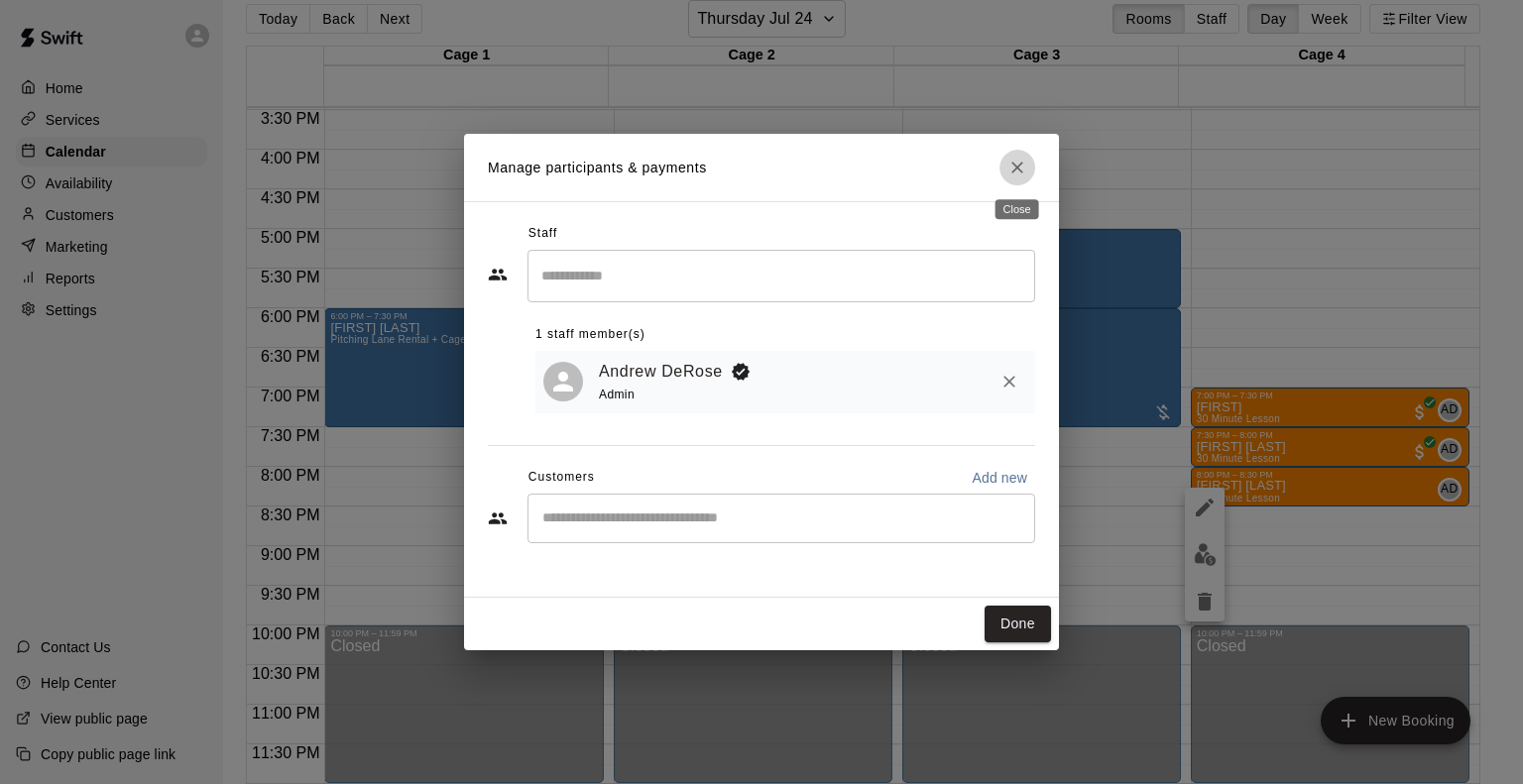 click 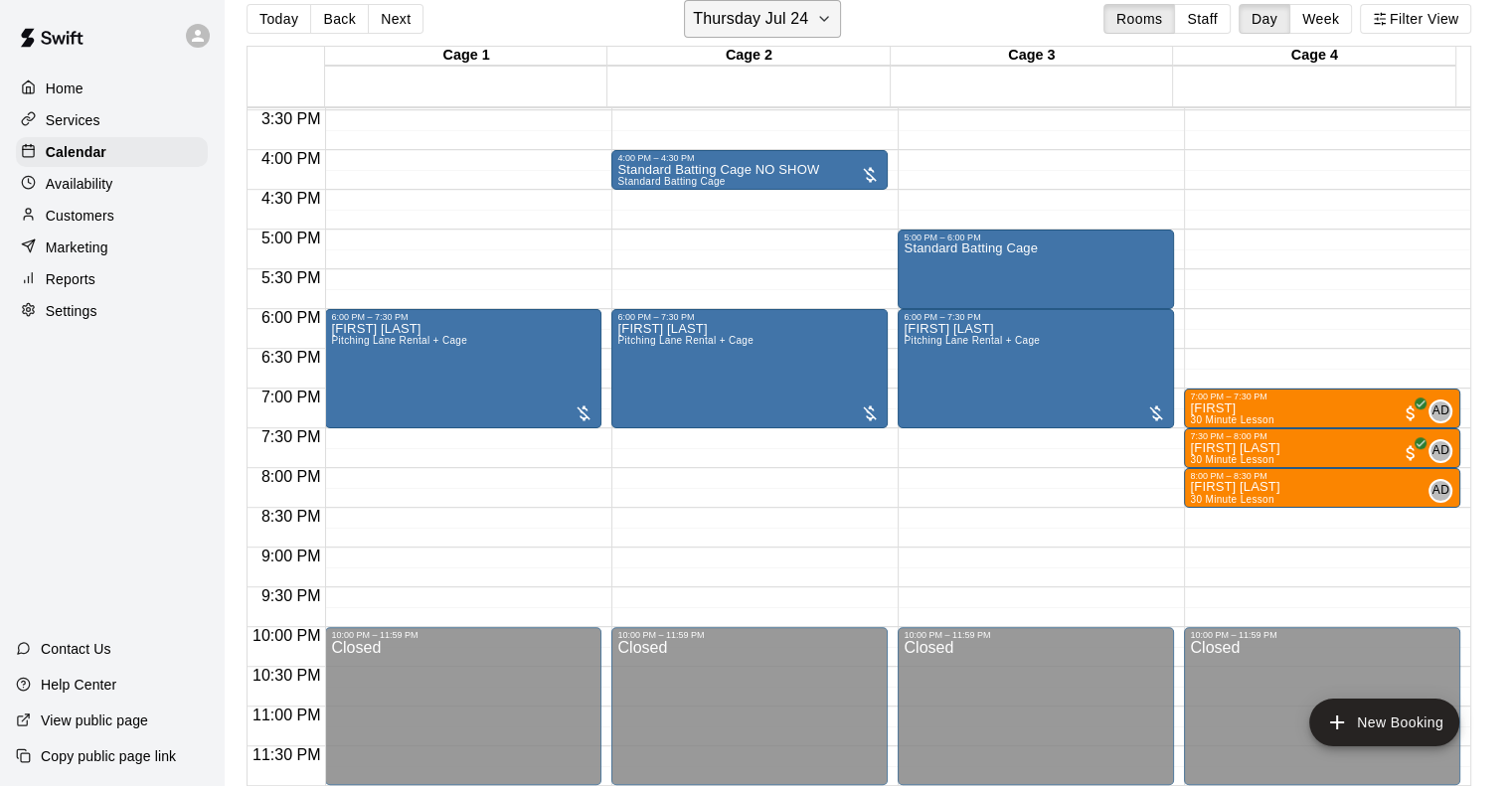 click on "Thursday Jul 24" at bounding box center [762, 19] 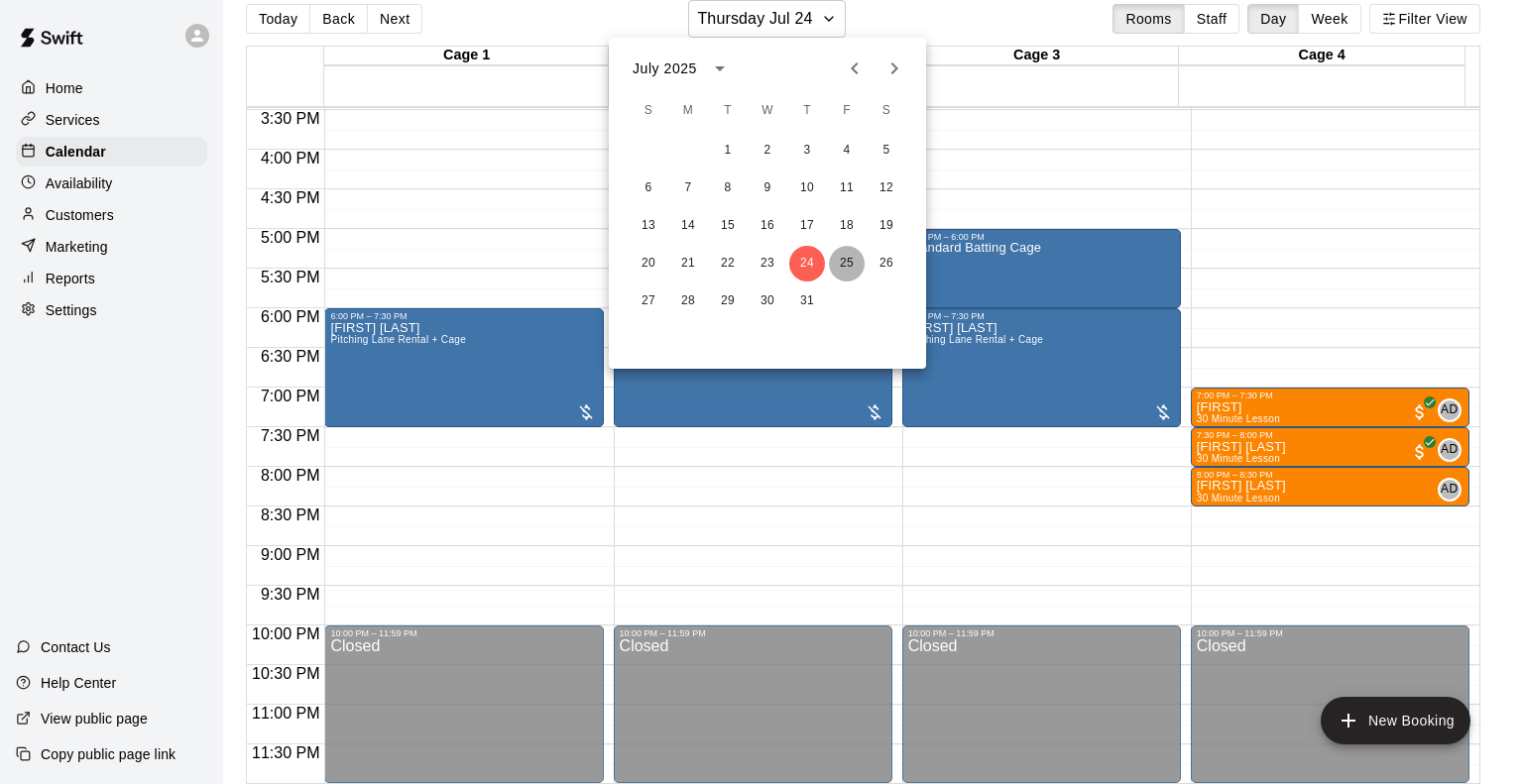 click on "25" at bounding box center (847, 264) 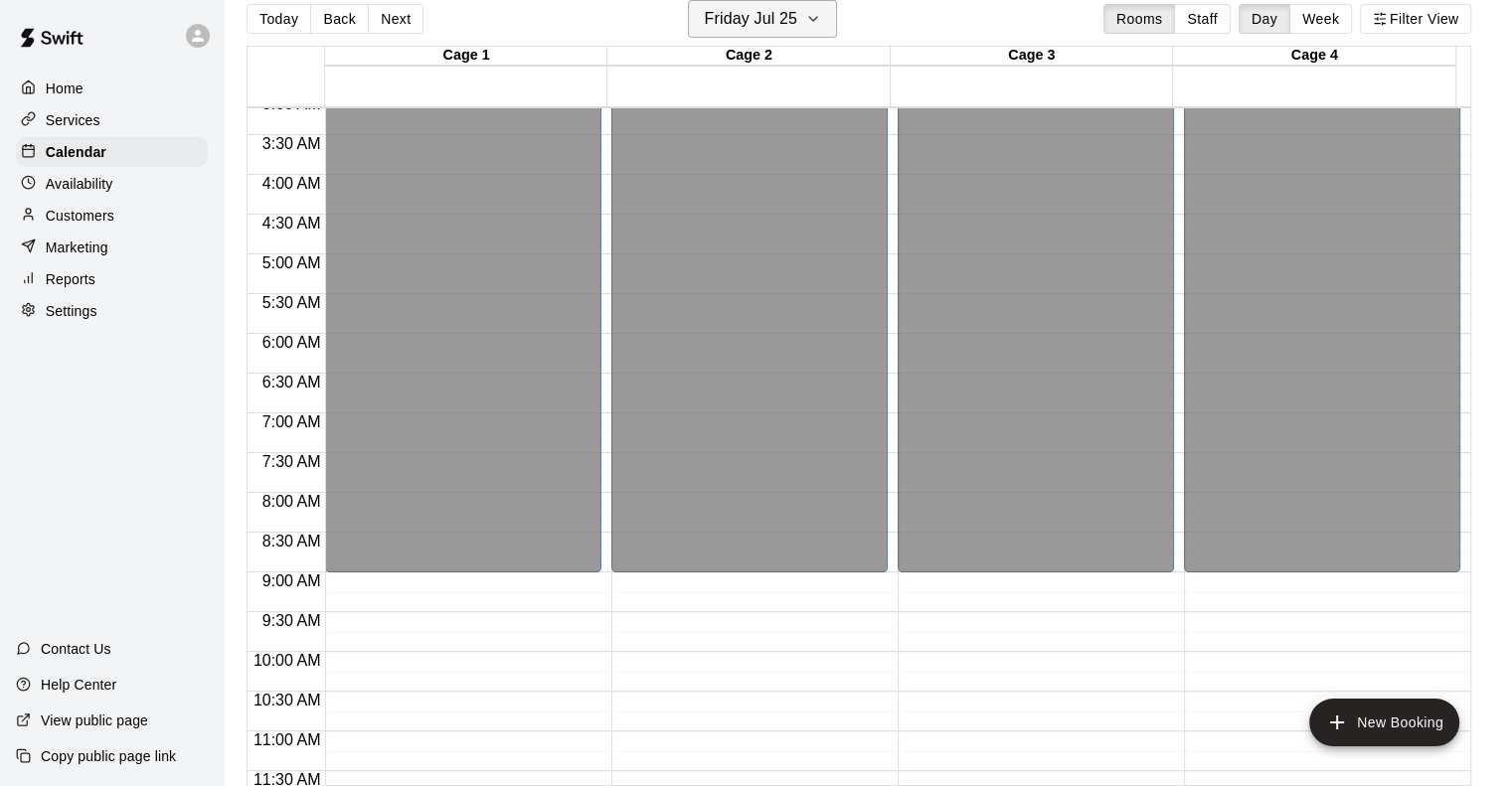 scroll, scrollTop: 236, scrollLeft: 0, axis: vertical 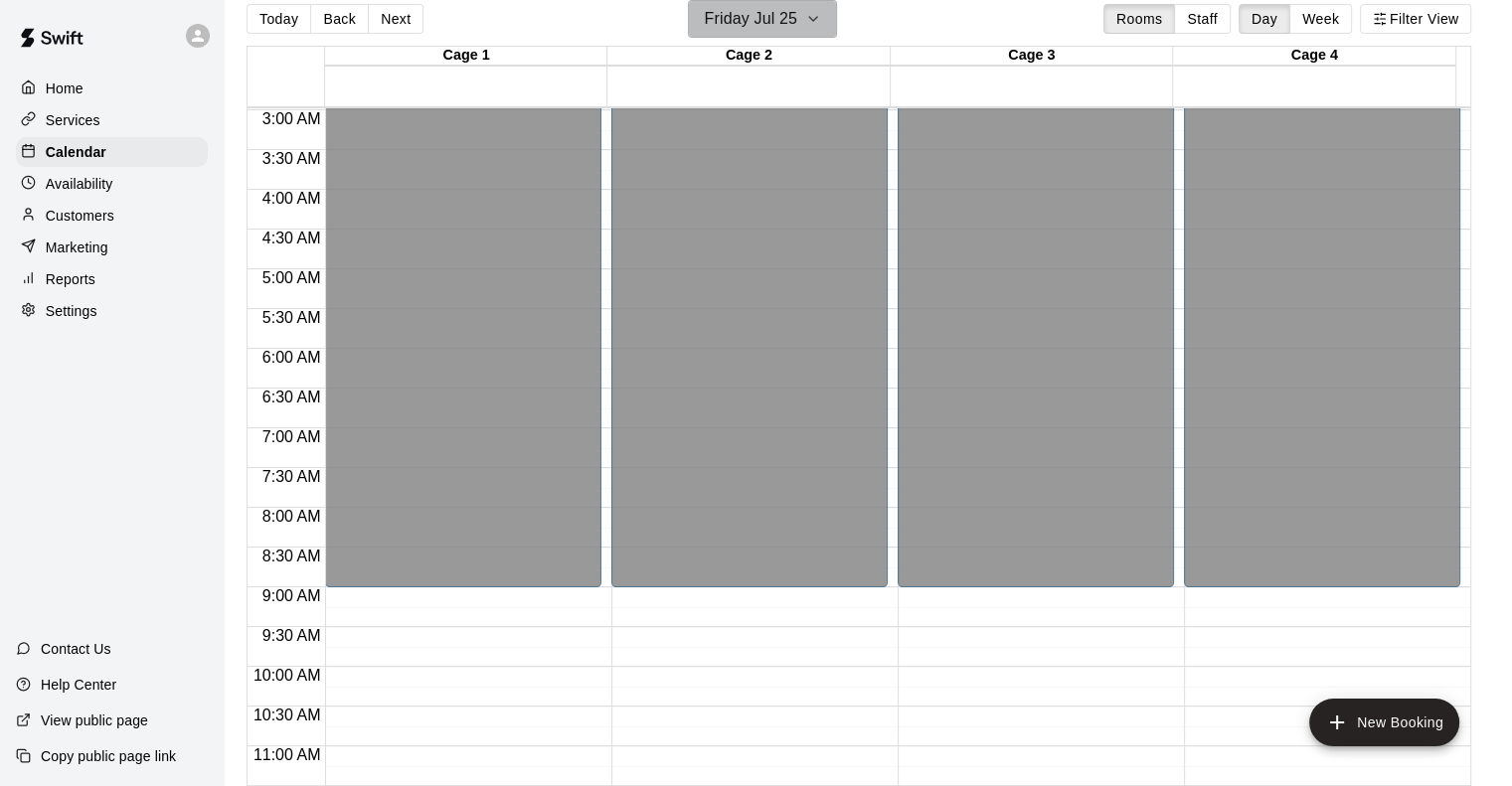 click on "Friday Jul 25" at bounding box center [751, 19] 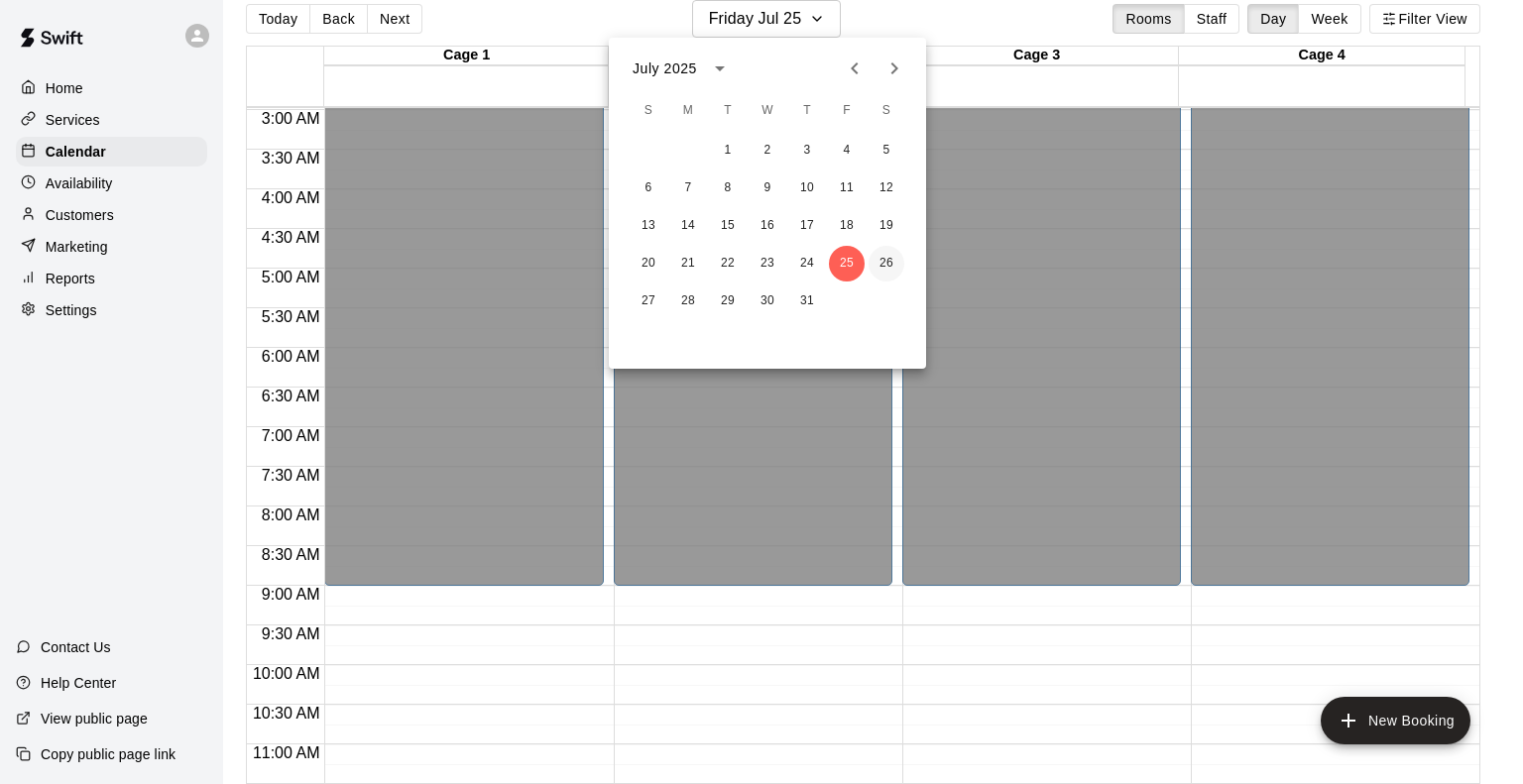 click on "26" at bounding box center [886, 264] 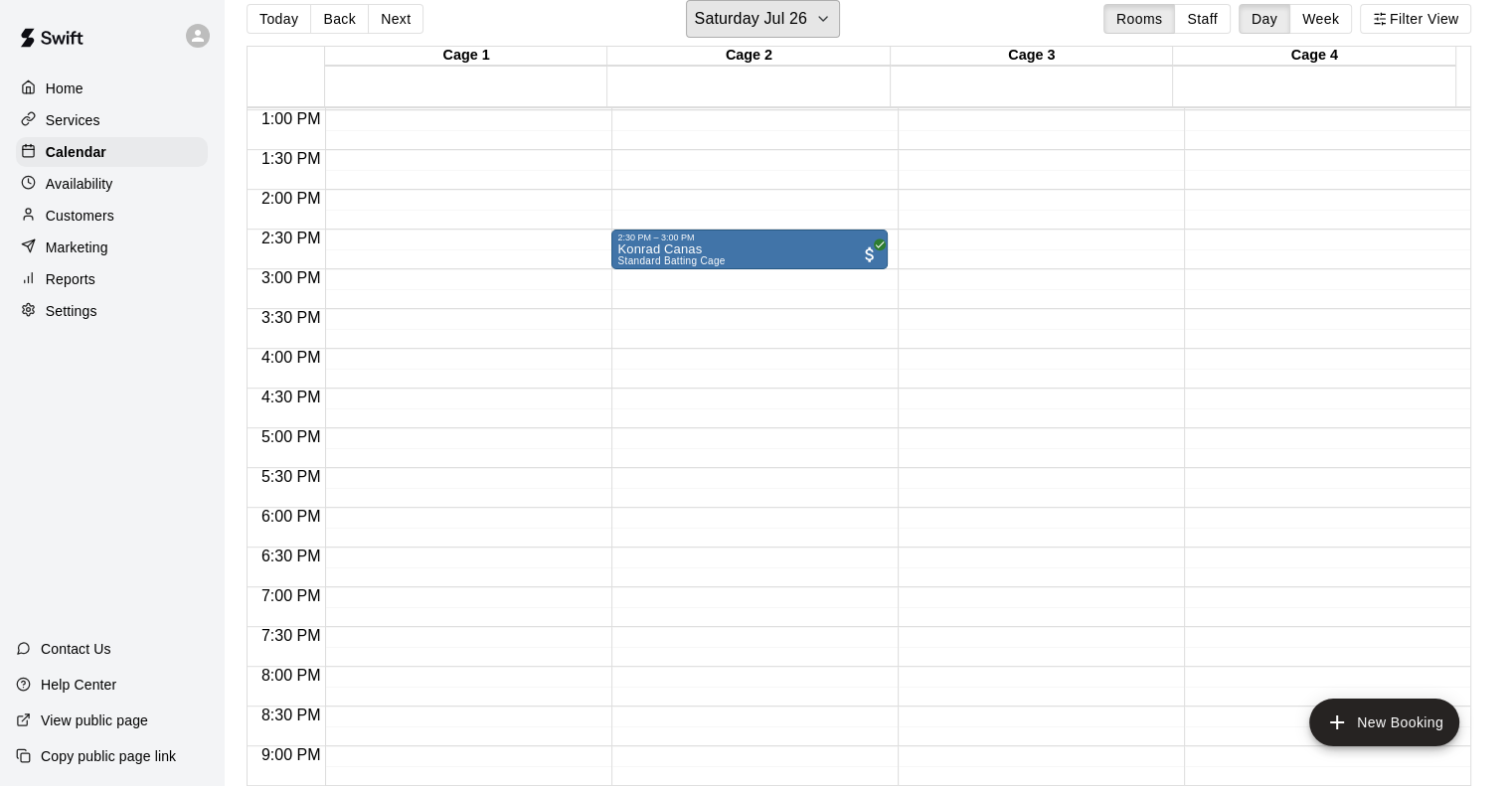 scroll, scrollTop: 1230, scrollLeft: 0, axis: vertical 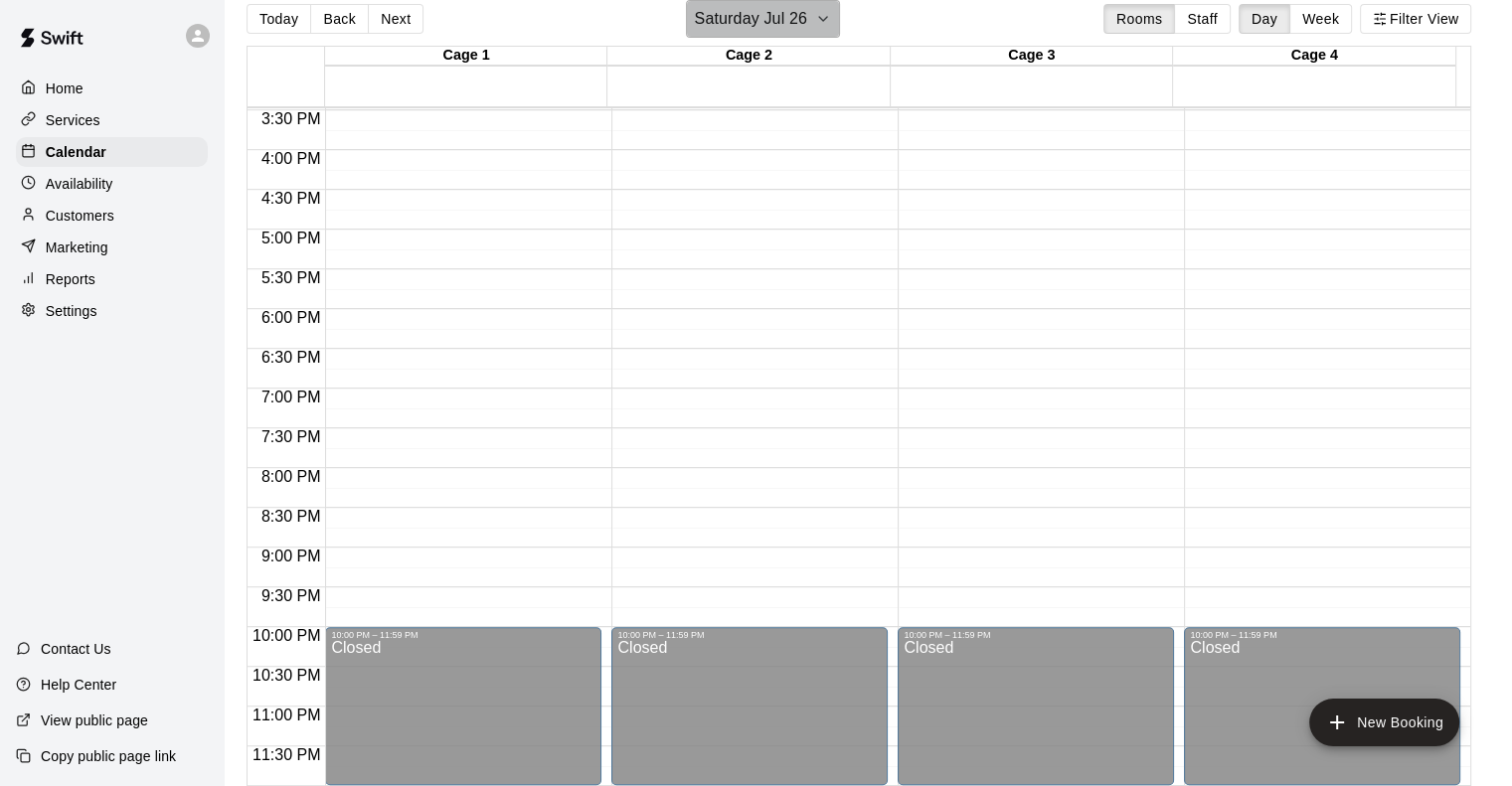 click on "Saturday Jul 26" at bounding box center (762, 19) 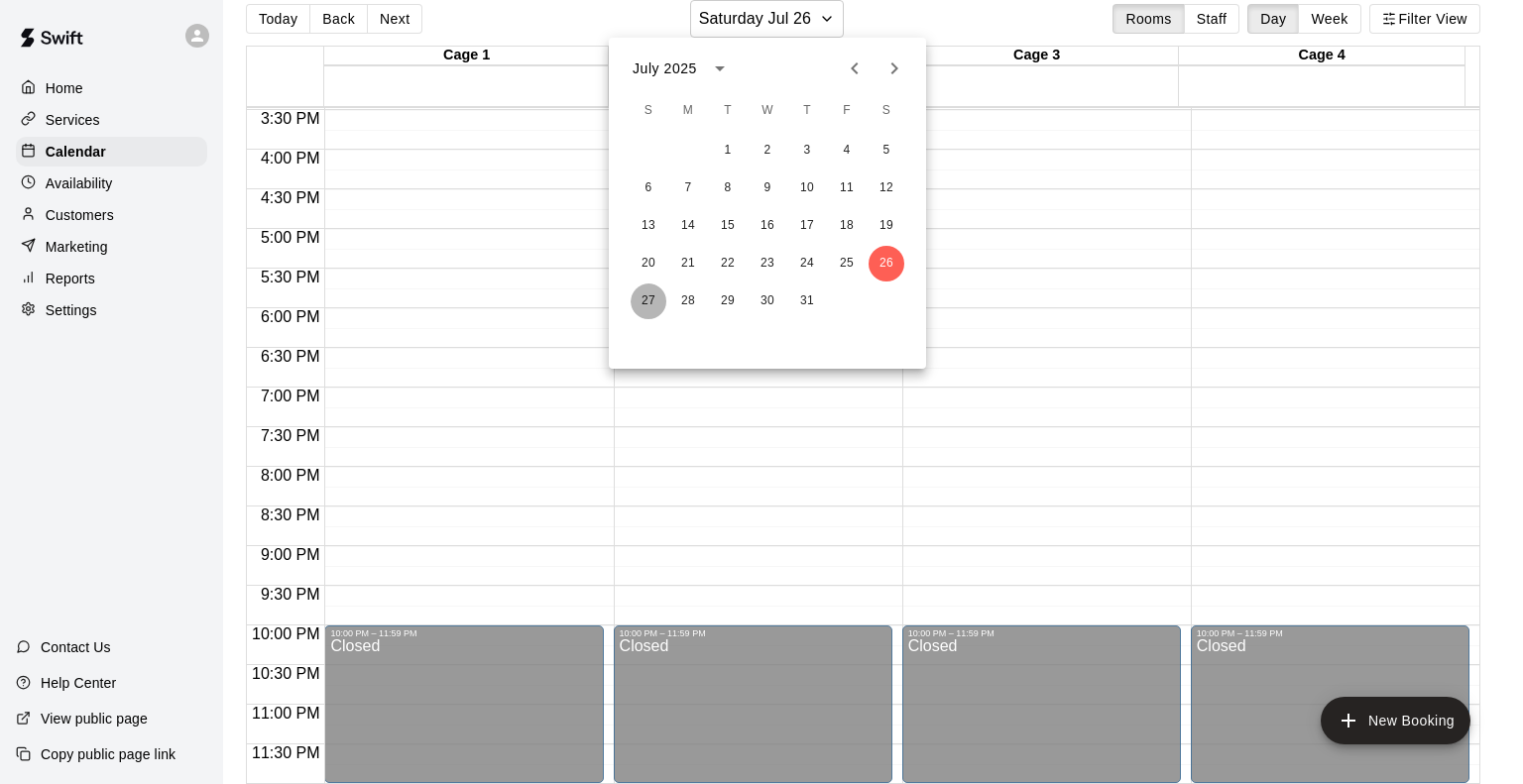 click on "27" at bounding box center [648, 301] 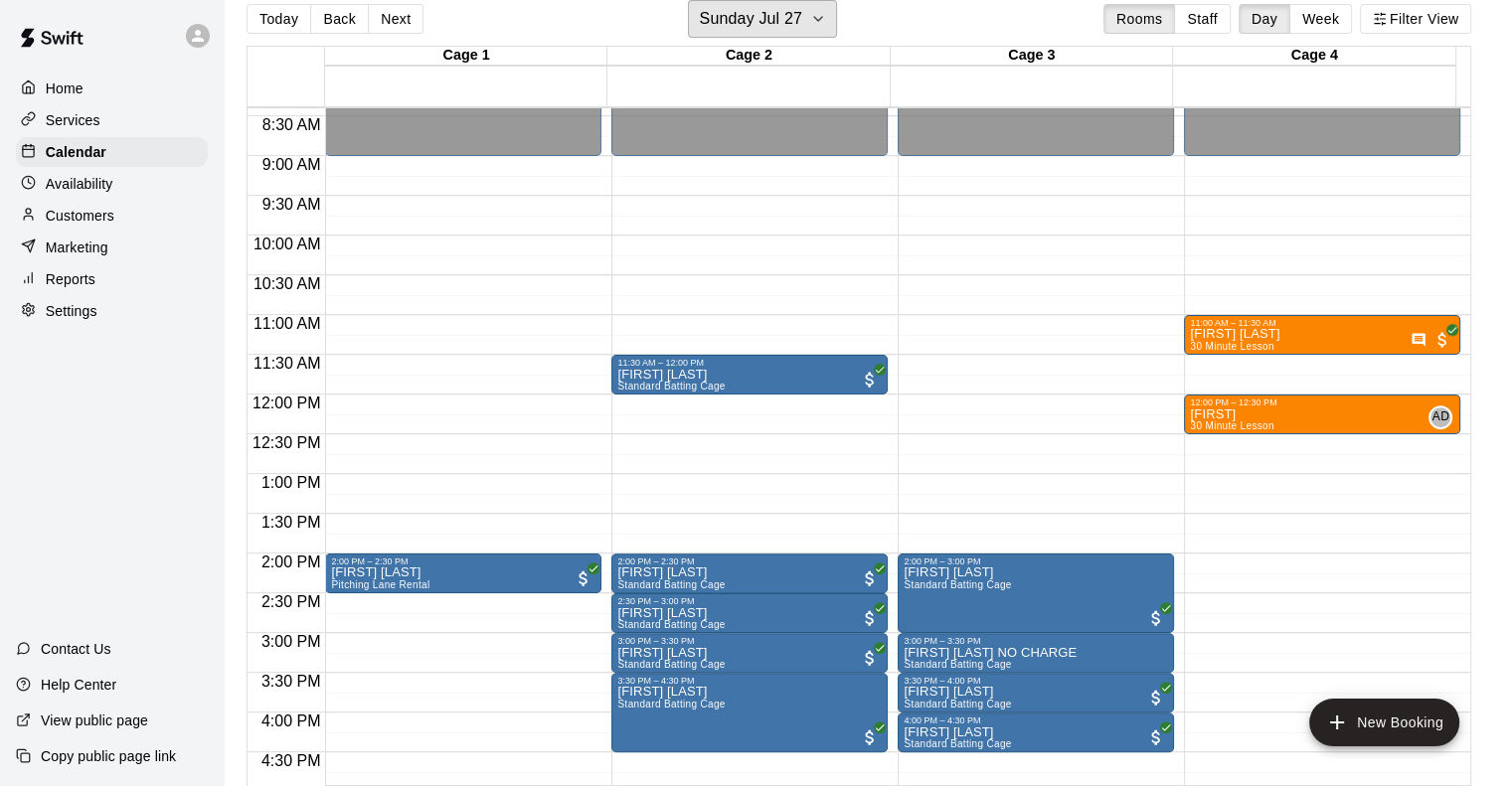 scroll, scrollTop: 634, scrollLeft: 0, axis: vertical 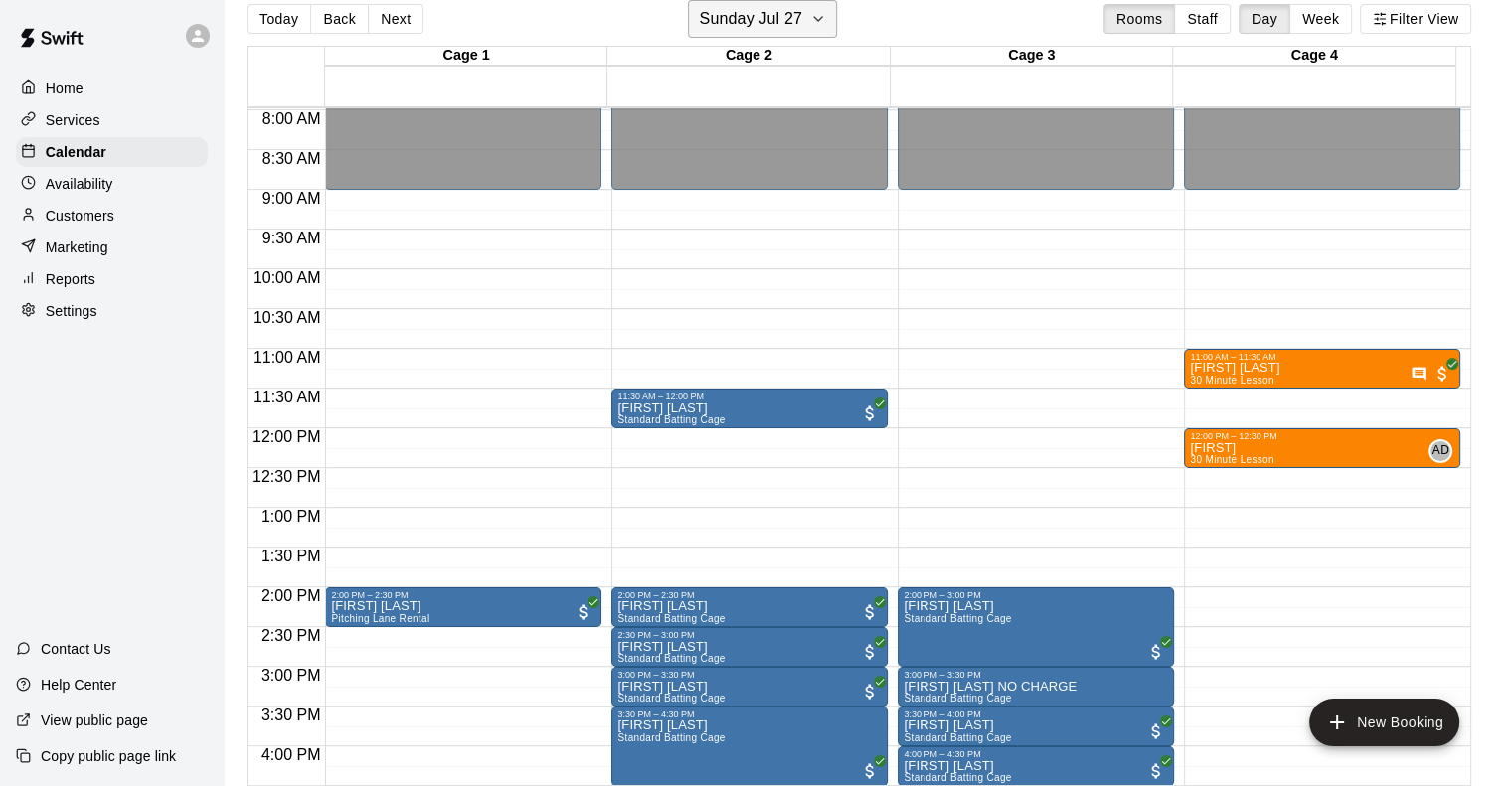 click 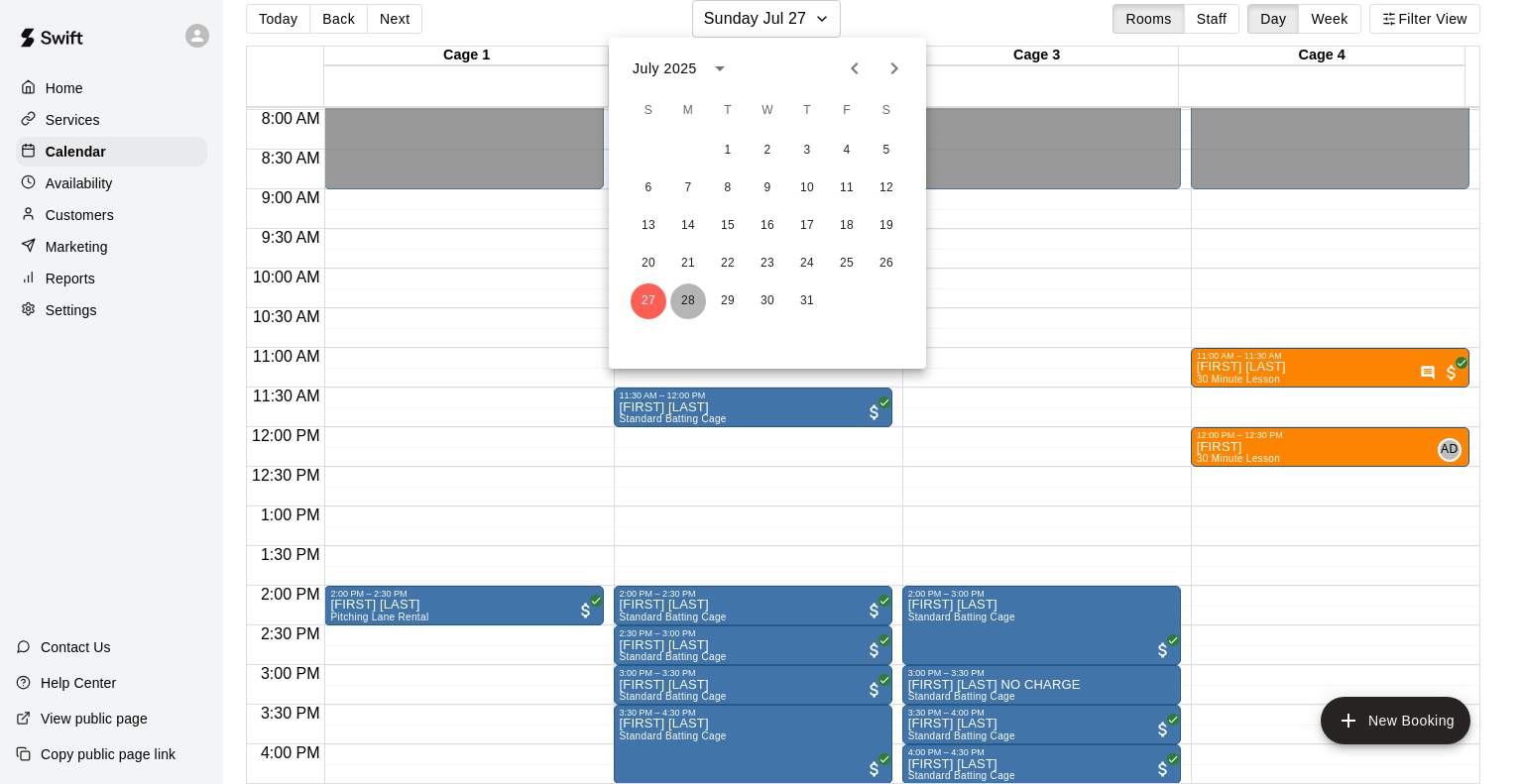 click on "28" at bounding box center [688, 301] 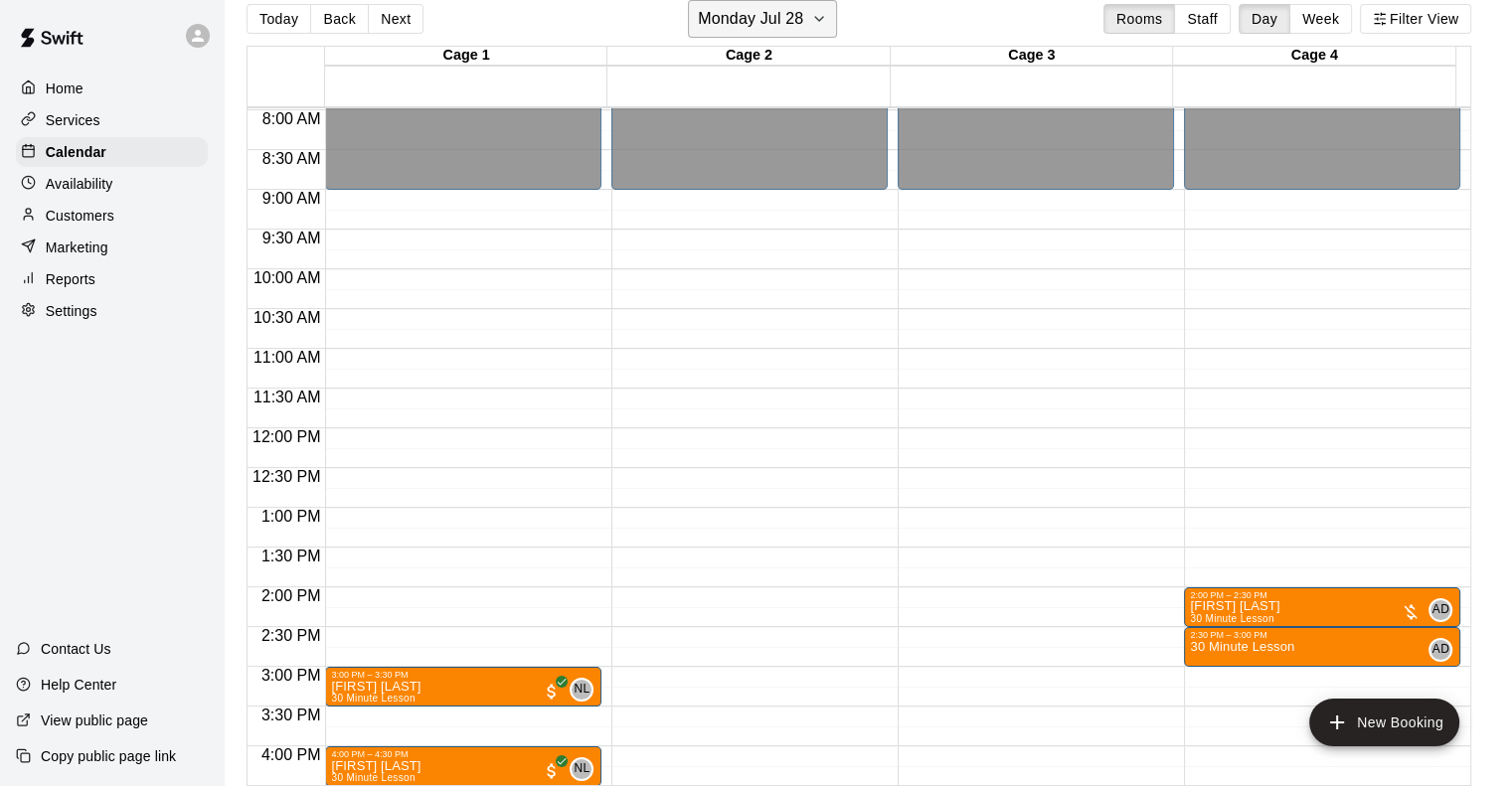 click on "Monday Jul 28" at bounding box center [762, 19] 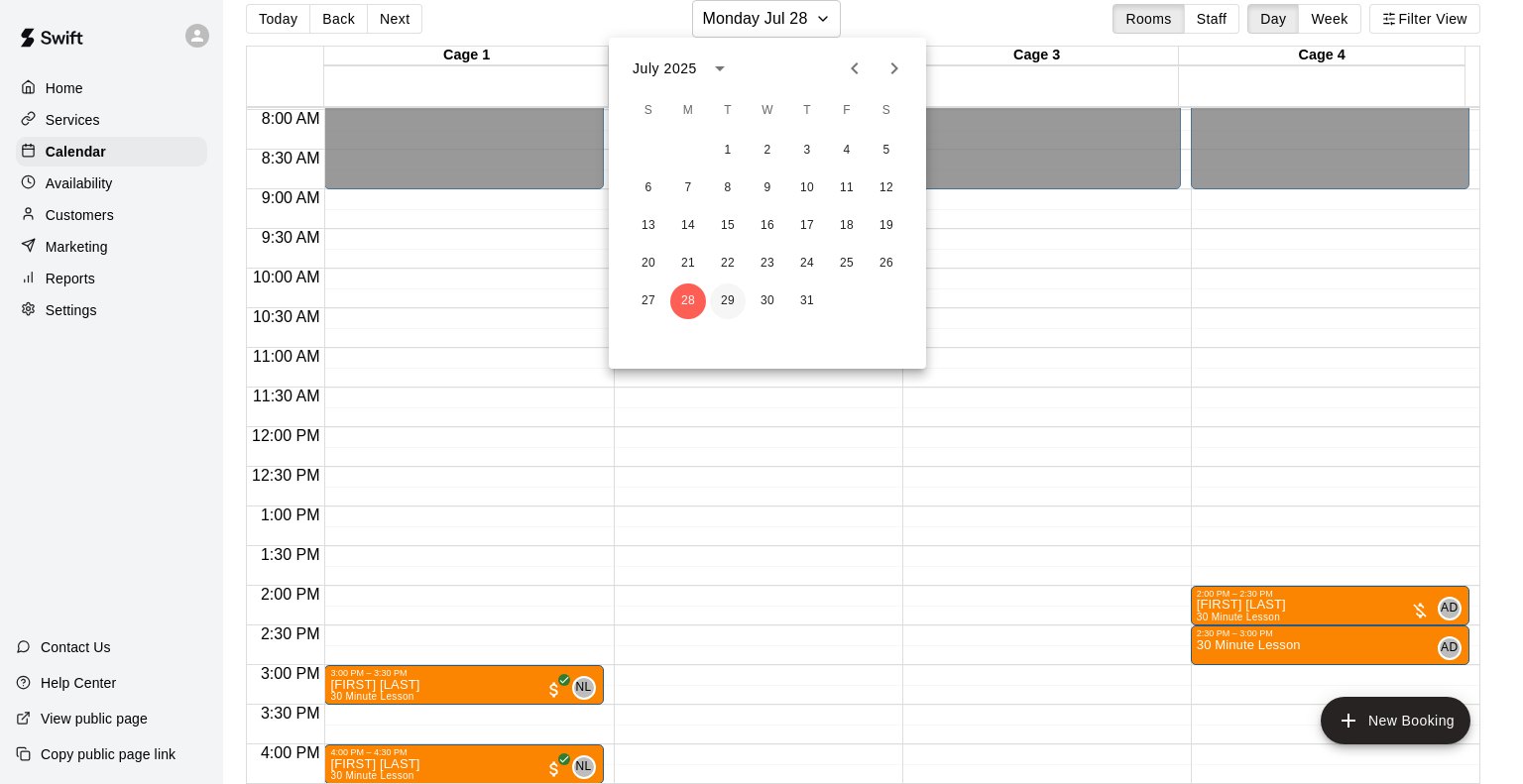 click on "29" at bounding box center [728, 301] 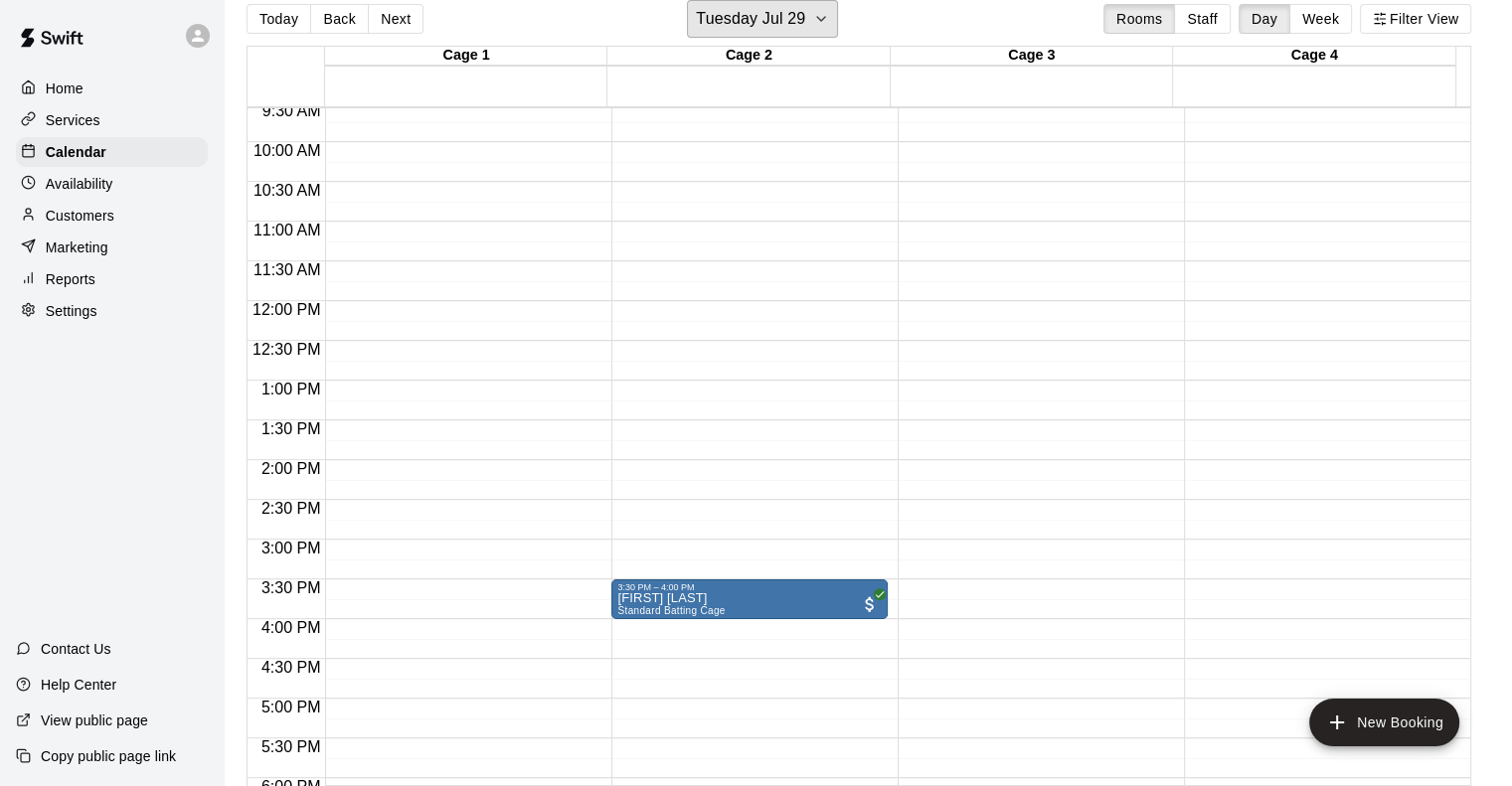 scroll, scrollTop: 1131, scrollLeft: 0, axis: vertical 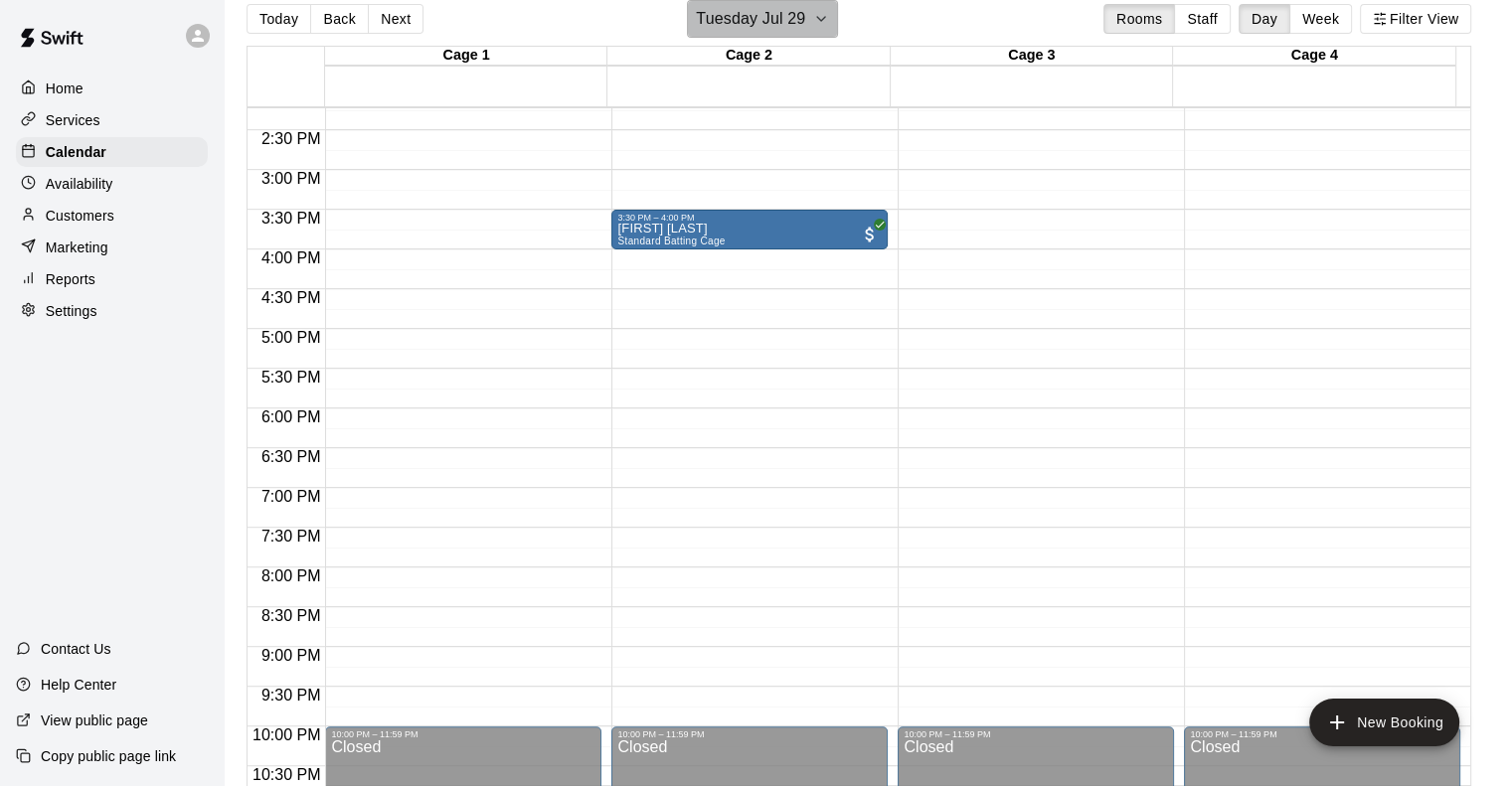 click on "Tuesday Jul 29" at bounding box center [751, 19] 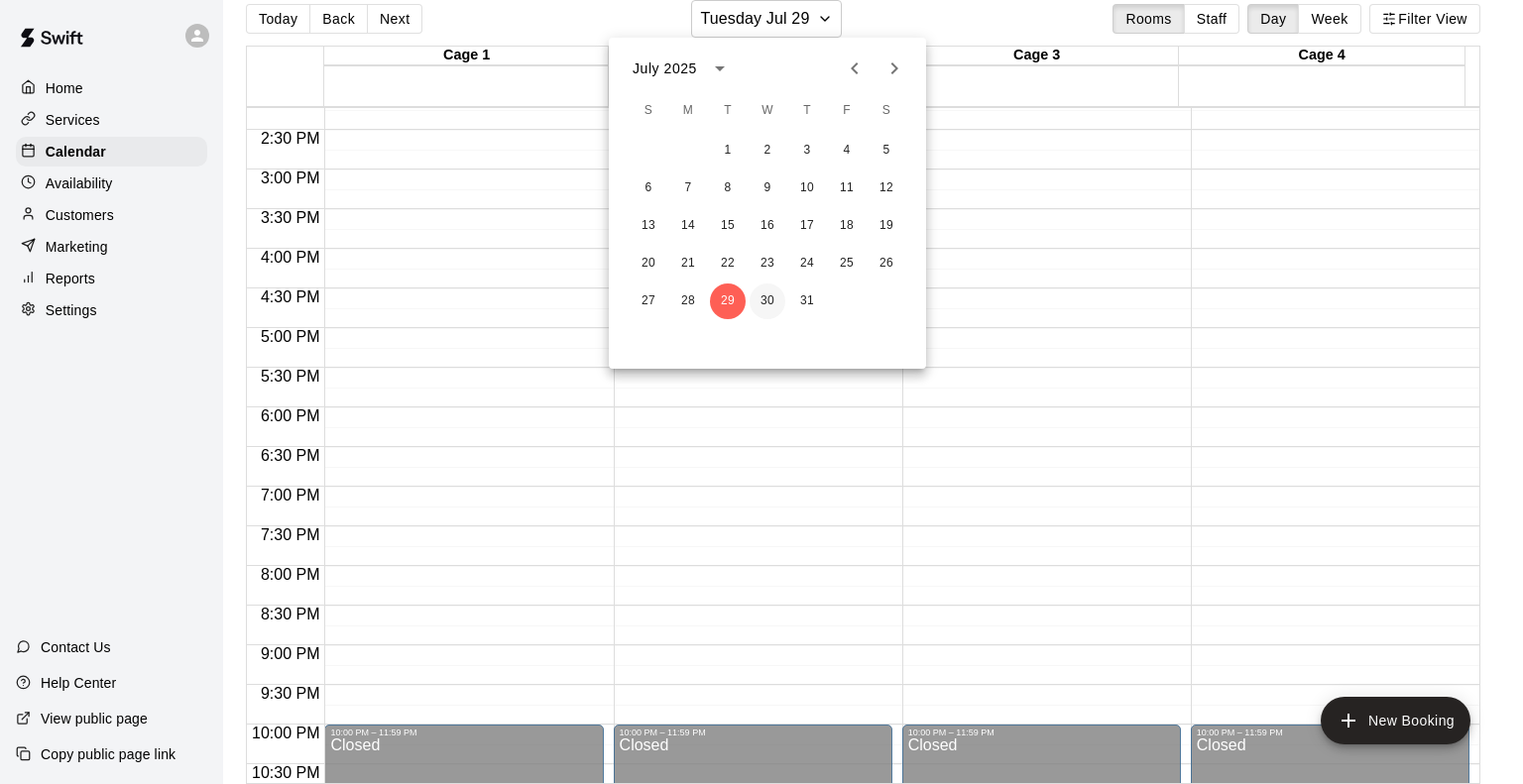 click on "30" at bounding box center (767, 301) 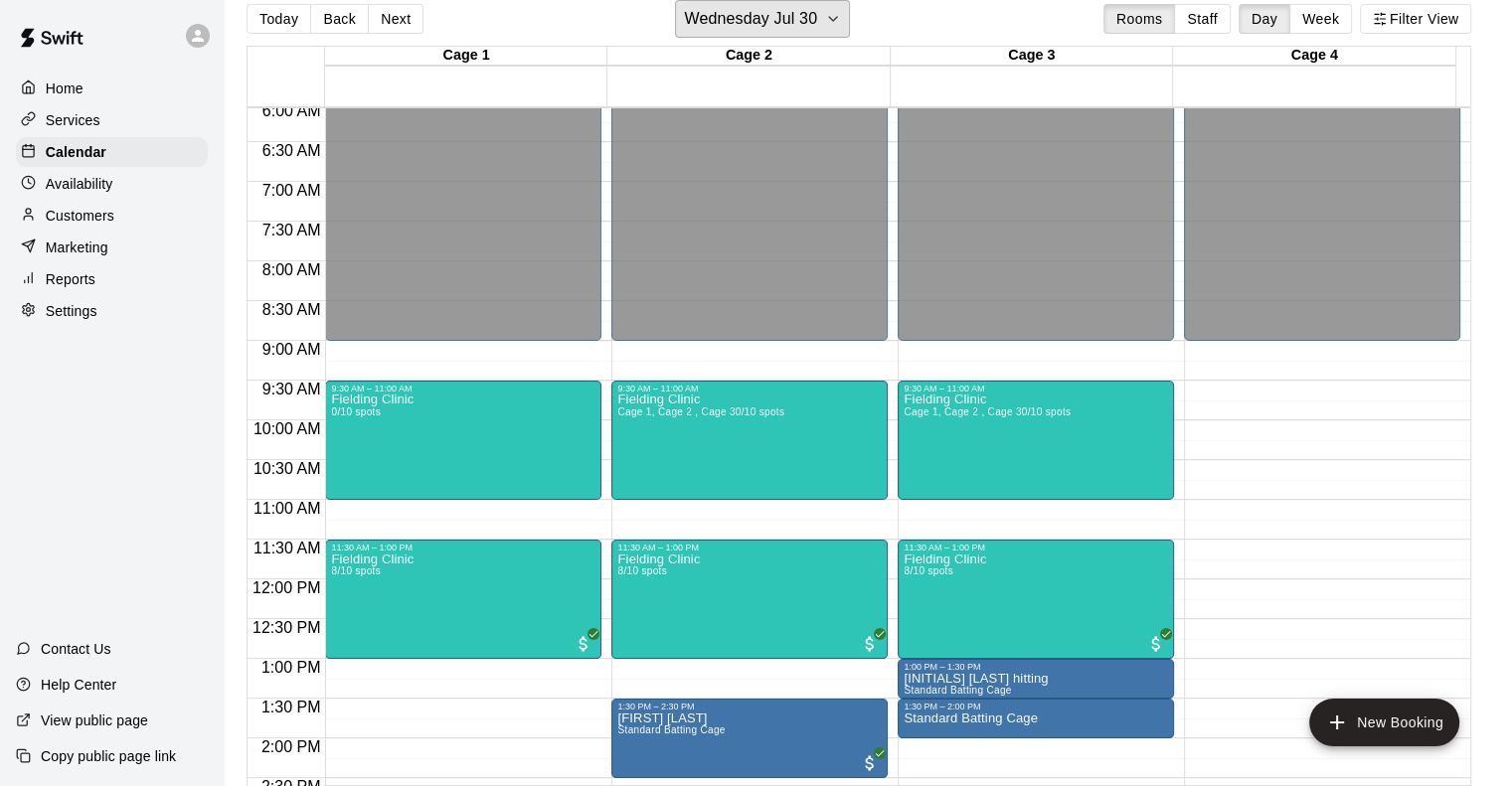 scroll, scrollTop: 236, scrollLeft: 0, axis: vertical 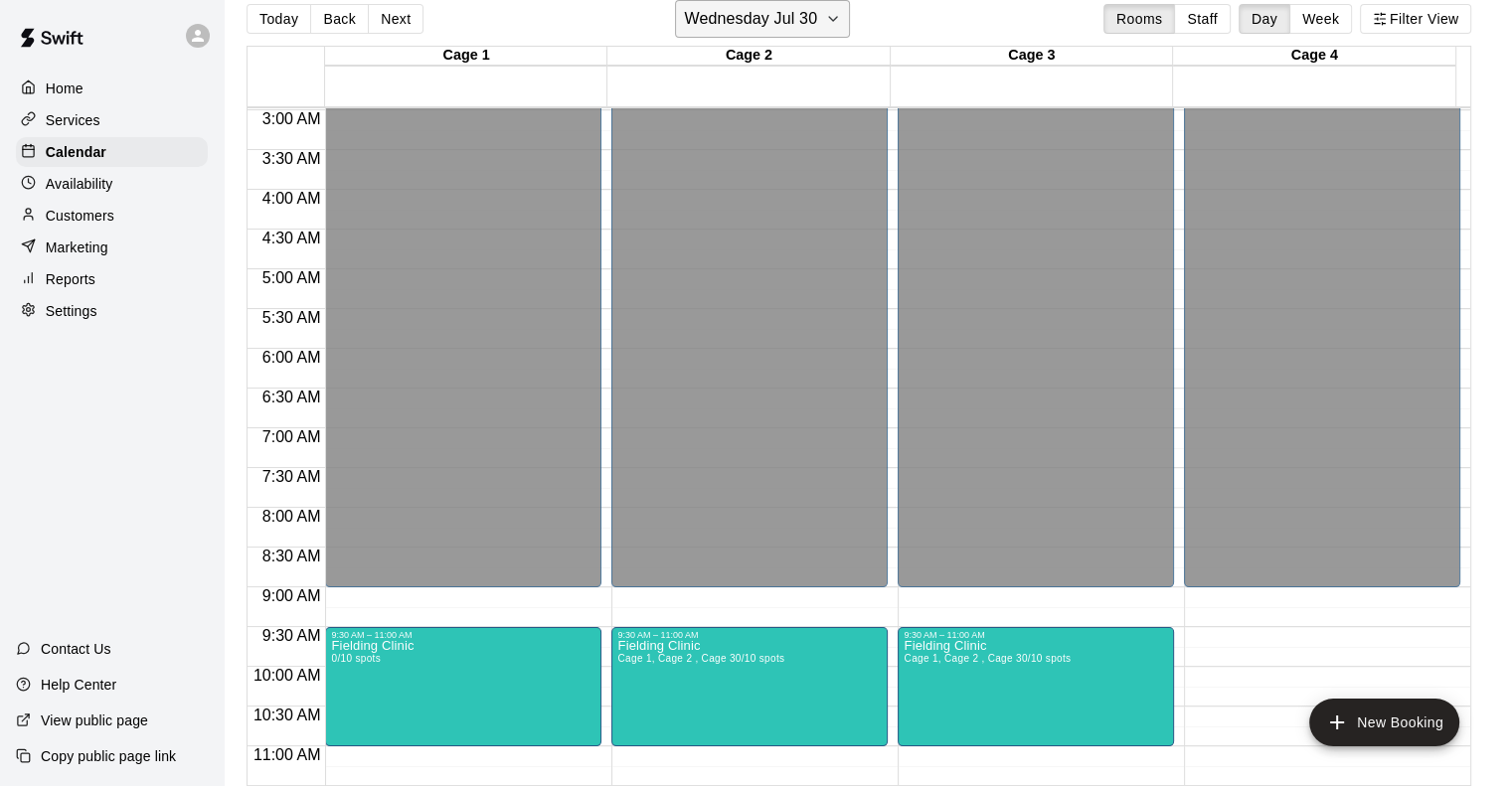 click on "Wednesday Jul 30" at bounding box center (751, 19) 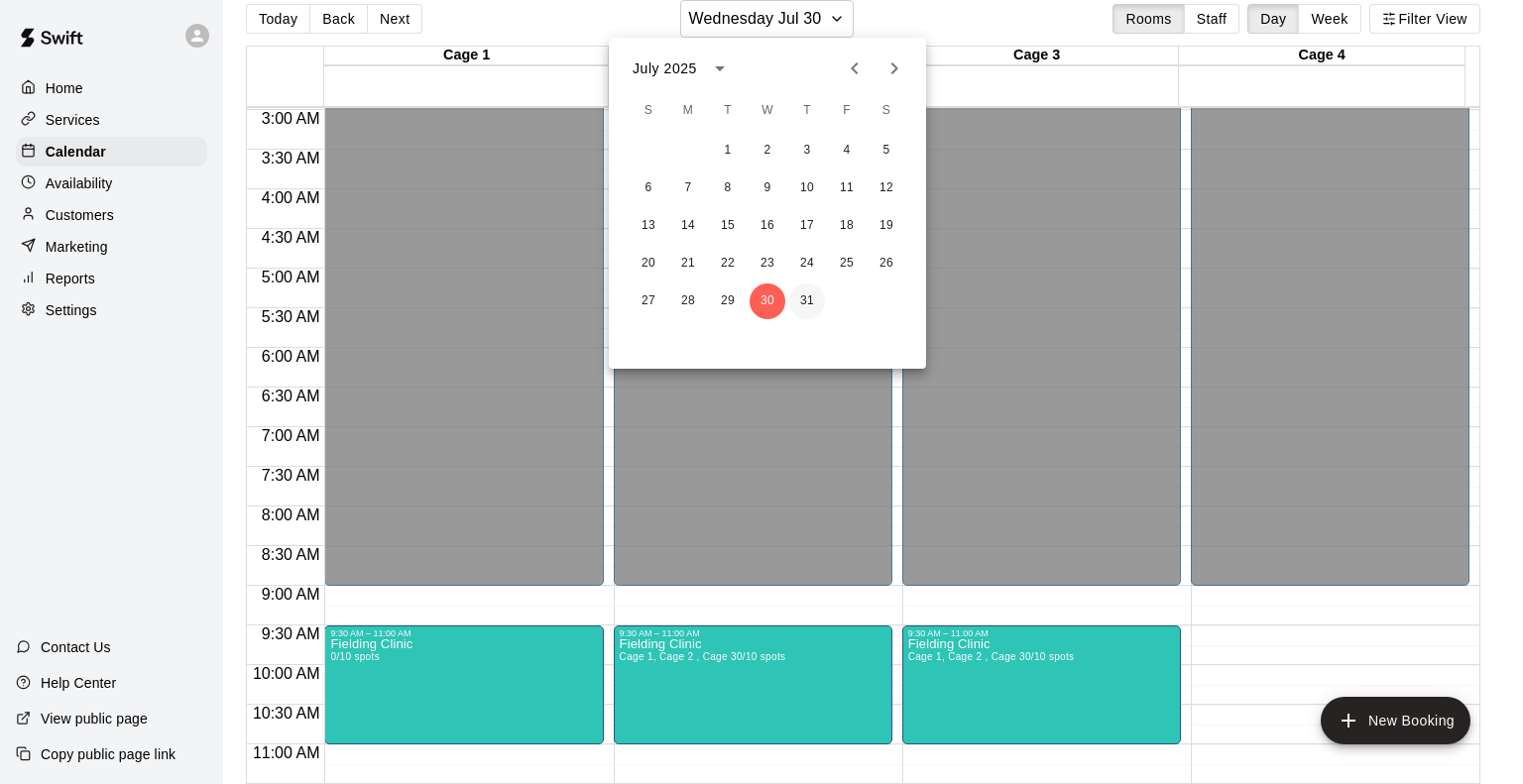 click on "31" at bounding box center (807, 301) 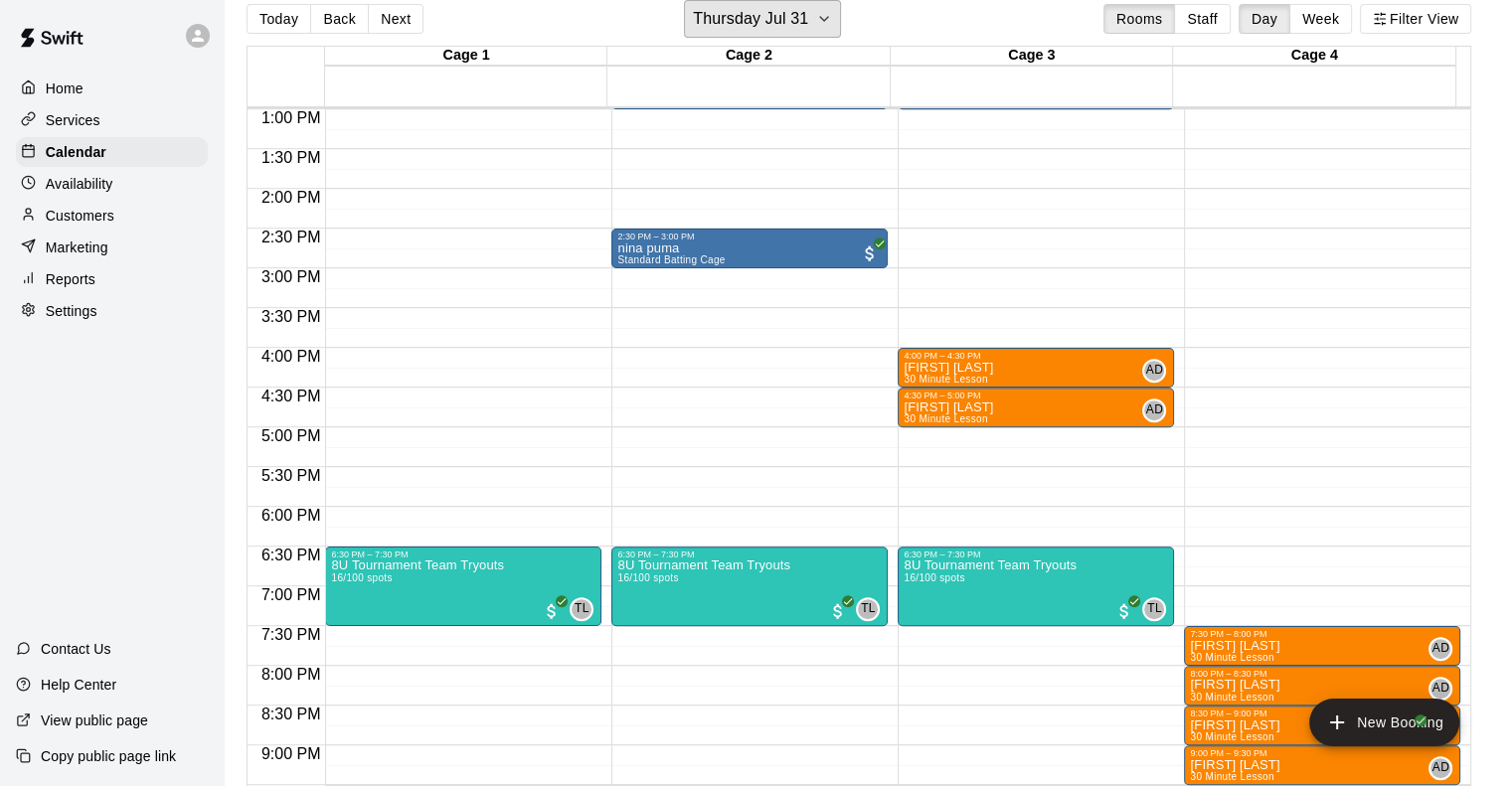 scroll, scrollTop: 1031, scrollLeft: 0, axis: vertical 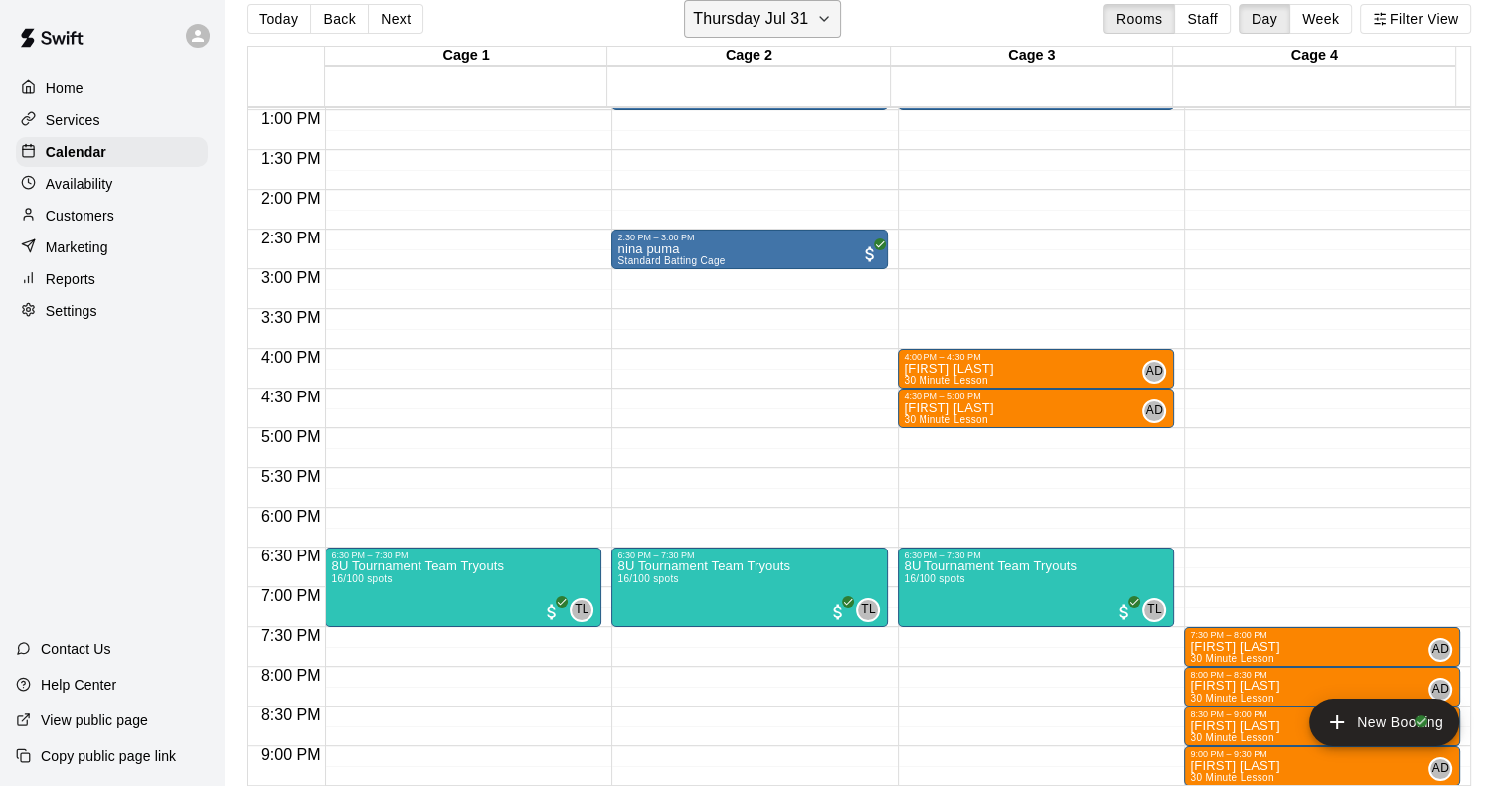 click on "Thursday Jul 31" at bounding box center [751, 19] 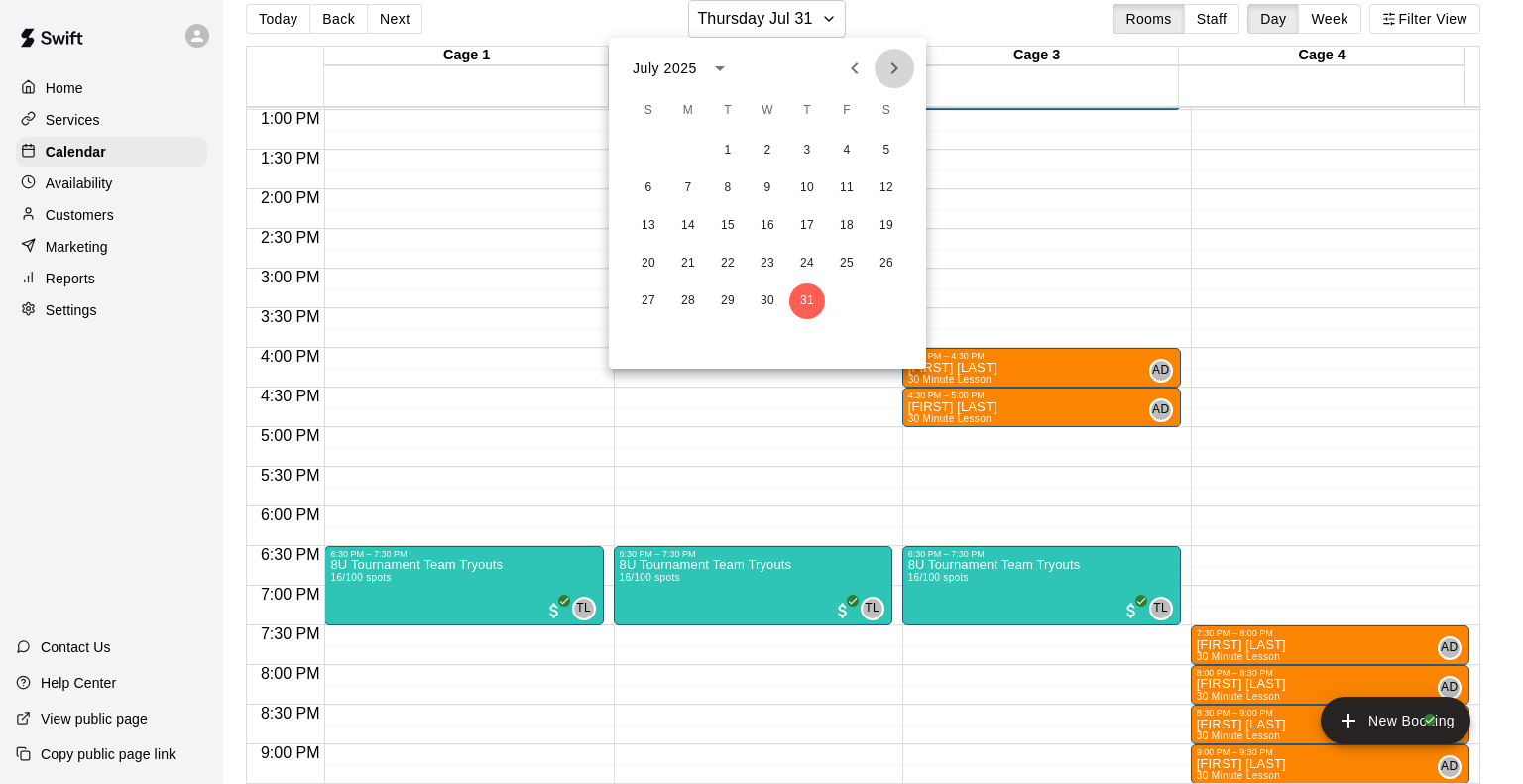 click at bounding box center [894, 68] 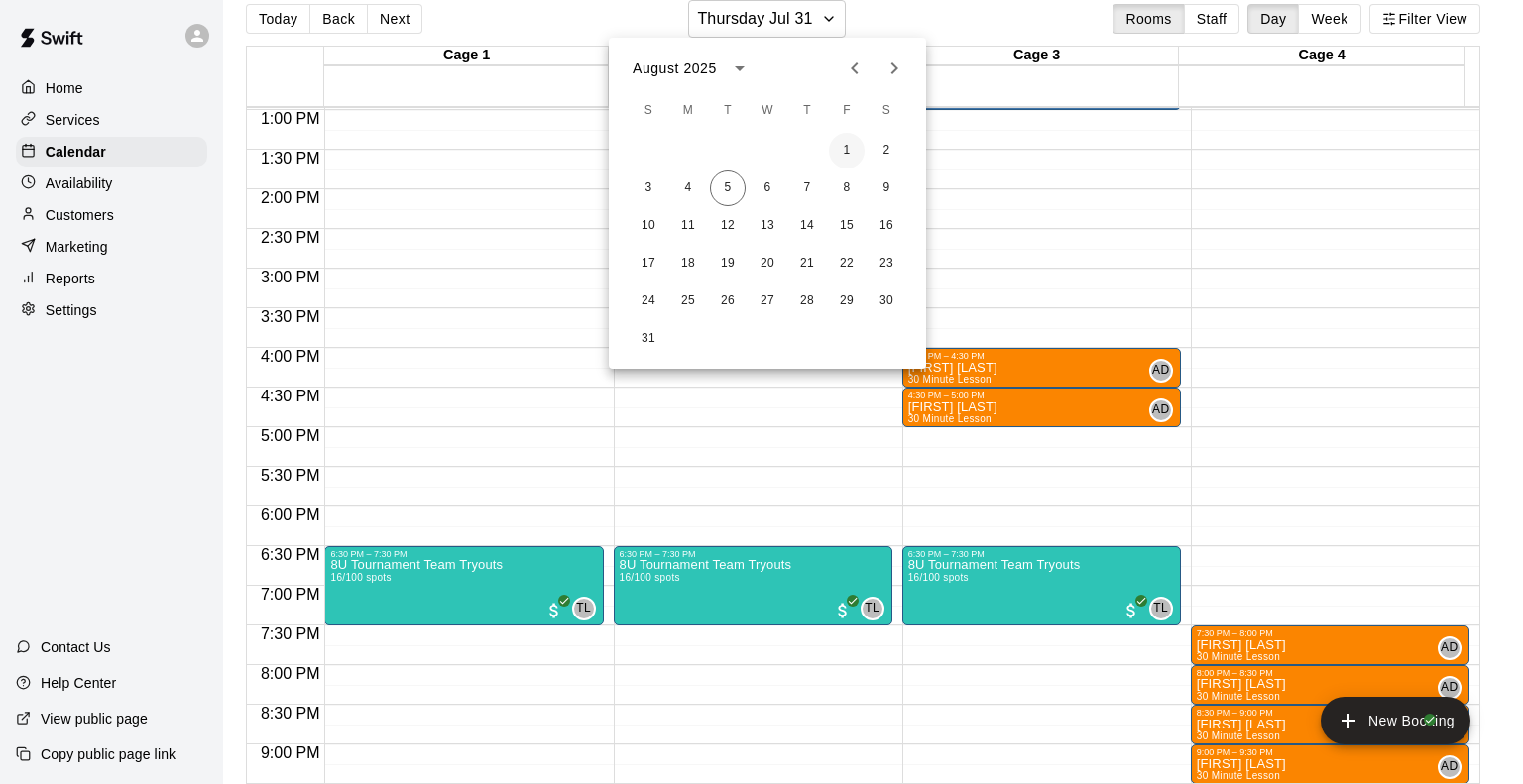 click on "1" at bounding box center (847, 151) 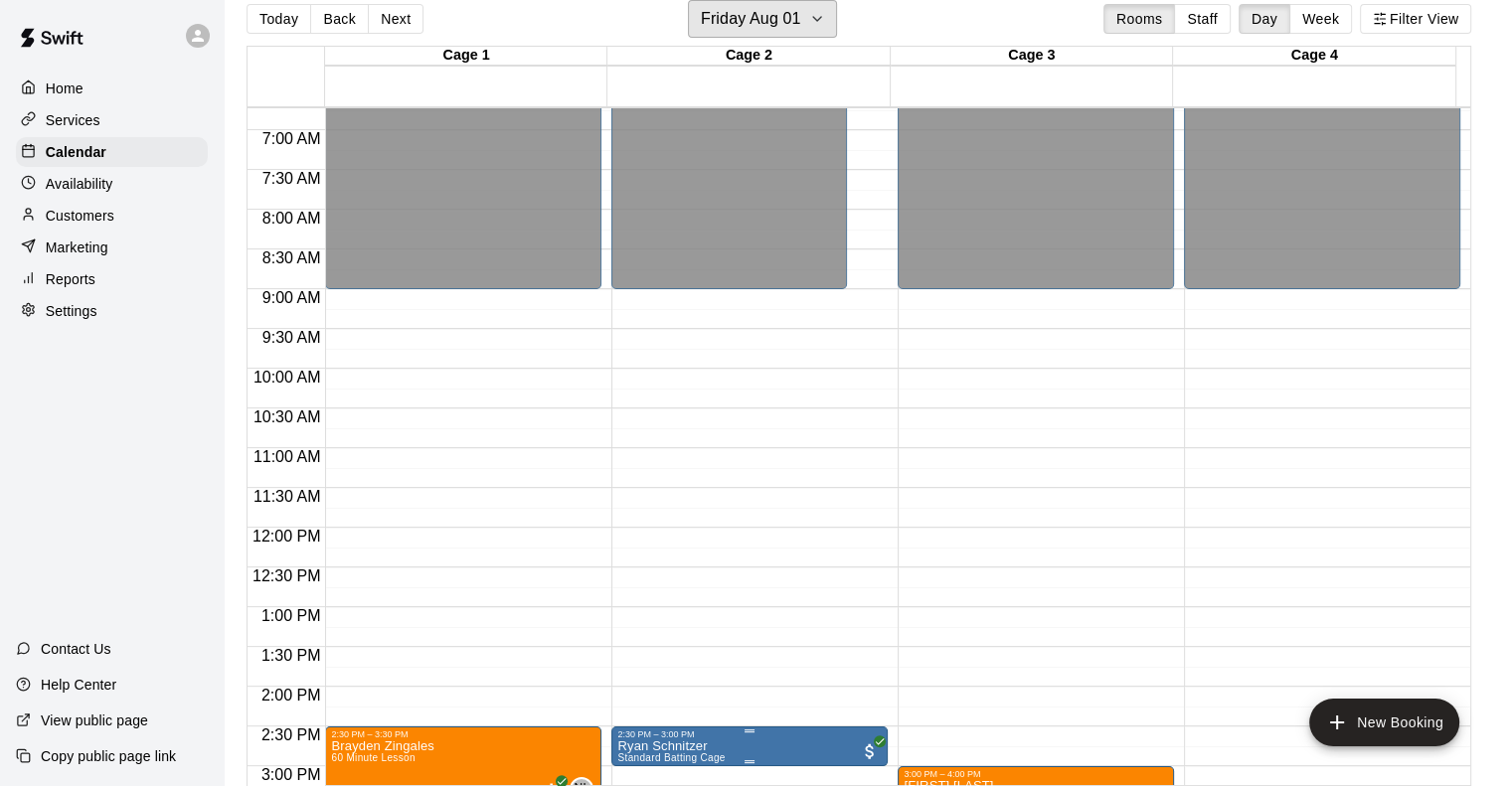 scroll, scrollTop: 137, scrollLeft: 0, axis: vertical 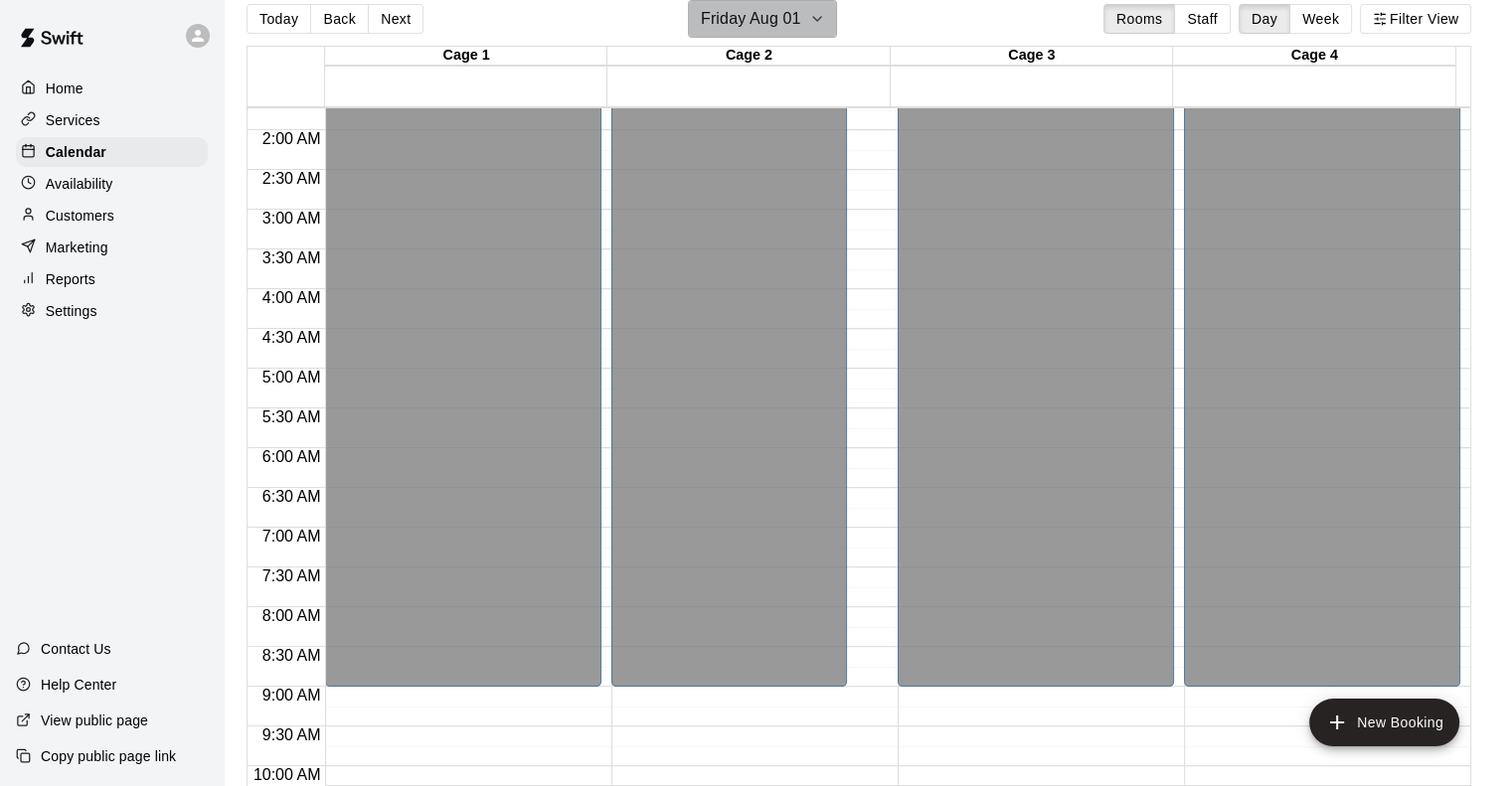 click on "Friday Aug 01" at bounding box center [762, 19] 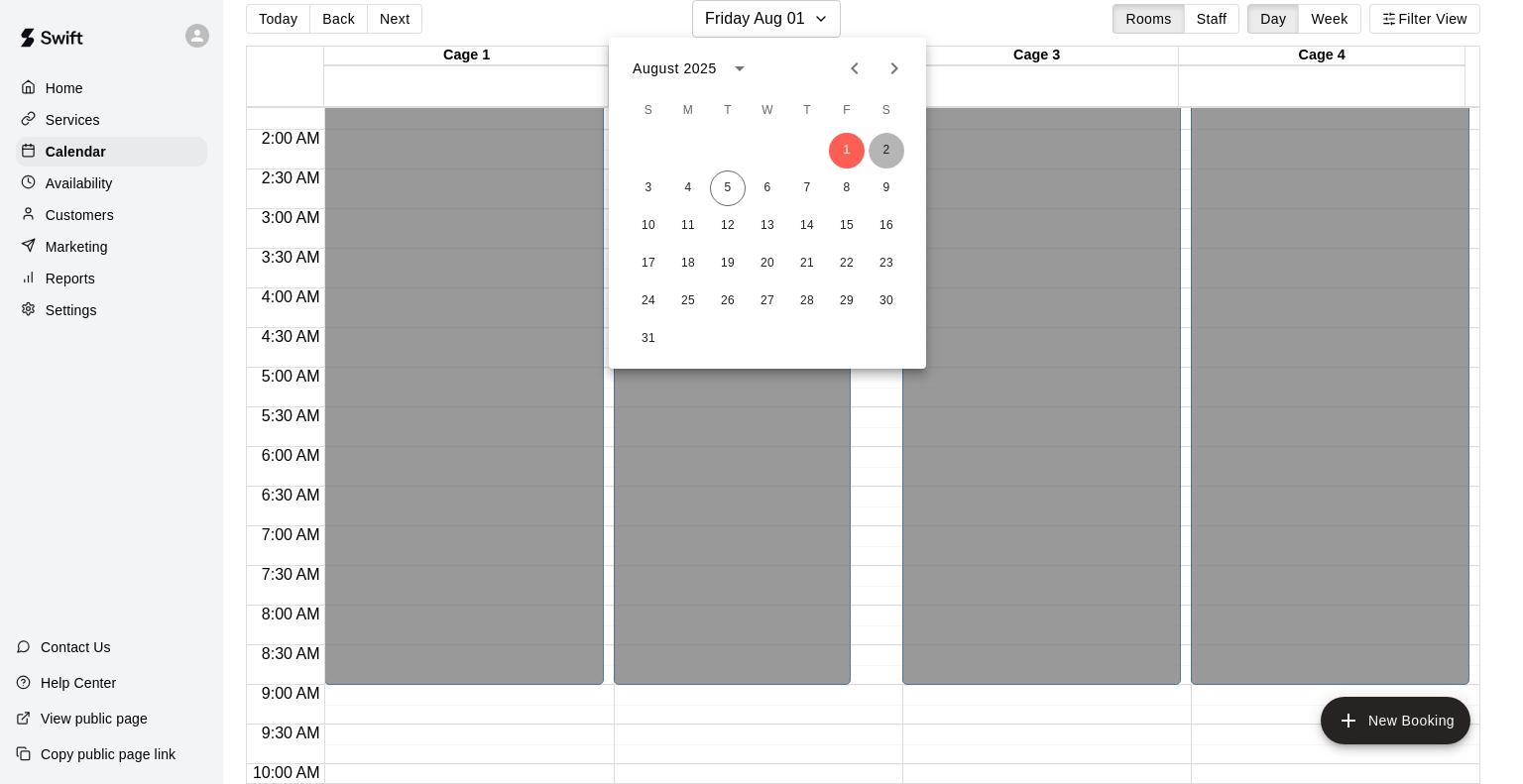 click on "2" at bounding box center [886, 151] 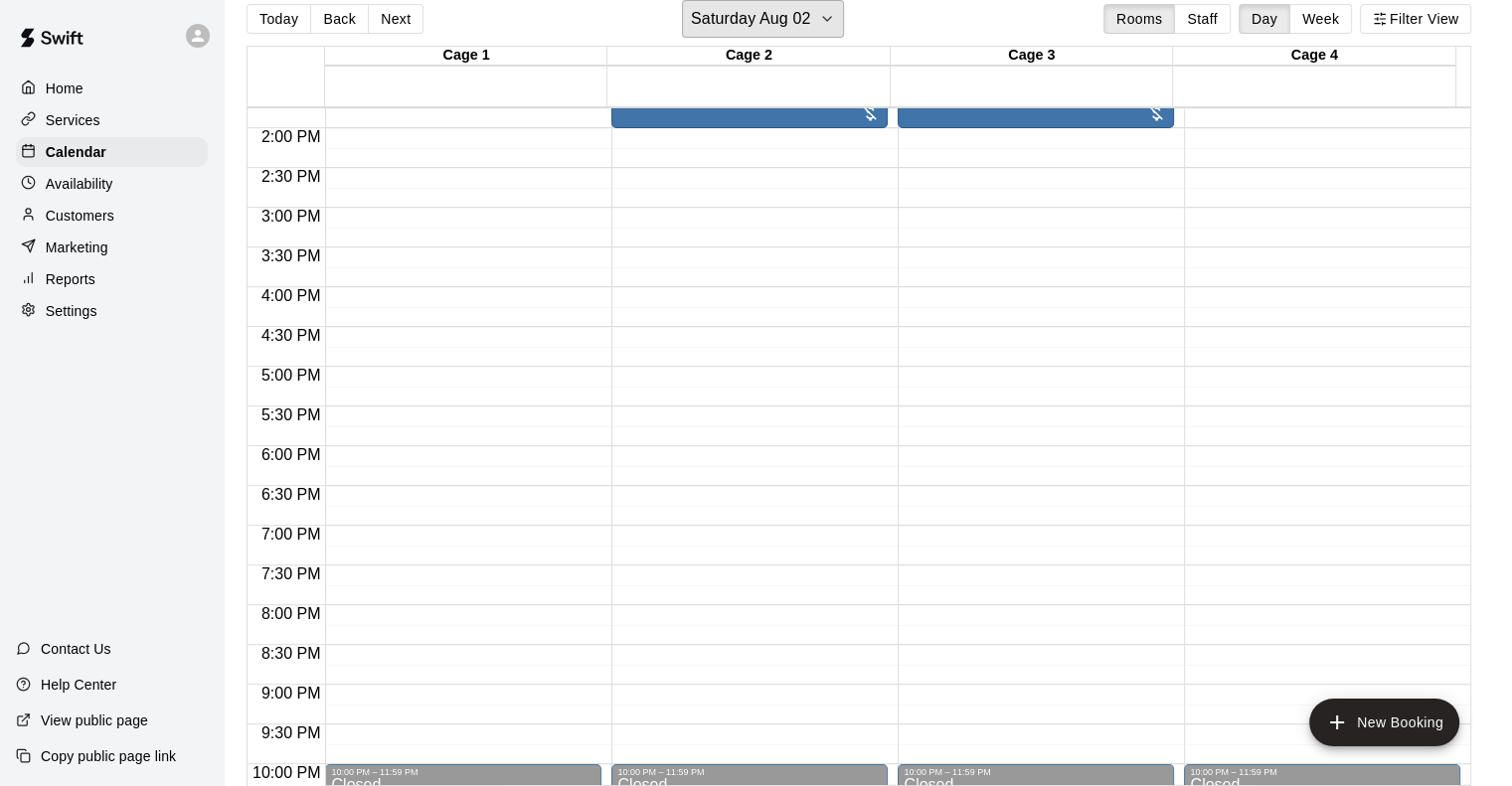 scroll, scrollTop: 1230, scrollLeft: 0, axis: vertical 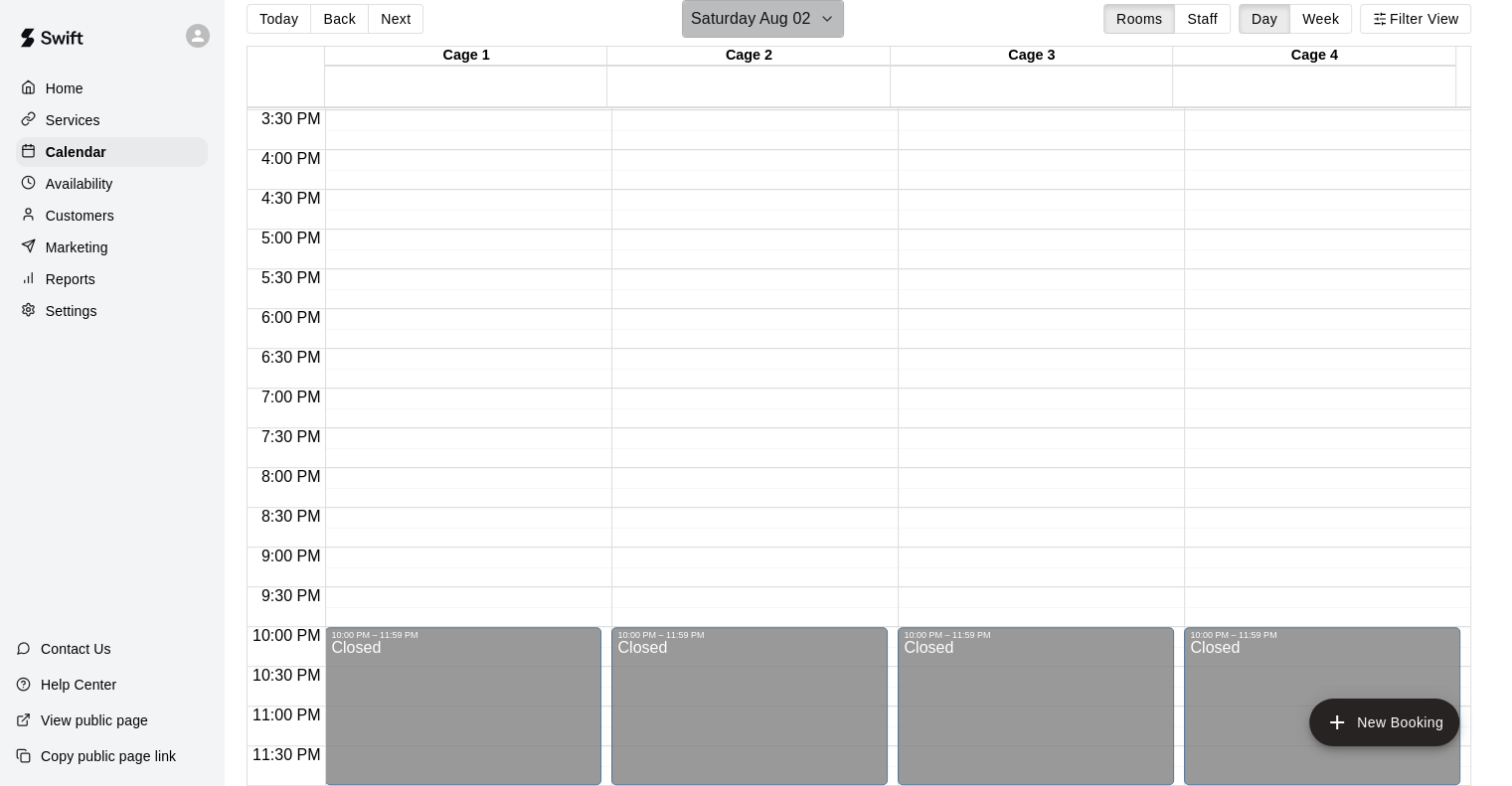 click on "Saturday Aug 02" at bounding box center (751, 19) 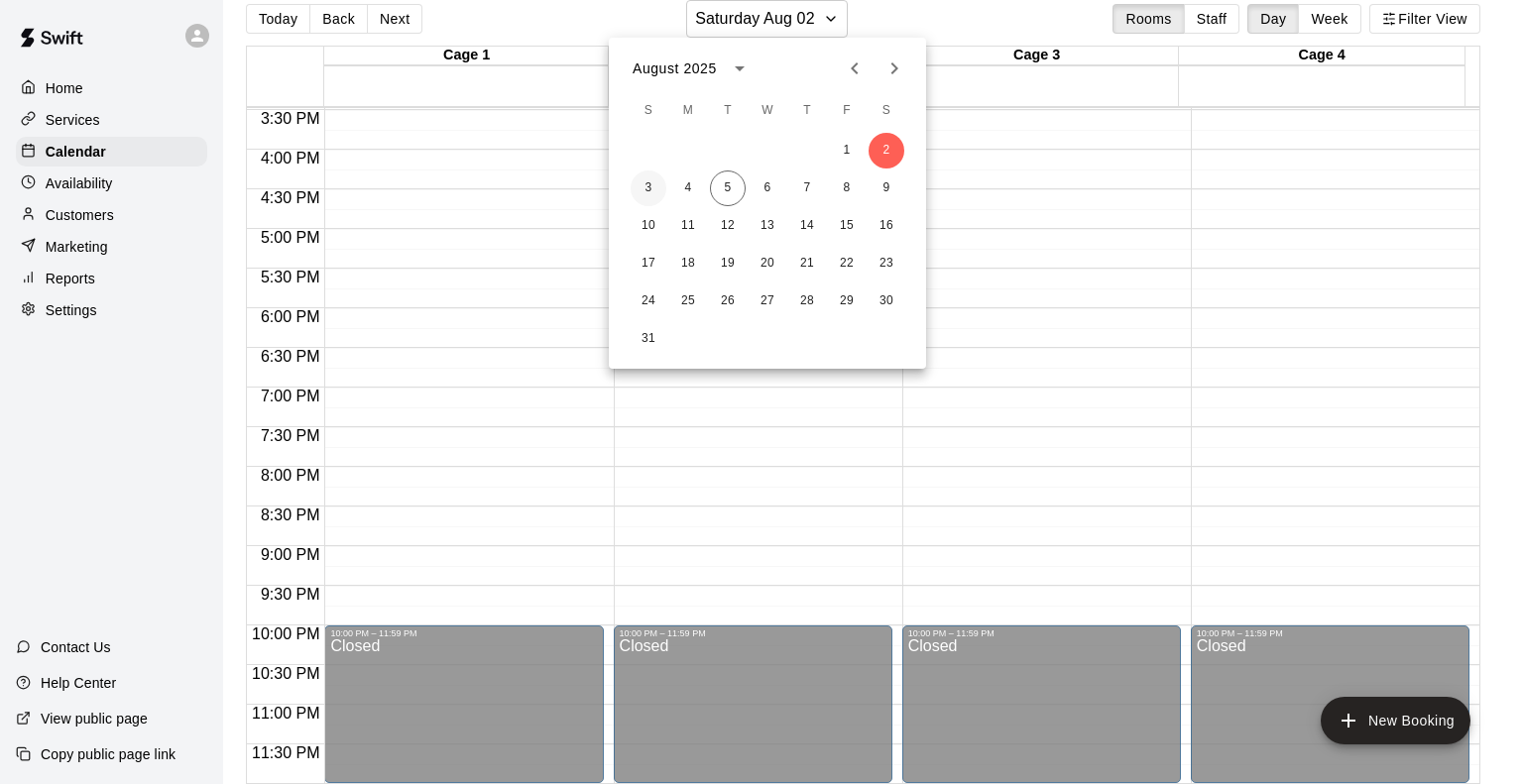 click on "3" at bounding box center (648, 188) 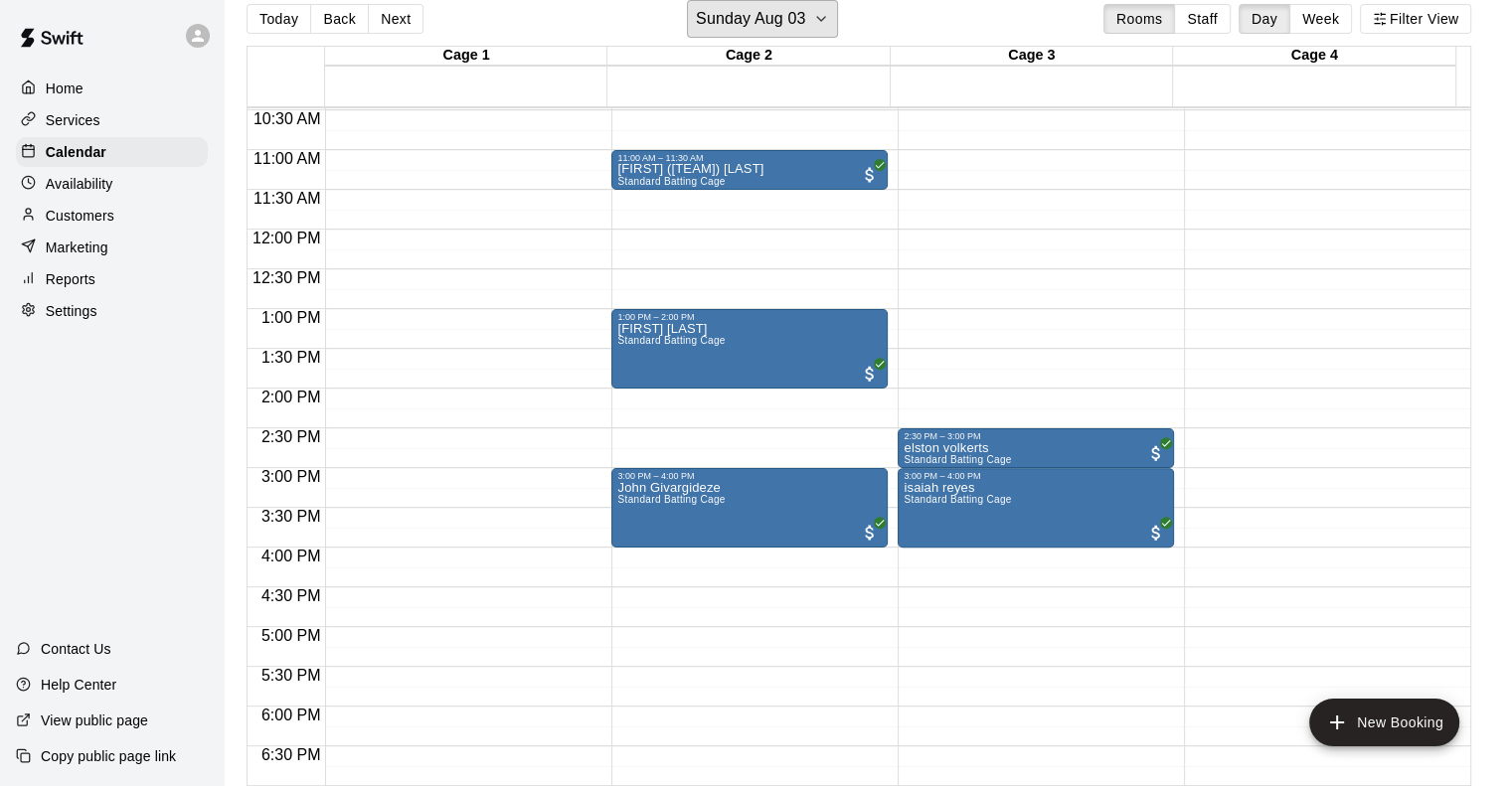 scroll, scrollTop: 336, scrollLeft: 0, axis: vertical 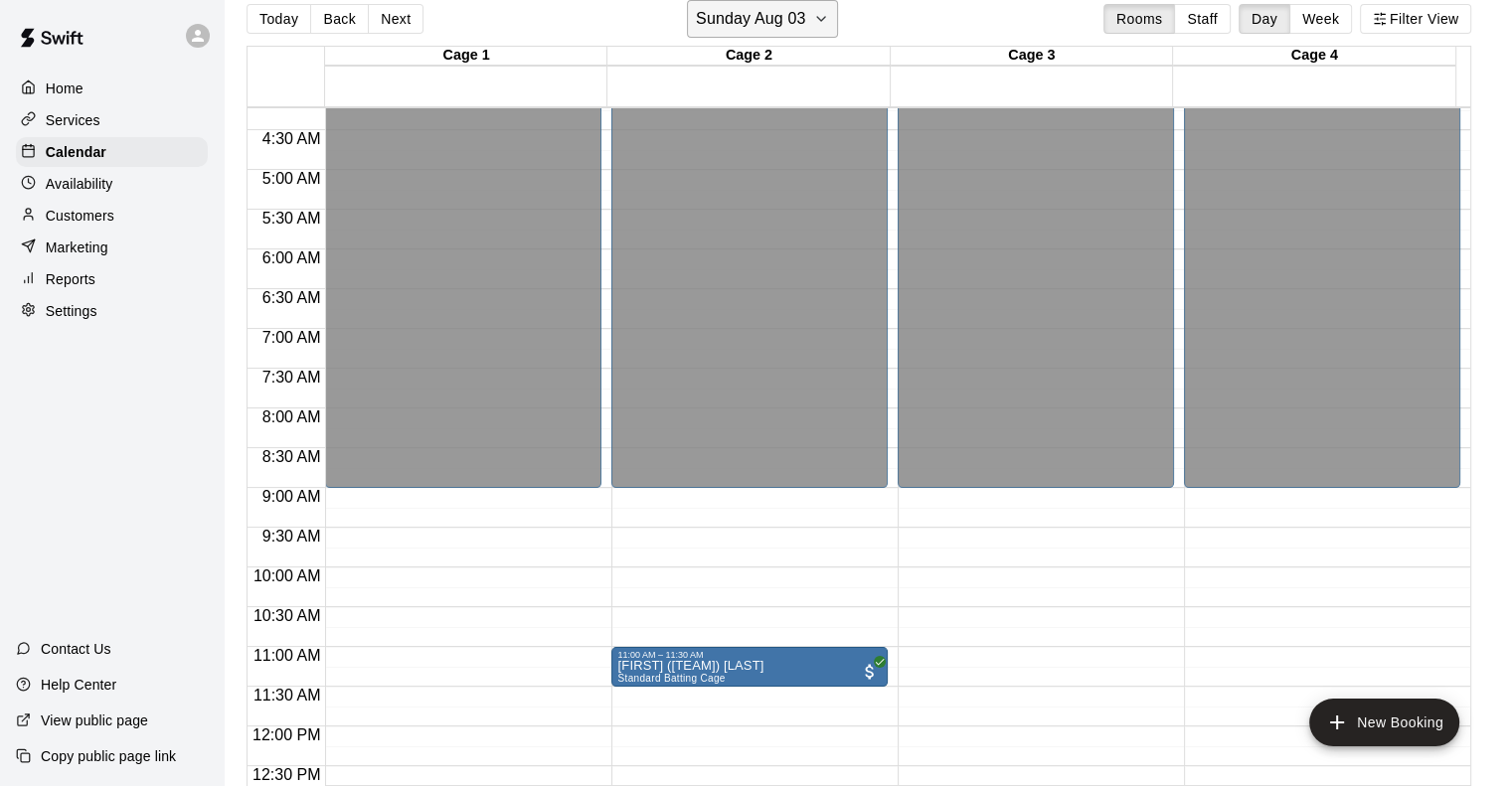 click on "Sunday Aug 03" at bounding box center (751, 19) 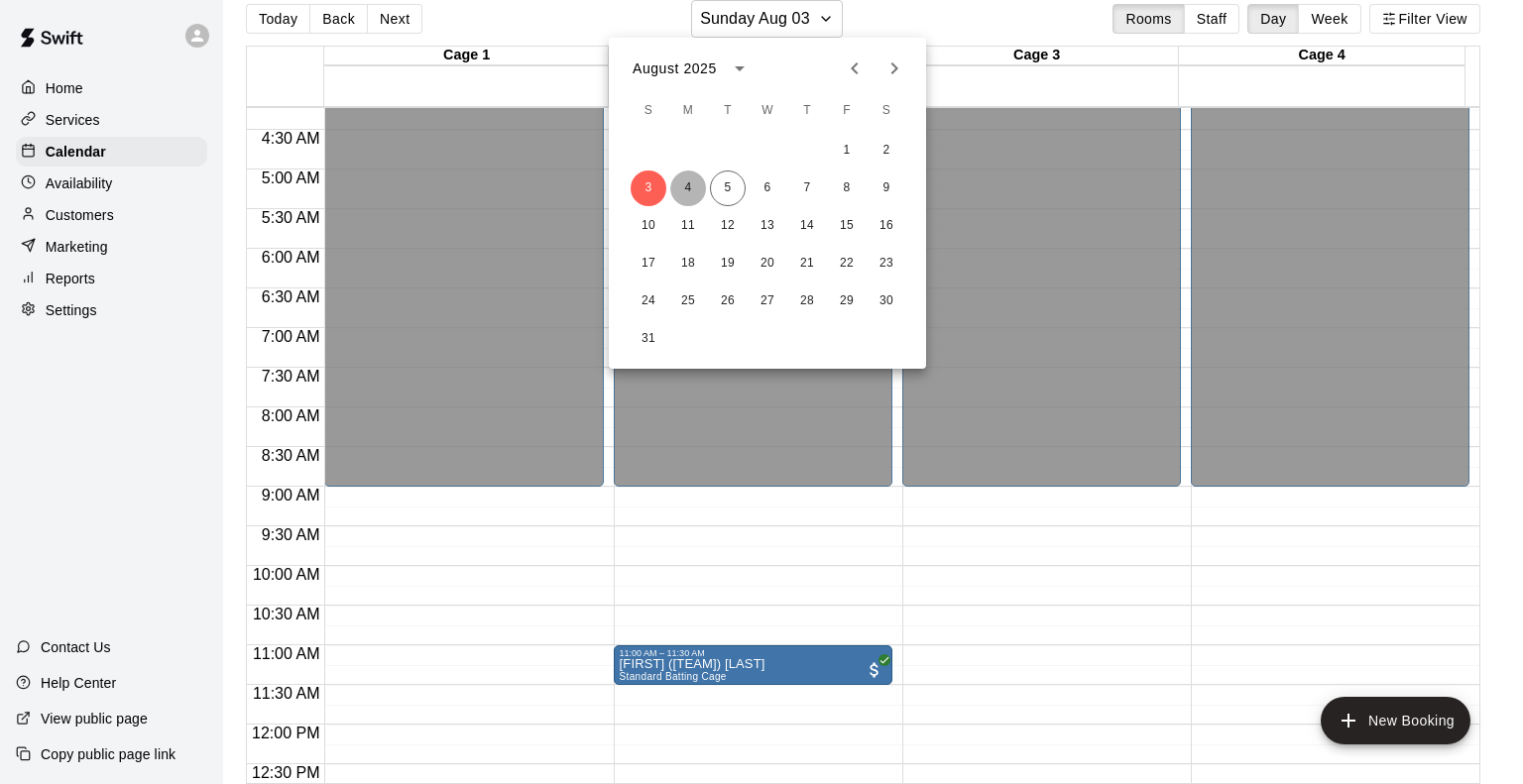 click on "4" at bounding box center [688, 188] 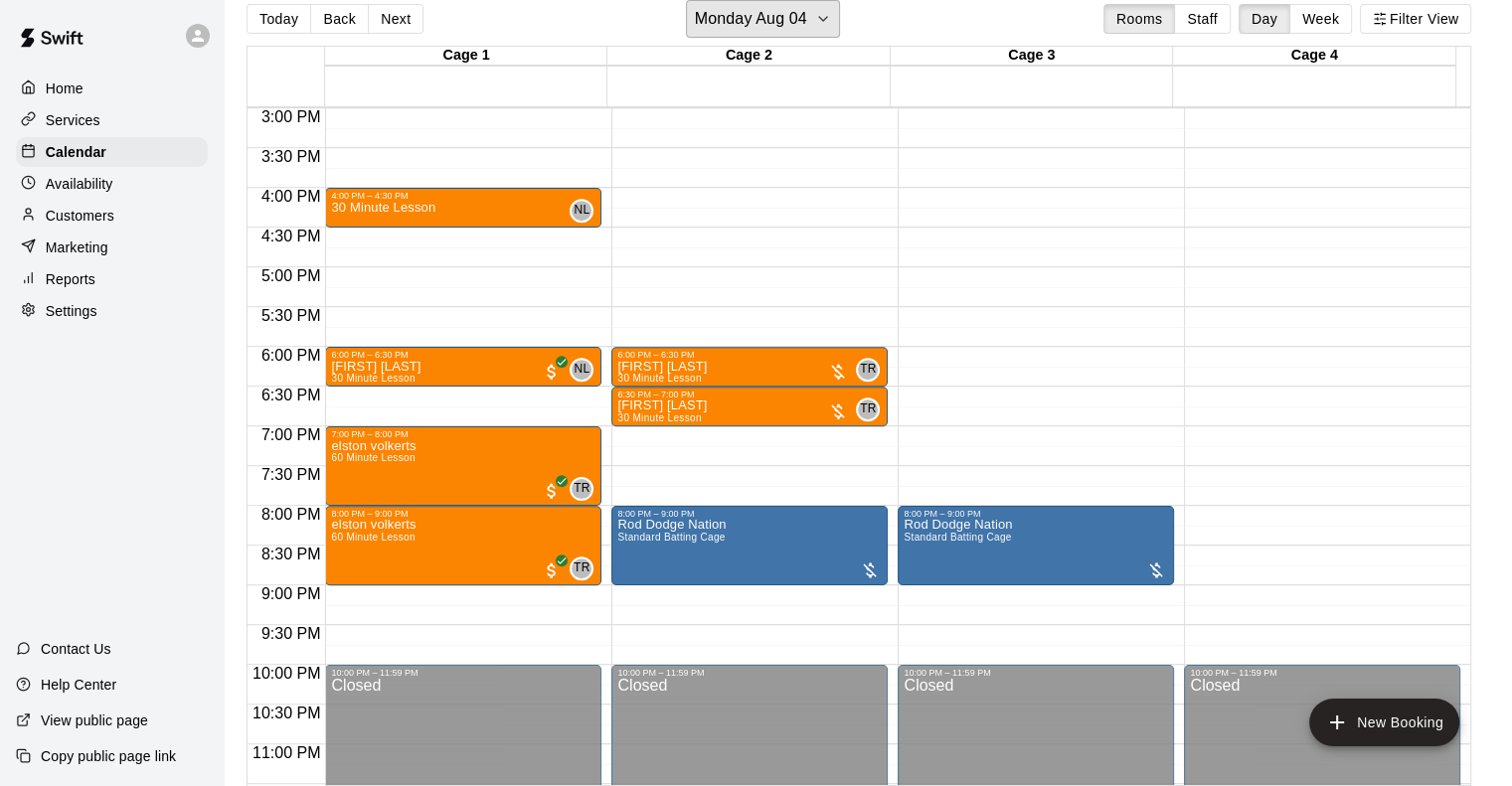 scroll, scrollTop: 1230, scrollLeft: 0, axis: vertical 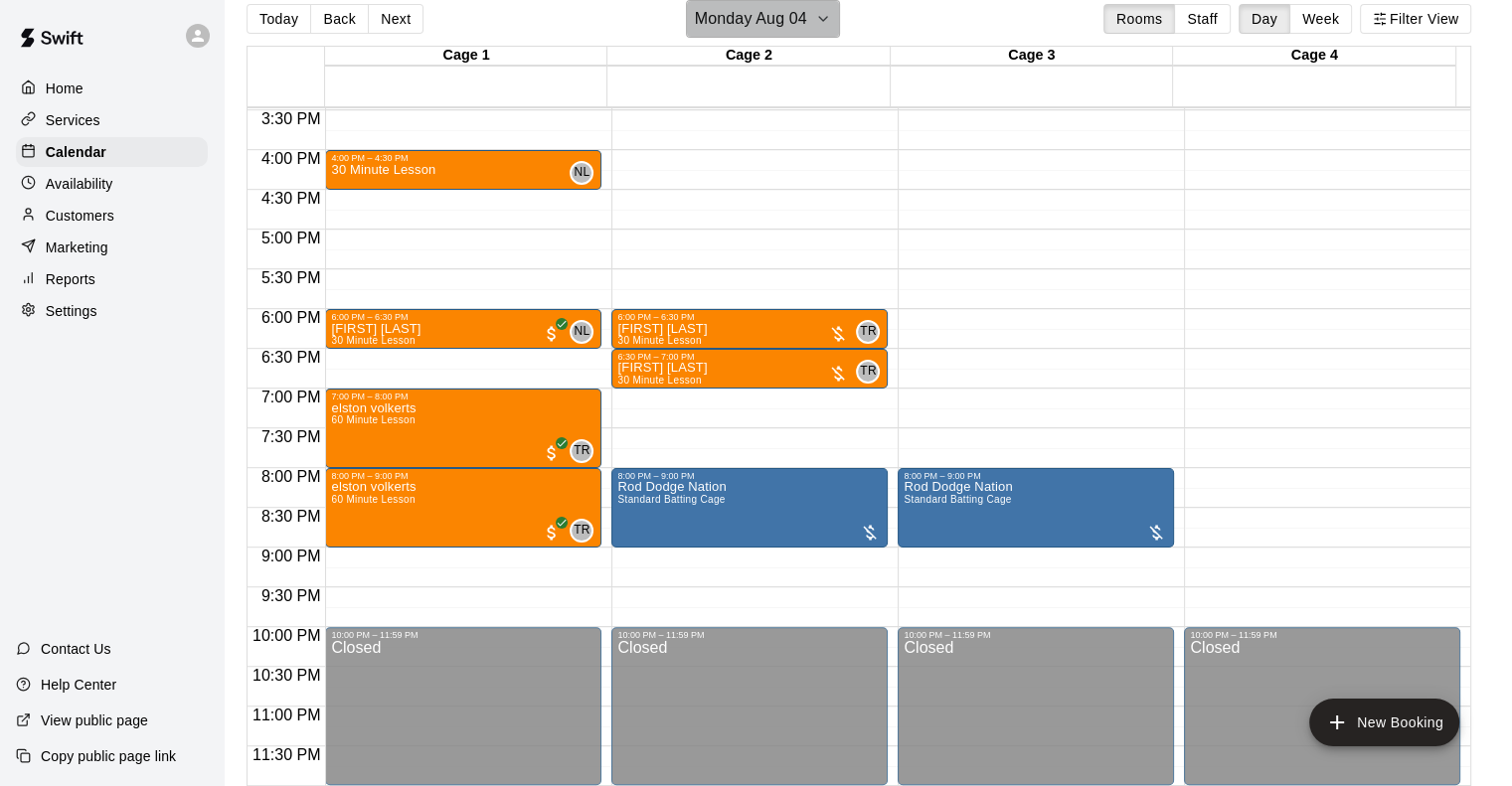 click on "Monday Aug 04" at bounding box center (762, 19) 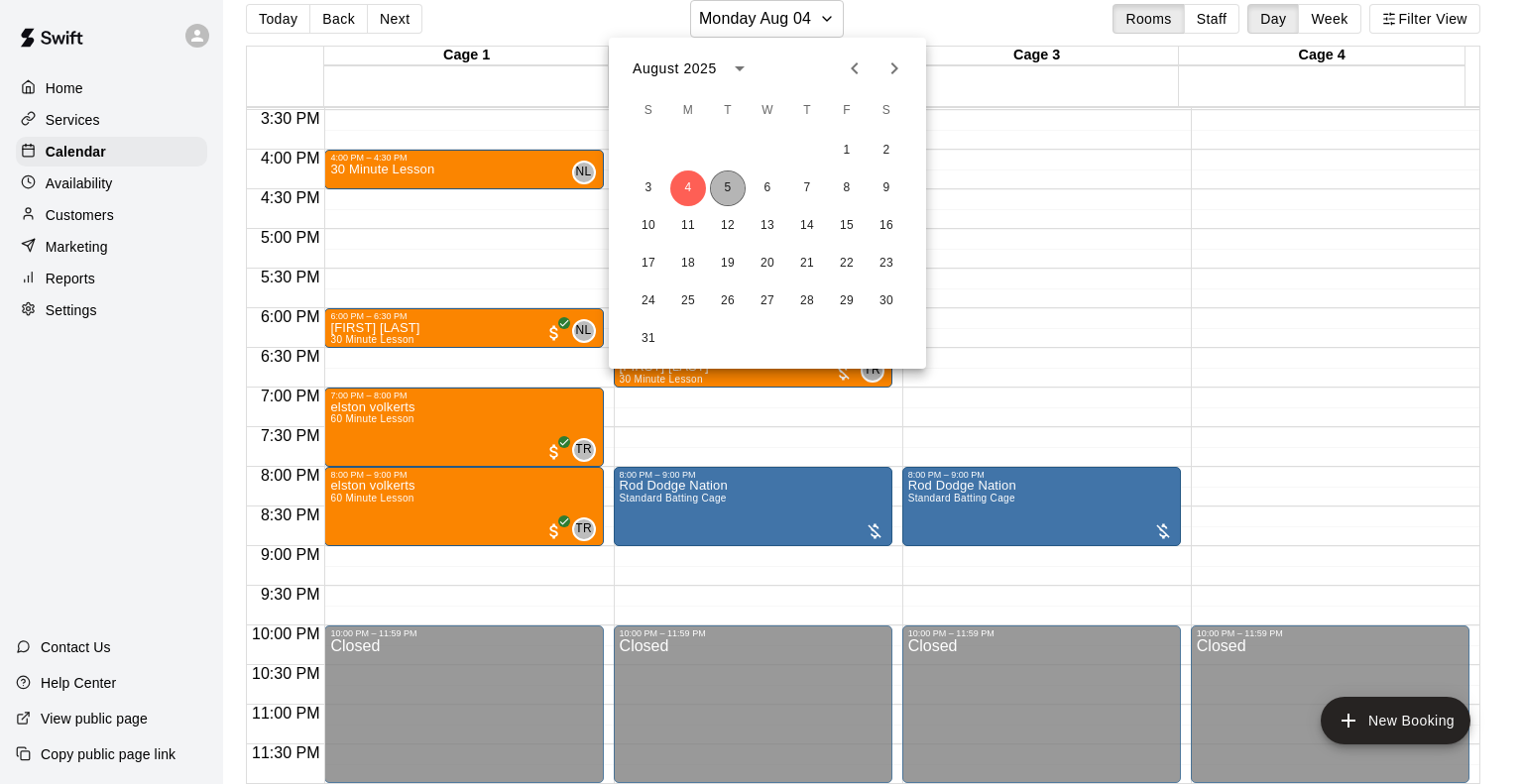 click on "5" at bounding box center [728, 188] 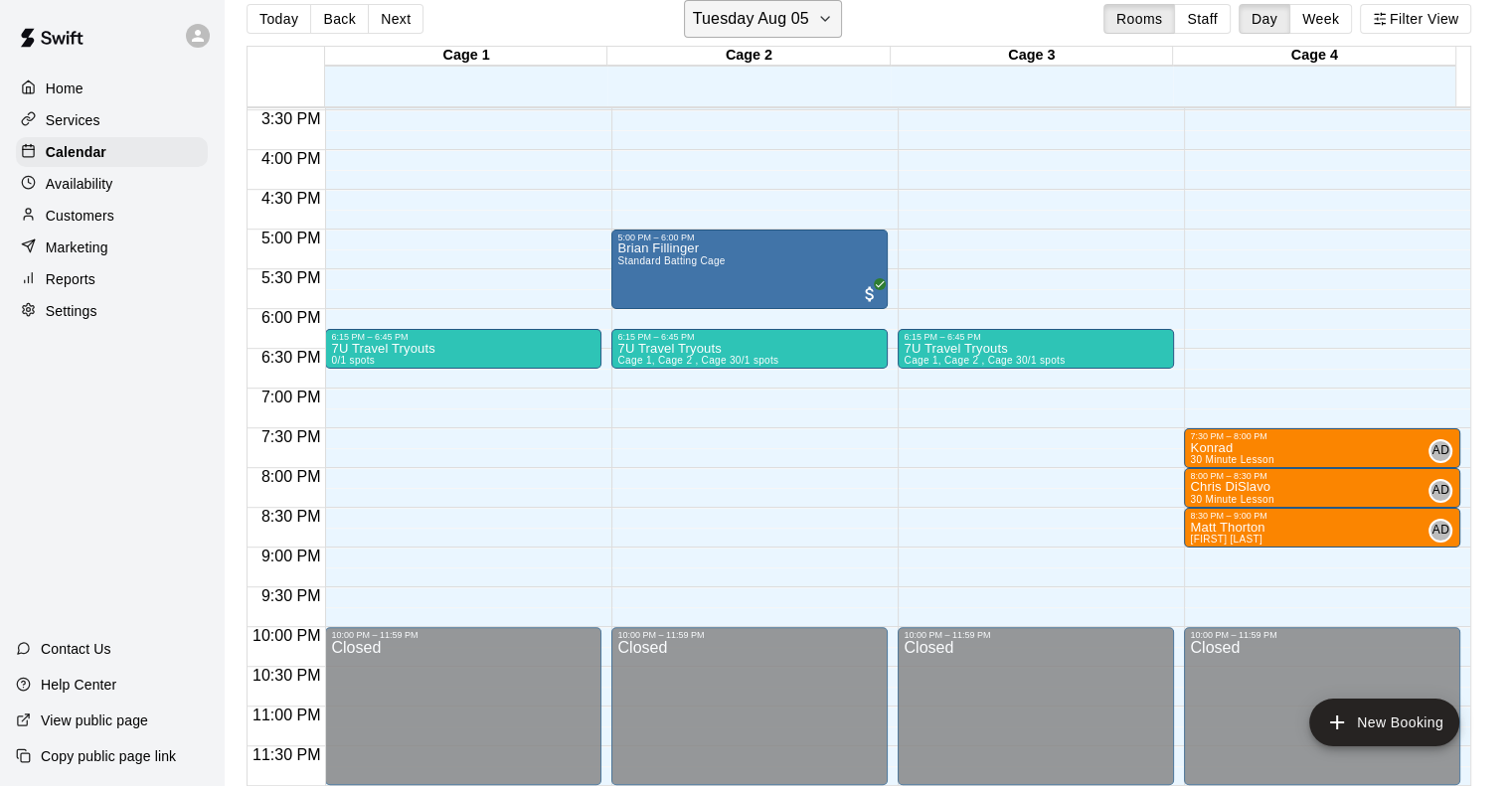 click on "Tuesday Aug 05" at bounding box center [751, 19] 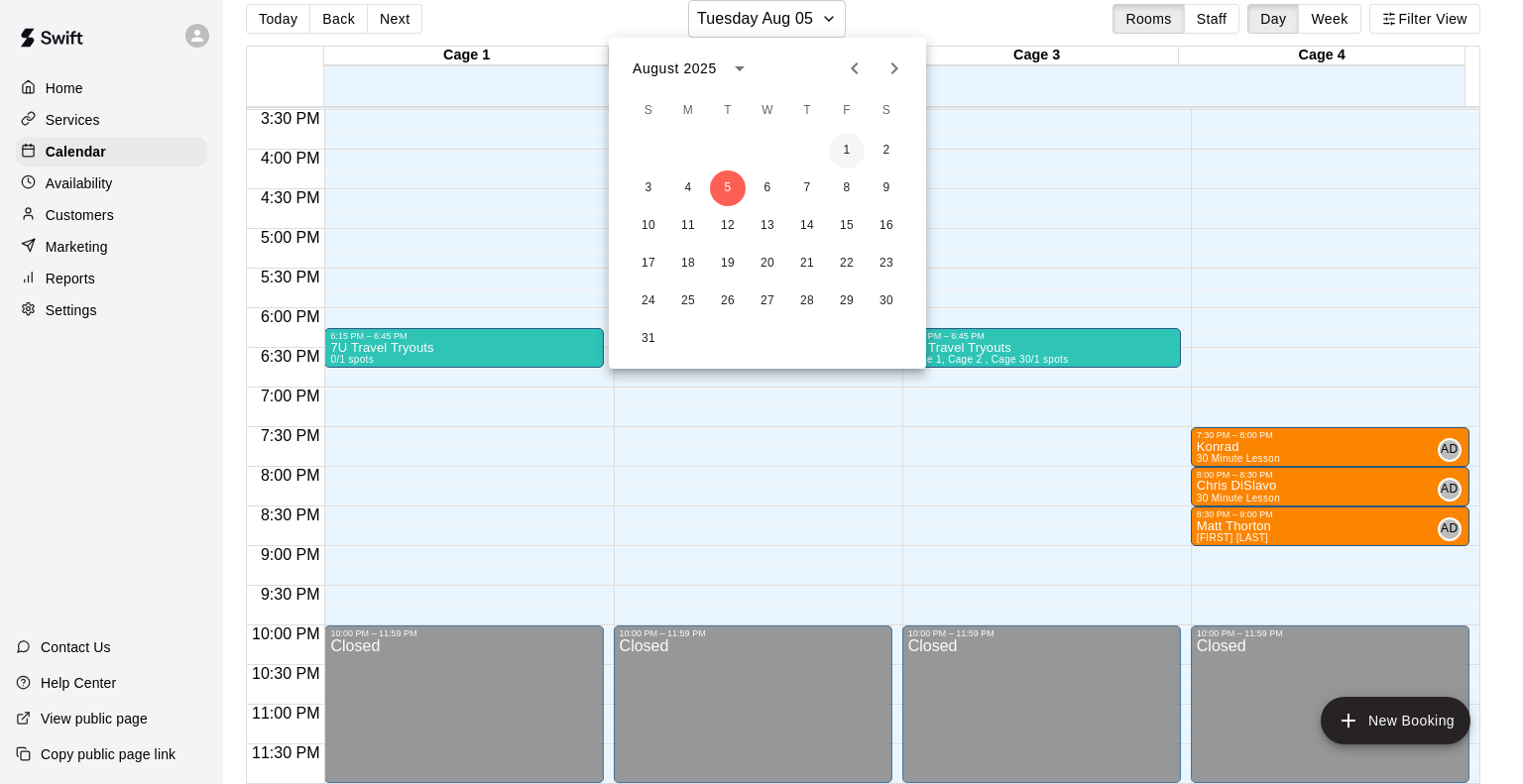 click on "1" at bounding box center [847, 151] 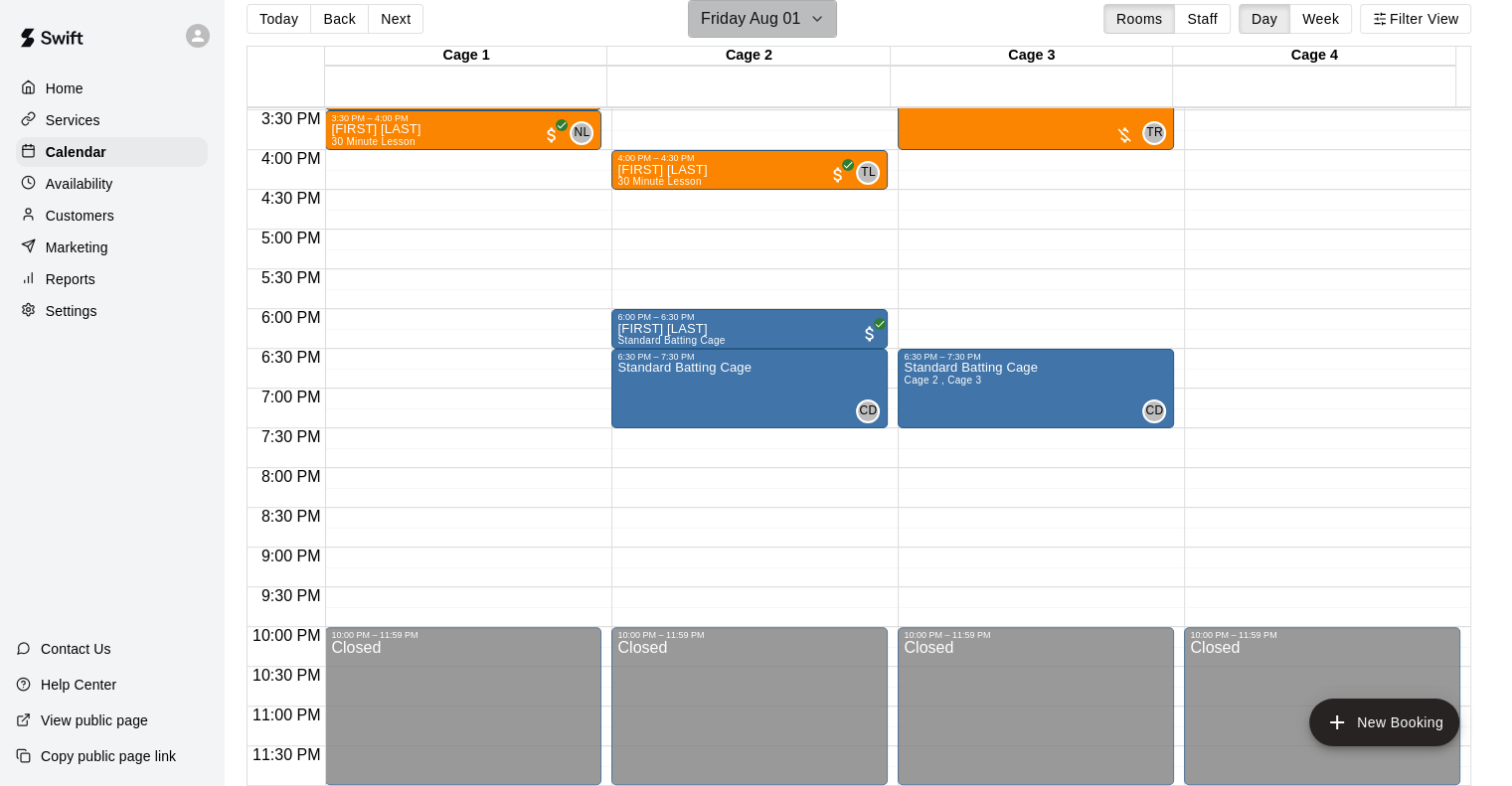 click on "Friday Aug 01" at bounding box center (762, 19) 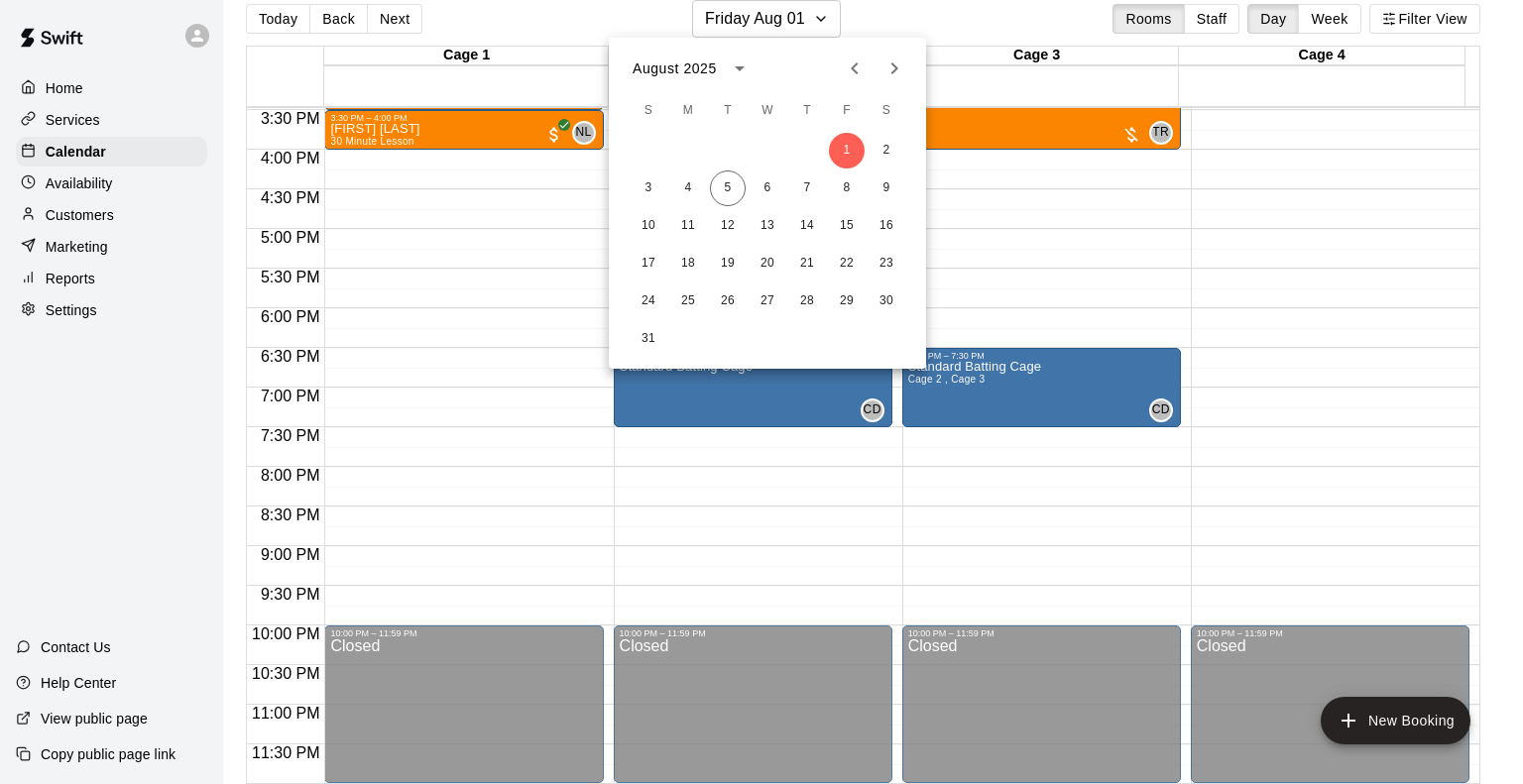 click 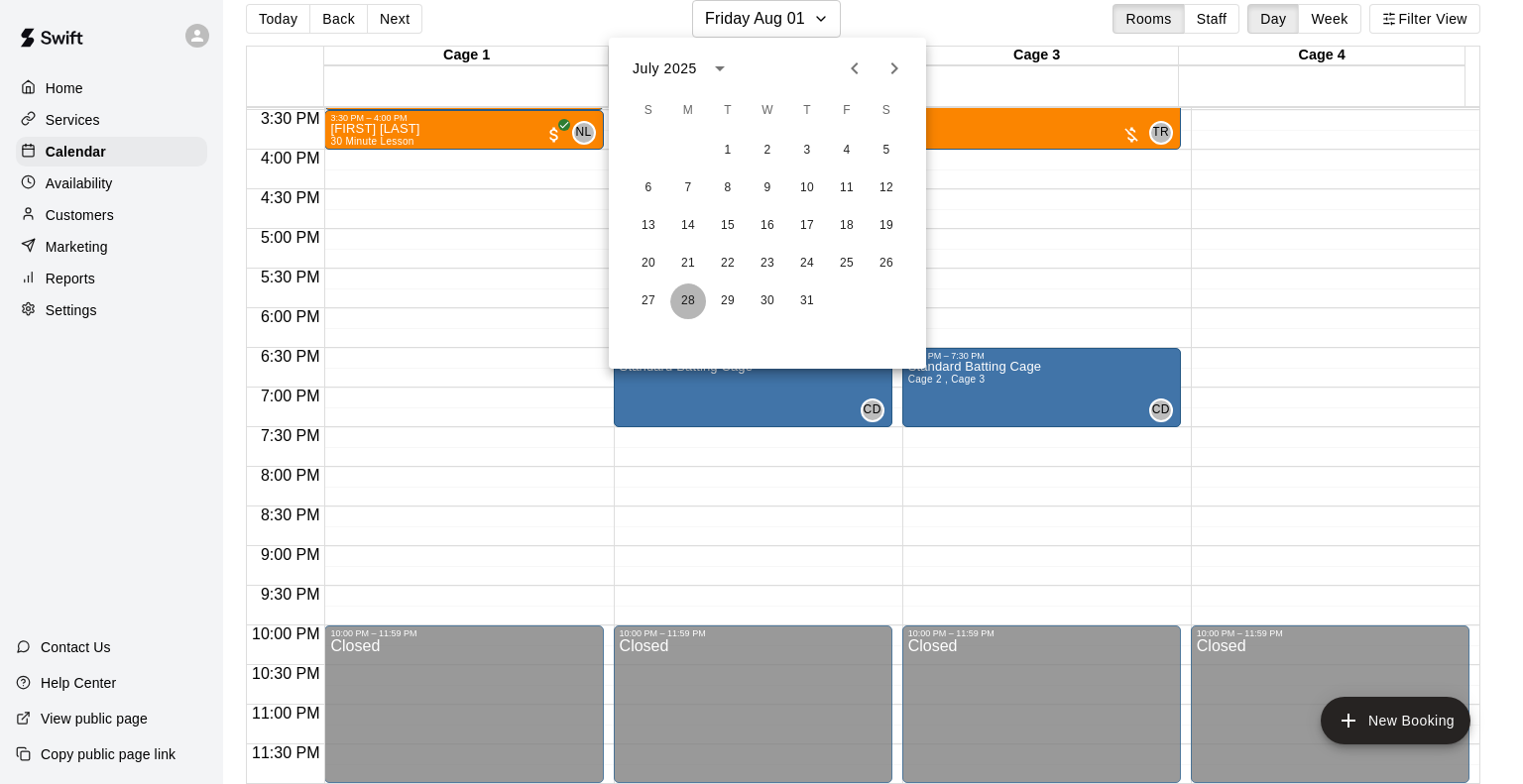 click on "28" at bounding box center [688, 301] 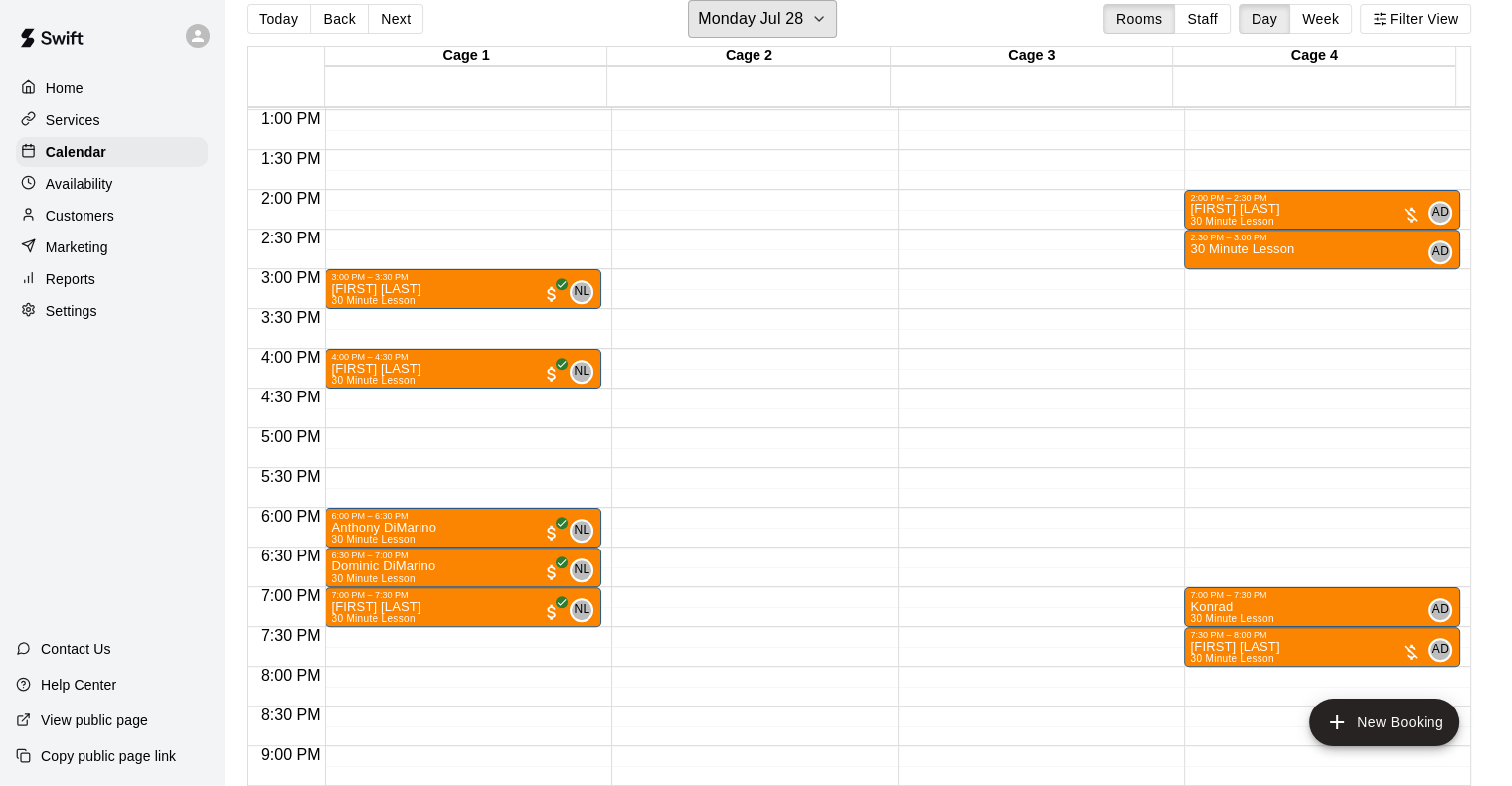 scroll, scrollTop: 932, scrollLeft: 0, axis: vertical 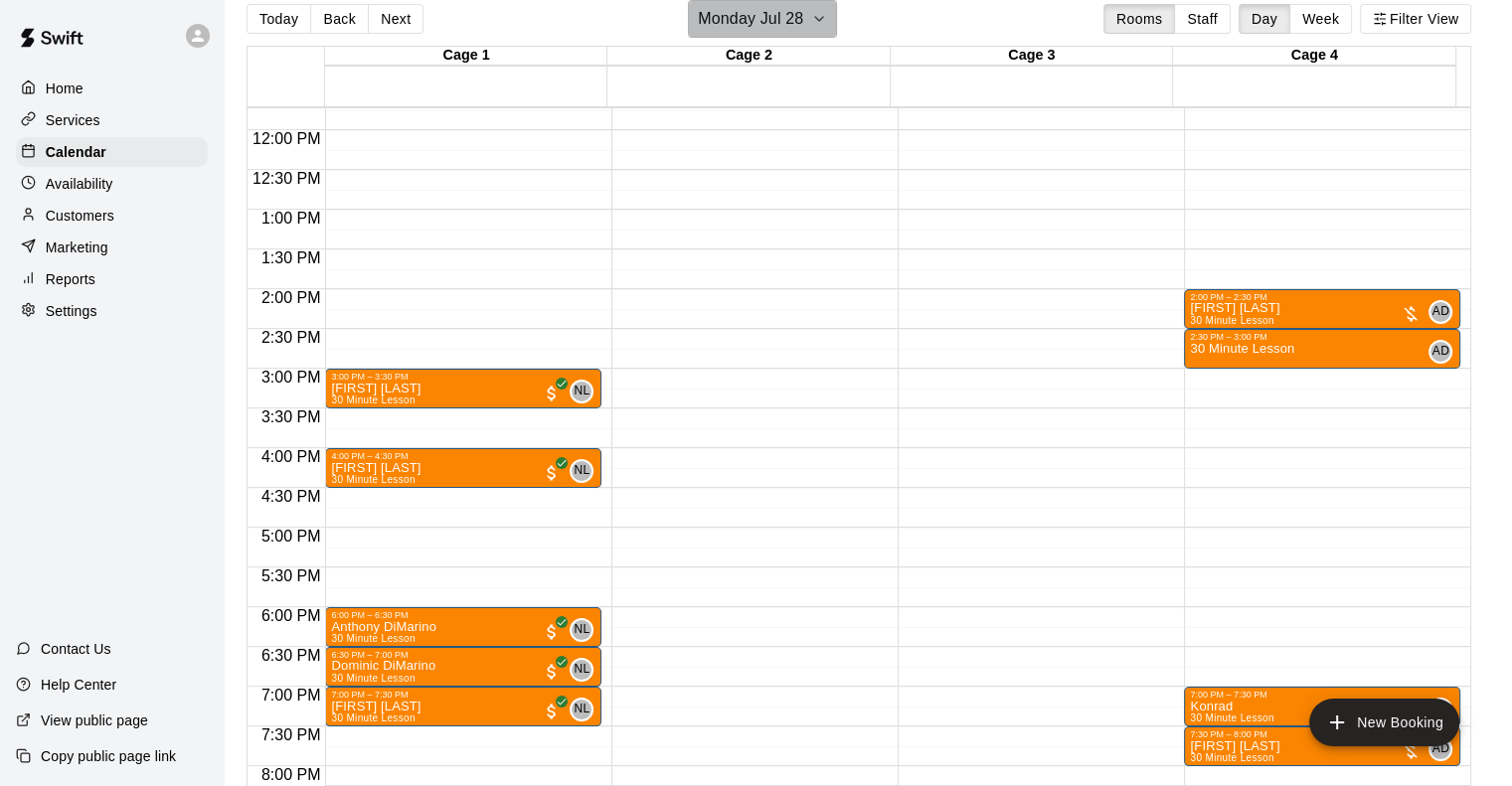 click on "Monday Jul 28" at bounding box center [751, 19] 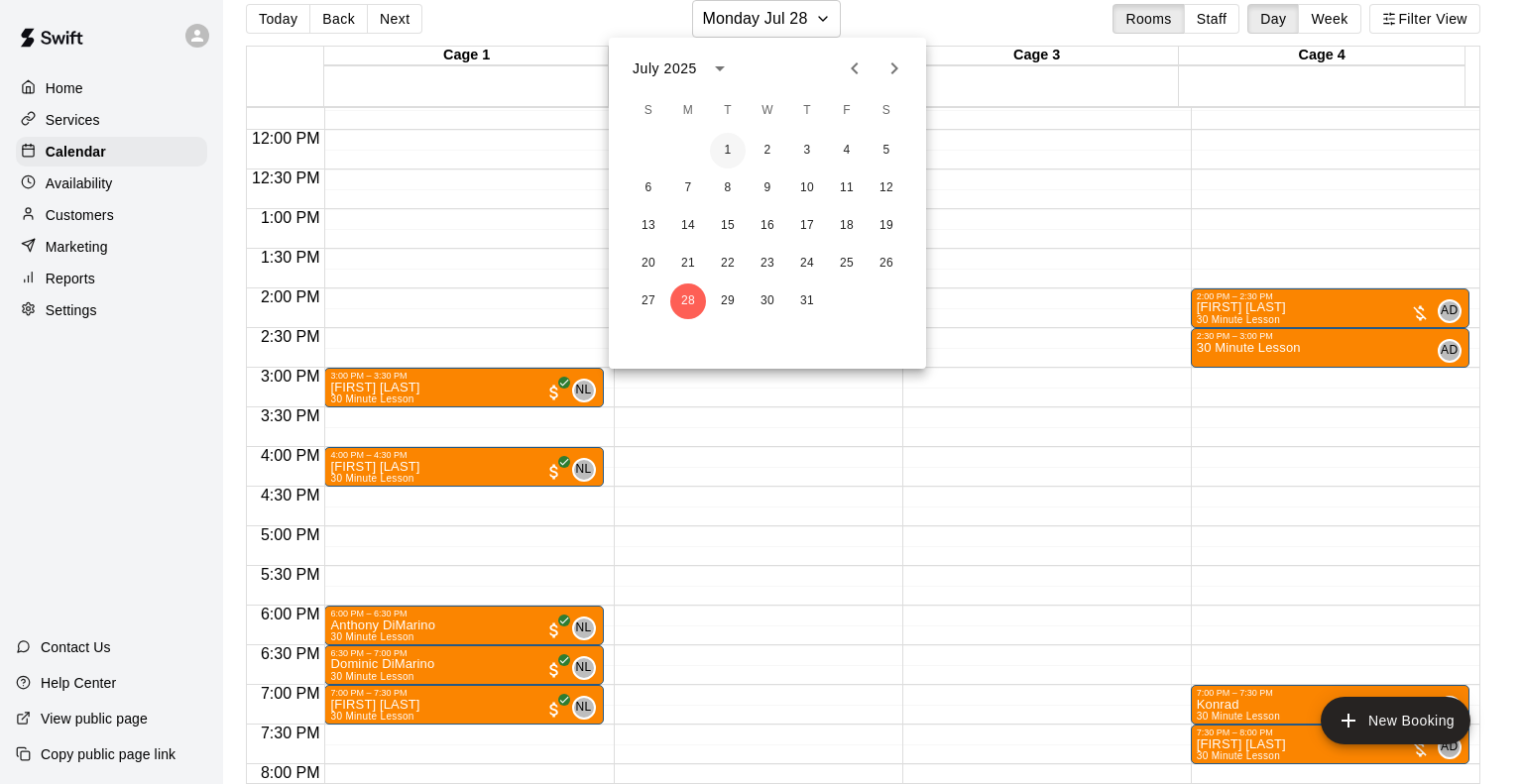 click on "1" at bounding box center [728, 151] 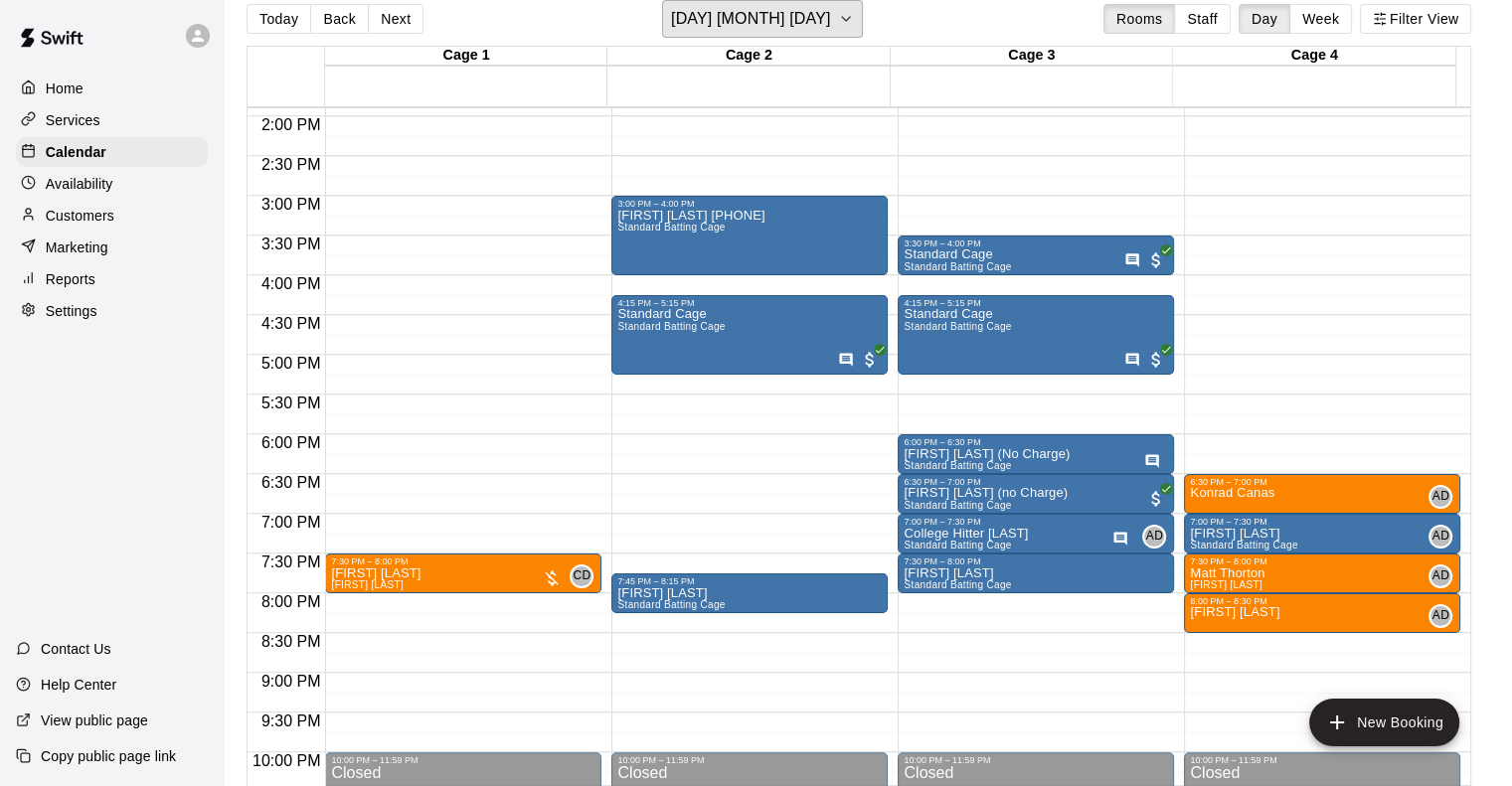 scroll, scrollTop: 1131, scrollLeft: 0, axis: vertical 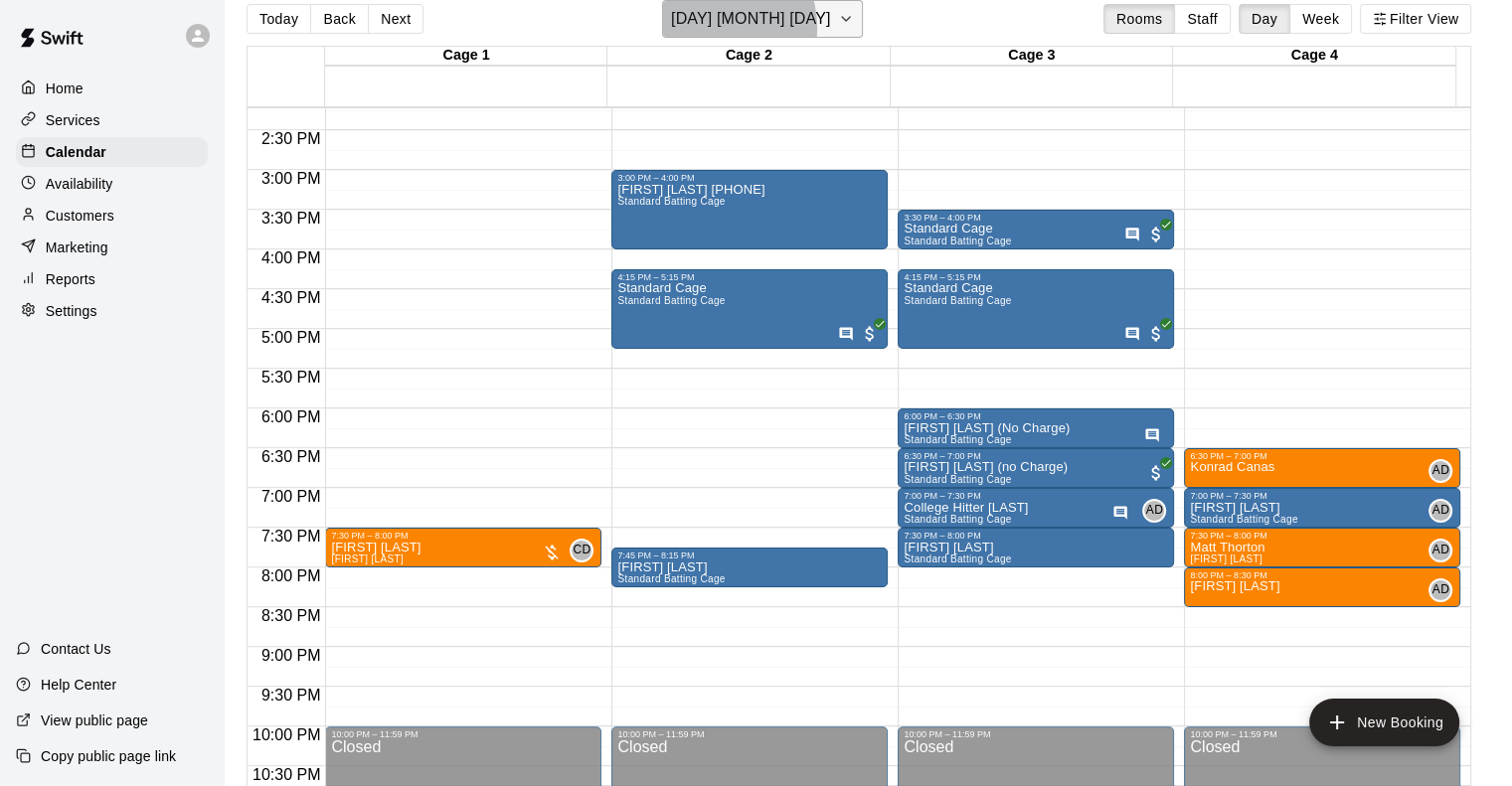 click on "[DAY] [MONTH] [DAY]" at bounding box center [751, 19] 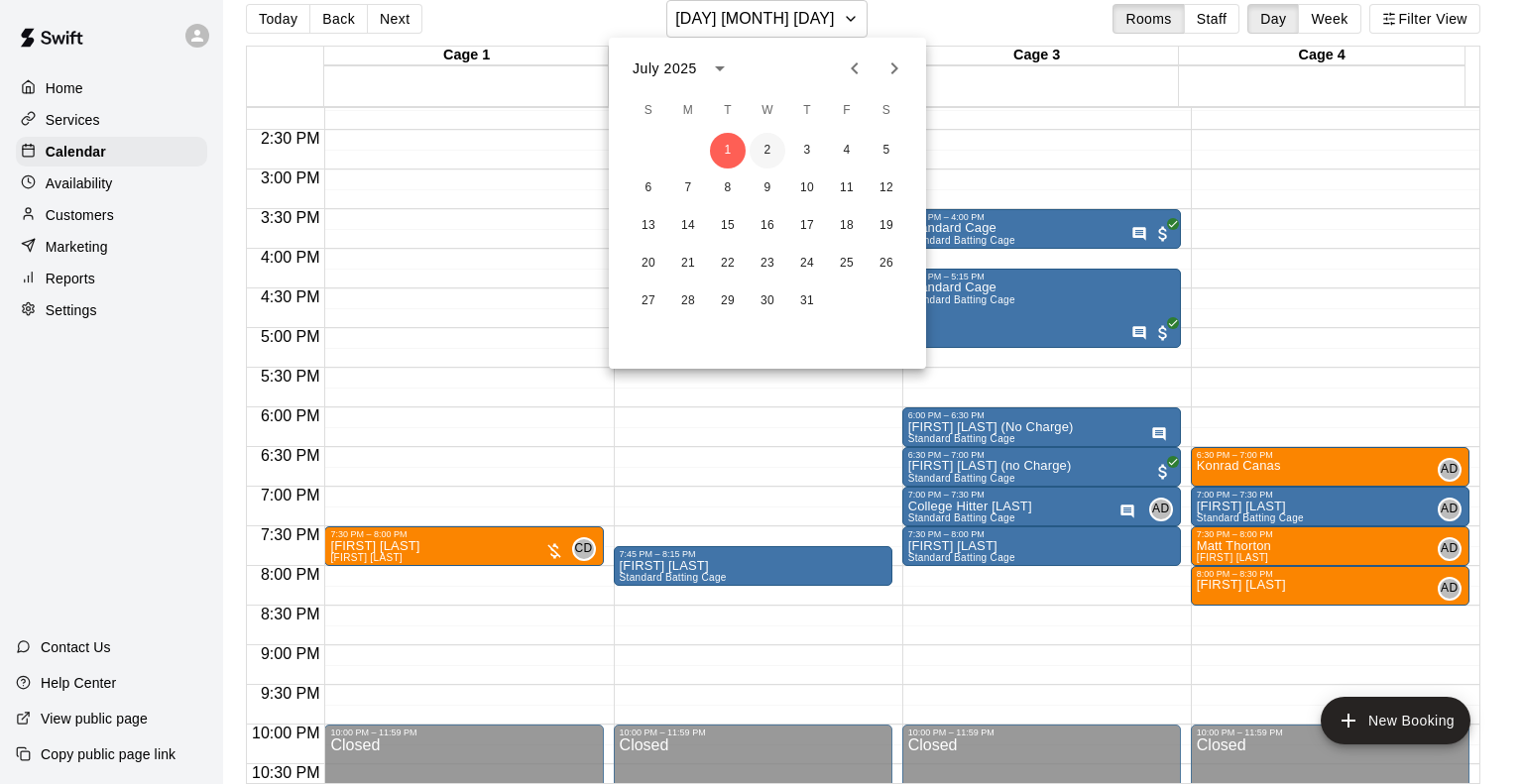 click on "2" at bounding box center (767, 151) 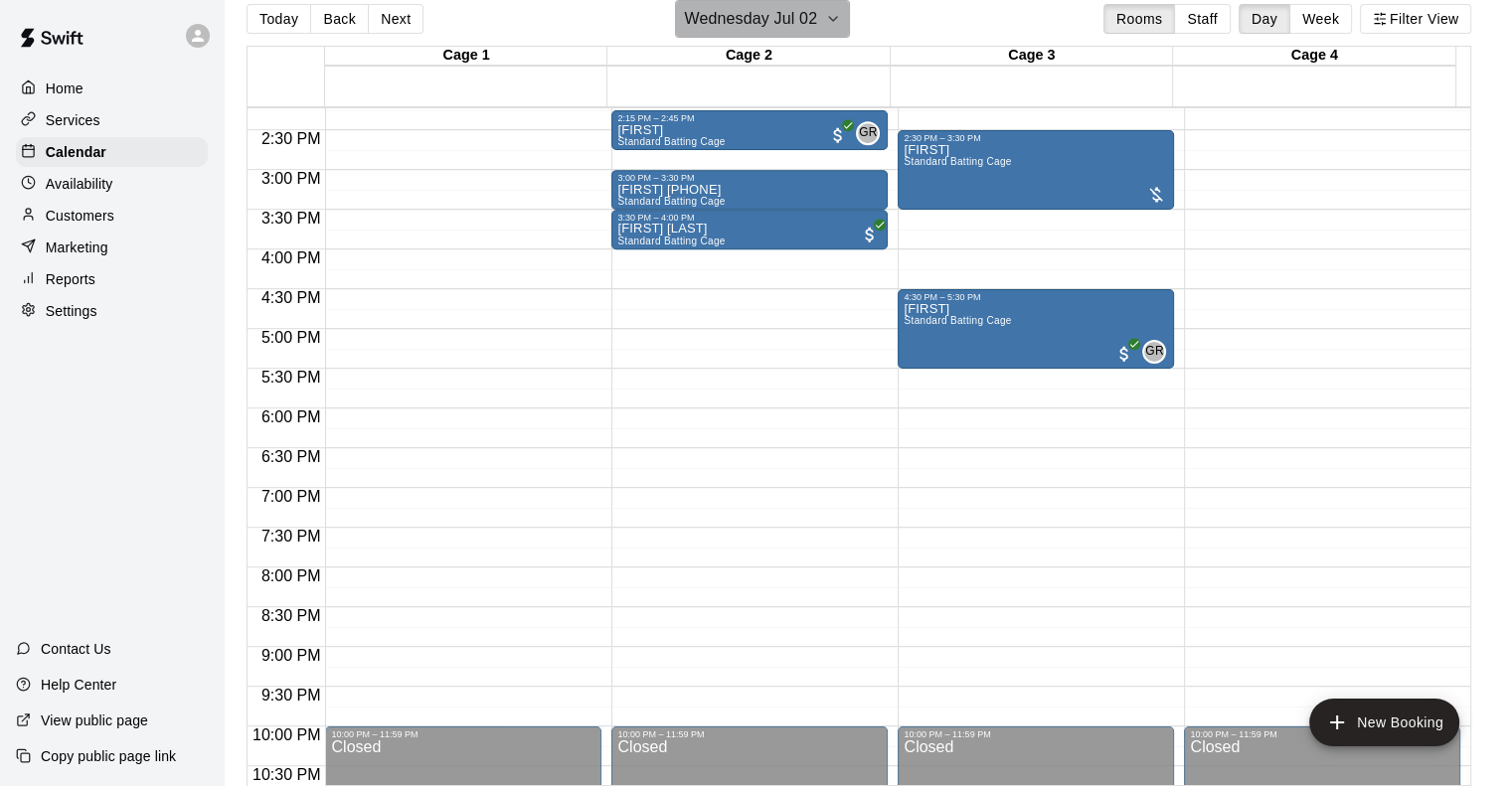 click on "Wednesday Jul 02" at bounding box center (751, 19) 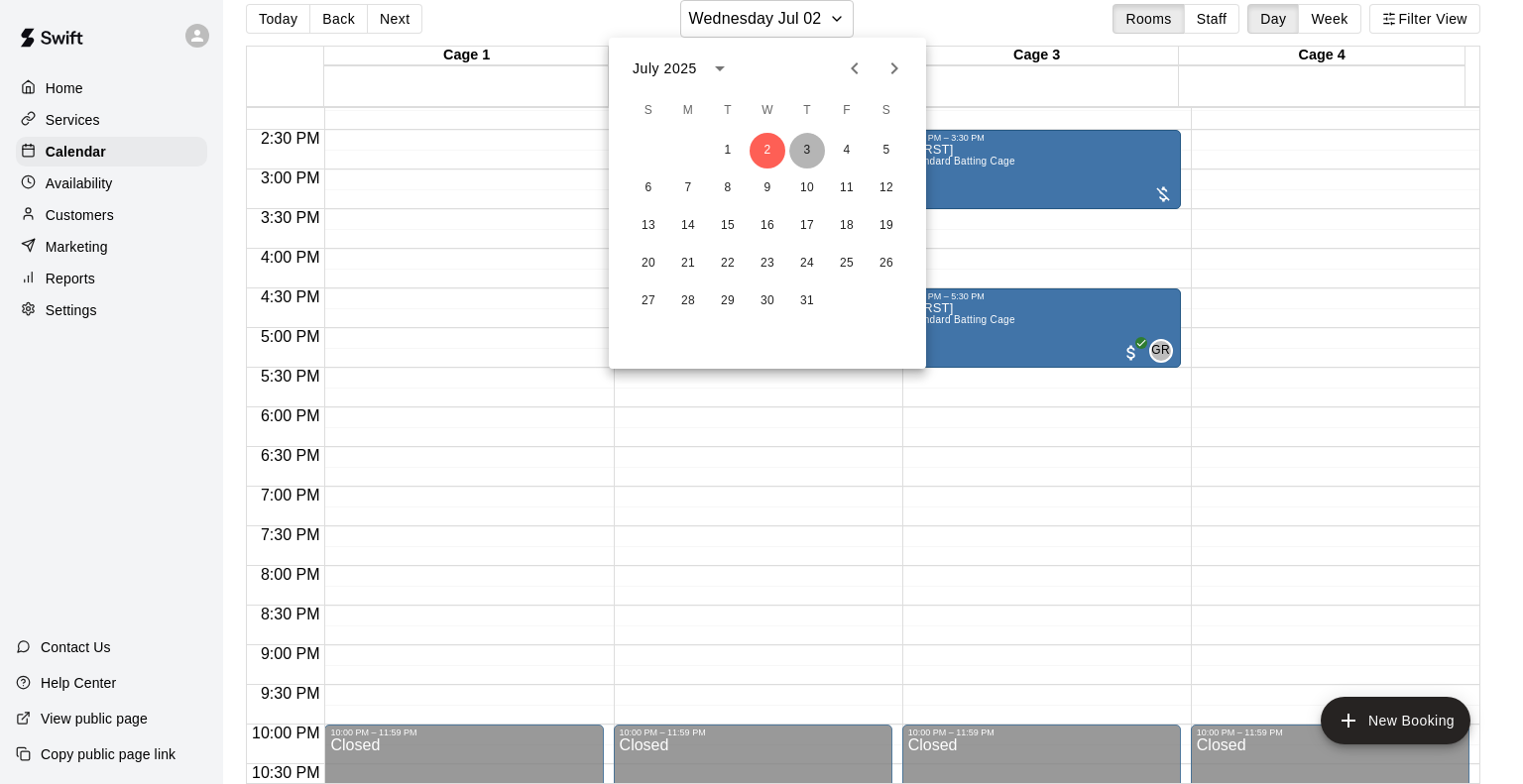 click on "3" at bounding box center (807, 151) 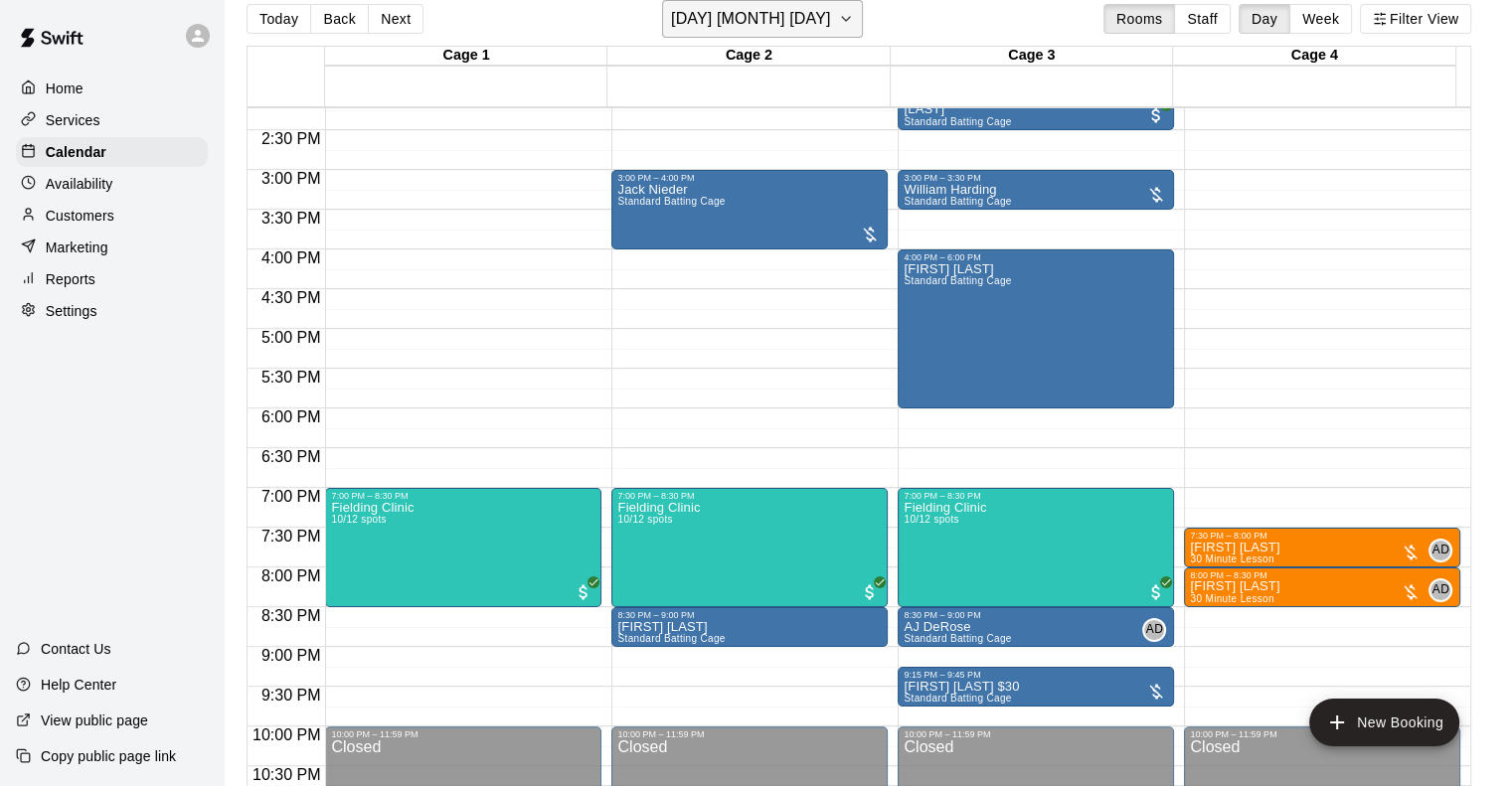 click on "[DAY] [MONTH] [DAY]" at bounding box center (751, 19) 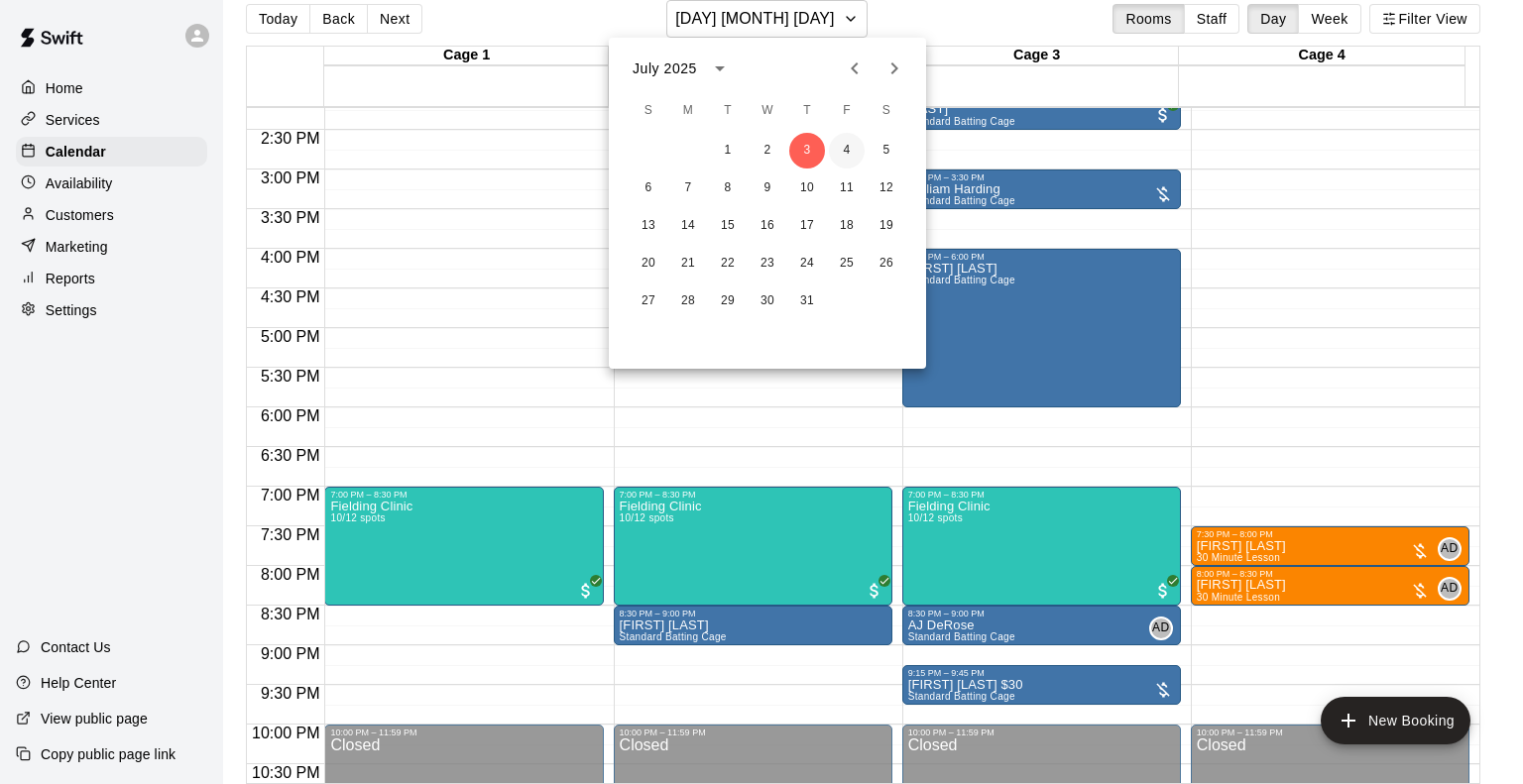 click on "4" at bounding box center [847, 151] 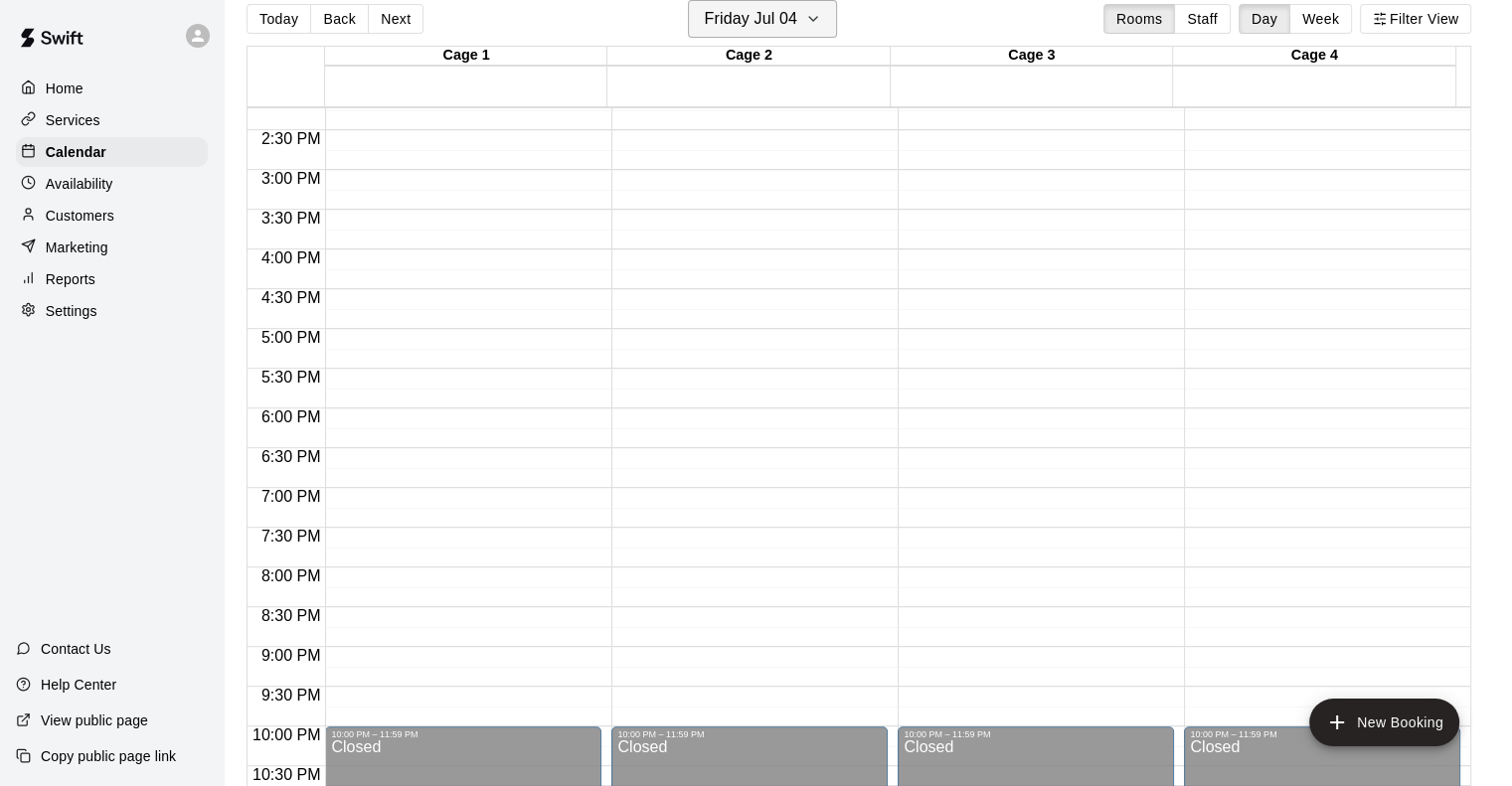 click 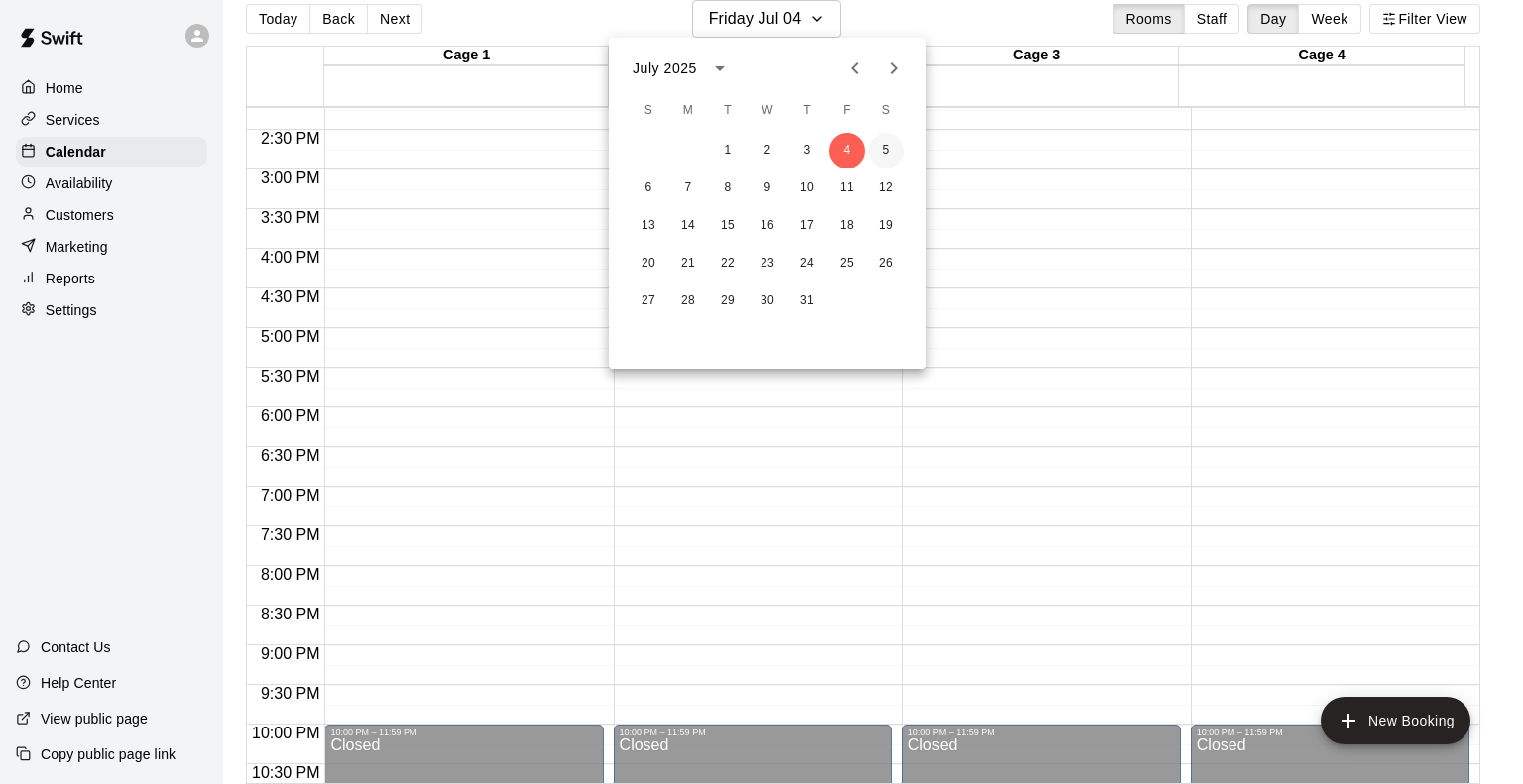 click on "5" at bounding box center [886, 151] 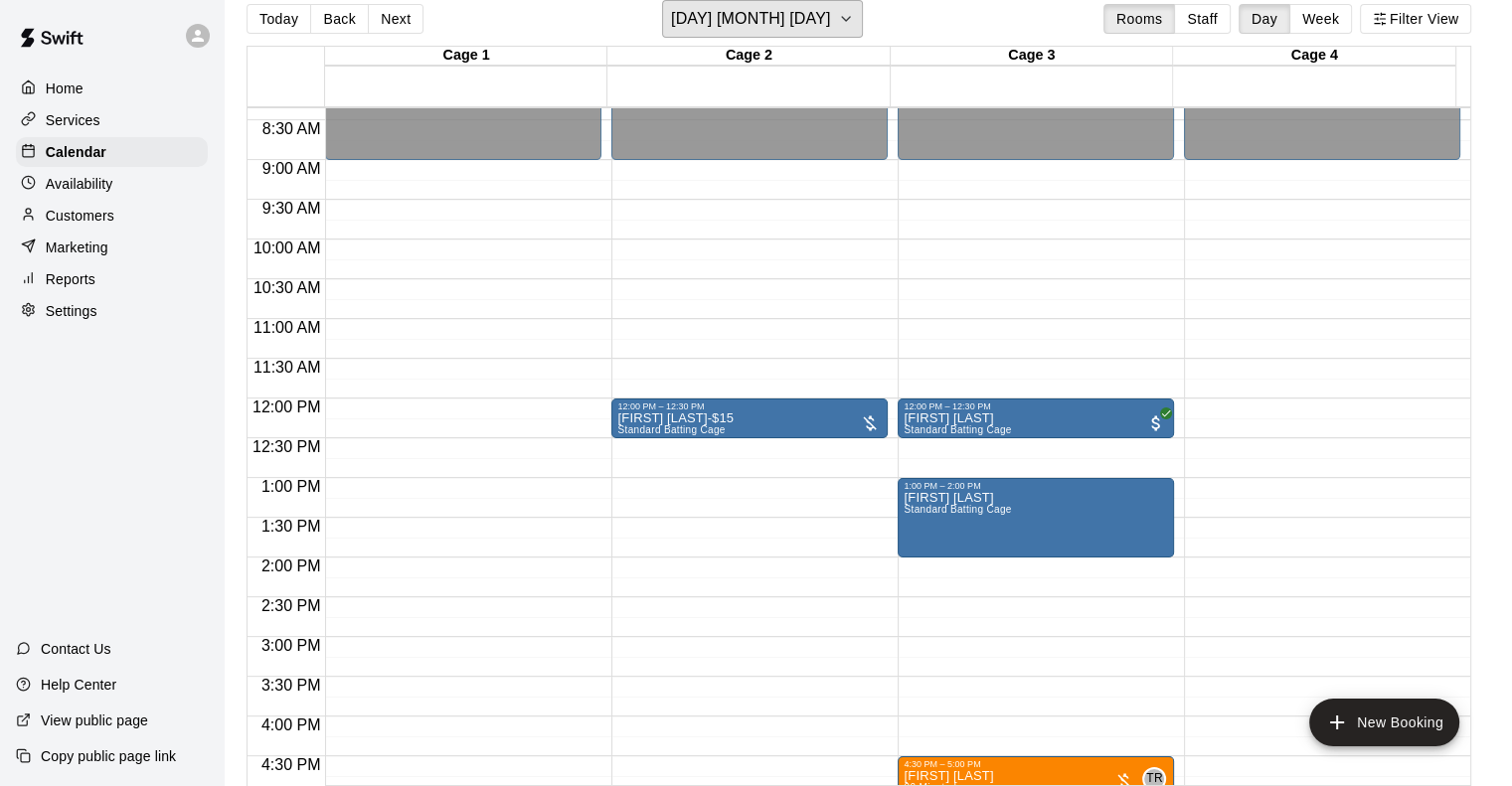 scroll, scrollTop: 435, scrollLeft: 0, axis: vertical 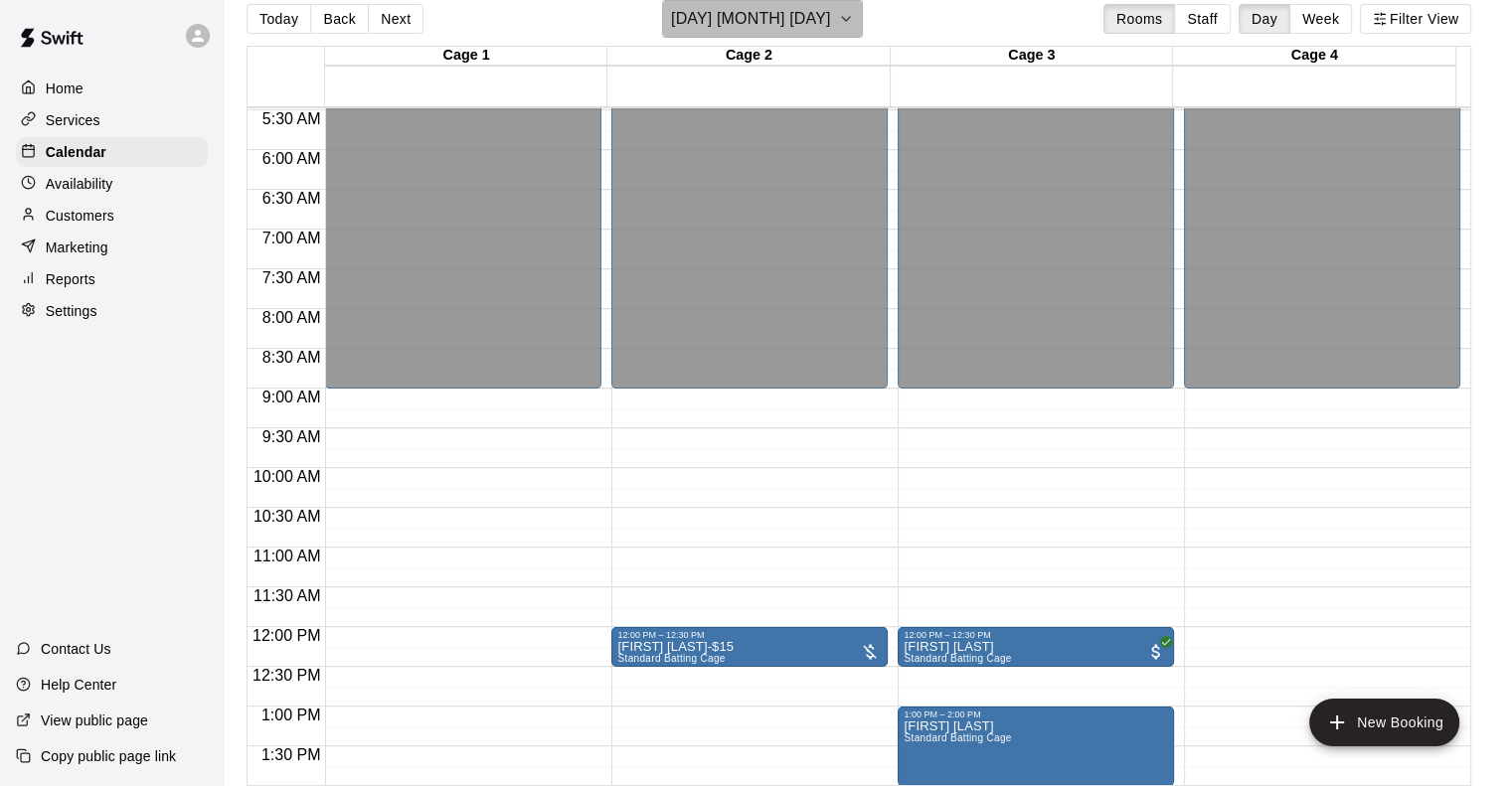 click on "[DAY] [MONTH] [DAY]" at bounding box center [751, 19] 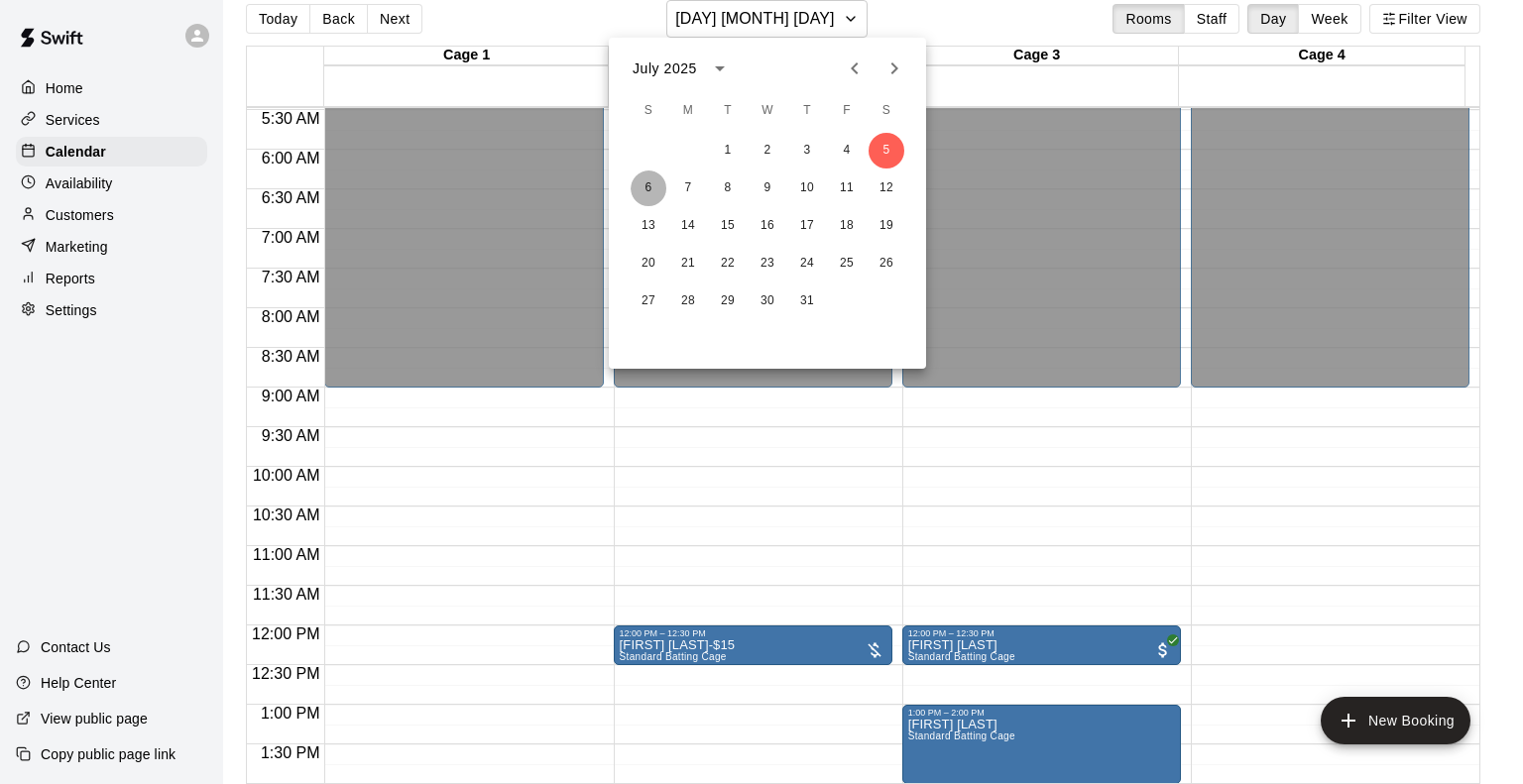 click on "6" at bounding box center [648, 188] 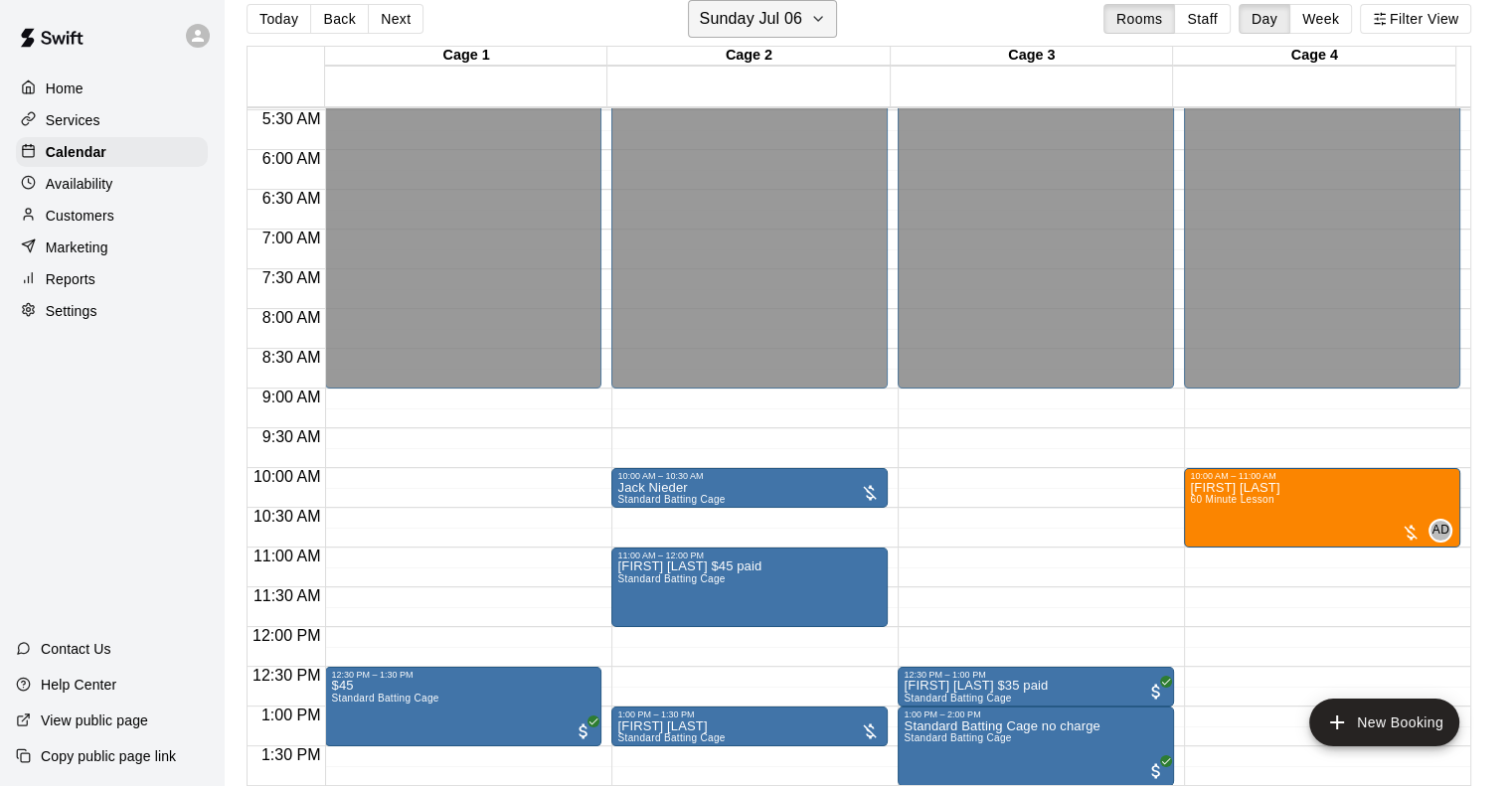 click on "Sunday Jul 06" at bounding box center [751, 19] 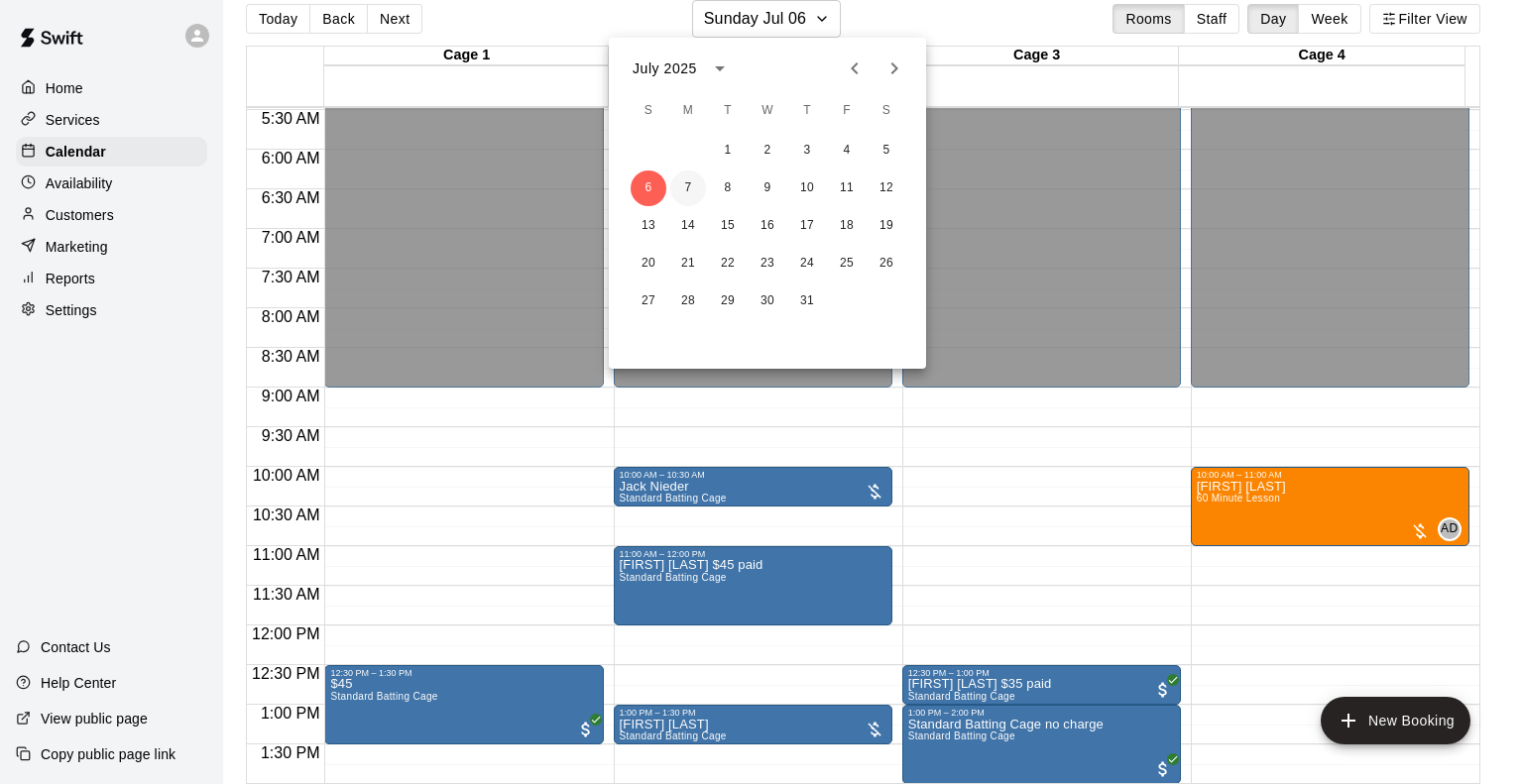 click on "7" at bounding box center [688, 188] 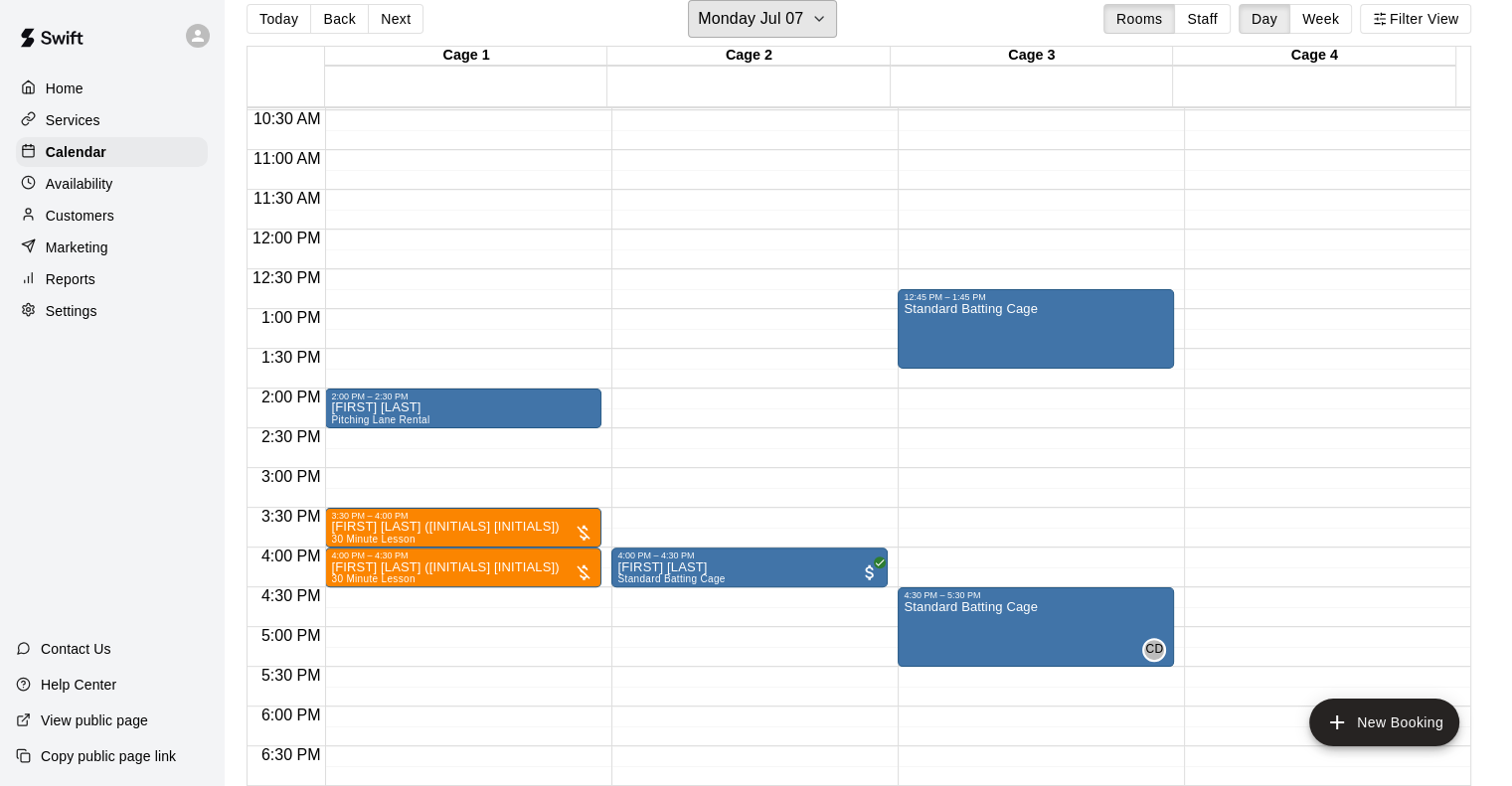 scroll, scrollTop: 535, scrollLeft: 0, axis: vertical 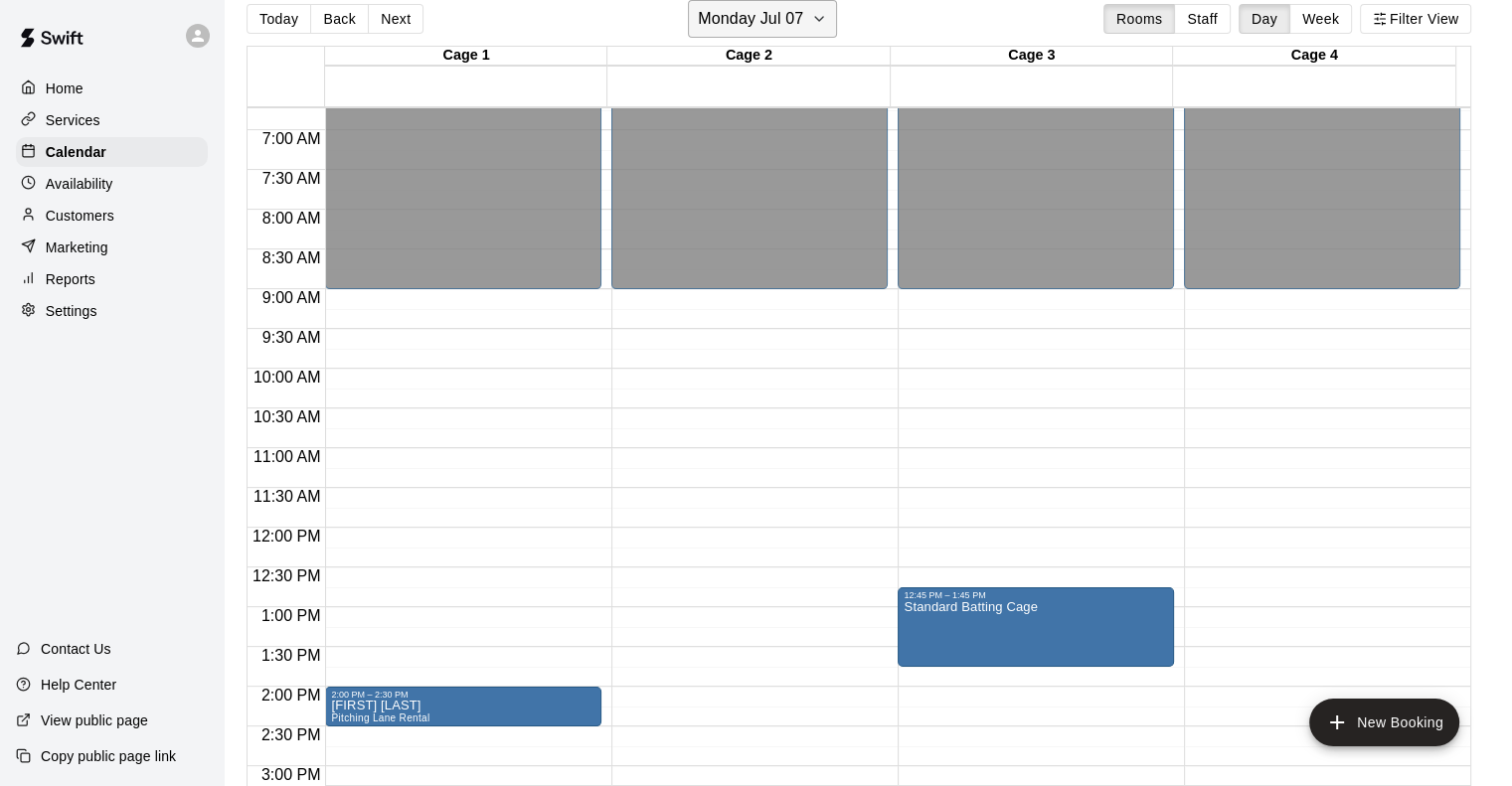 click on "Monday Jul 07" at bounding box center [762, 19] 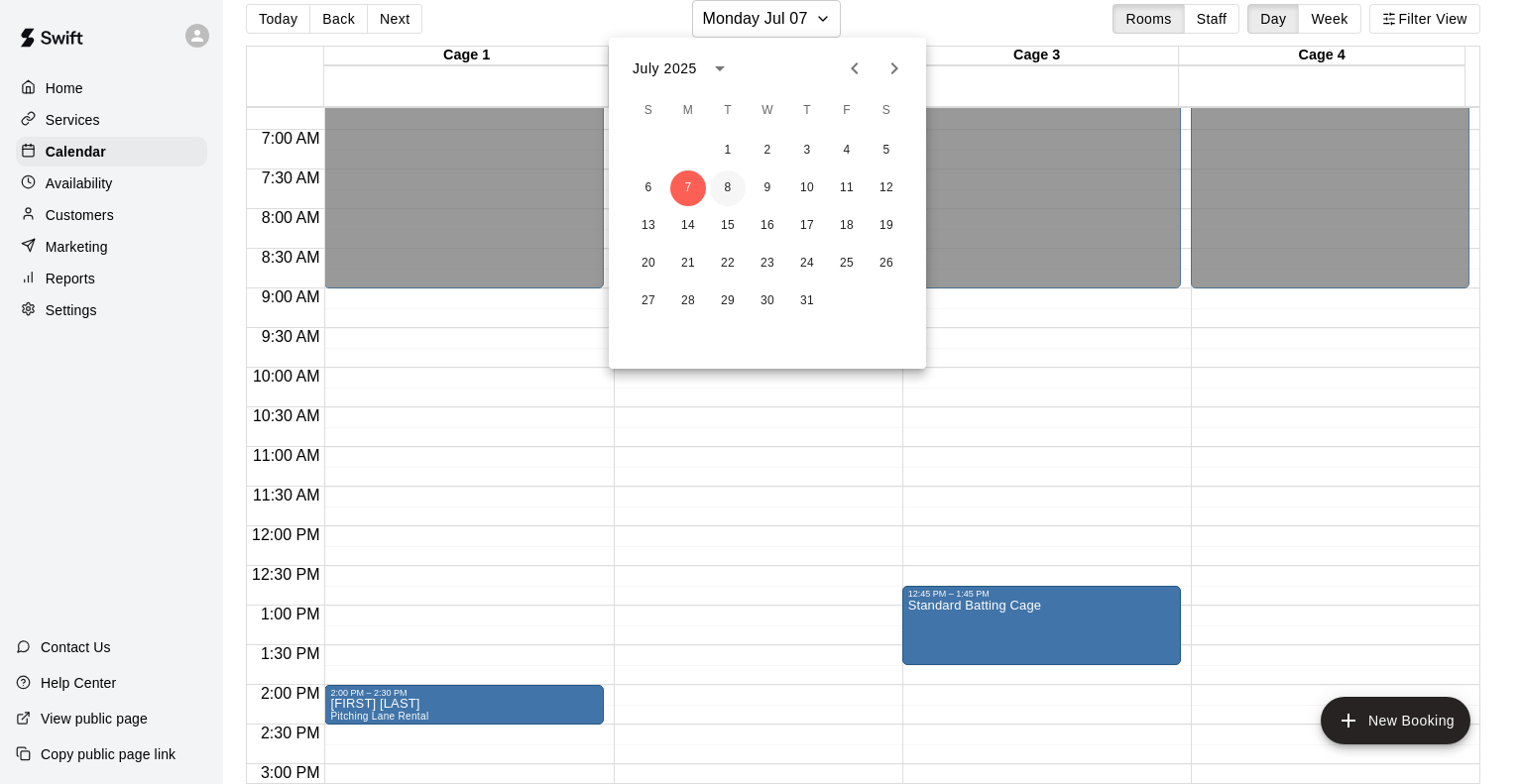 click on "8" at bounding box center [728, 188] 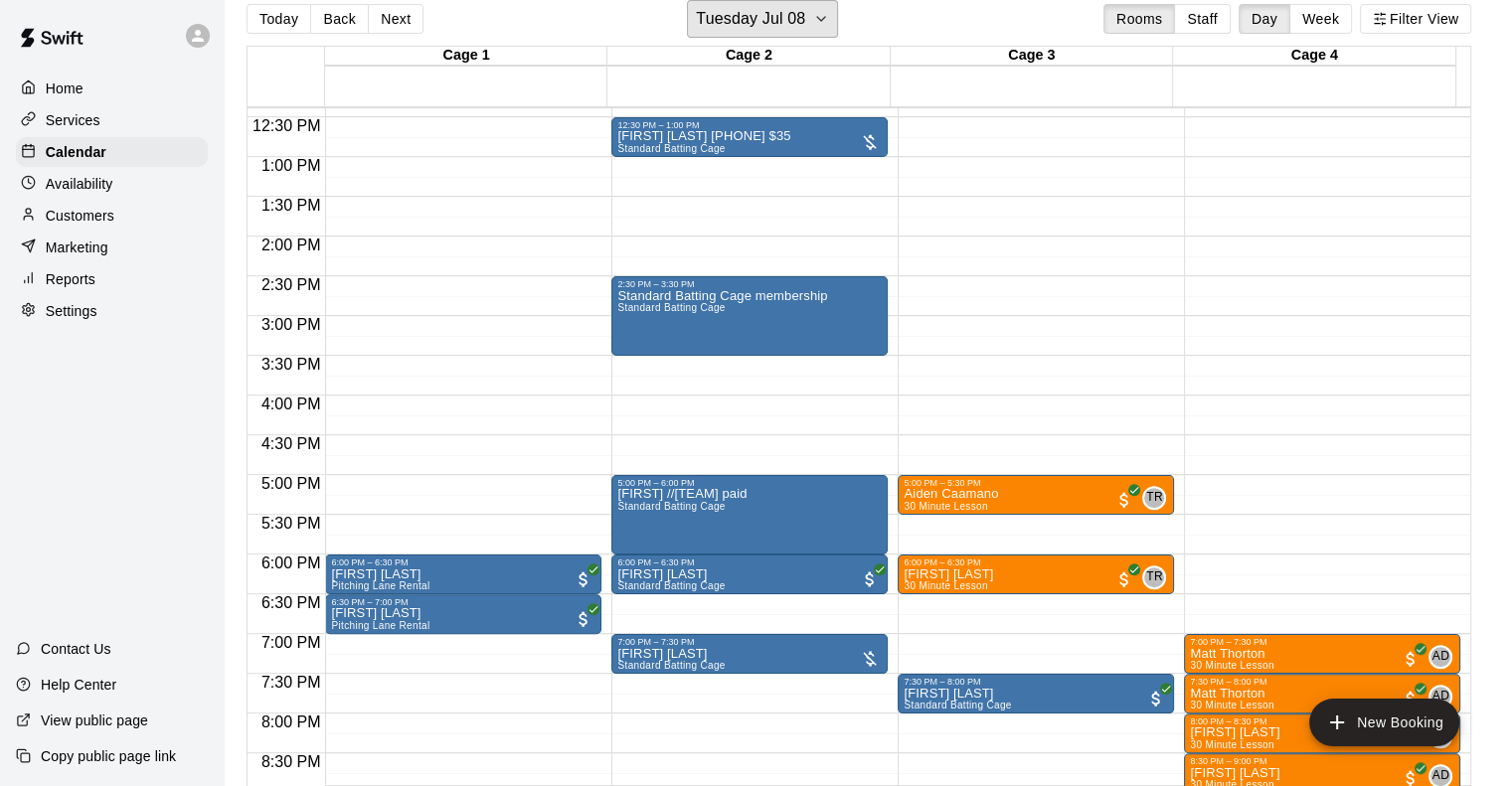 scroll, scrollTop: 833, scrollLeft: 0, axis: vertical 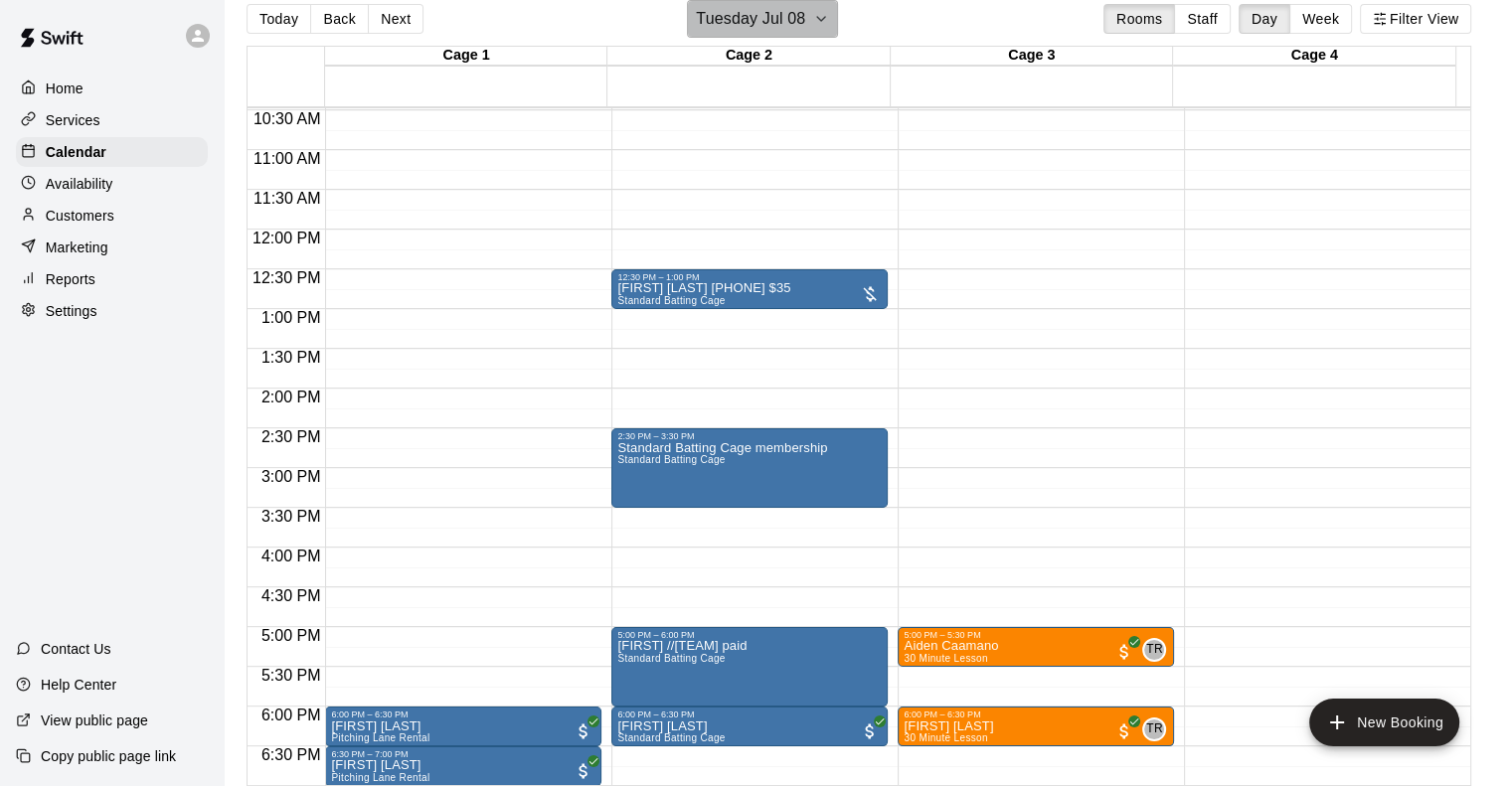 click on "Tuesday Jul 08" at bounding box center (751, 19) 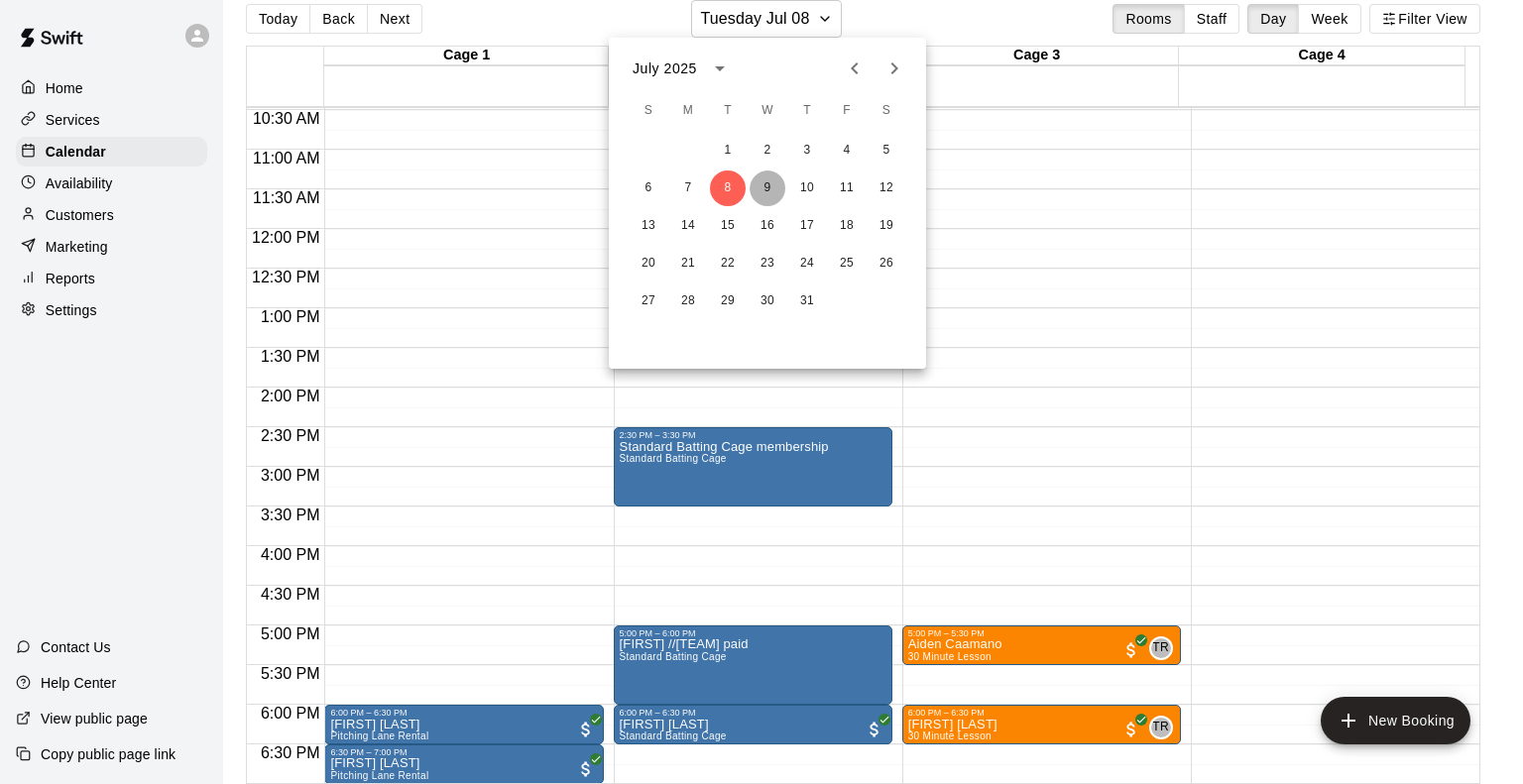 click on "9" at bounding box center [767, 188] 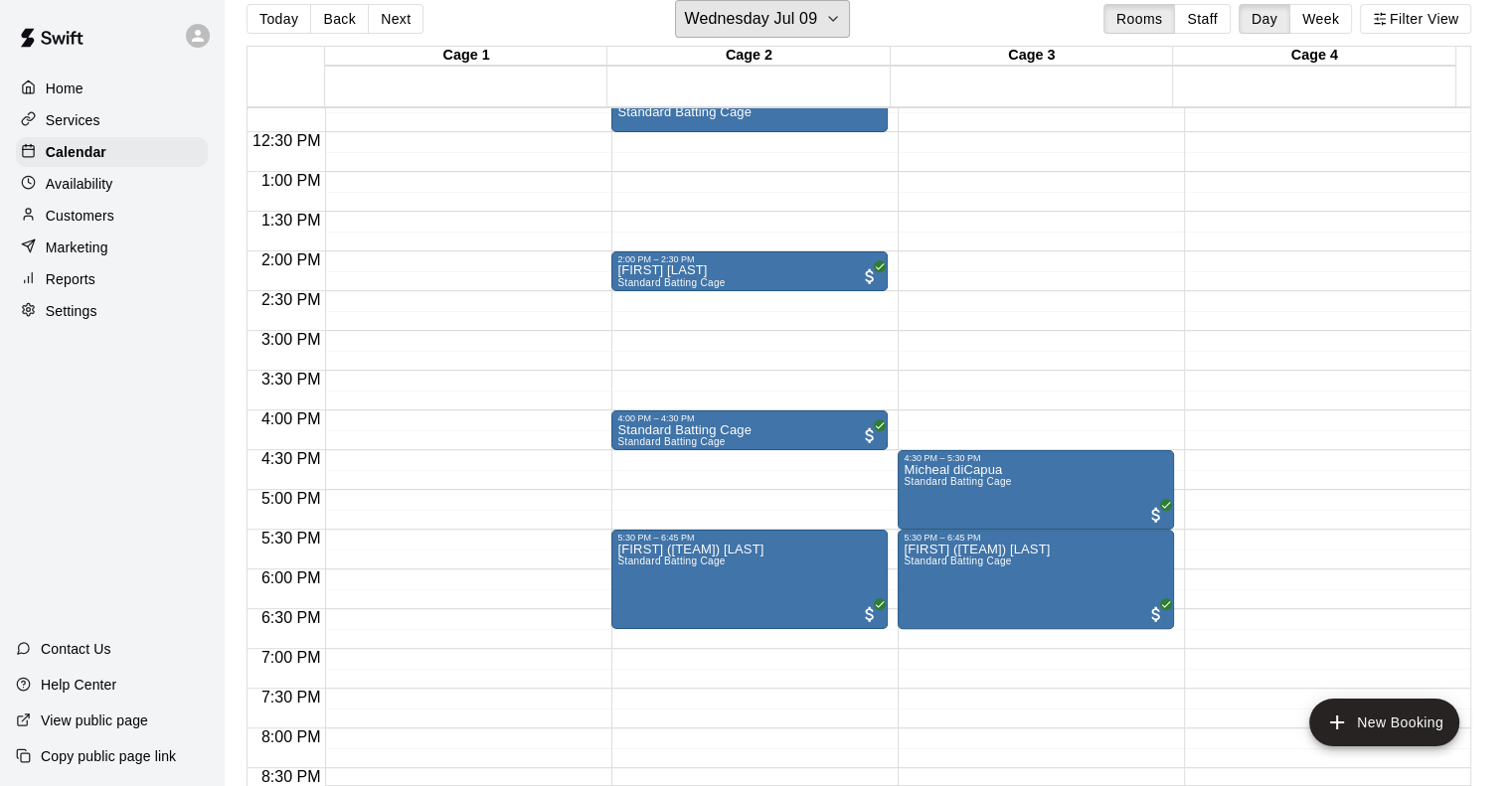 scroll, scrollTop: 733, scrollLeft: 0, axis: vertical 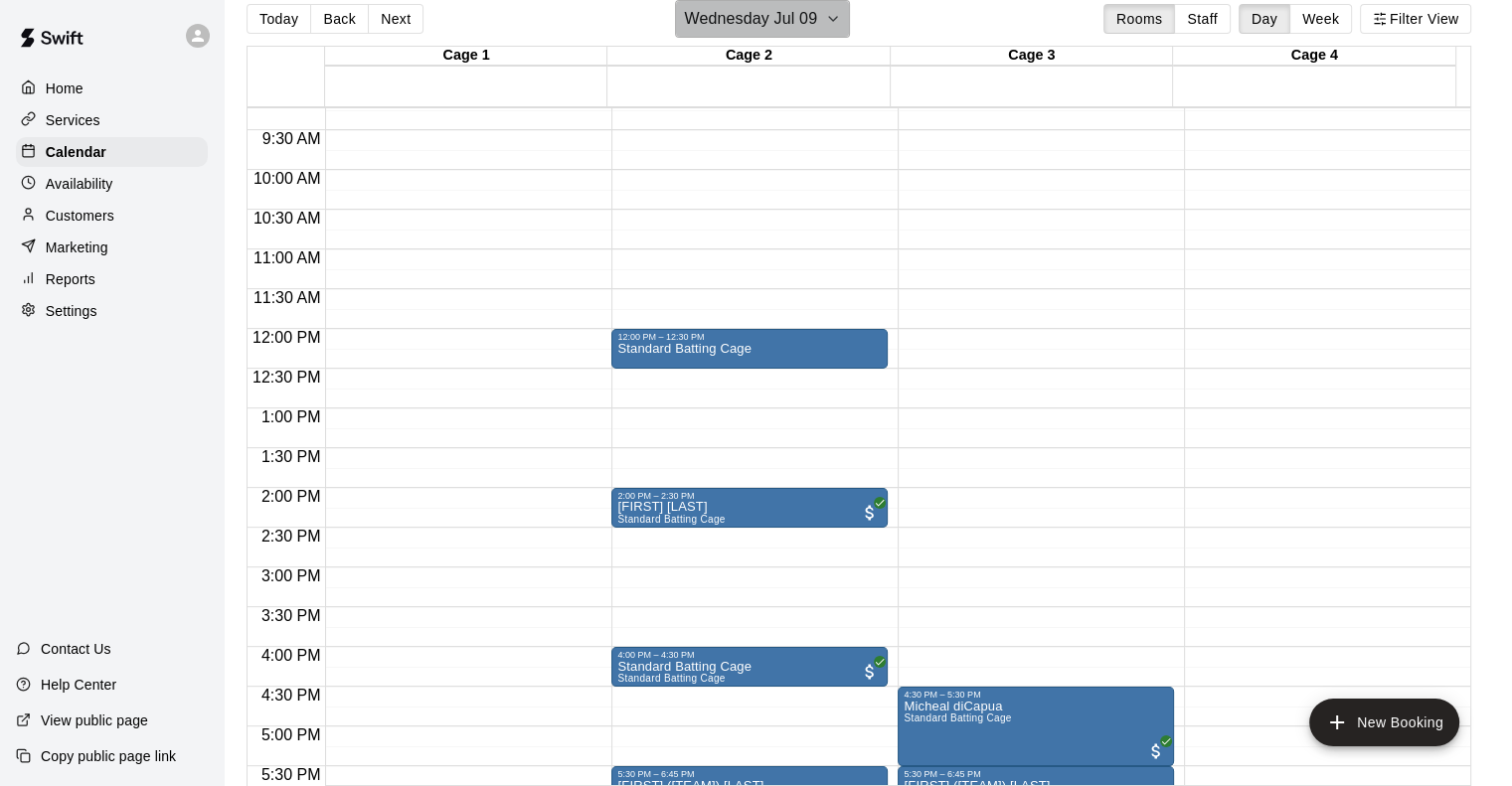 click on "Wednesday Jul 09" at bounding box center (762, 19) 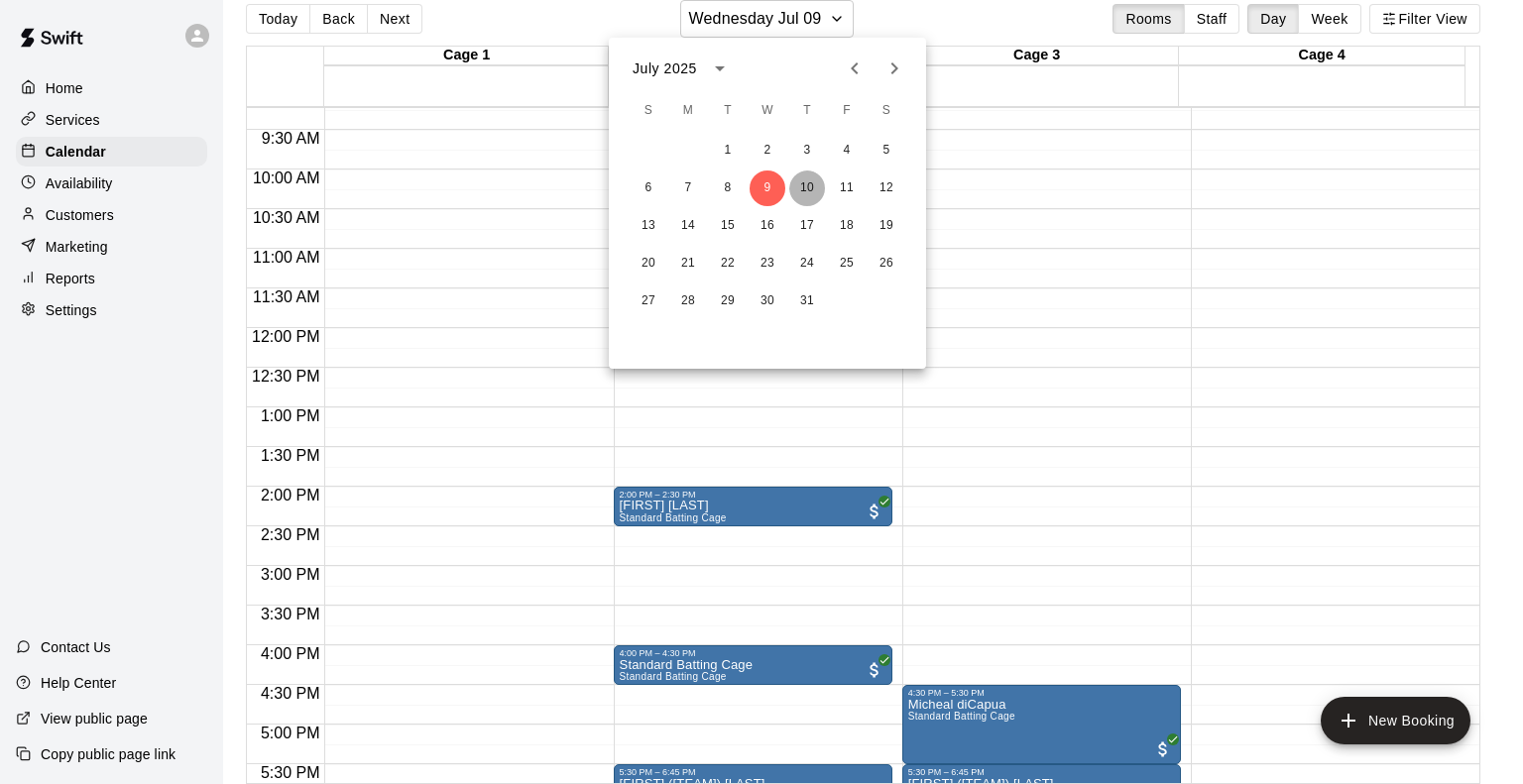 click on "10" at bounding box center [807, 188] 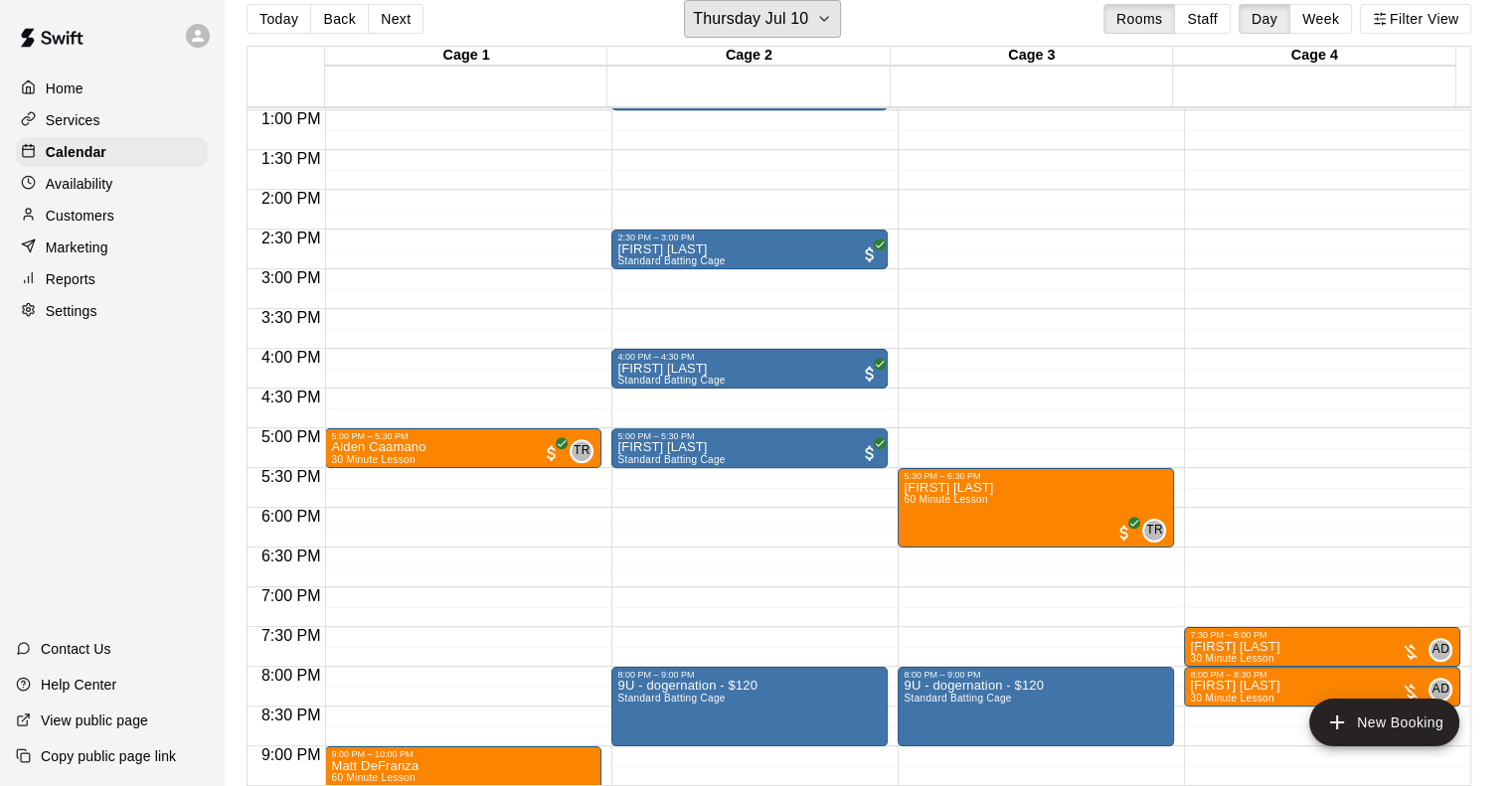 scroll, scrollTop: 1131, scrollLeft: 0, axis: vertical 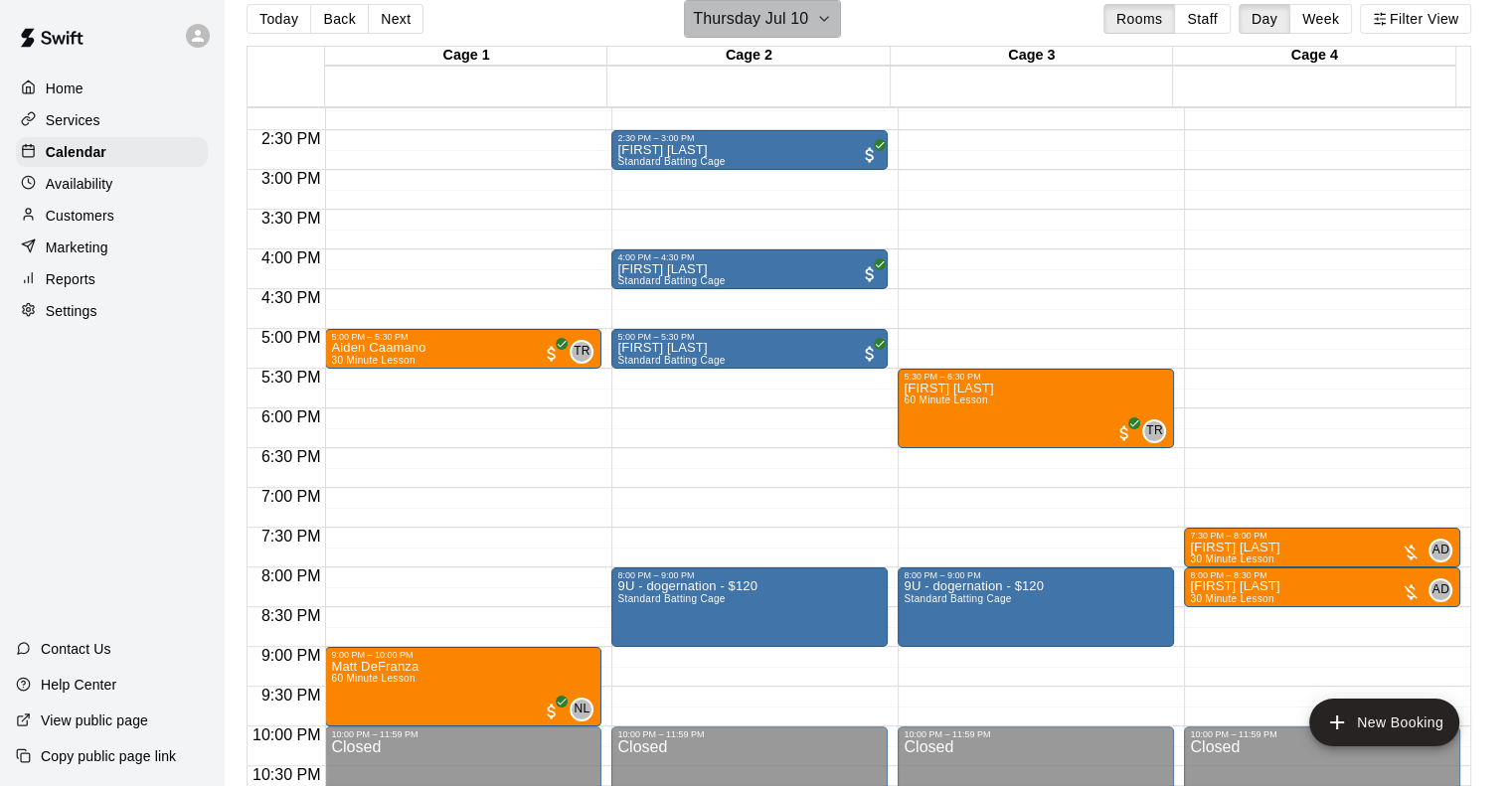 click on "Thursday Jul 10" at bounding box center [751, 19] 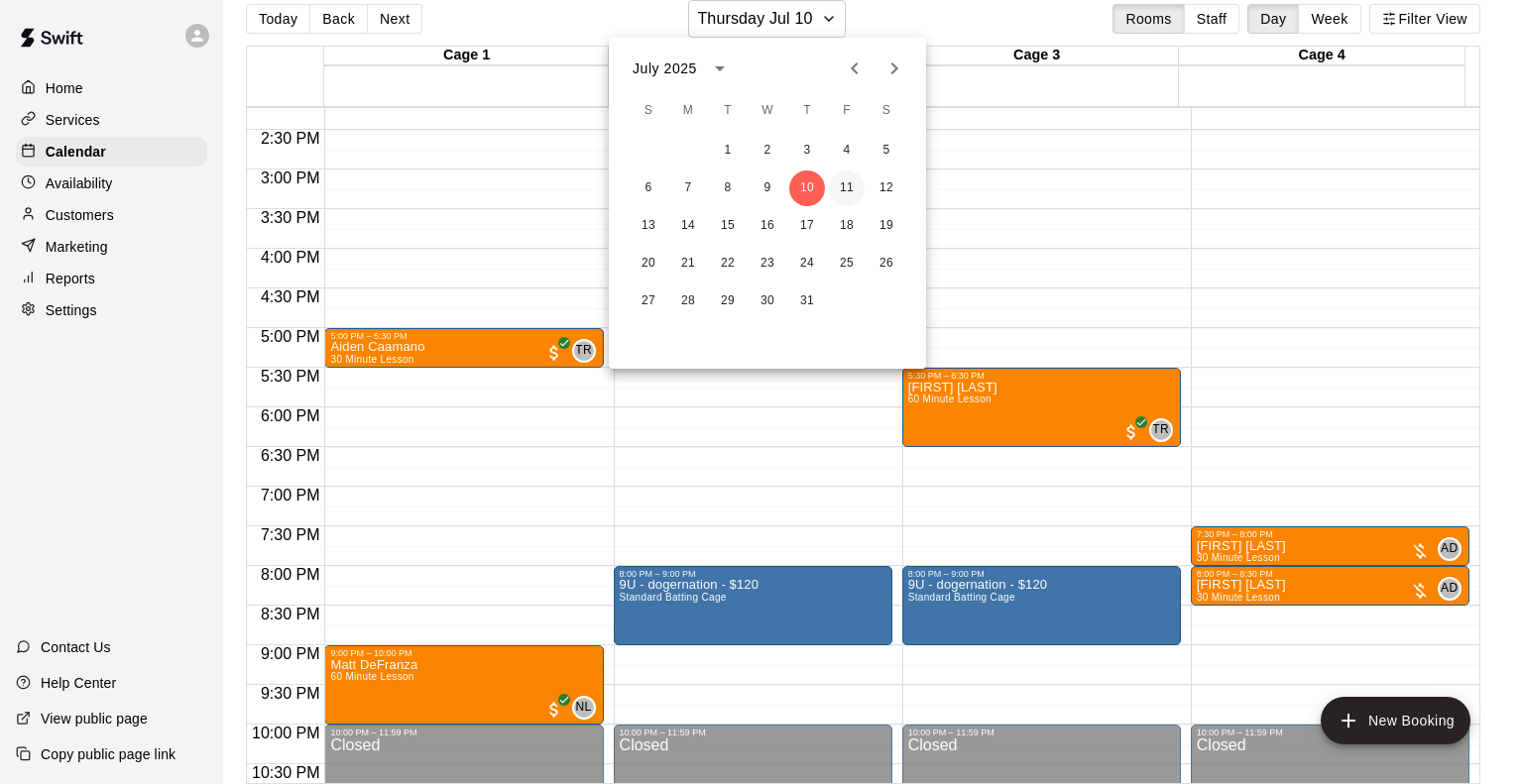 click on "11" at bounding box center (847, 188) 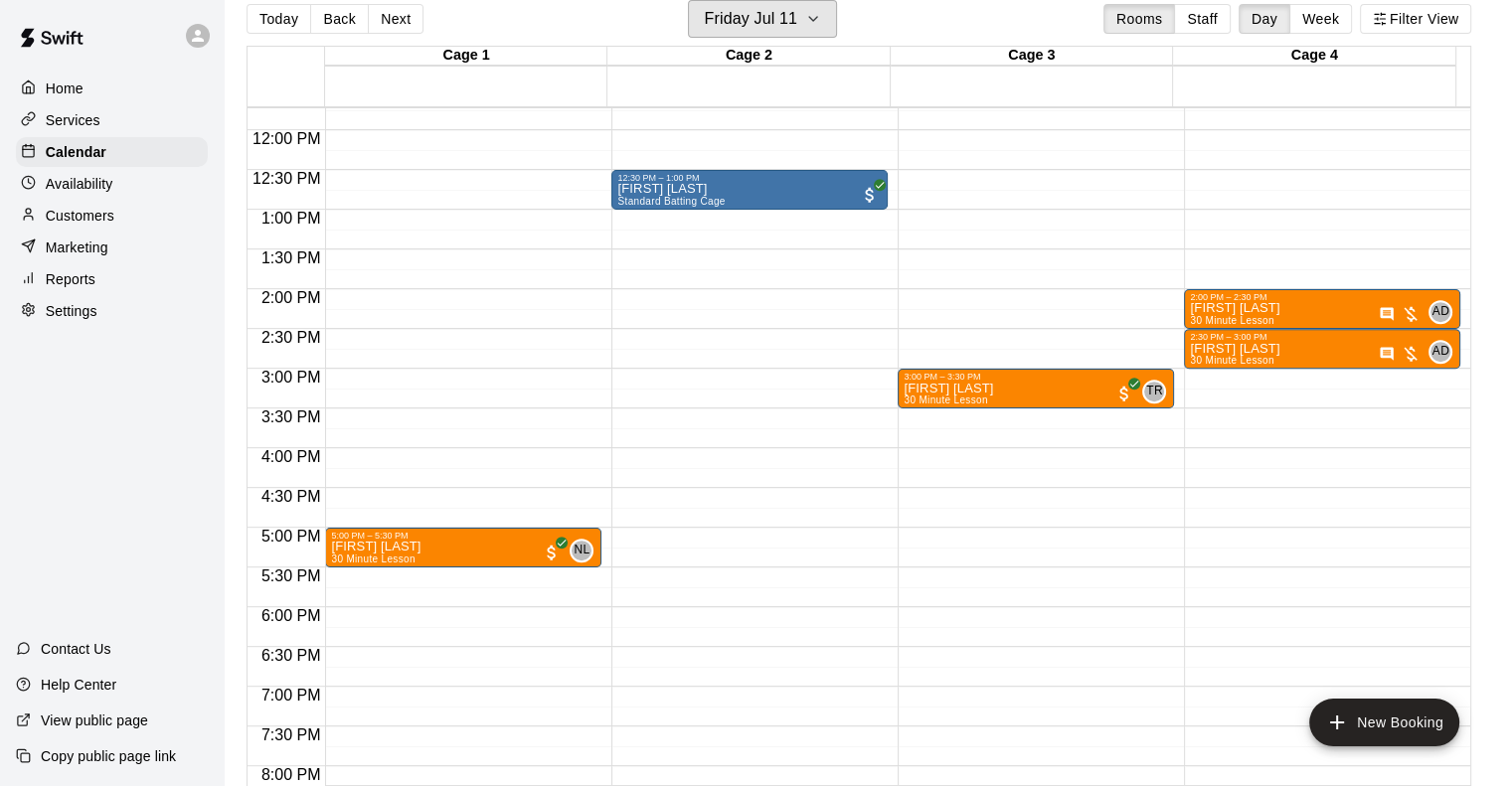 scroll, scrollTop: 535, scrollLeft: 0, axis: vertical 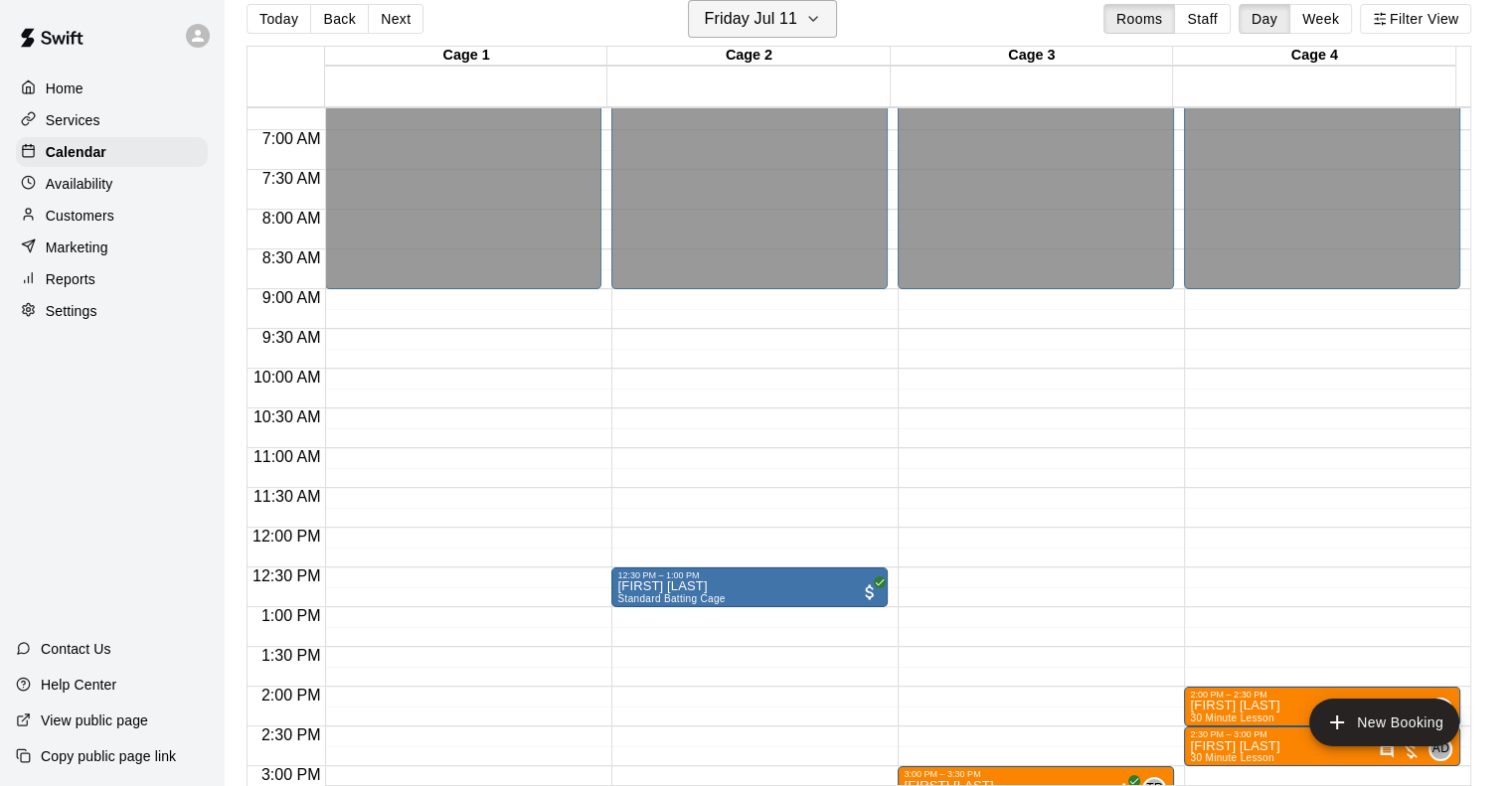 click on "Friday Jul 11" at bounding box center (762, 19) 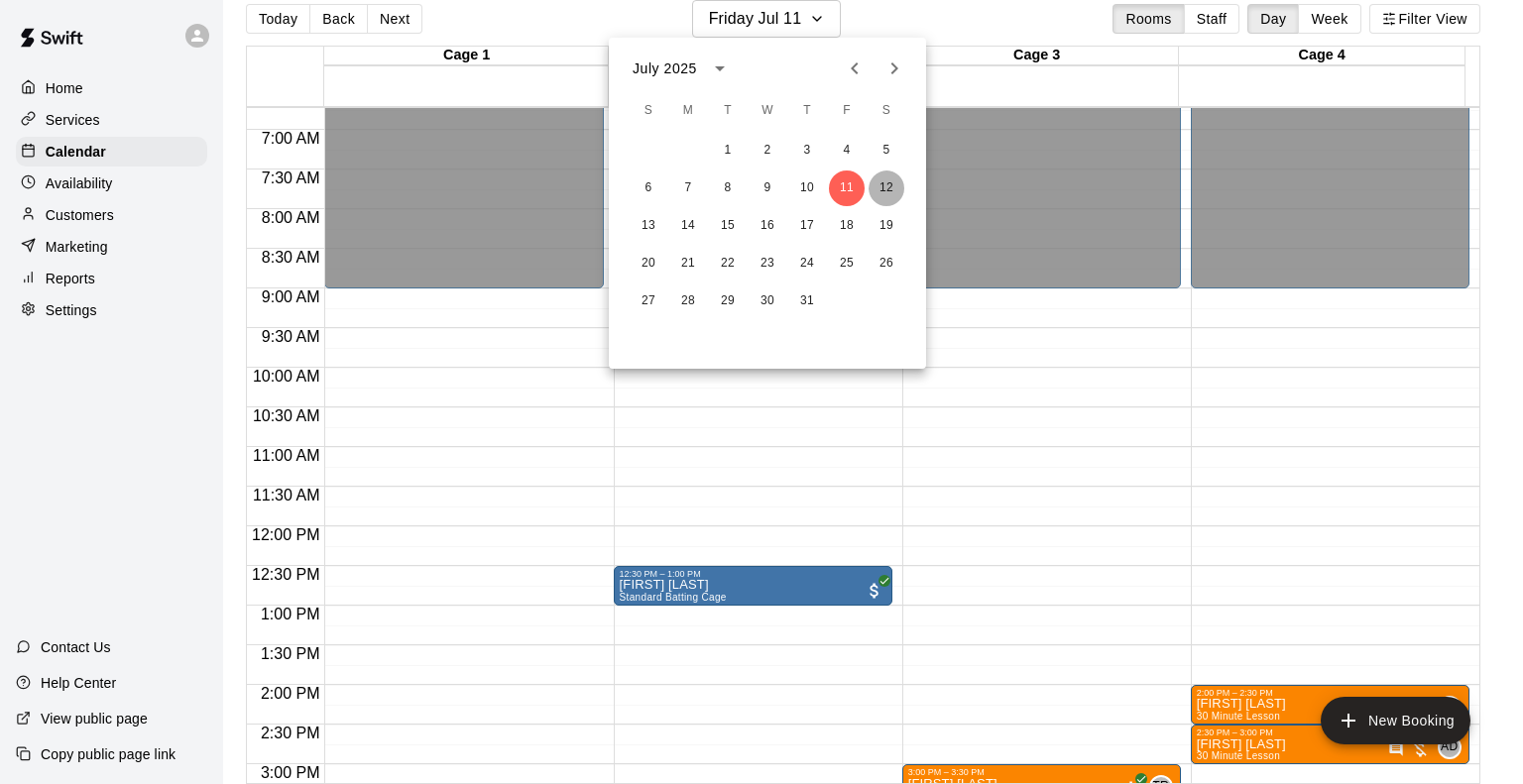 click on "12" at bounding box center (886, 188) 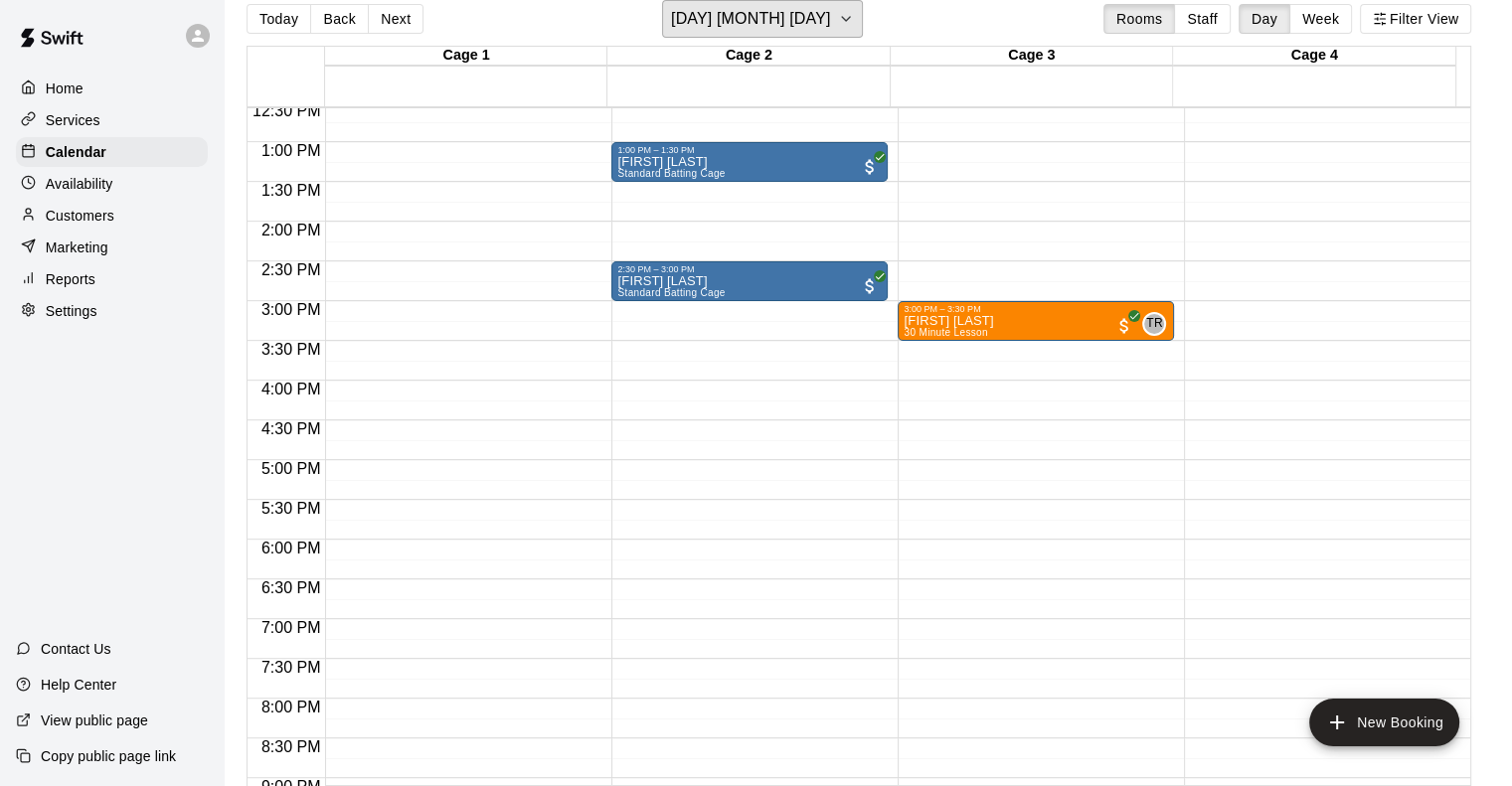 scroll, scrollTop: 733, scrollLeft: 0, axis: vertical 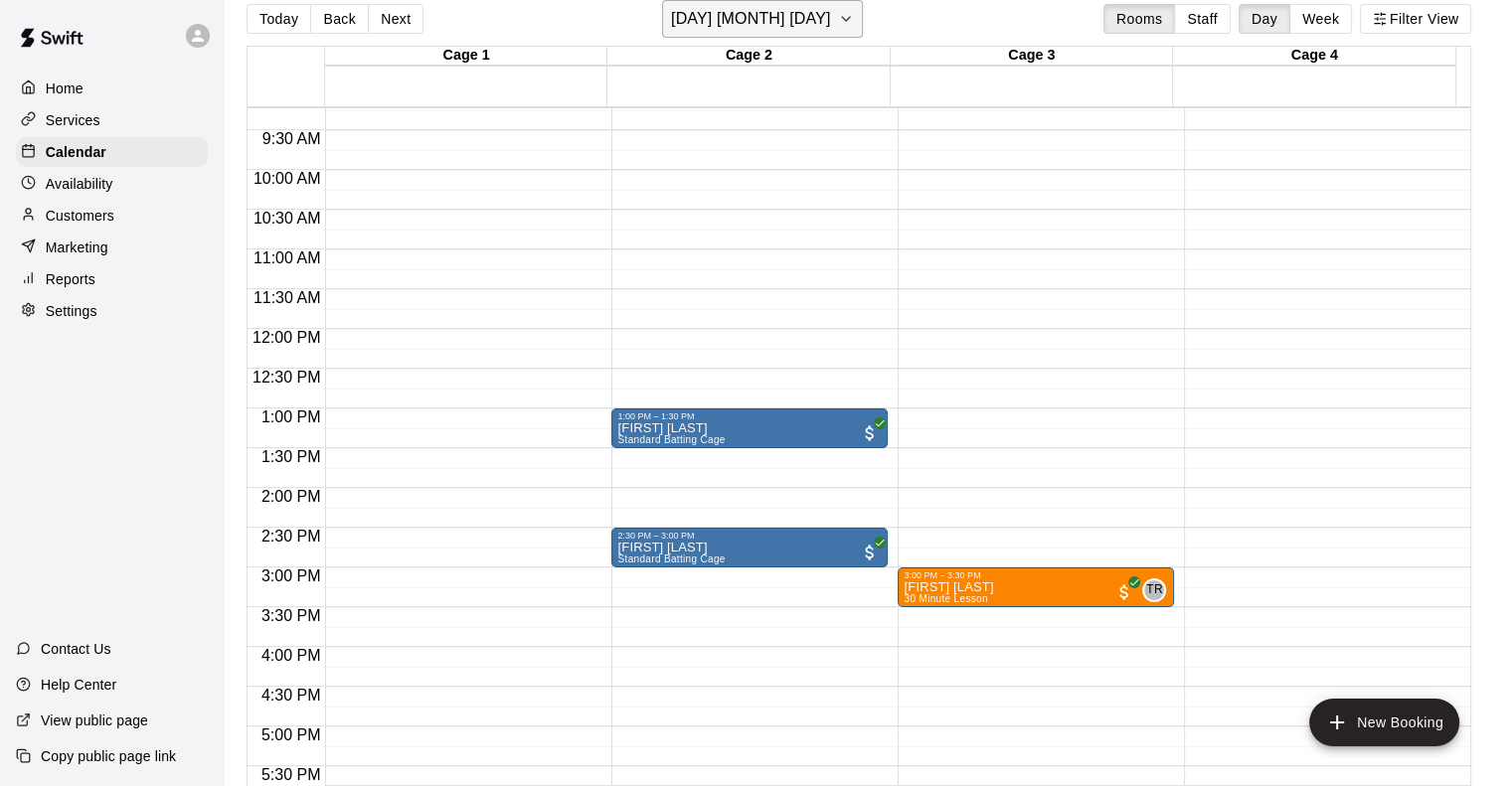 click on "[DAY] [MONTH] [DAY]" at bounding box center (751, 19) 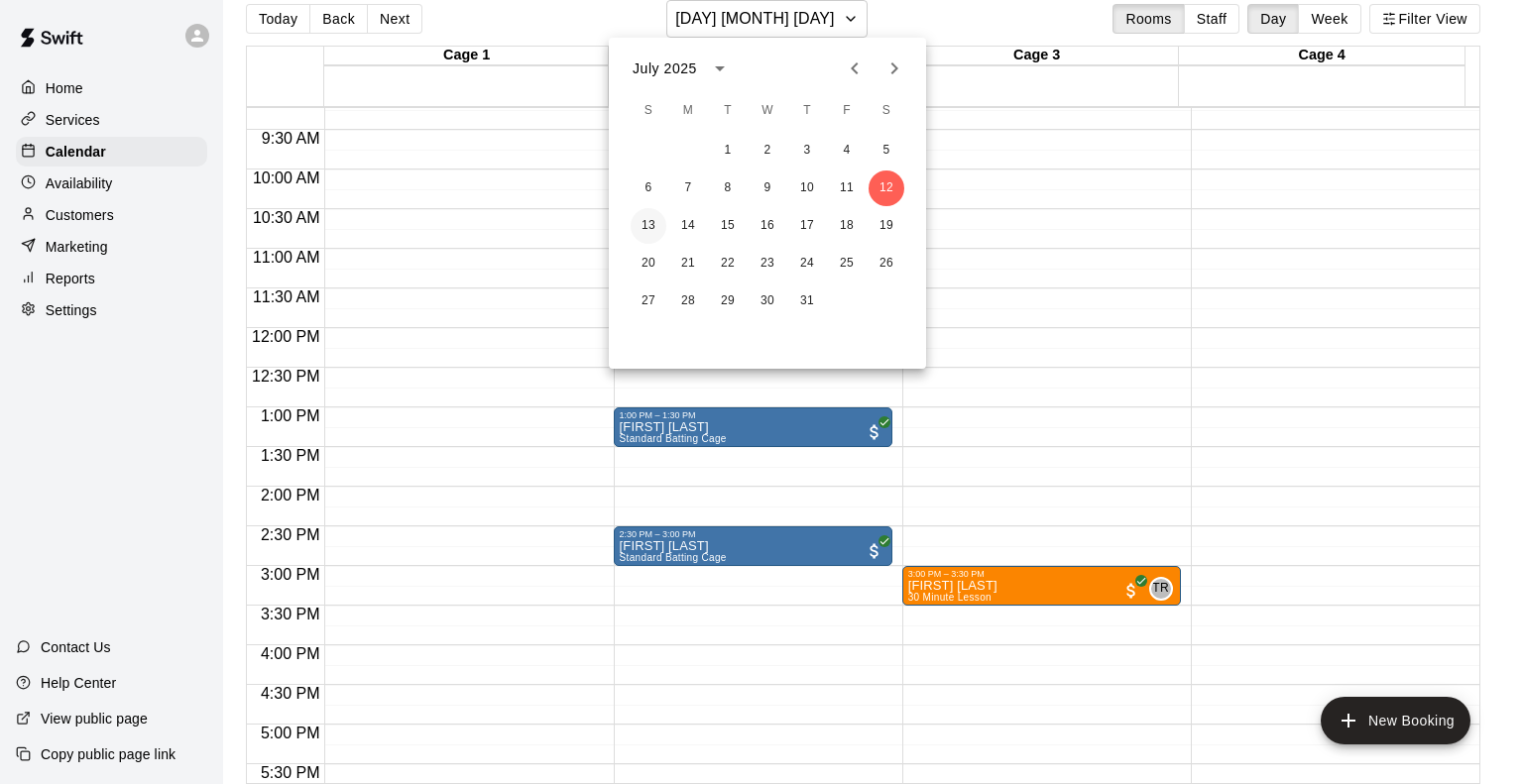 click on "13" at bounding box center [648, 226] 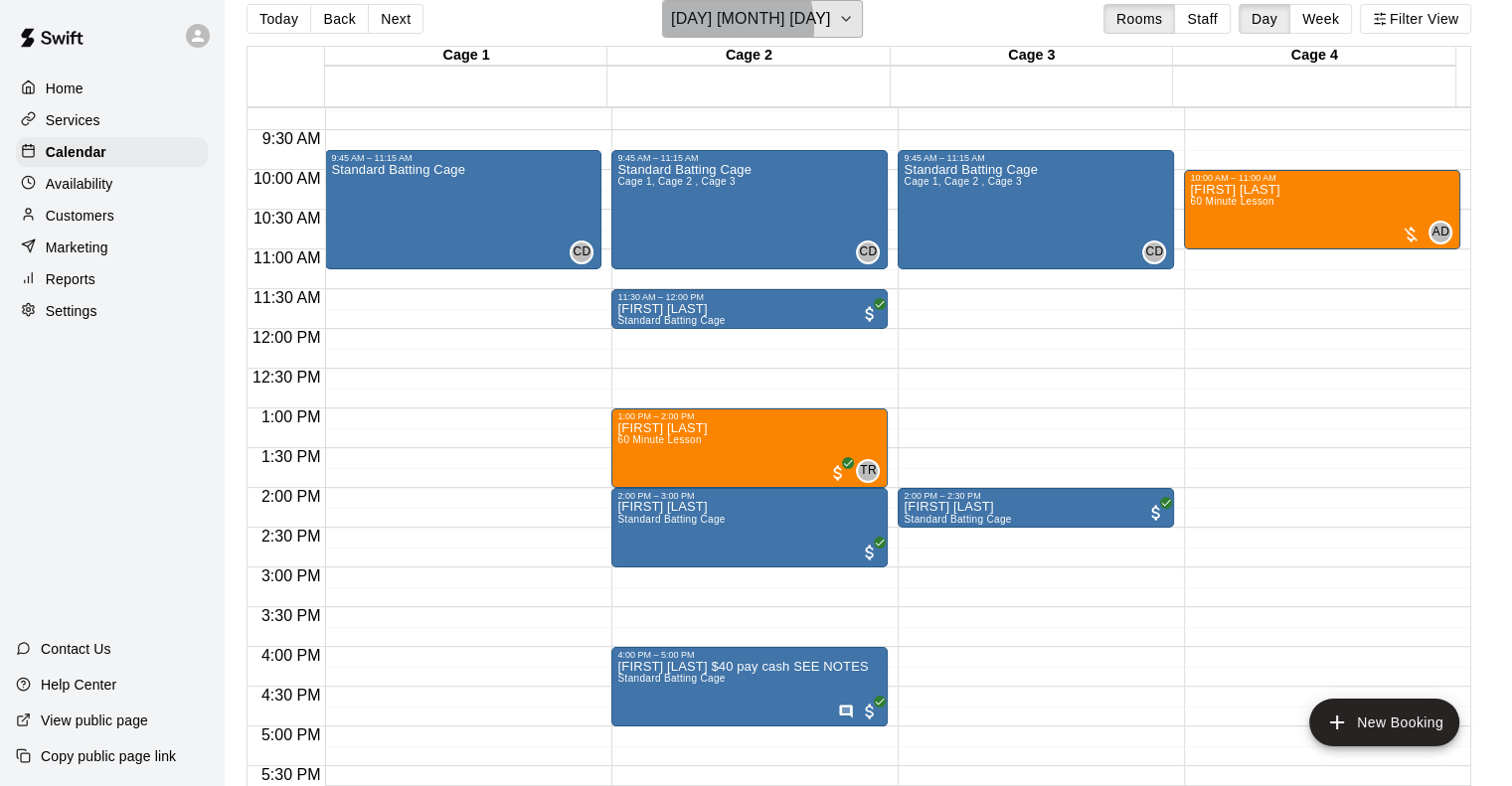 click on "[DAY] [MONTH] [DAY]" at bounding box center [751, 19] 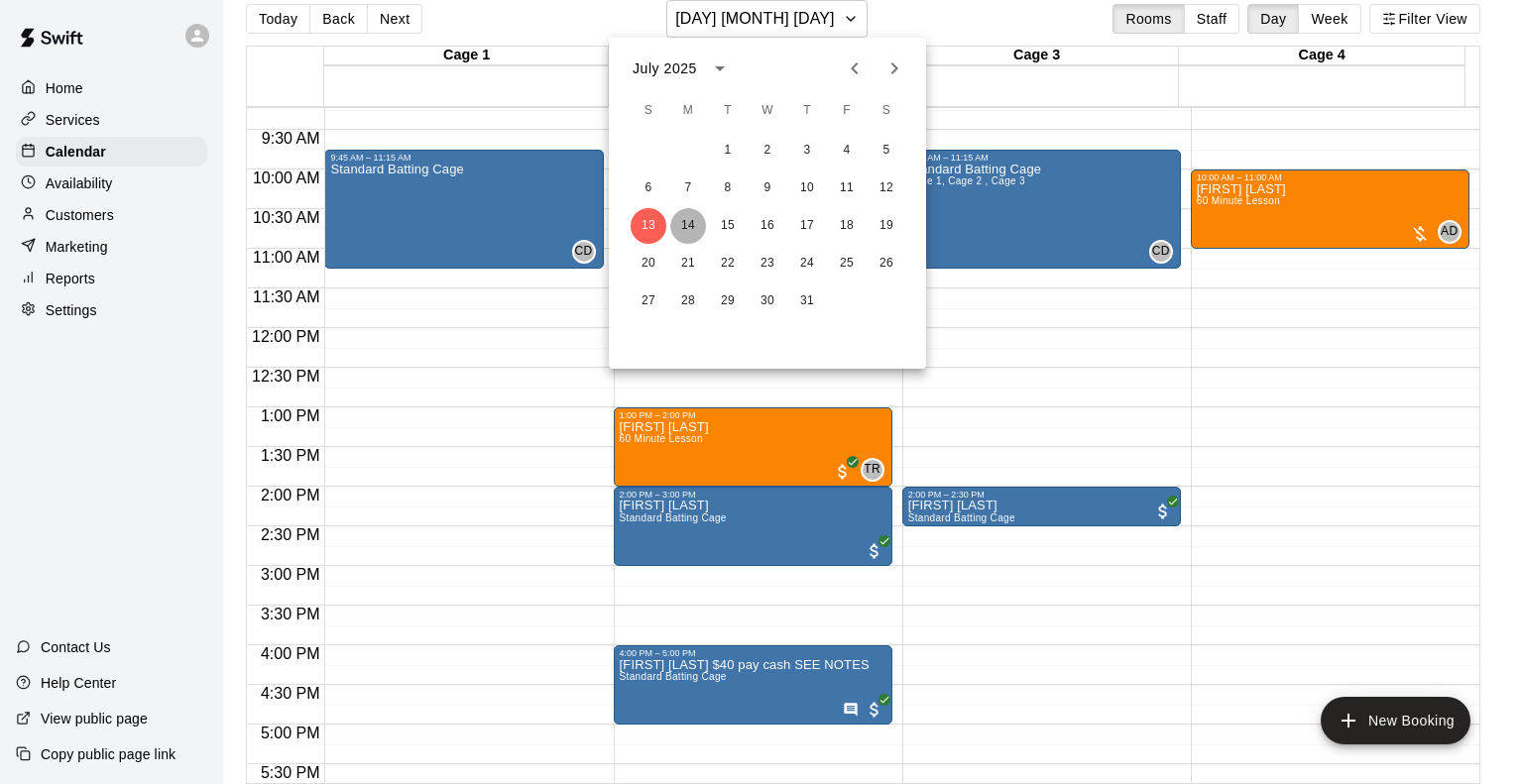 click on "14" at bounding box center [688, 226] 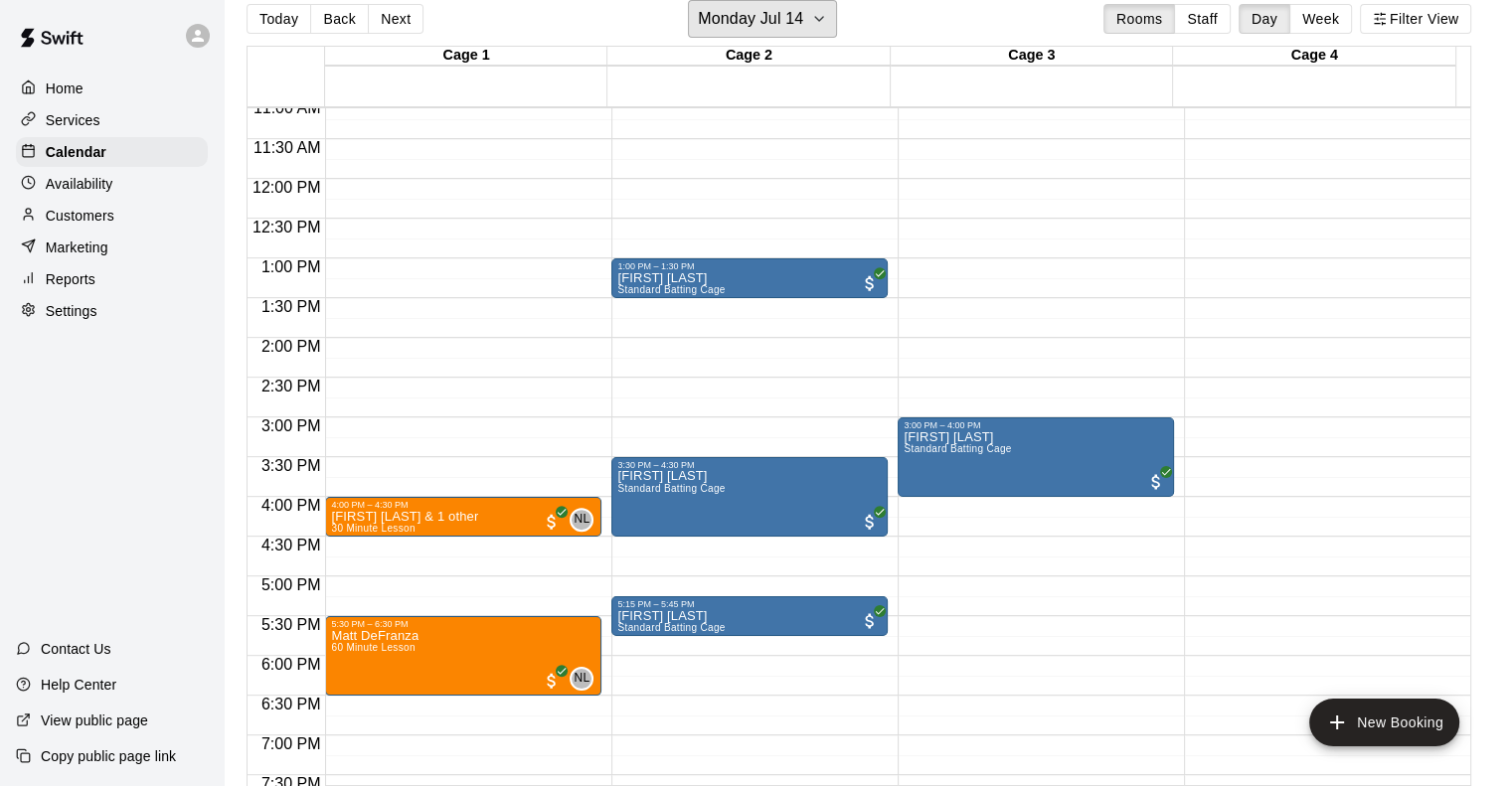 scroll, scrollTop: 634, scrollLeft: 0, axis: vertical 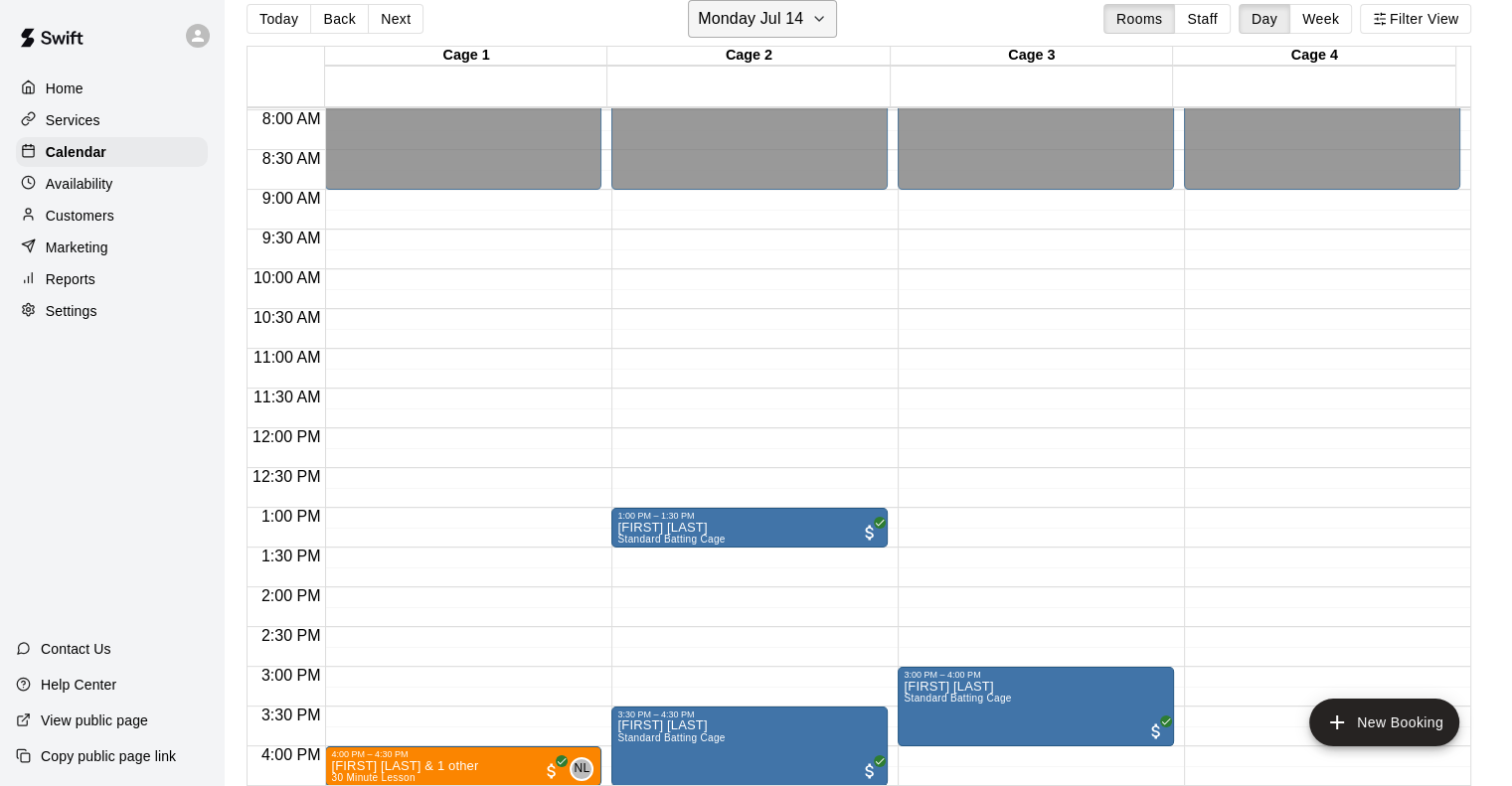 click on "Monday Jul 14" at bounding box center [751, 19] 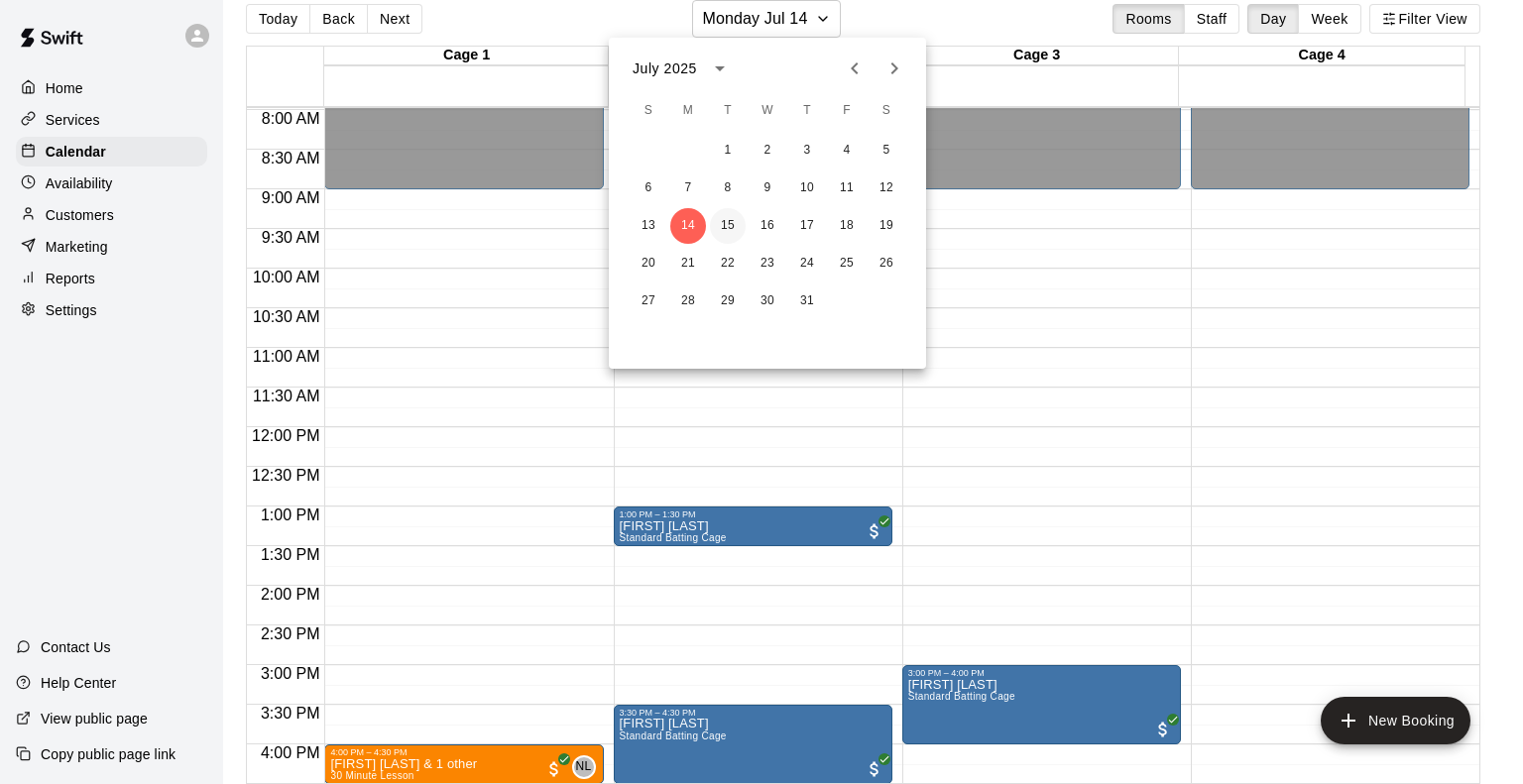 click on "15" at bounding box center (728, 226) 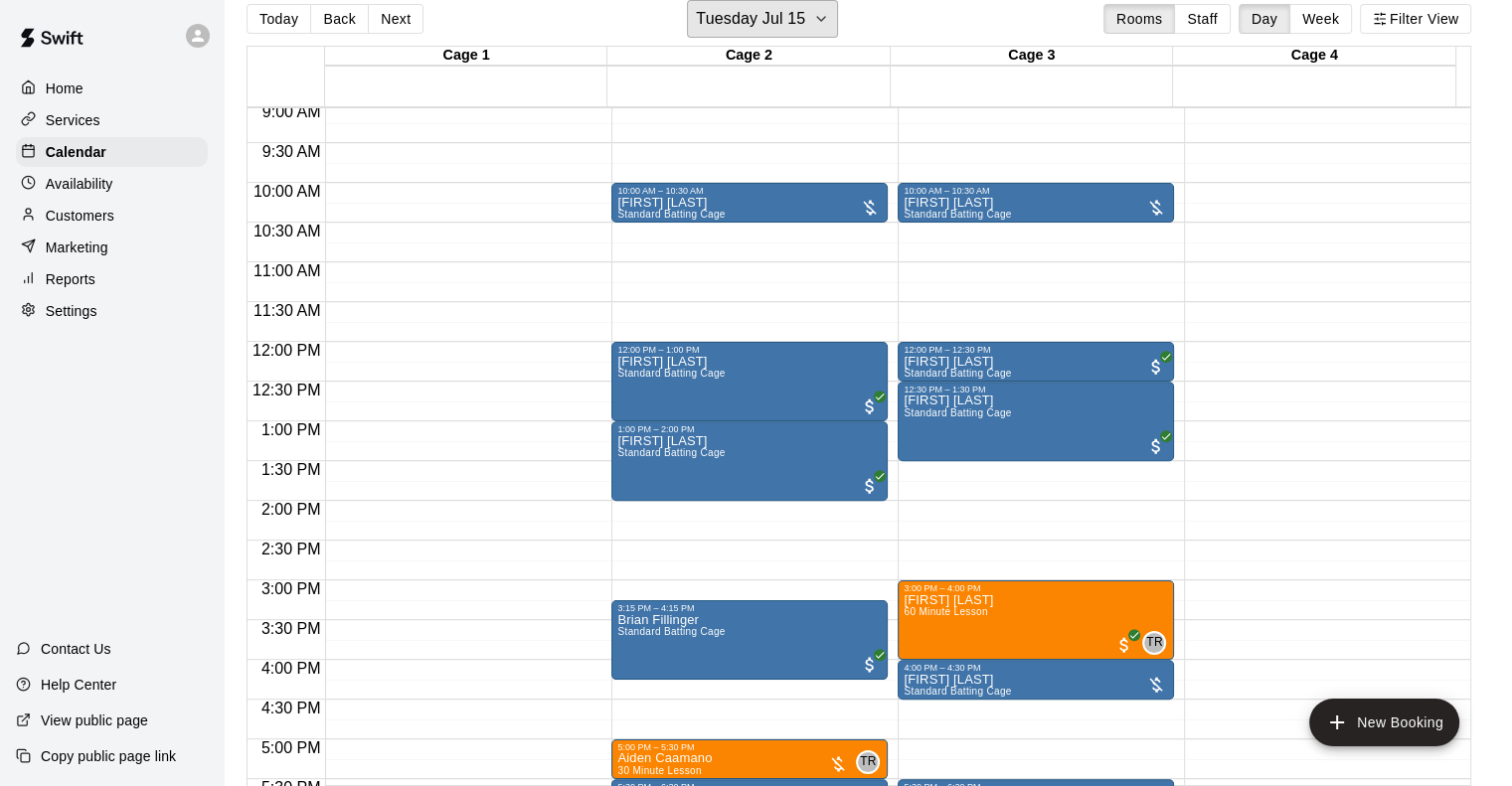 scroll, scrollTop: 535, scrollLeft: 0, axis: vertical 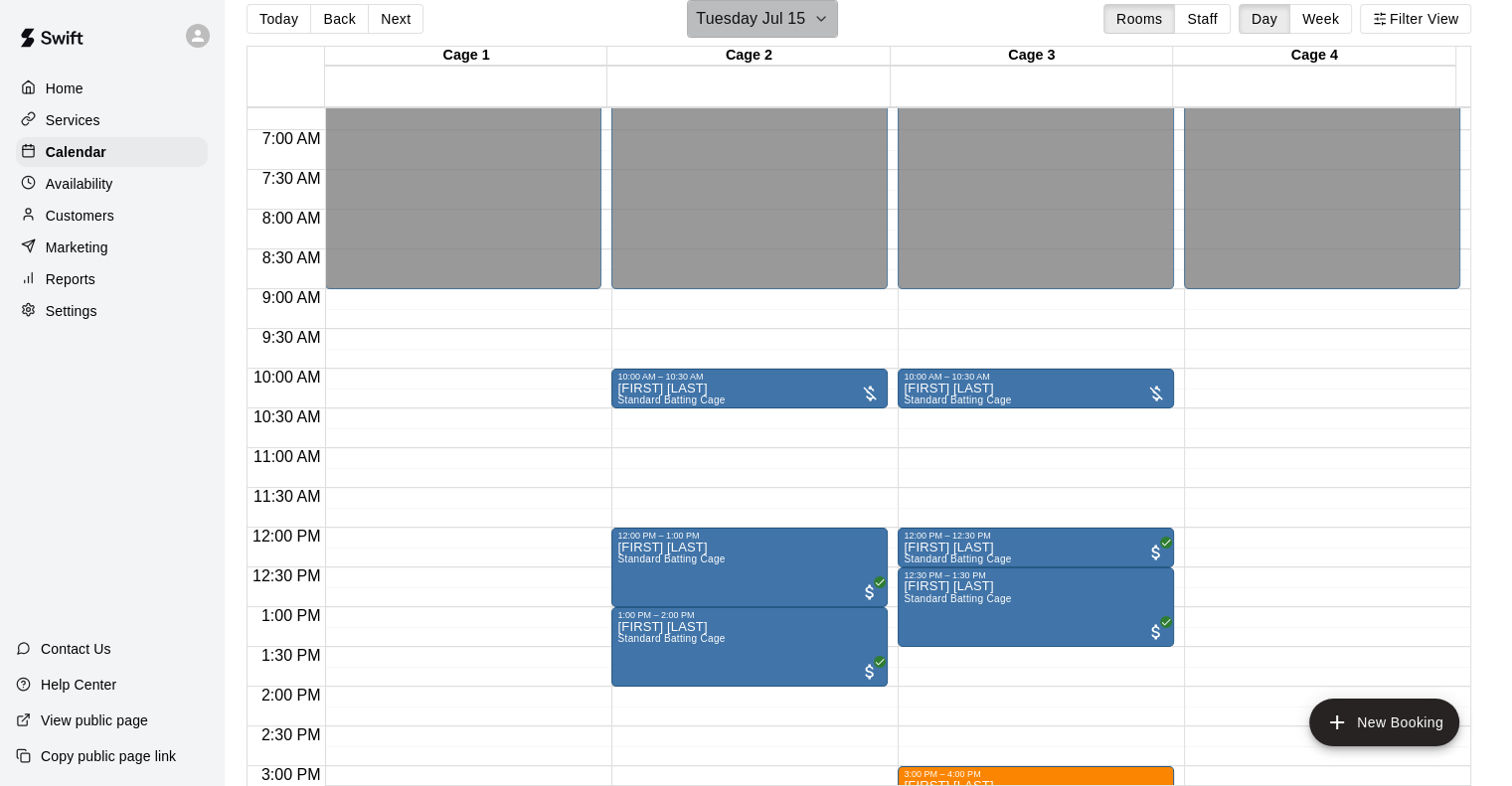 click on "Tuesday Jul 15" at bounding box center [751, 19] 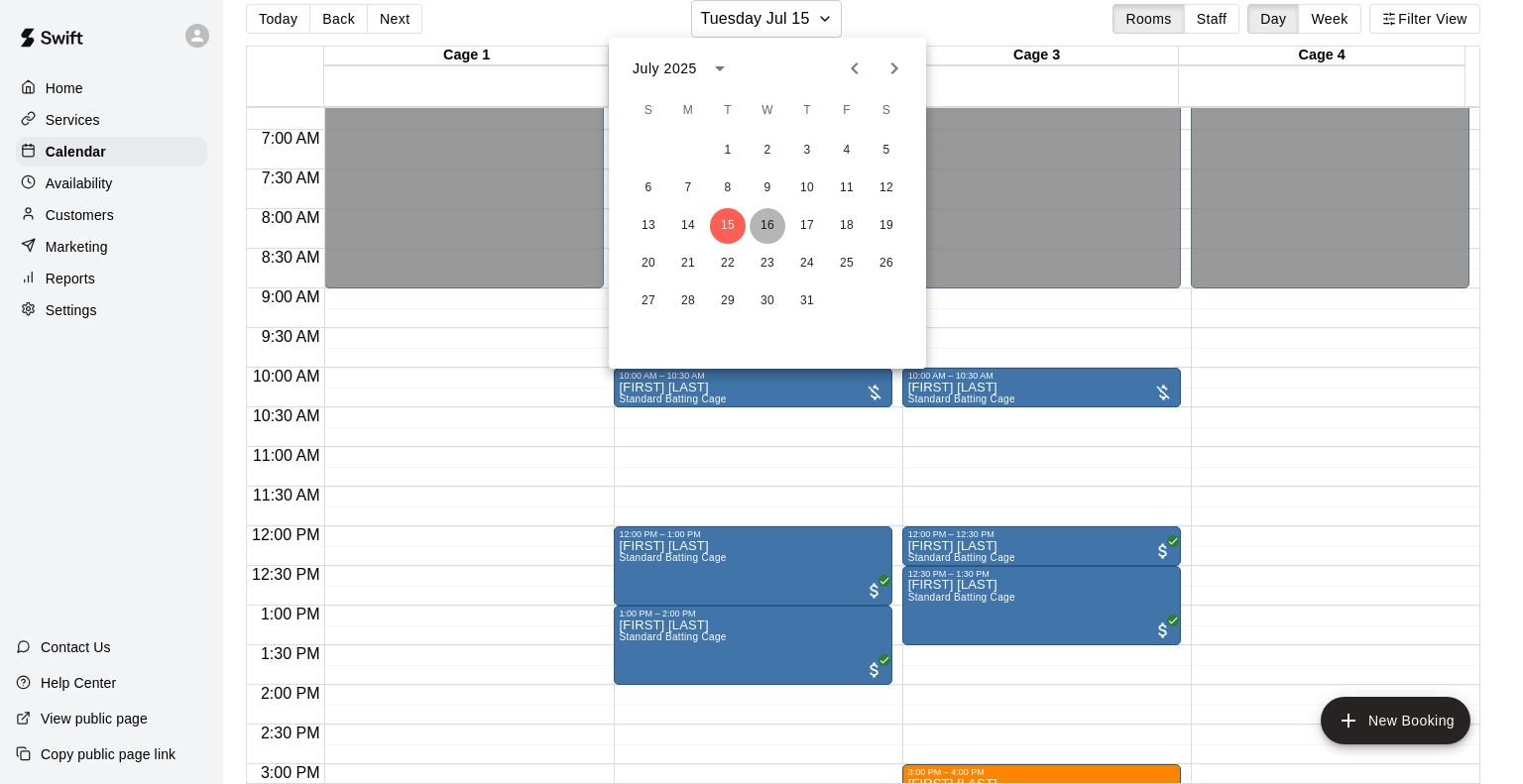 click on "16" at bounding box center [767, 226] 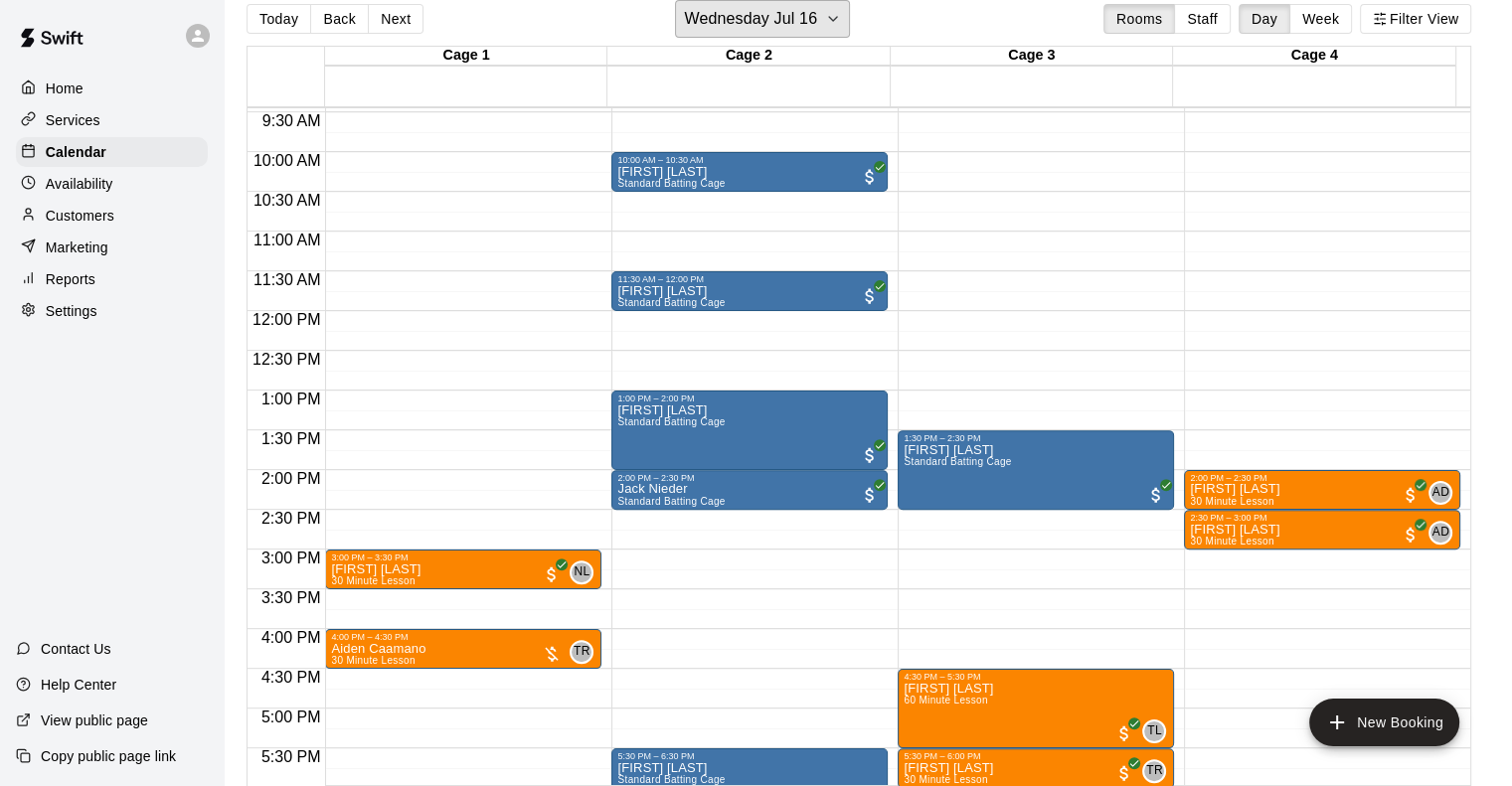 scroll, scrollTop: 833, scrollLeft: 0, axis: vertical 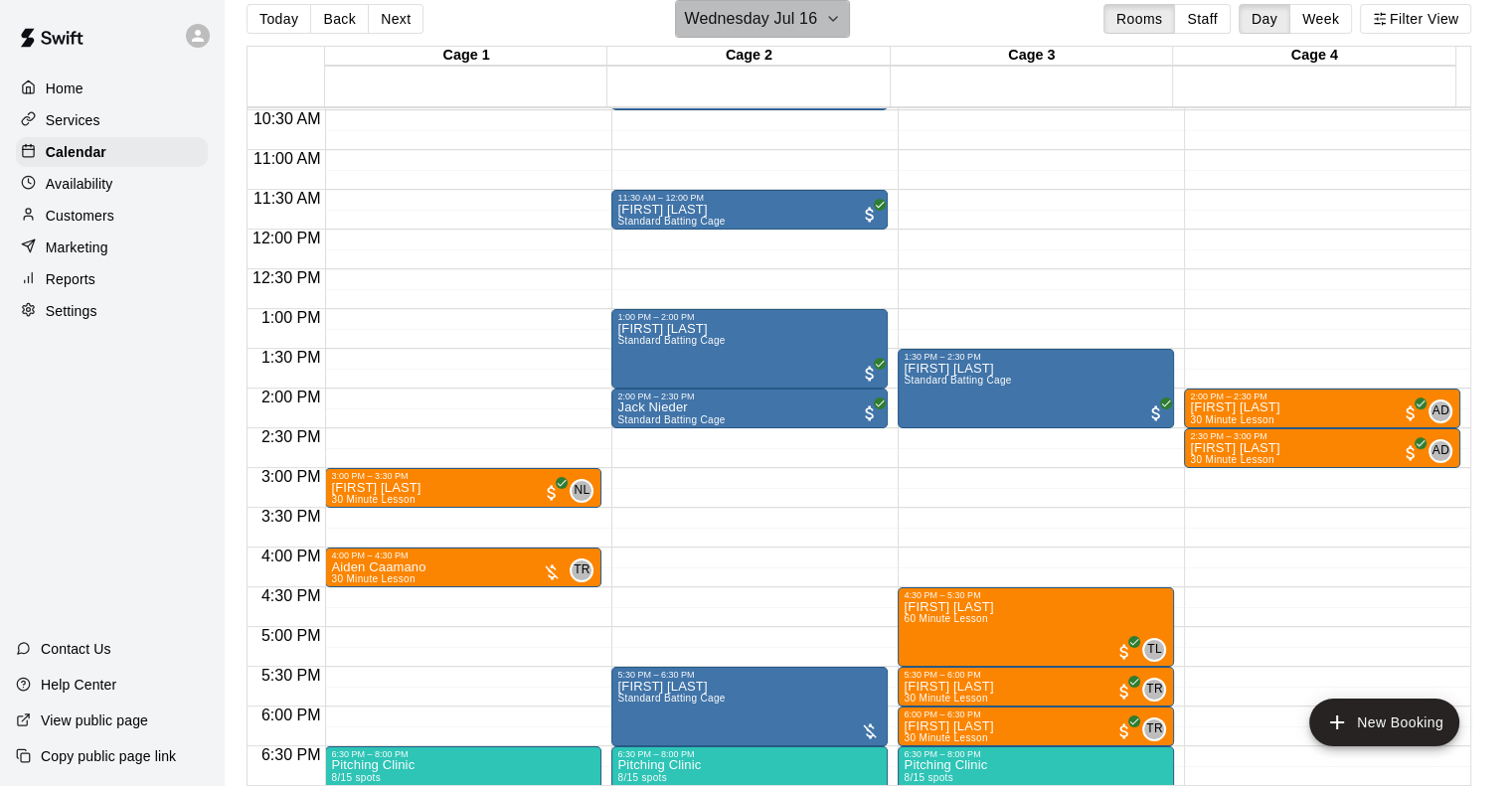 click on "Wednesday Jul 16" at bounding box center (751, 19) 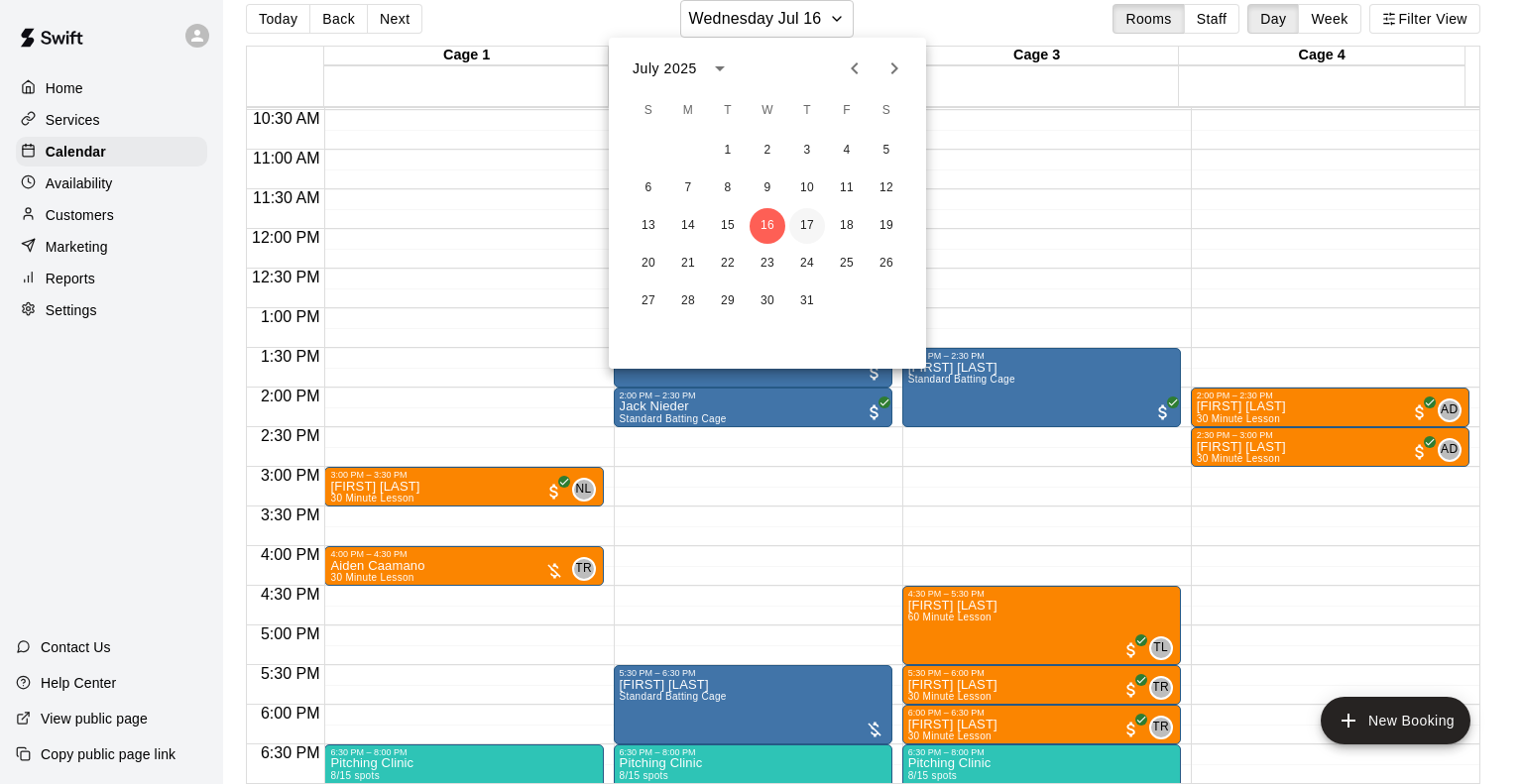 click on "17" at bounding box center (807, 226) 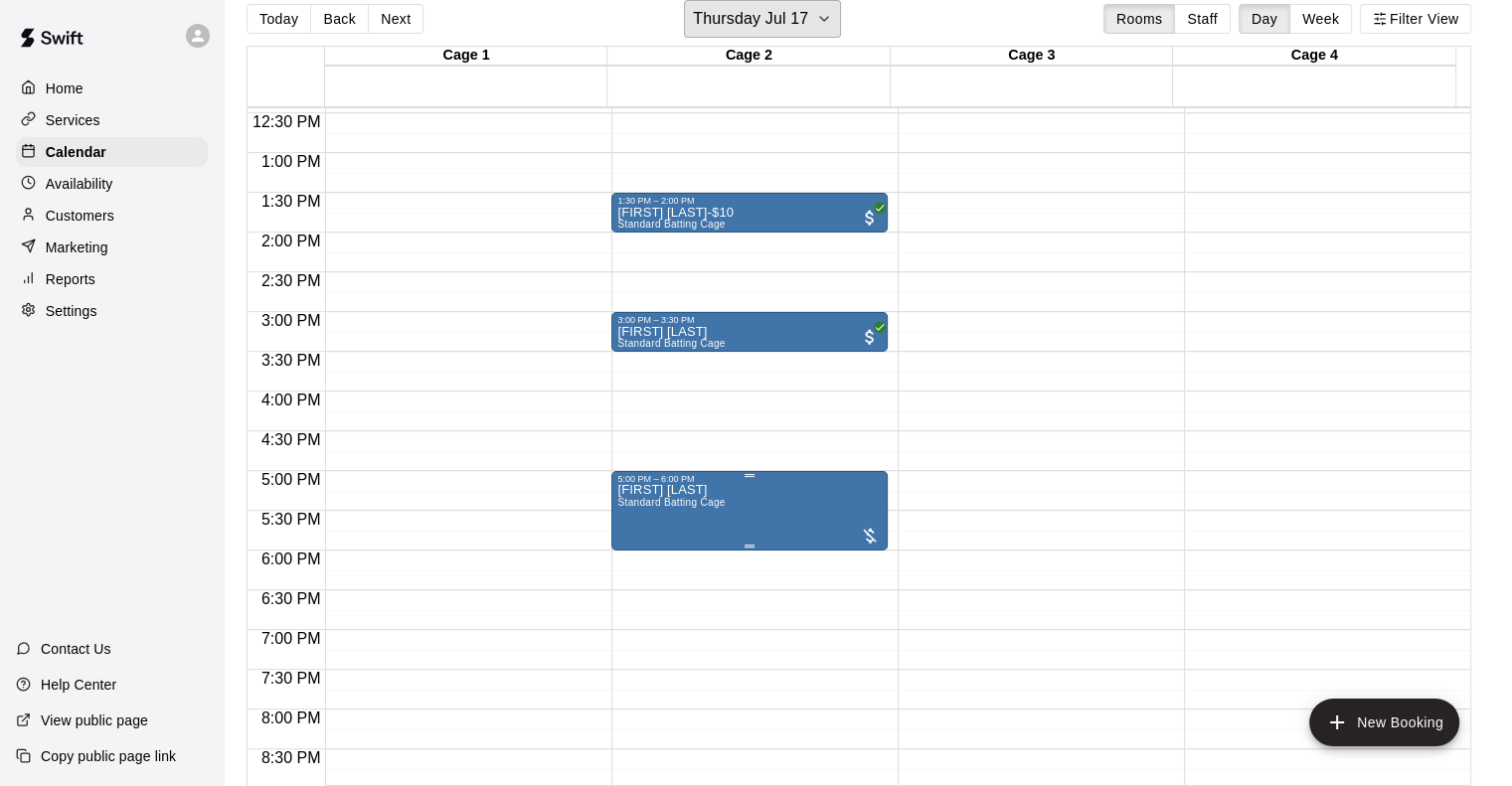 scroll, scrollTop: 634, scrollLeft: 0, axis: vertical 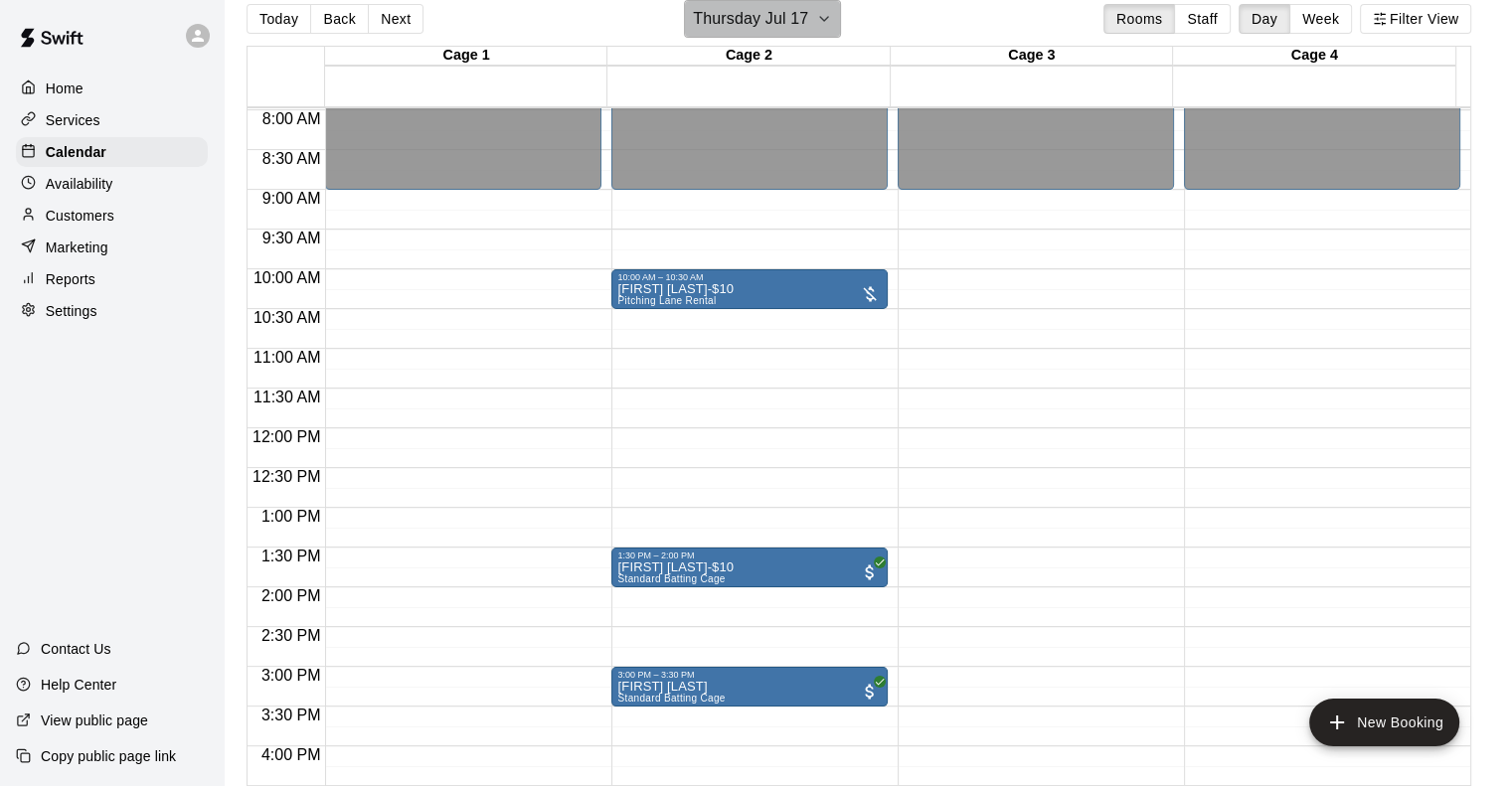 click on "Thursday Jul 17" at bounding box center [751, 19] 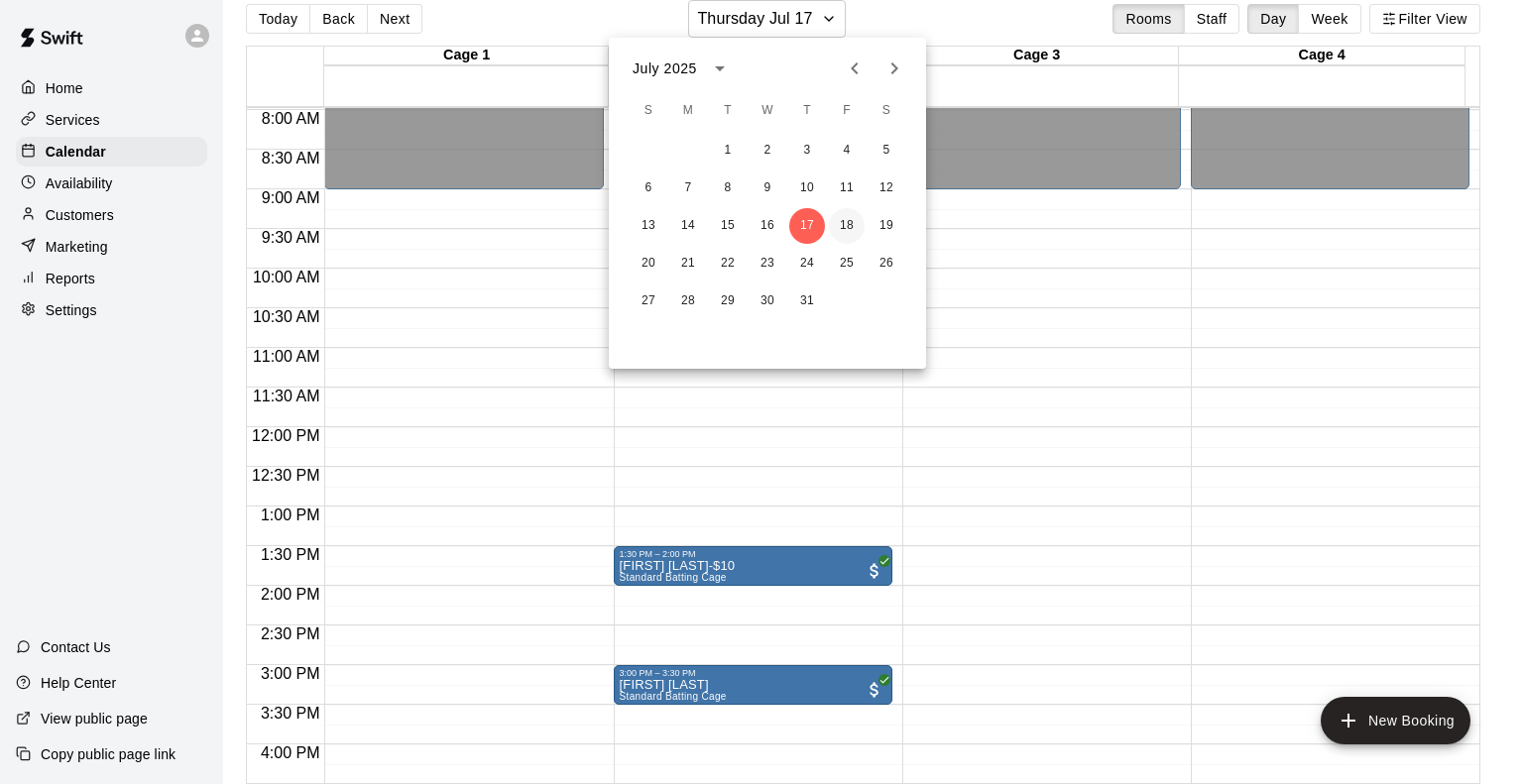 click on "18" at bounding box center (847, 226) 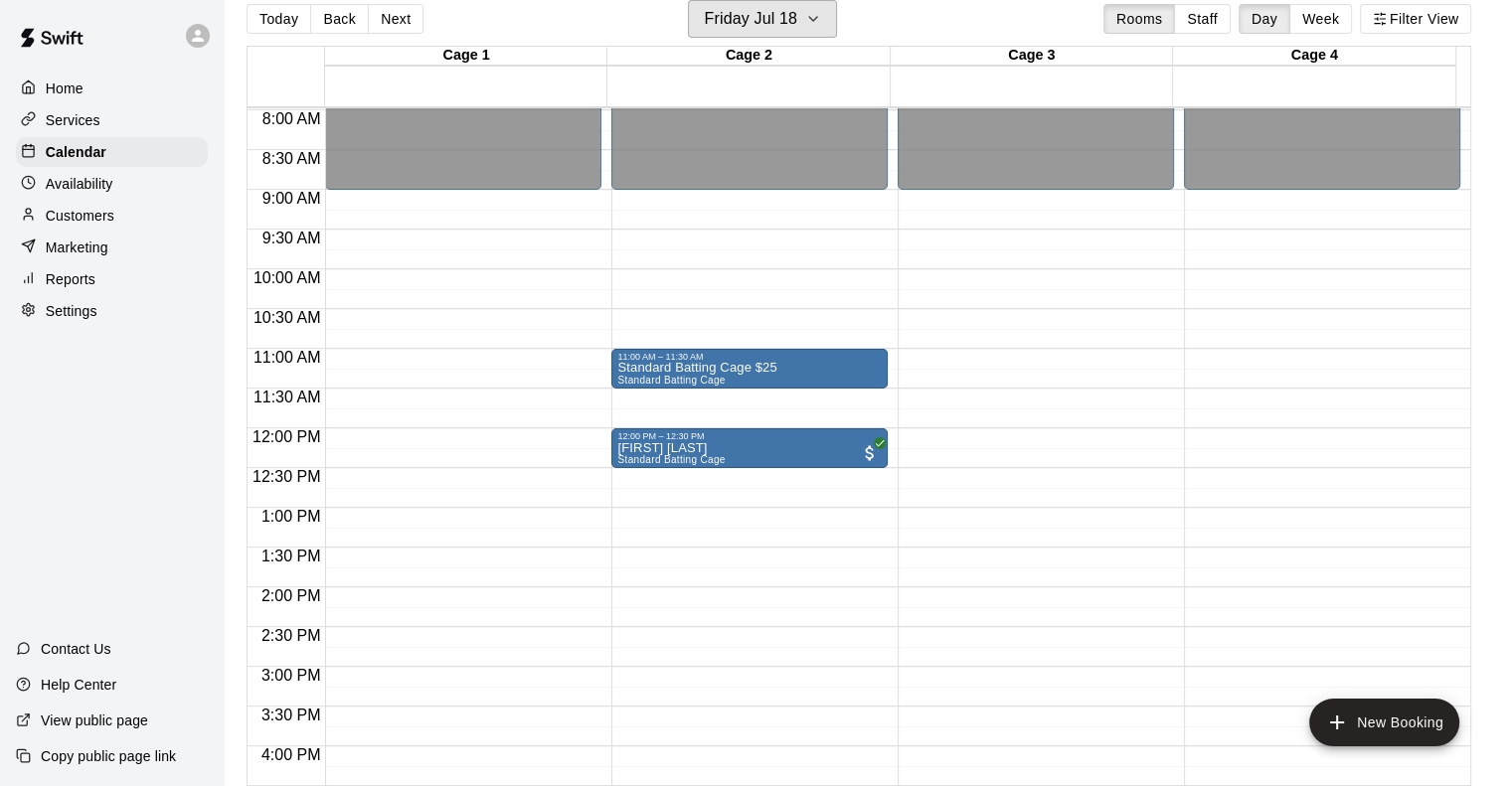 scroll, scrollTop: 1131, scrollLeft: 0, axis: vertical 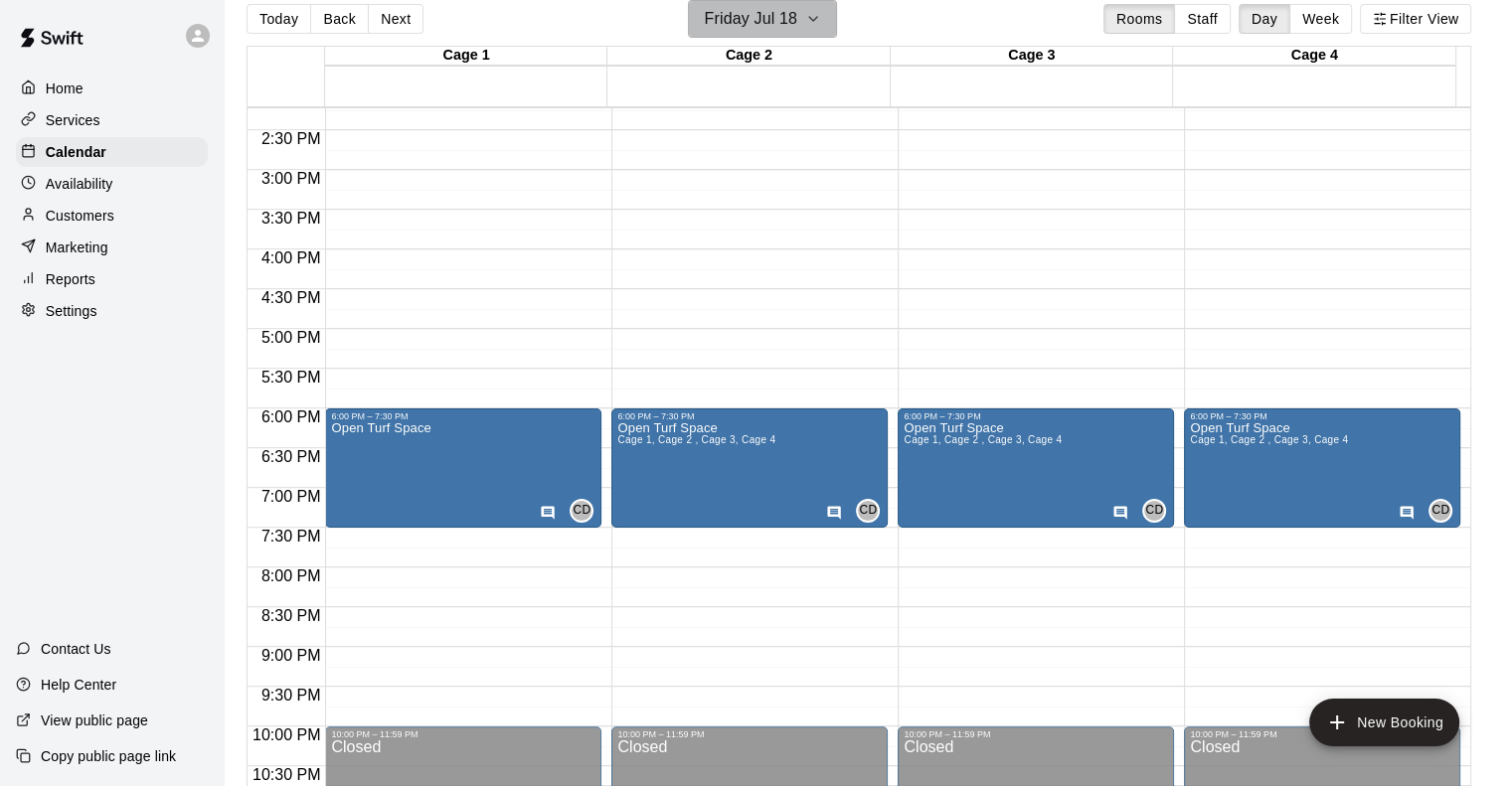 click on "Friday Jul 18" at bounding box center [751, 19] 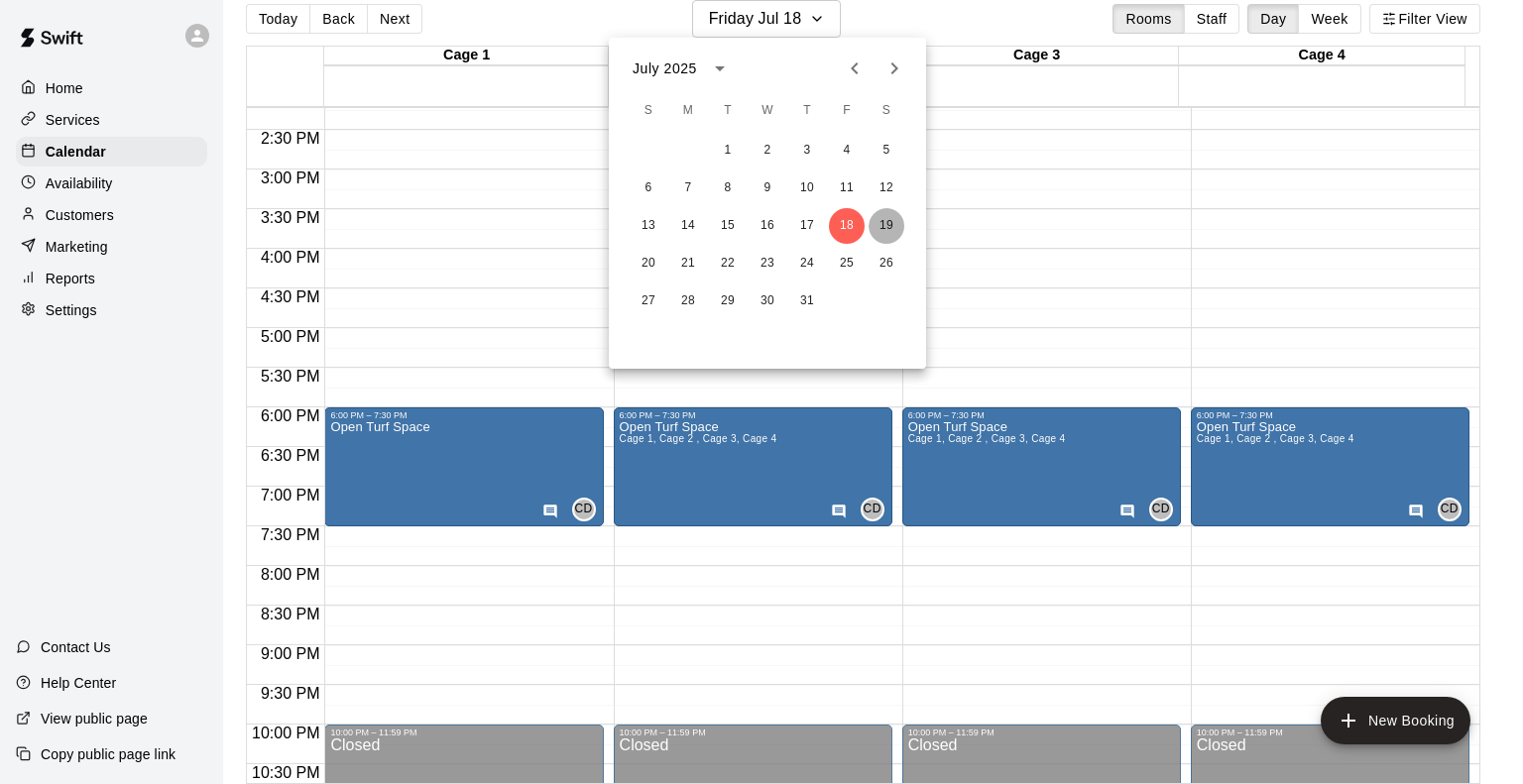 click on "19" at bounding box center (886, 226) 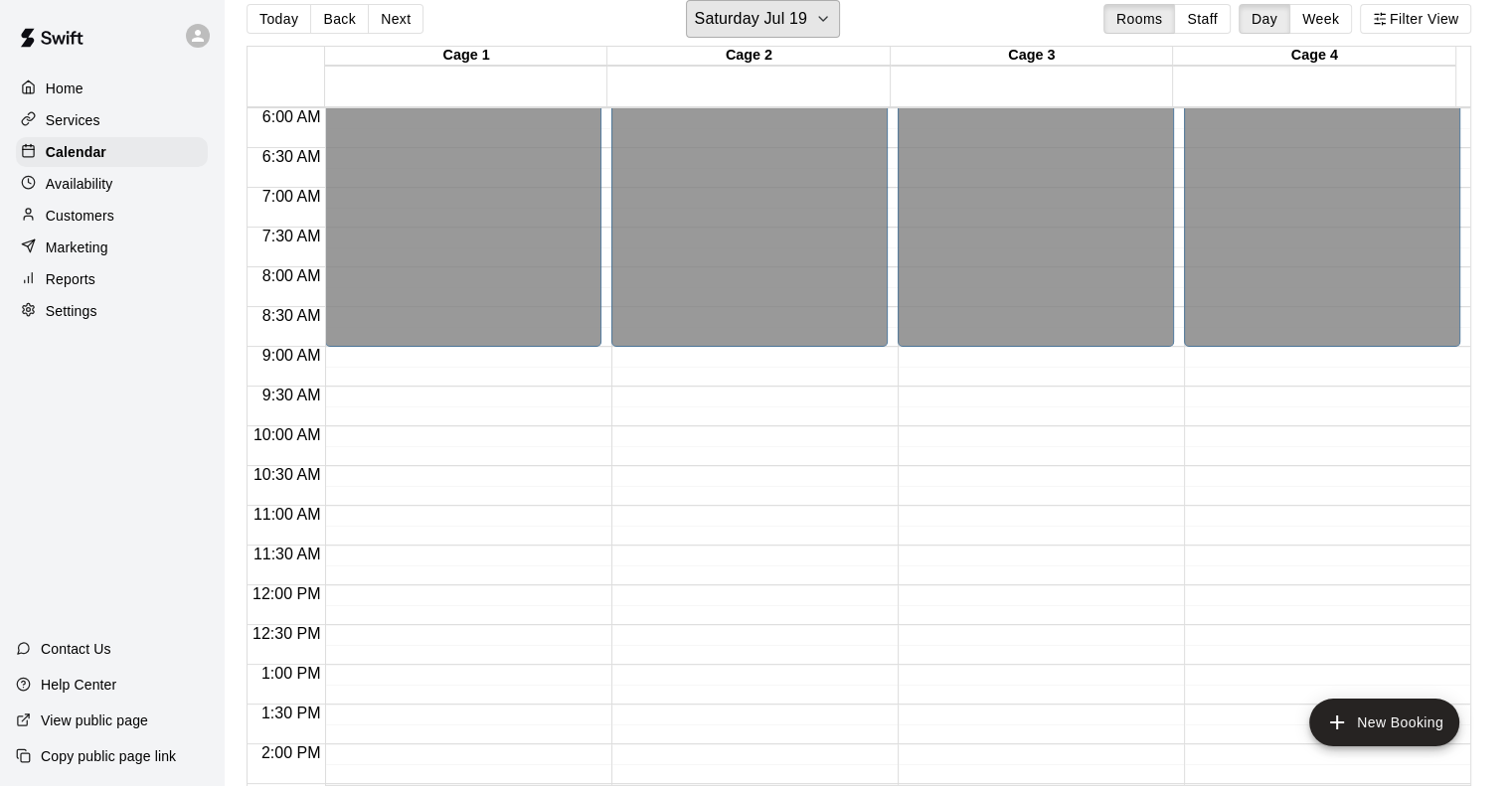 scroll, scrollTop: 336, scrollLeft: 0, axis: vertical 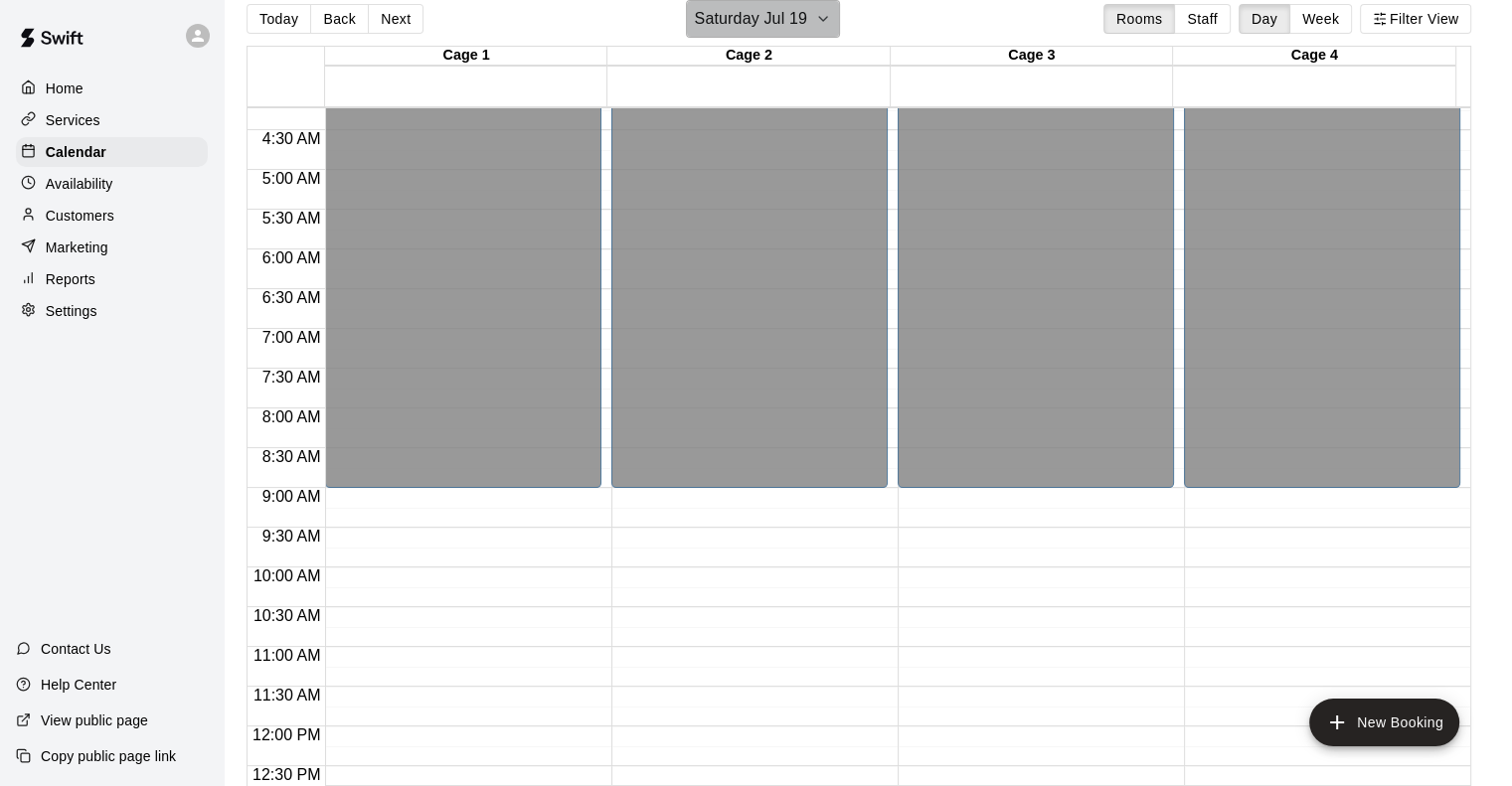 click on "Saturday Jul 19" at bounding box center [751, 19] 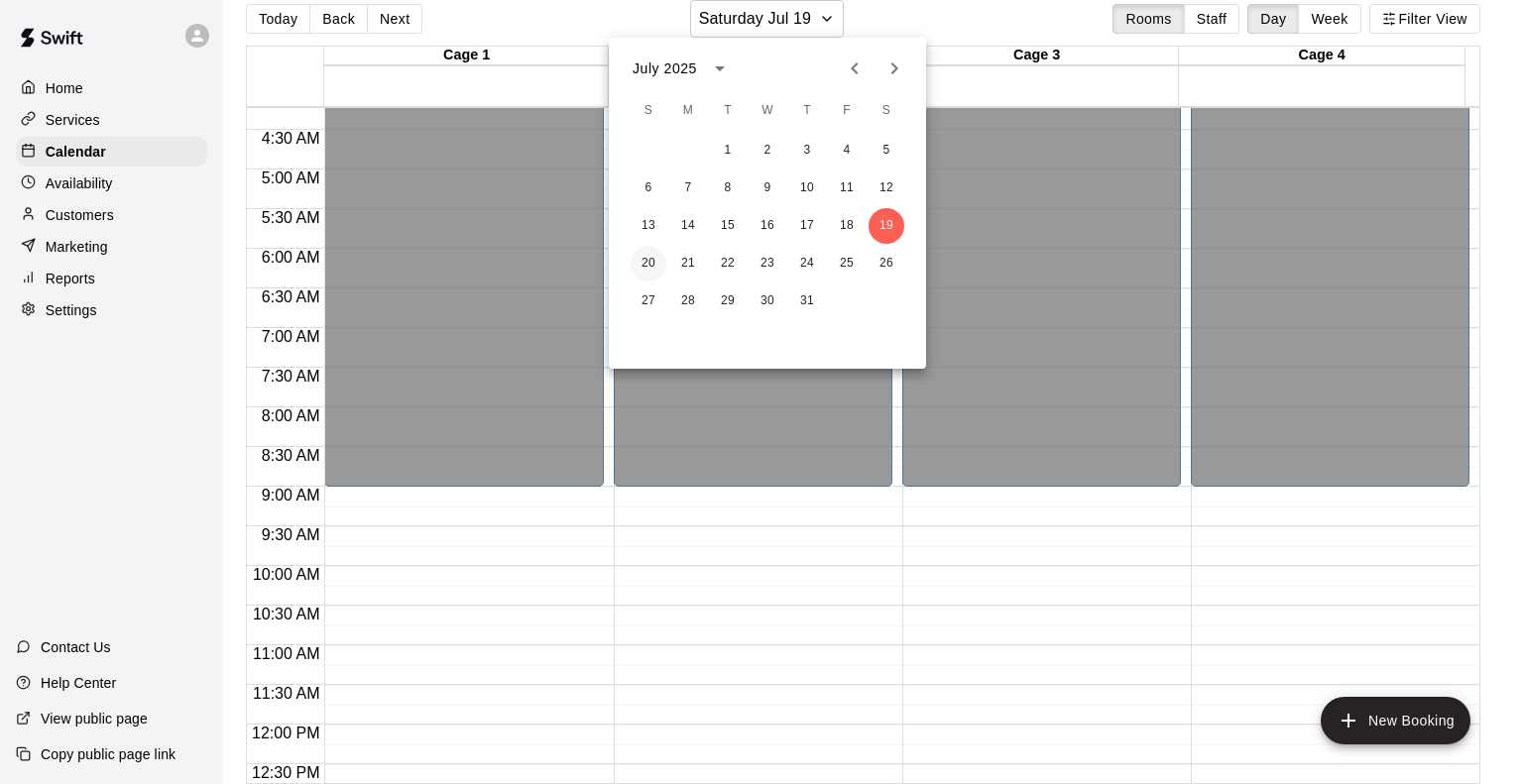 click on "20" at bounding box center [648, 264] 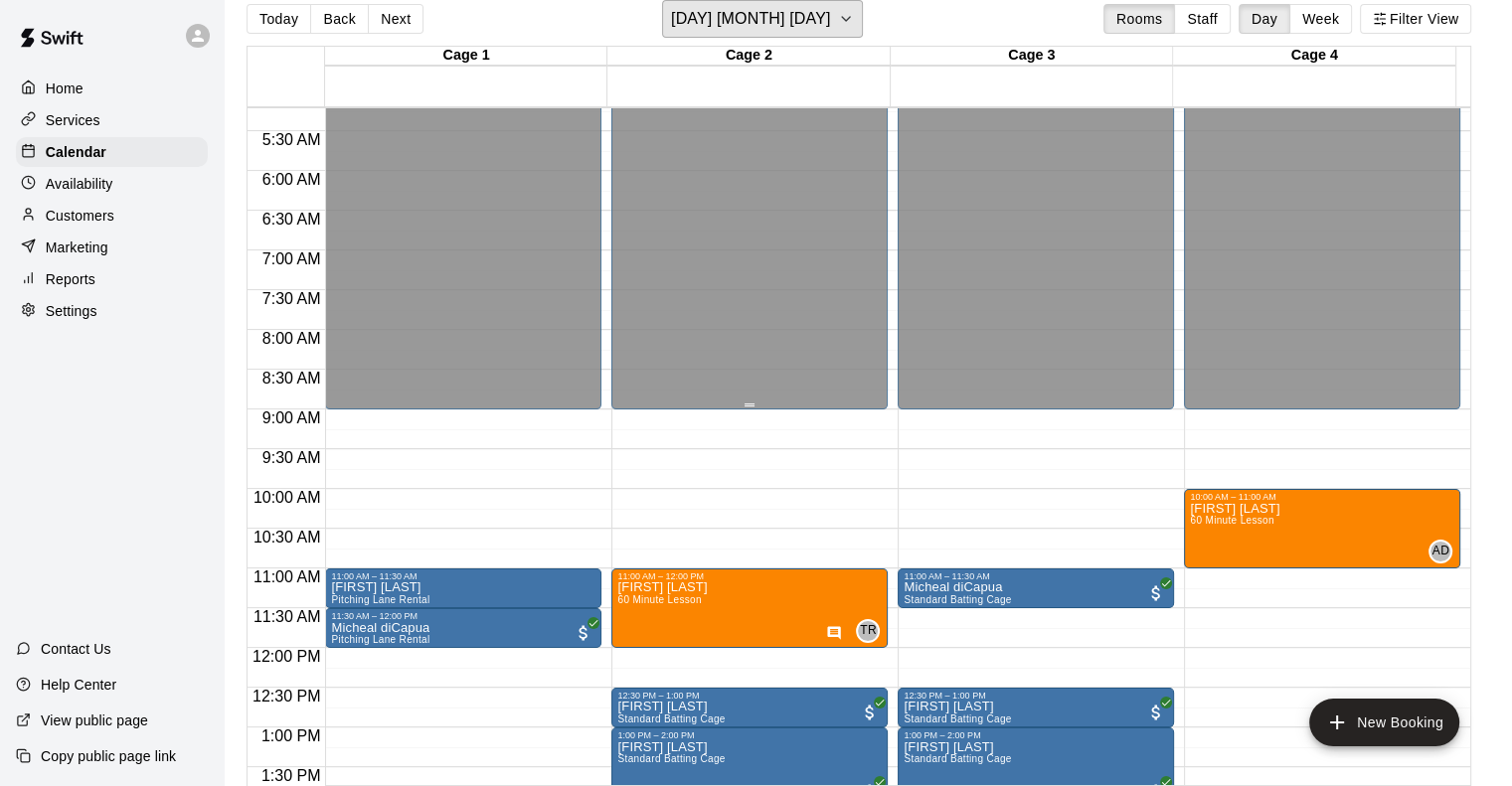 scroll, scrollTop: 535, scrollLeft: 0, axis: vertical 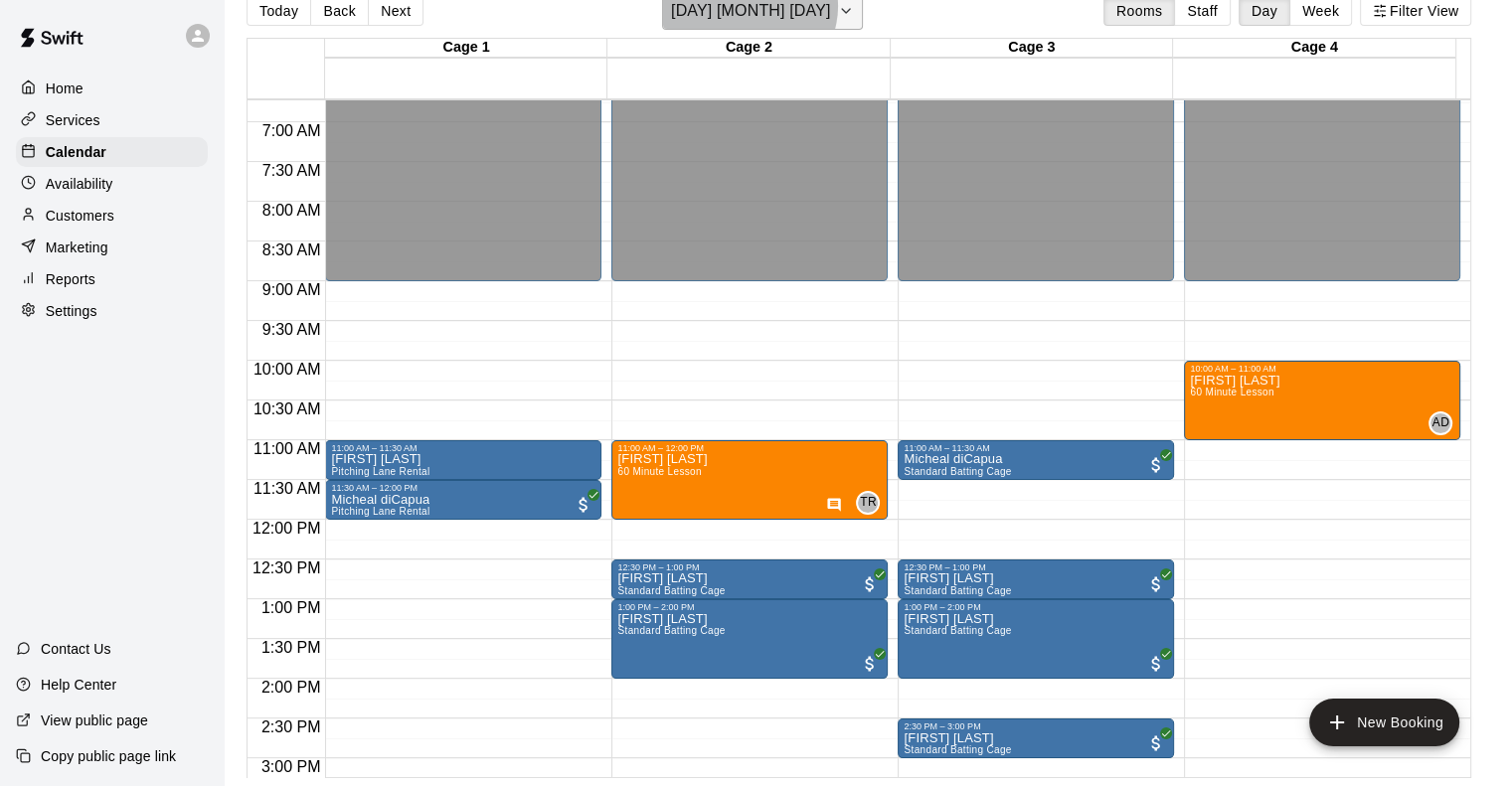 click on "[DAY] [MONTH] [DAY]" at bounding box center [751, 11] 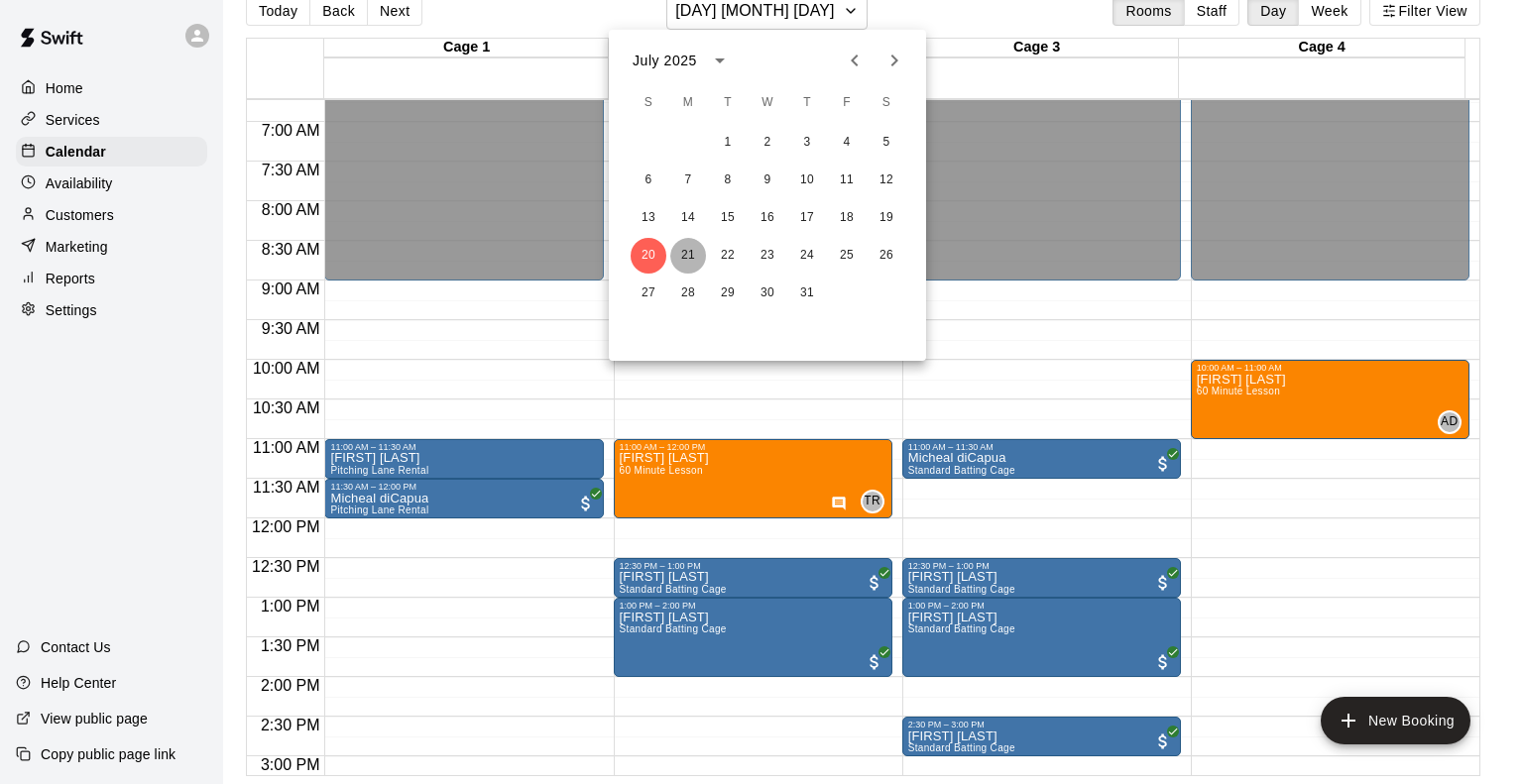 click on "21" at bounding box center [688, 256] 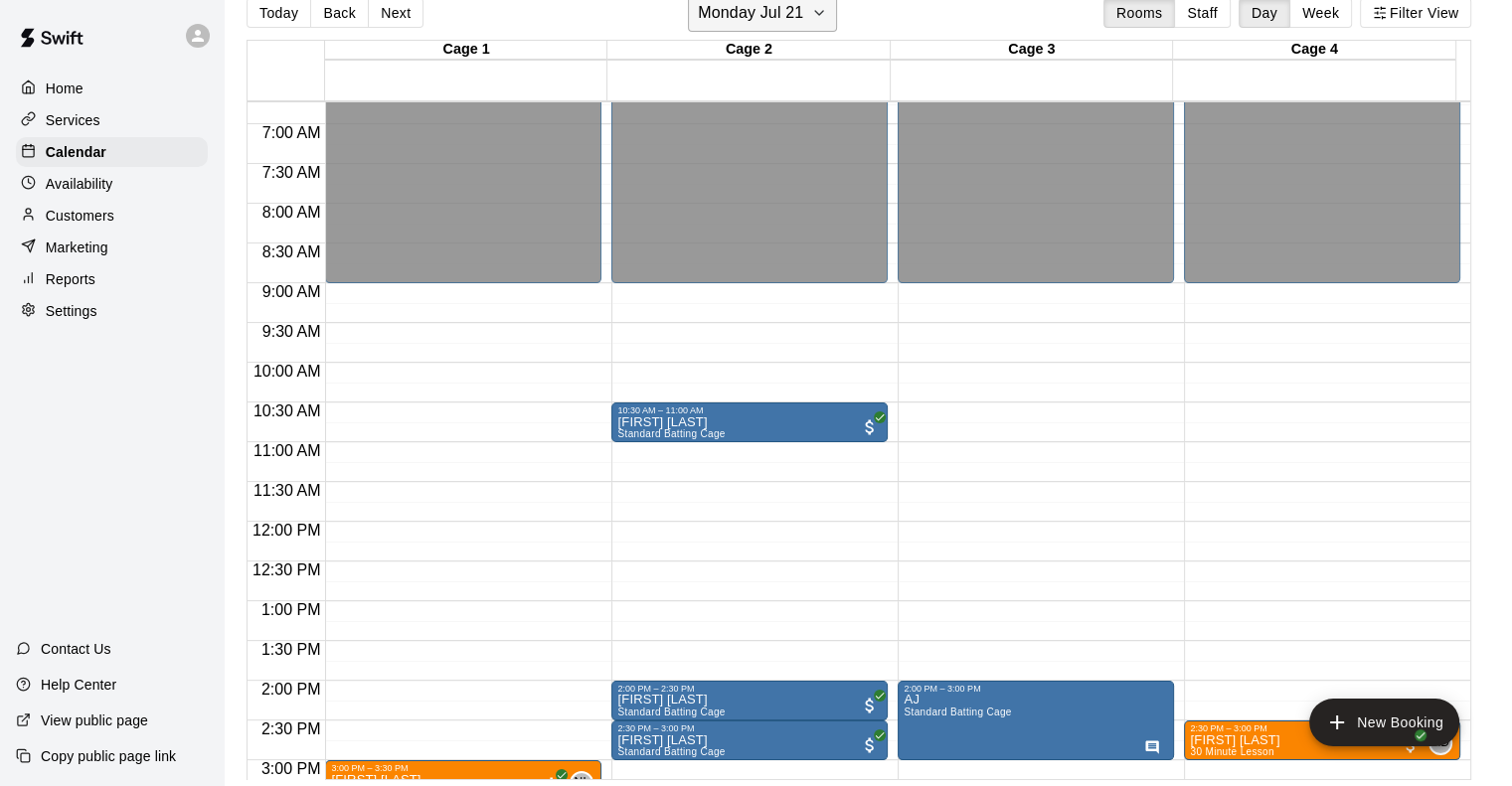 scroll, scrollTop: 32, scrollLeft: 0, axis: vertical 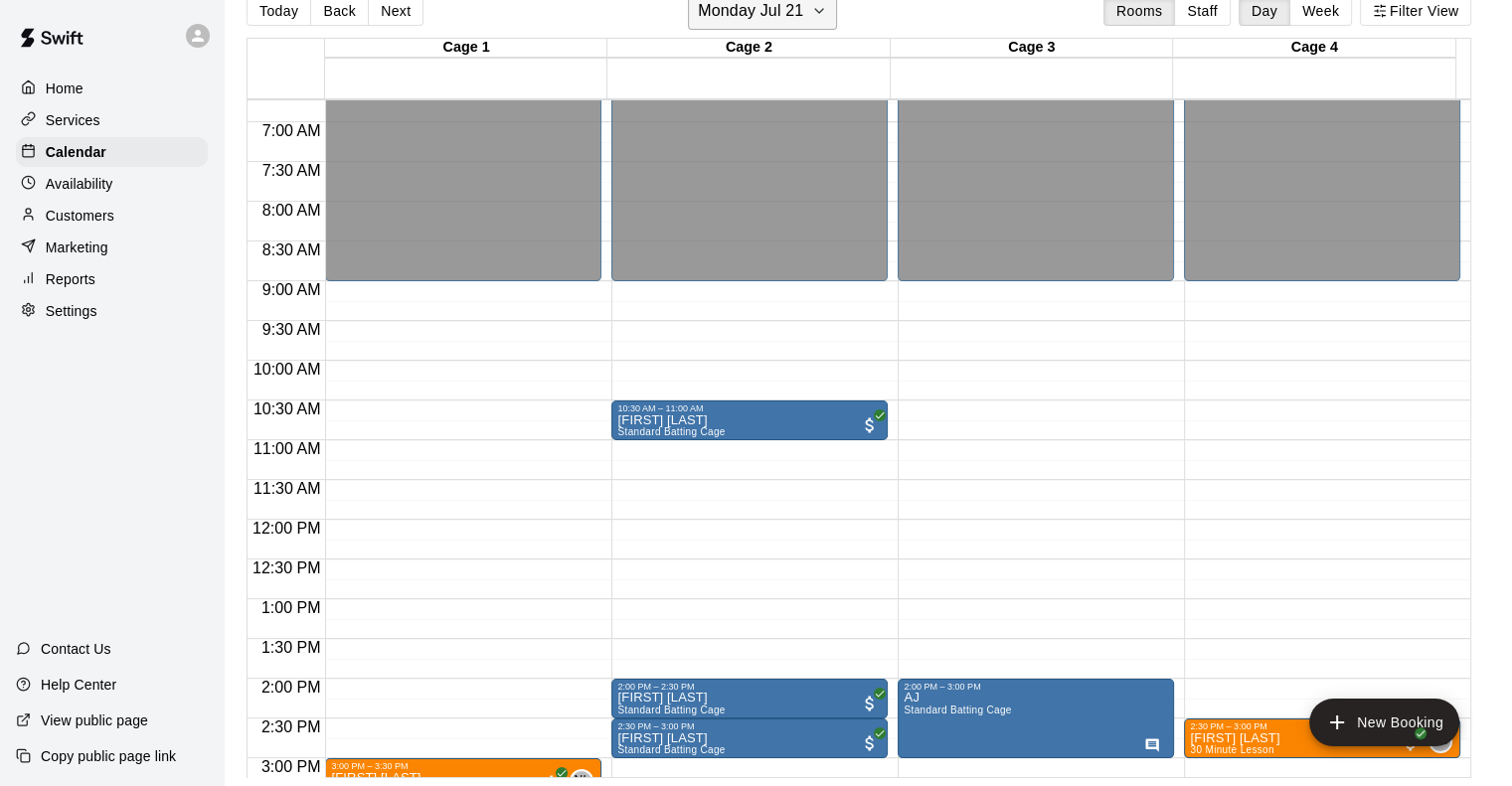 click on "Monday Jul 21" at bounding box center (751, 11) 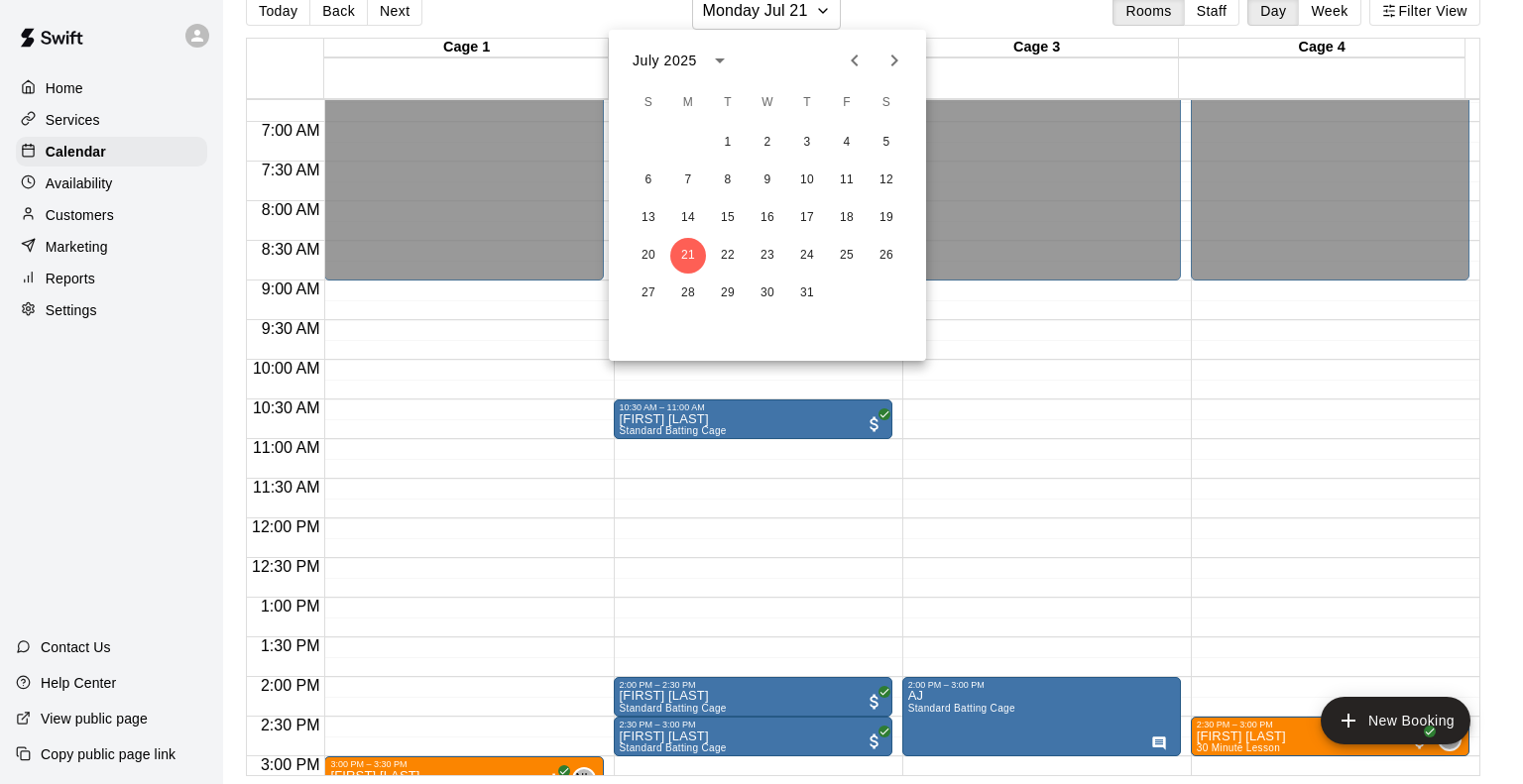click on "20 21 22 23 24 25 26" at bounding box center (767, 256) 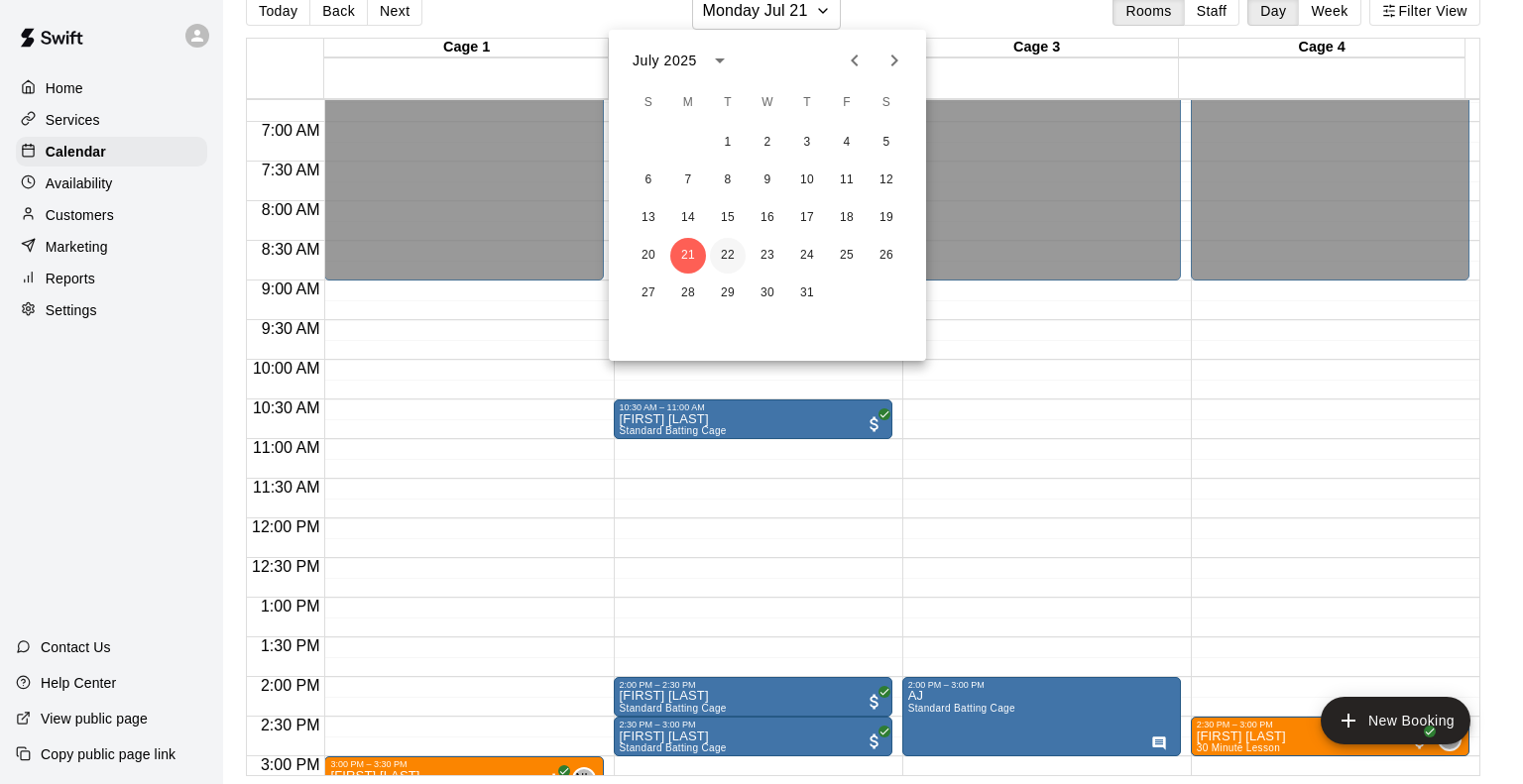 click on "22" at bounding box center (728, 256) 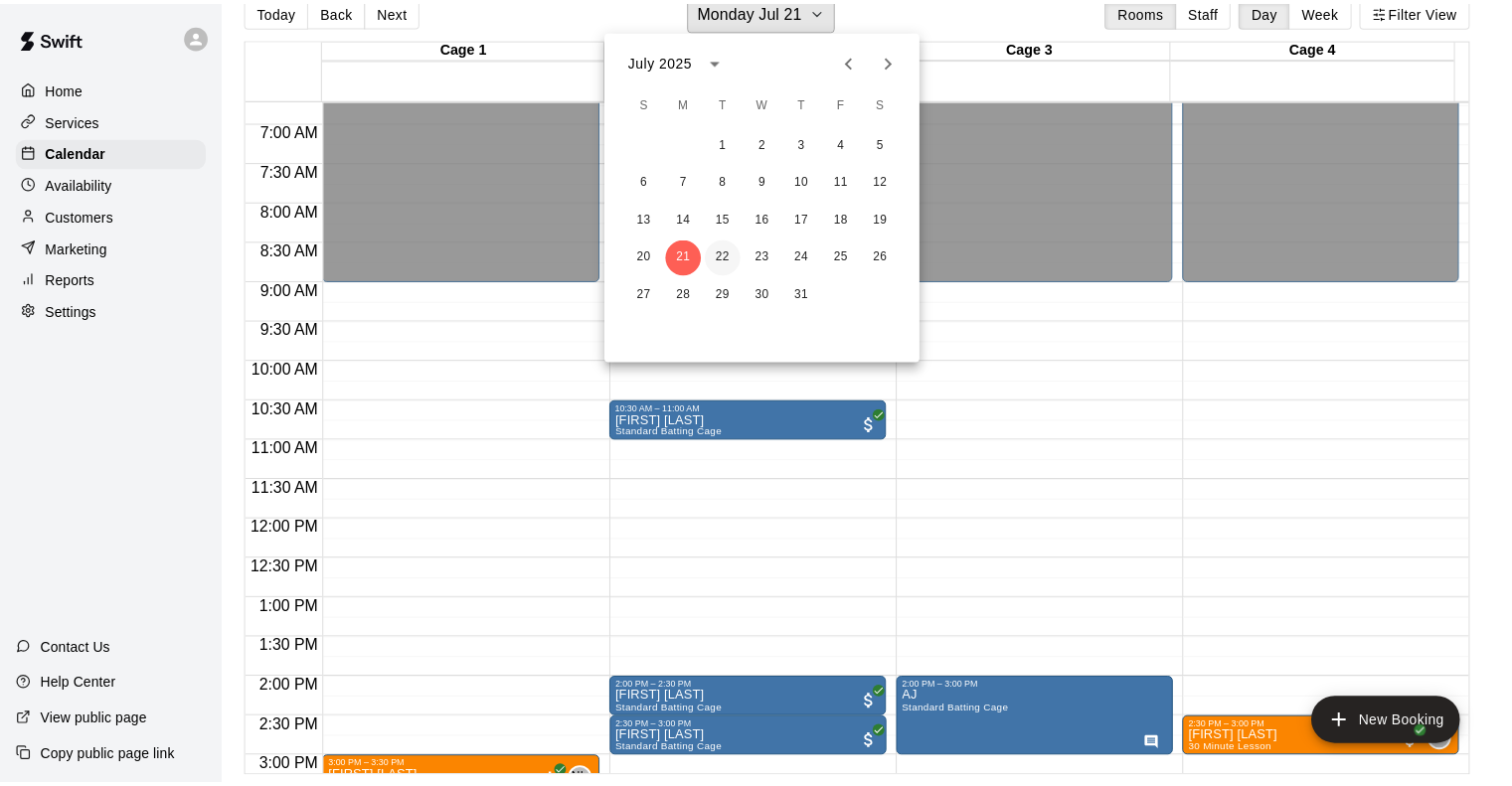 scroll, scrollTop: 24, scrollLeft: 0, axis: vertical 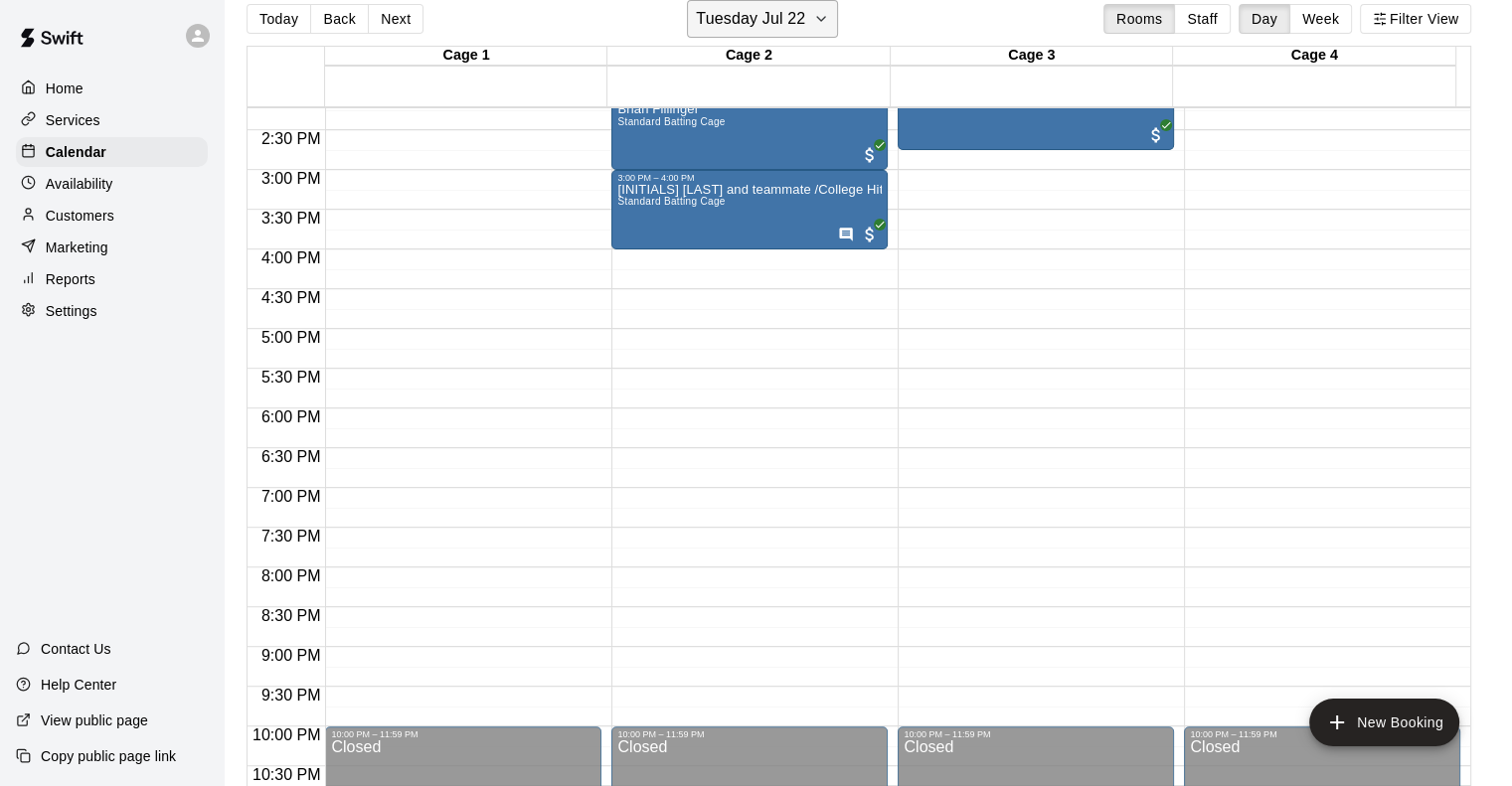 click on "Tuesday Jul 22" at bounding box center [762, 19] 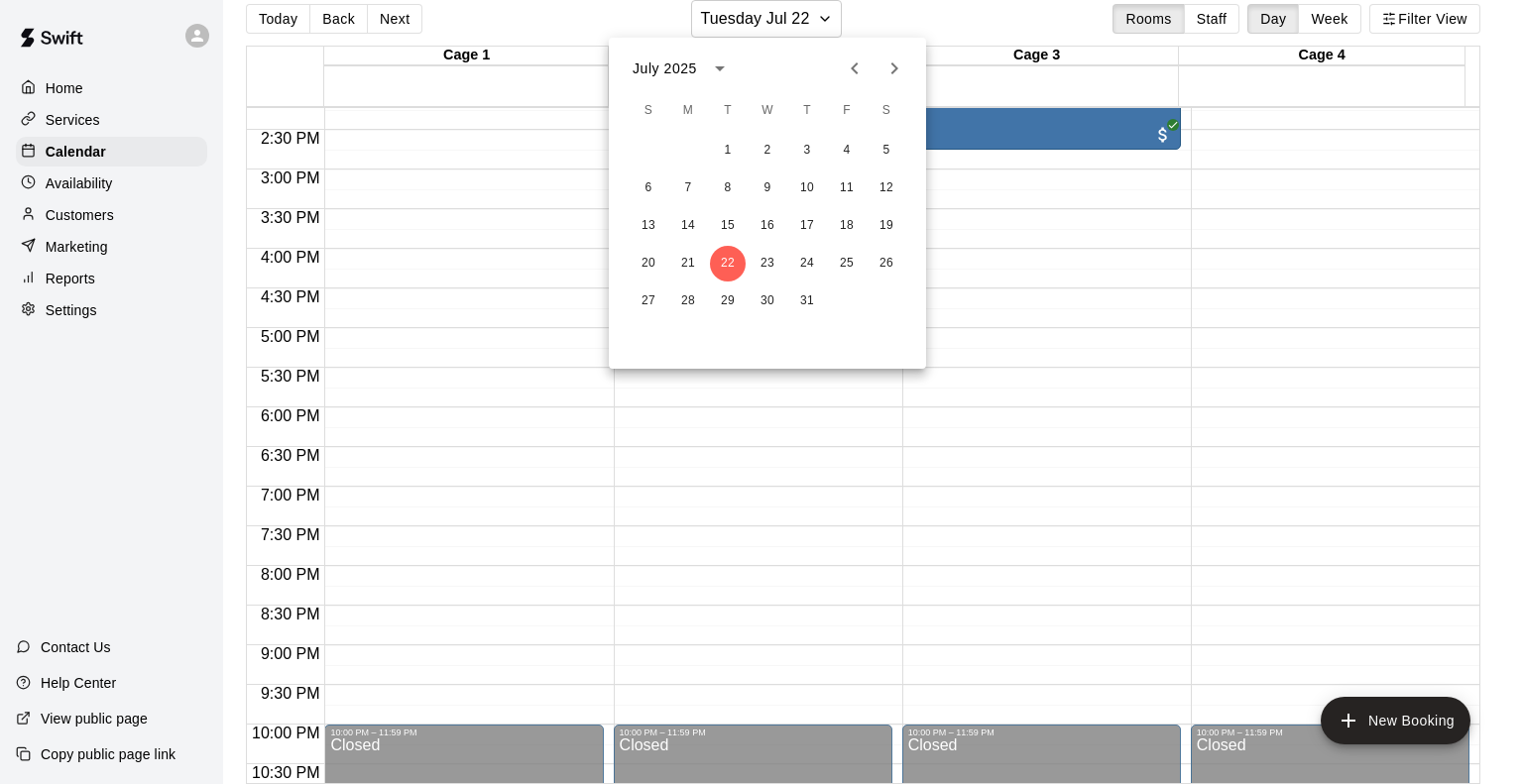 click on "20 21 22 23 24 25 26" at bounding box center (767, 264) 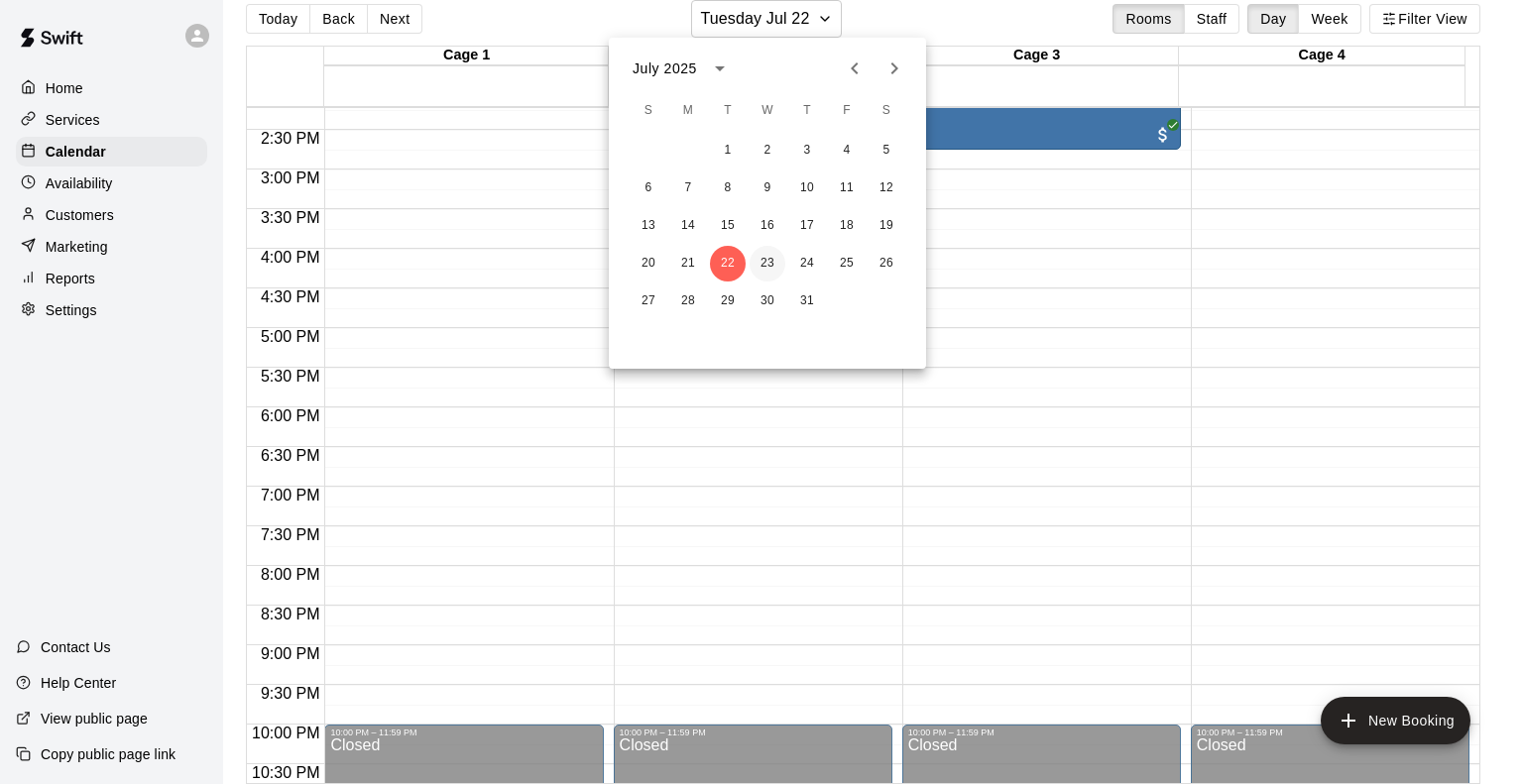 click on "23" at bounding box center [767, 264] 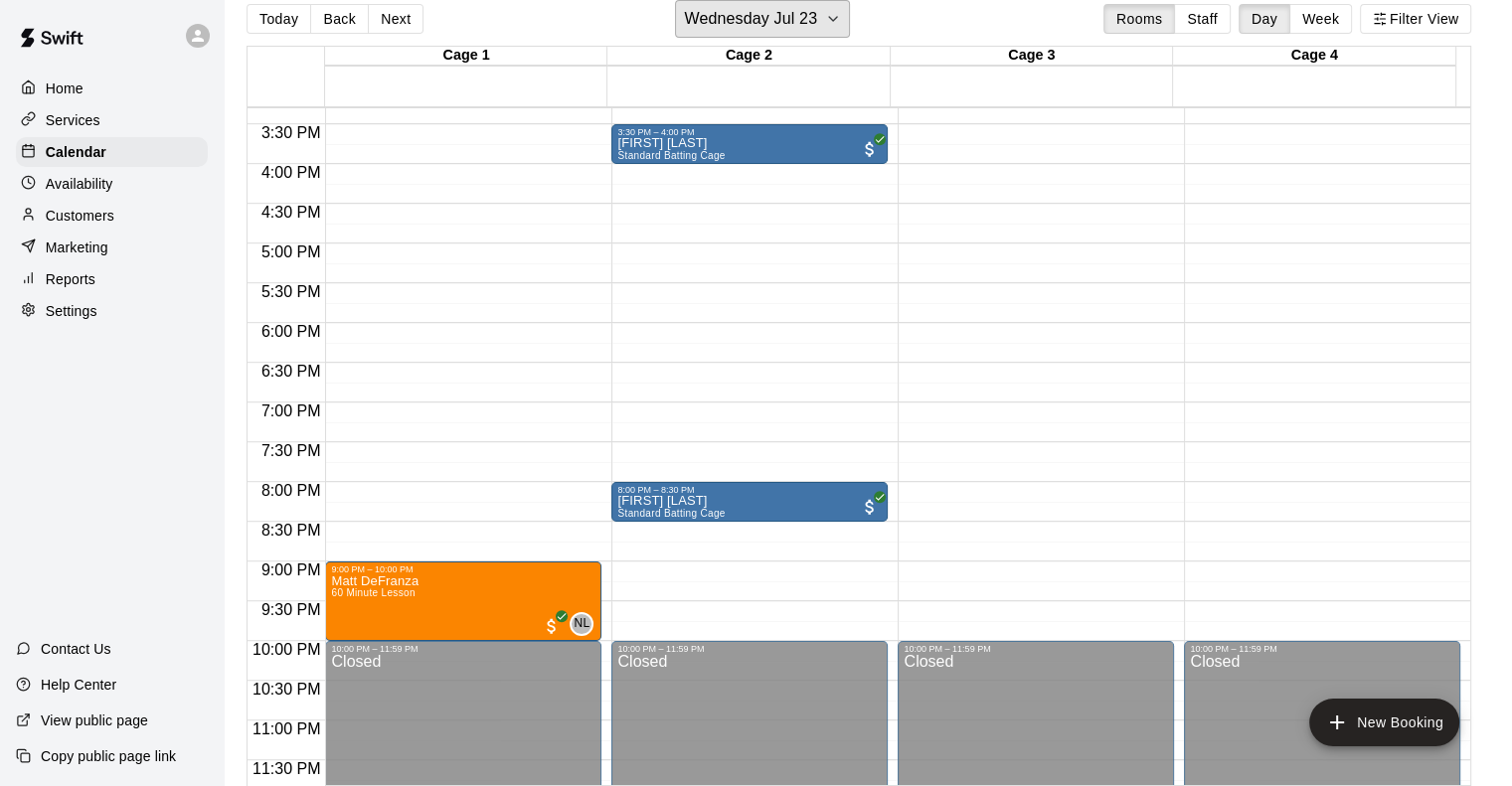 scroll, scrollTop: 634, scrollLeft: 0, axis: vertical 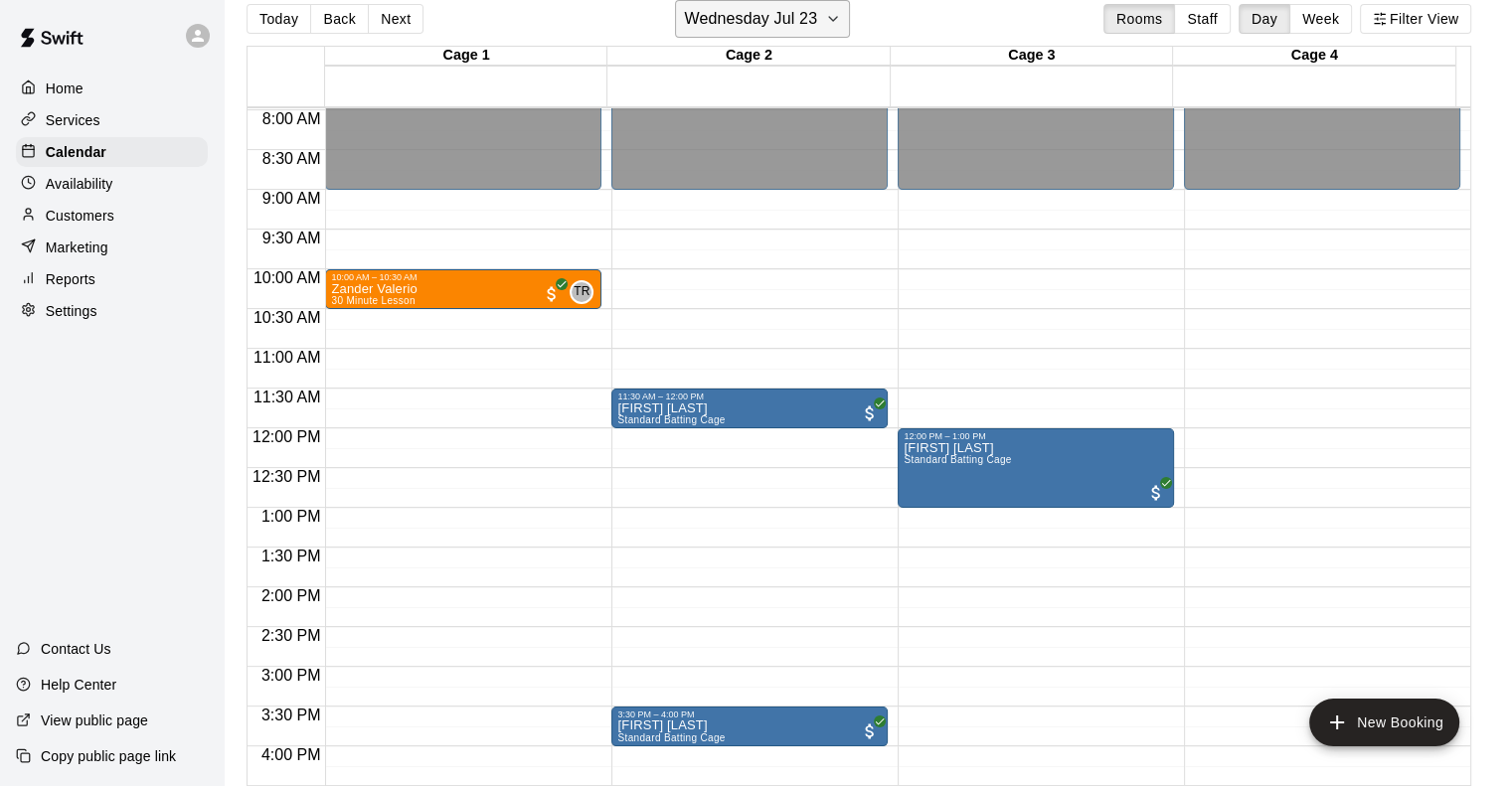 click on "Wednesday Jul 23" at bounding box center (751, 19) 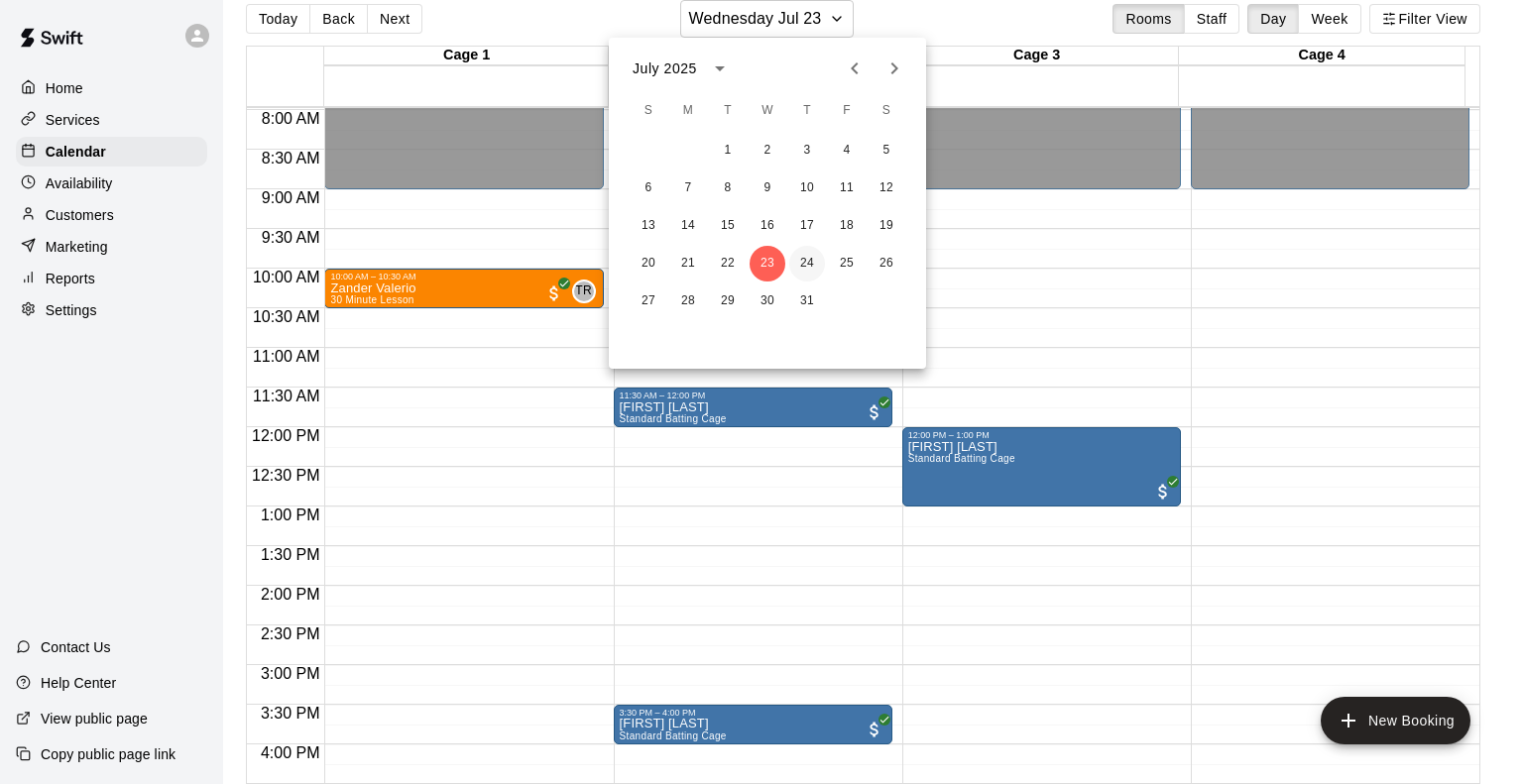 click on "24" at bounding box center (807, 264) 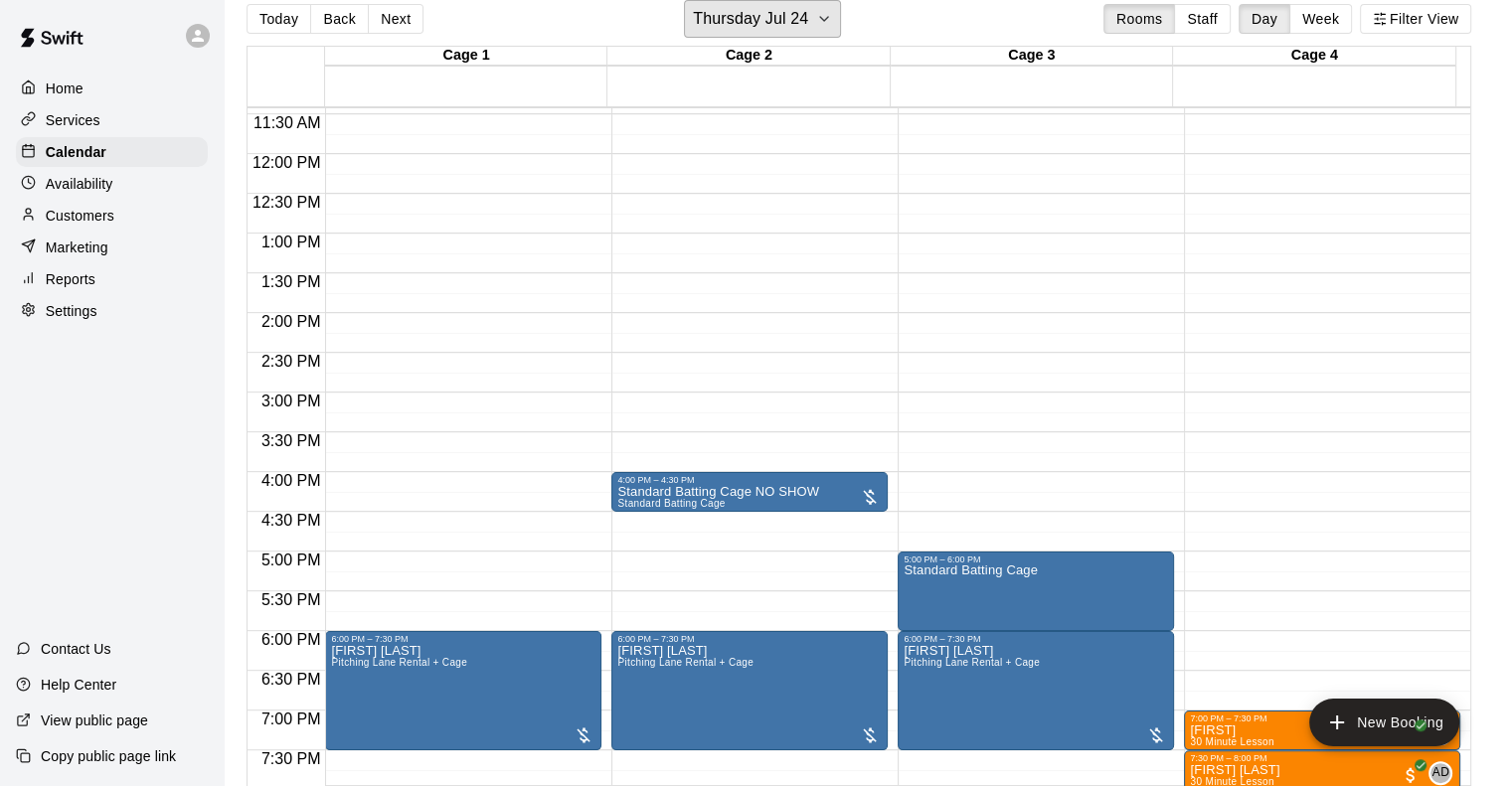 scroll, scrollTop: 634, scrollLeft: 0, axis: vertical 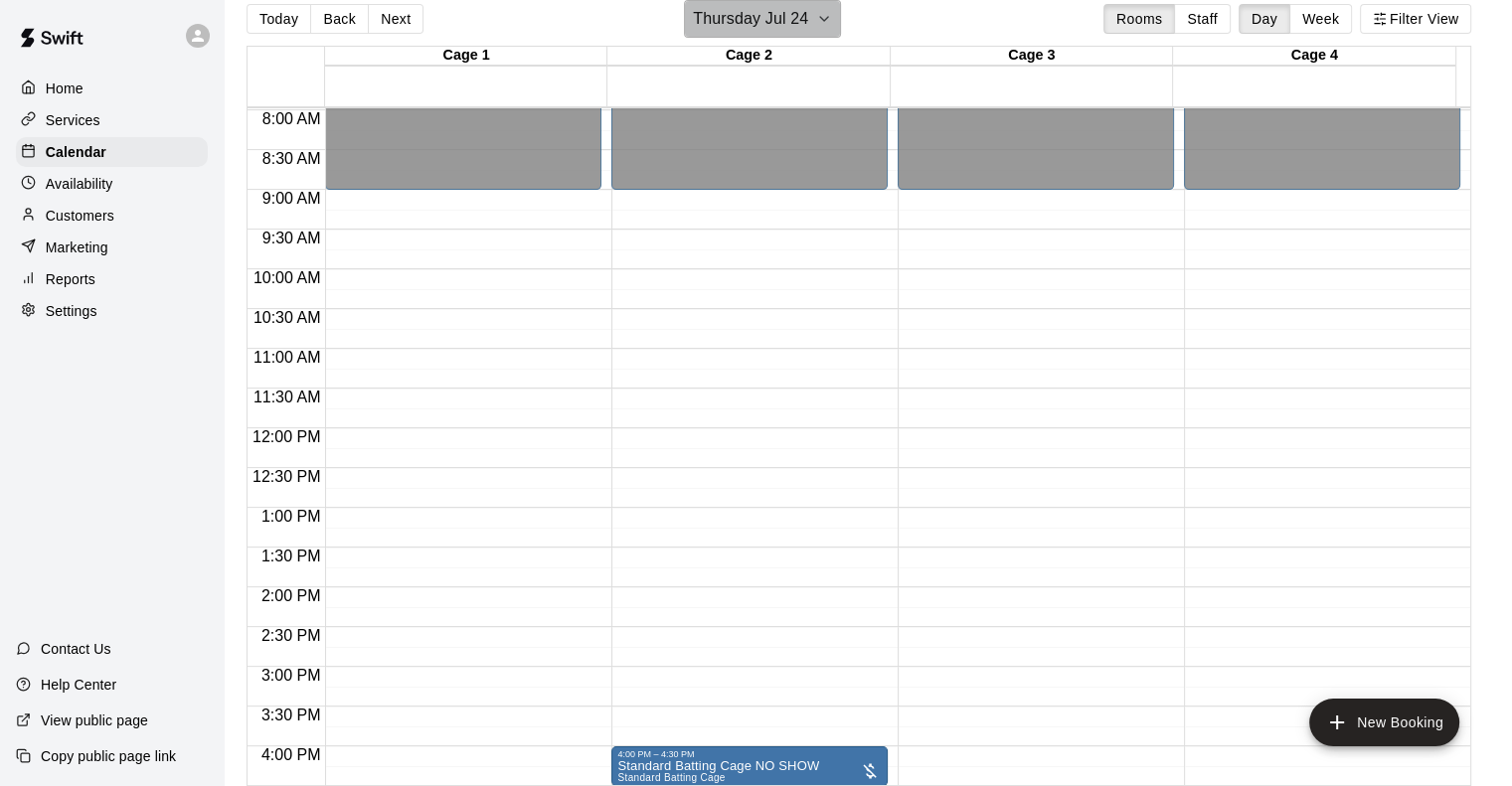 click on "Thursday Jul 24" at bounding box center [751, 19] 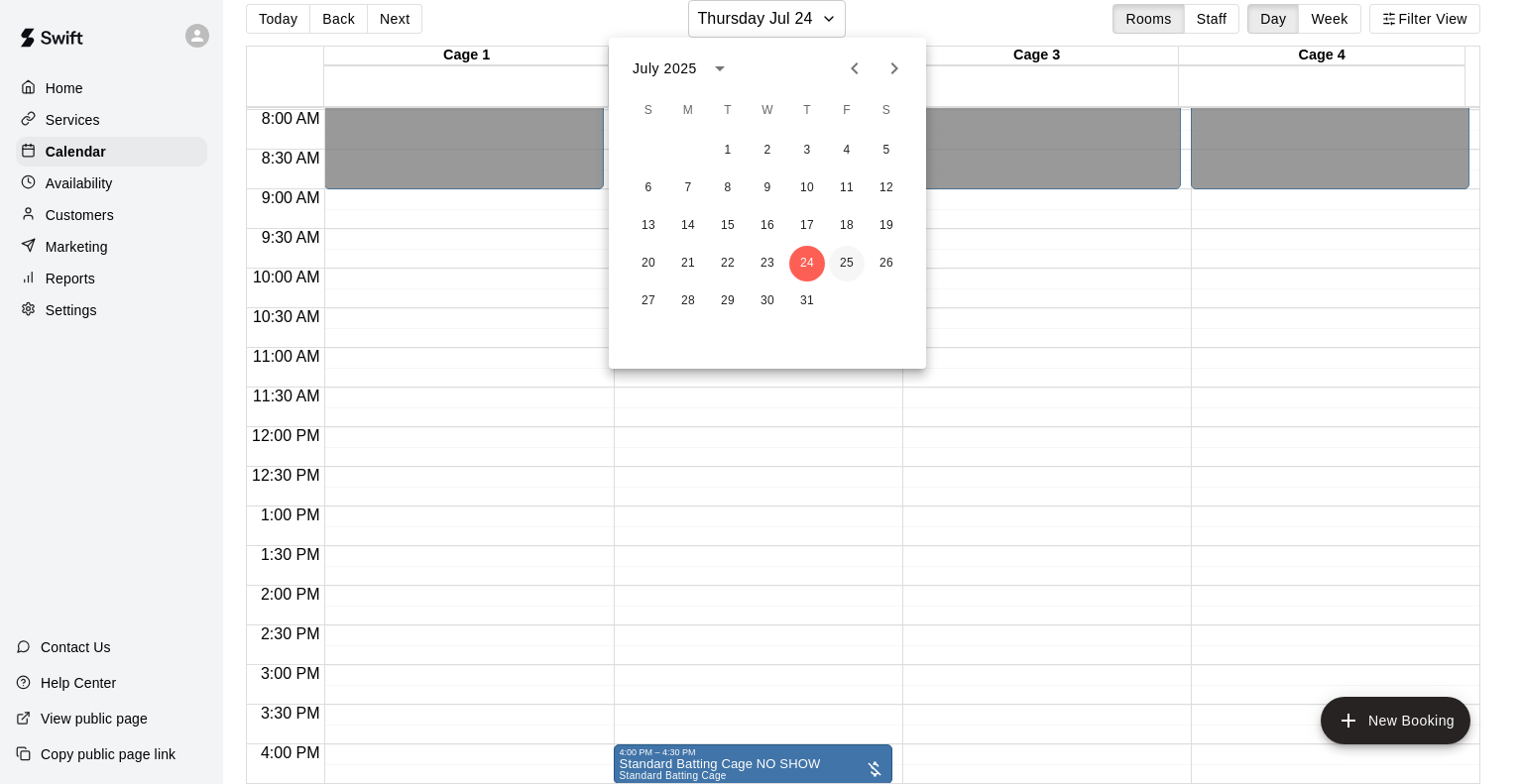 click on "25" at bounding box center (847, 264) 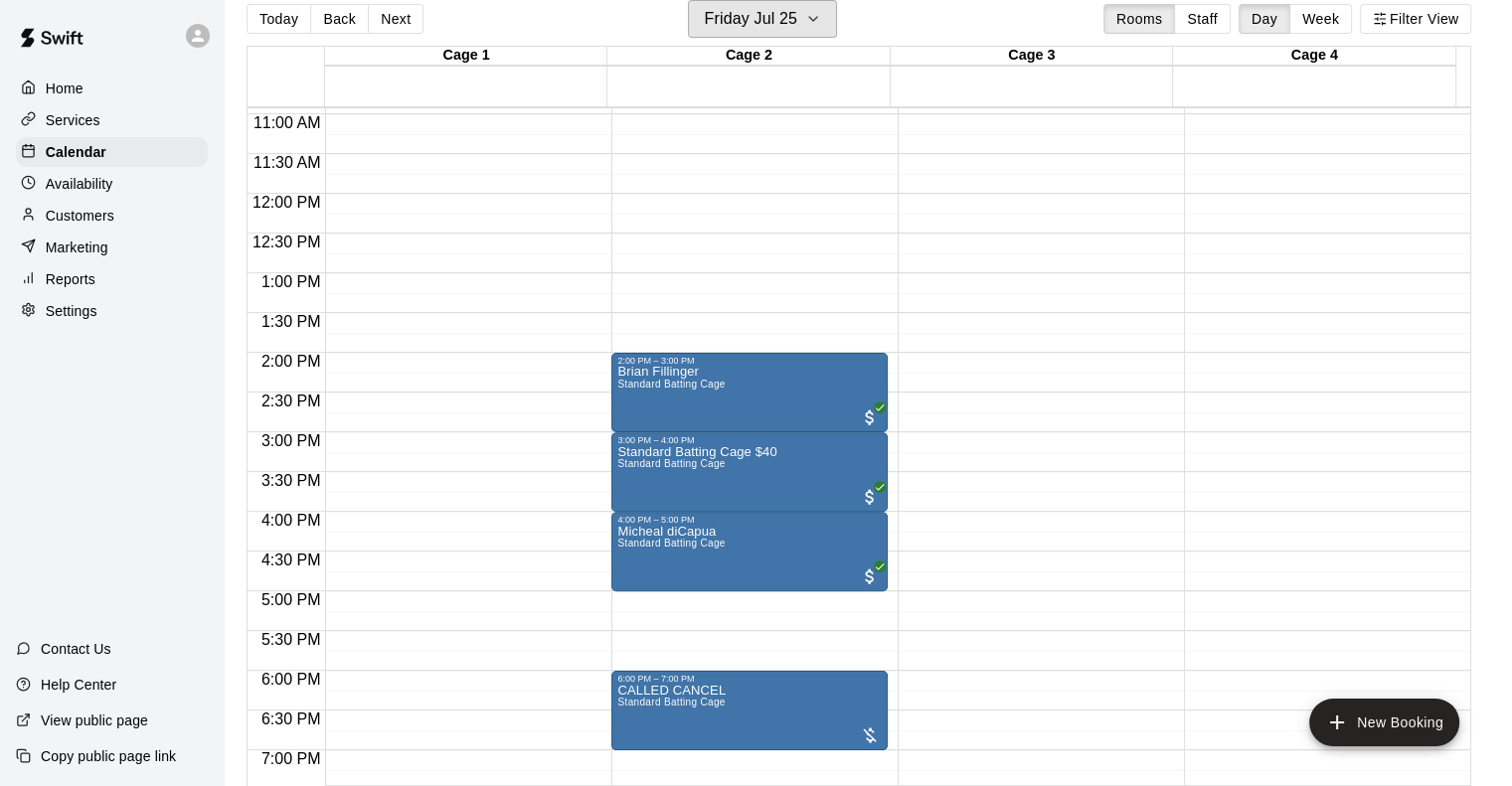 scroll, scrollTop: 1230, scrollLeft: 0, axis: vertical 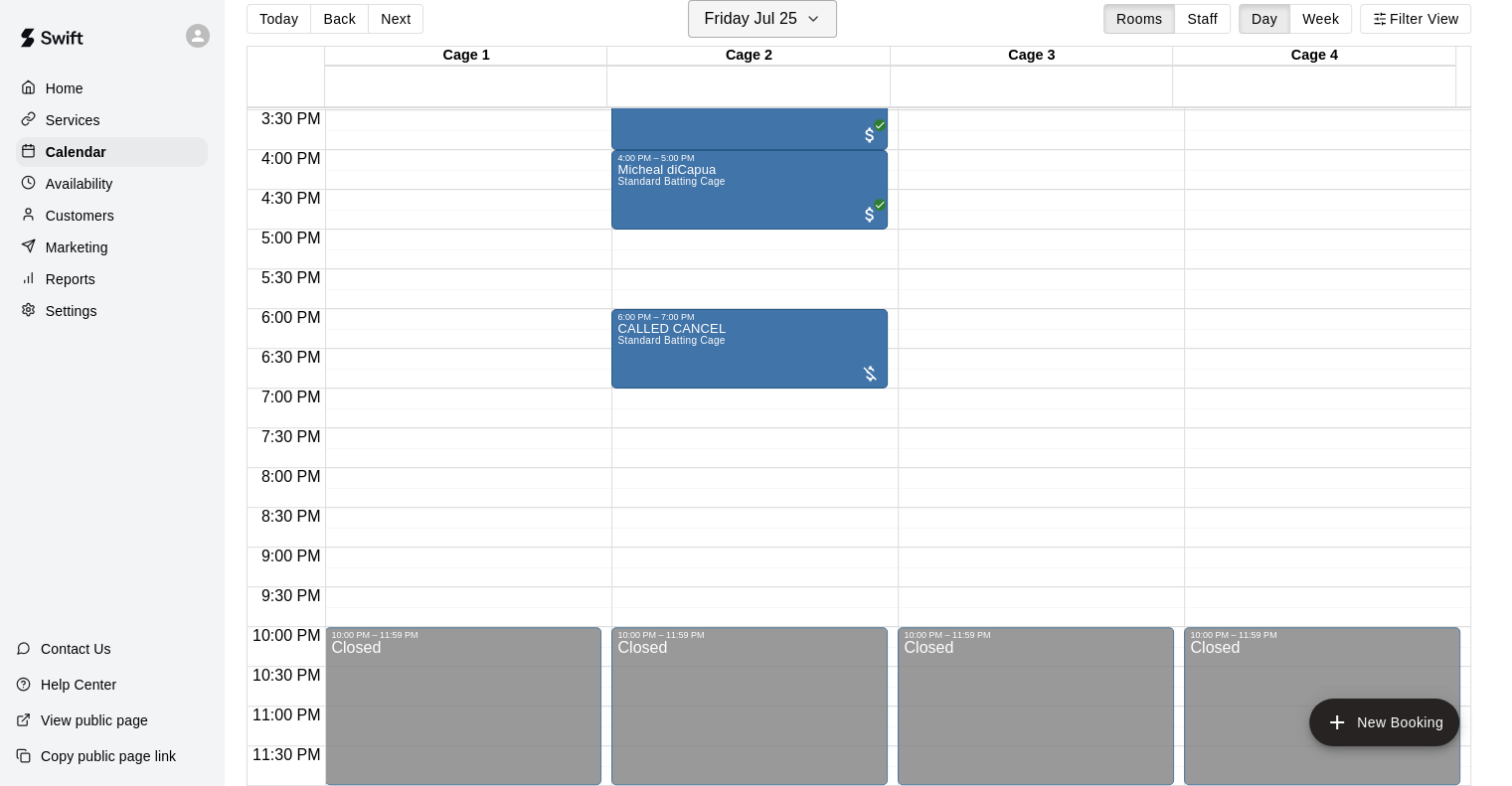click on "Friday Jul 25" at bounding box center [762, 19] 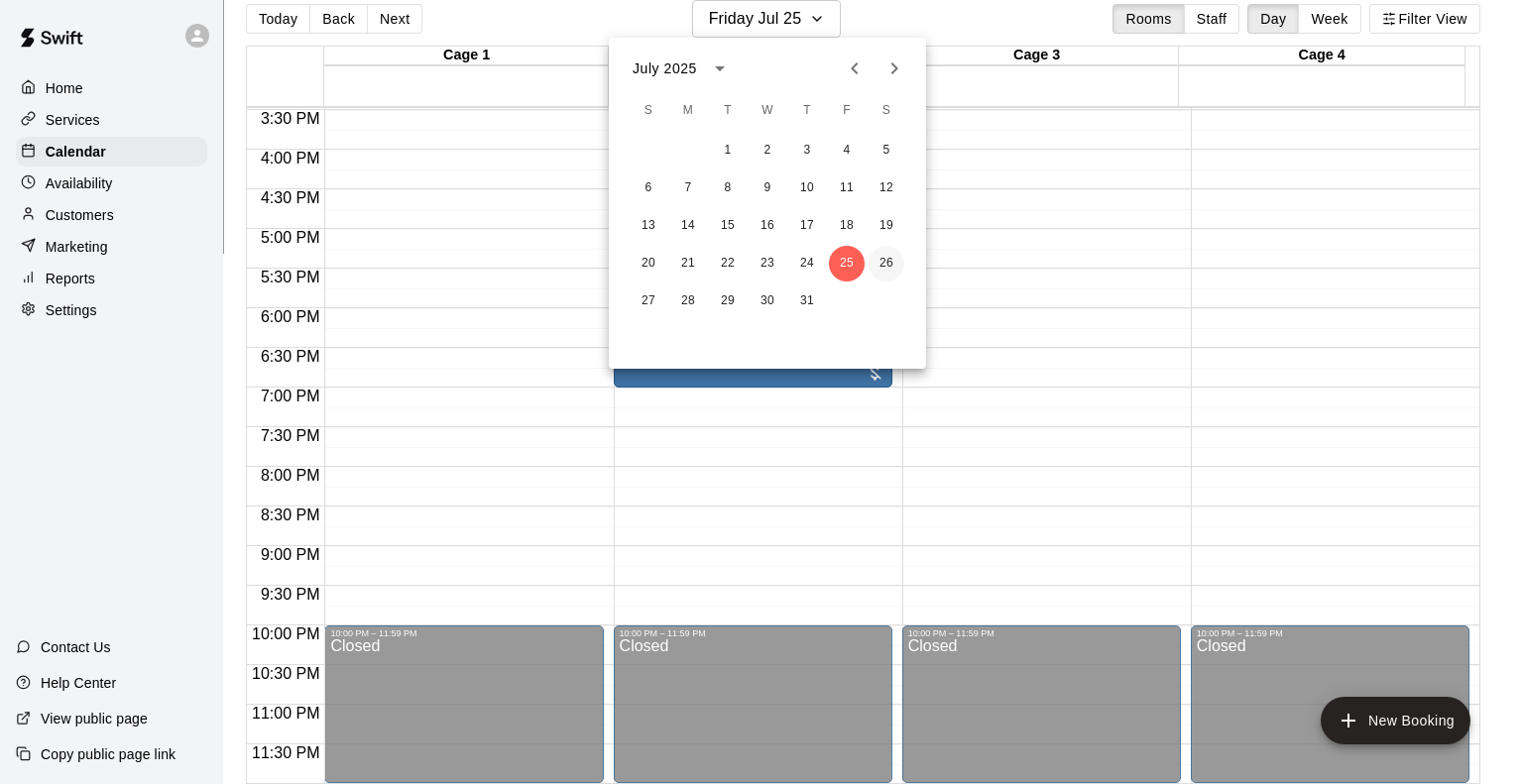 click on "26" at bounding box center (886, 264) 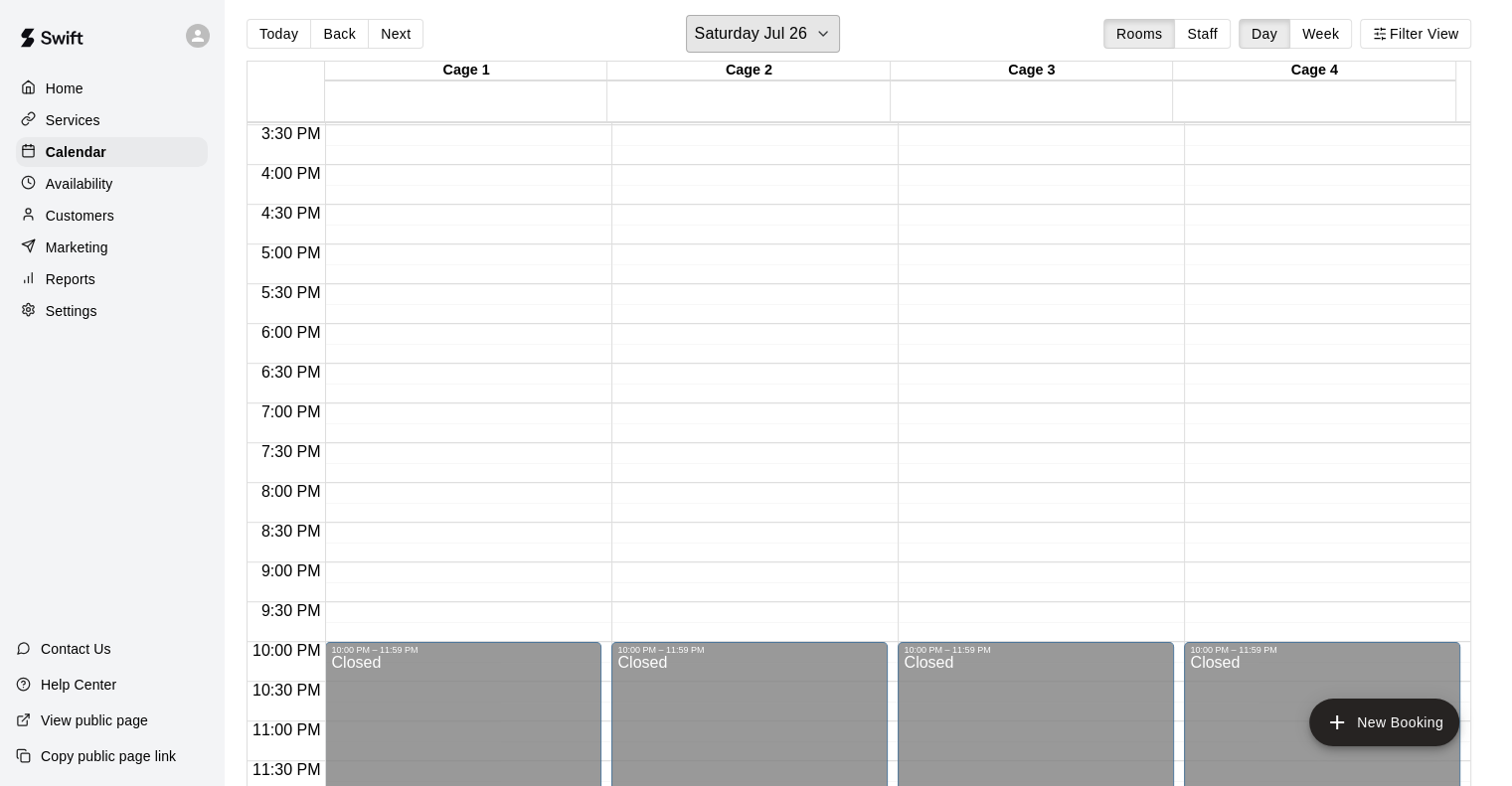 scroll, scrollTop: 0, scrollLeft: 0, axis: both 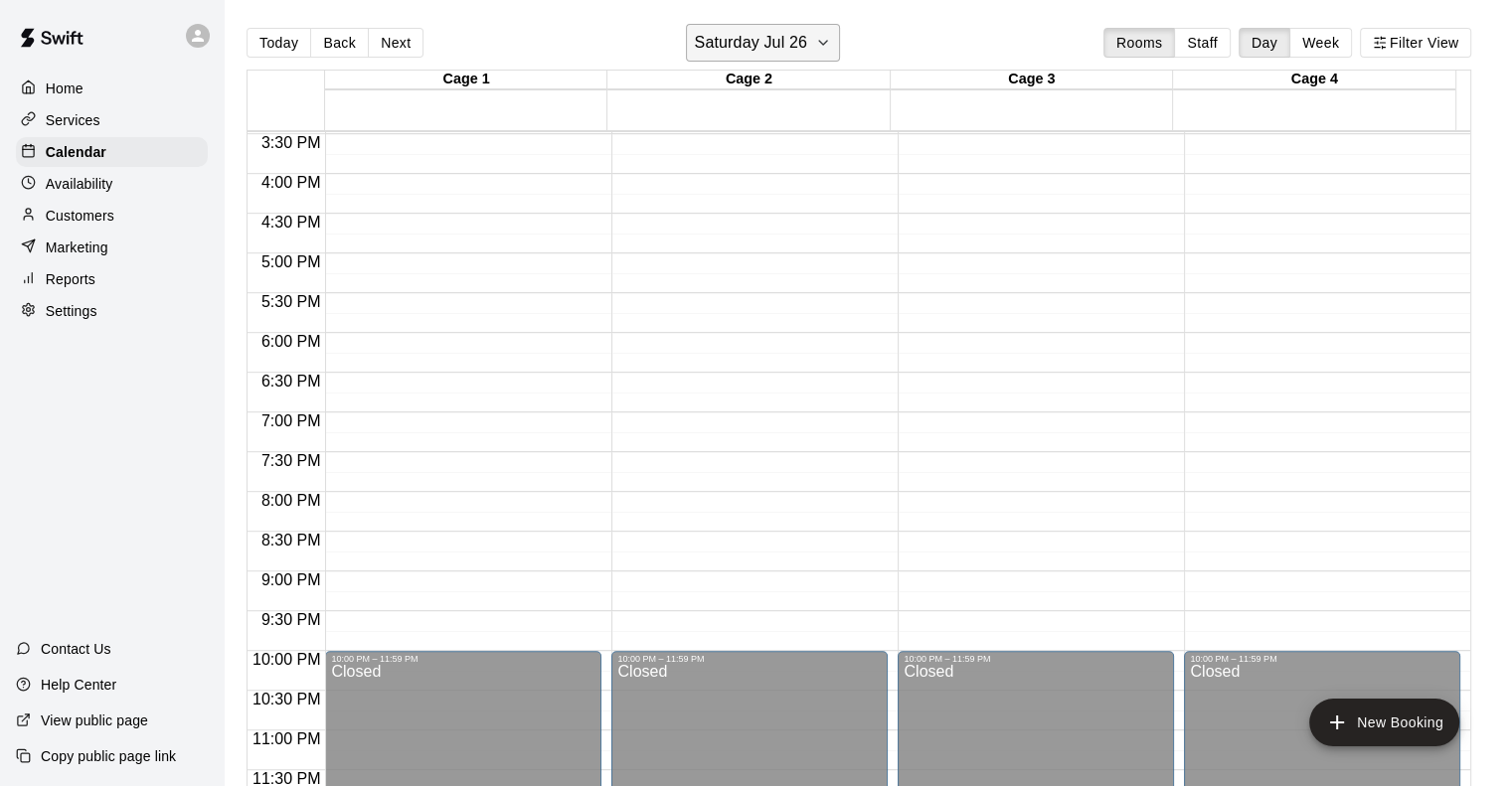 click on "Saturday Jul 26" at bounding box center [751, 43] 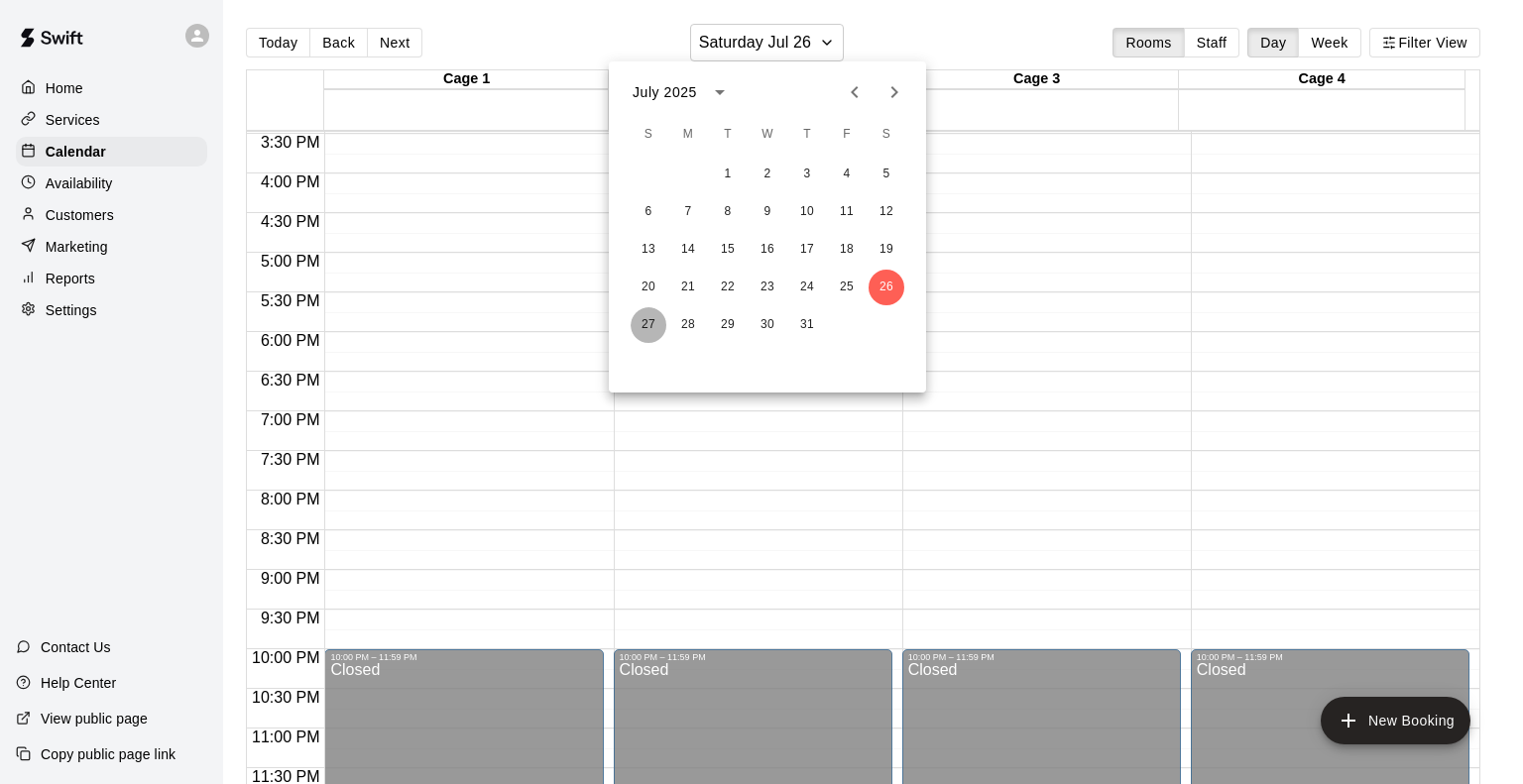 click on "27" at bounding box center (648, 325) 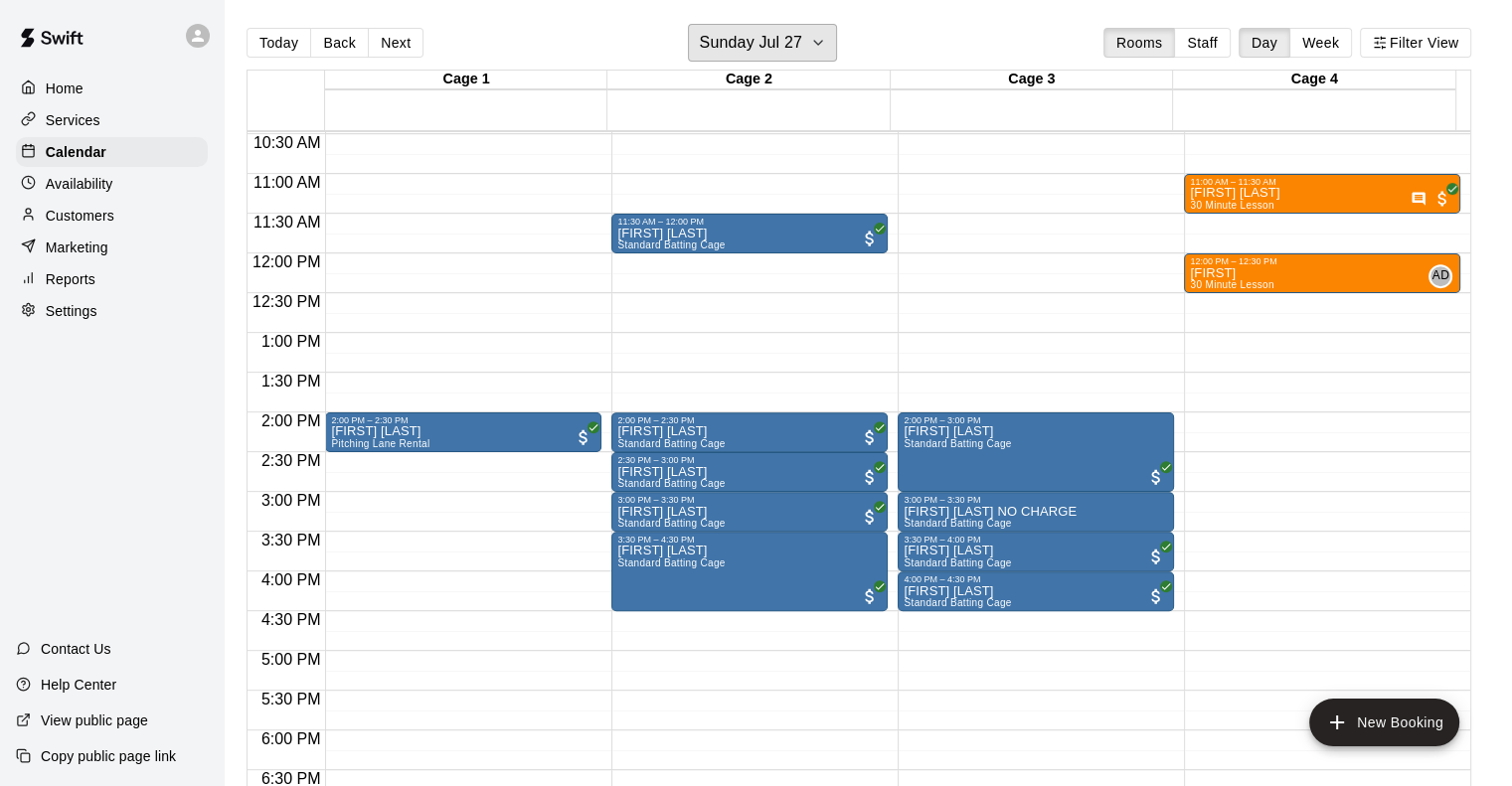 scroll, scrollTop: 733, scrollLeft: 0, axis: vertical 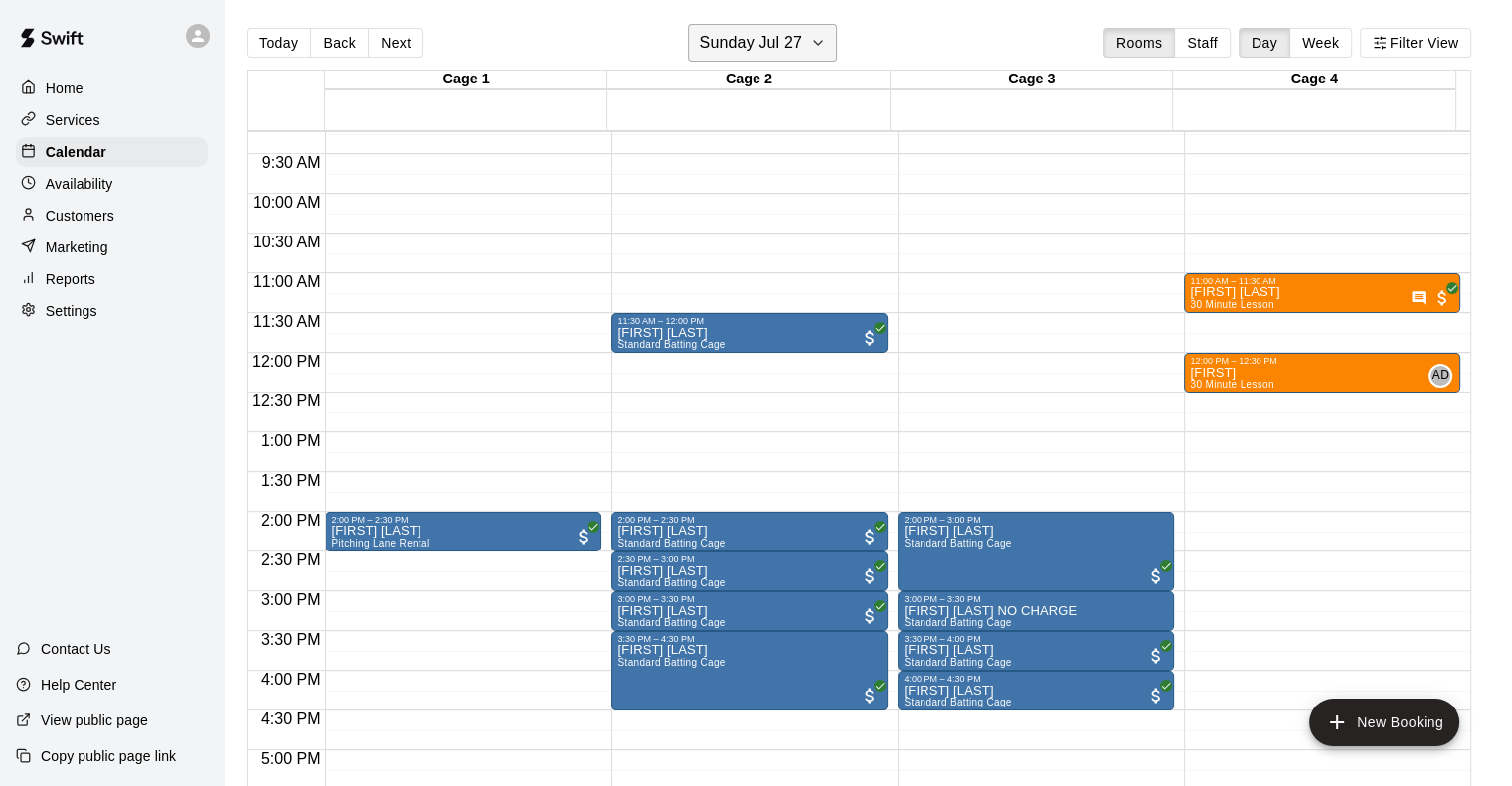 click on "Sunday Jul 27" at bounding box center (751, 43) 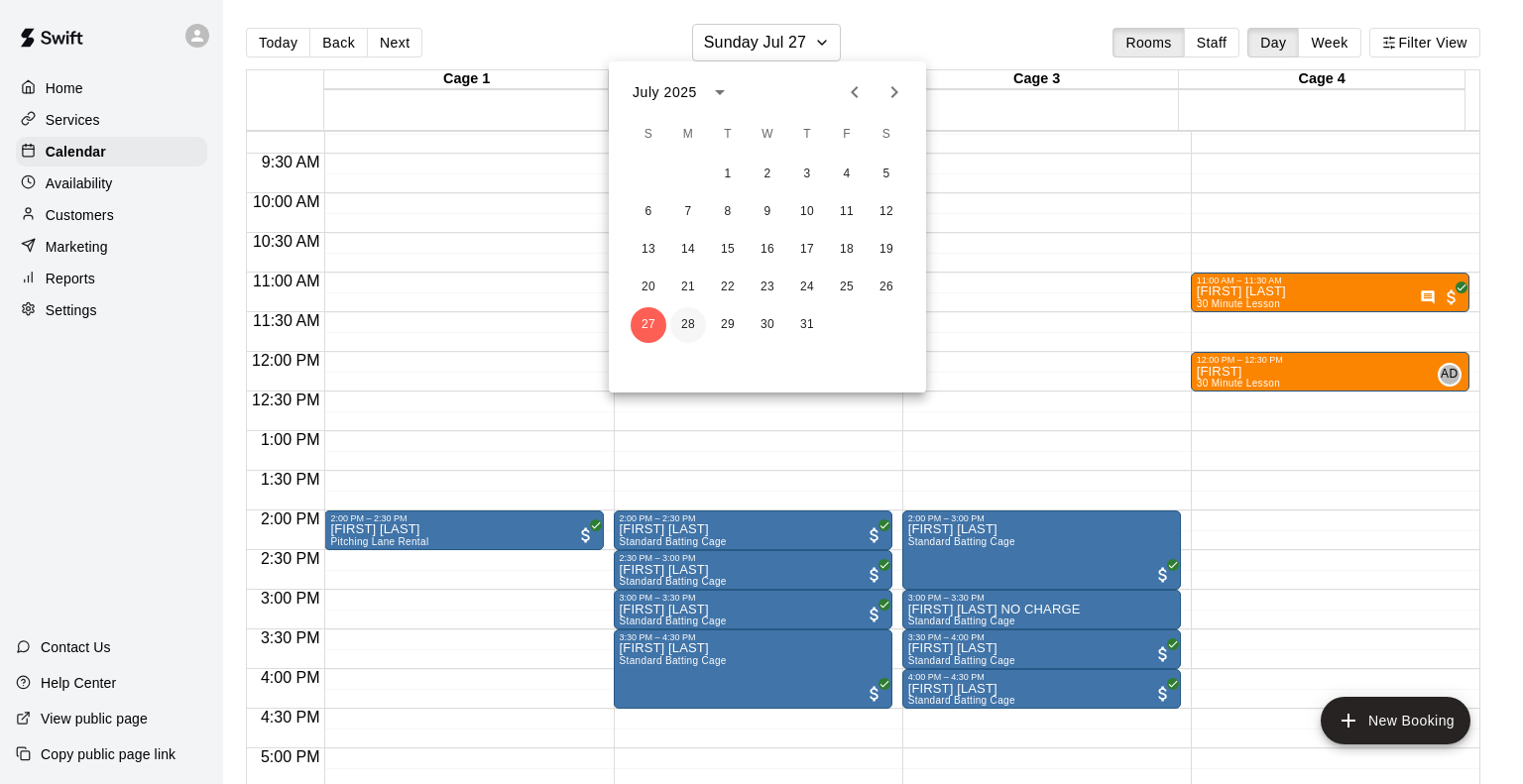 click on "28" at bounding box center [688, 325] 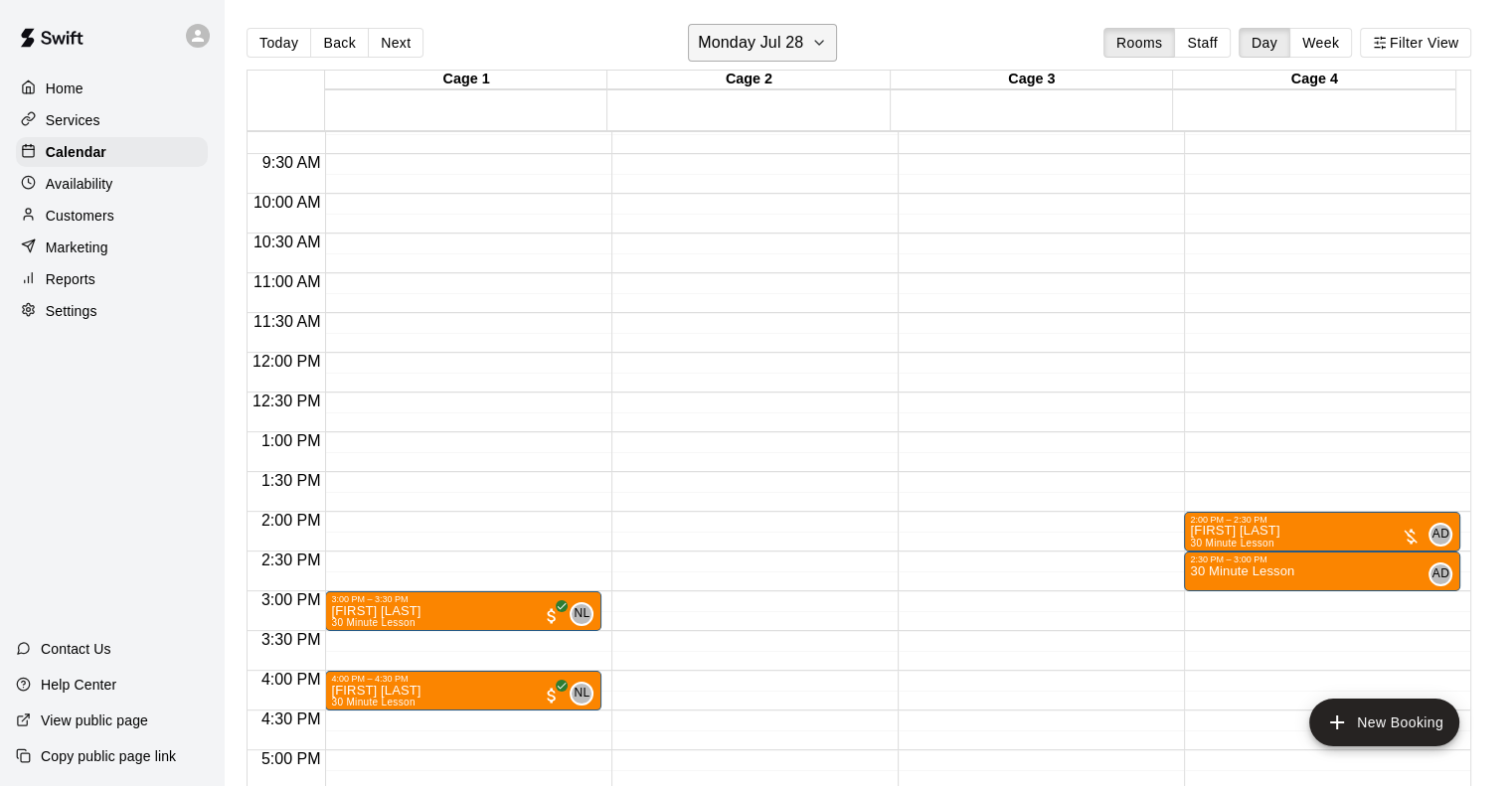 click on "Monday Jul 28" at bounding box center (751, 43) 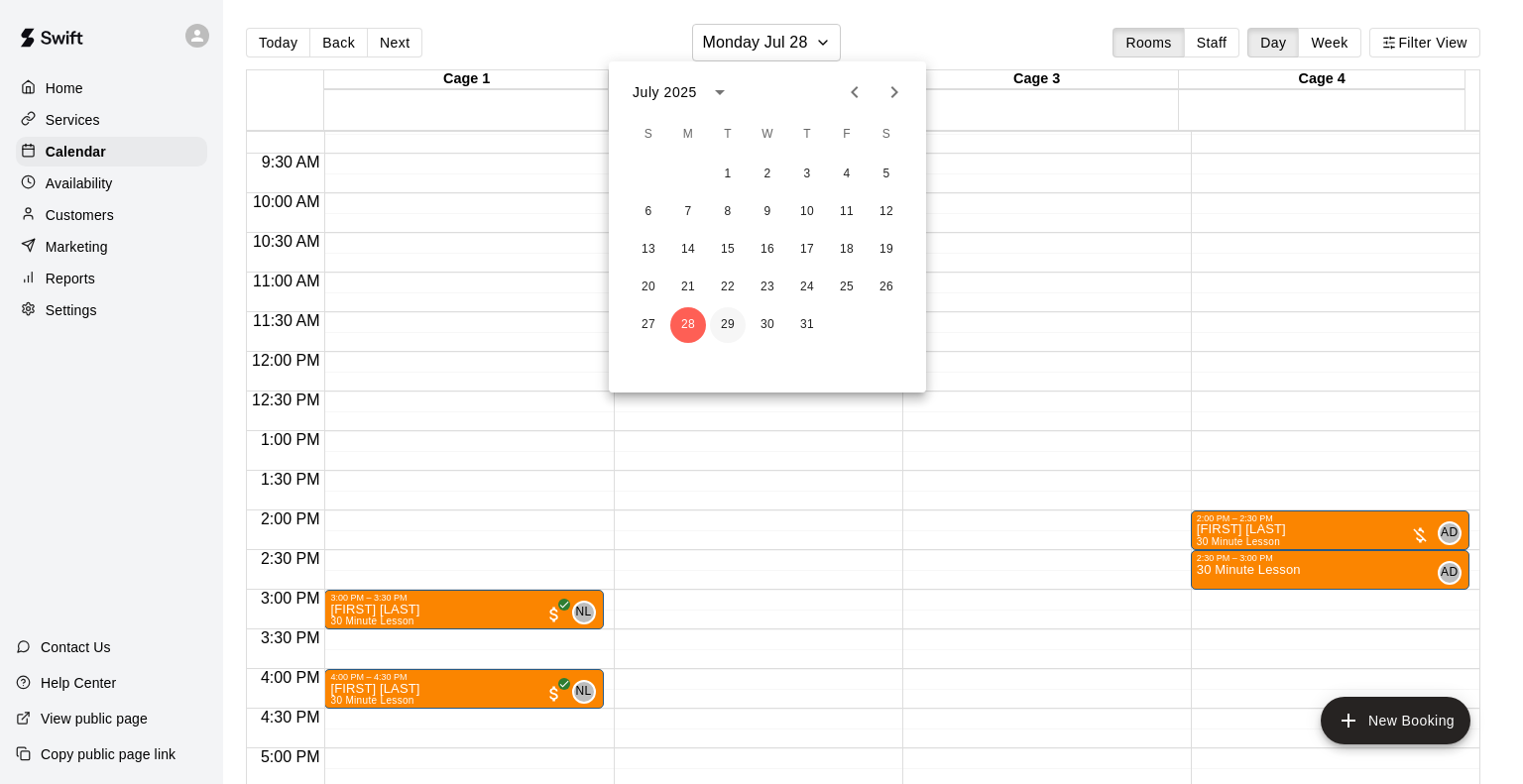 click on "29" at bounding box center (728, 325) 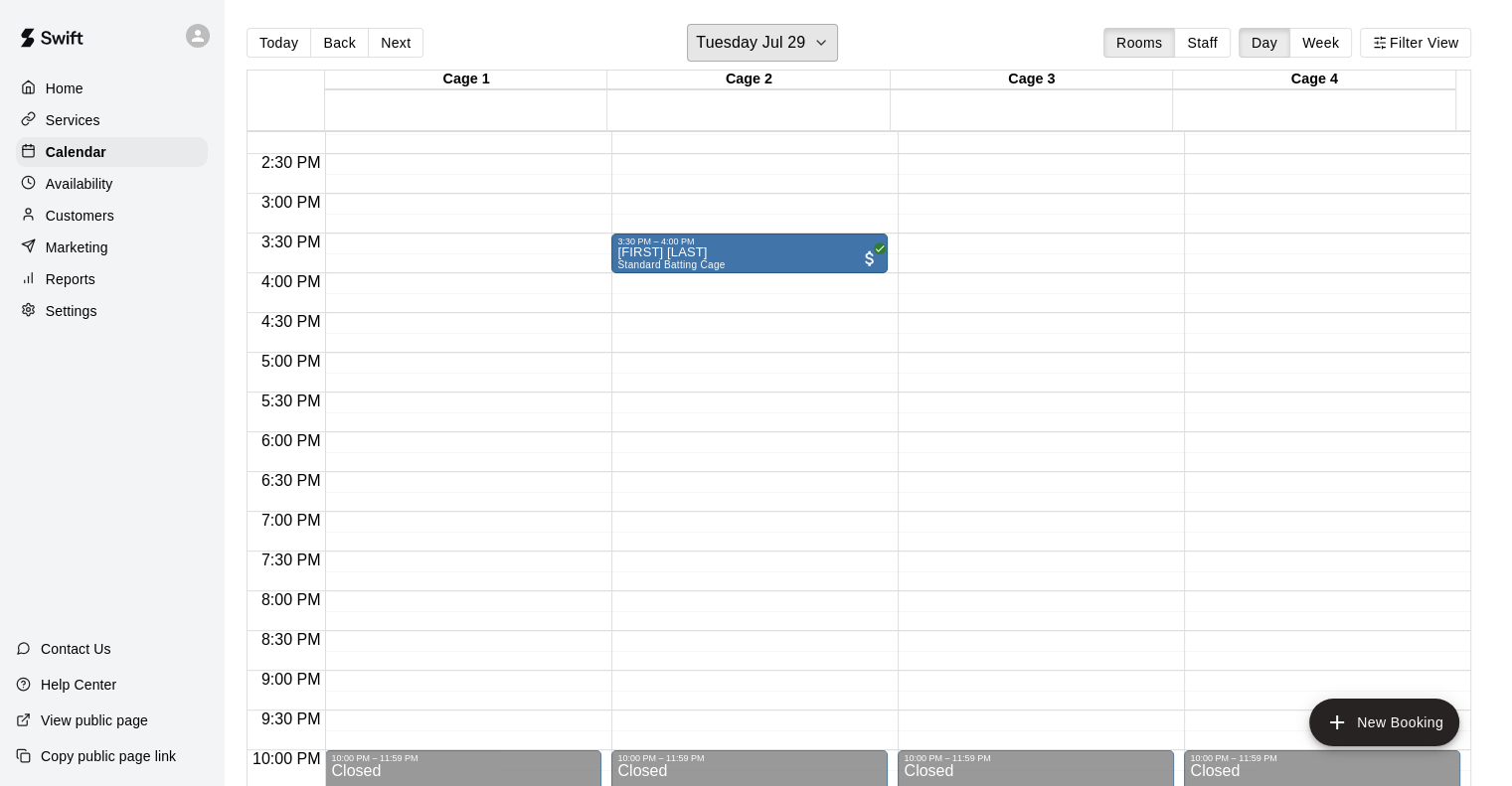 scroll, scrollTop: 435, scrollLeft: 0, axis: vertical 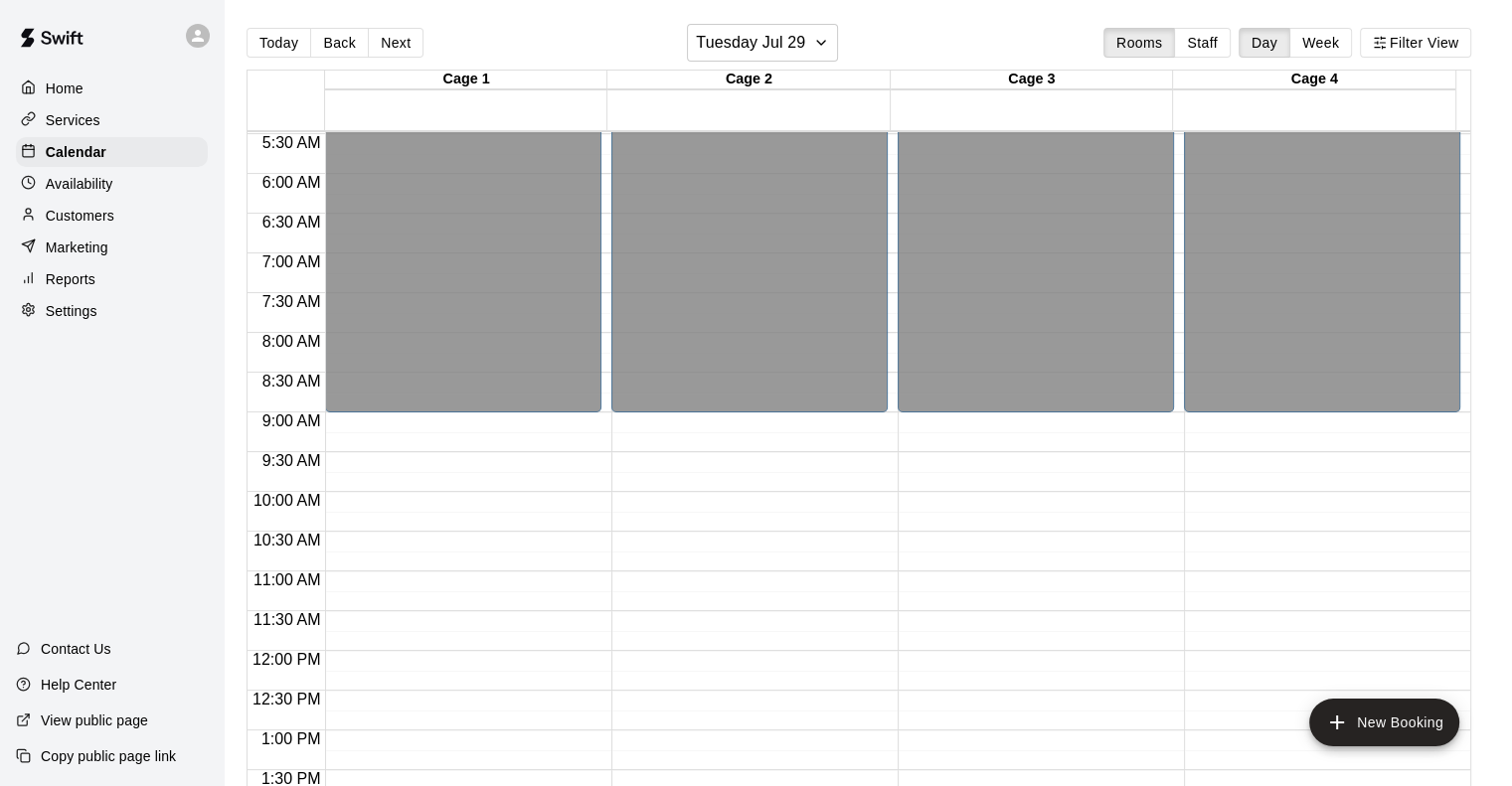 click on "Today Back Next Tuesday Jul 29 Rooms Staff Day Week Filter View Cage 1 29 Tue Cage 2  29 Tue Cage 3 29 Tue Cage 4 29 Tue 12:00 AM 12:30 AM 1:00 AM 1:30 AM 2:00 AM 2:30 AM 3:00 AM 3:30 AM 4:00 AM 4:30 AM 5:00 AM 5:30 AM 6:00 AM 6:30 AM 7:00 AM 7:30 AM 8:00 AM 8:30 AM 9:00 AM 9:30 AM 10:00 AM 10:30 AM 11:00 AM 11:30 AM 12:00 PM 12:30 PM 1:00 PM 1:30 PM 2:00 PM 2:30 PM 3:00 PM 3:30 PM 4:00 PM 4:30 PM 5:00 PM 5:30 PM 6:00 PM 6:30 PM 7:00 PM 7:30 PM 8:00 PM 8:30 PM 9:00 PM 9:30 PM 10:00 PM 10:30 PM 11:00 PM 11:30 PM 12:00 AM – 9:00 AM Closed 10:00 PM – 11:59 PM Closed 12:00 AM – 9:00 AM Closed 10:00 PM – 11:59 PM Closed 12:00 AM – 9:00 AM Closed 10:00 PM – 11:59 PM Closed 12:00 AM – 9:00 AM Closed 10:00 PM – 11:59 PM Closed 3:30 PM – 4:00 PM [FIRST] [LAST] Standard Batting Cage 10:00 PM – 11:59 PM Closed 12:00 AM – 9:00 AM Closed 10:00 PM – 11:59 PM Closed 12:00 AM – 9:00 AM Closed 10:00 PM – 11:59 PM Closed New Booking" at bounding box center [868, 408] 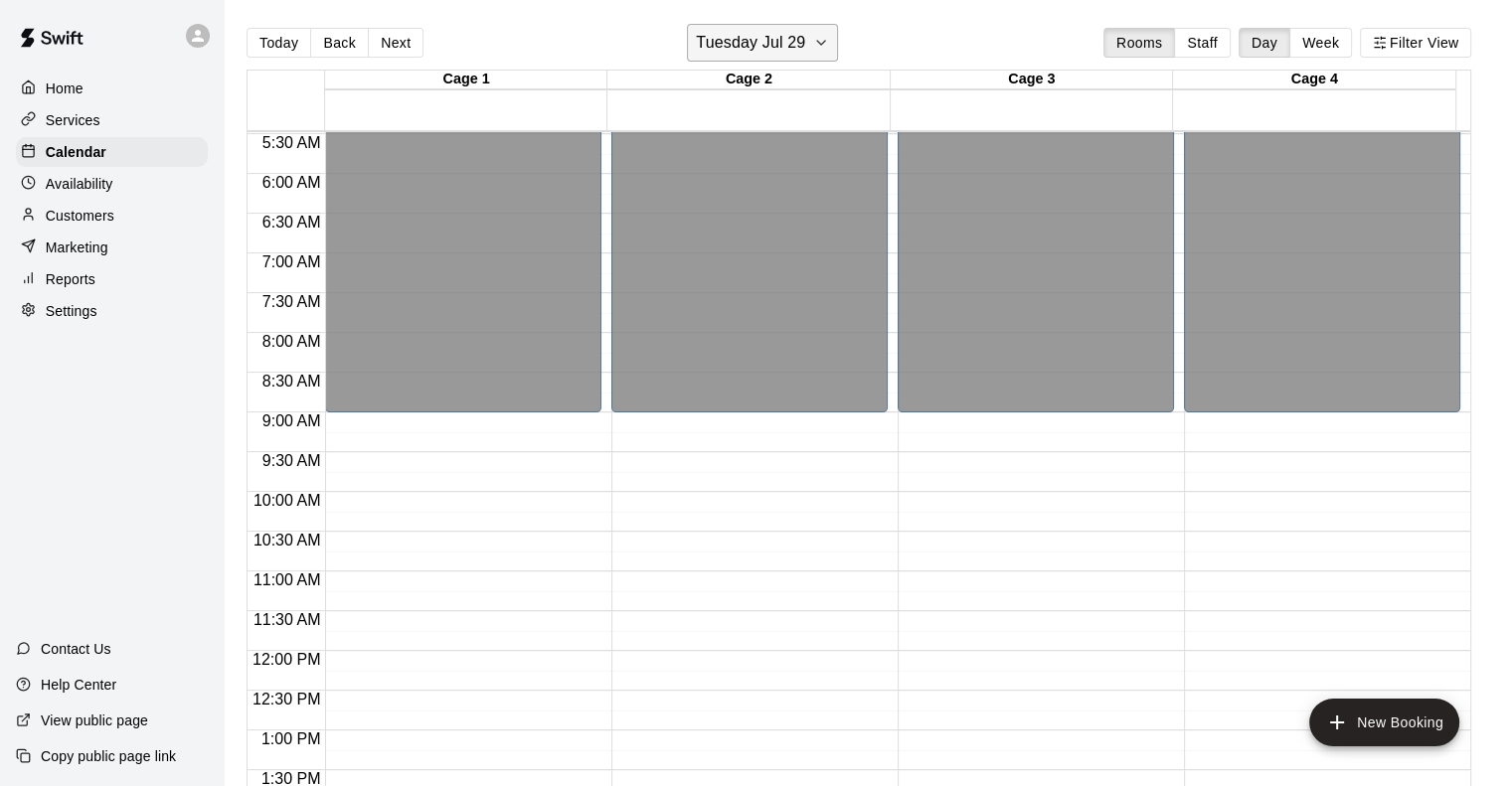 click on "Tuesday Jul 29" at bounding box center [751, 43] 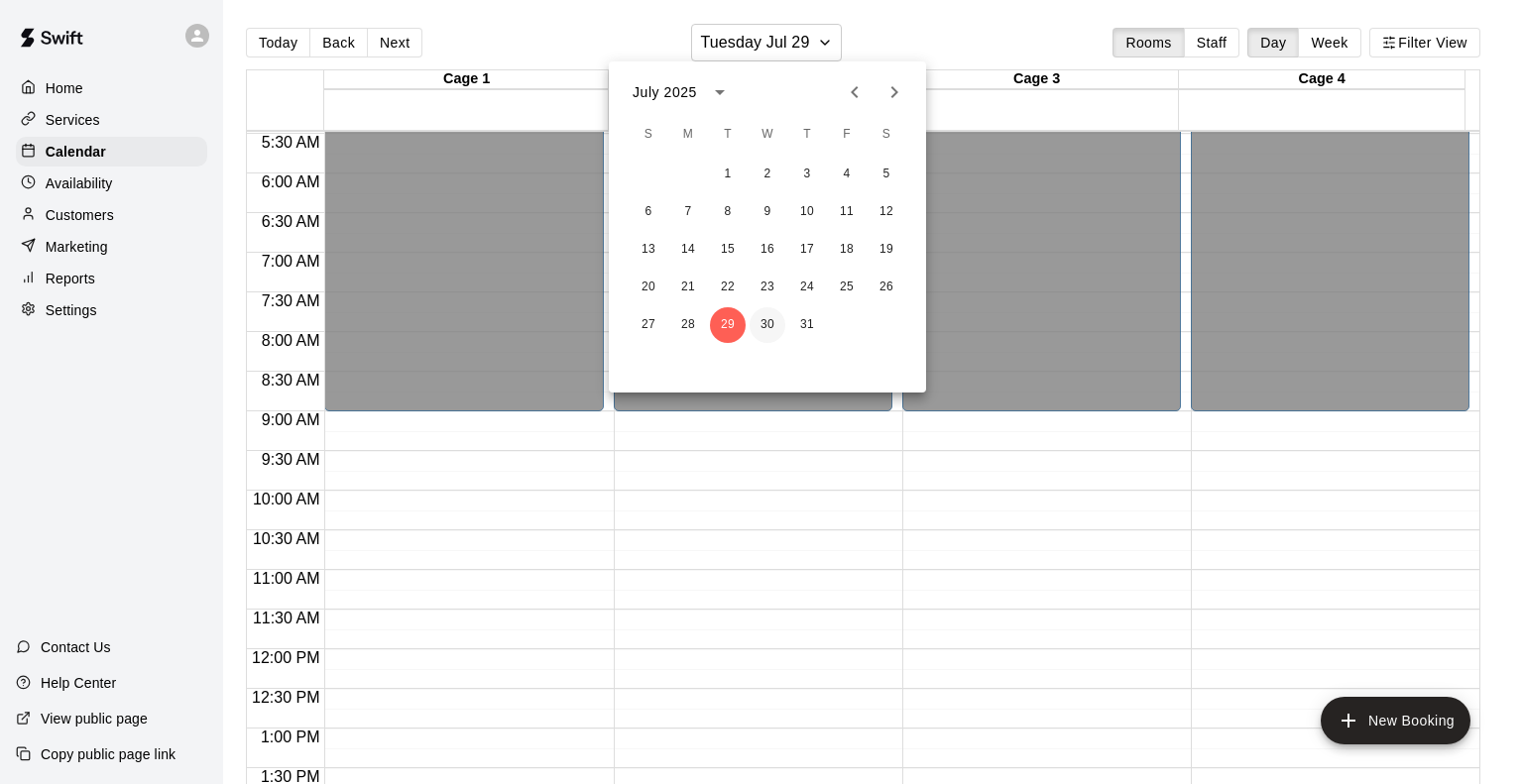 click on "30" at bounding box center (767, 325) 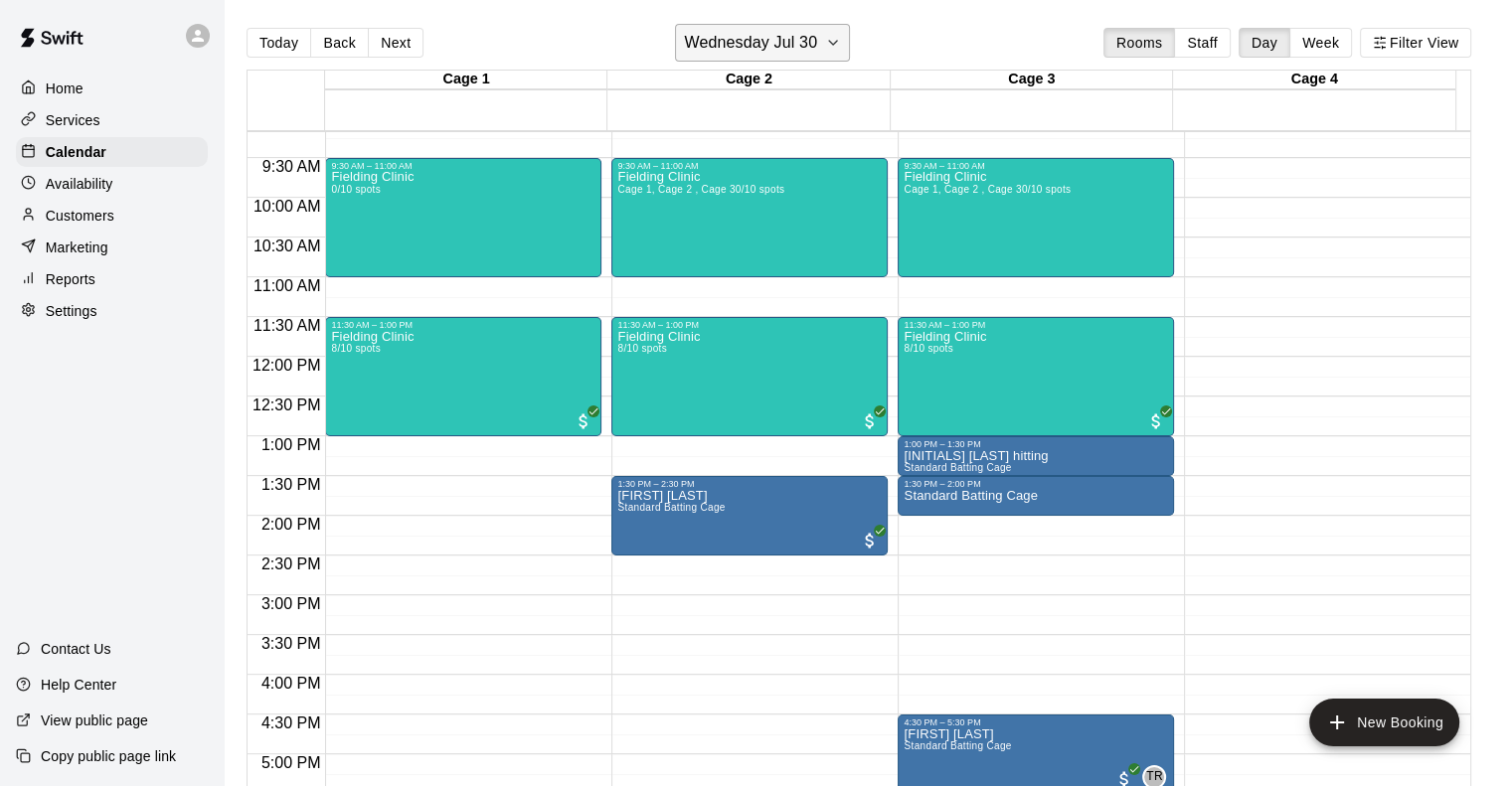 scroll, scrollTop: 634, scrollLeft: 0, axis: vertical 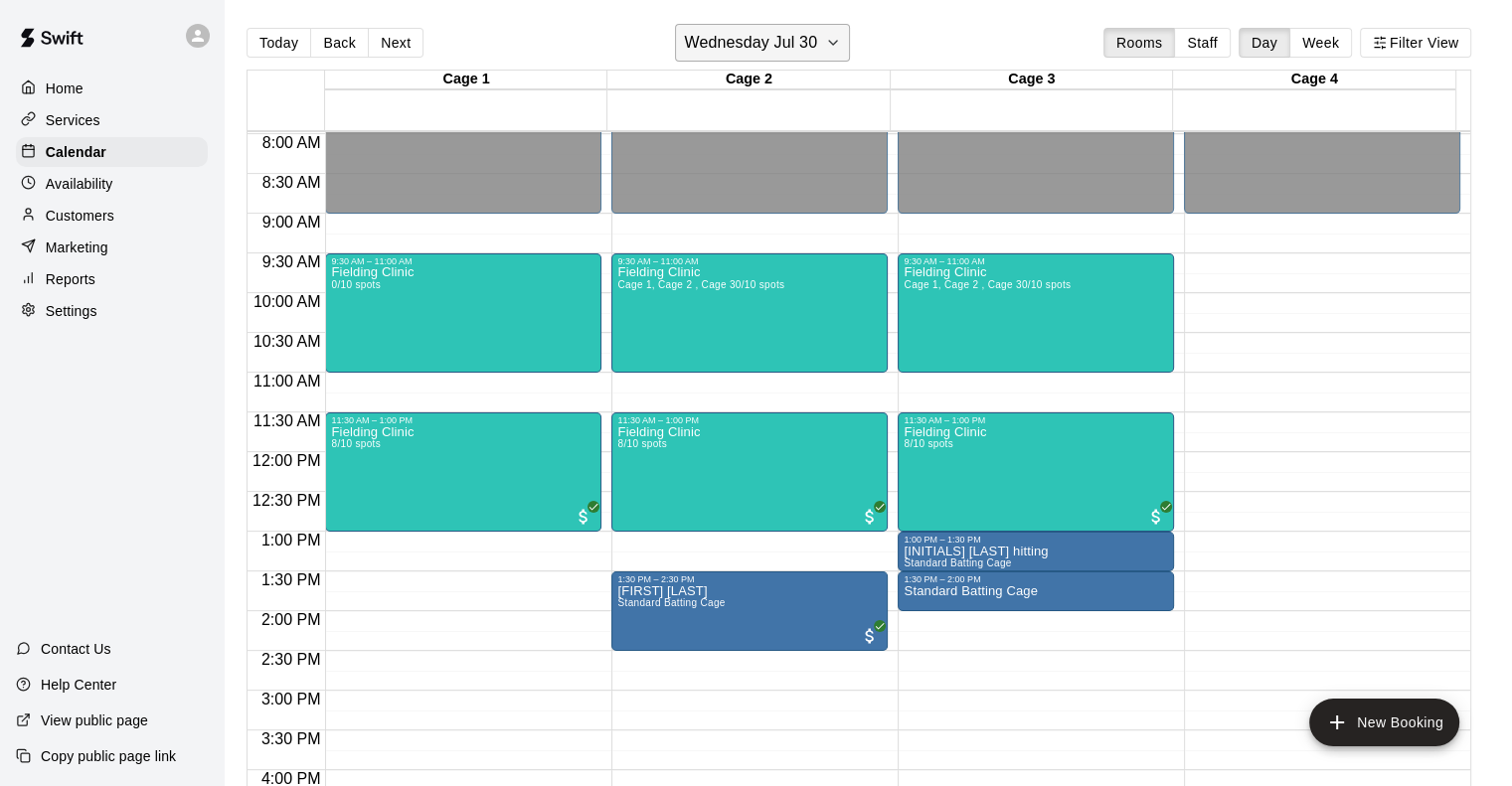 click on "Wednesday Jul 30" at bounding box center [751, 43] 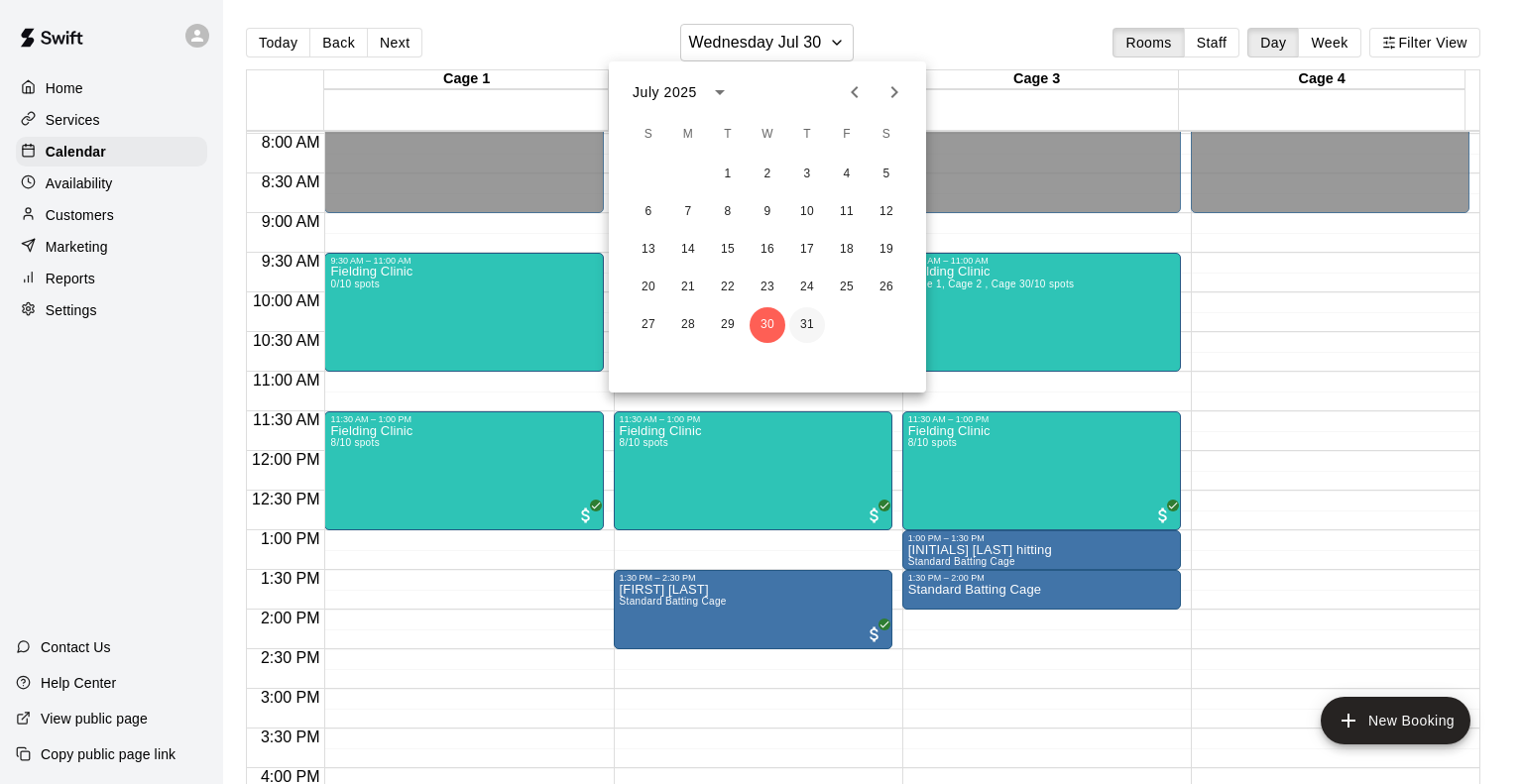 click on "31" at bounding box center (807, 325) 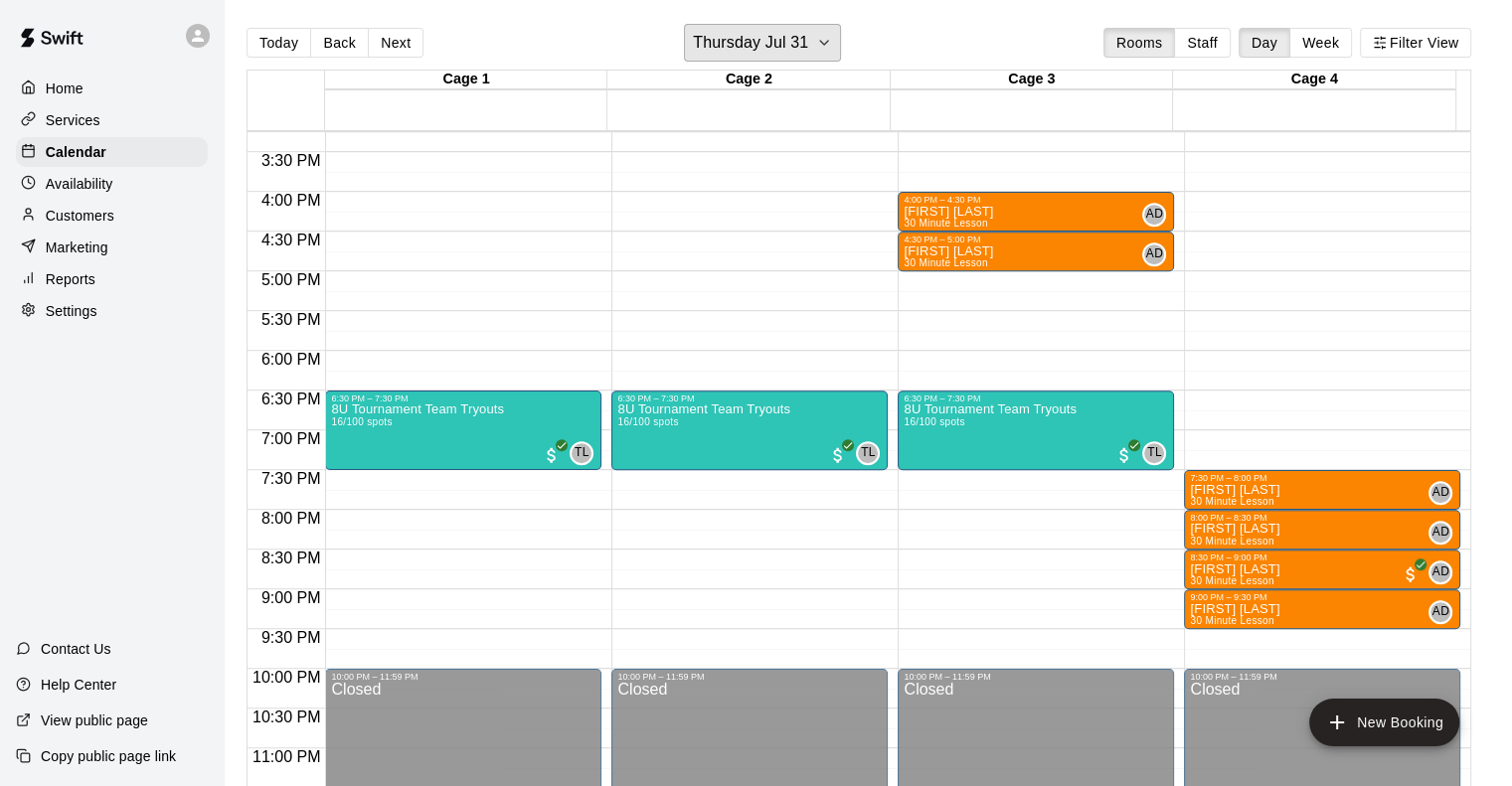 scroll, scrollTop: 1230, scrollLeft: 0, axis: vertical 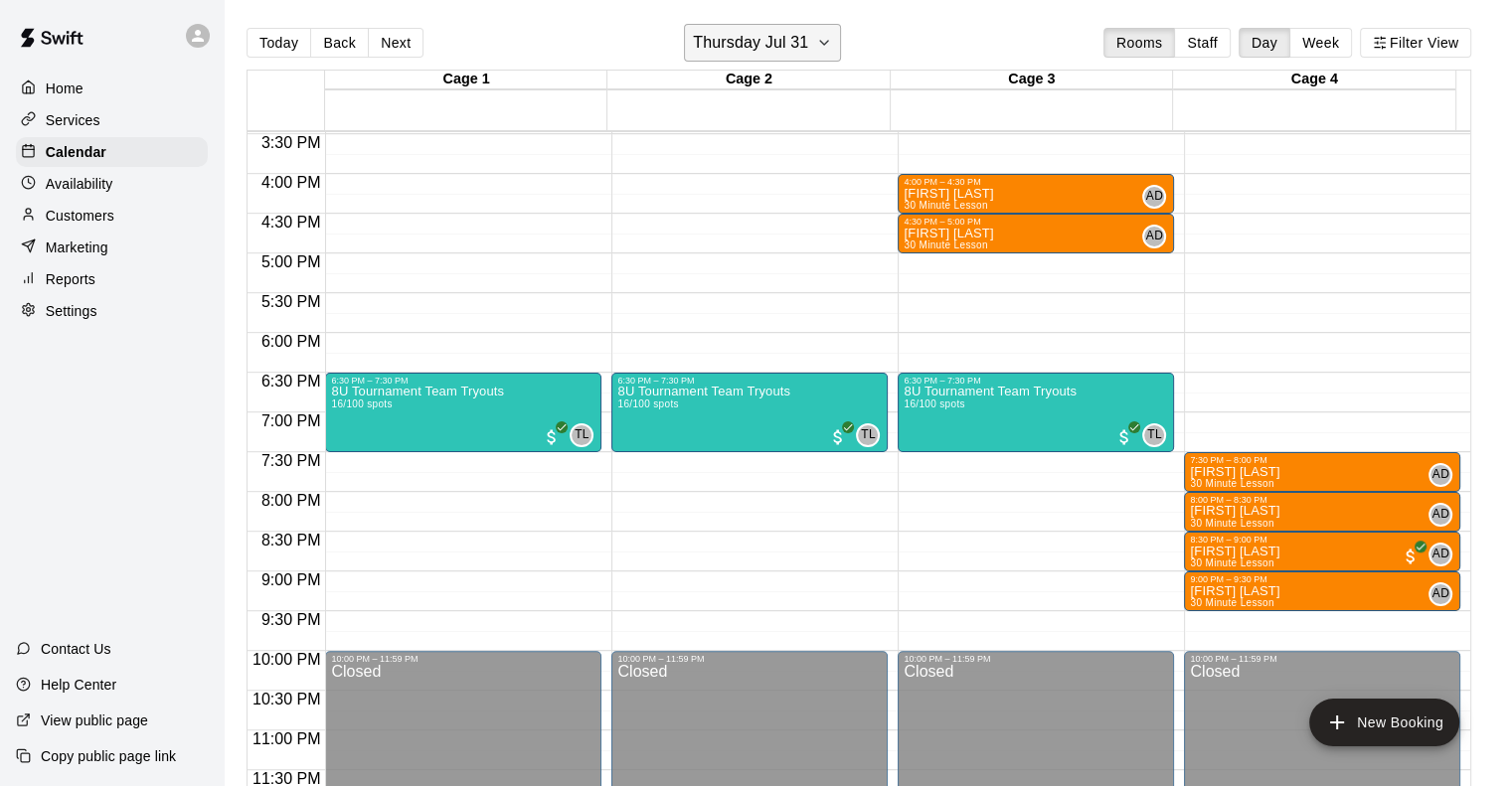 click on "Thursday Jul 31" at bounding box center [751, 43] 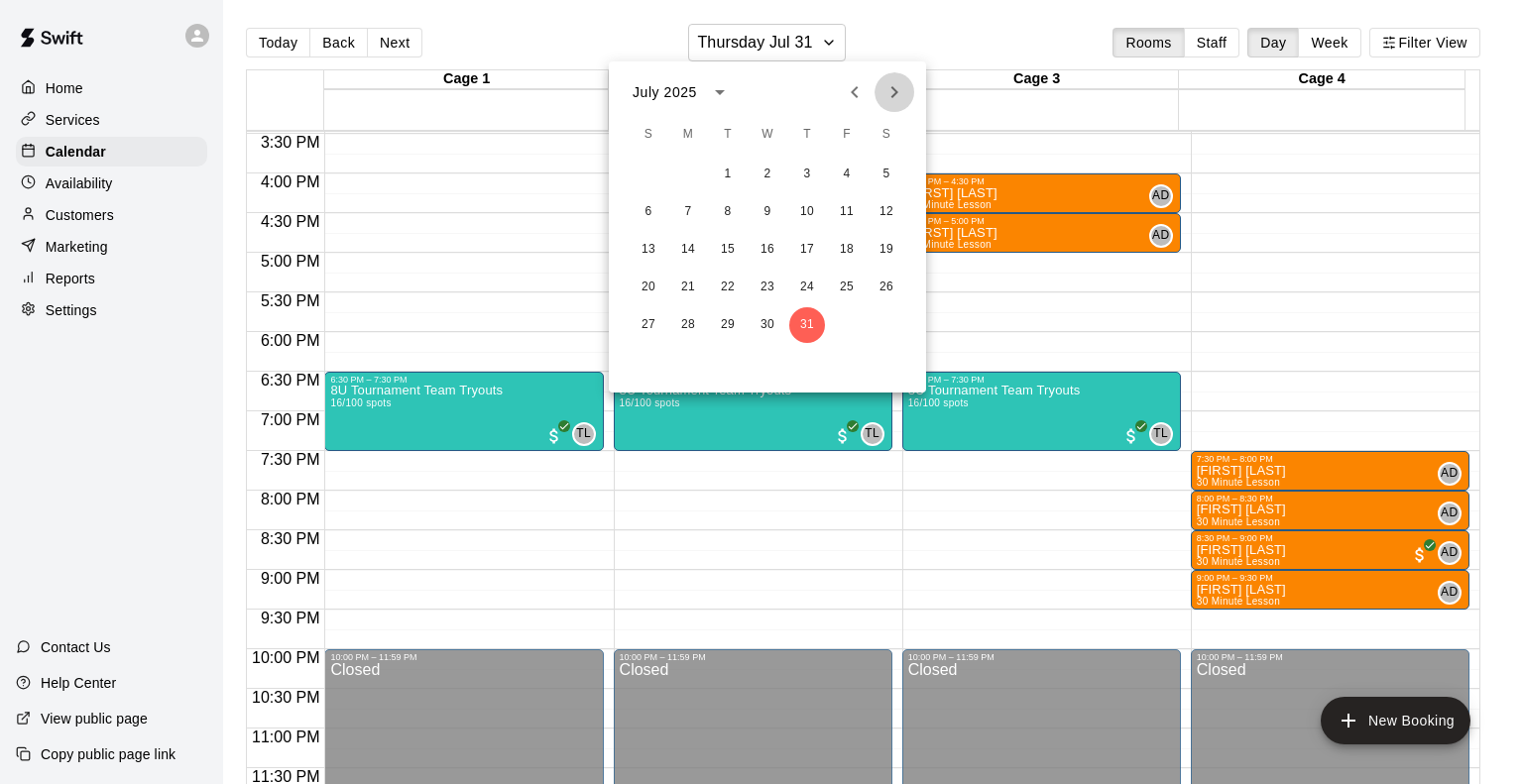 click 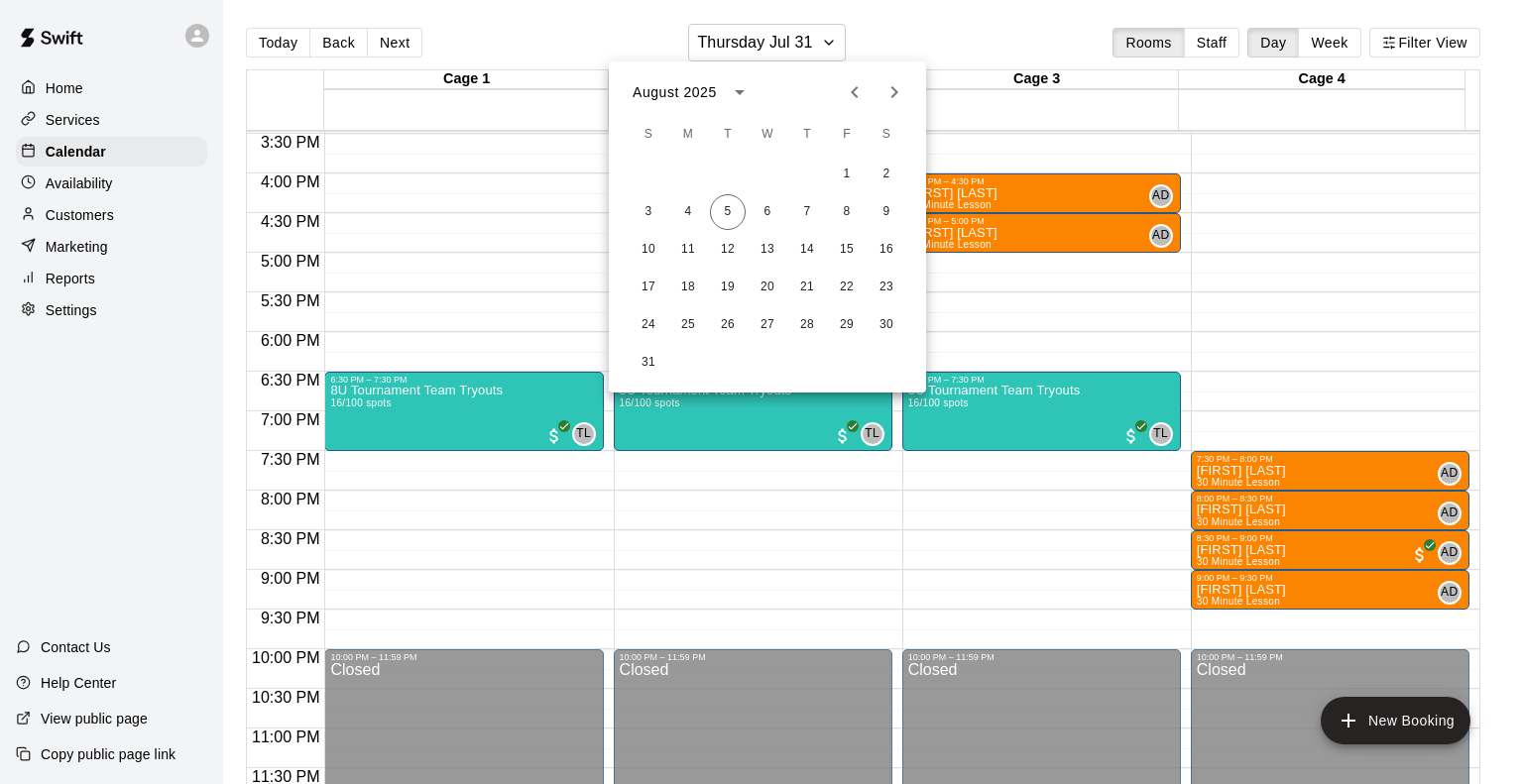 click at bounding box center [762, 392] 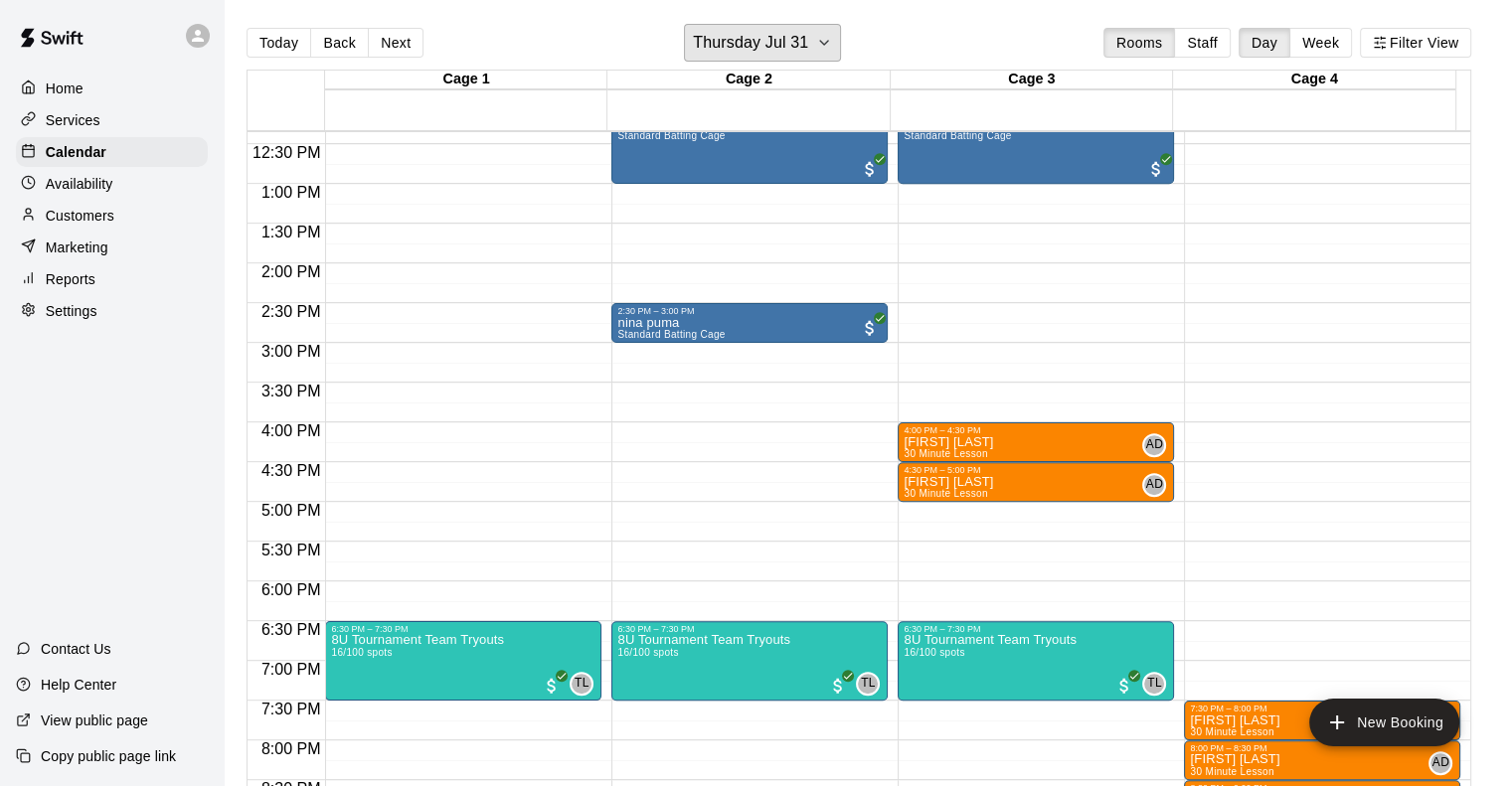 scroll, scrollTop: 733, scrollLeft: 0, axis: vertical 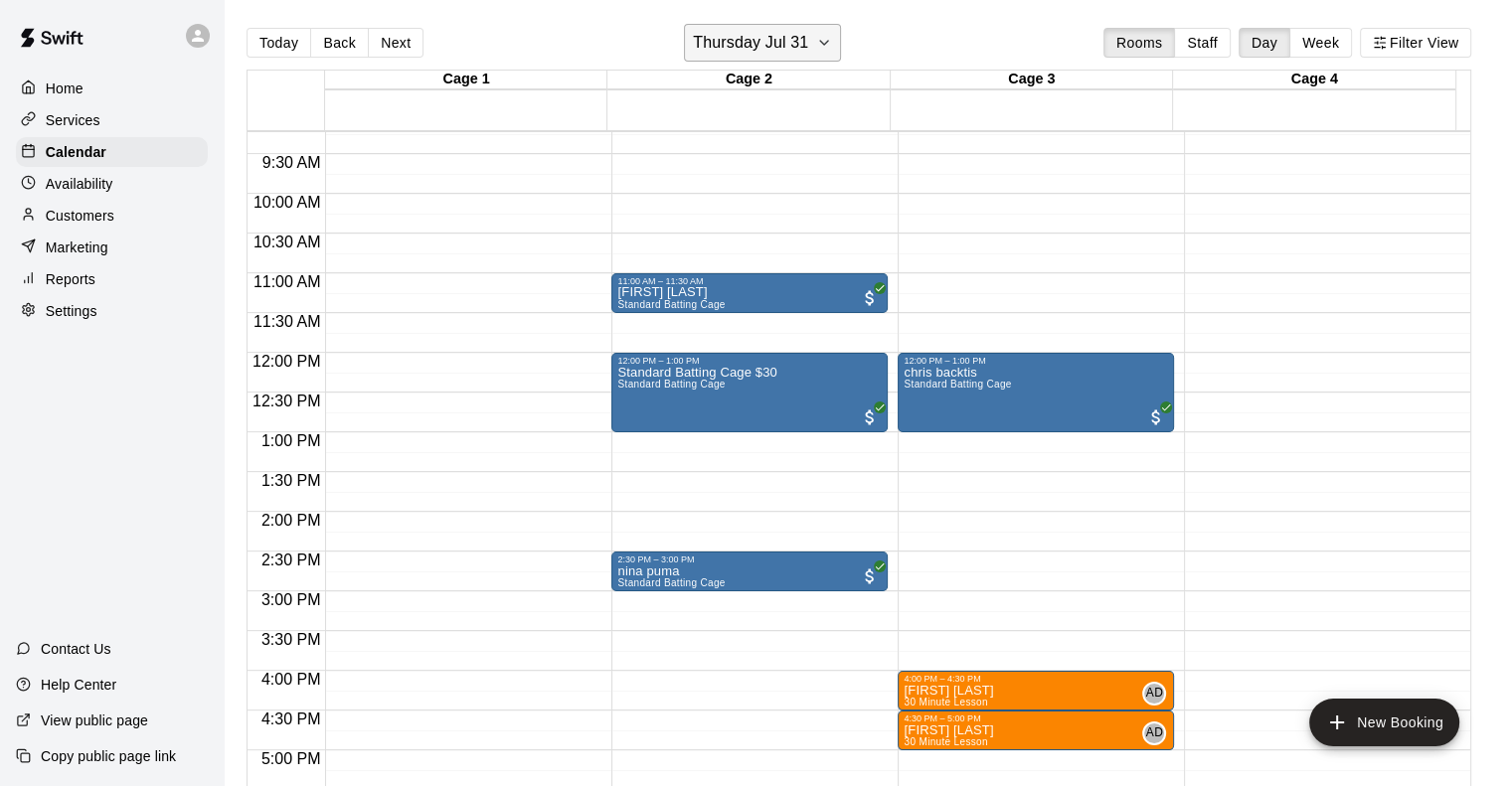 click on "Thursday Jul 31" at bounding box center [751, 43] 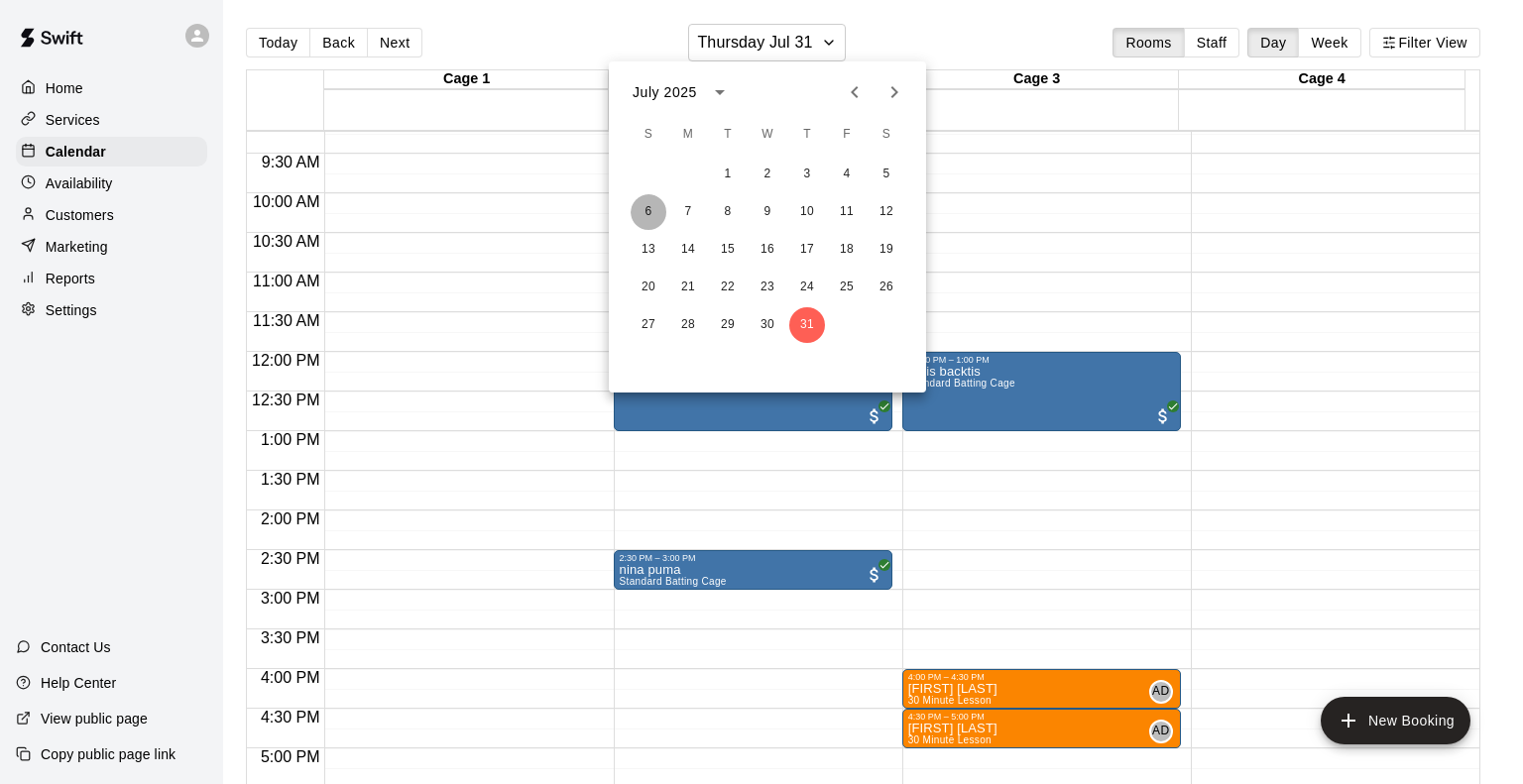 click on "6" at bounding box center (648, 212) 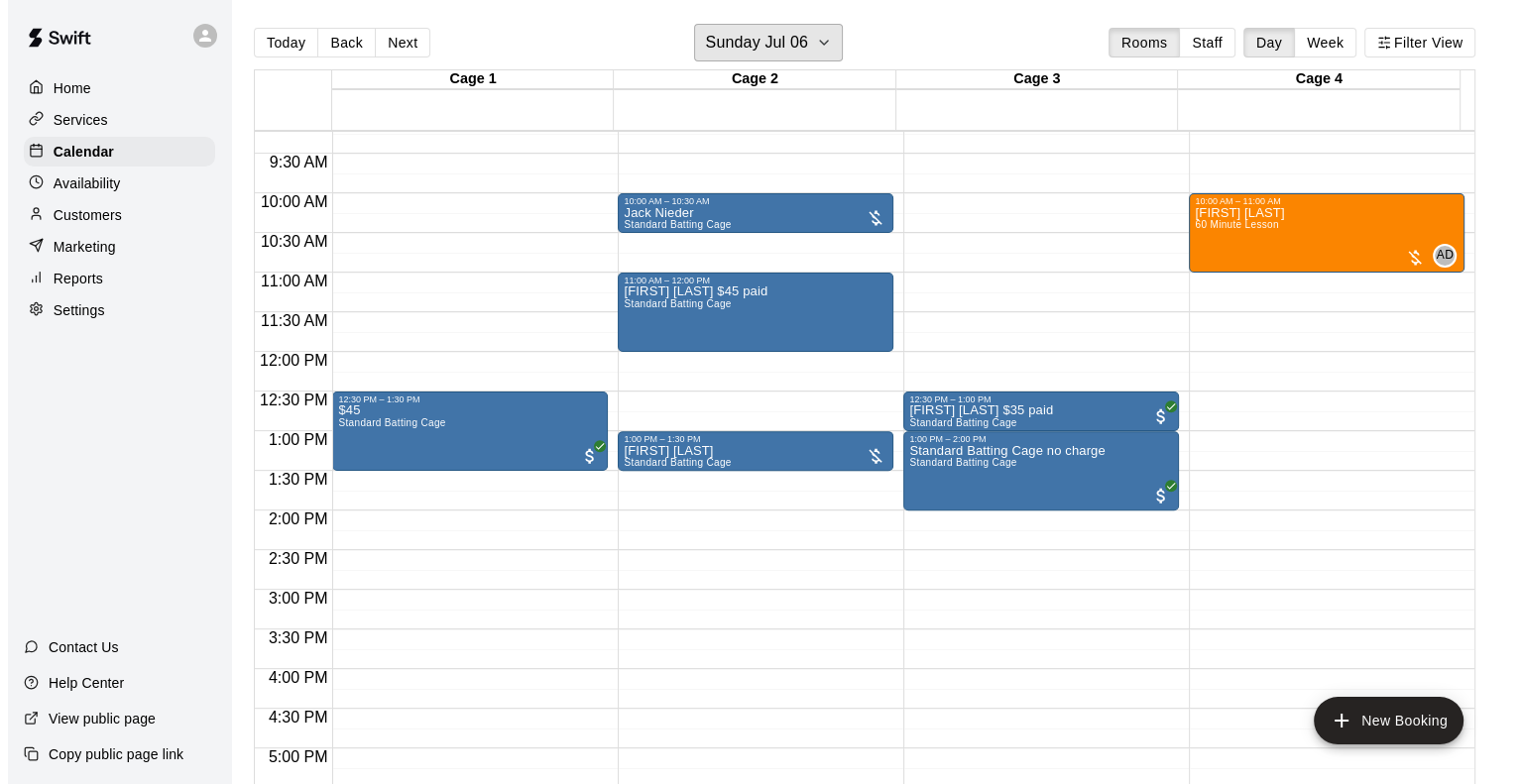 scroll, scrollTop: 533, scrollLeft: 0, axis: vertical 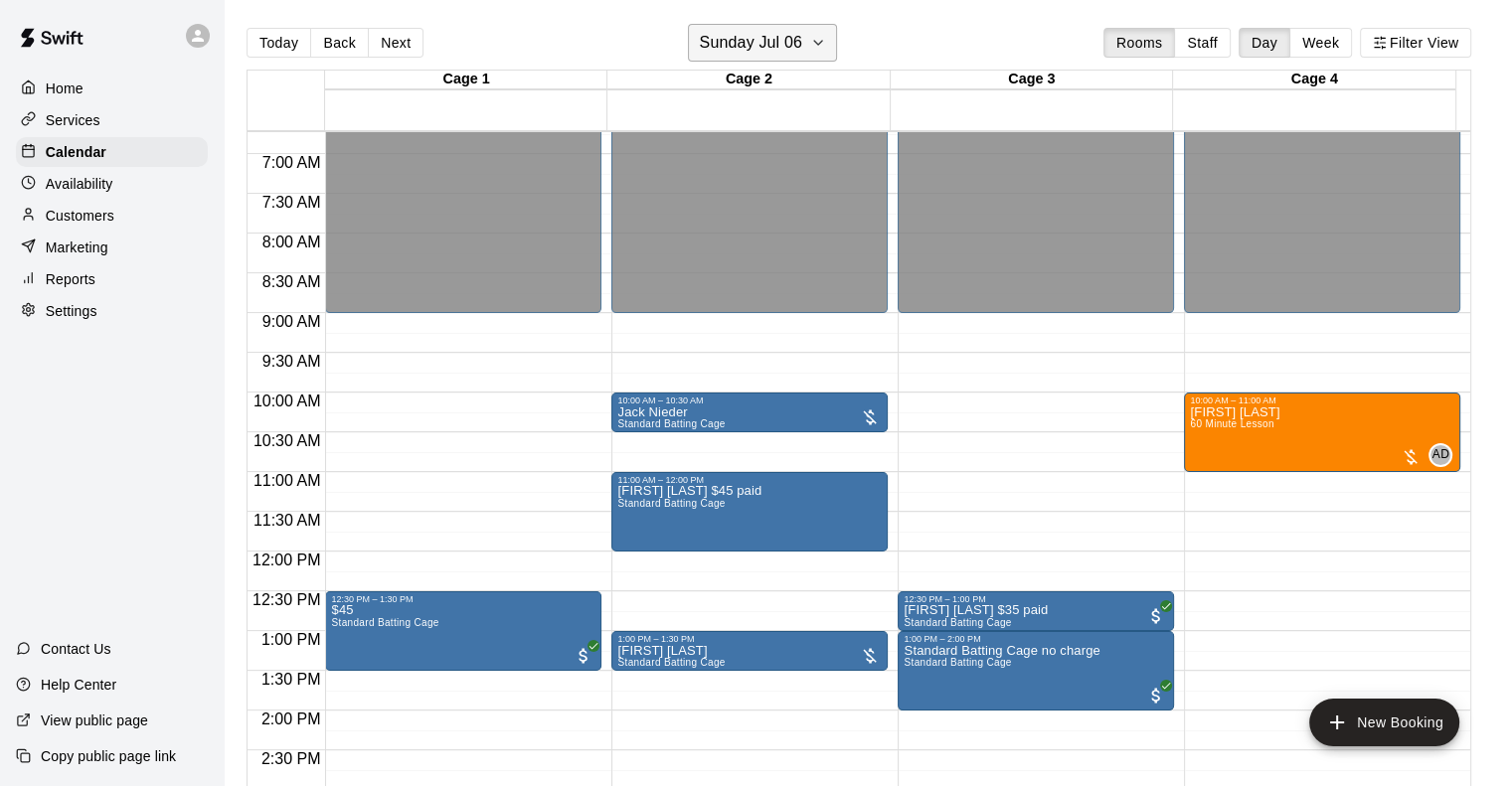 click on "Sunday Jul 06" at bounding box center [751, 43] 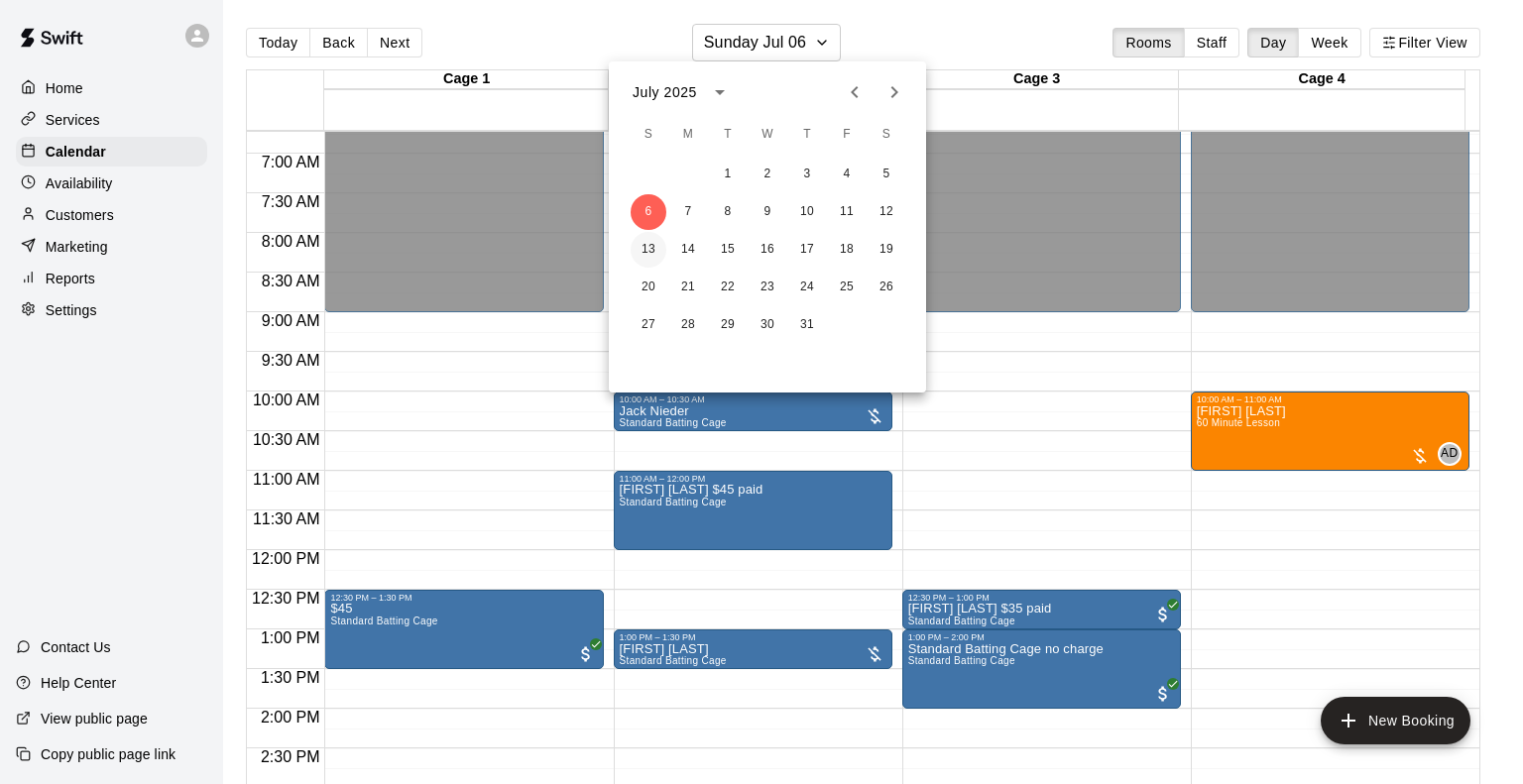 click on "13" at bounding box center [648, 250] 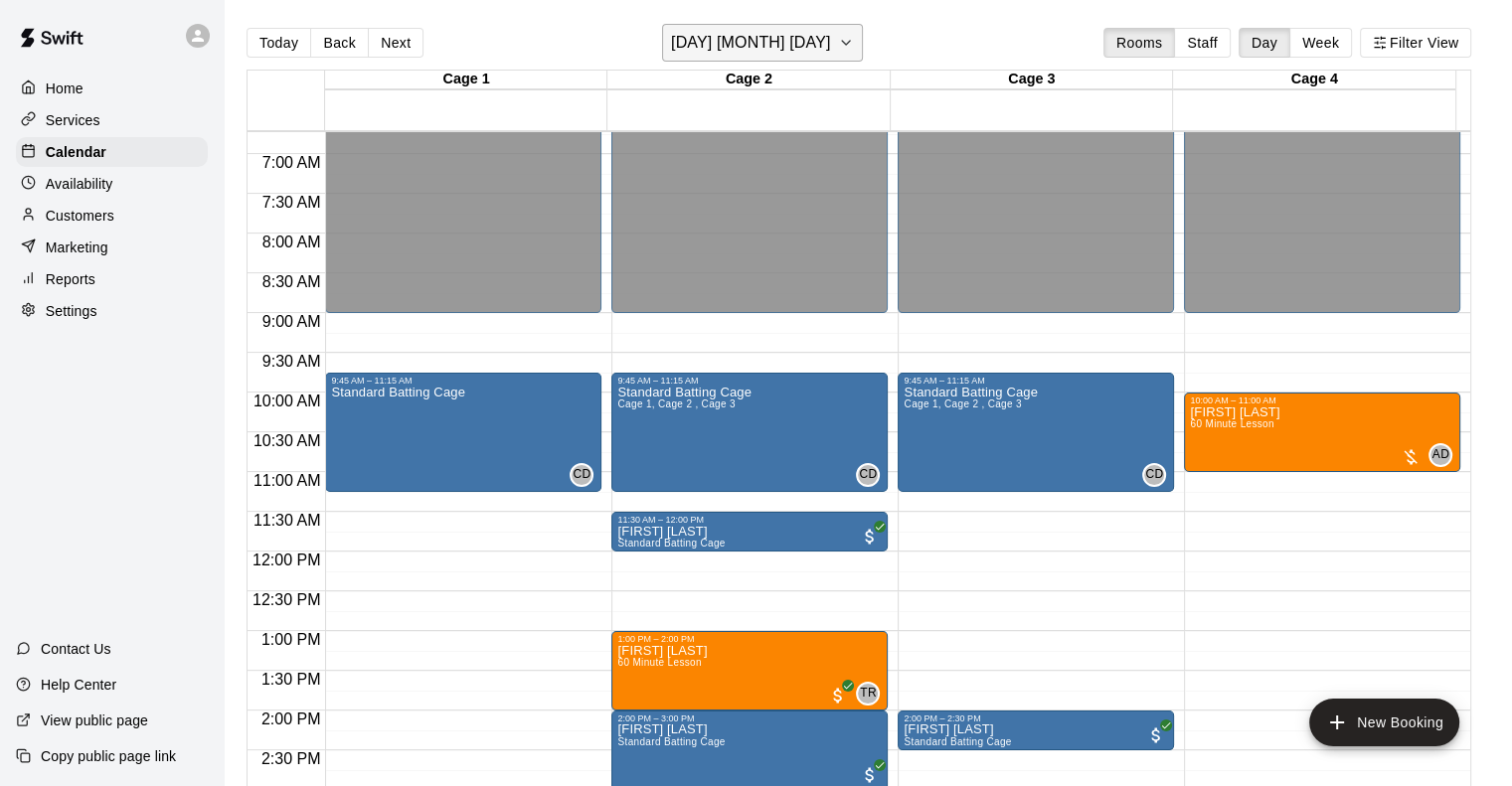 click on "[DAY] [MONTH] [DAY]" at bounding box center (751, 43) 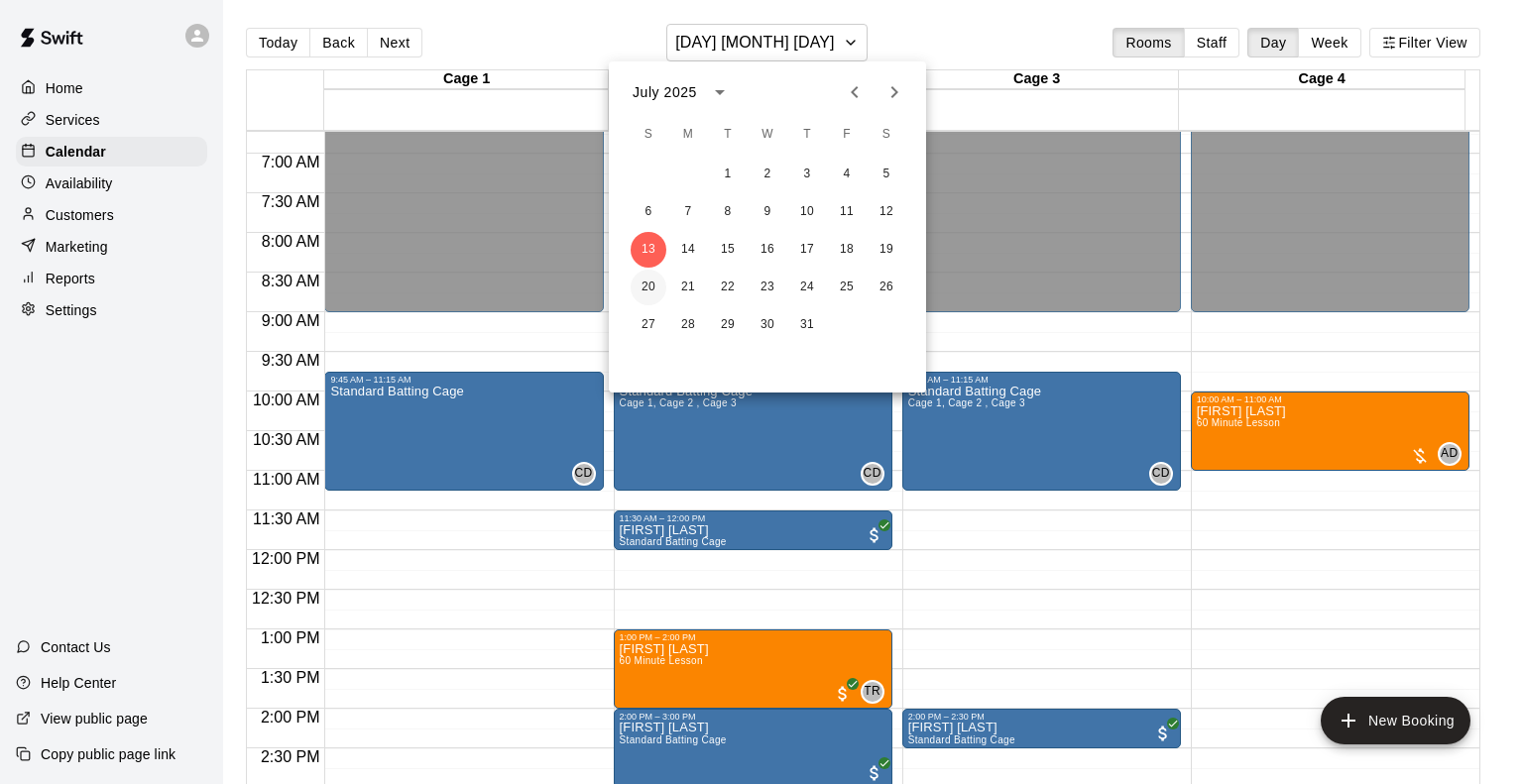click on "20" at bounding box center [648, 287] 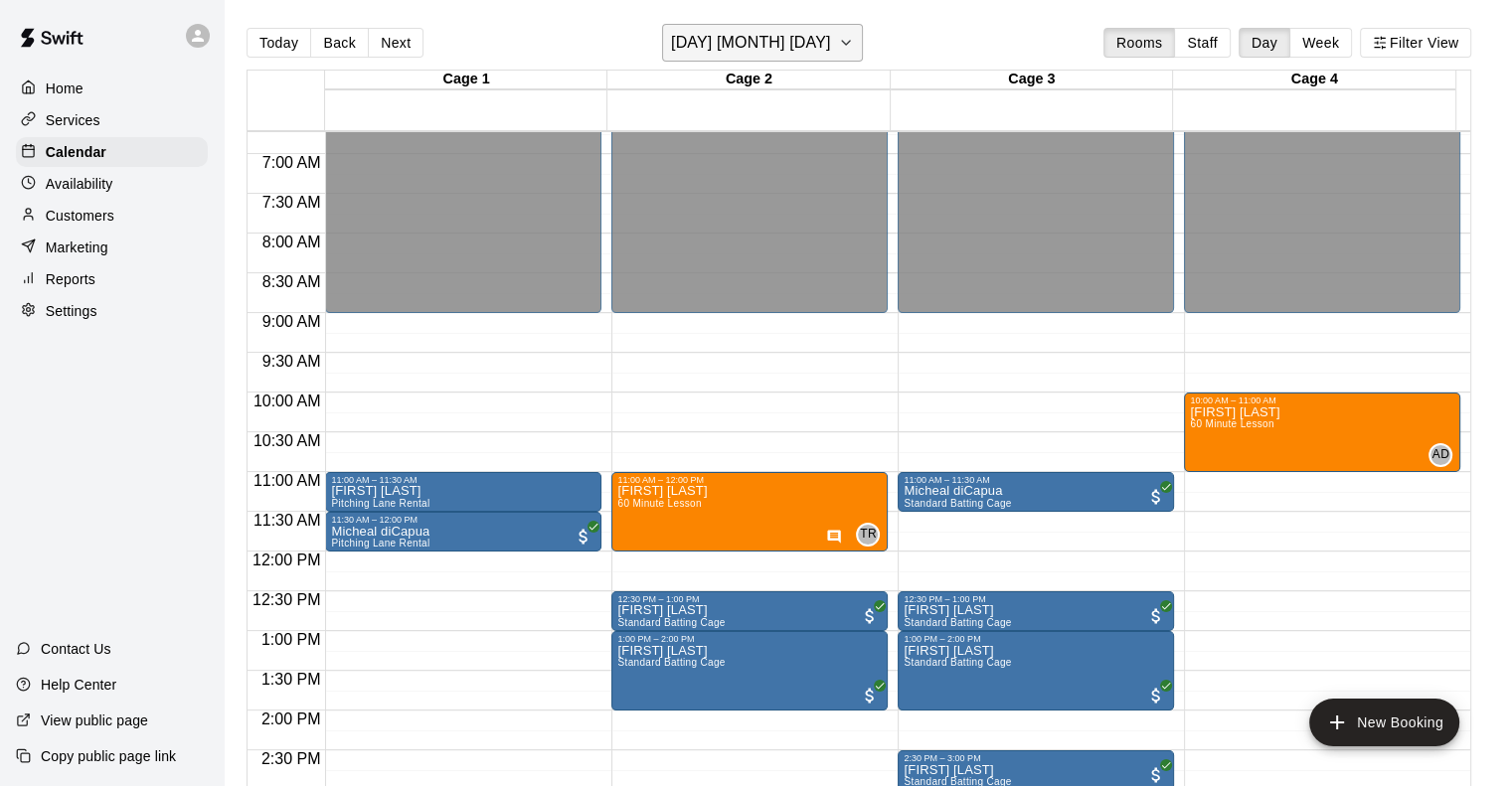 click on "[DAY] [MONTH] [DAY]" at bounding box center (762, 43) 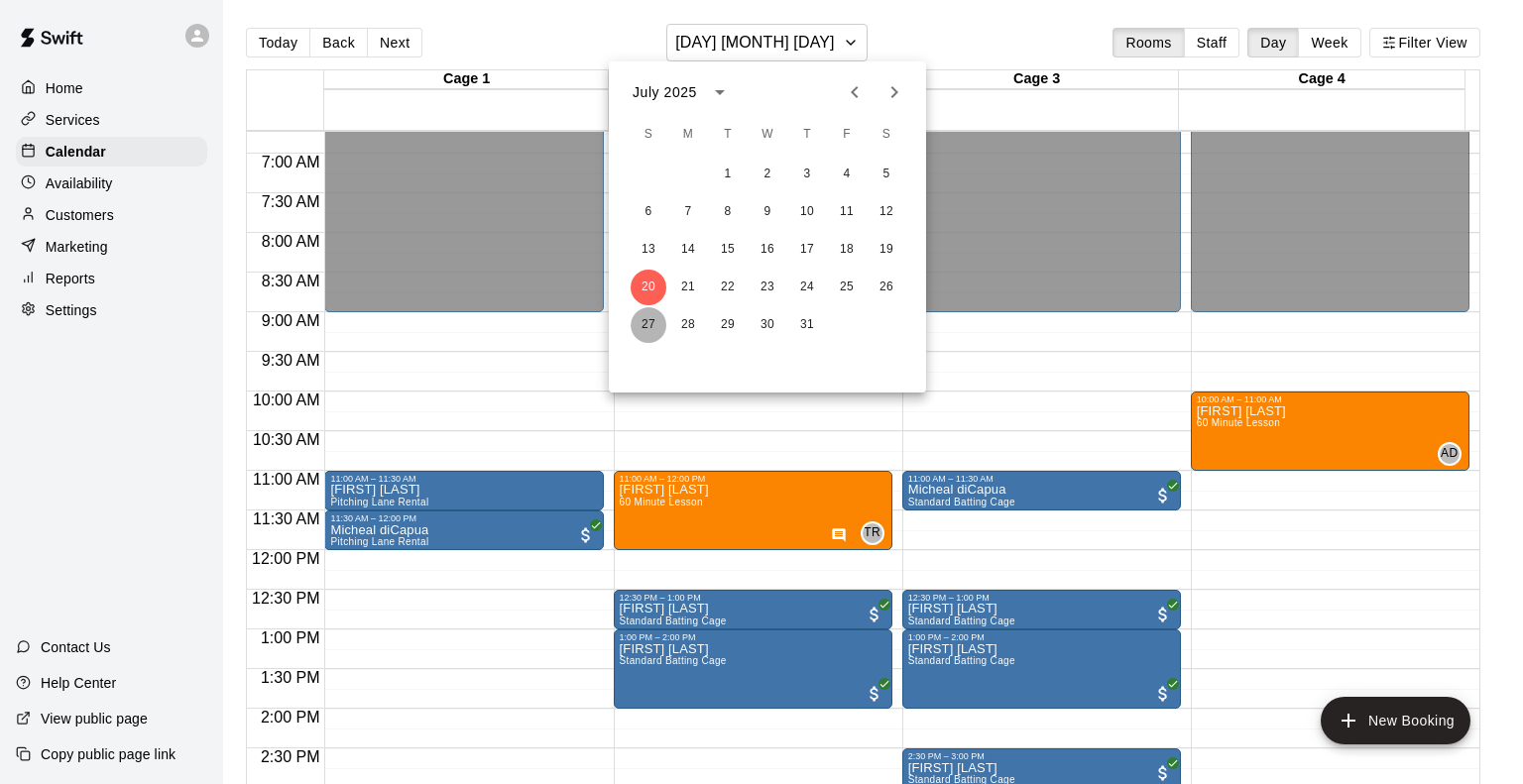 click on "27" at bounding box center (648, 325) 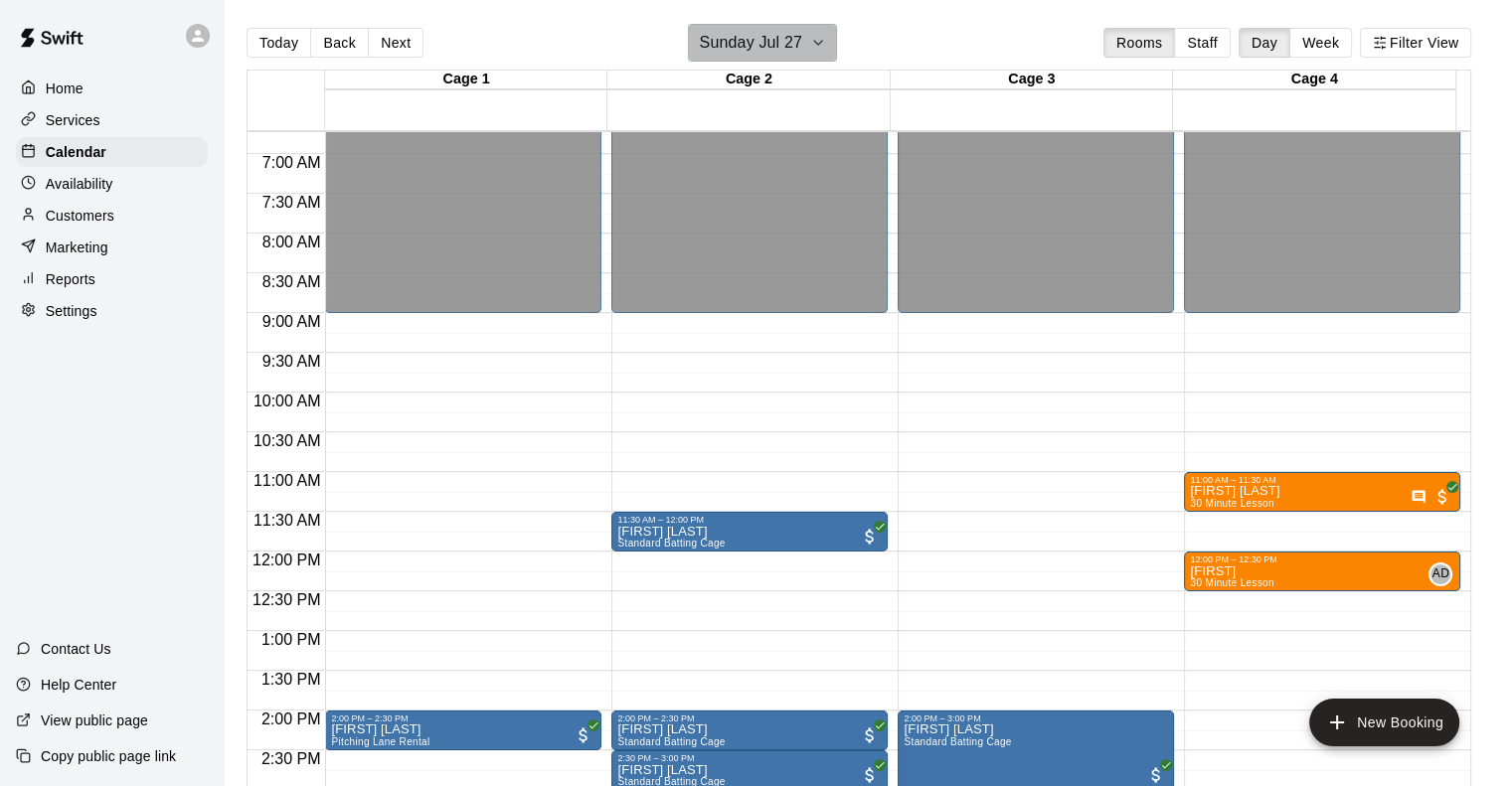 click 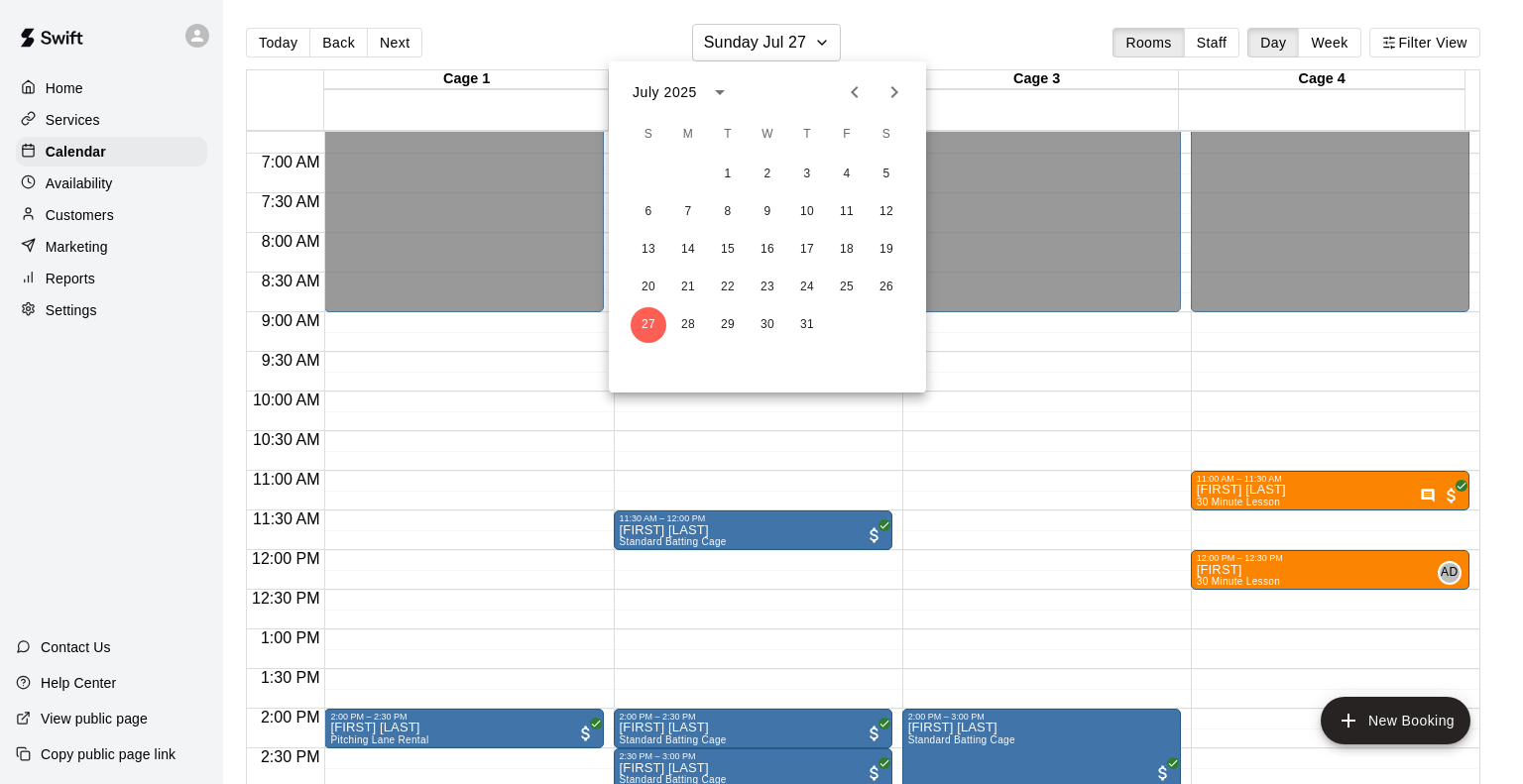 click at bounding box center (762, 392) 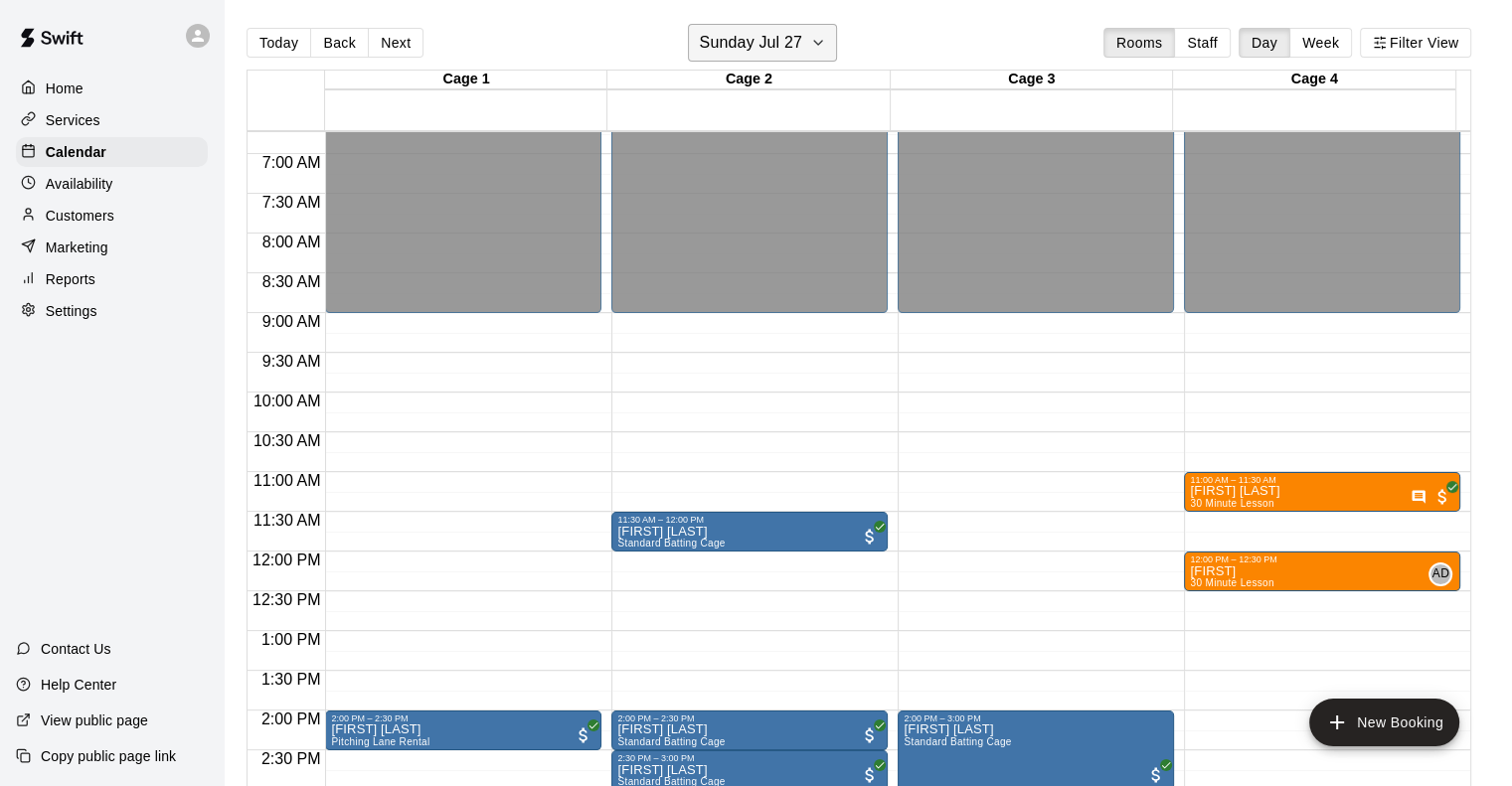 click on "Sunday Jul 27" at bounding box center (762, 43) 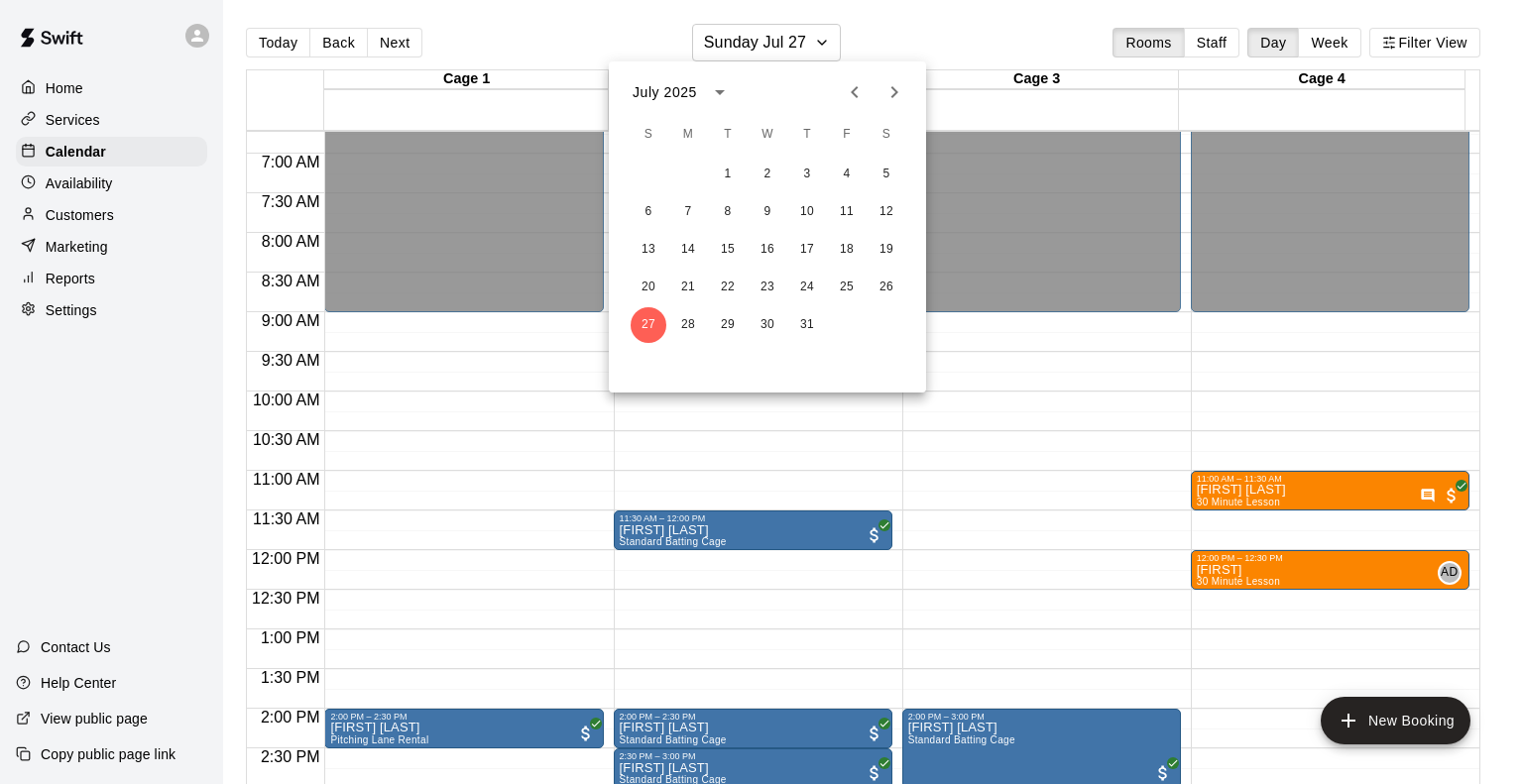 click 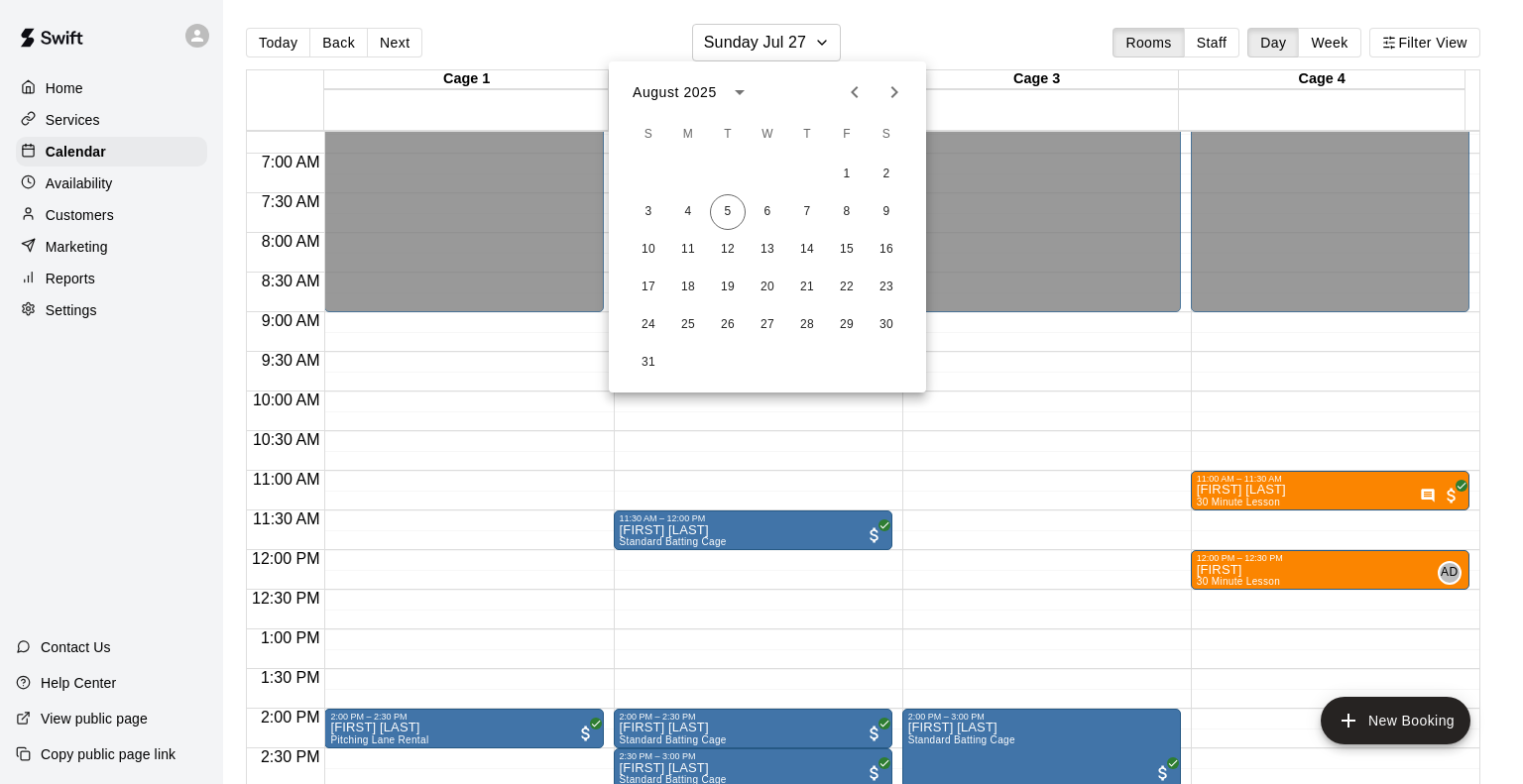 click at bounding box center [762, 392] 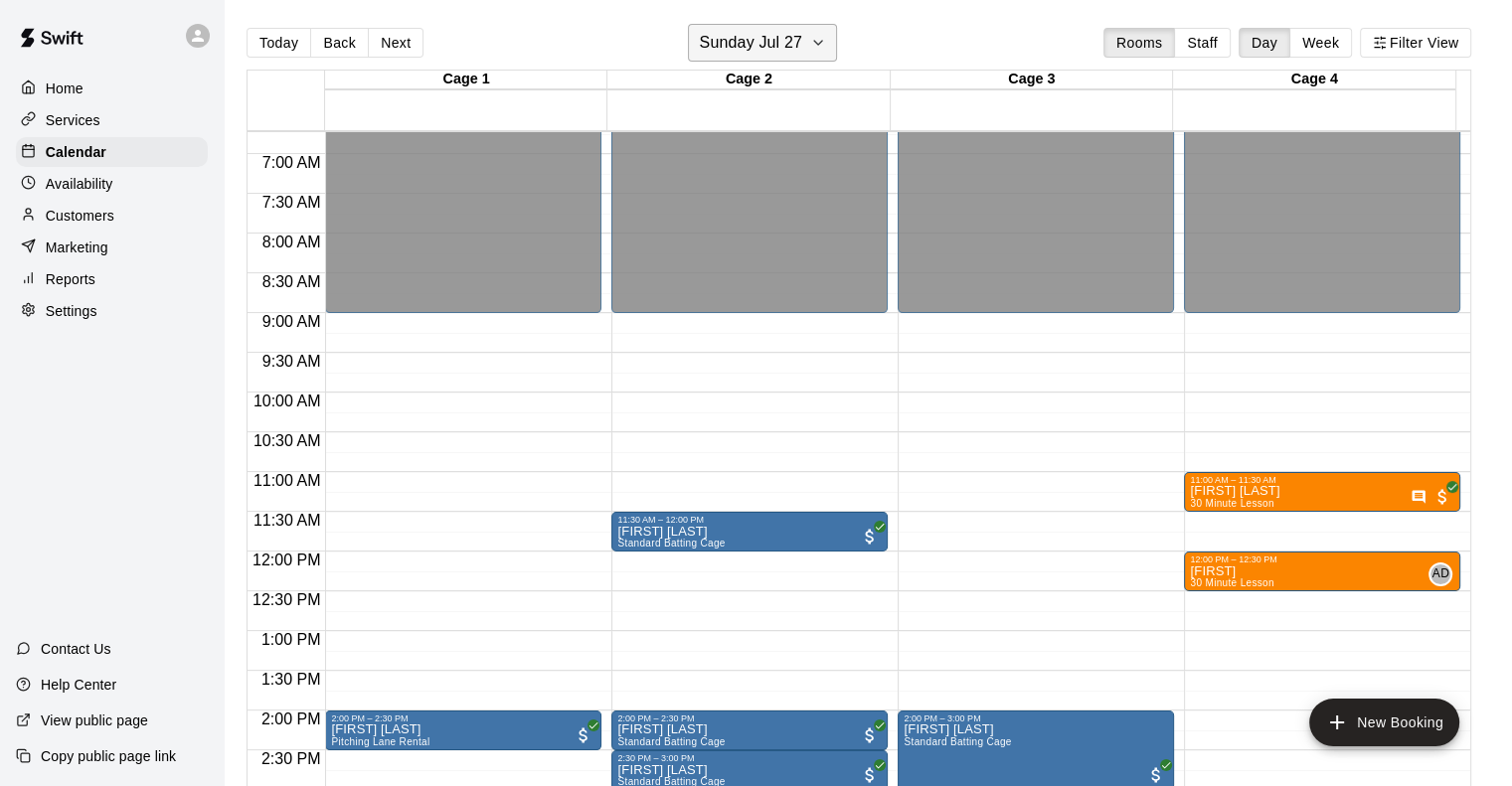 click on "Sunday Jul 27" at bounding box center (751, 43) 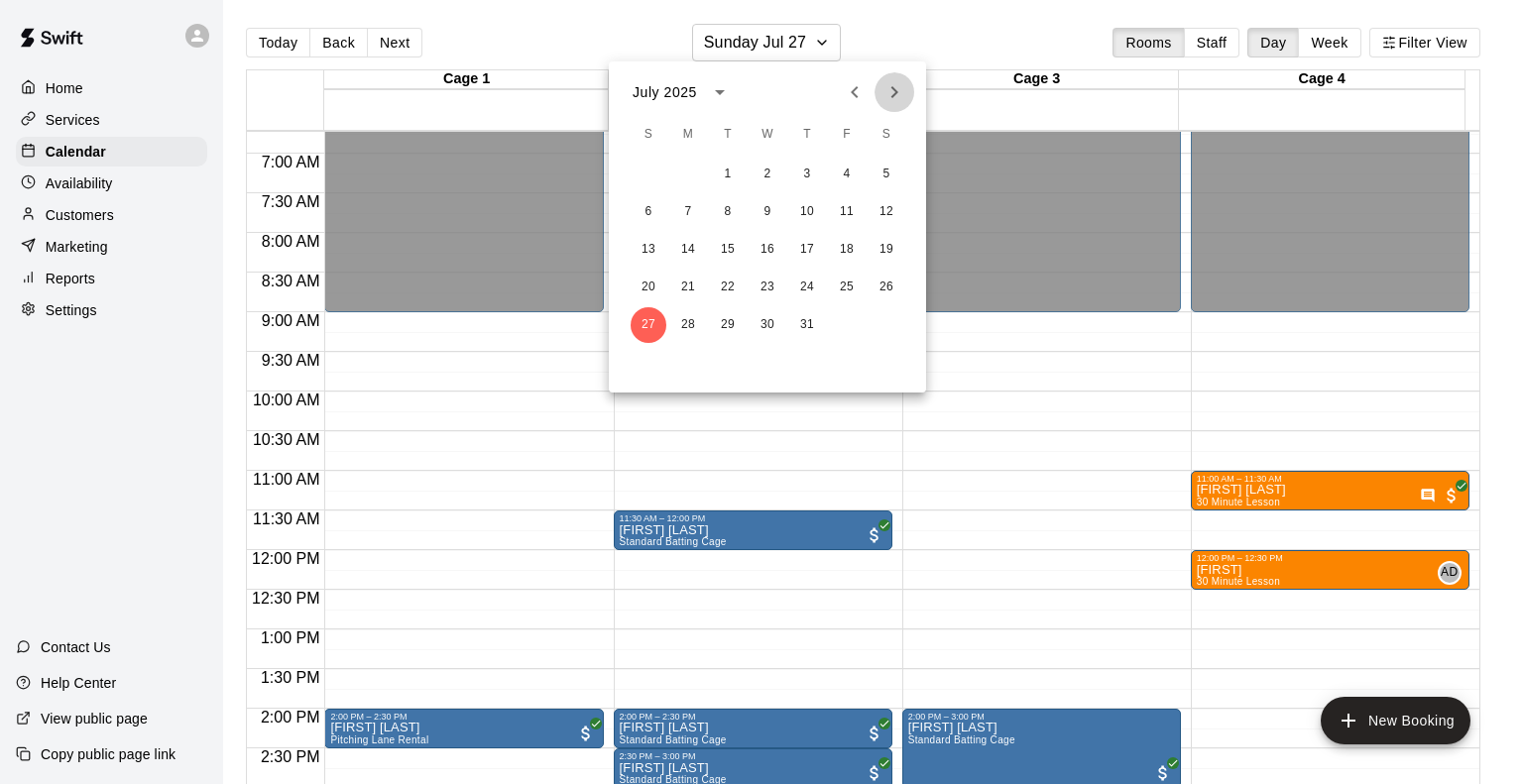 click 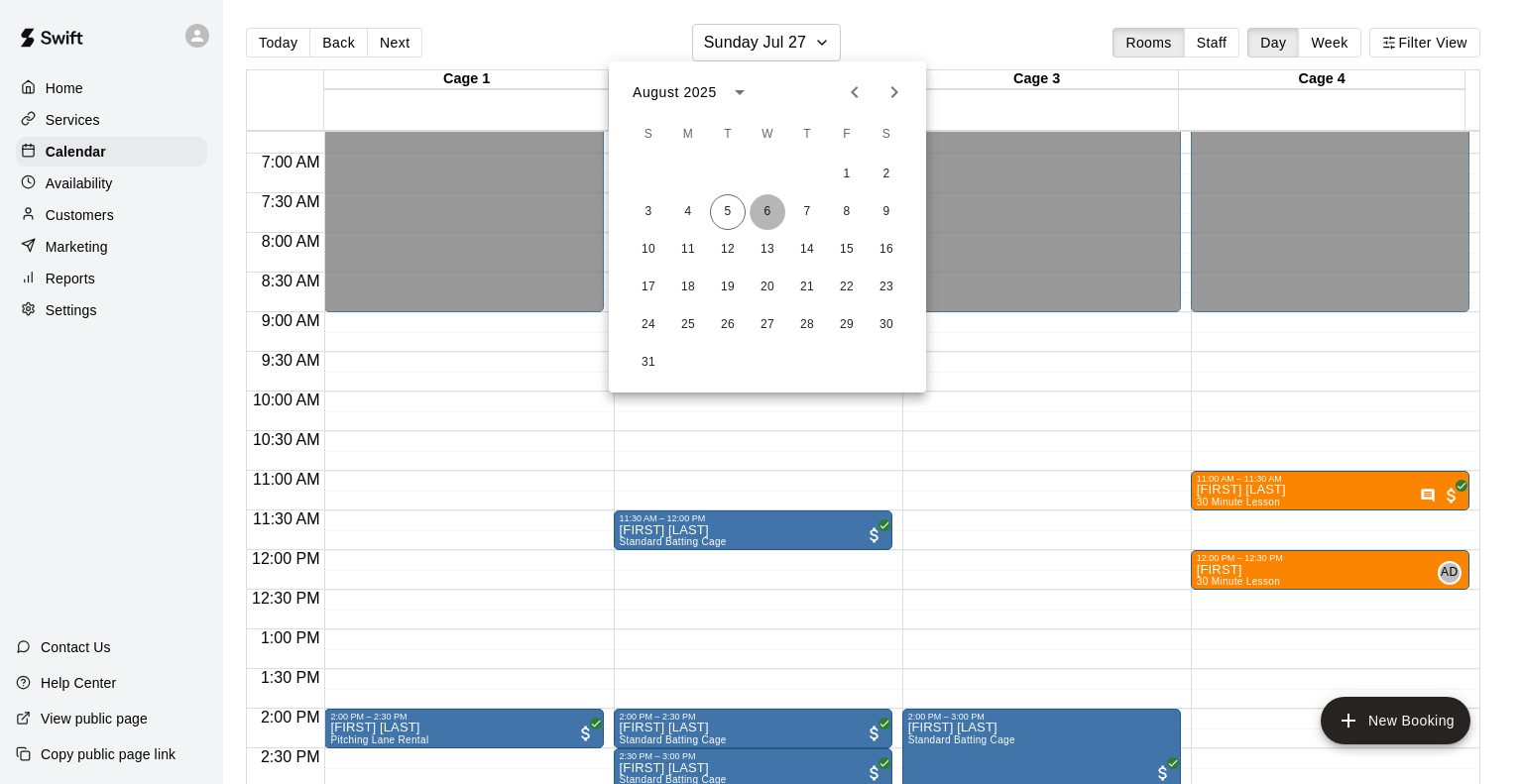 click on "6" at bounding box center [767, 212] 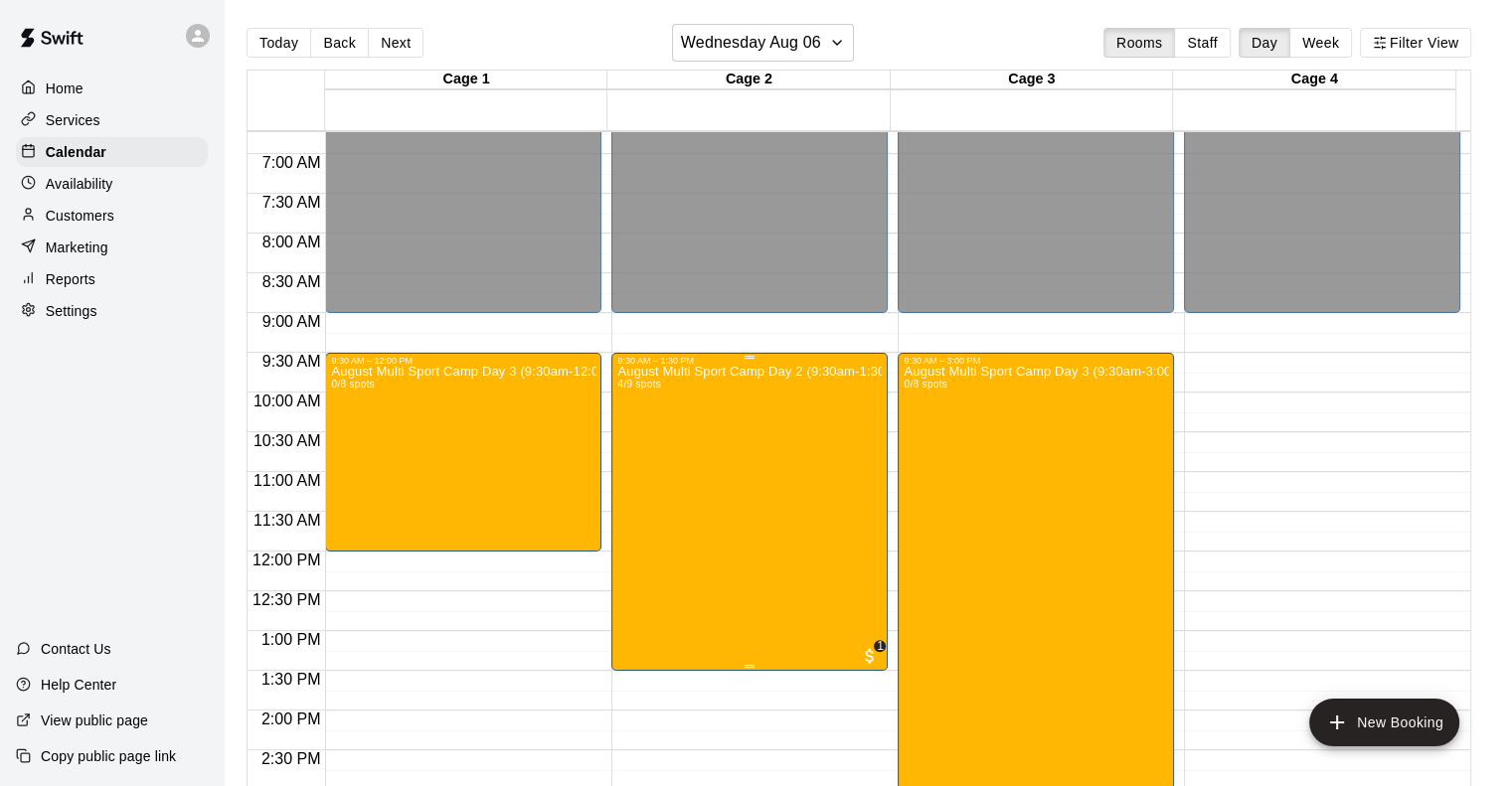 click on "August Multi Sport Camp Day 2 (9:30am-1:30pm) 4/9 spots" at bounding box center (750, 758) 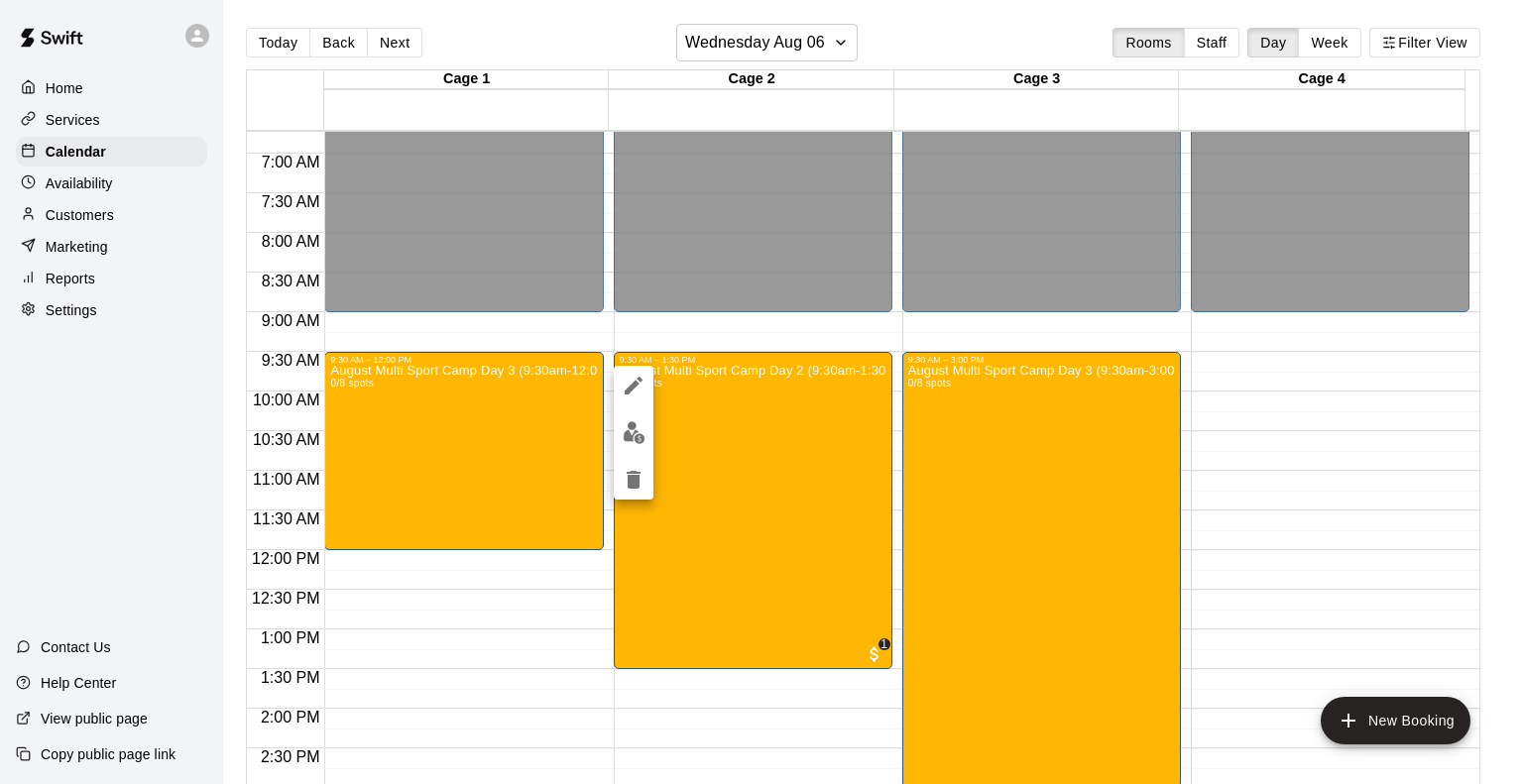 click at bounding box center [762, 392] 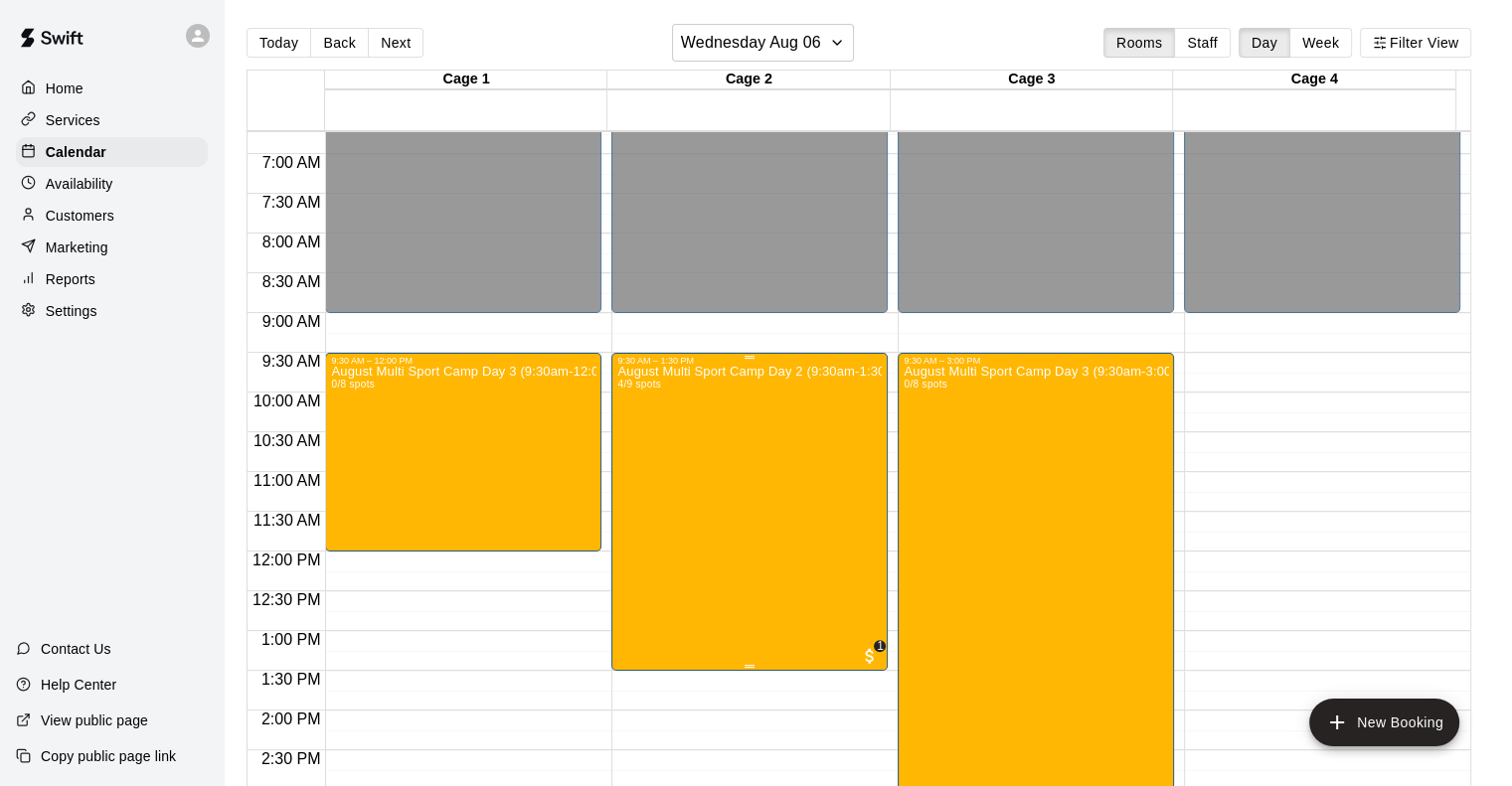 click on "August Multi Sport Camp Day 2 (9:30am-1:30pm) 4/9 spots" at bounding box center [750, 758] 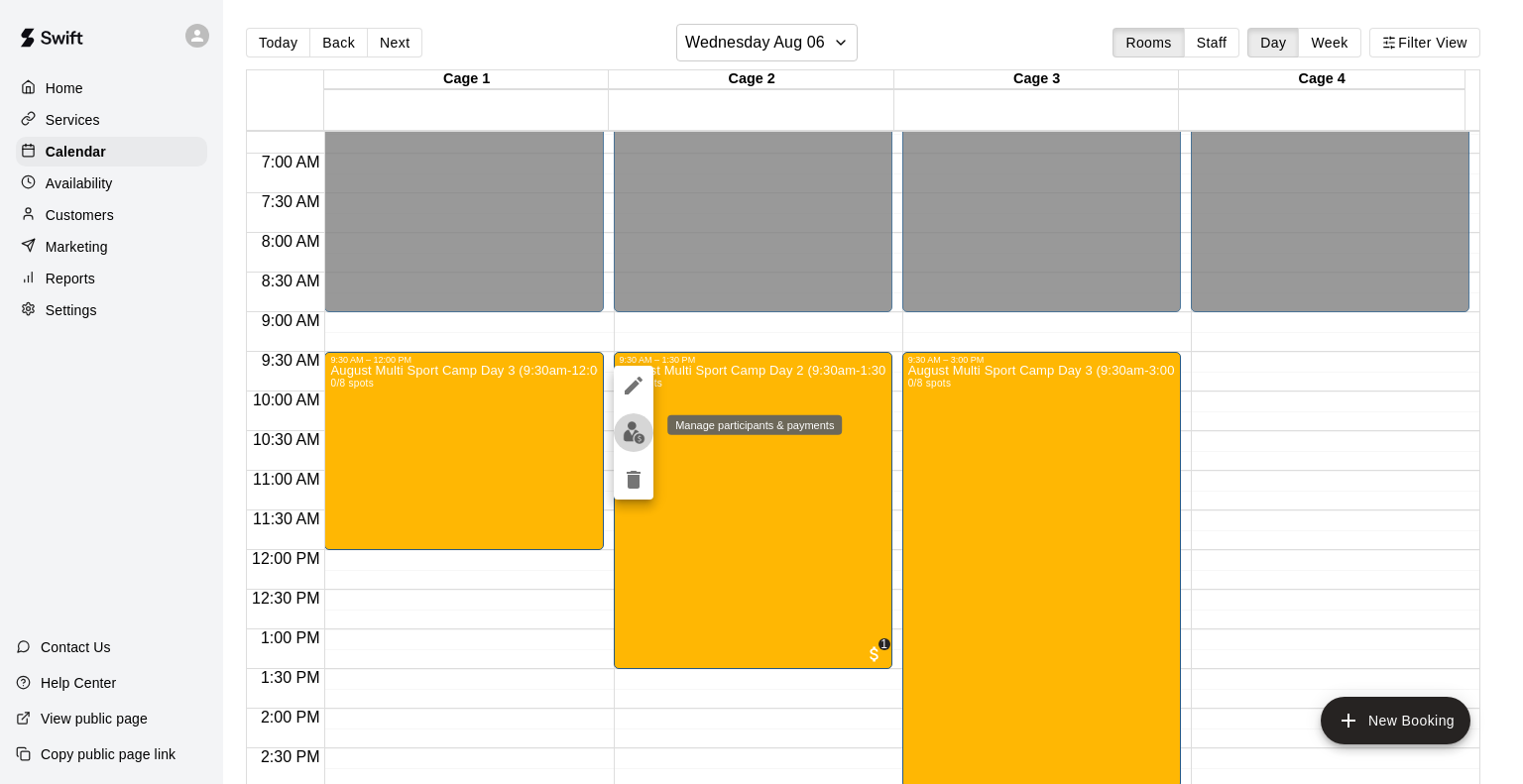 click at bounding box center [634, 432] 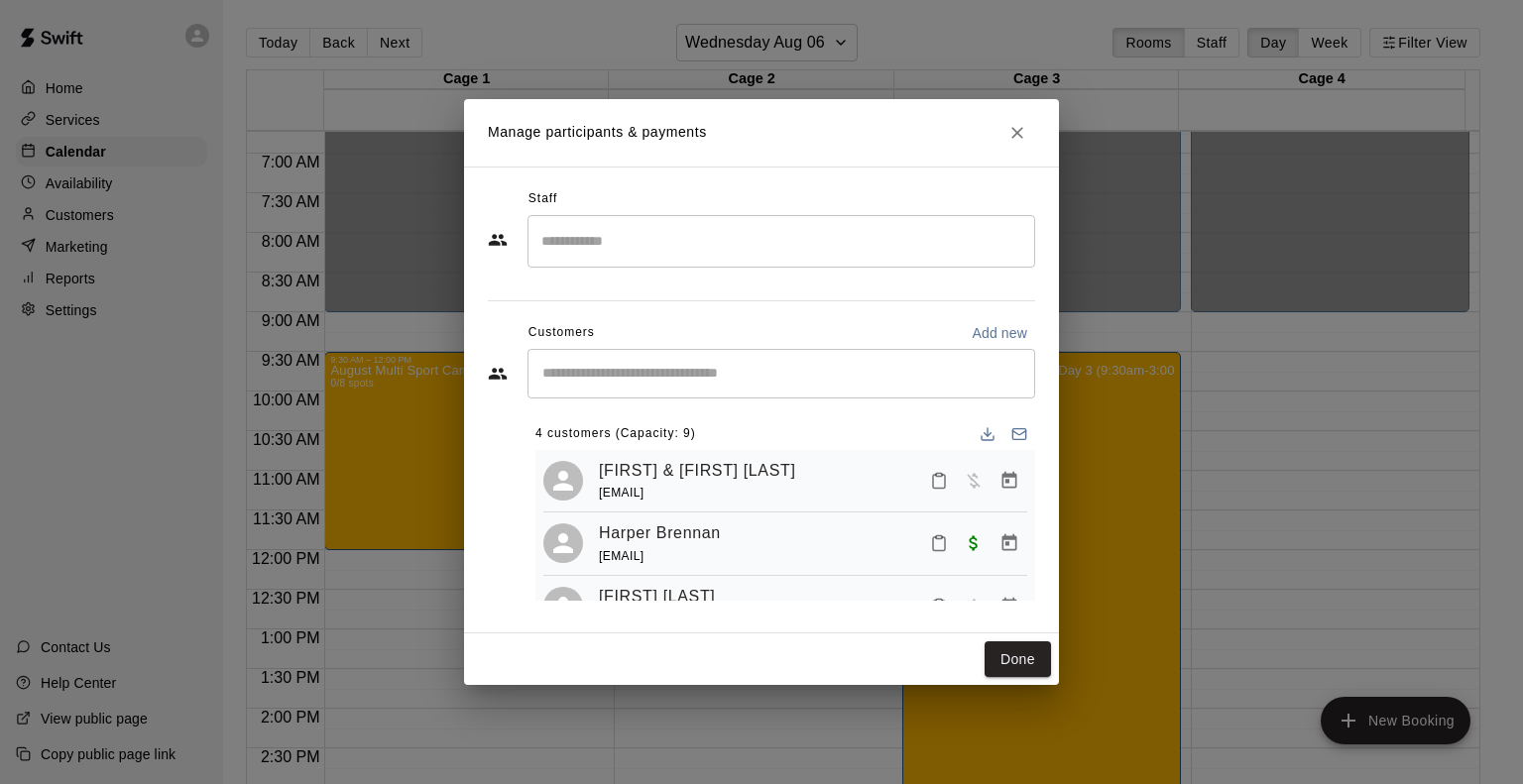 click on "Add new" at bounding box center [999, 333] 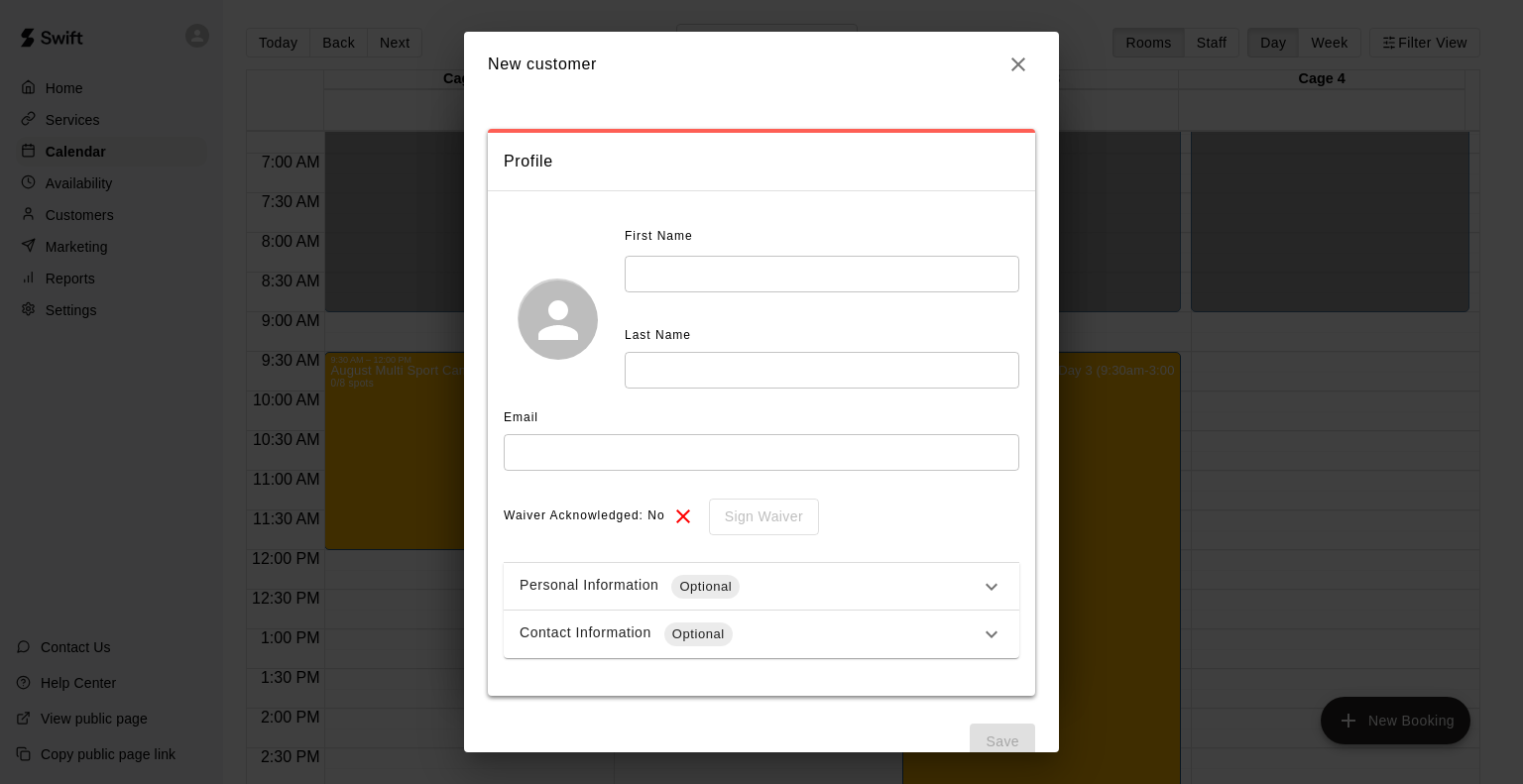 click at bounding box center [822, 274] 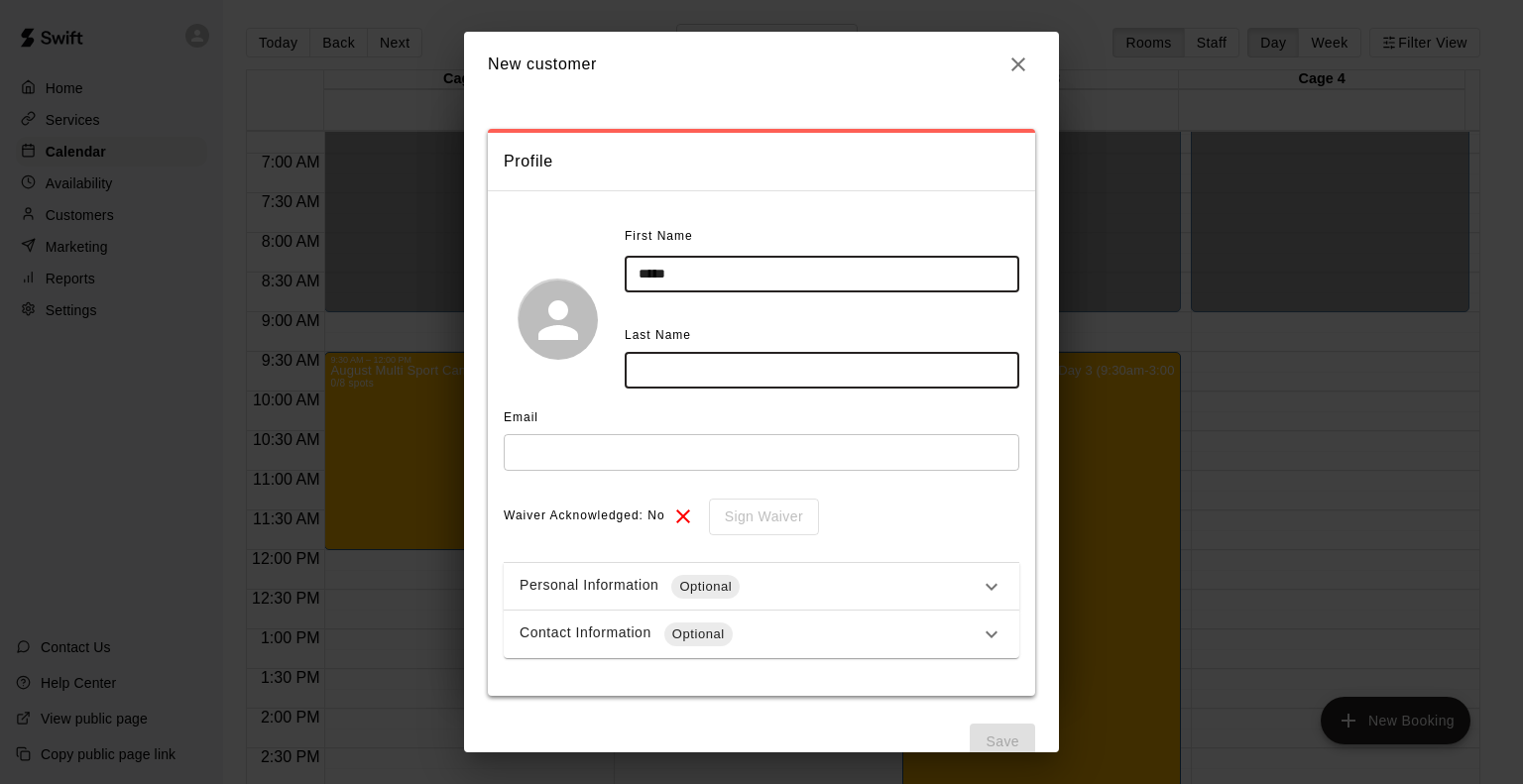 type on "*****" 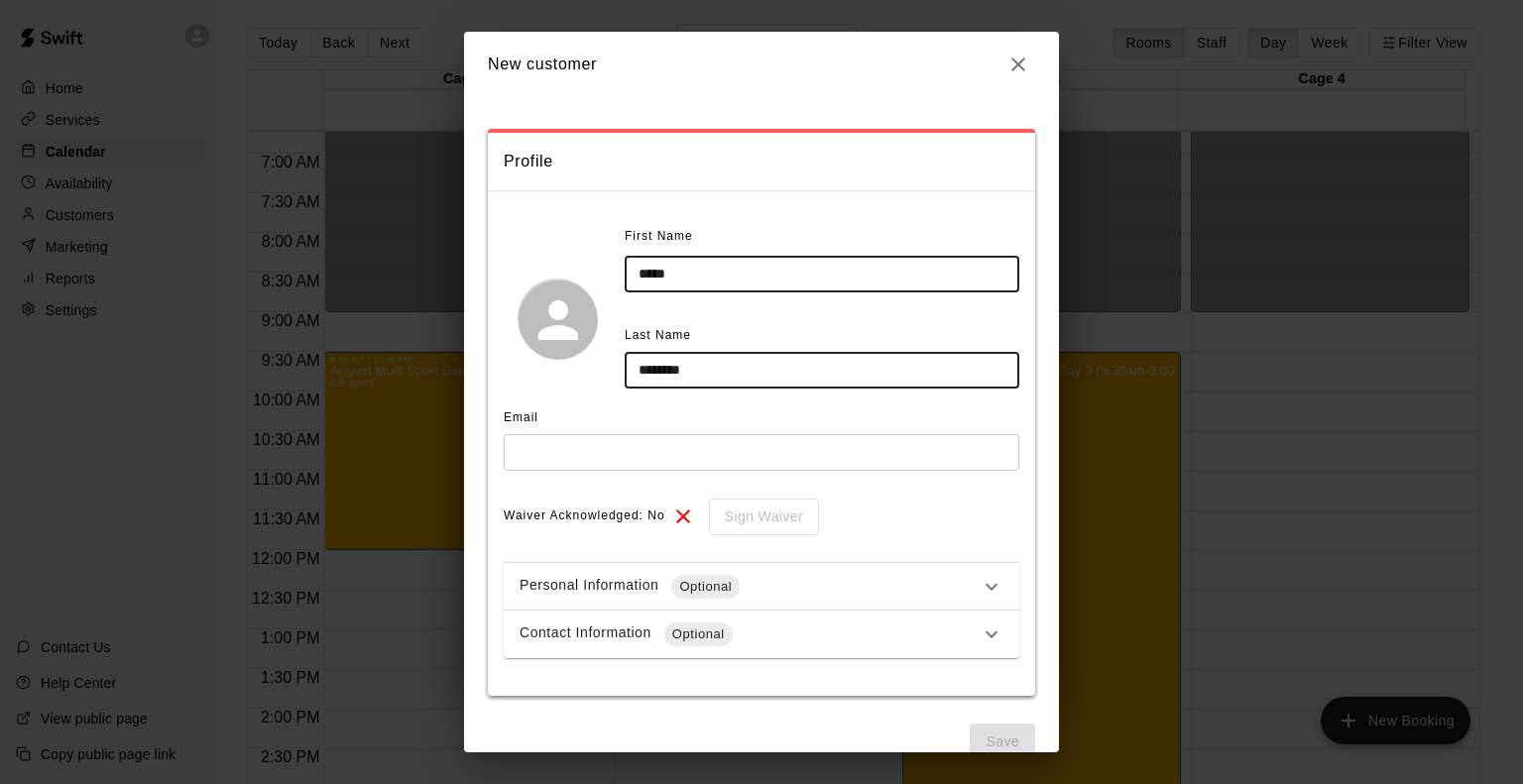type on "********" 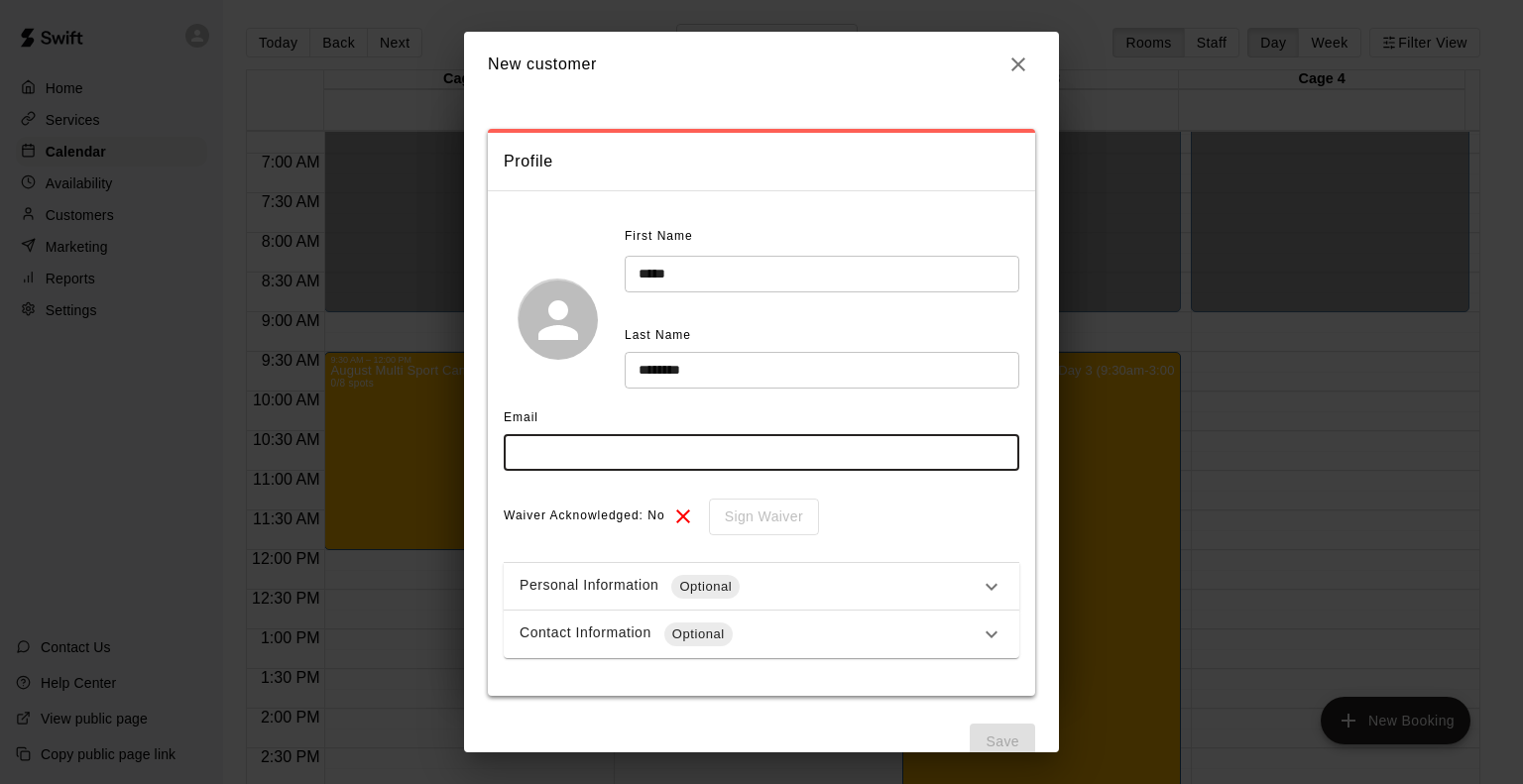 click at bounding box center (762, 452) 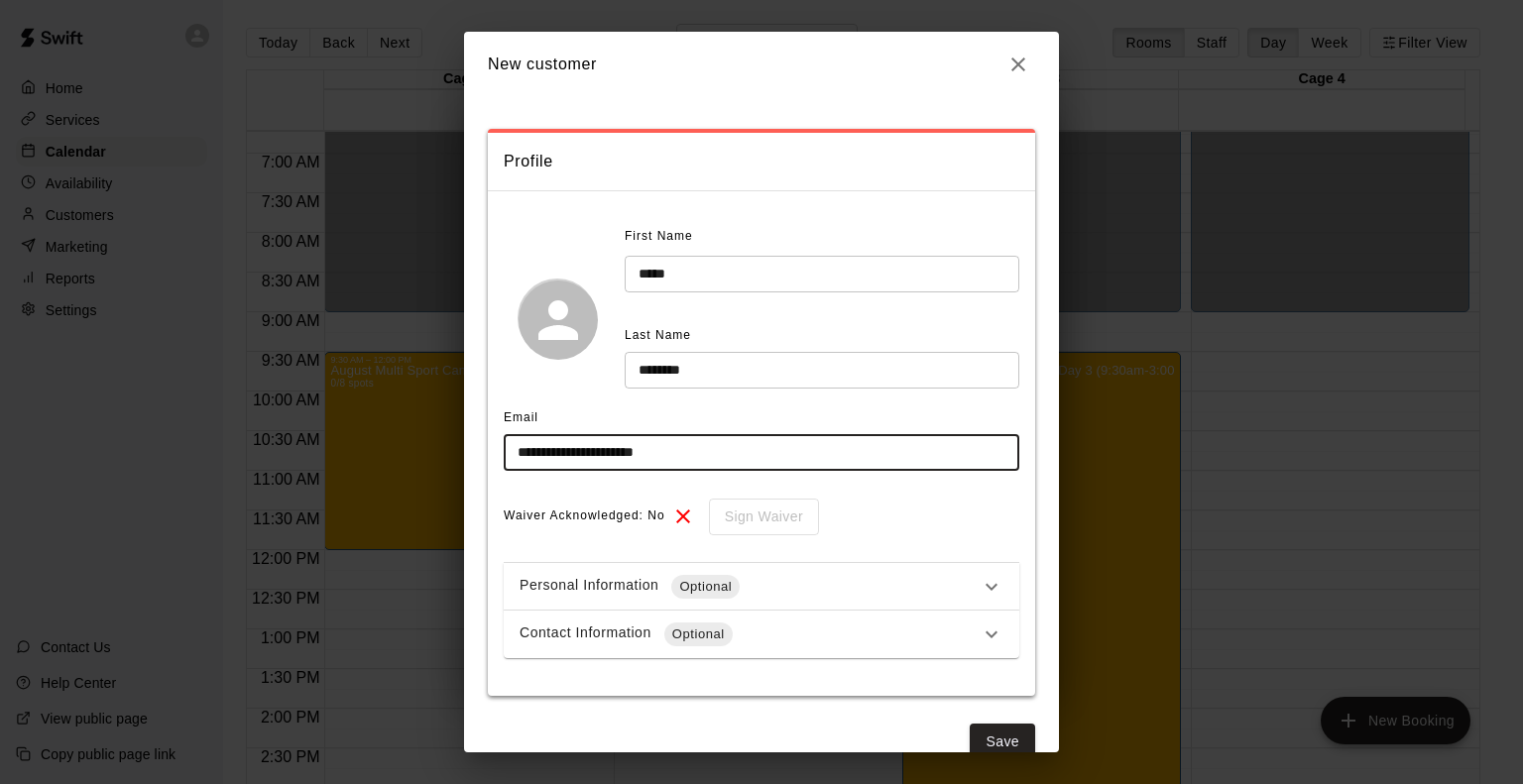 type on "**********" 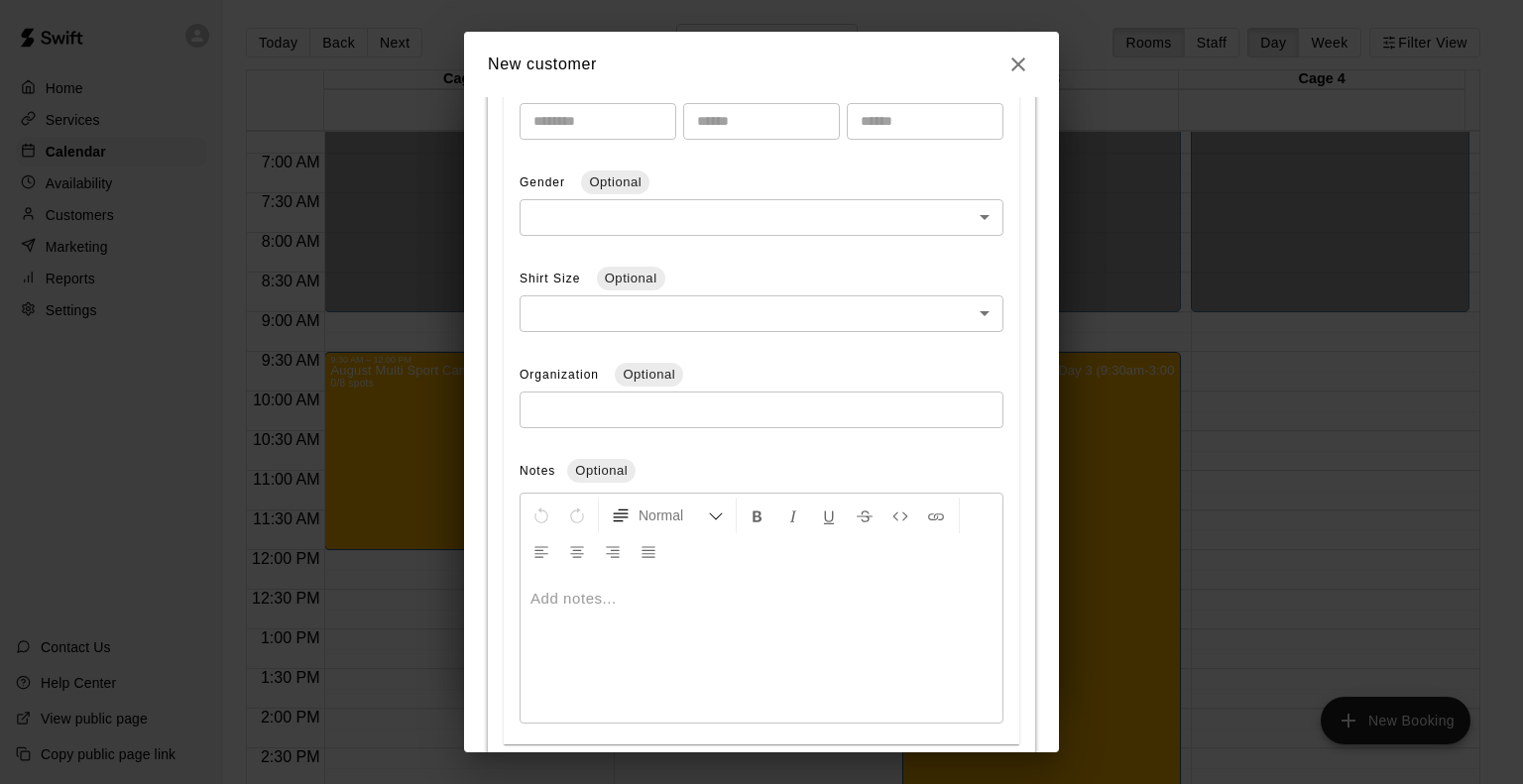 scroll, scrollTop: 777, scrollLeft: 0, axis: vertical 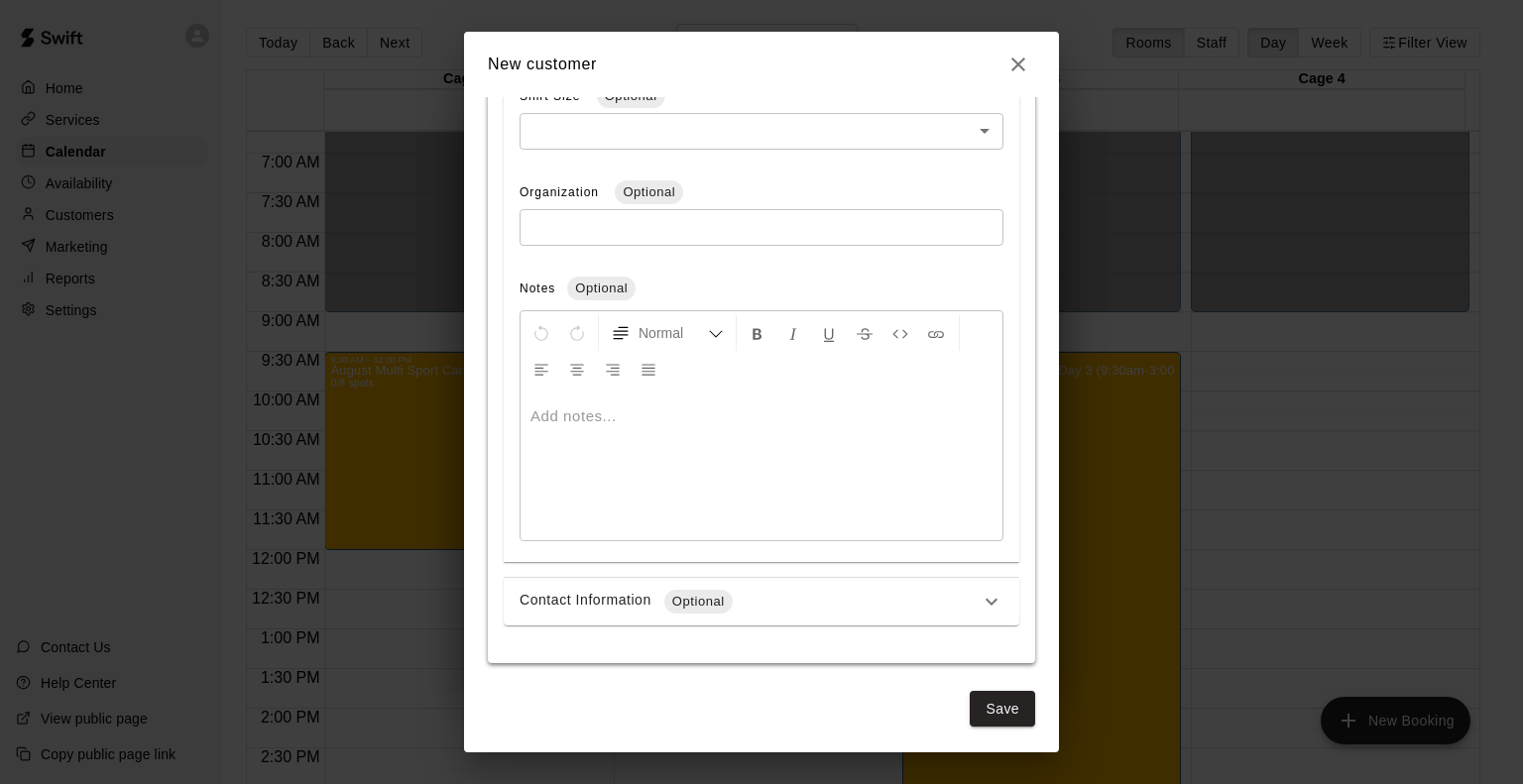 click on "Contact Information Optional" at bounding box center (762, 602) 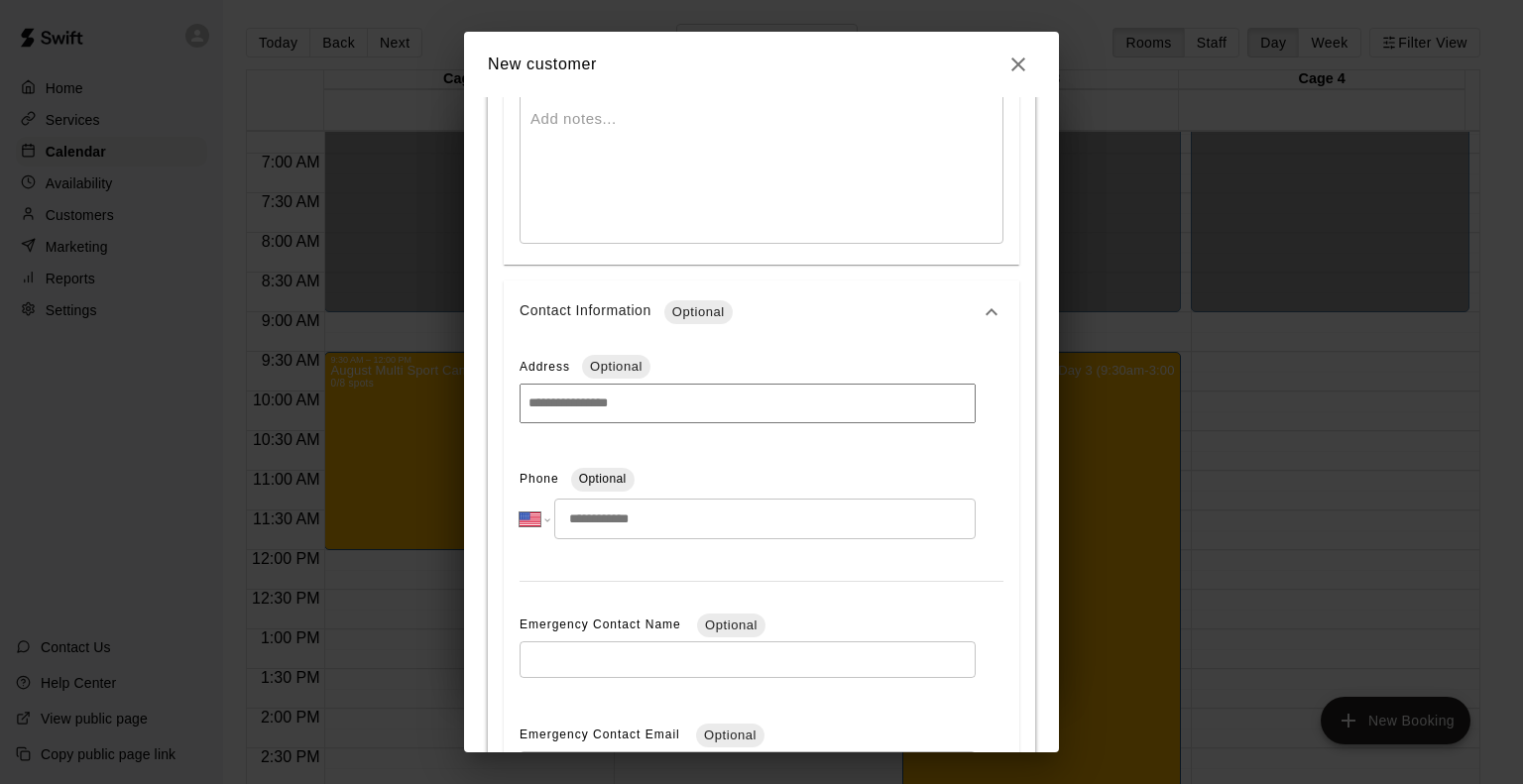 scroll, scrollTop: 1074, scrollLeft: 0, axis: vertical 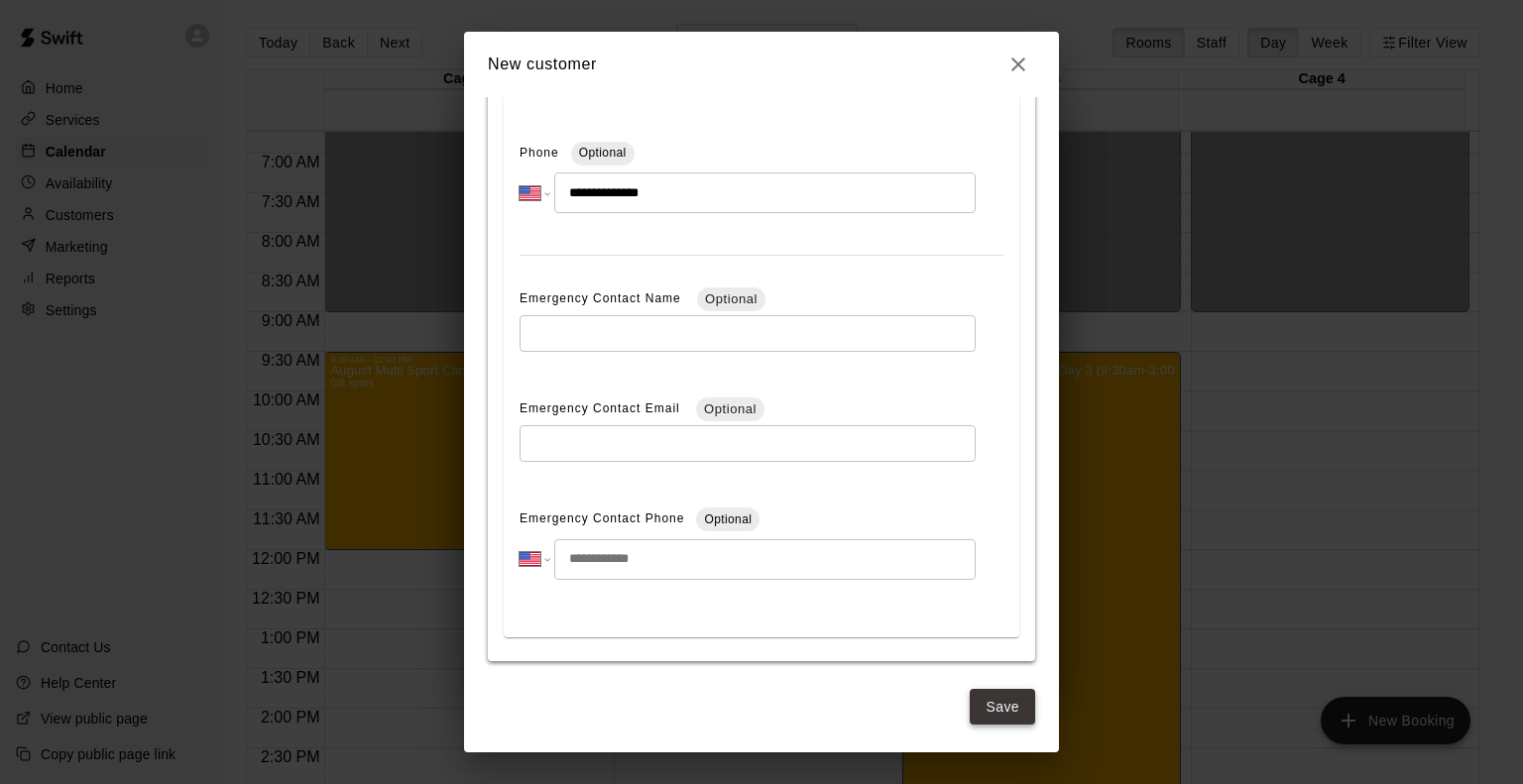 type on "**********" 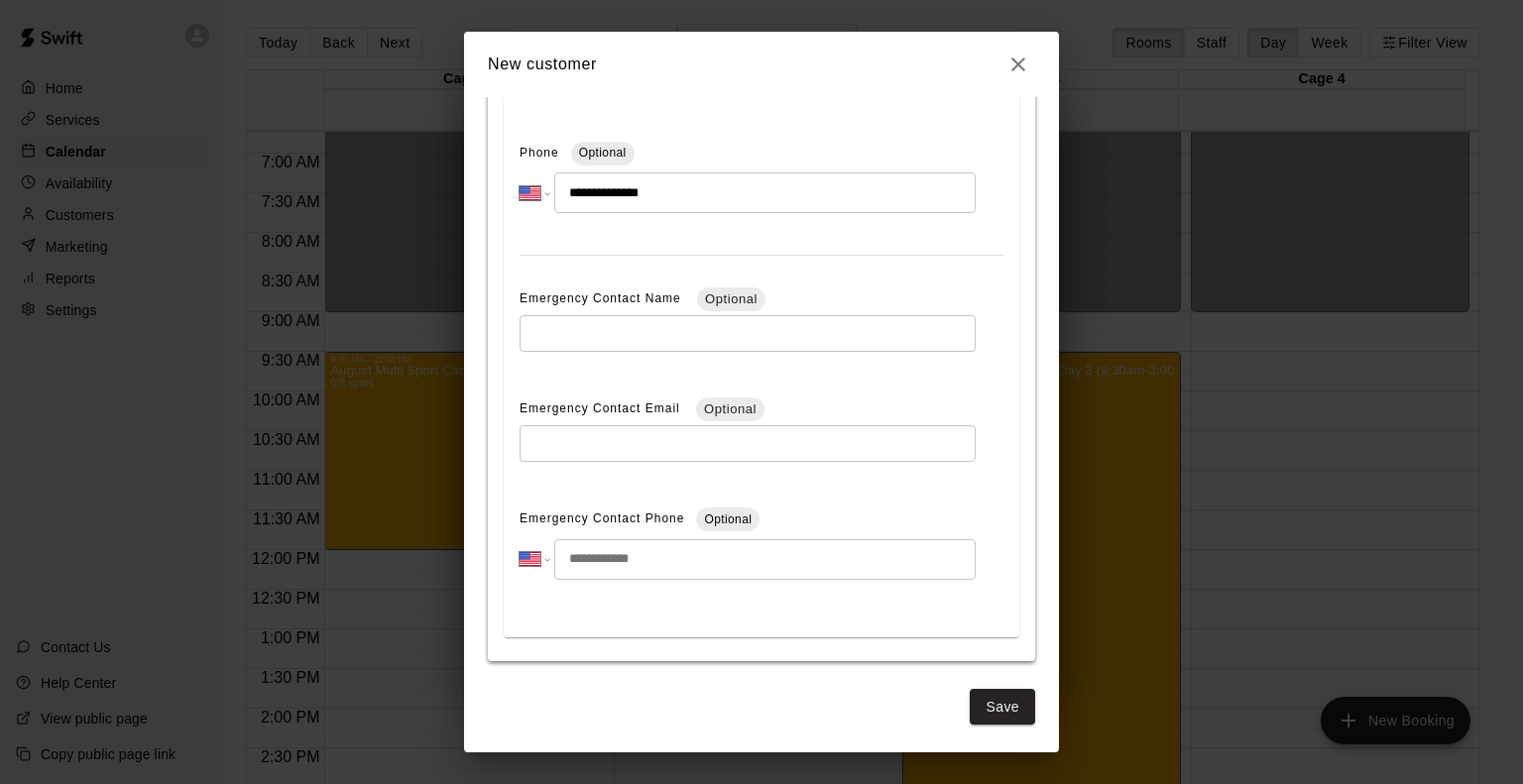 click on "Save" at bounding box center (1002, 707) 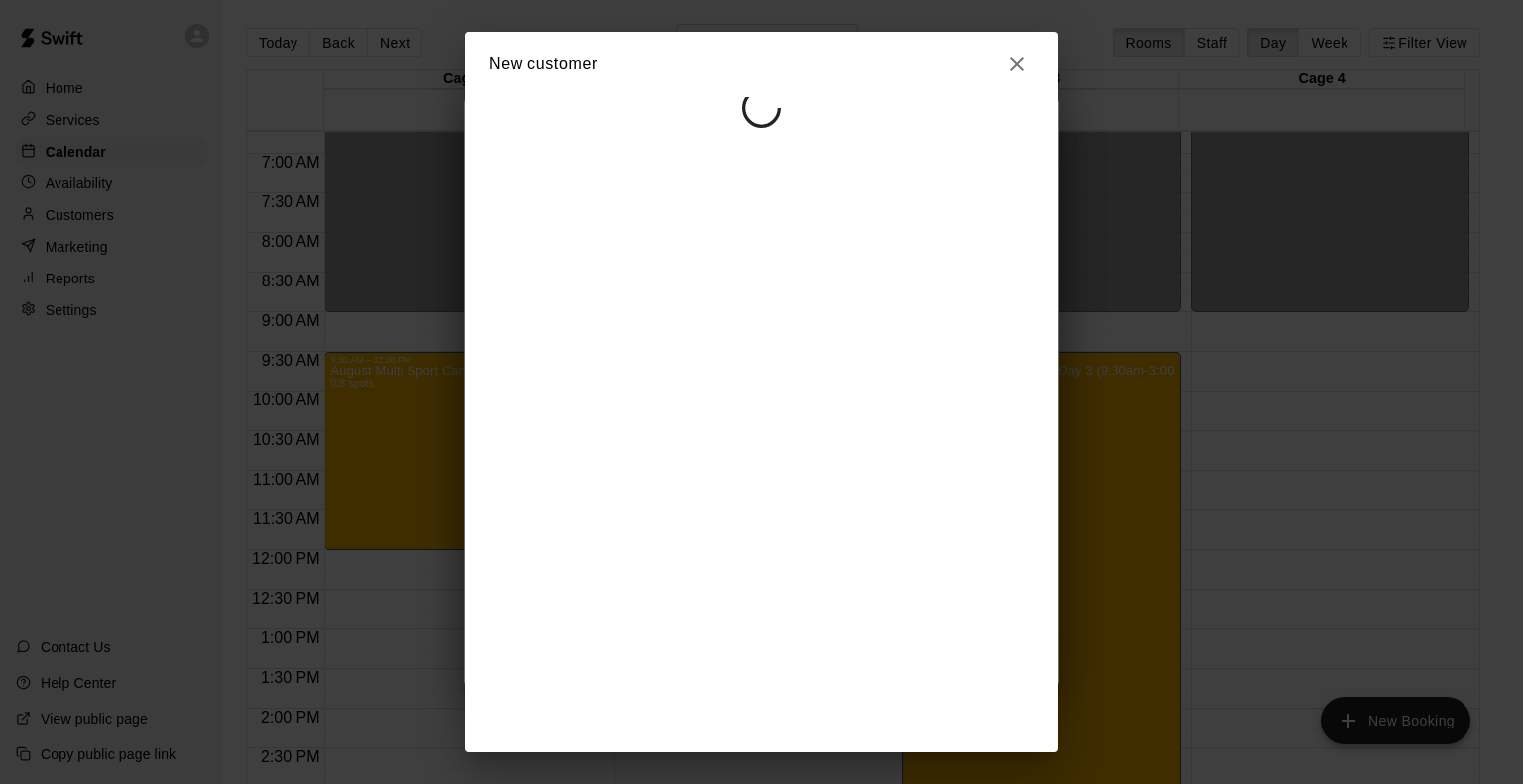 scroll, scrollTop: 0, scrollLeft: 0, axis: both 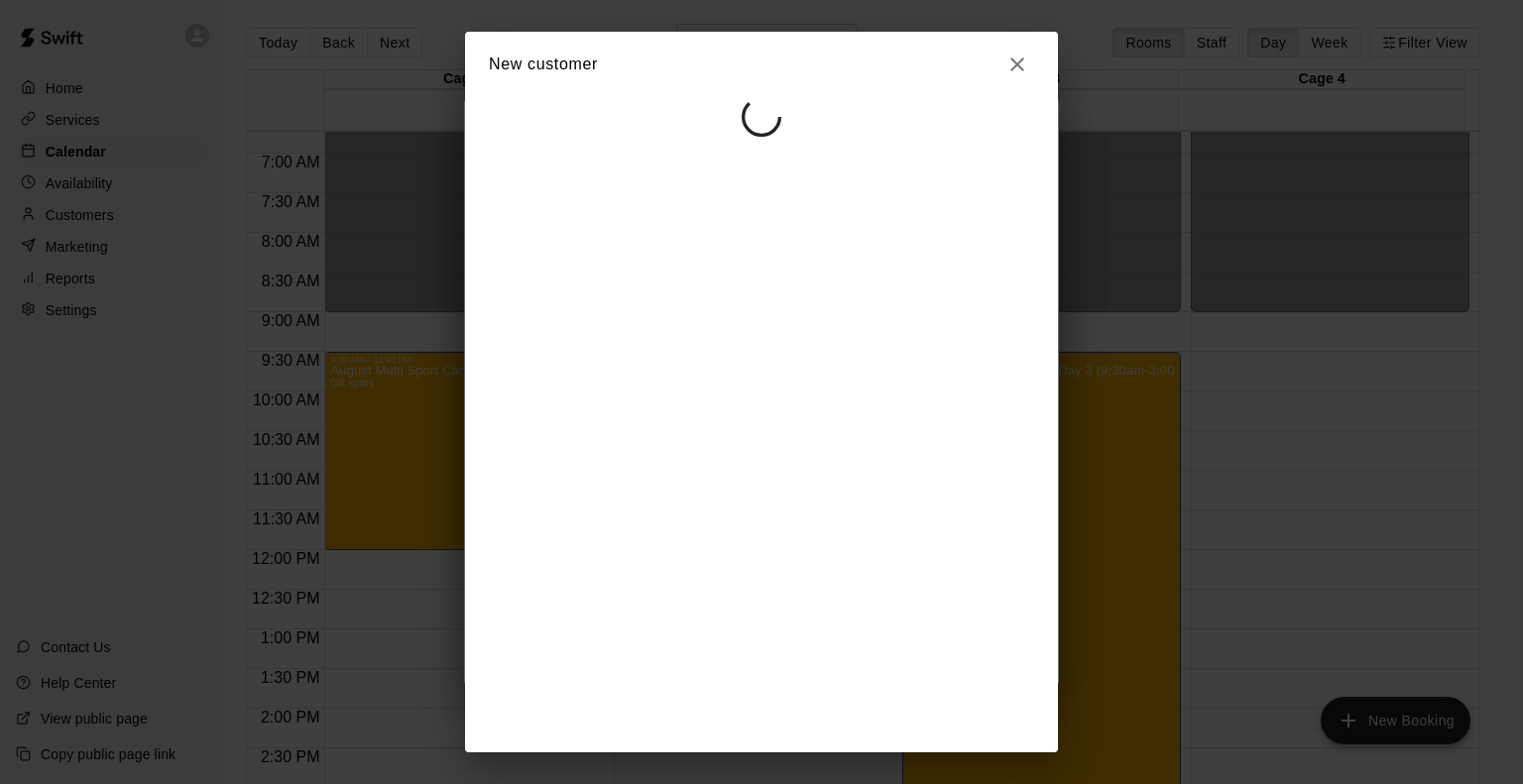 select on "**" 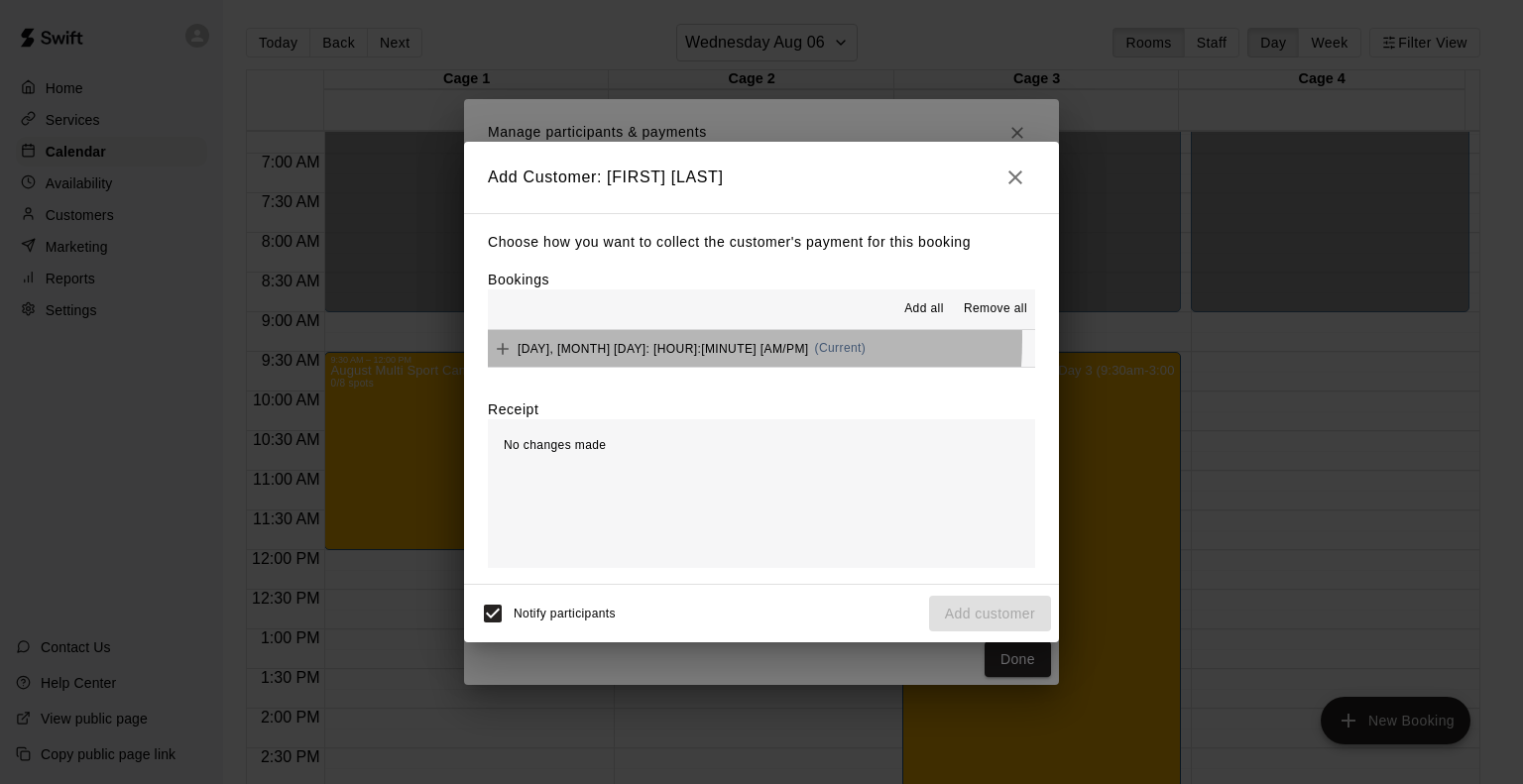 click on "[DAY], [MONTH] [DAY]: [HOUR]:[MINUTE] [AM/PM] (Current)" at bounding box center [676, 349] 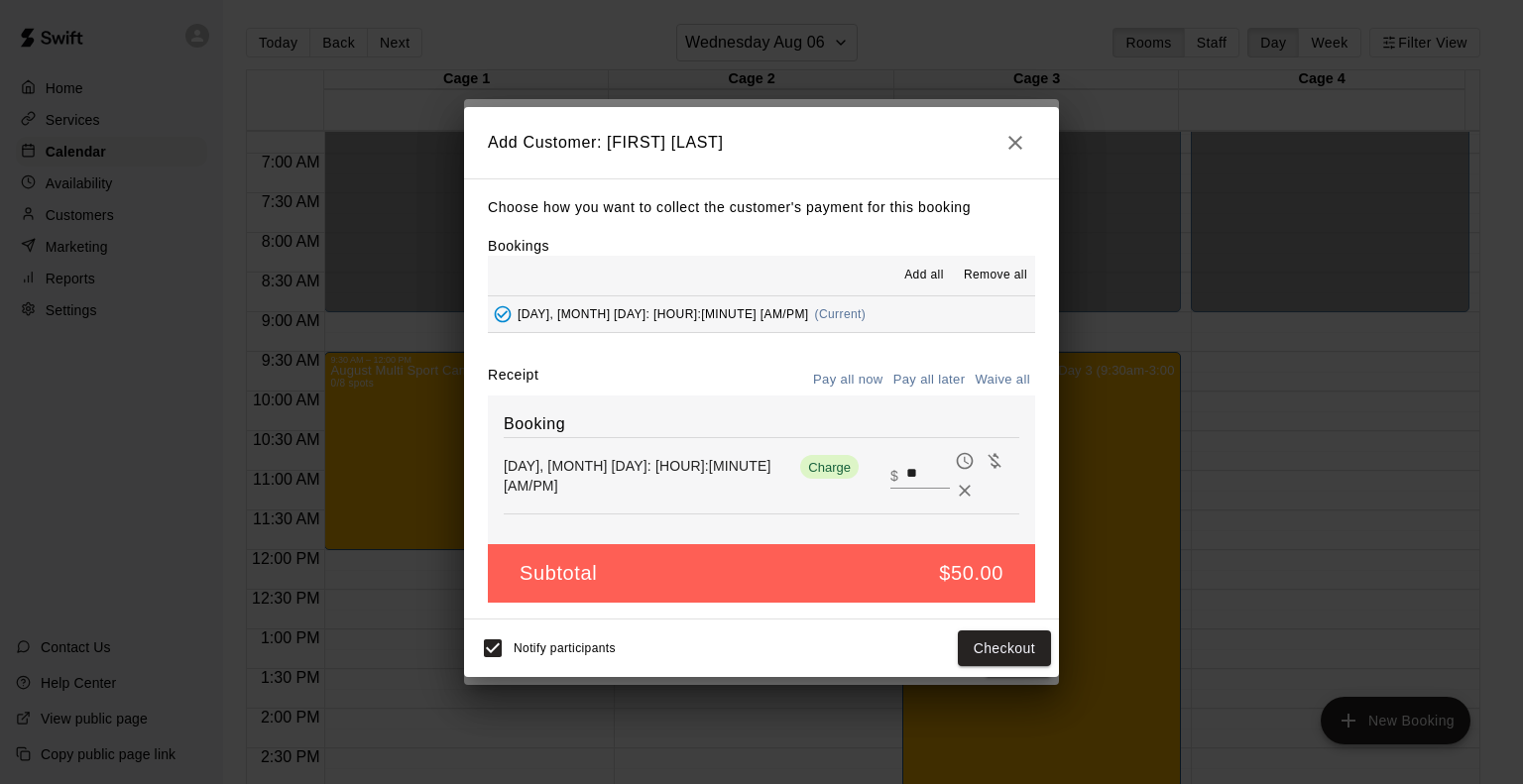 click on "Pay all later" at bounding box center (929, 380) 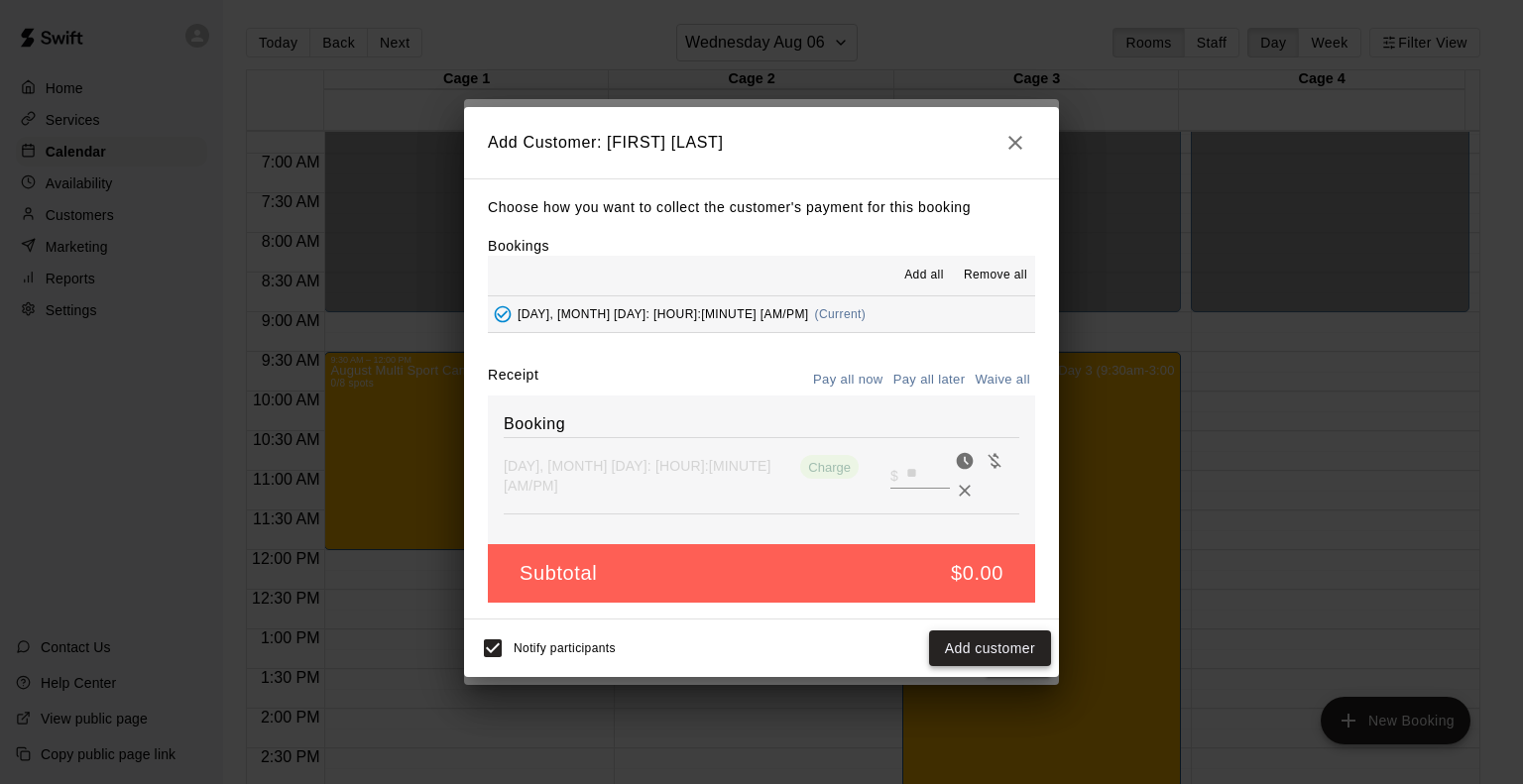 click on "Add customer" at bounding box center (990, 648) 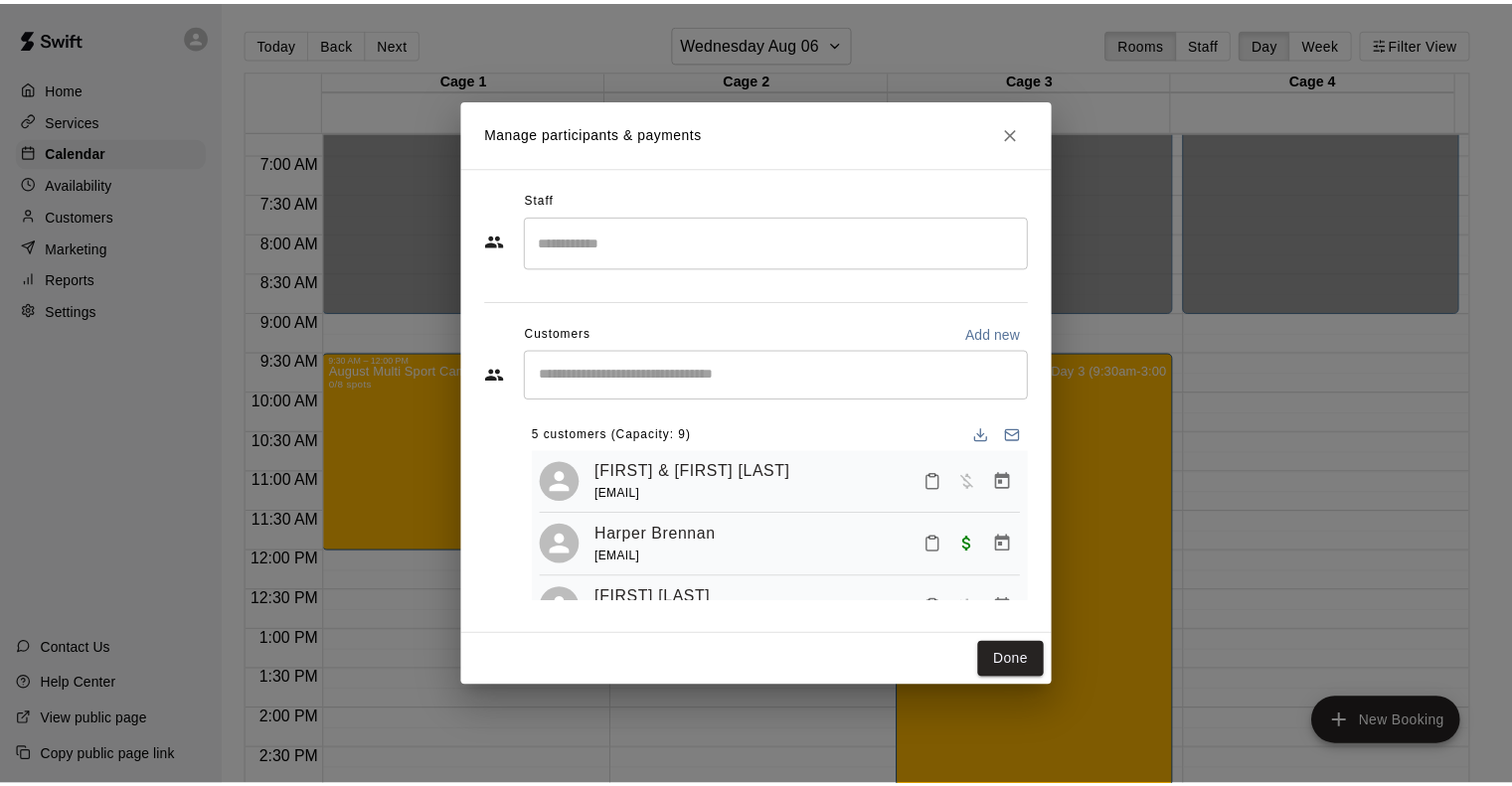 scroll, scrollTop: 186, scrollLeft: 0, axis: vertical 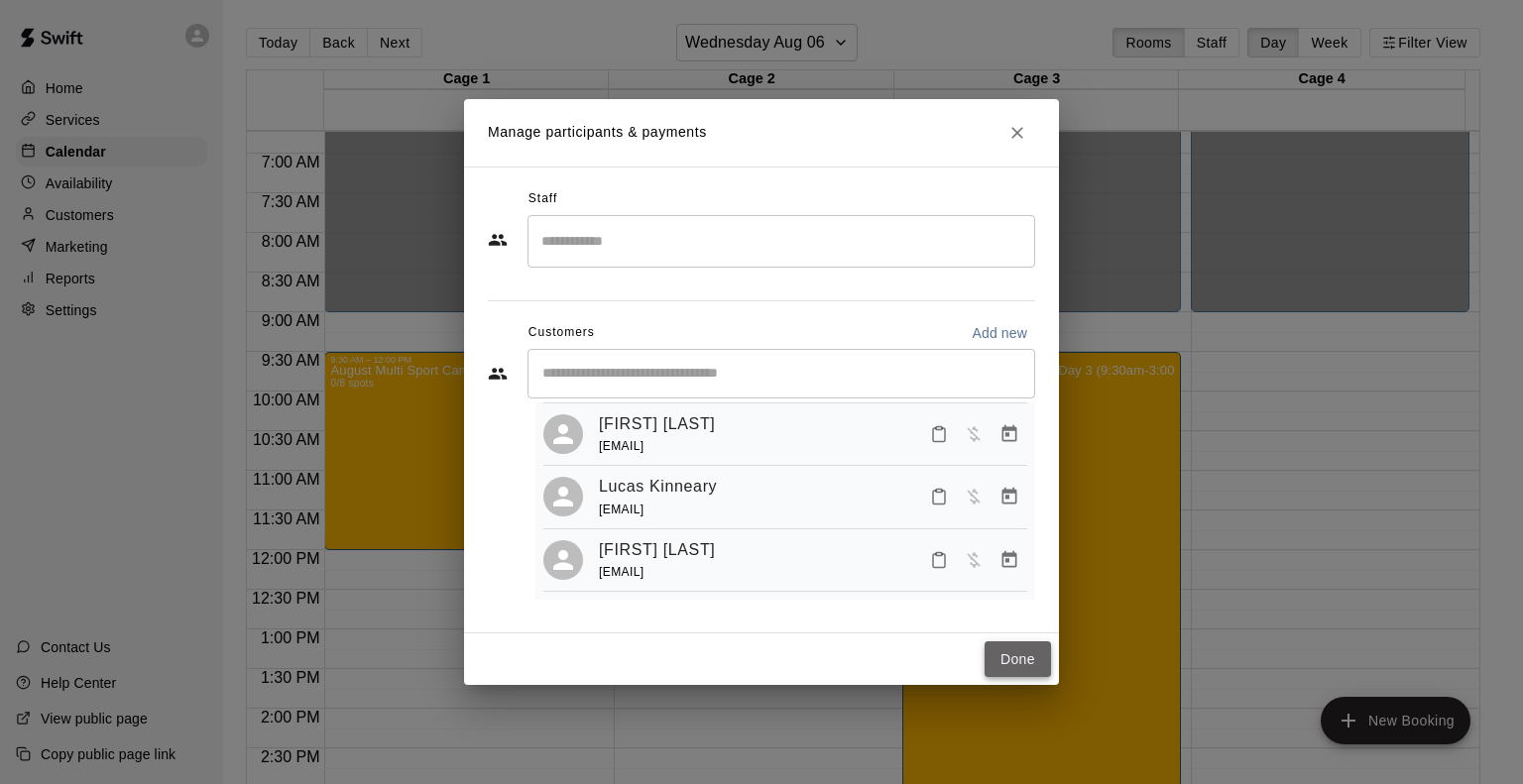 click on "Done" at bounding box center (1017, 659) 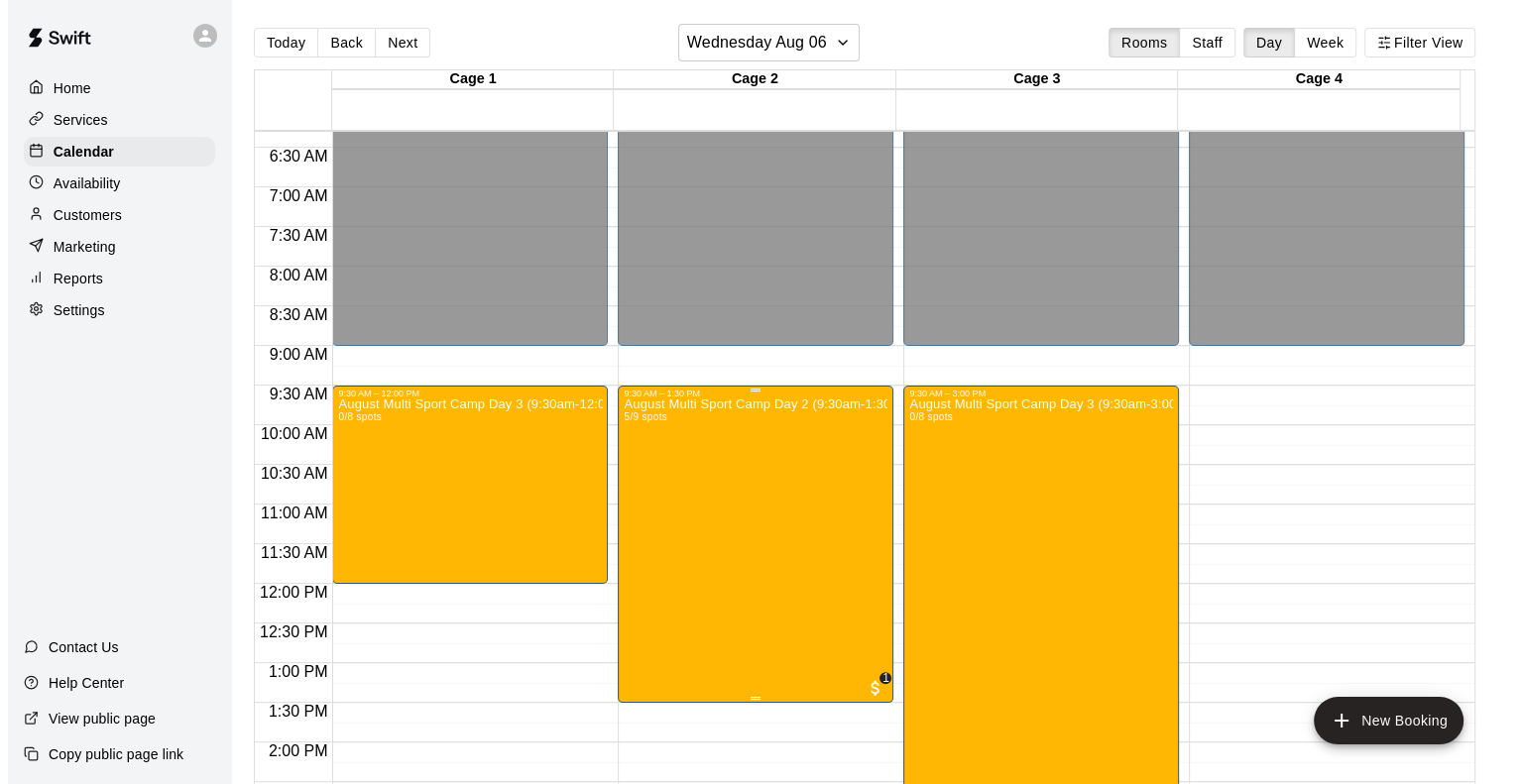scroll, scrollTop: 533, scrollLeft: 0, axis: vertical 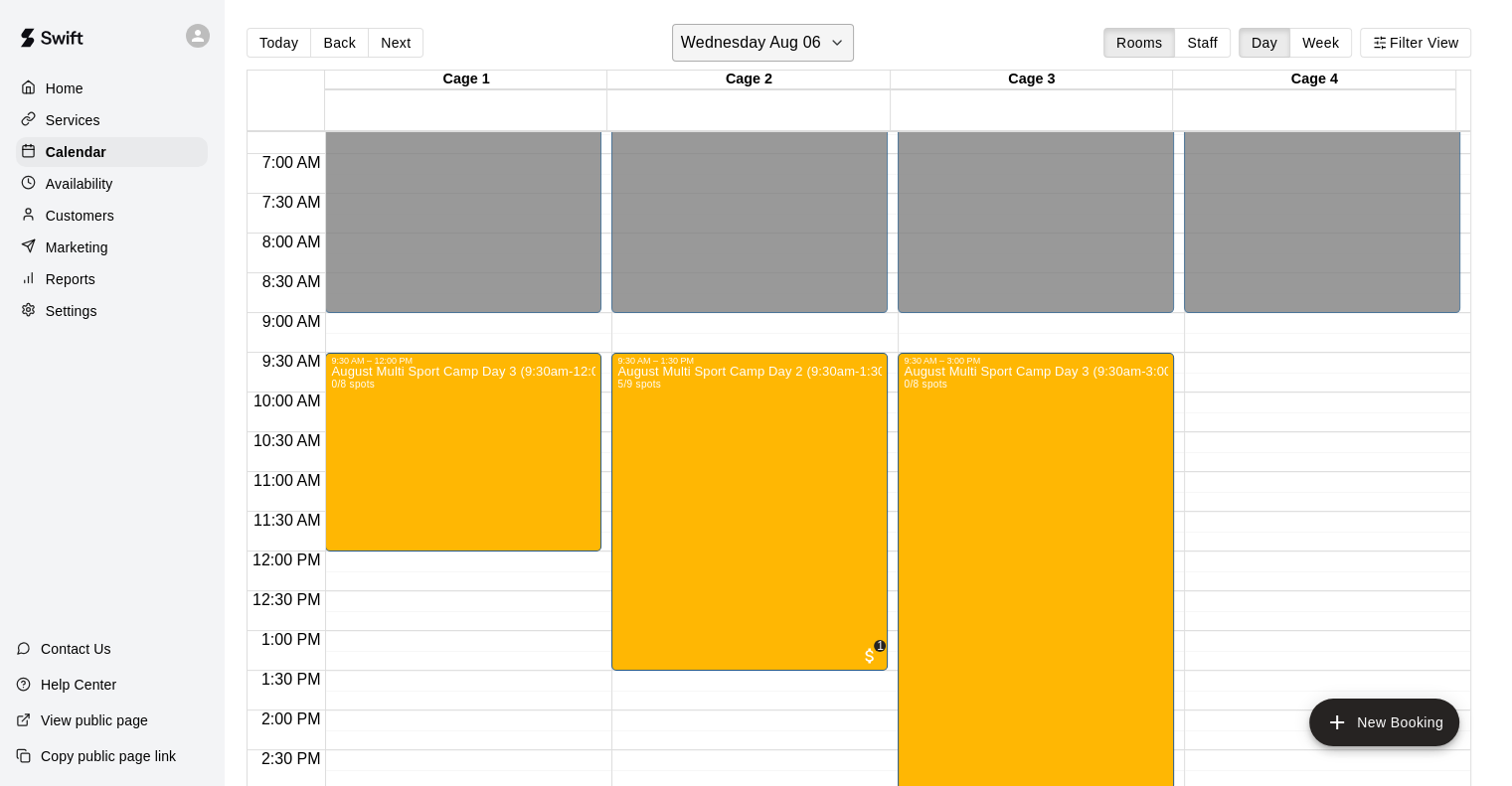 click on "Wednesday Aug 06" at bounding box center (751, 43) 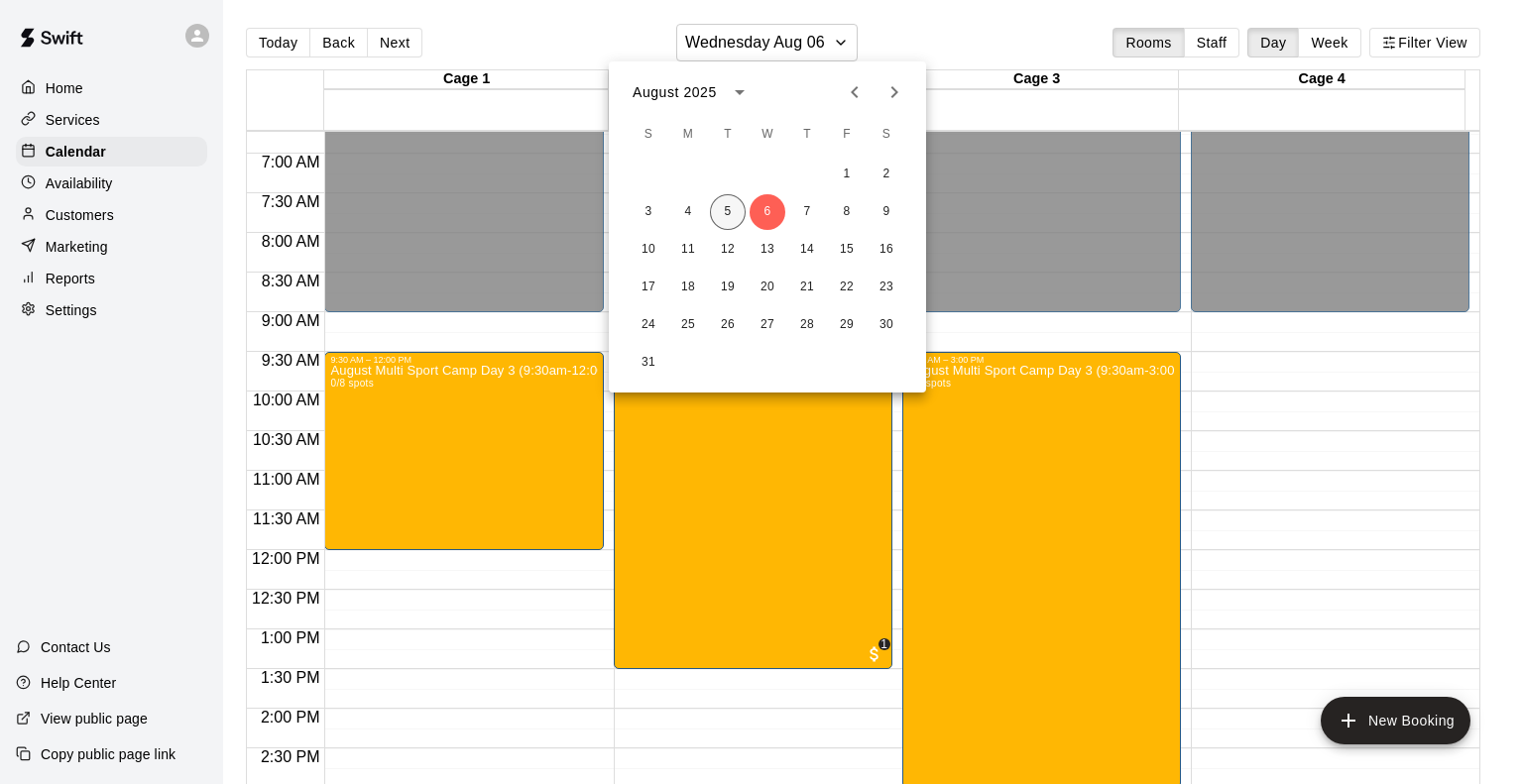 click on "5" at bounding box center (728, 212) 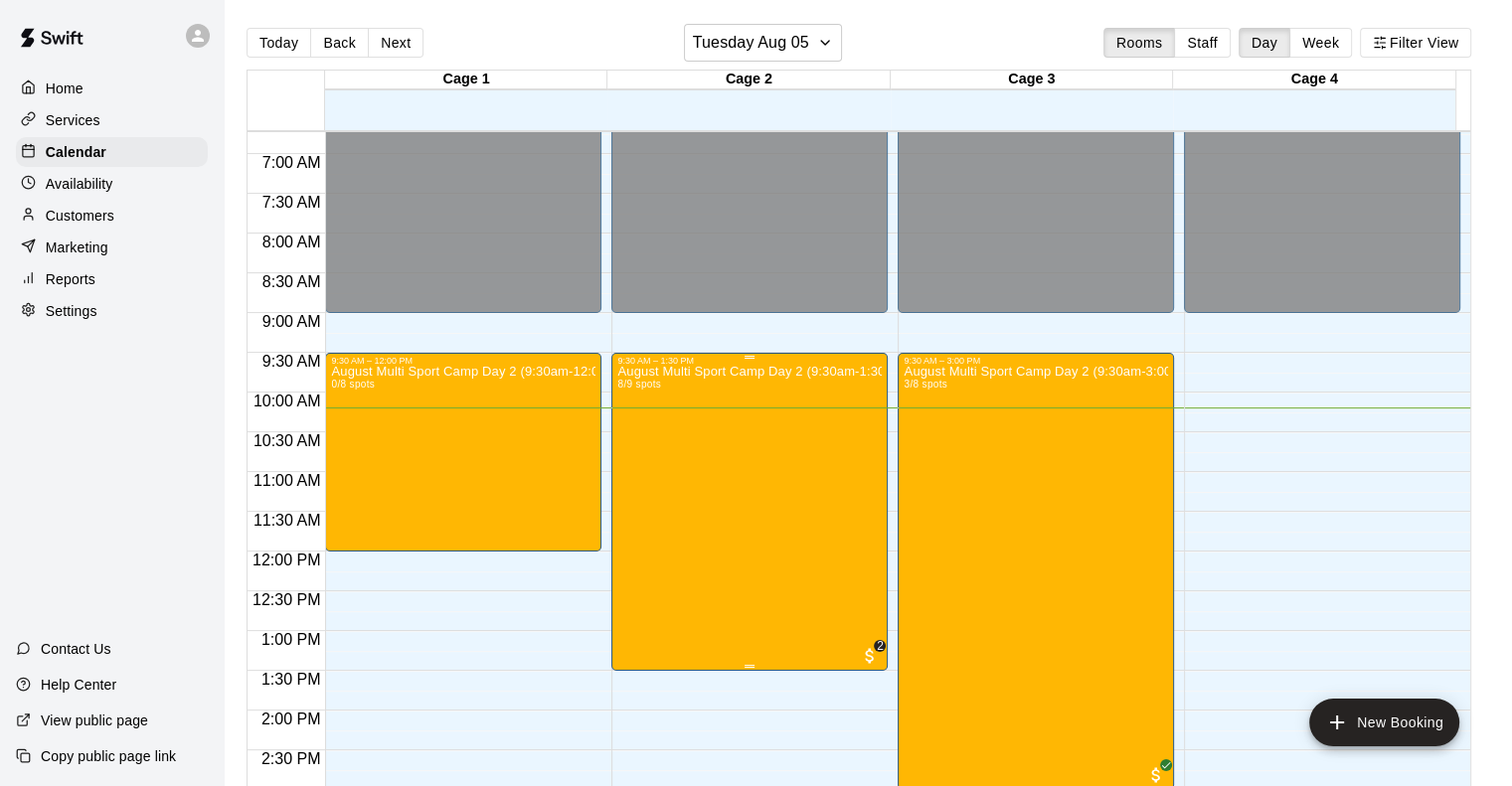 click on "August Multi Sport Camp Day 2 (9:30am-1:30pm) 8/9 spots" at bounding box center [750, 758] 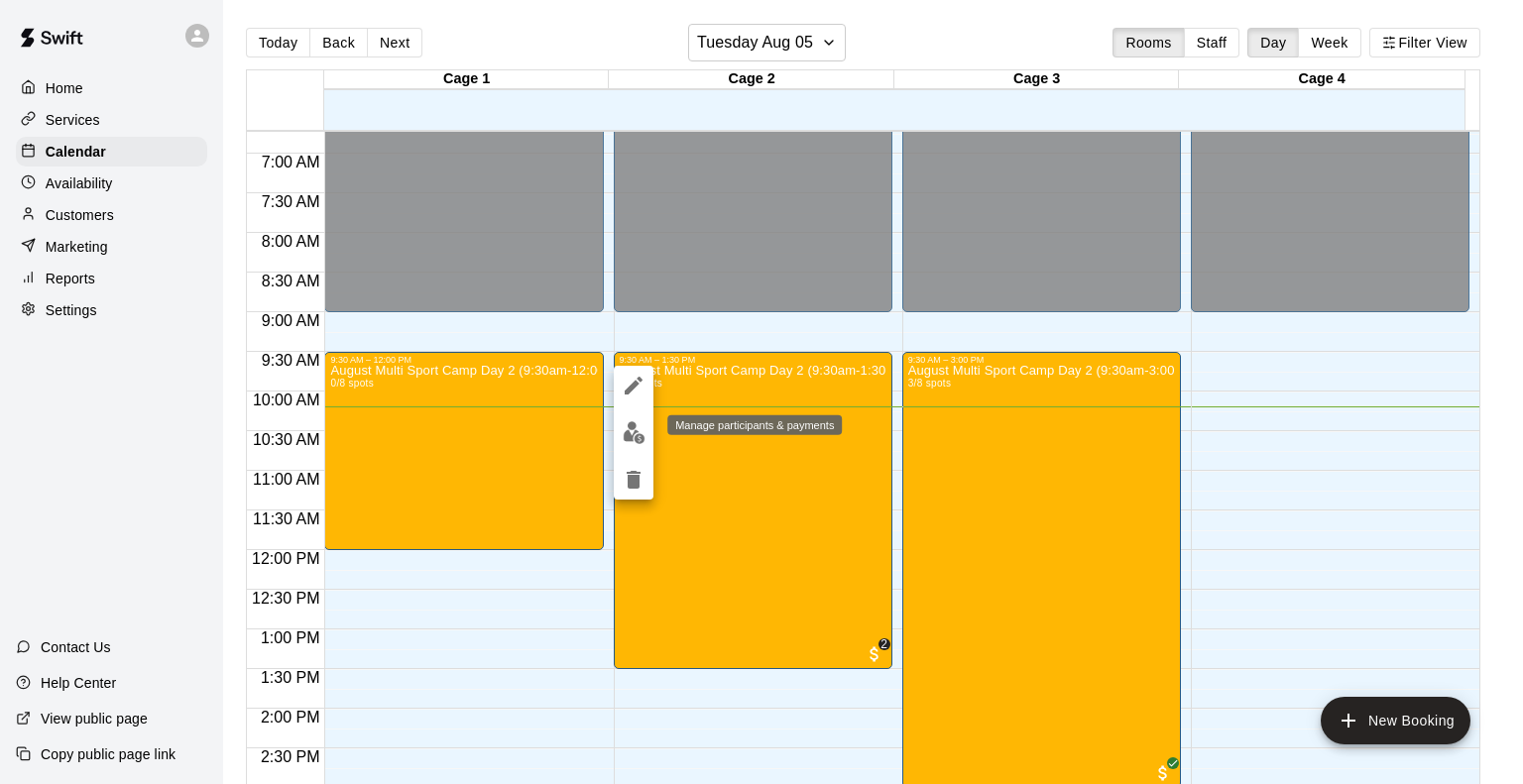 click at bounding box center (634, 432) 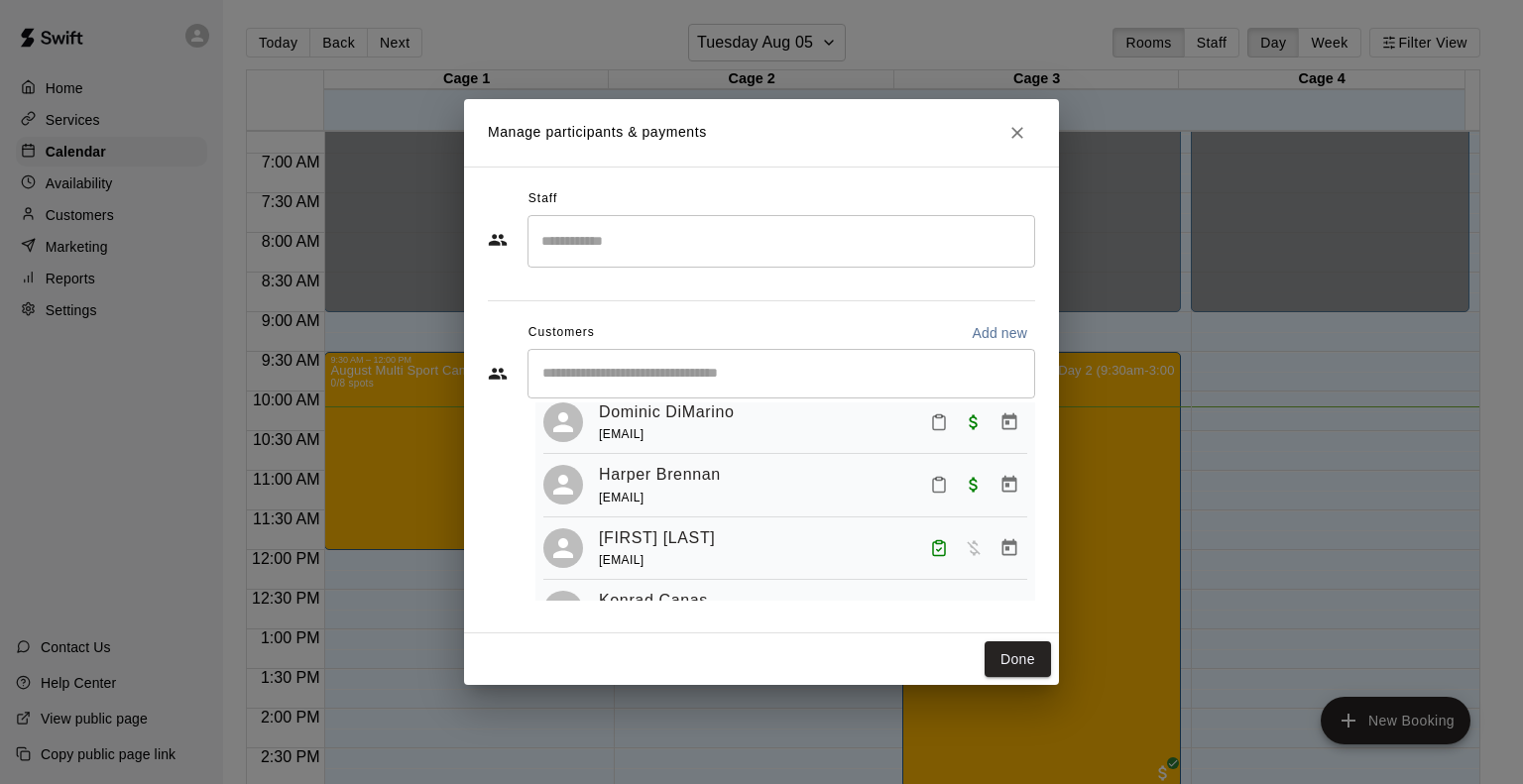 scroll, scrollTop: 0, scrollLeft: 0, axis: both 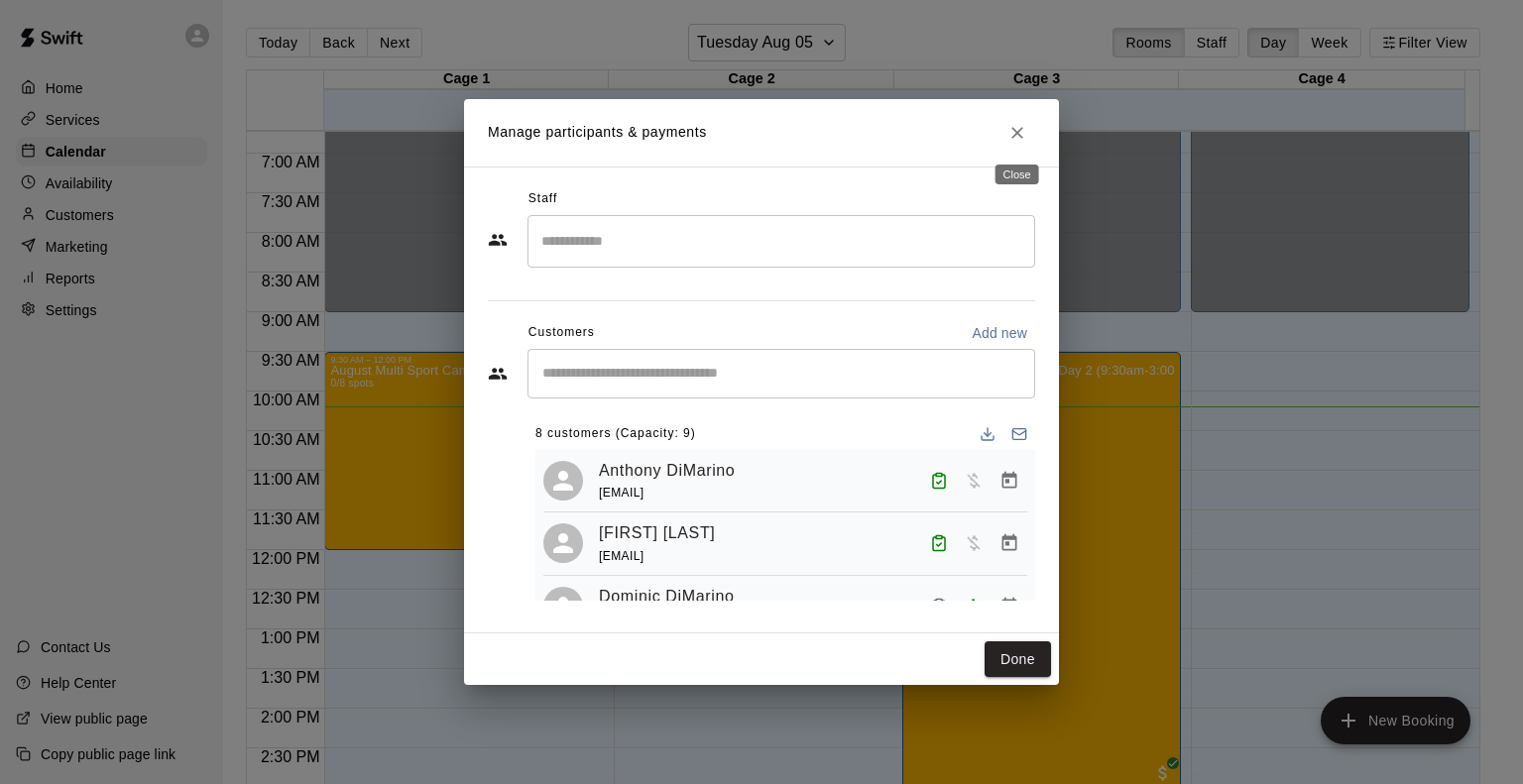 click at bounding box center [1017, 133] 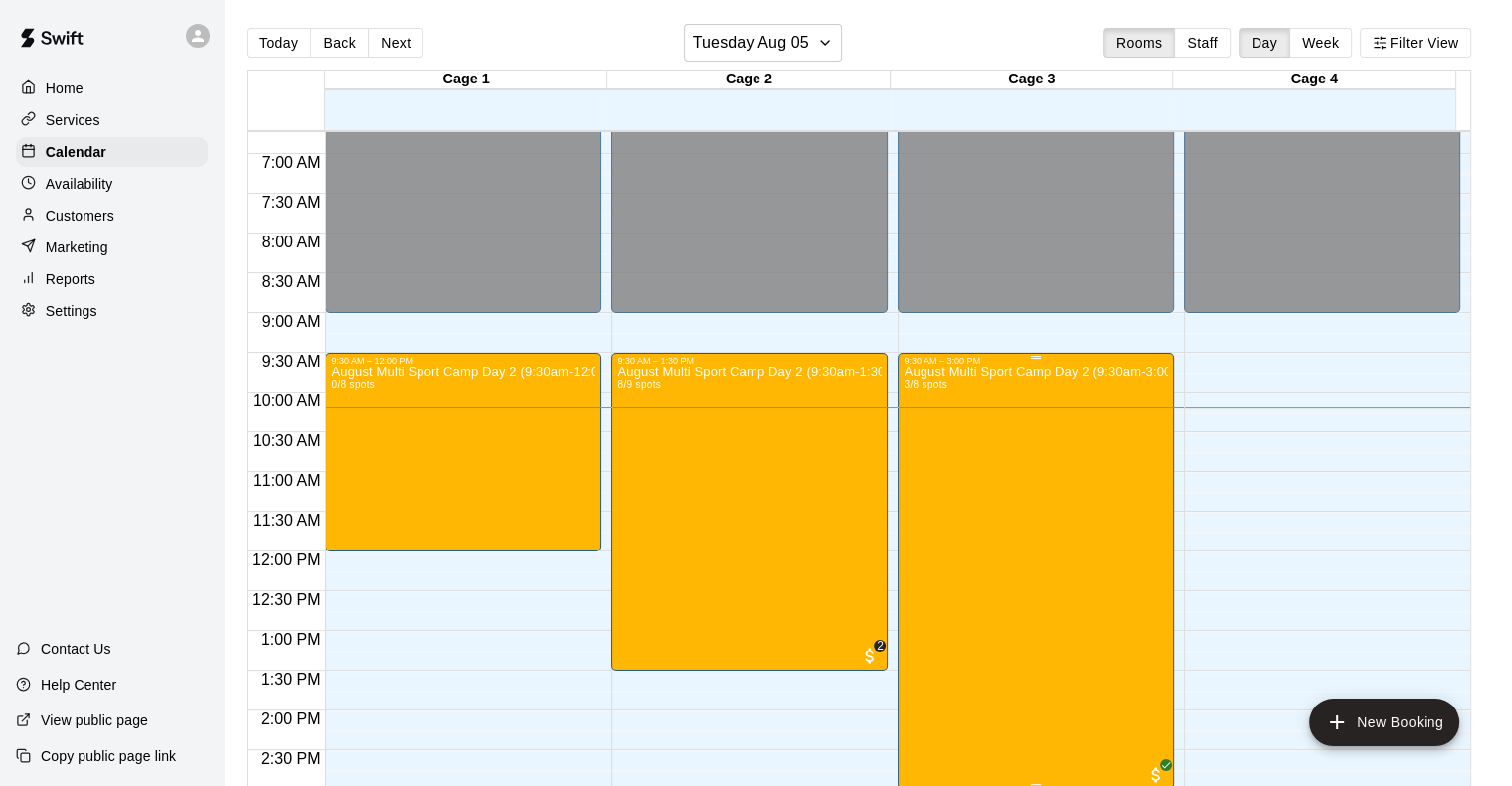 click on "August Multi Sport Camp Day 2 (9:30am-3:00pm) 3/8 spots" at bounding box center [1036, 758] 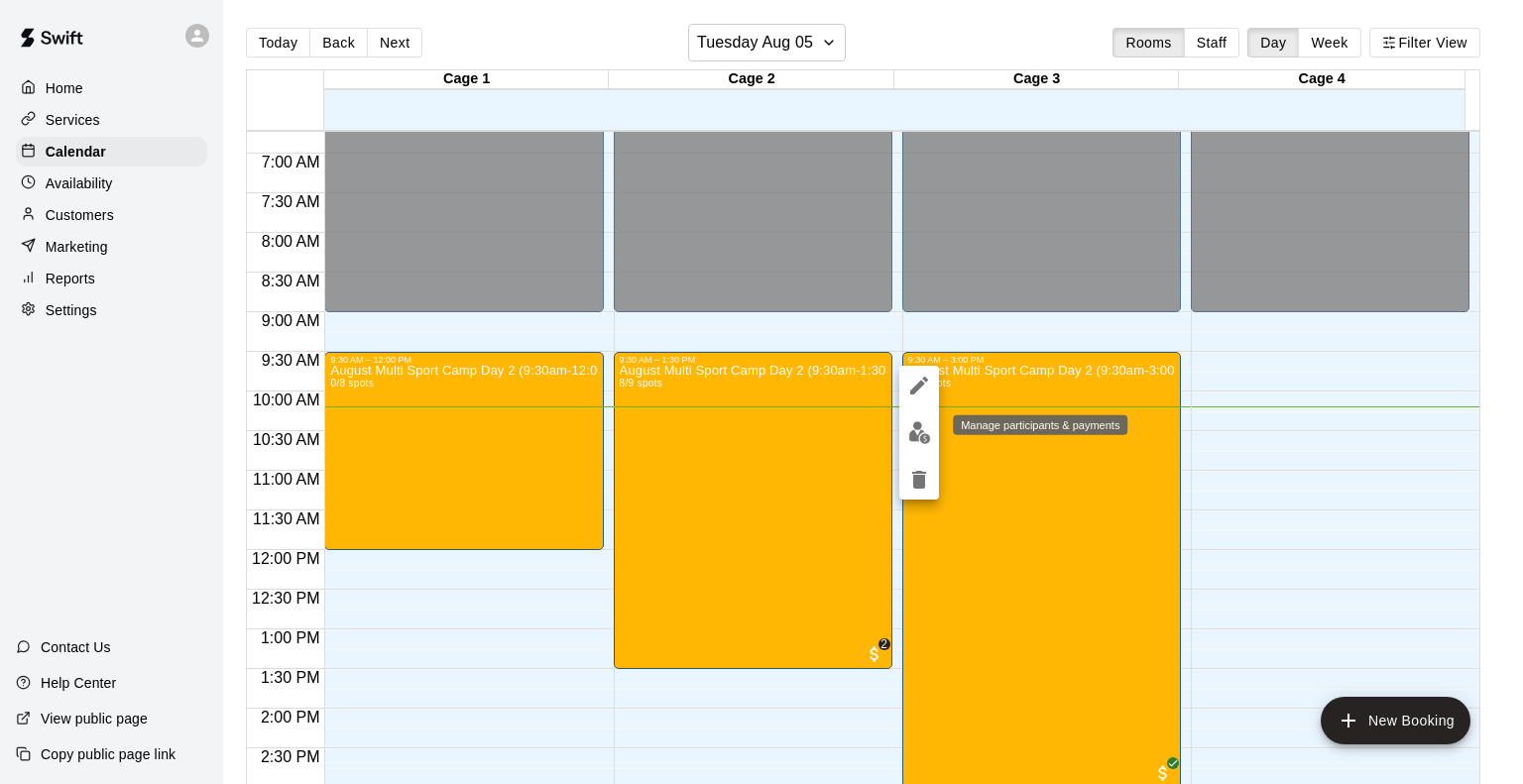 click at bounding box center [919, 432] 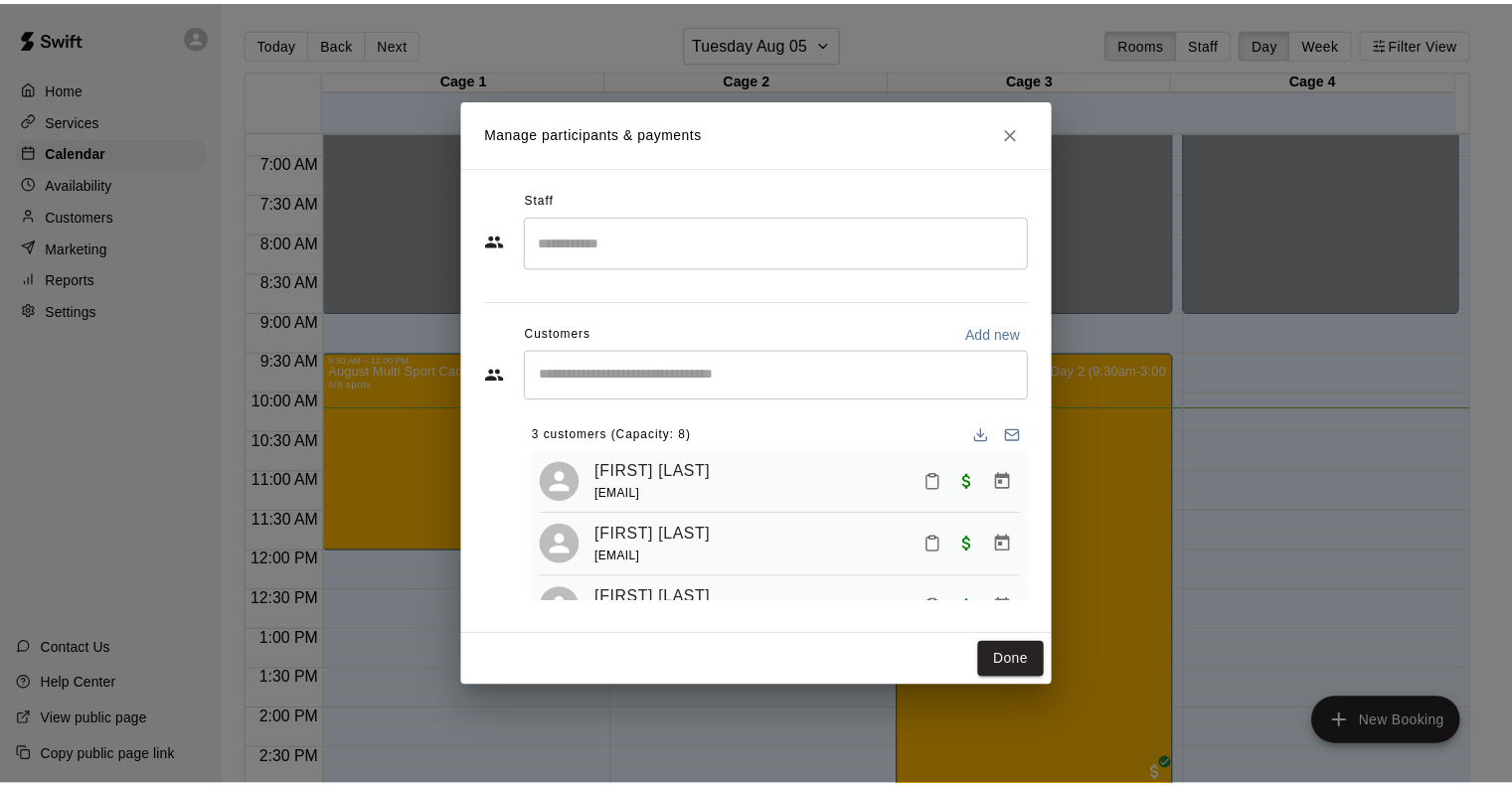 scroll, scrollTop: 55, scrollLeft: 0, axis: vertical 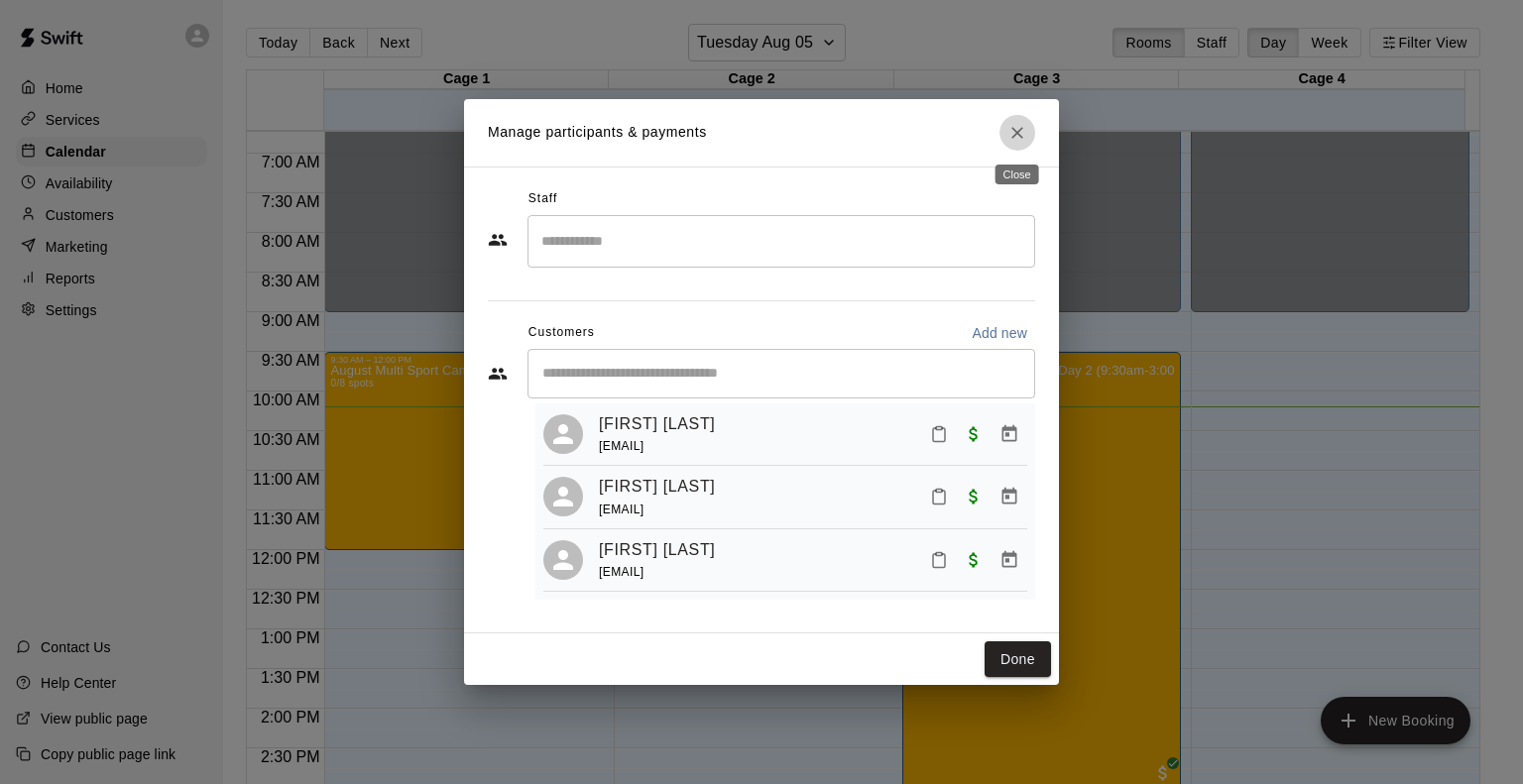 click 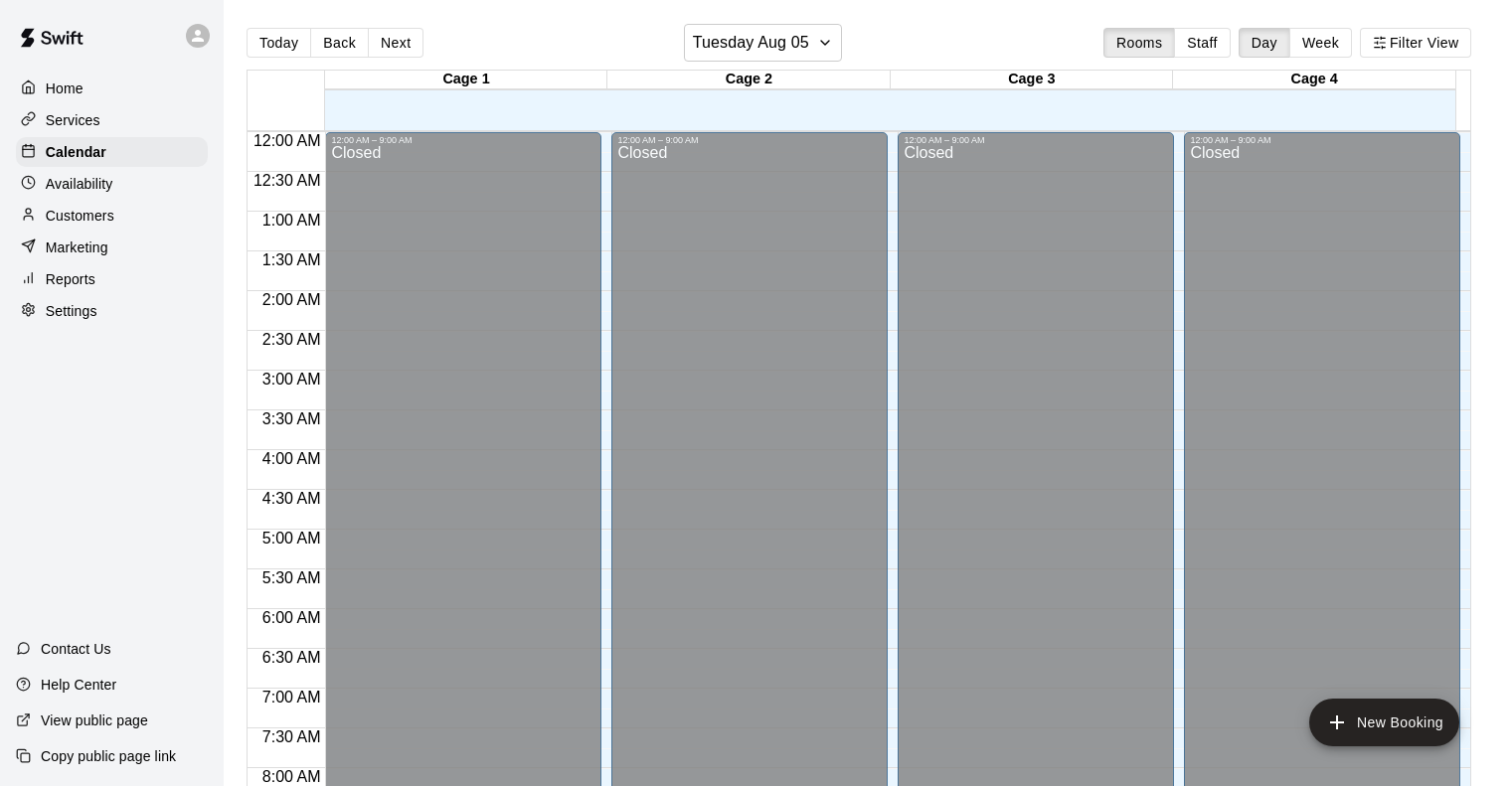 scroll, scrollTop: 0, scrollLeft: 0, axis: both 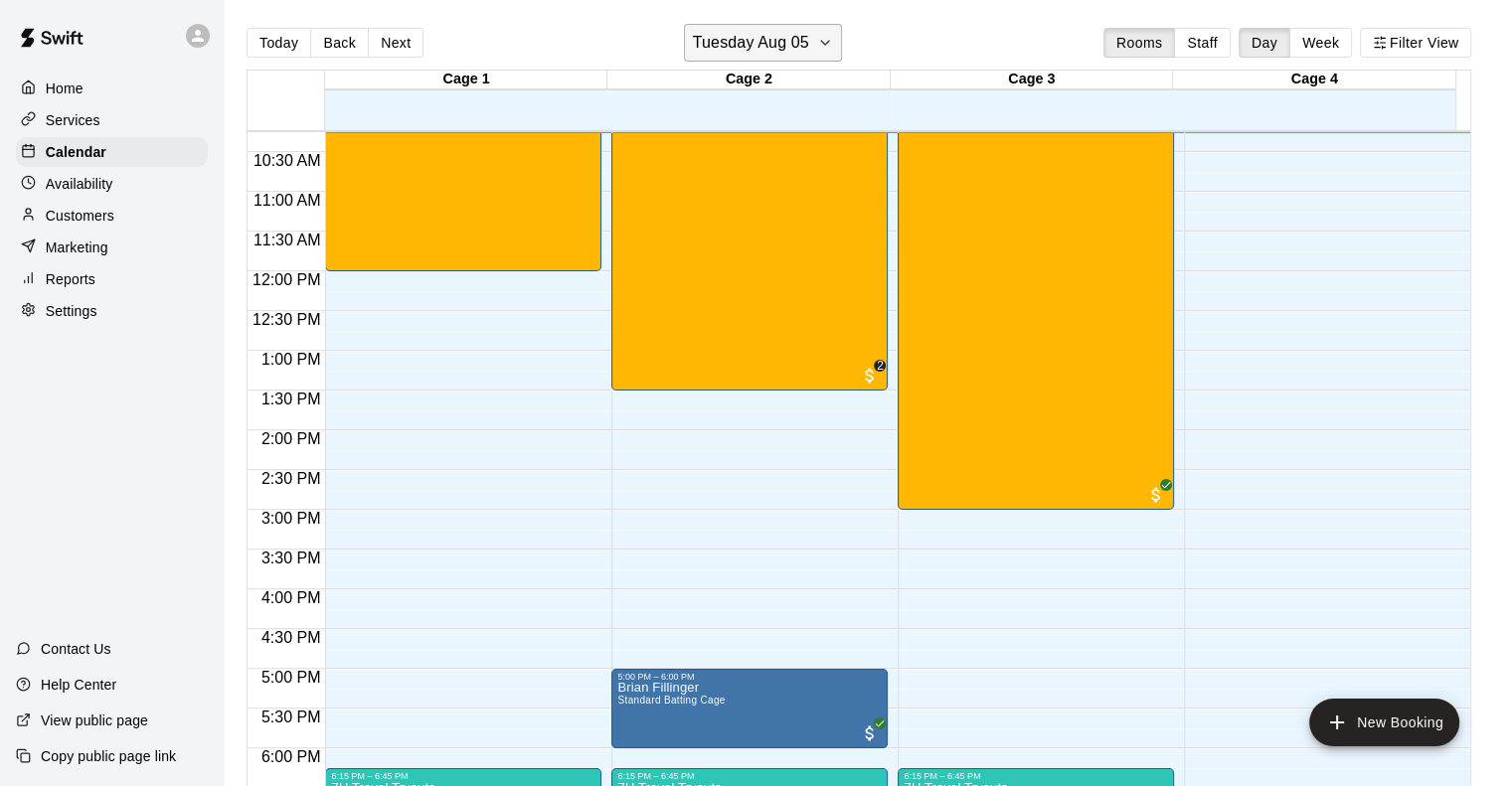 click on "Tuesday Aug 05" at bounding box center (751, 43) 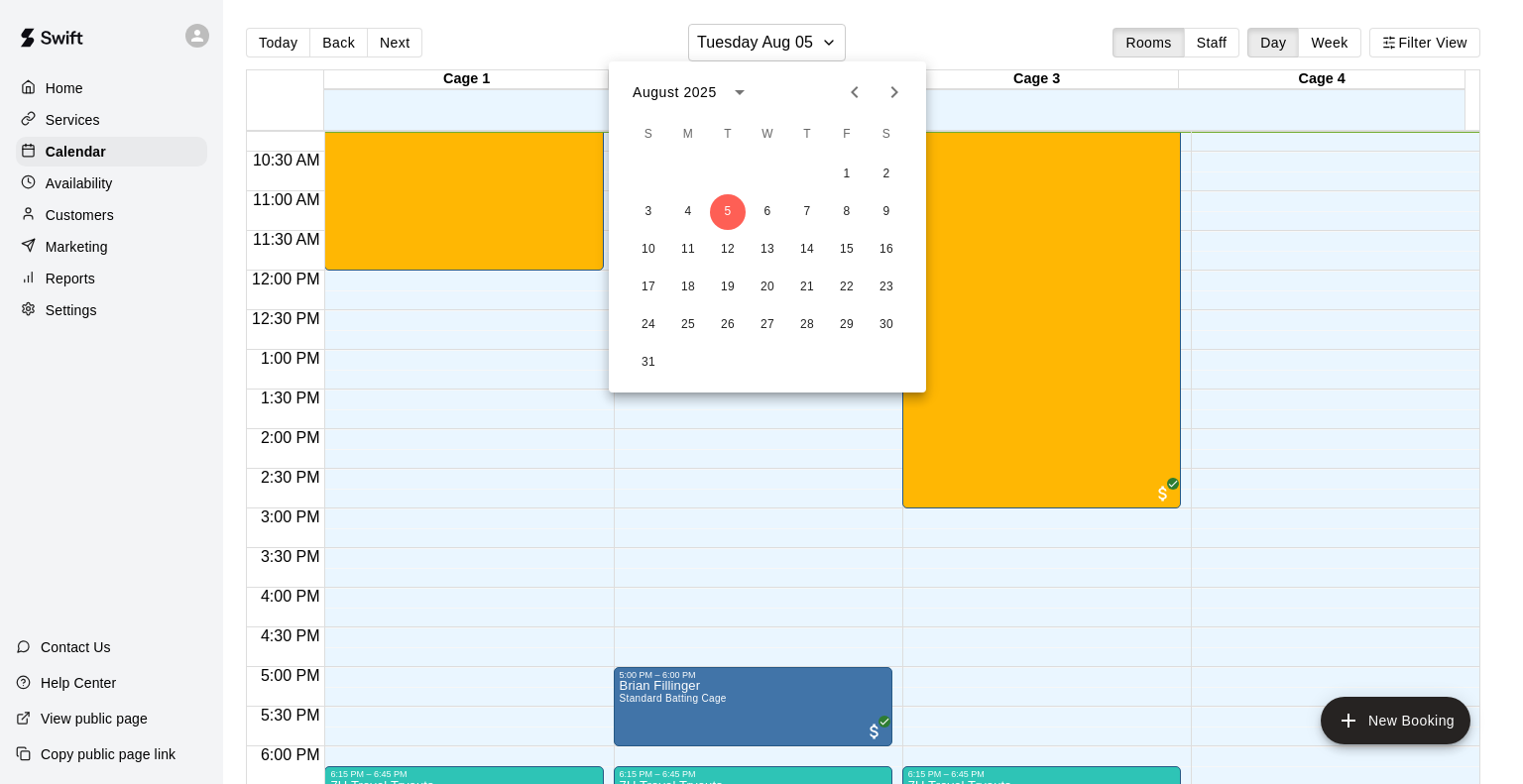 click 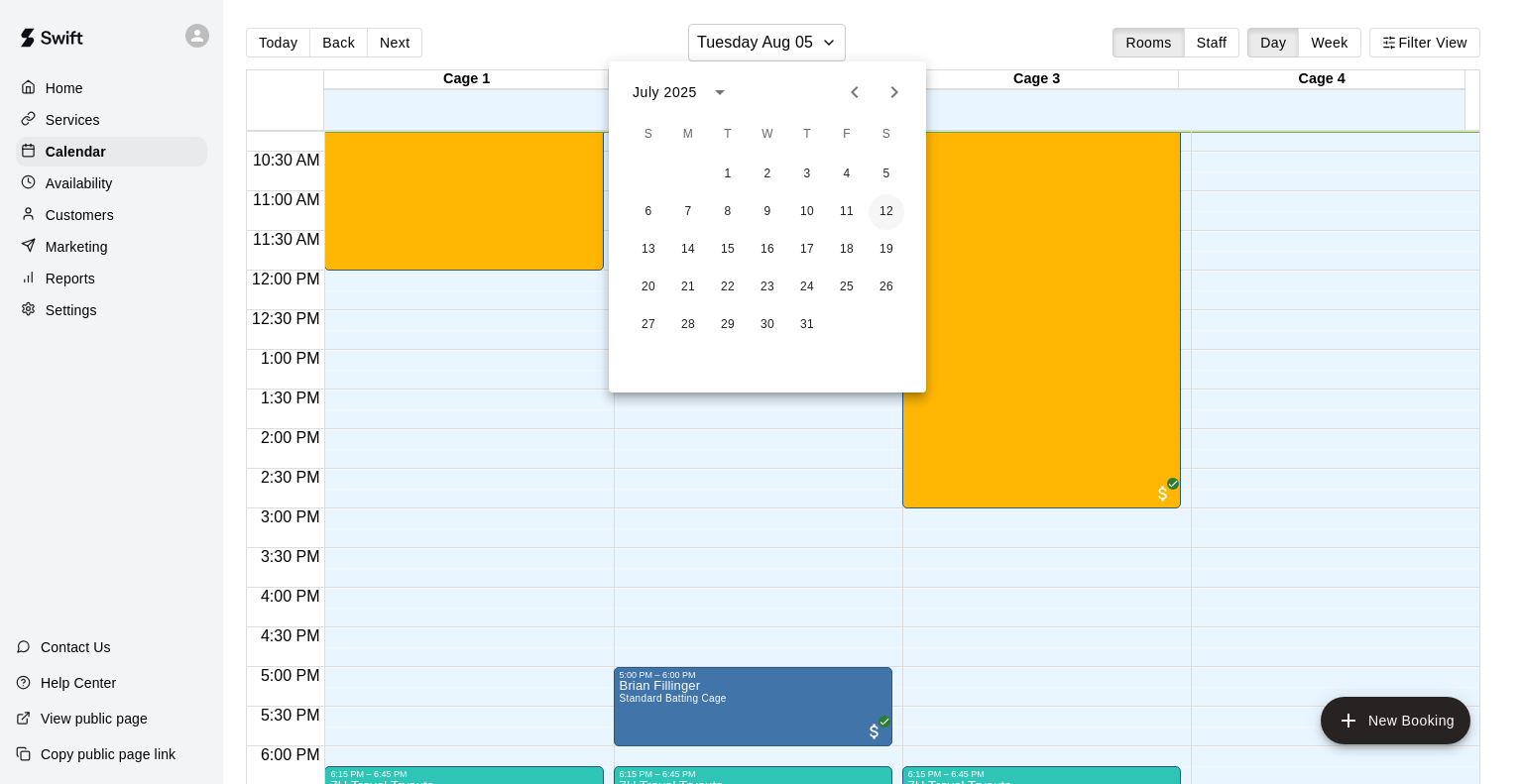 click on "12" at bounding box center (886, 212) 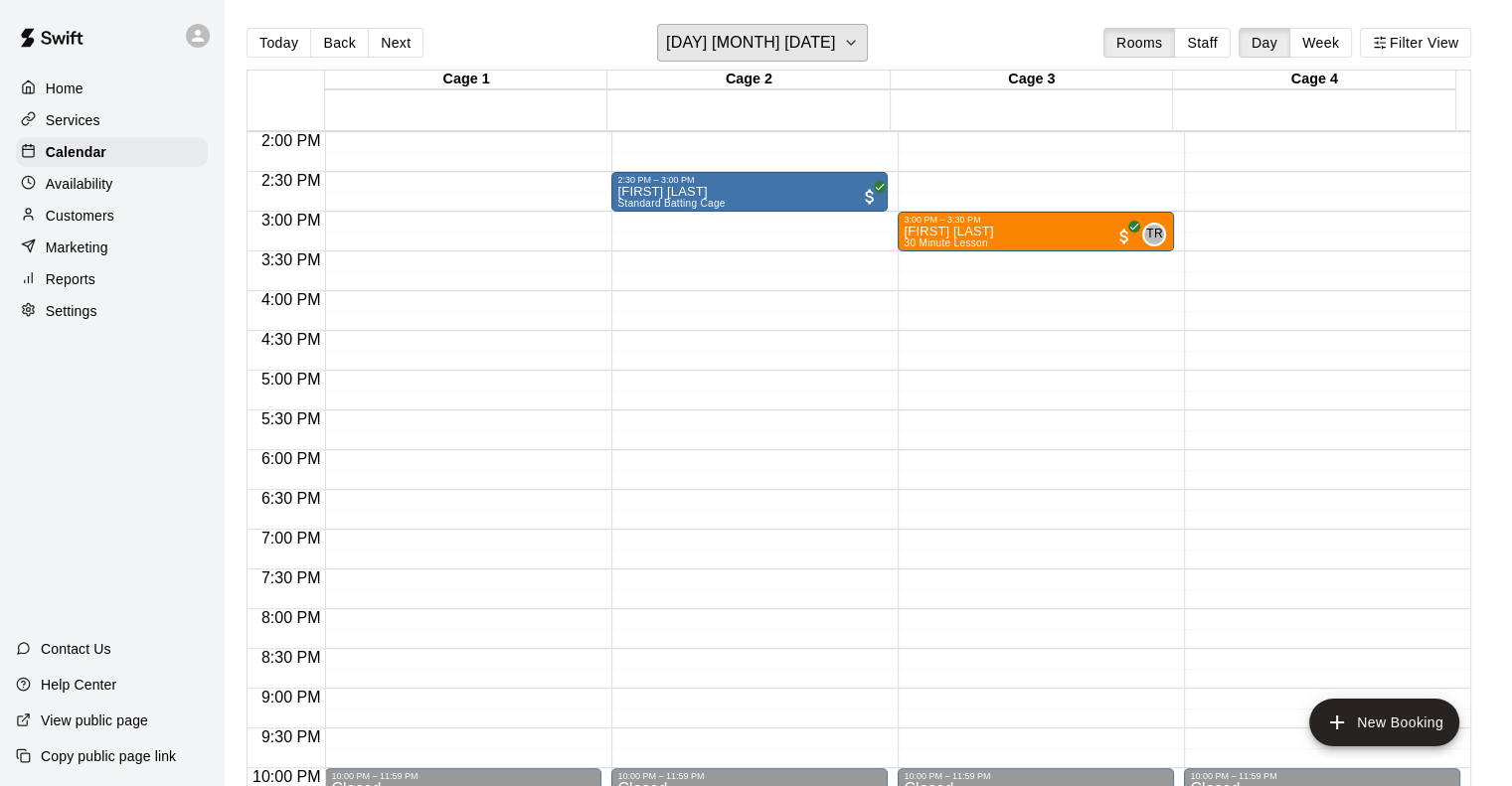 scroll, scrollTop: 833, scrollLeft: 0, axis: vertical 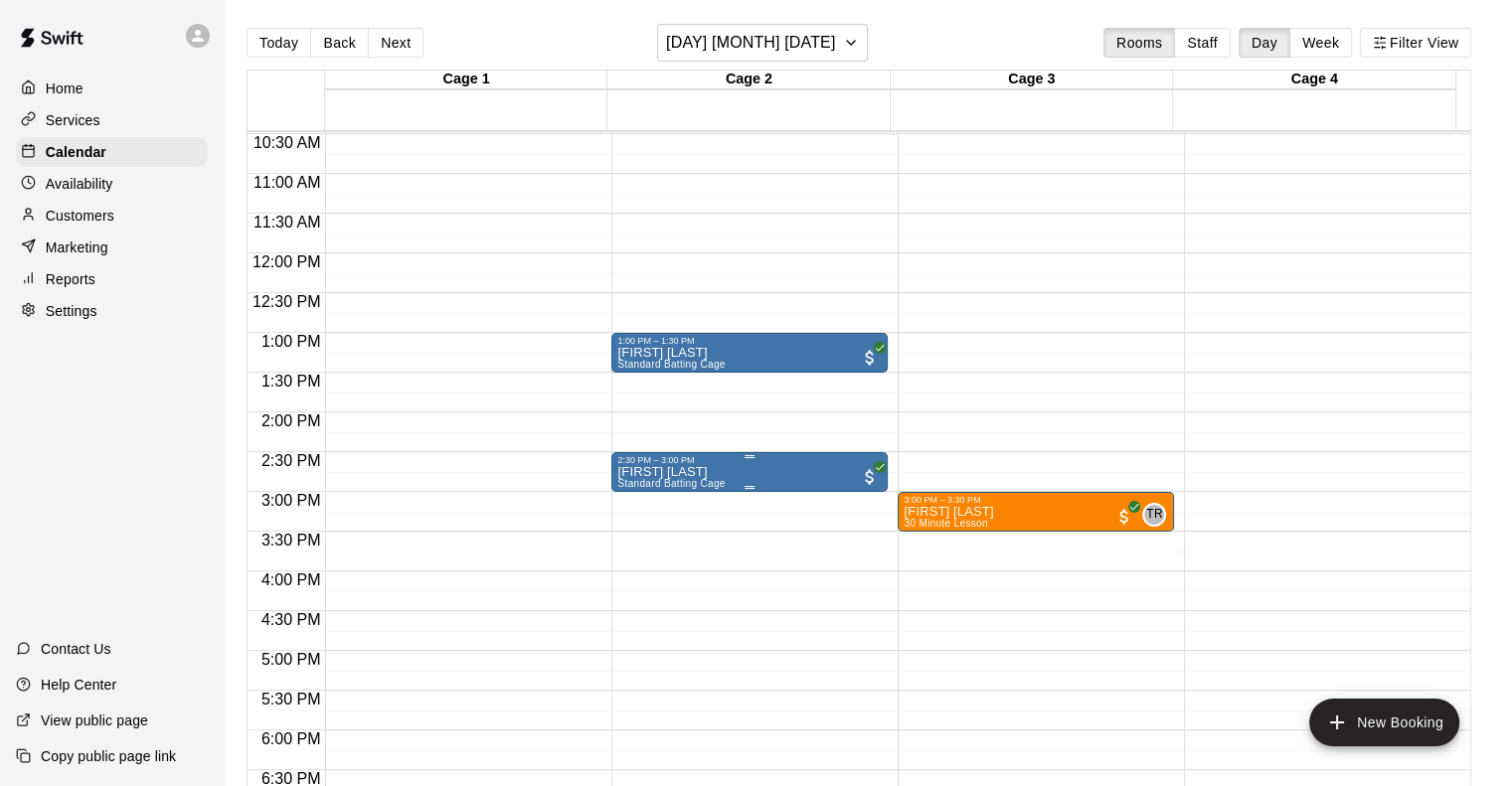 click at bounding box center [750, 456] 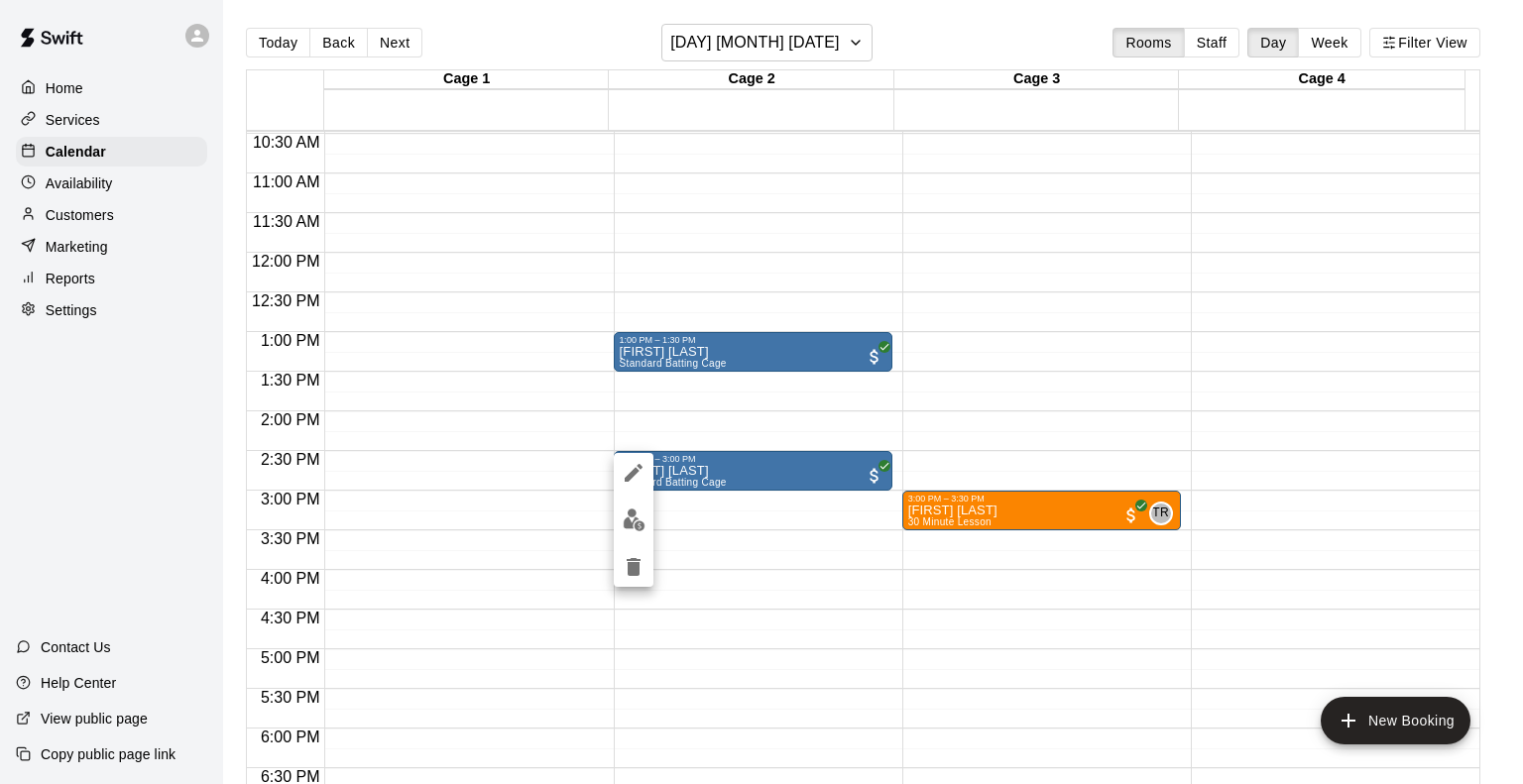 click at bounding box center (762, 392) 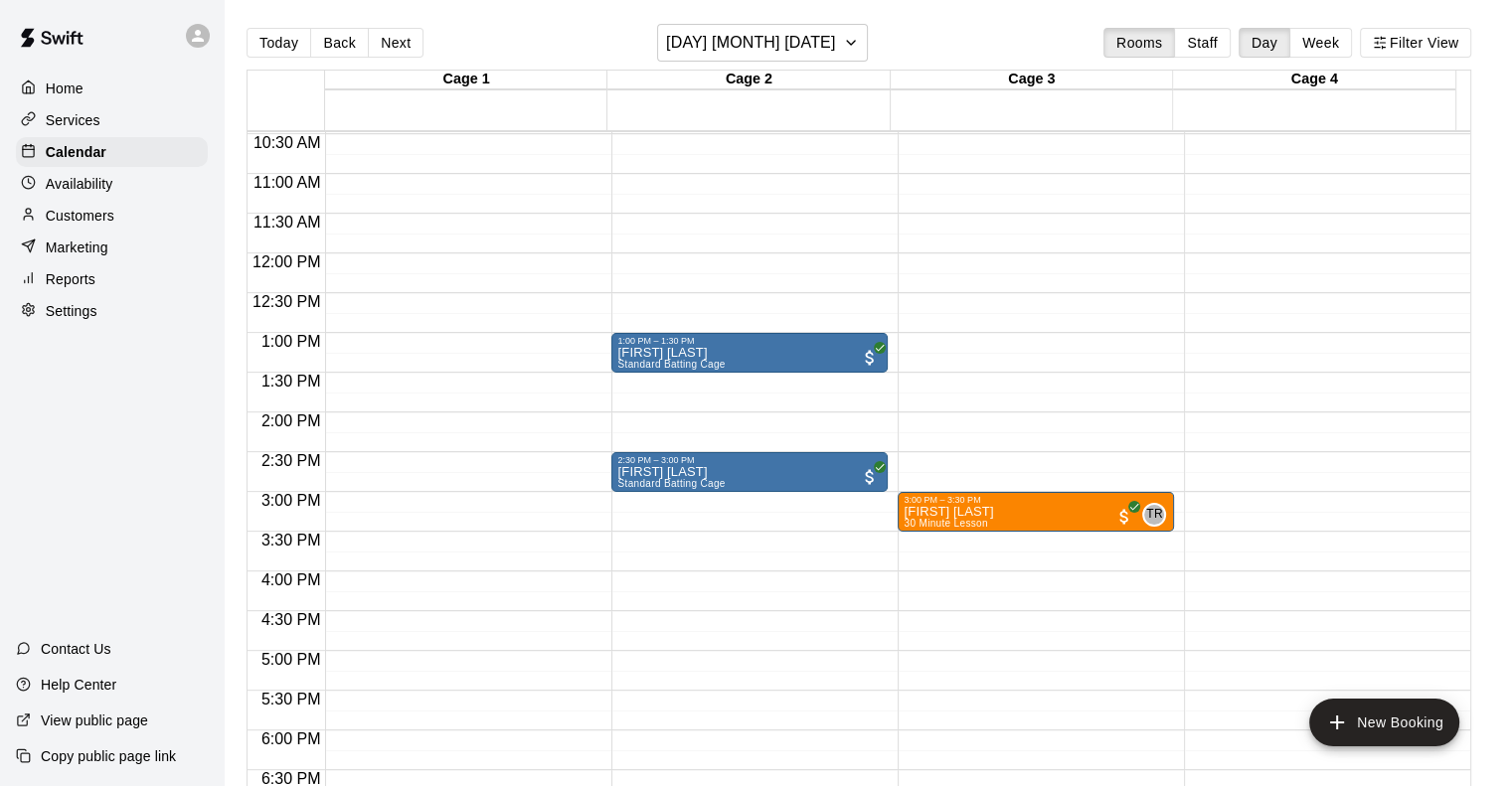 scroll, scrollTop: 336, scrollLeft: 0, axis: vertical 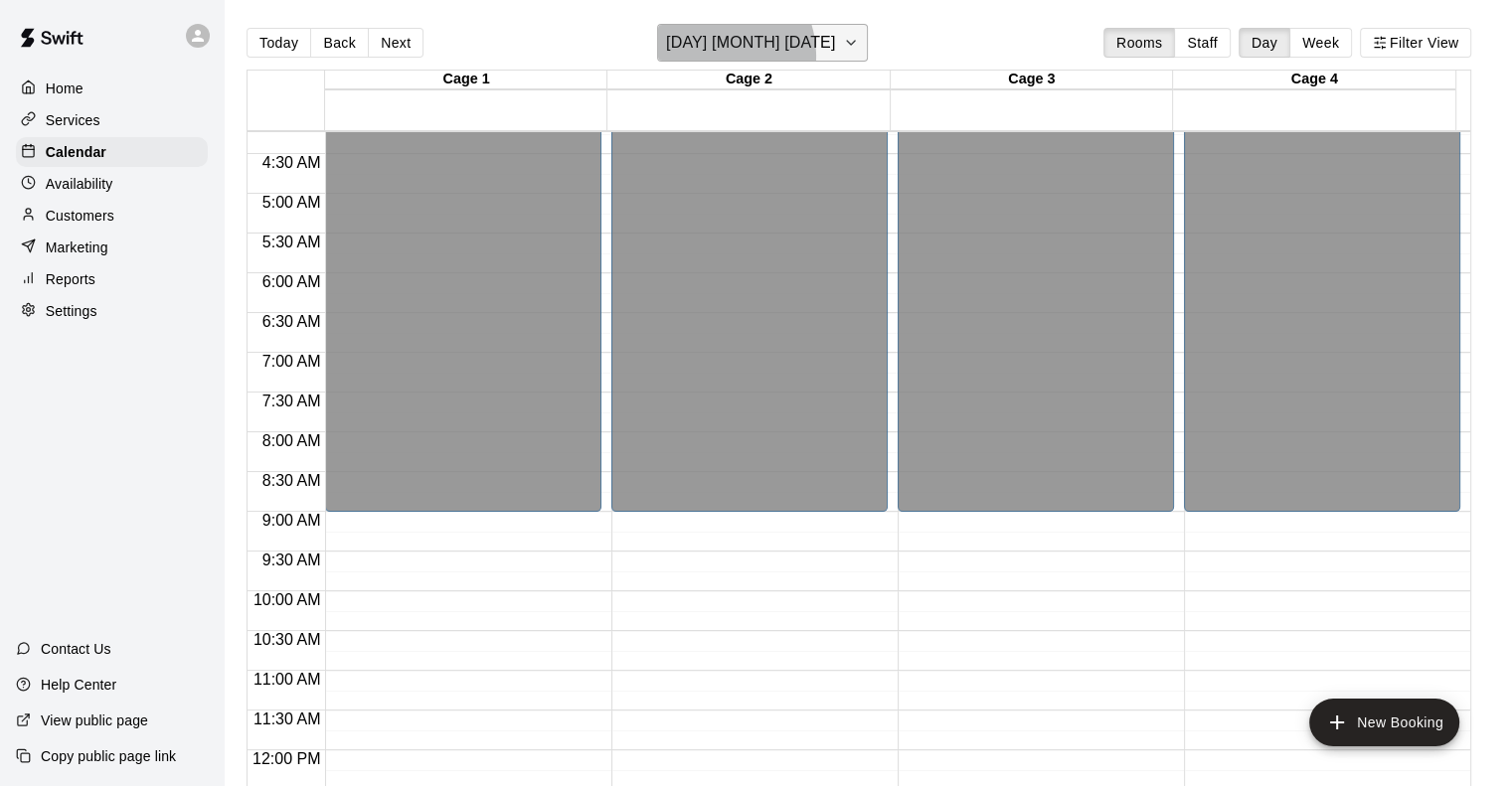 click on "[DAY] [MONTH] [DAY]" at bounding box center (751, 43) 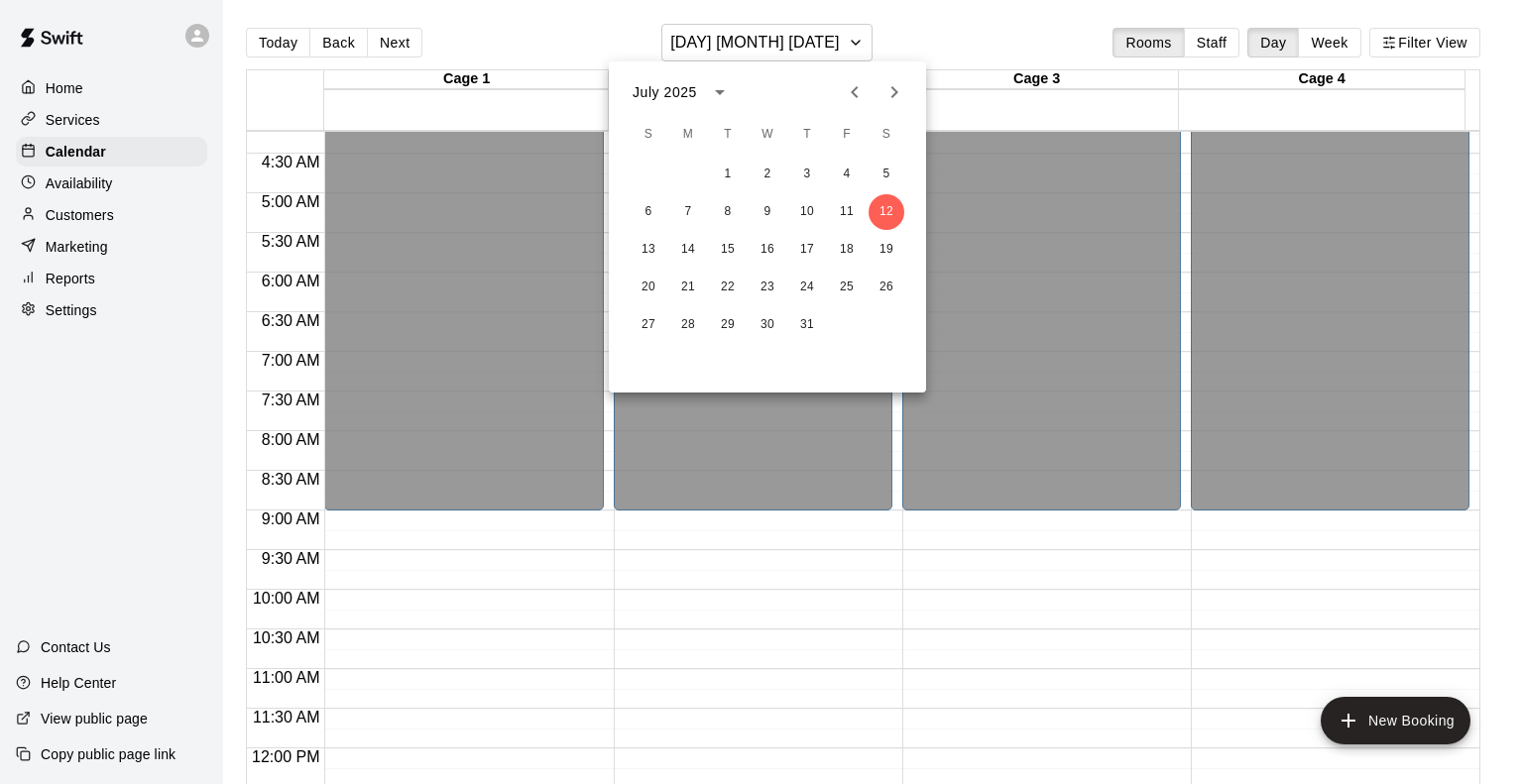 click 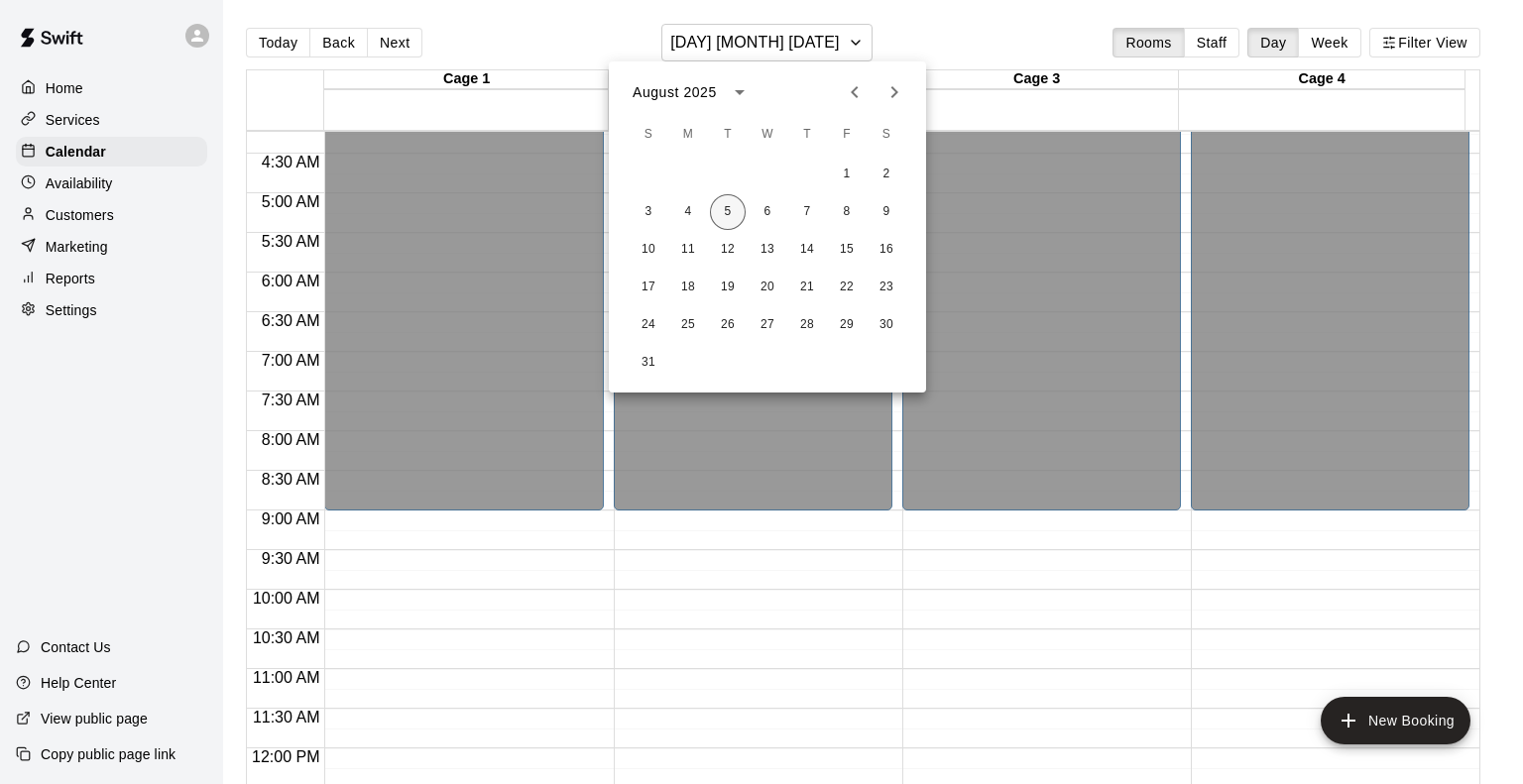 click on "5" at bounding box center (728, 212) 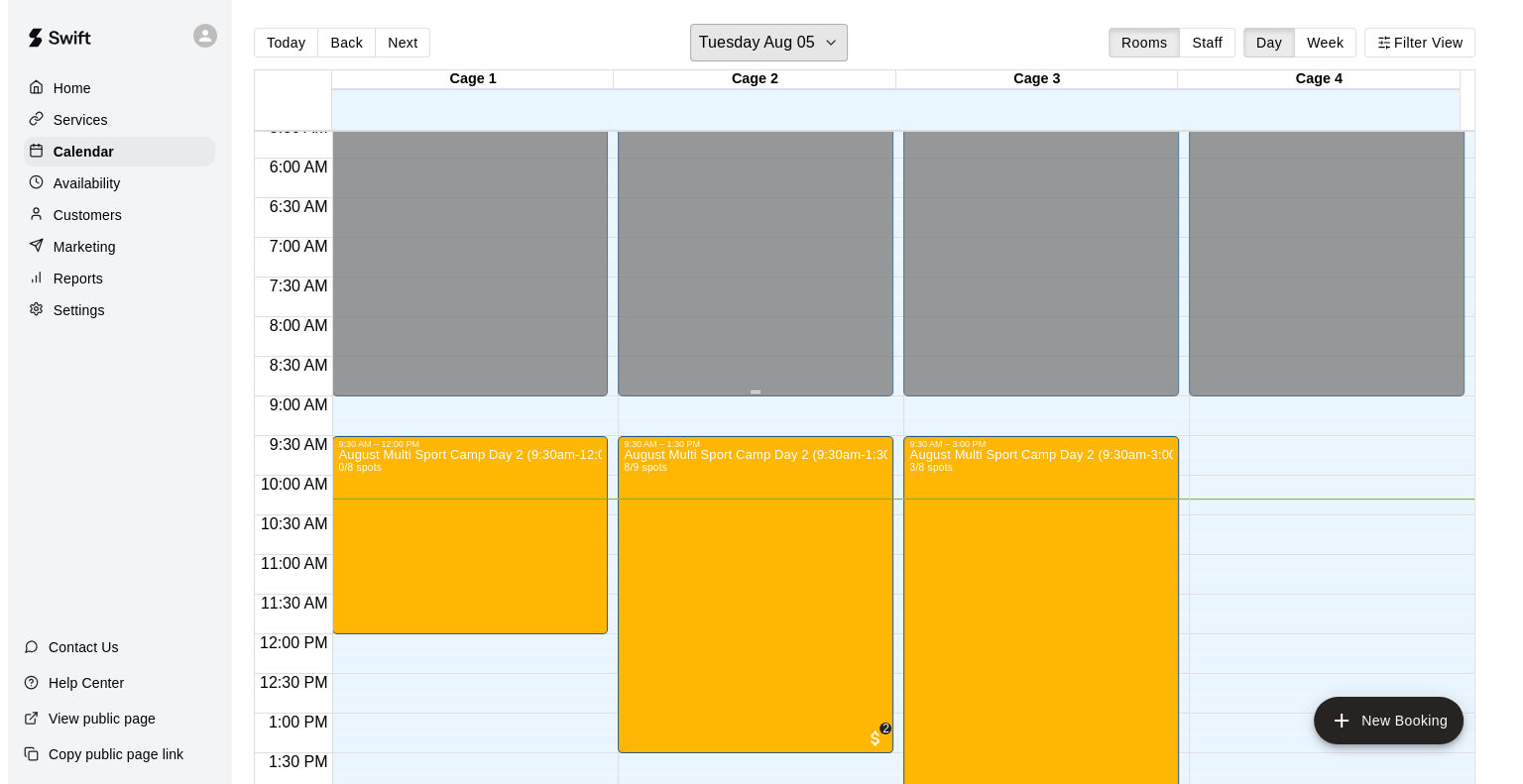 scroll, scrollTop: 632, scrollLeft: 0, axis: vertical 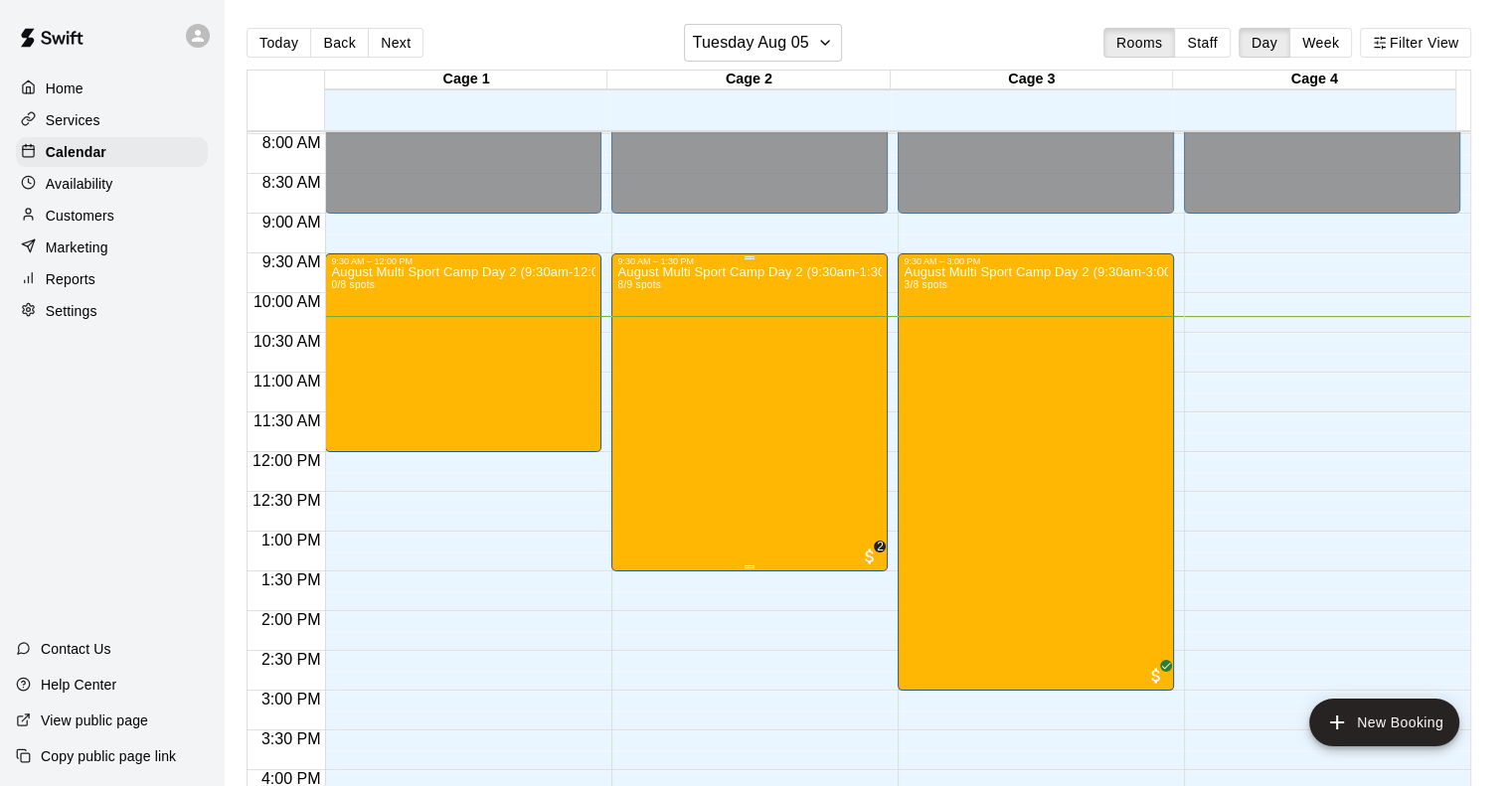 click on "August Multi Sport Camp Day 2 (9:30am-1:30pm) 8/9 spots" at bounding box center (750, 659) 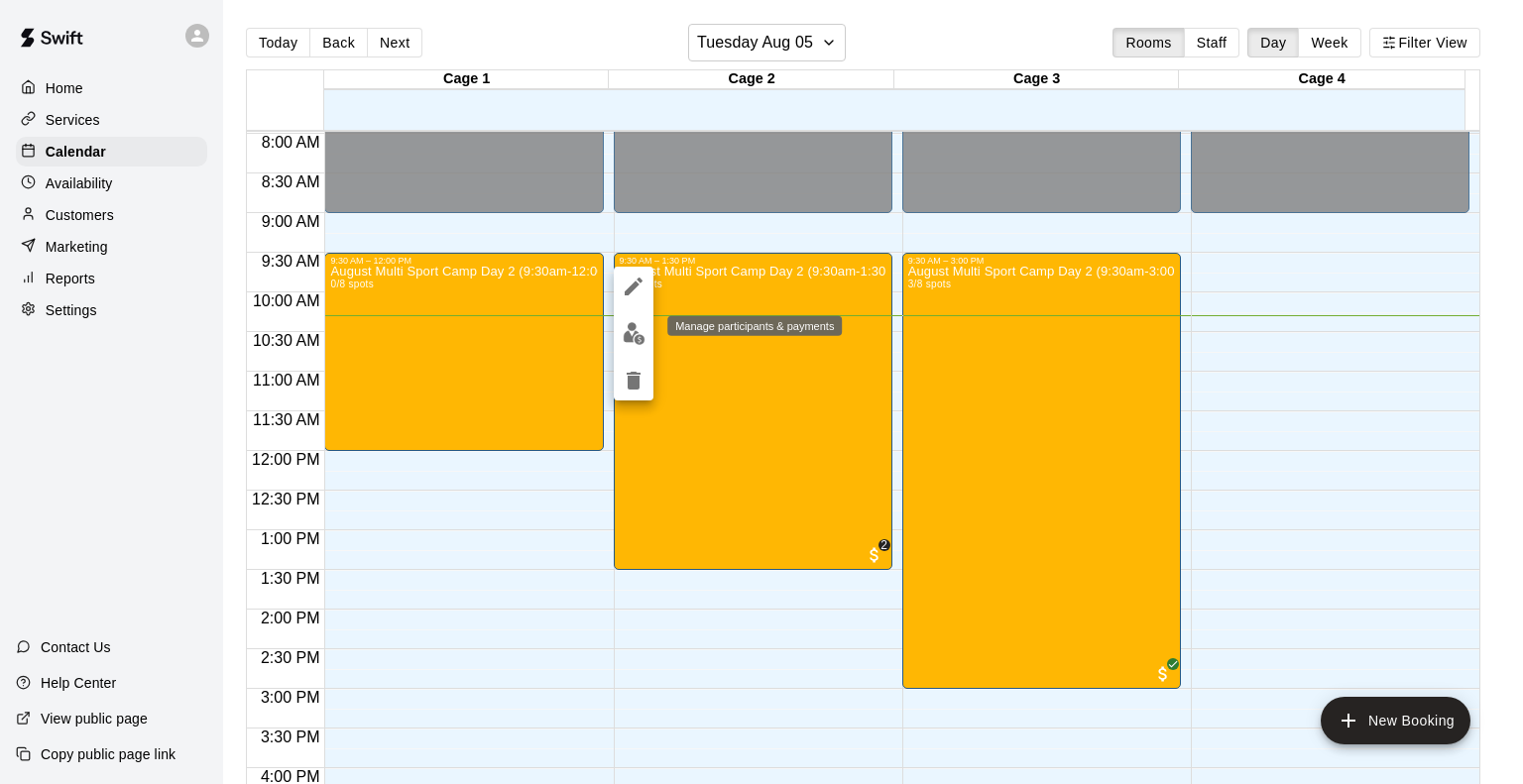 click at bounding box center (634, 333) 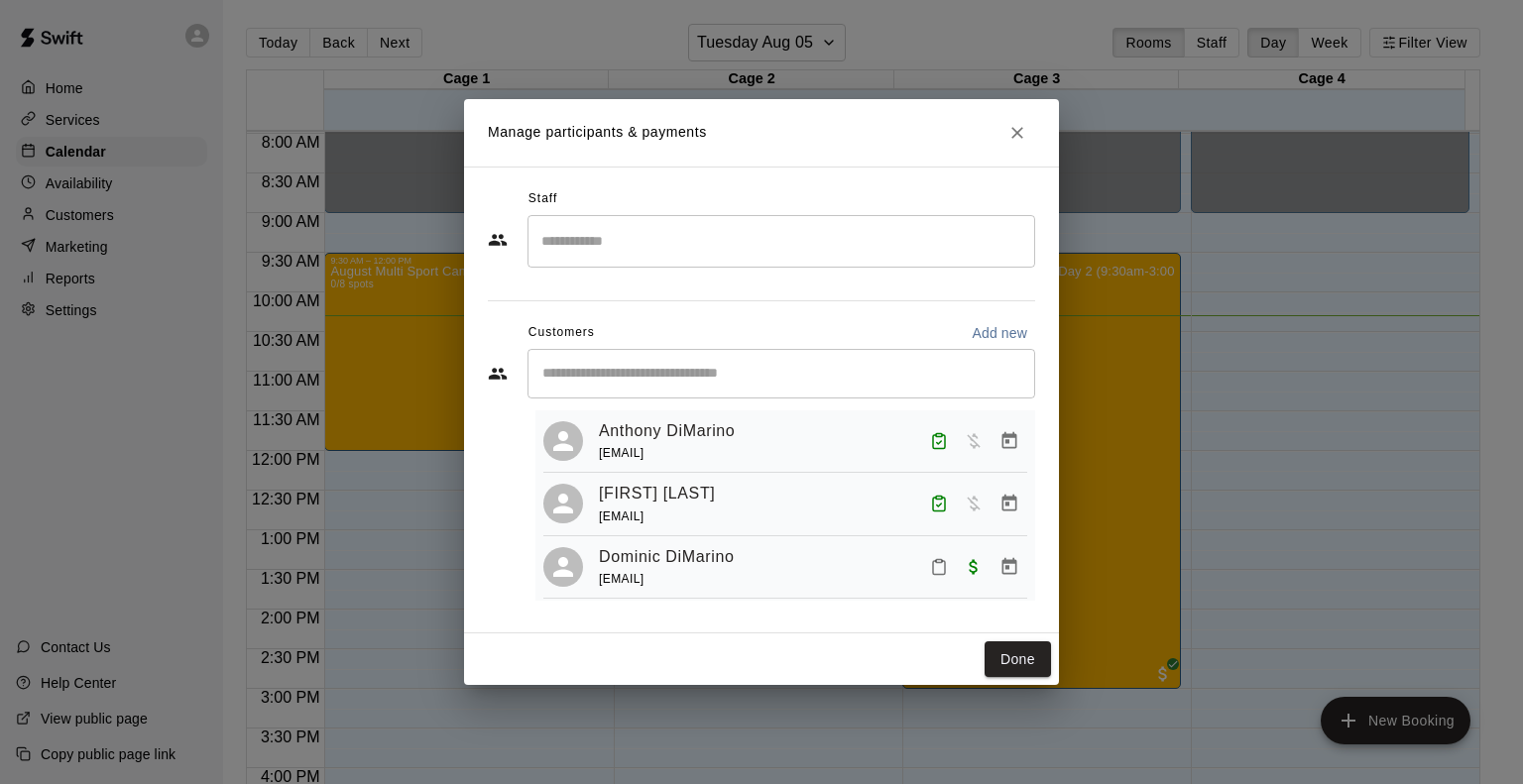 scroll, scrollTop: 0, scrollLeft: 0, axis: both 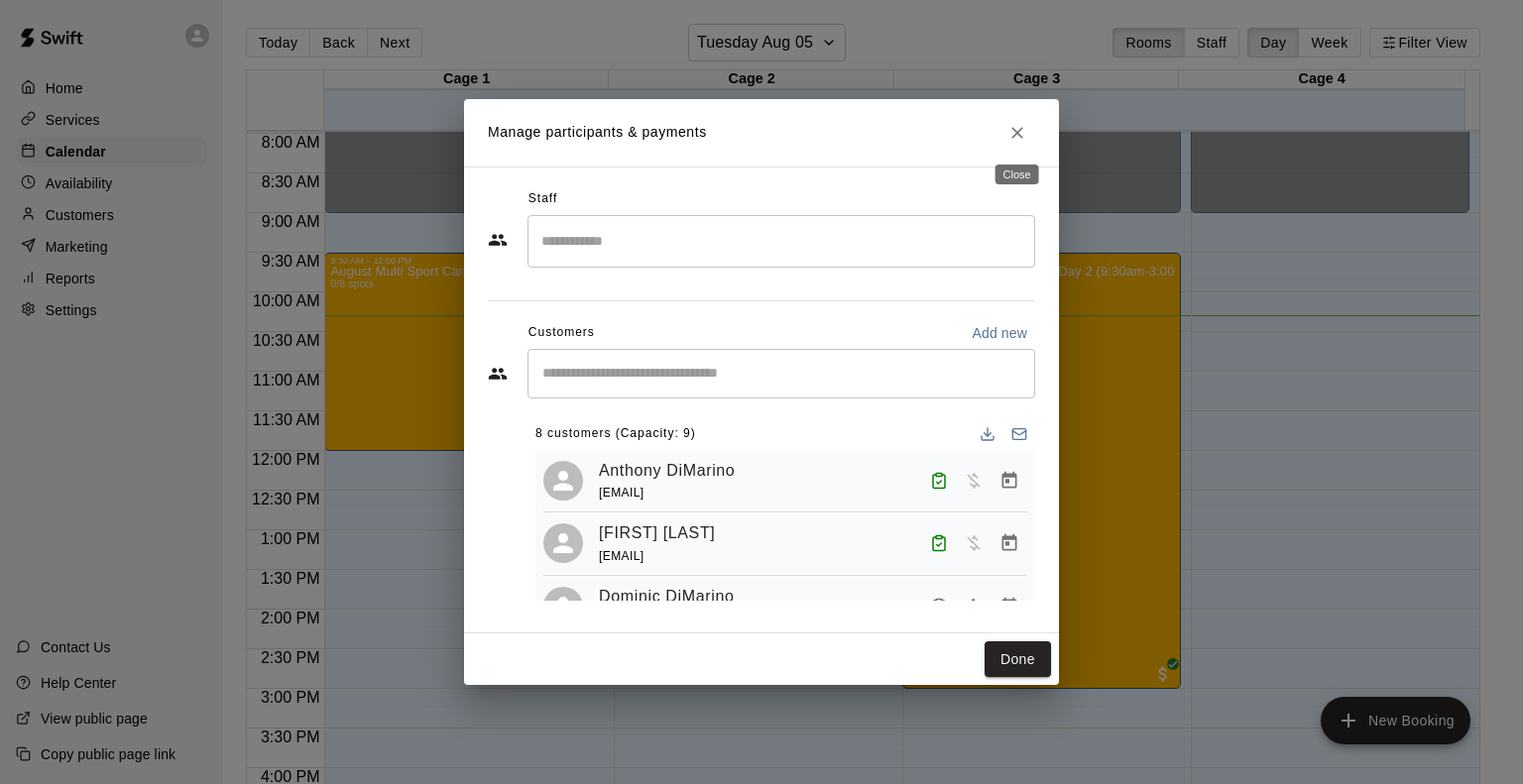 click 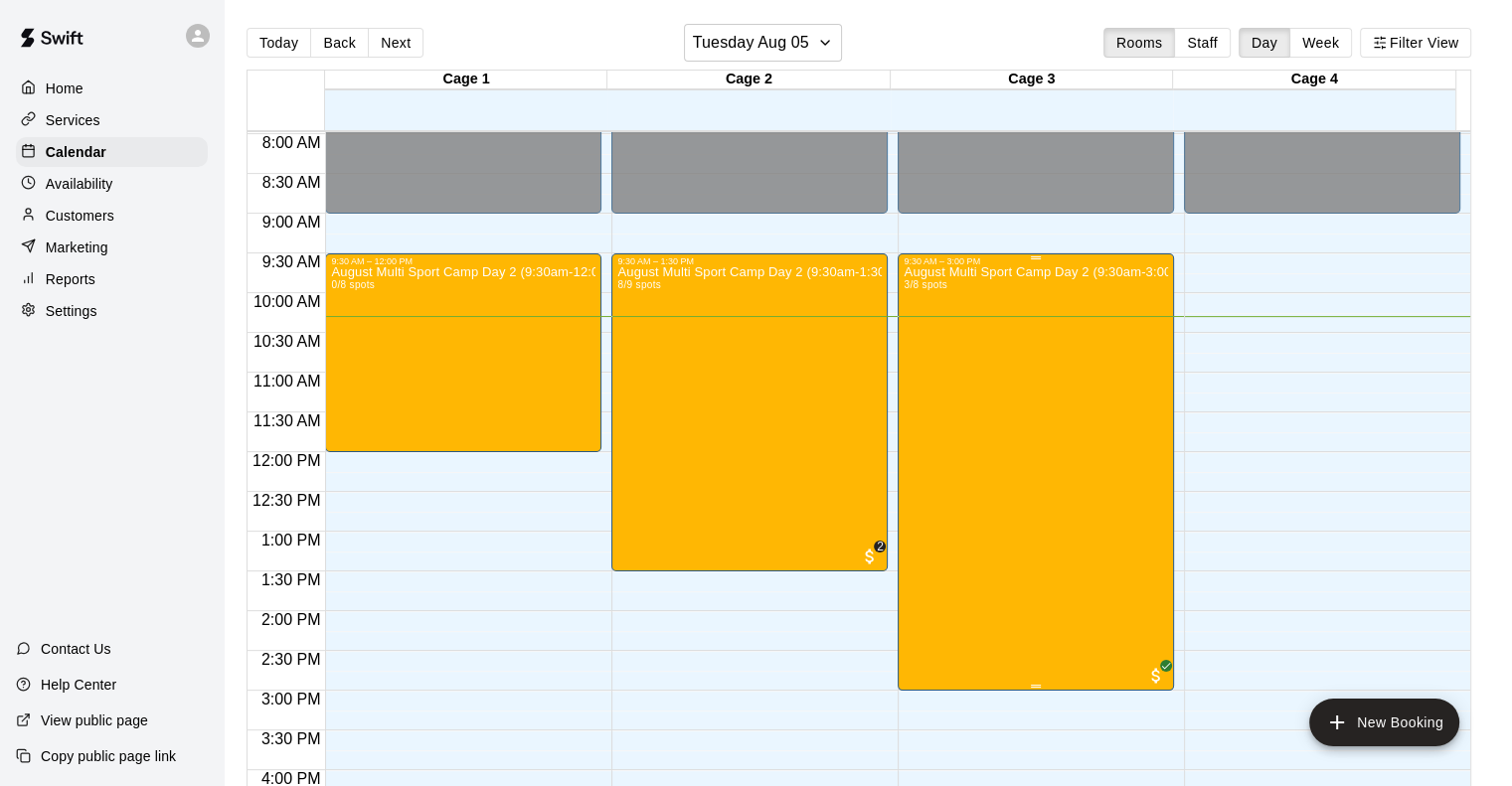 click on "August Multi Sport Camp Day 2 (9:30am-3:00pm) 3/8 spots" at bounding box center [1036, 659] 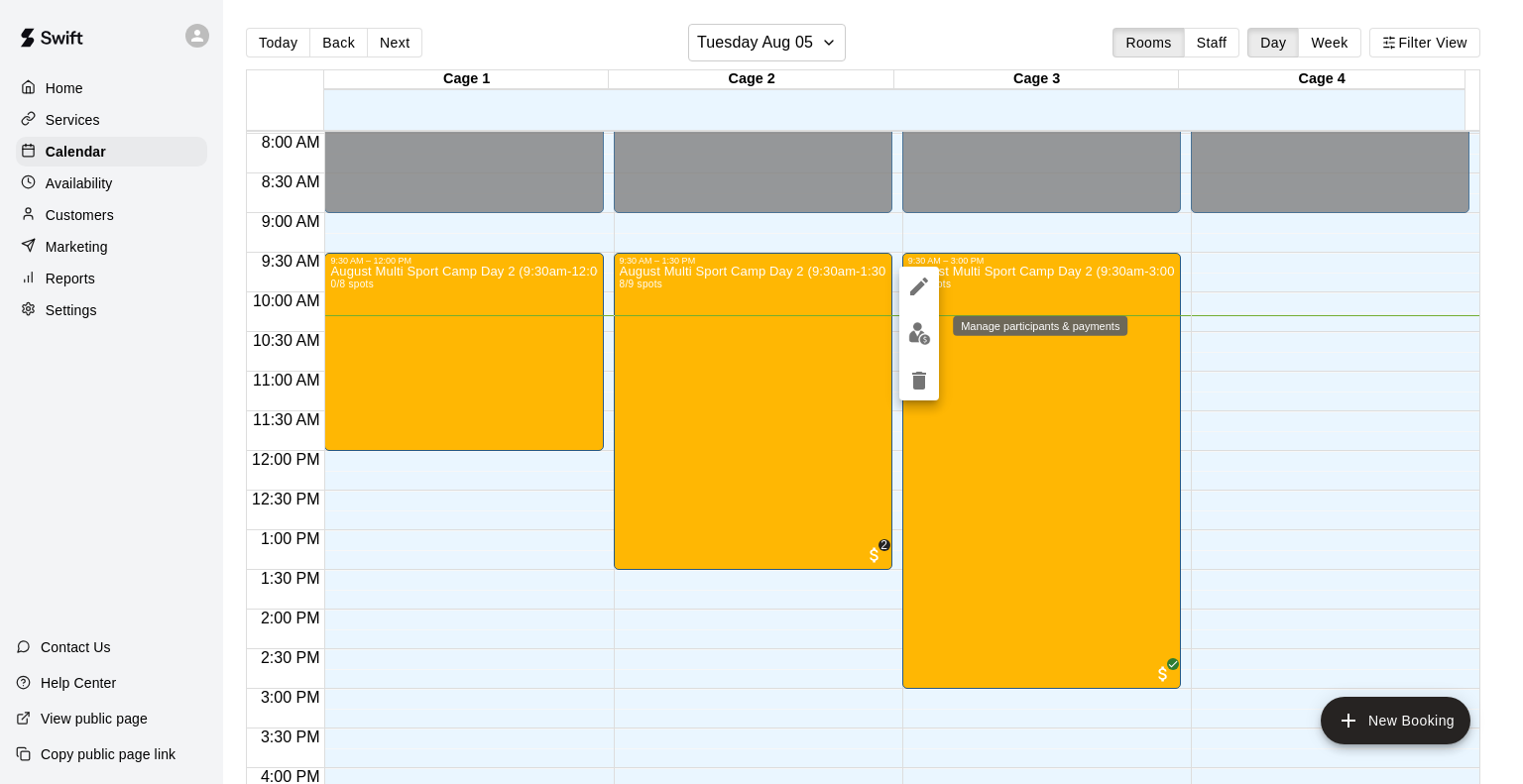 click at bounding box center (919, 333) 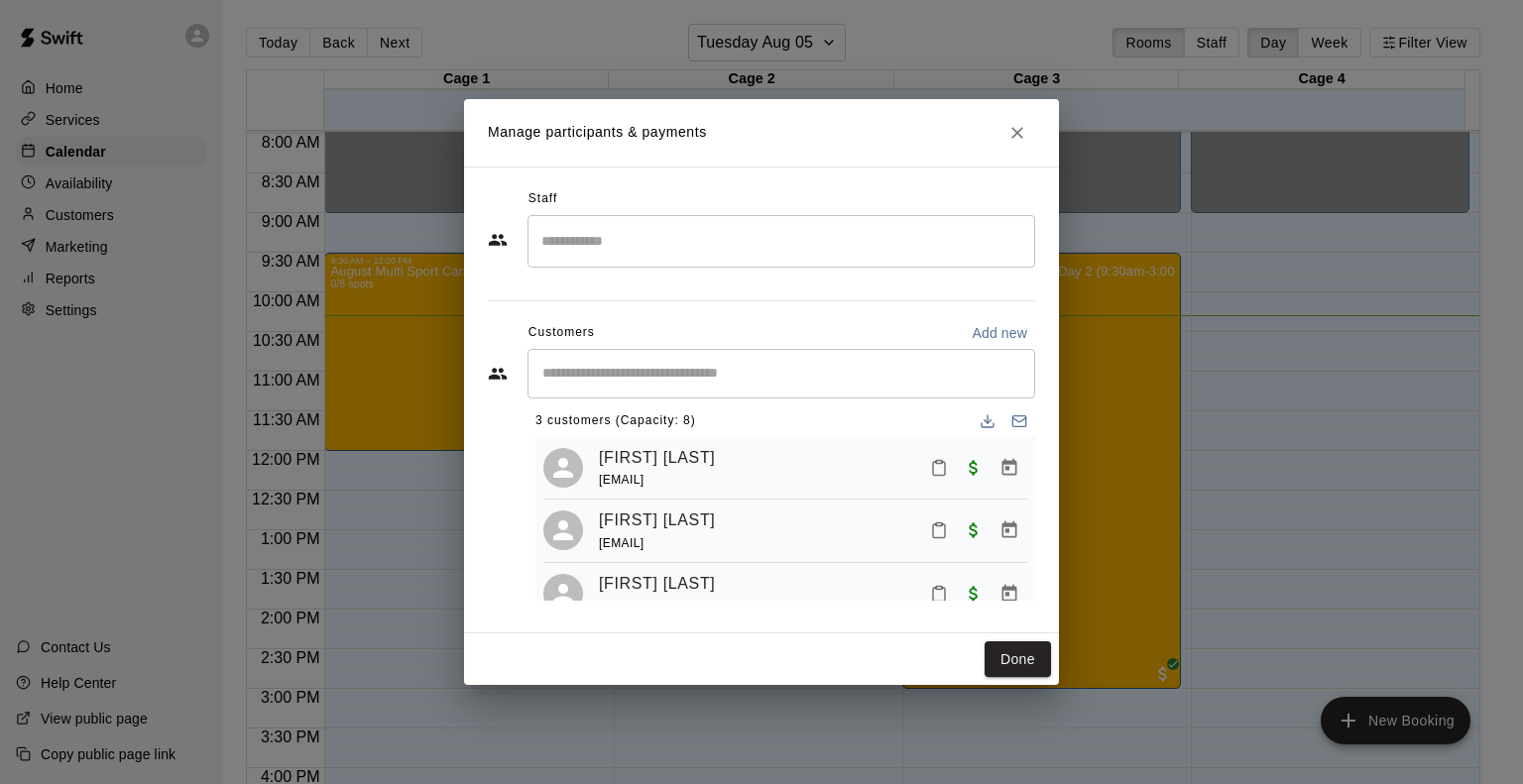 scroll, scrollTop: 55, scrollLeft: 0, axis: vertical 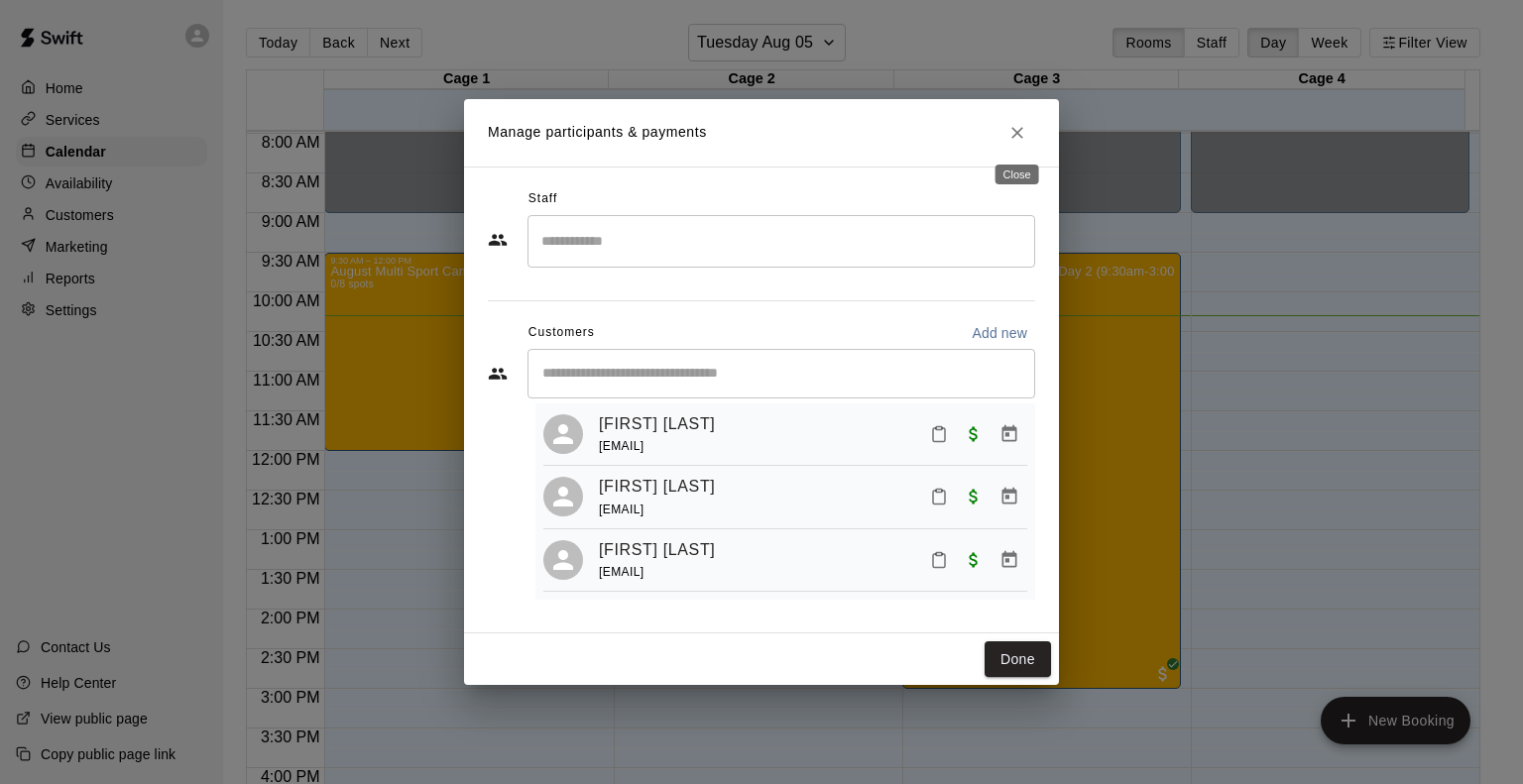 click 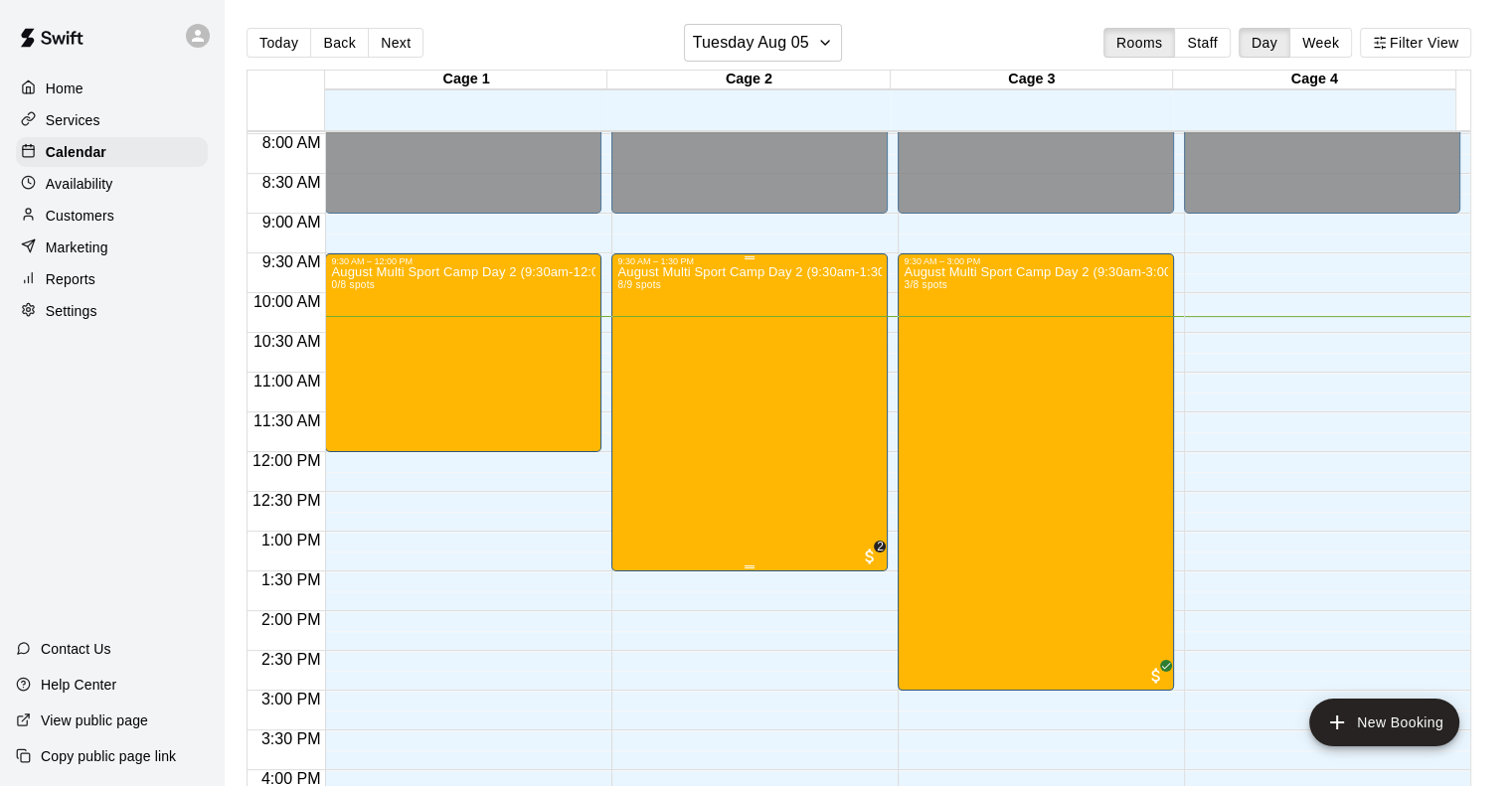 click on "August Multi Sport Camp Day 2 (9:30am-1:30pm) 8/9 spots" at bounding box center [750, 659] 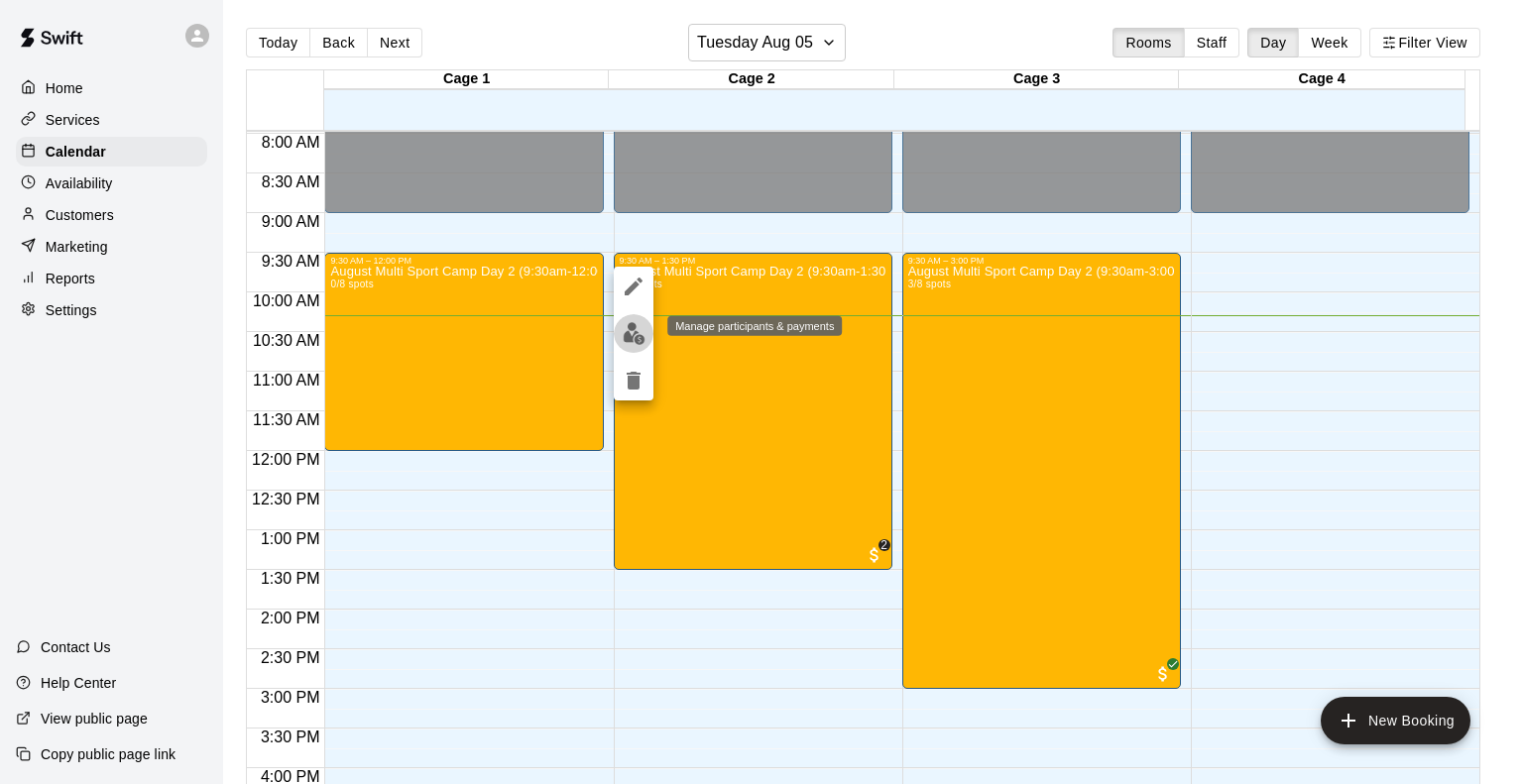 click at bounding box center [634, 333] 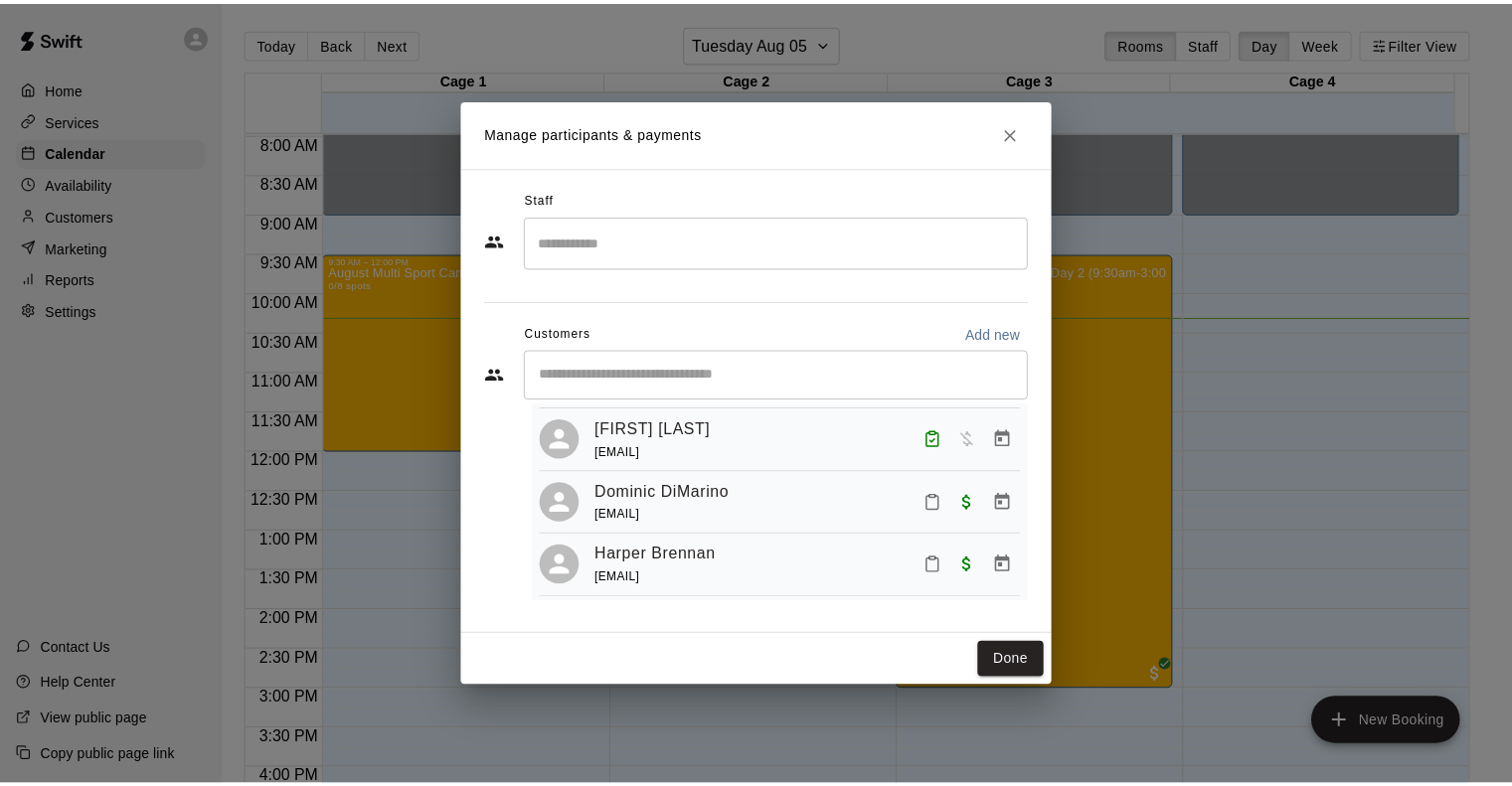 scroll, scrollTop: 199, scrollLeft: 0, axis: vertical 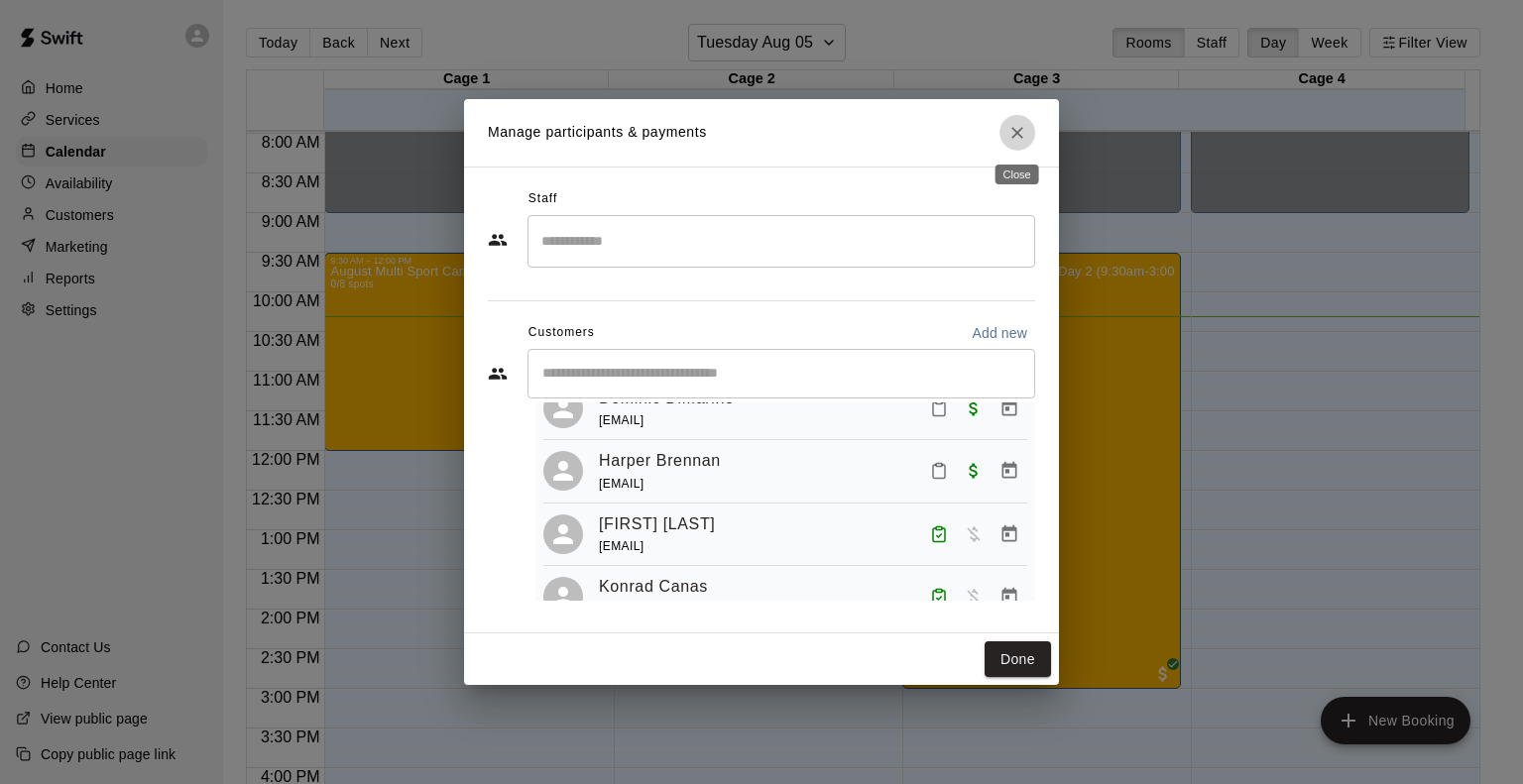 click at bounding box center (1017, 133) 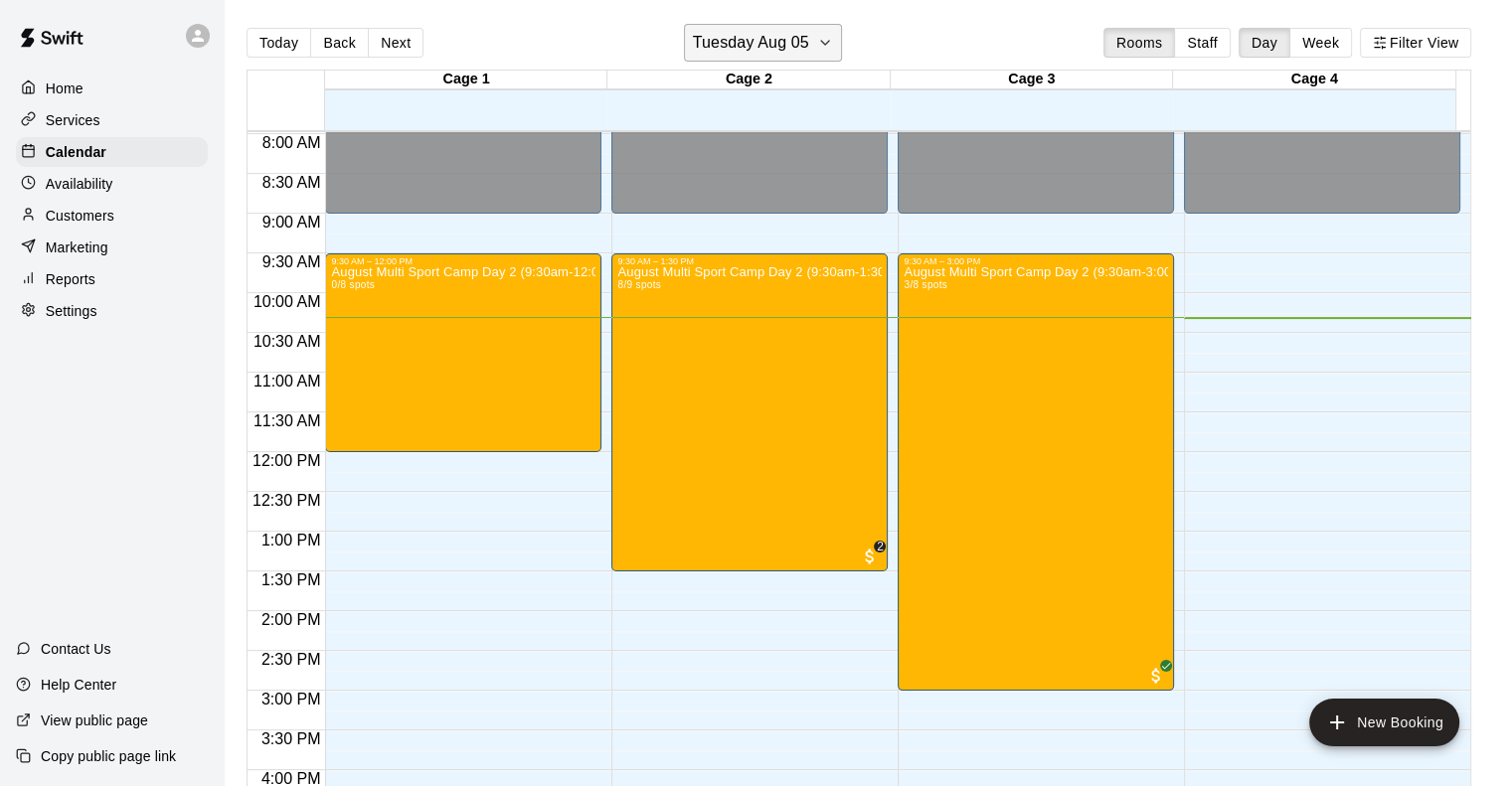 click on "Tuesday Aug 05" at bounding box center (751, 43) 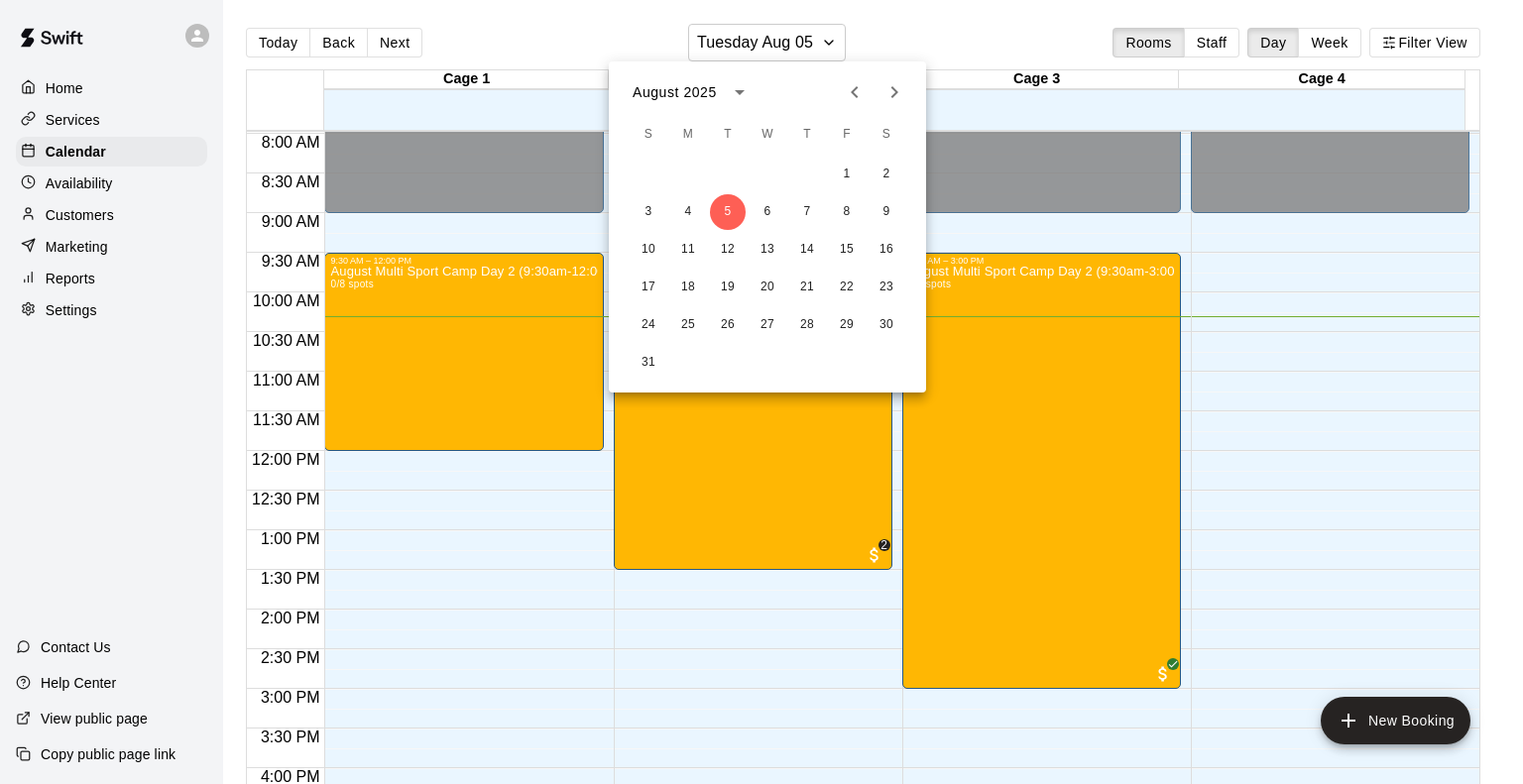 click at bounding box center [762, 392] 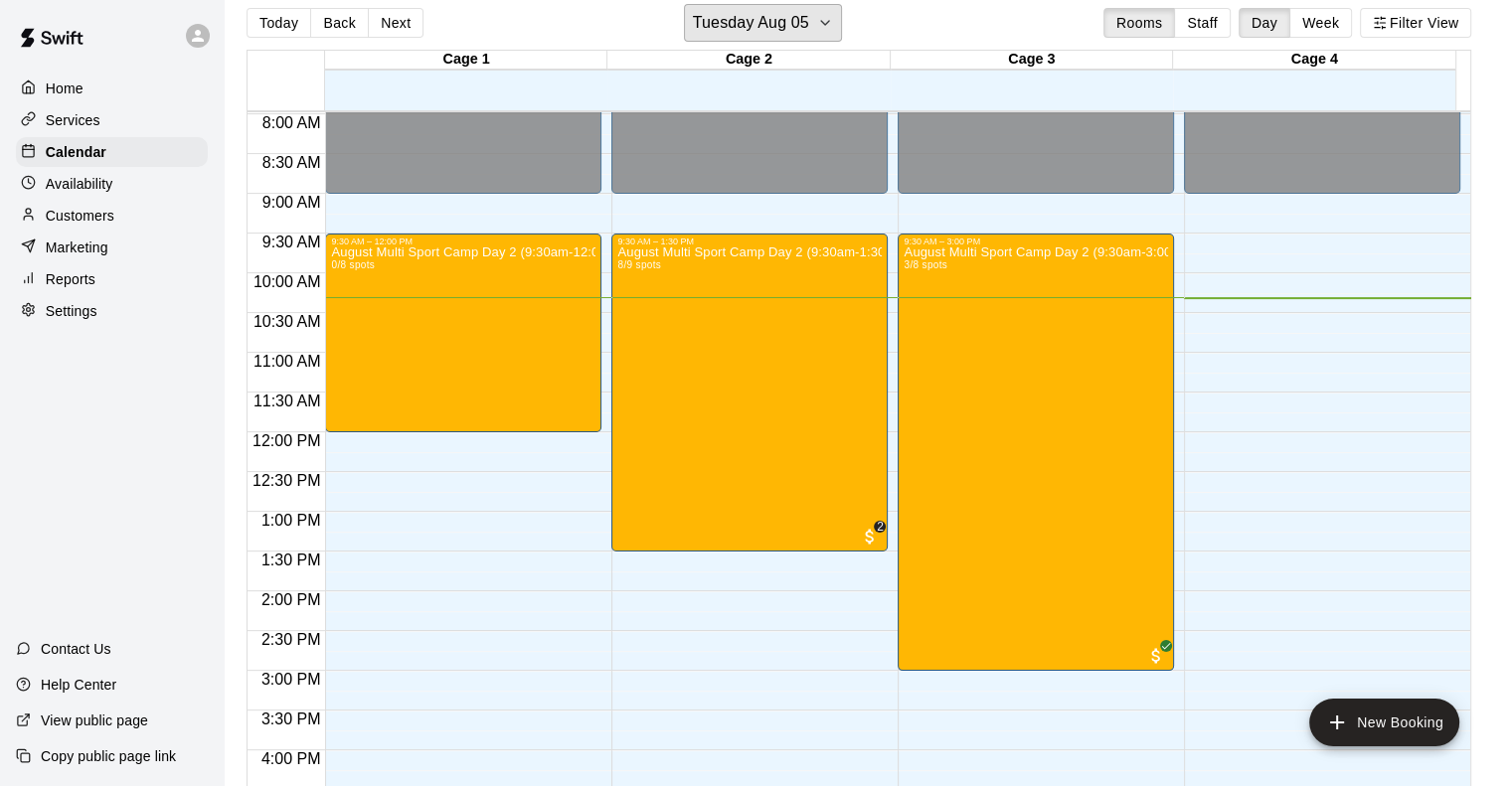 scroll, scrollTop: 32, scrollLeft: 0, axis: vertical 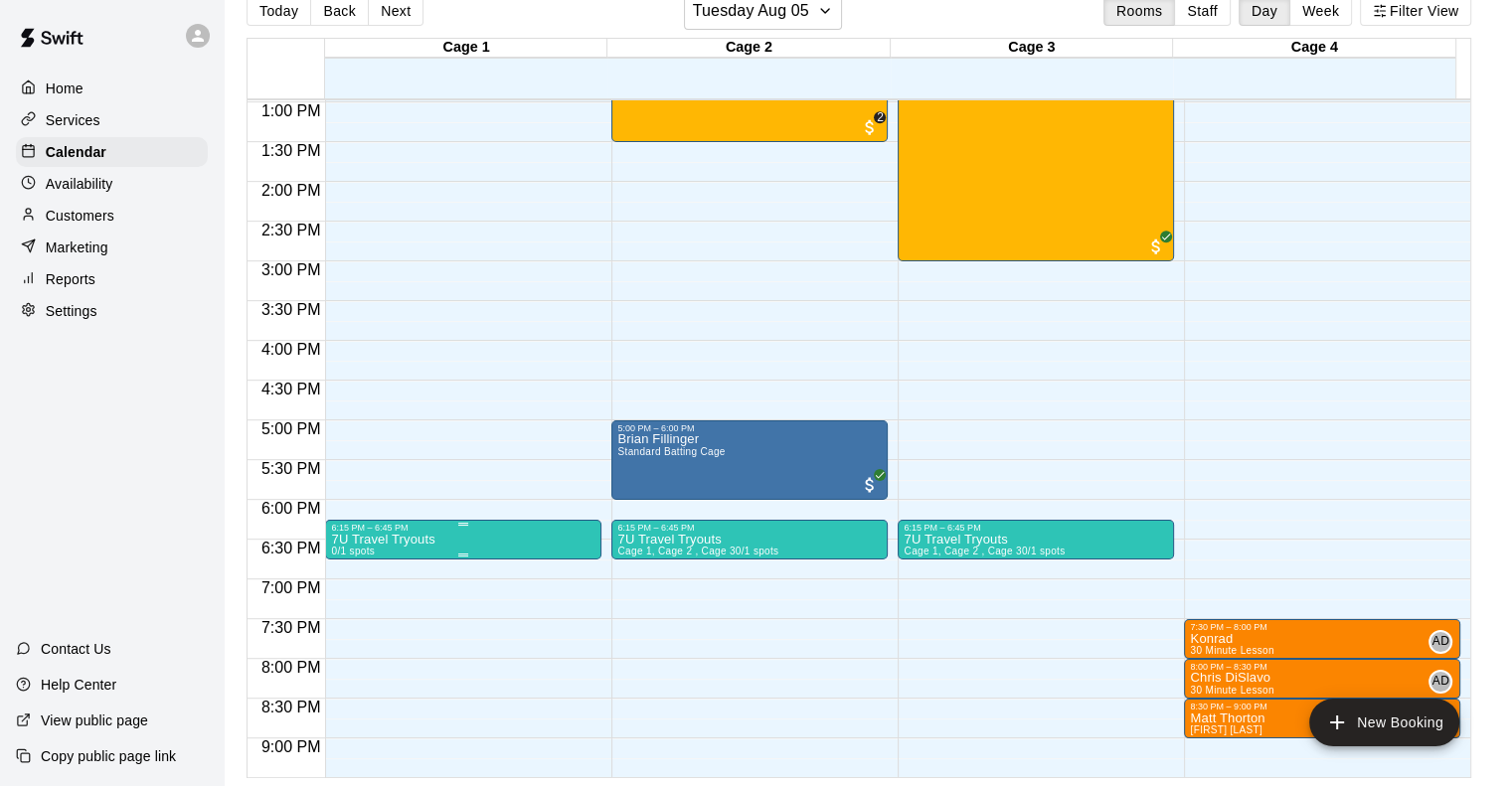 click on "6:15 PM – 6:45 PM" at bounding box center (463, 528) 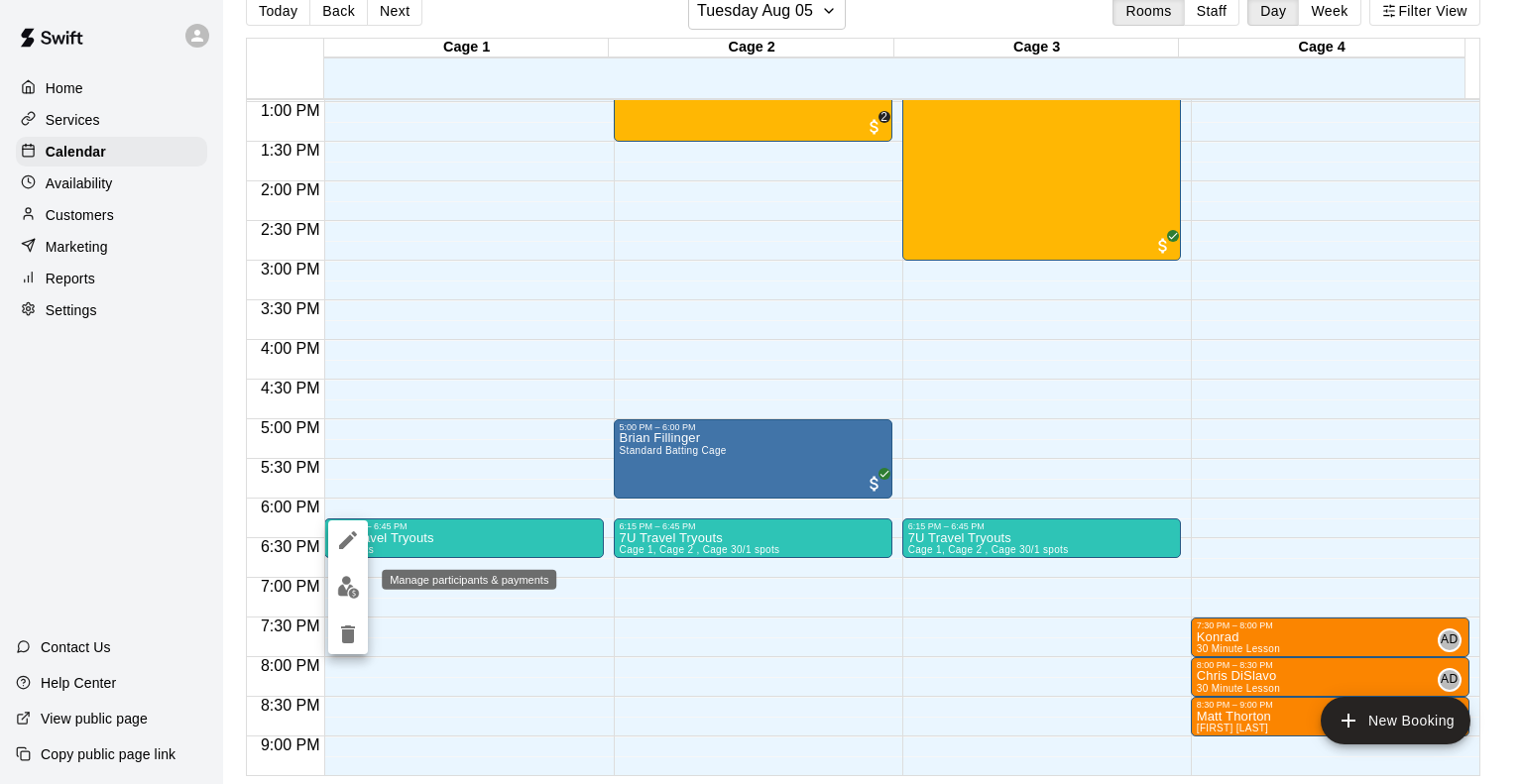 click at bounding box center (348, 587) 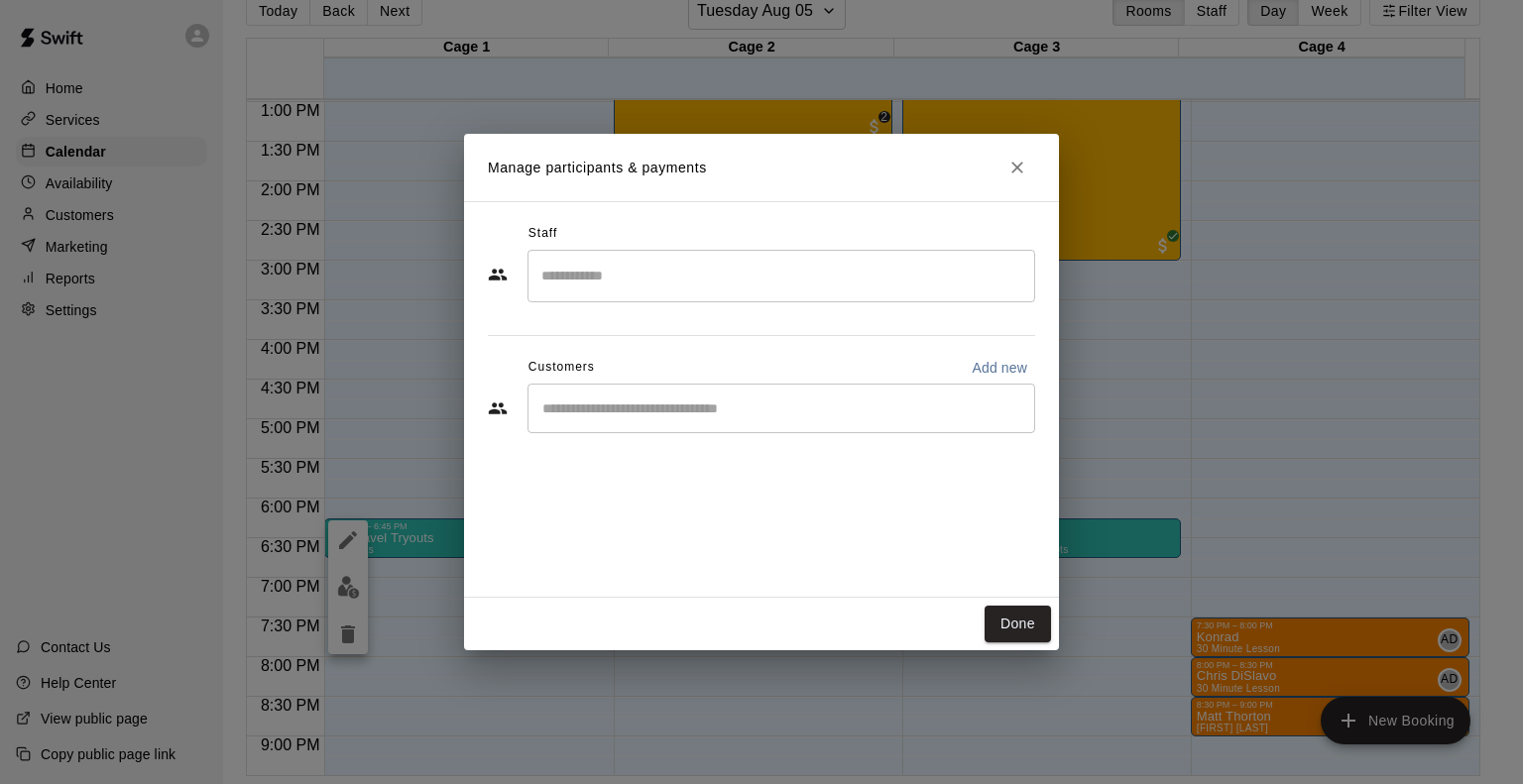 click at bounding box center (781, 276) 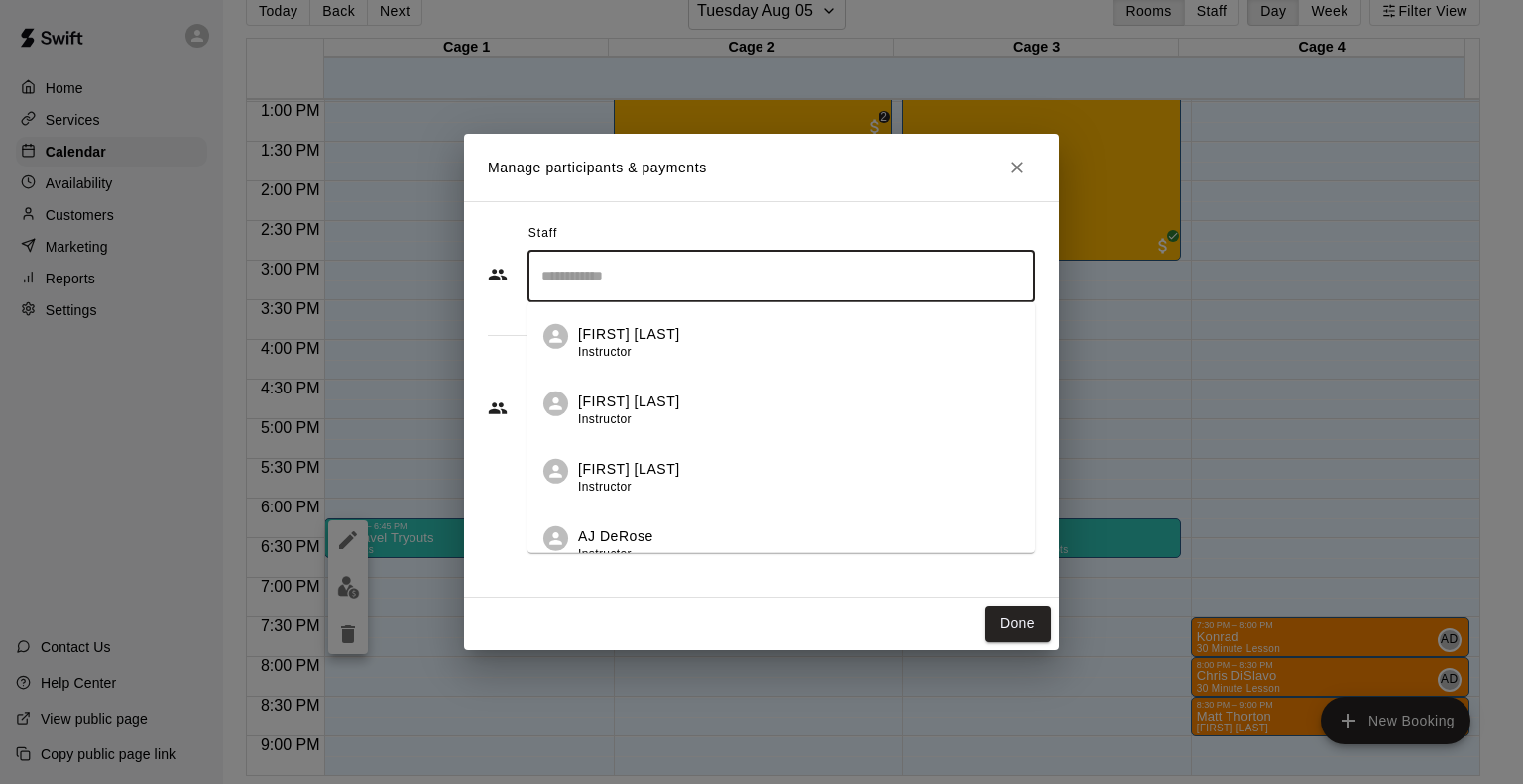 click on "Staff ​ Tom LoCascio Instructor Nic Luc Instructor Jack Puvogel Instructor AJ DeRose Instructor Tom Reusch Staff Charlie DiMarino Admin Andrew DeRose Admin Glenn  Riebling Owner Customers Add new ​" at bounding box center (762, 335) 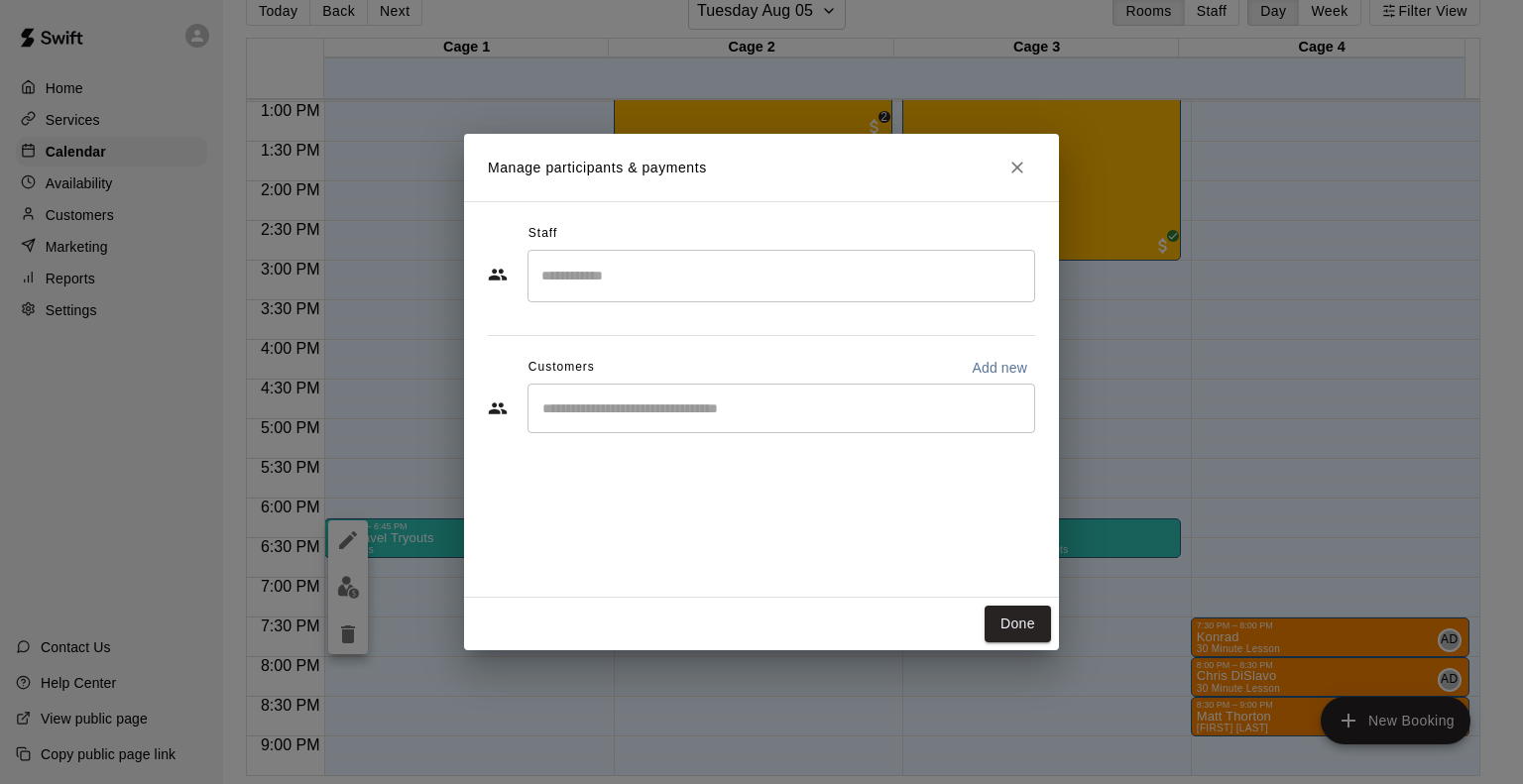 click at bounding box center [781, 408] 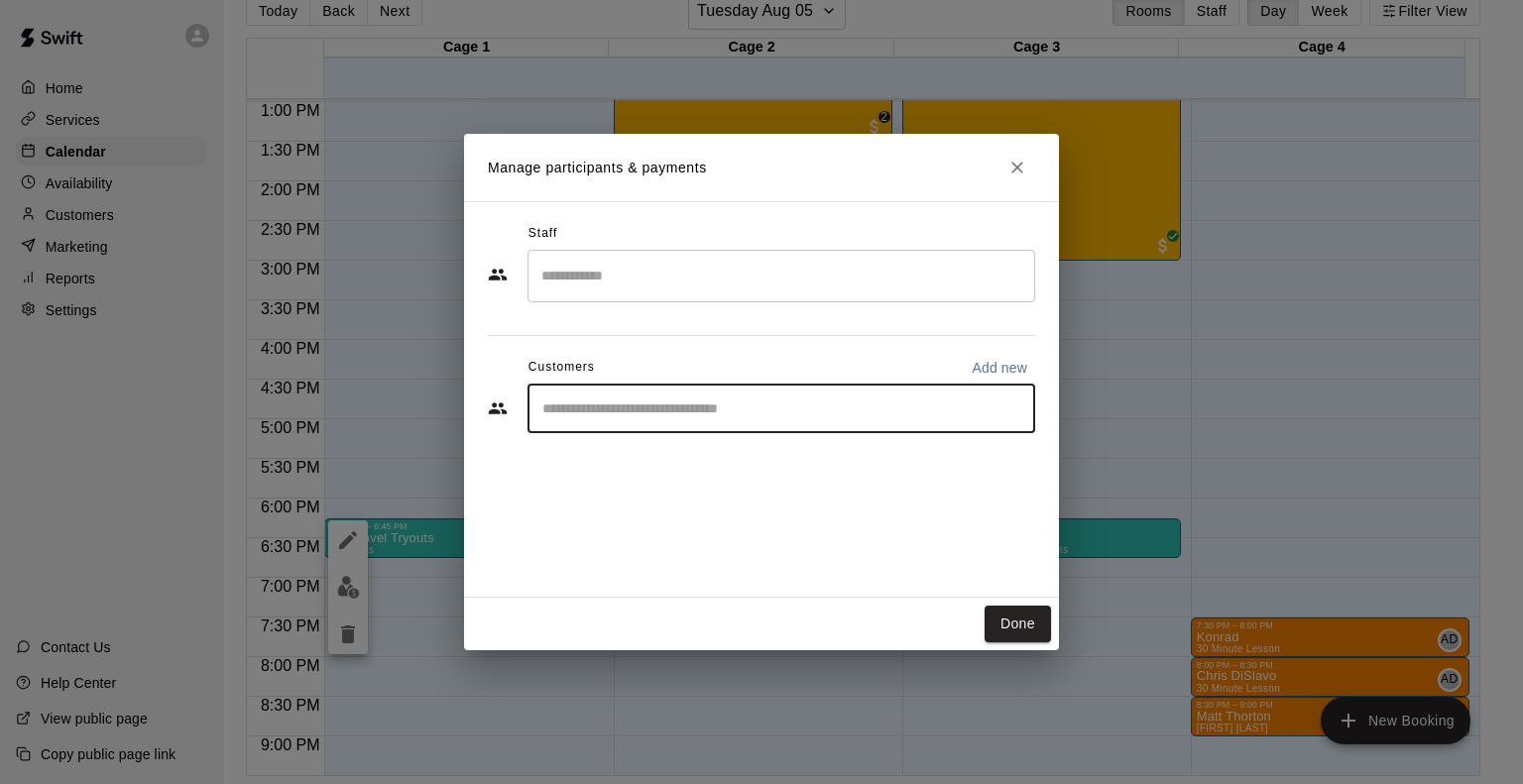 click on "Add new" at bounding box center [999, 368] 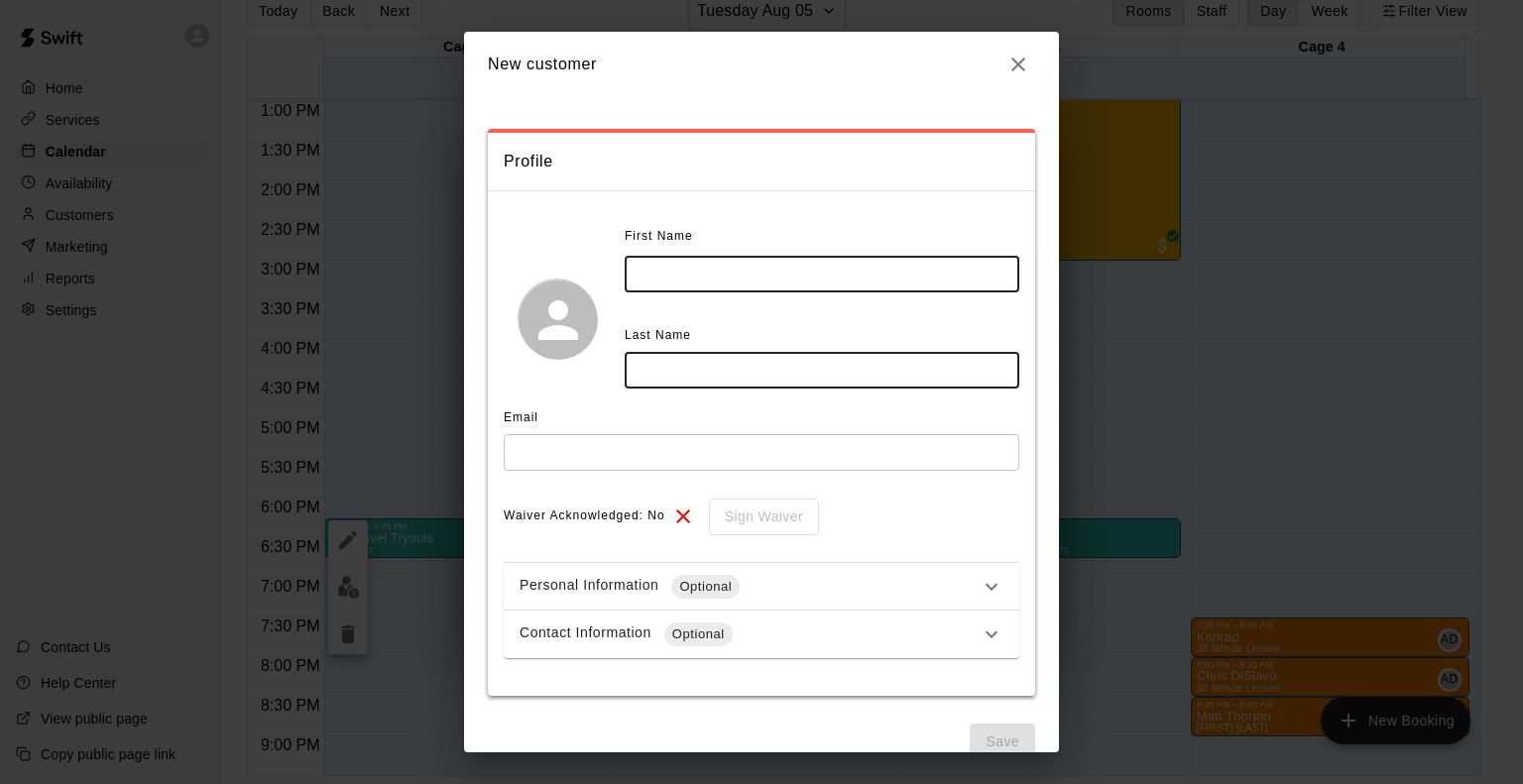 click at bounding box center (822, 274) 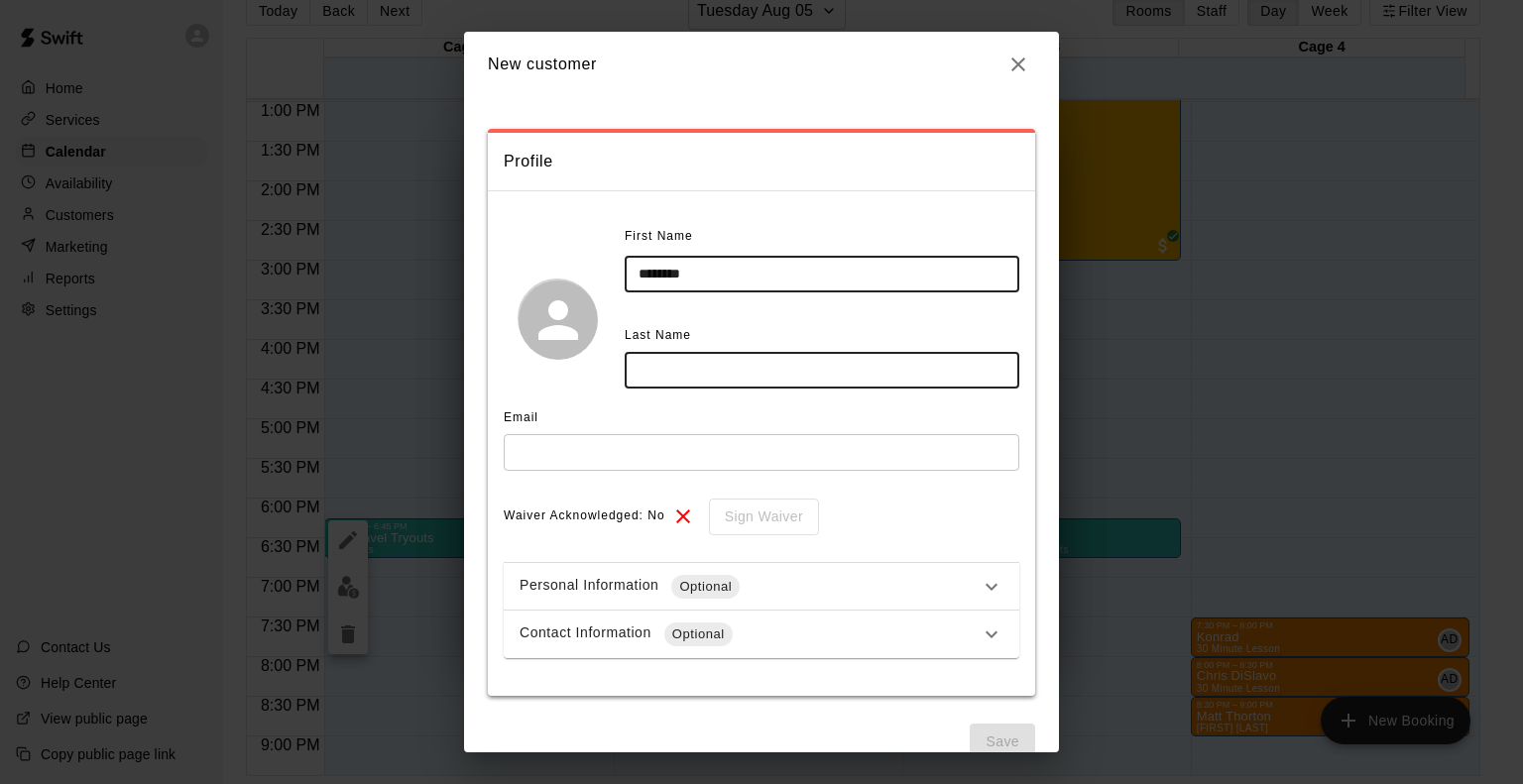 type on "********" 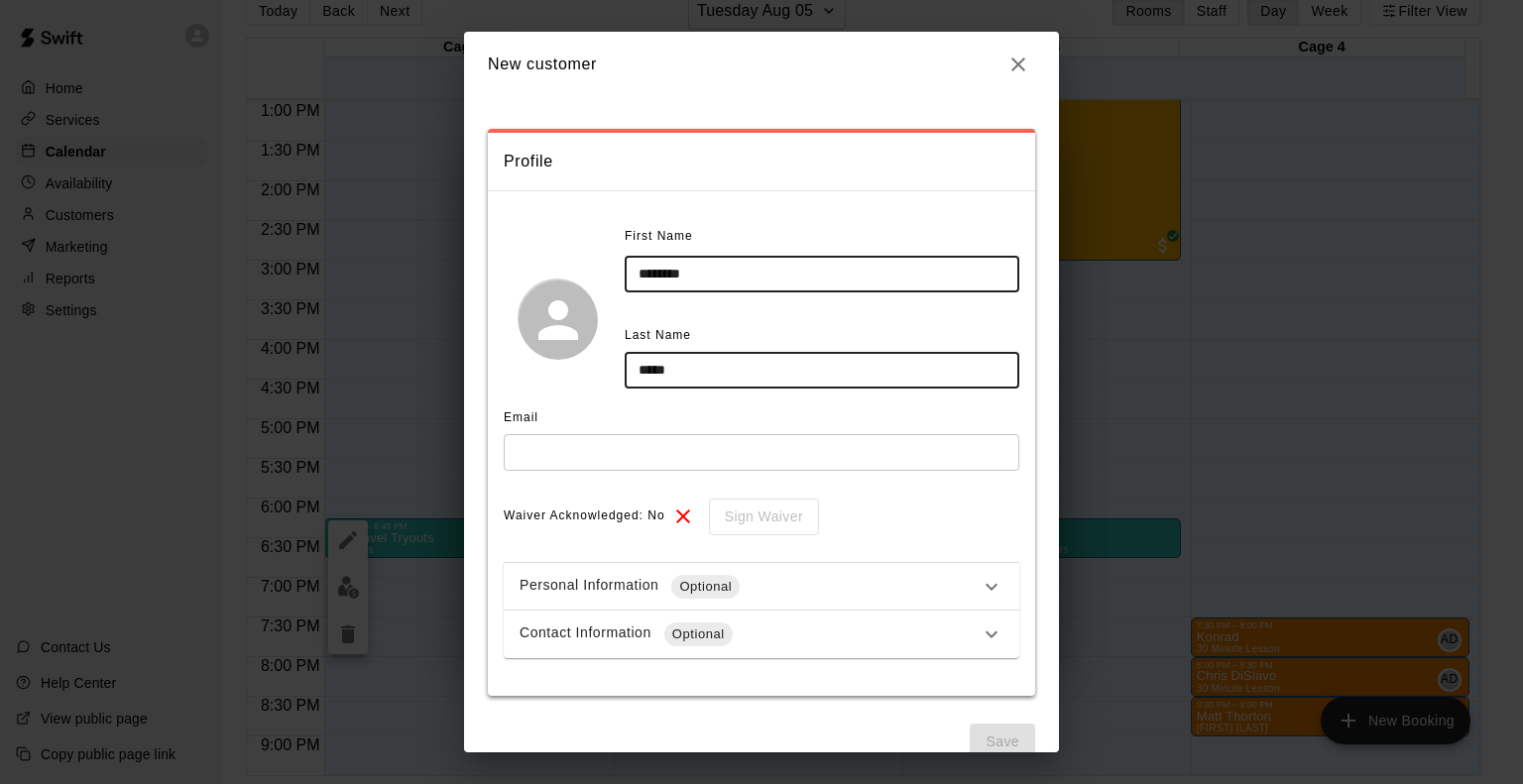 type on "*****" 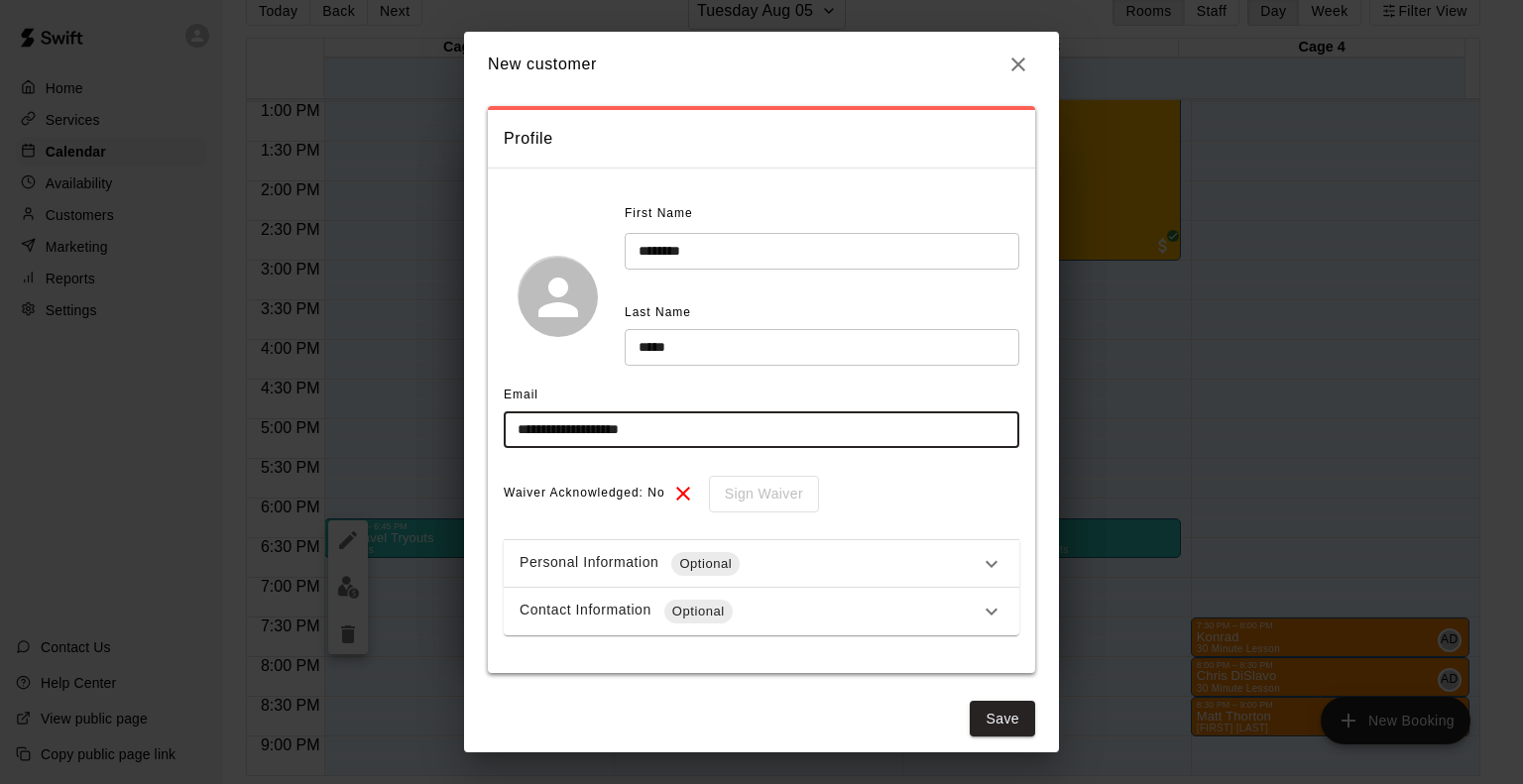 scroll, scrollTop: 34, scrollLeft: 0, axis: vertical 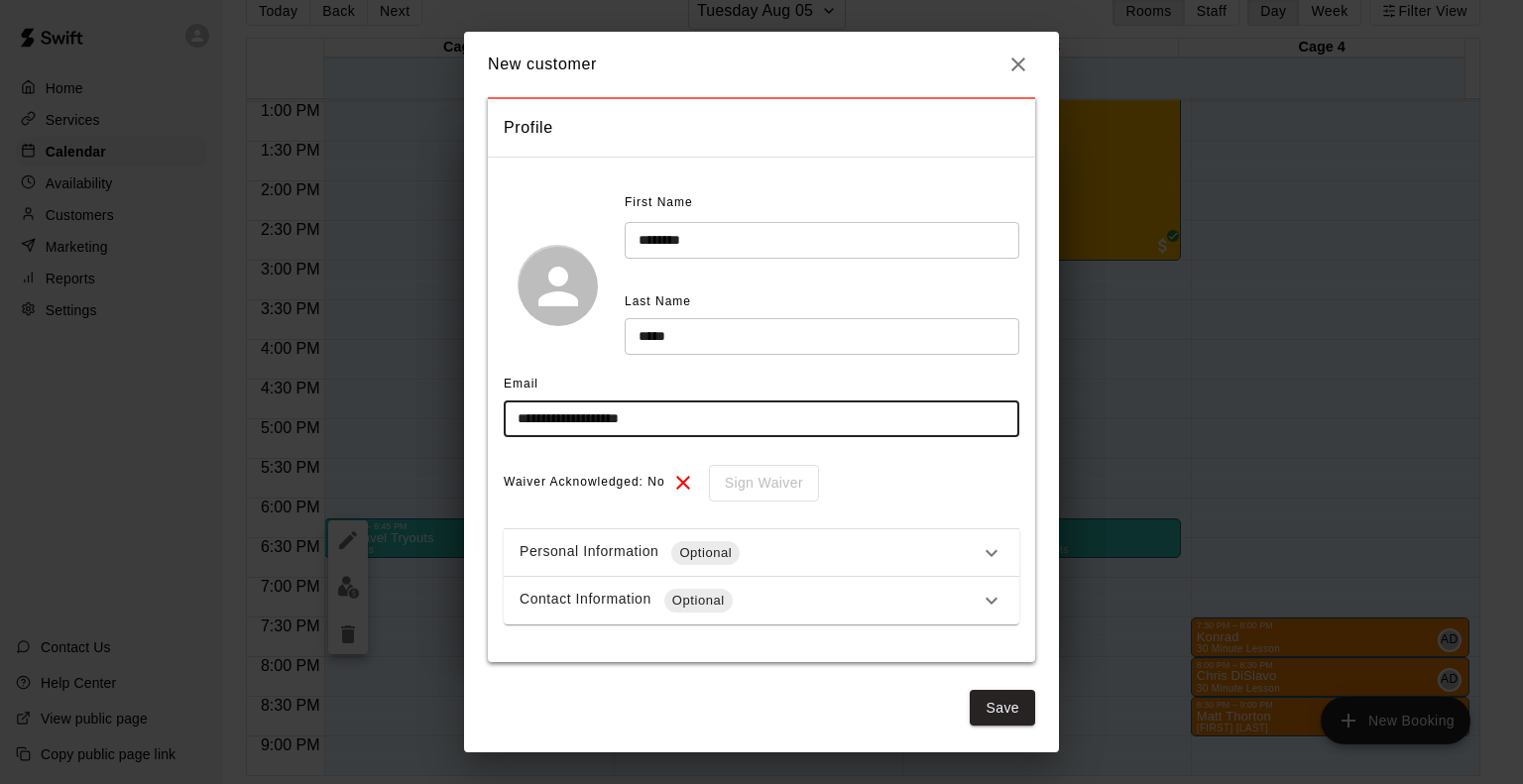 type on "**********" 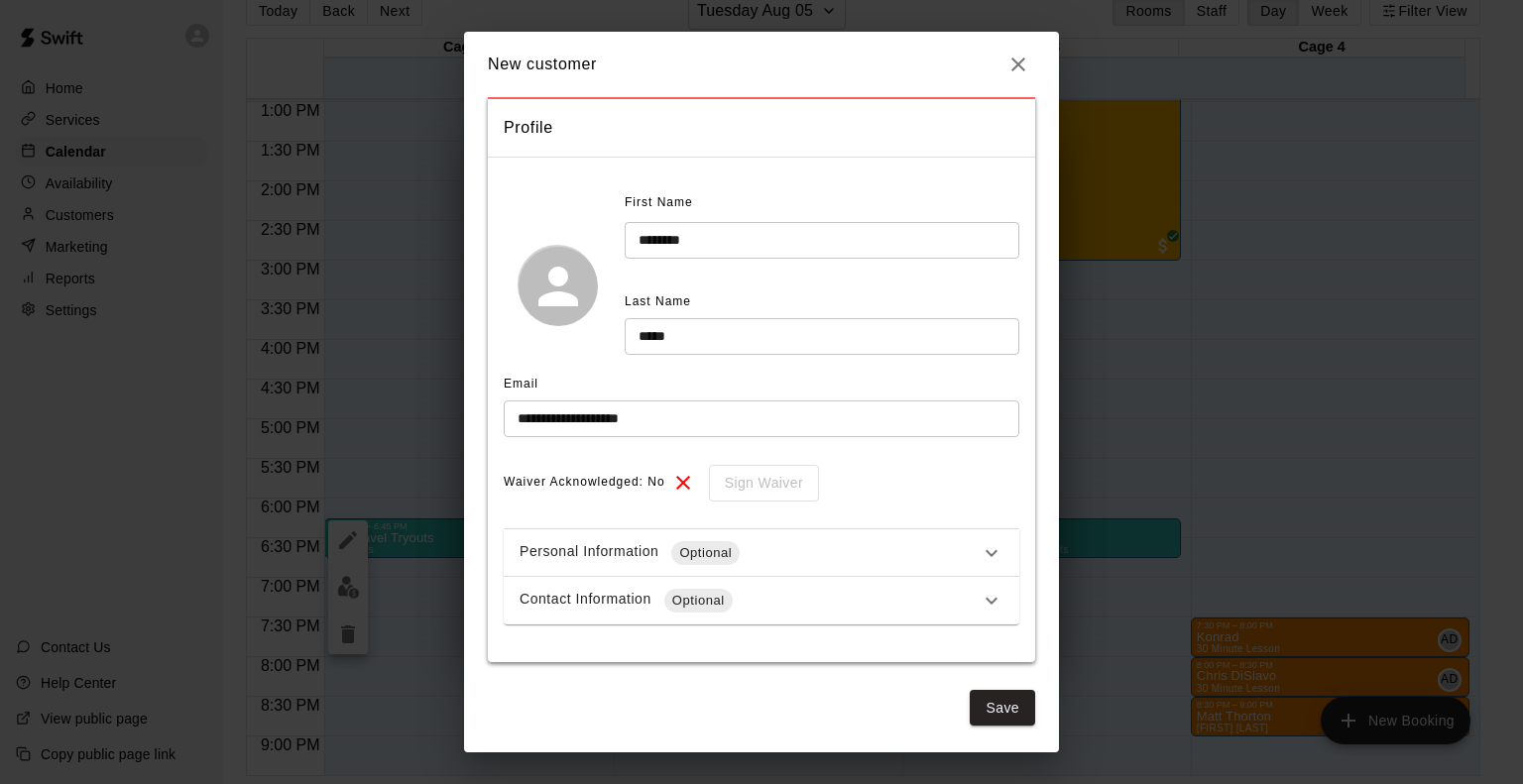 click on "Personal Information Optional" at bounding box center [750, 553] 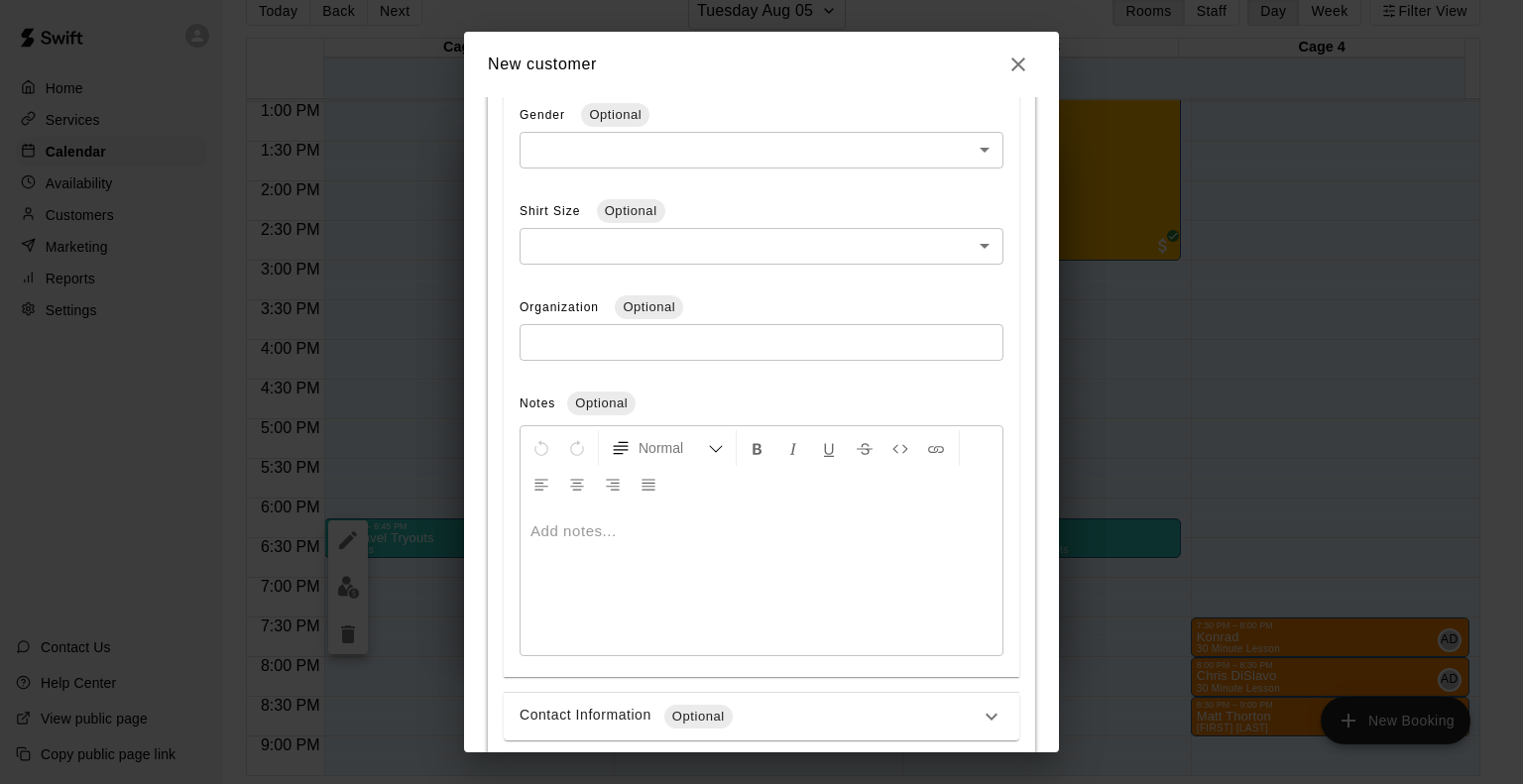 scroll, scrollTop: 777, scrollLeft: 0, axis: vertical 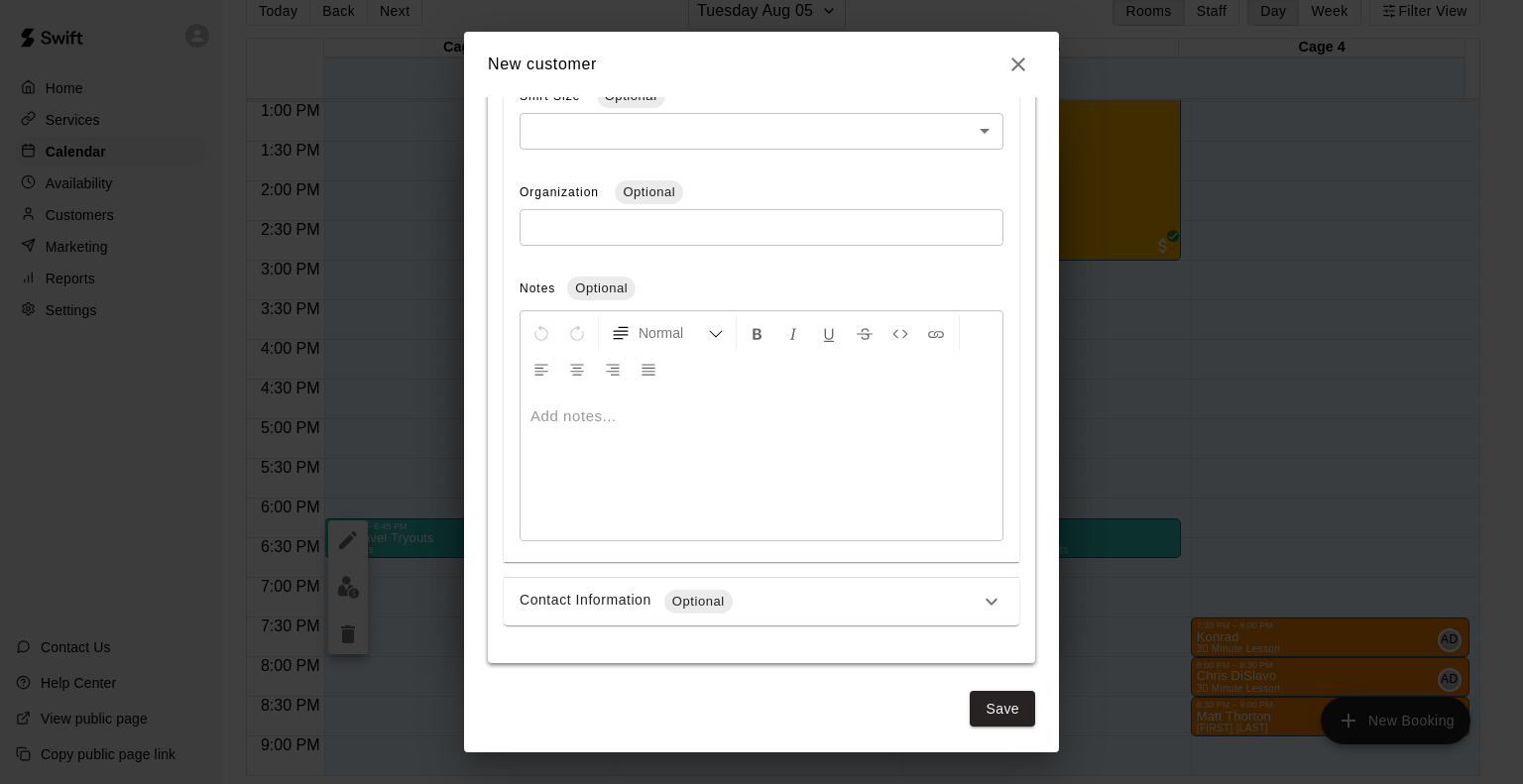 click on "Contact Information Optional" at bounding box center [750, 602] 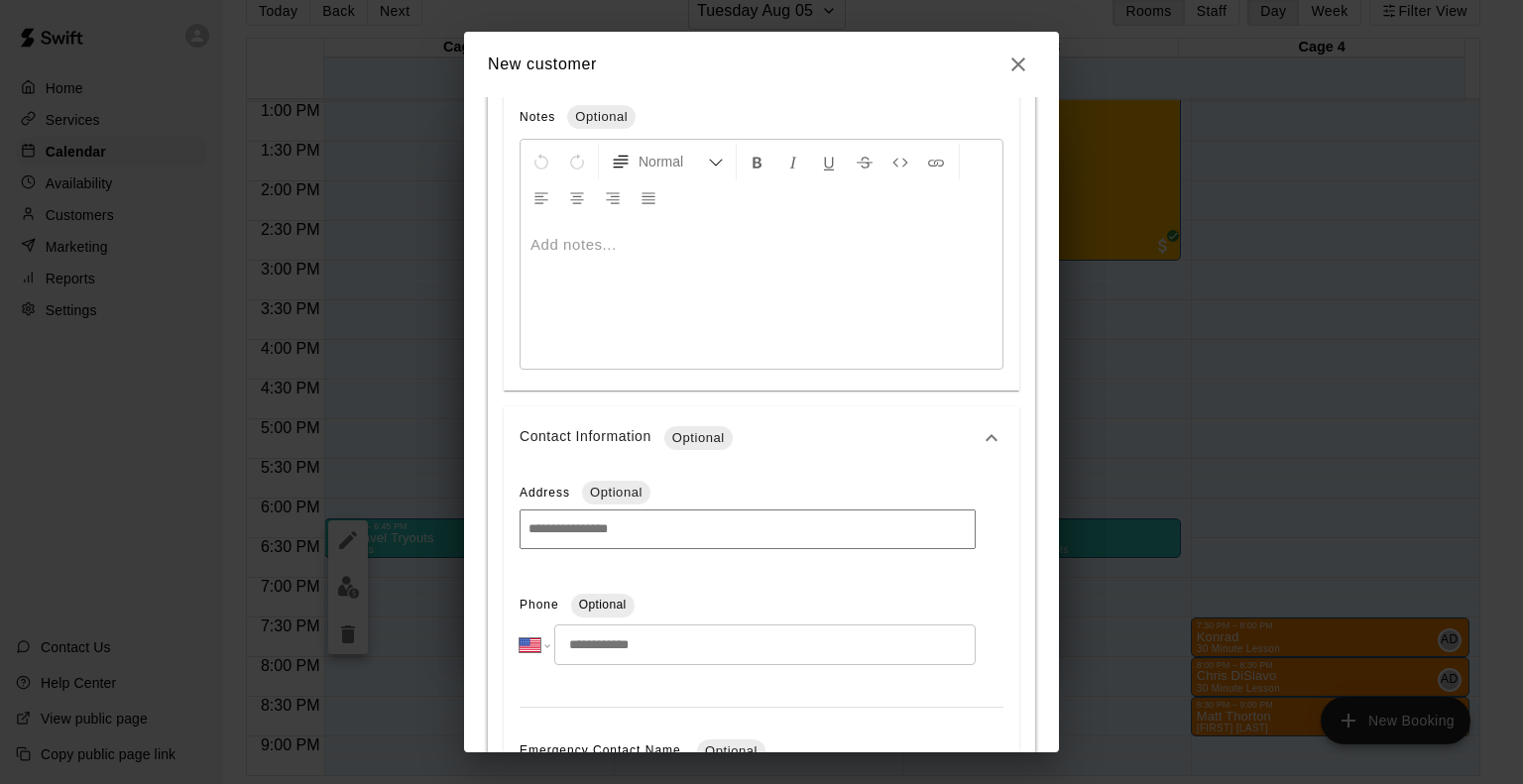 scroll, scrollTop: 975, scrollLeft: 0, axis: vertical 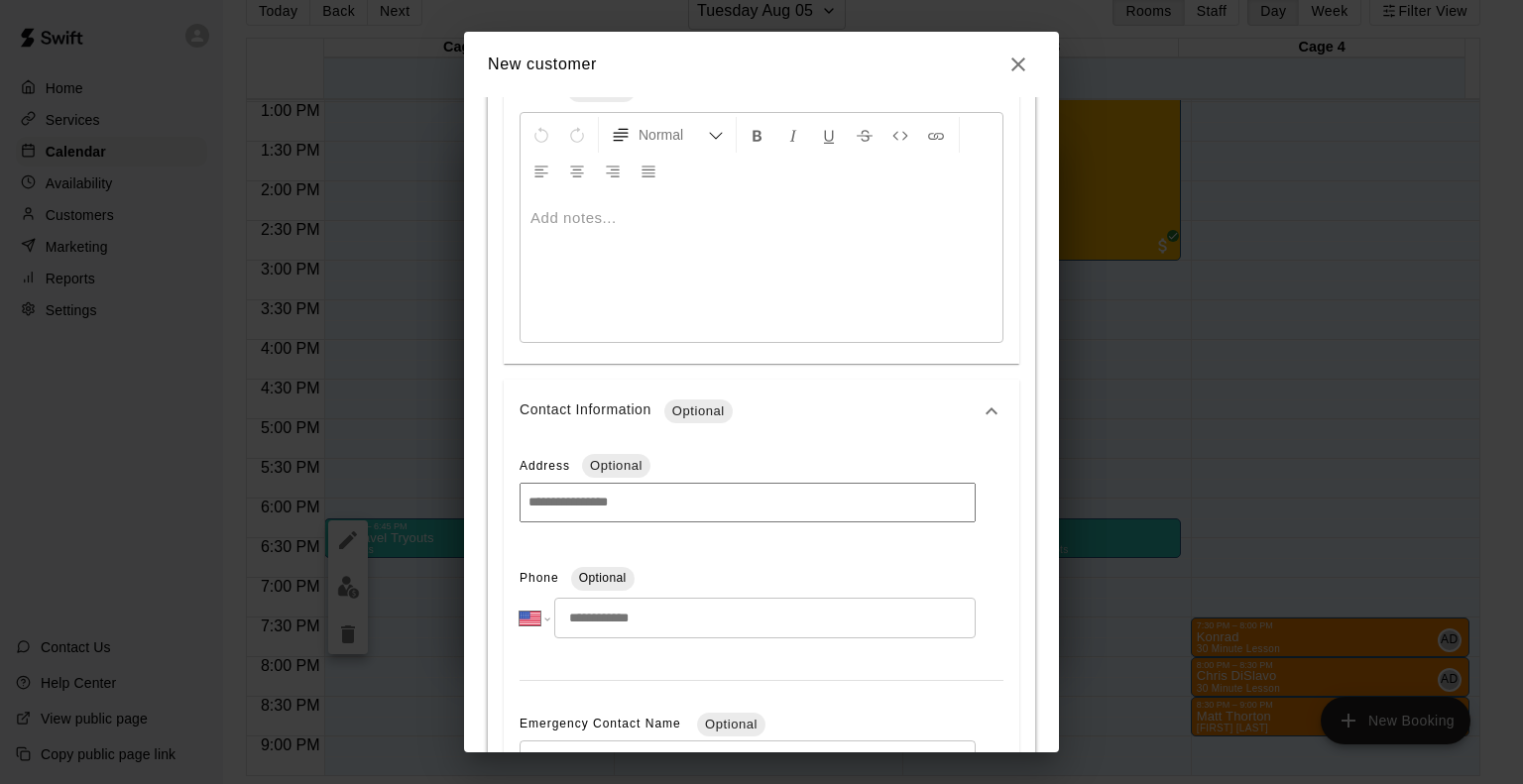 click at bounding box center (764, 617) 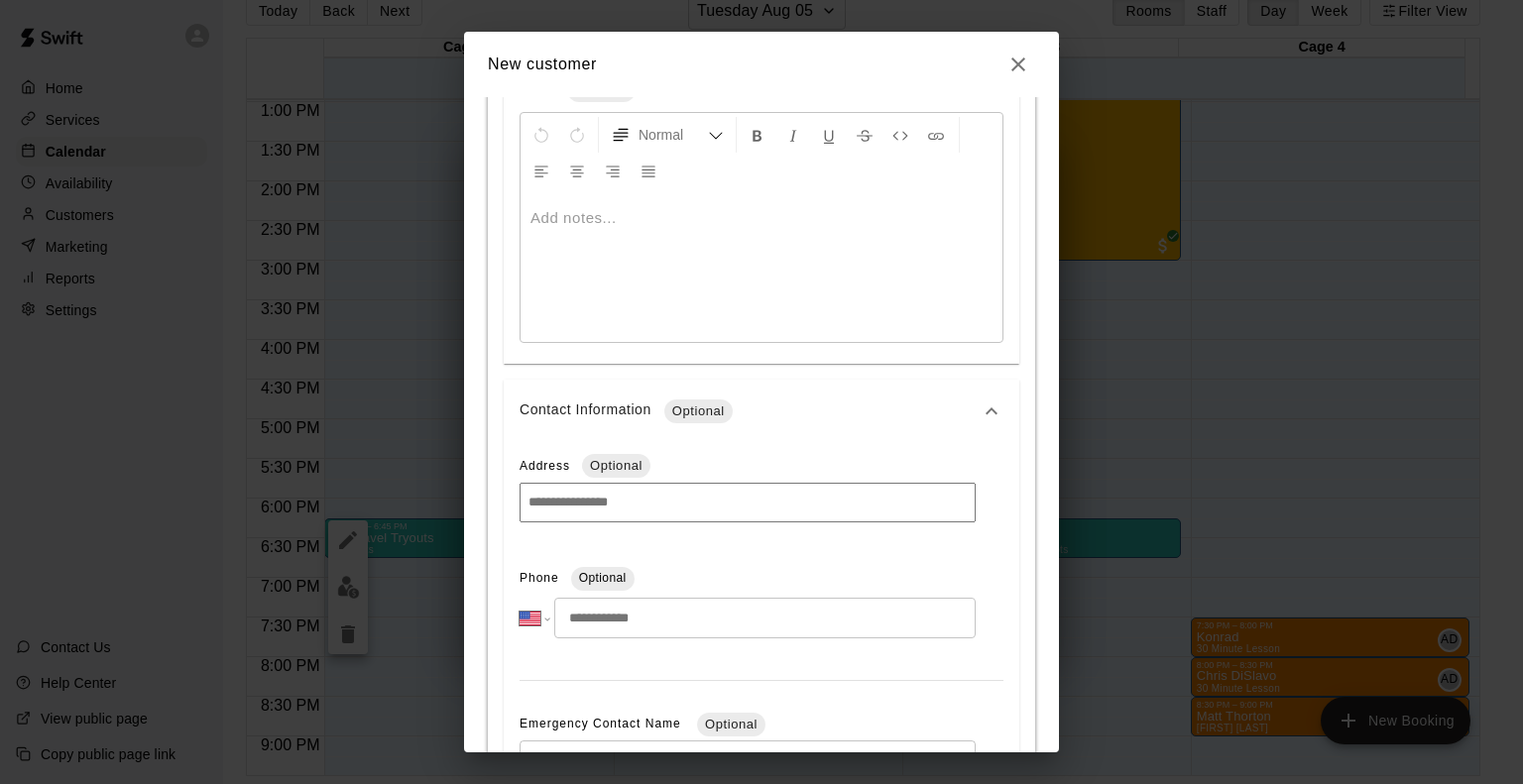 scroll, scrollTop: 1401, scrollLeft: 0, axis: vertical 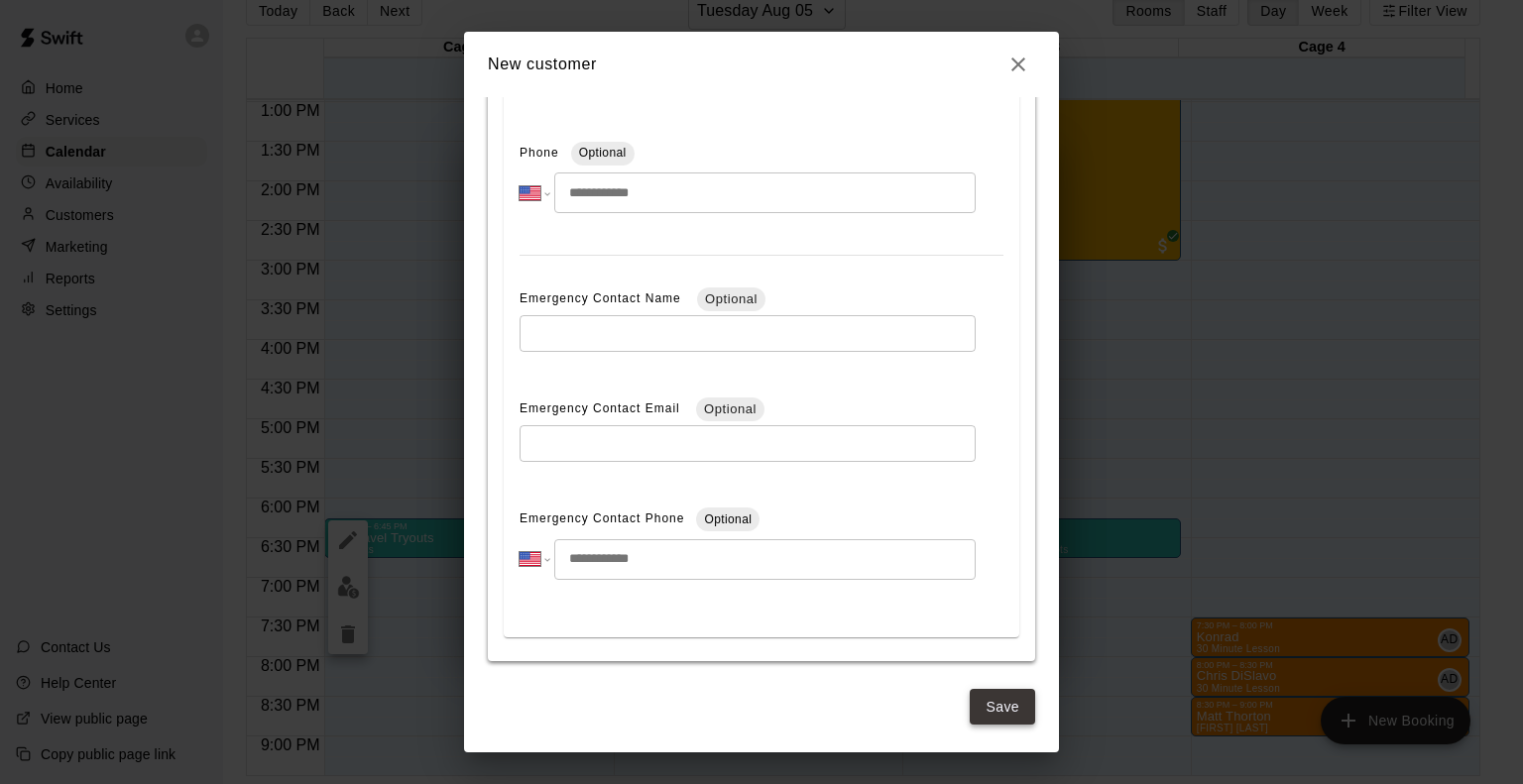 click on "Save" at bounding box center [1002, 707] 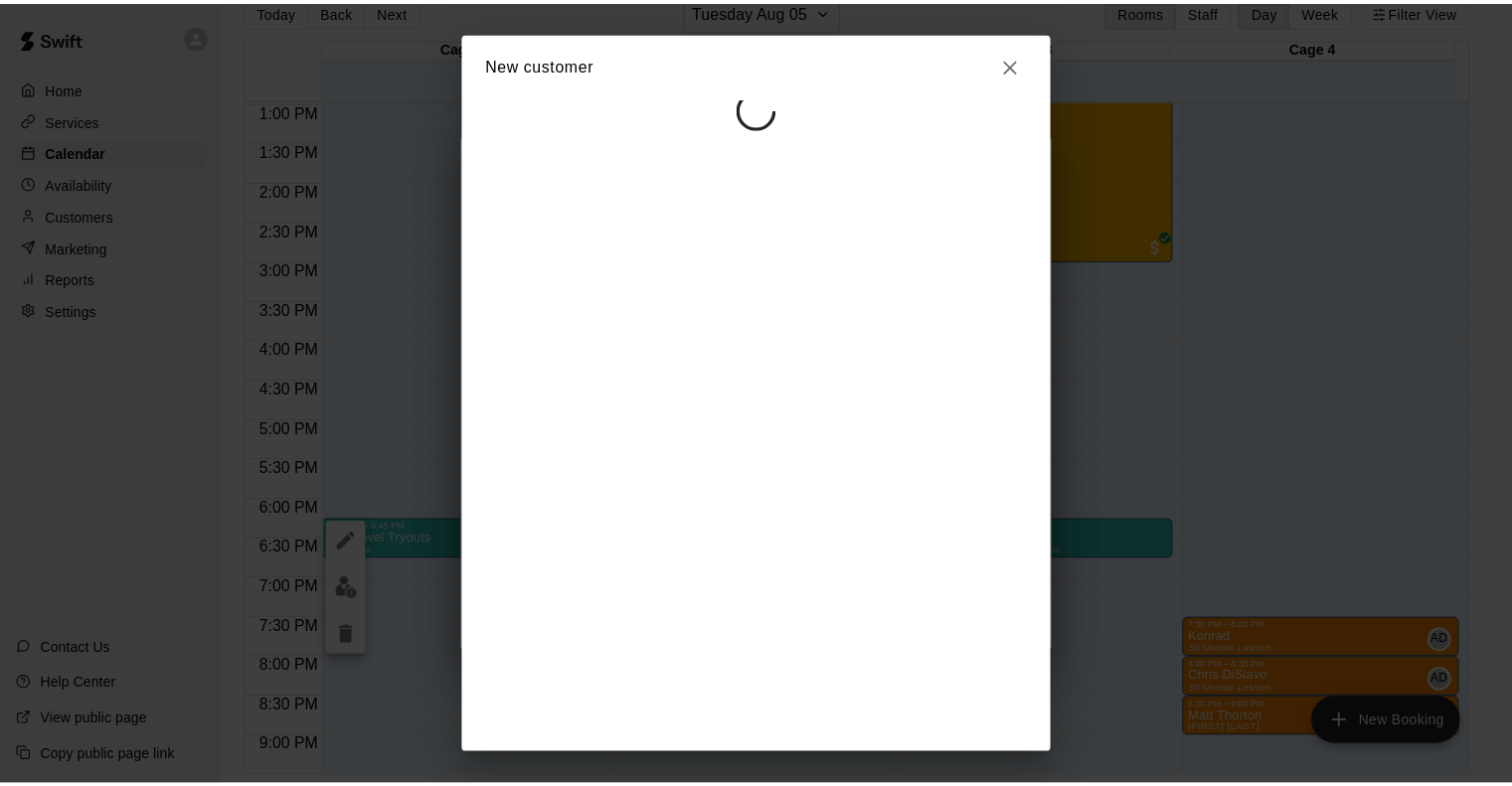 scroll, scrollTop: 0, scrollLeft: 0, axis: both 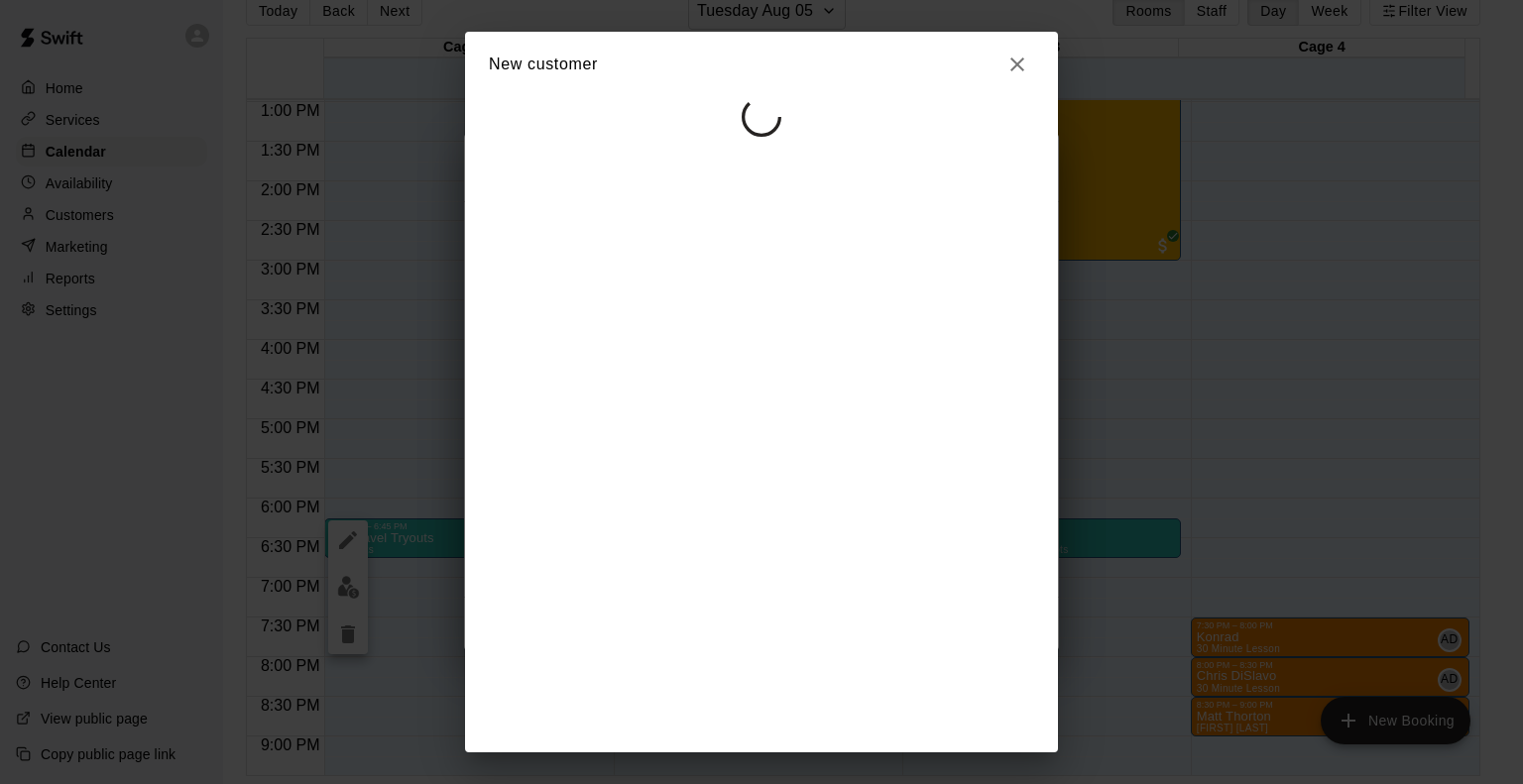 select on "**" 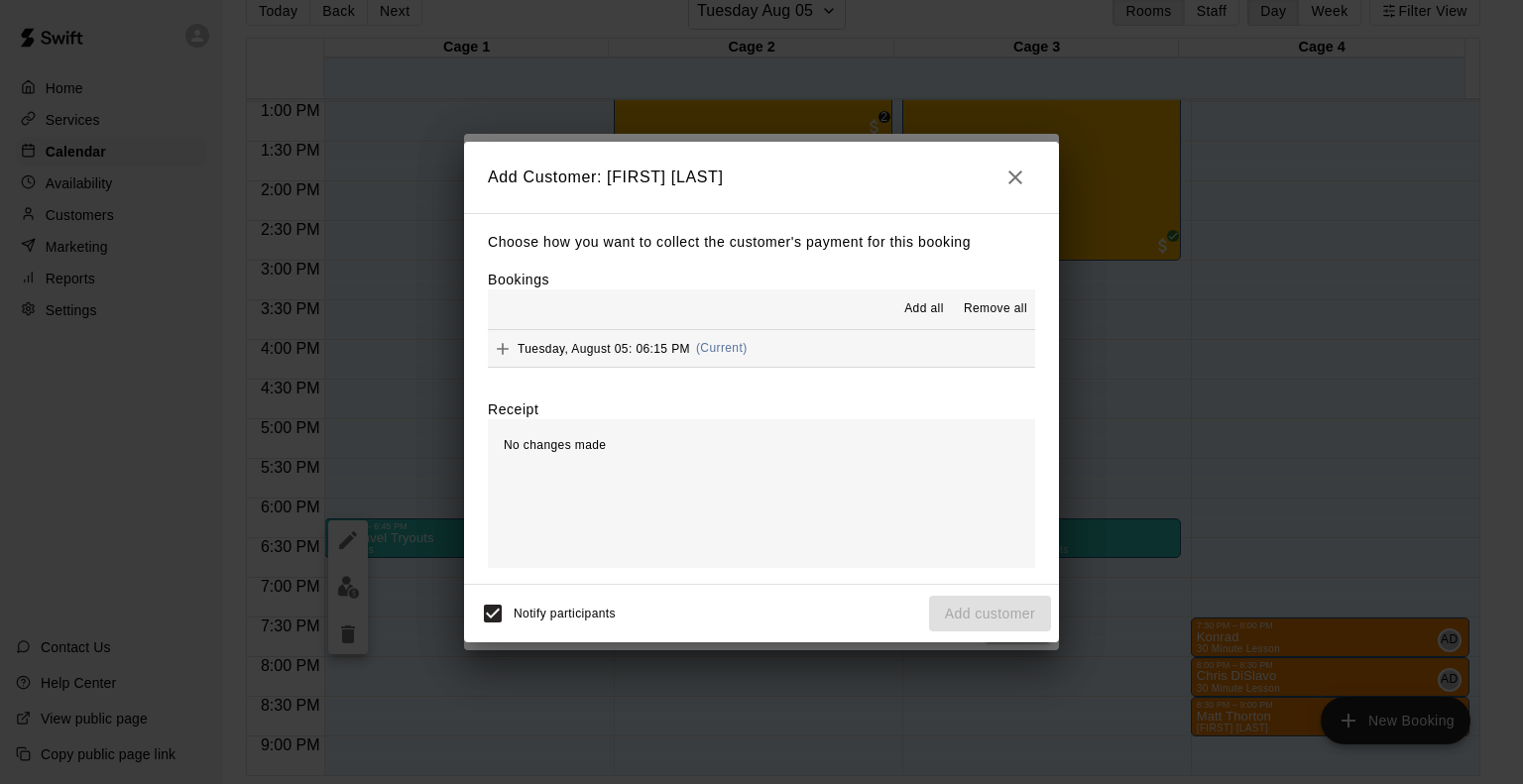 click on "Tuesday, August 05: 06:15 PM" at bounding box center [604, 348] 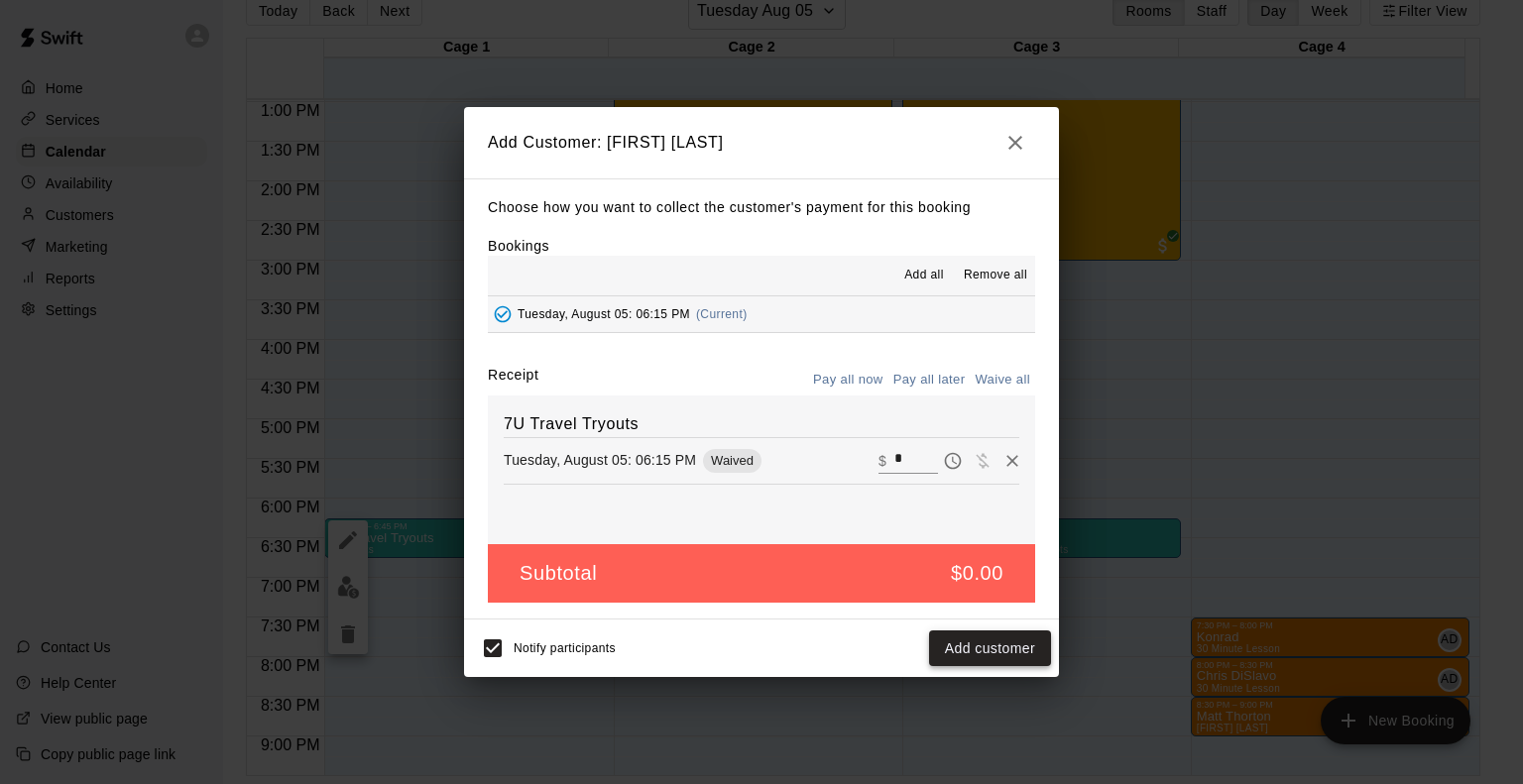 click on "Add customer" at bounding box center (990, 648) 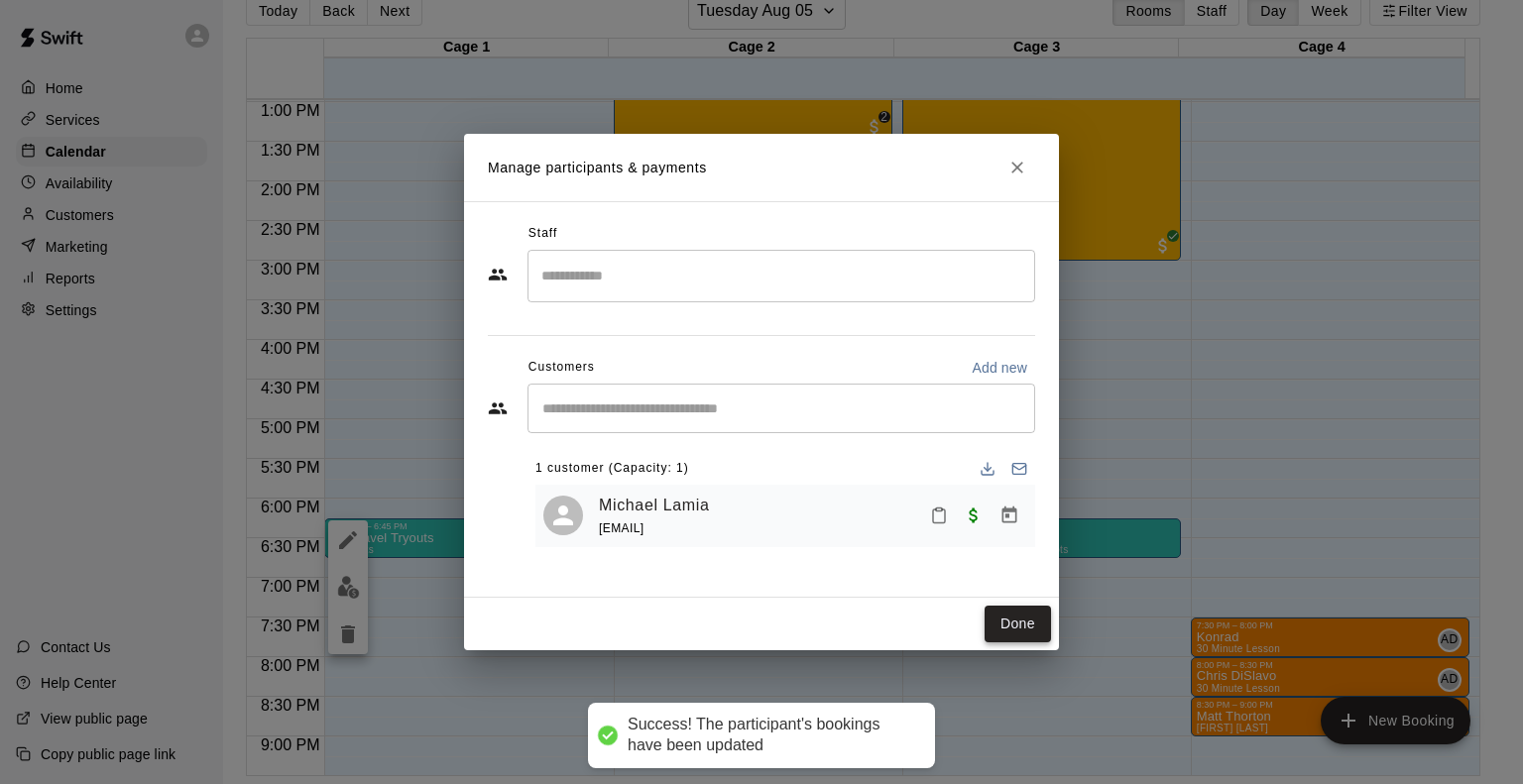 click on "Done" at bounding box center (1017, 623) 